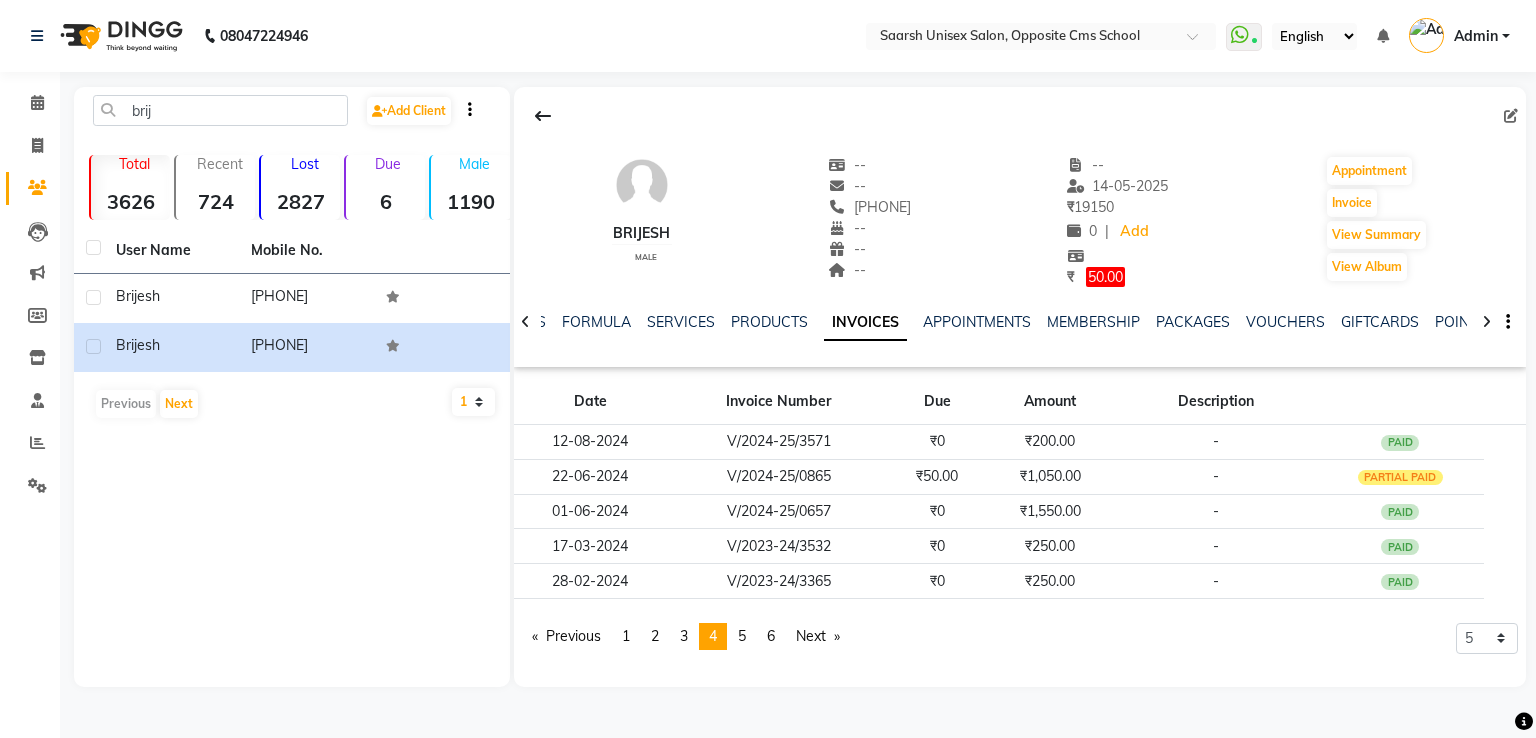 scroll, scrollTop: 0, scrollLeft: 0, axis: both 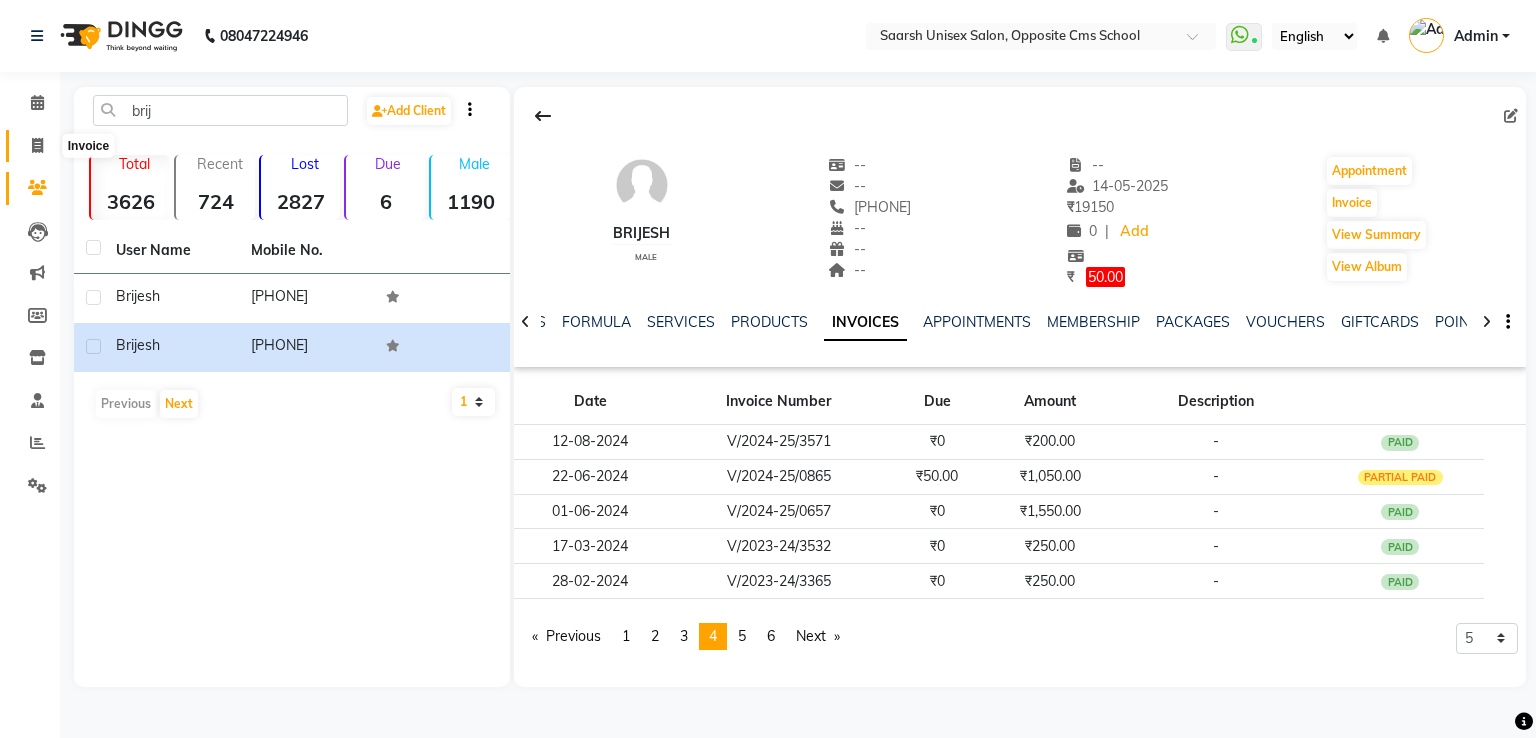 click 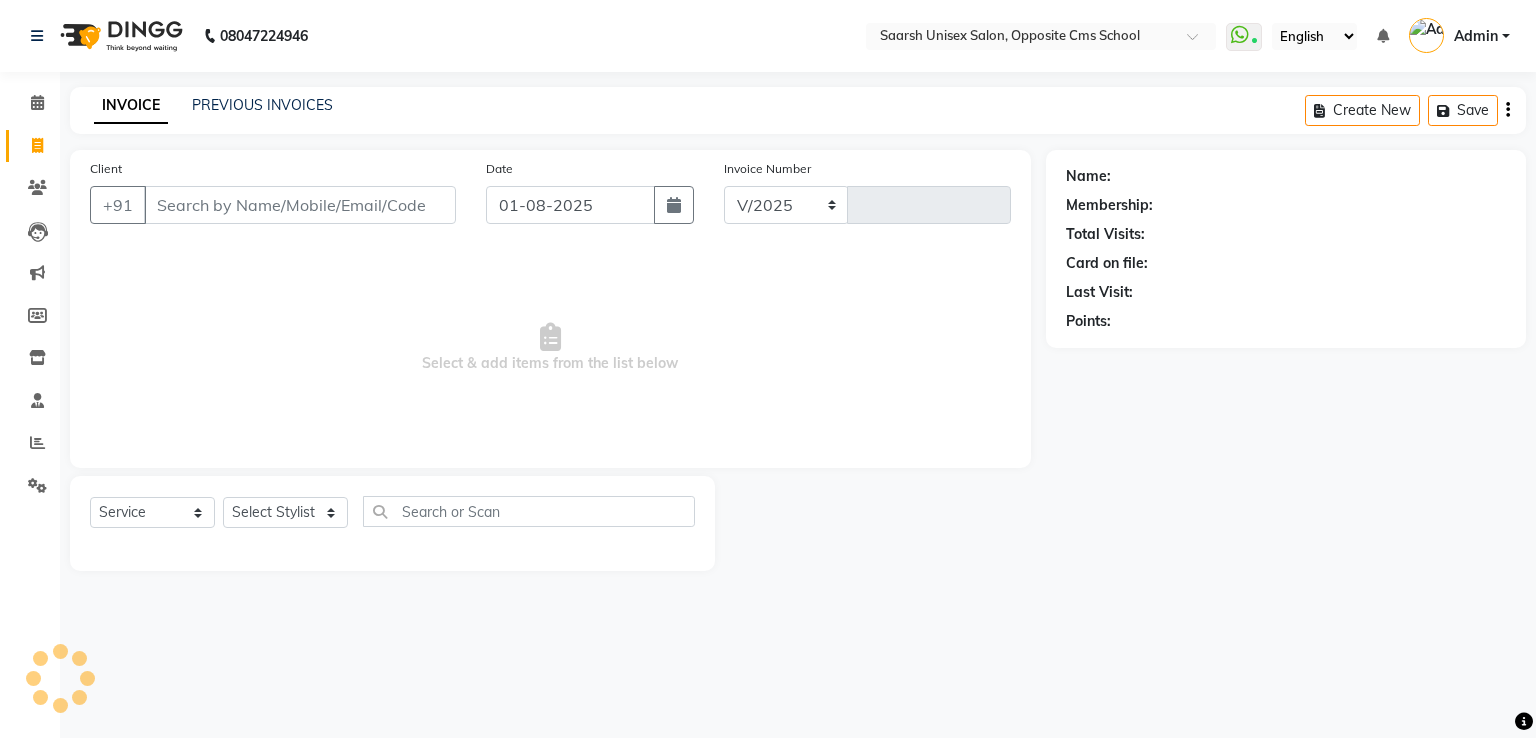 select on "3962" 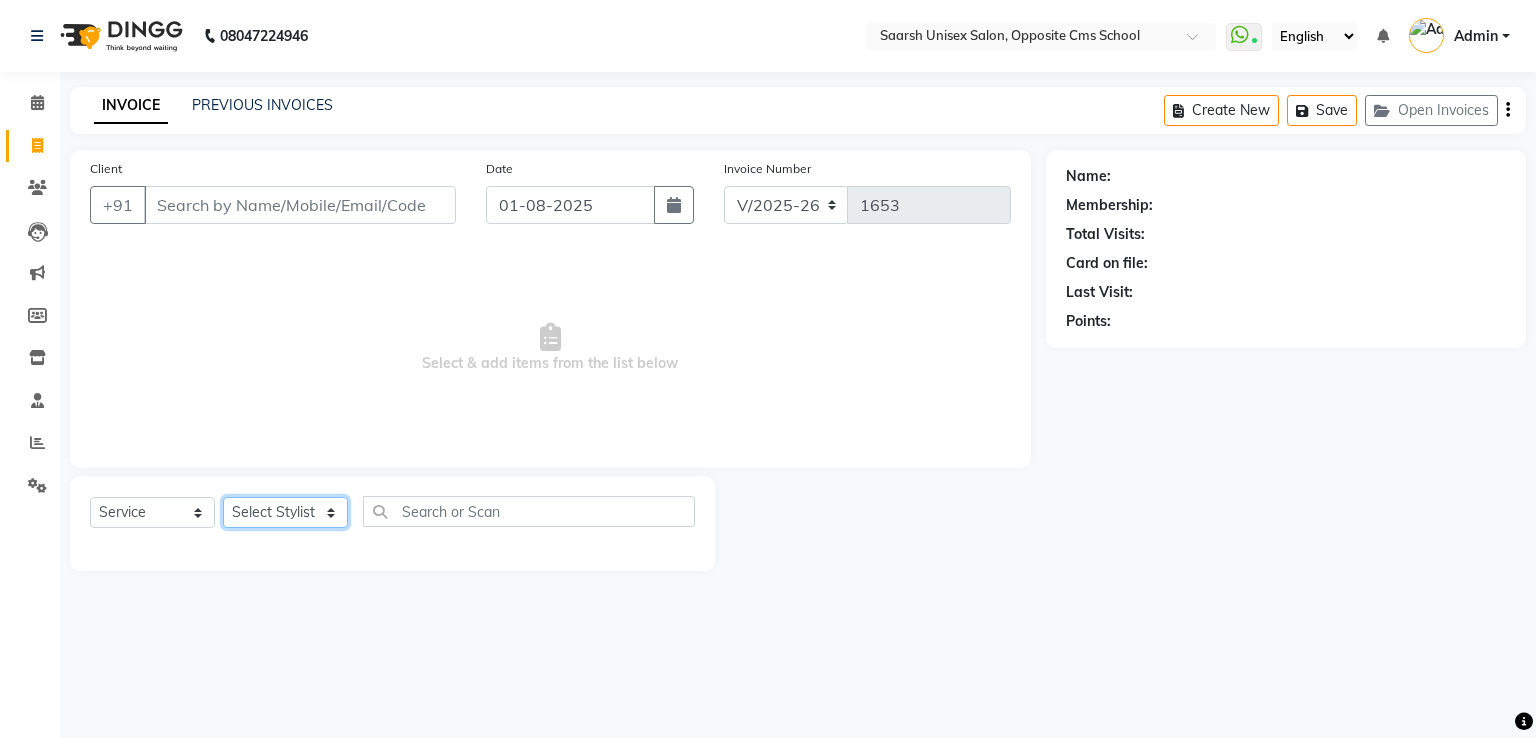 click on "Select Stylist Bablu Dinesh Pal Front Desk Rehan Sadhna Sapna Shams Shivani Shivi Utkarsh Saraswat" 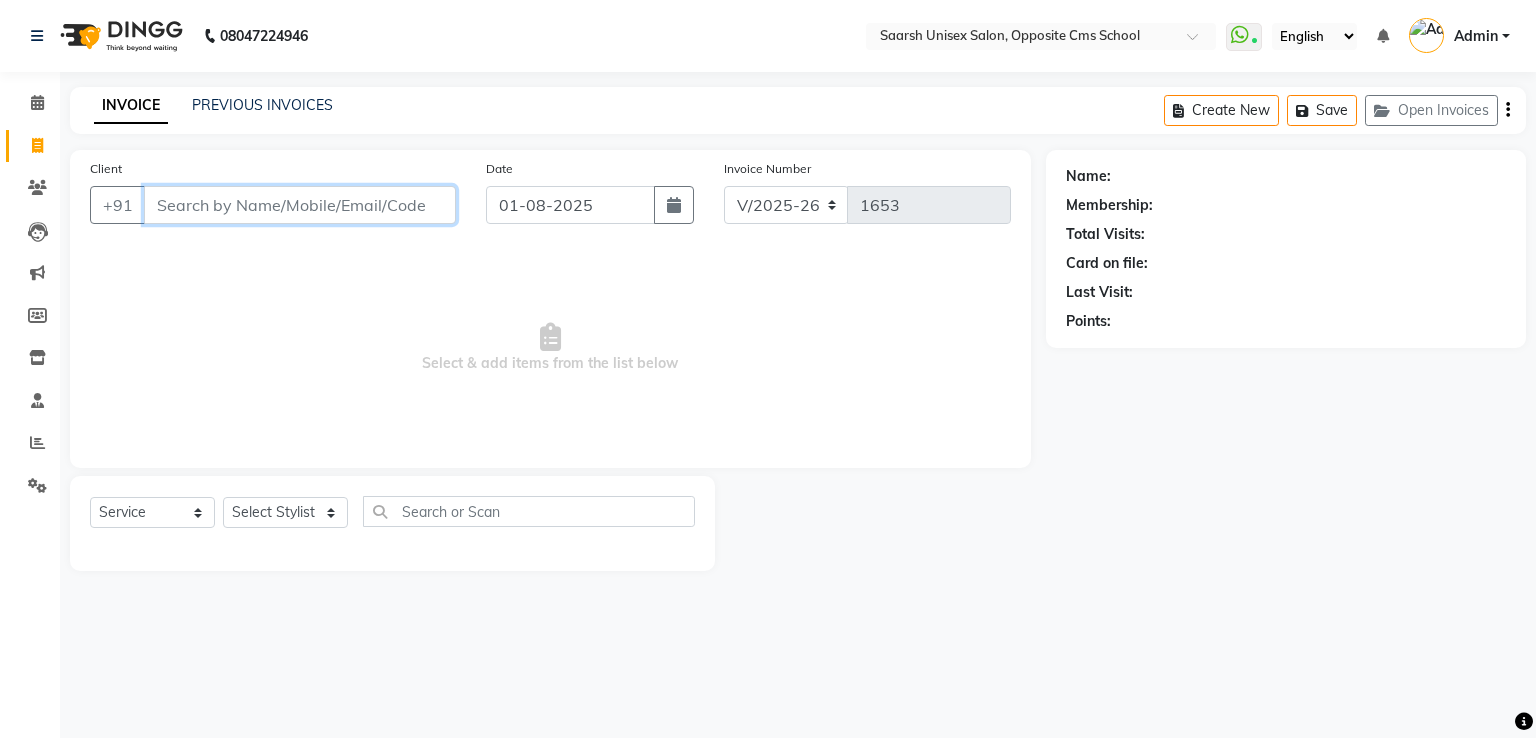 click on "Client" at bounding box center (300, 205) 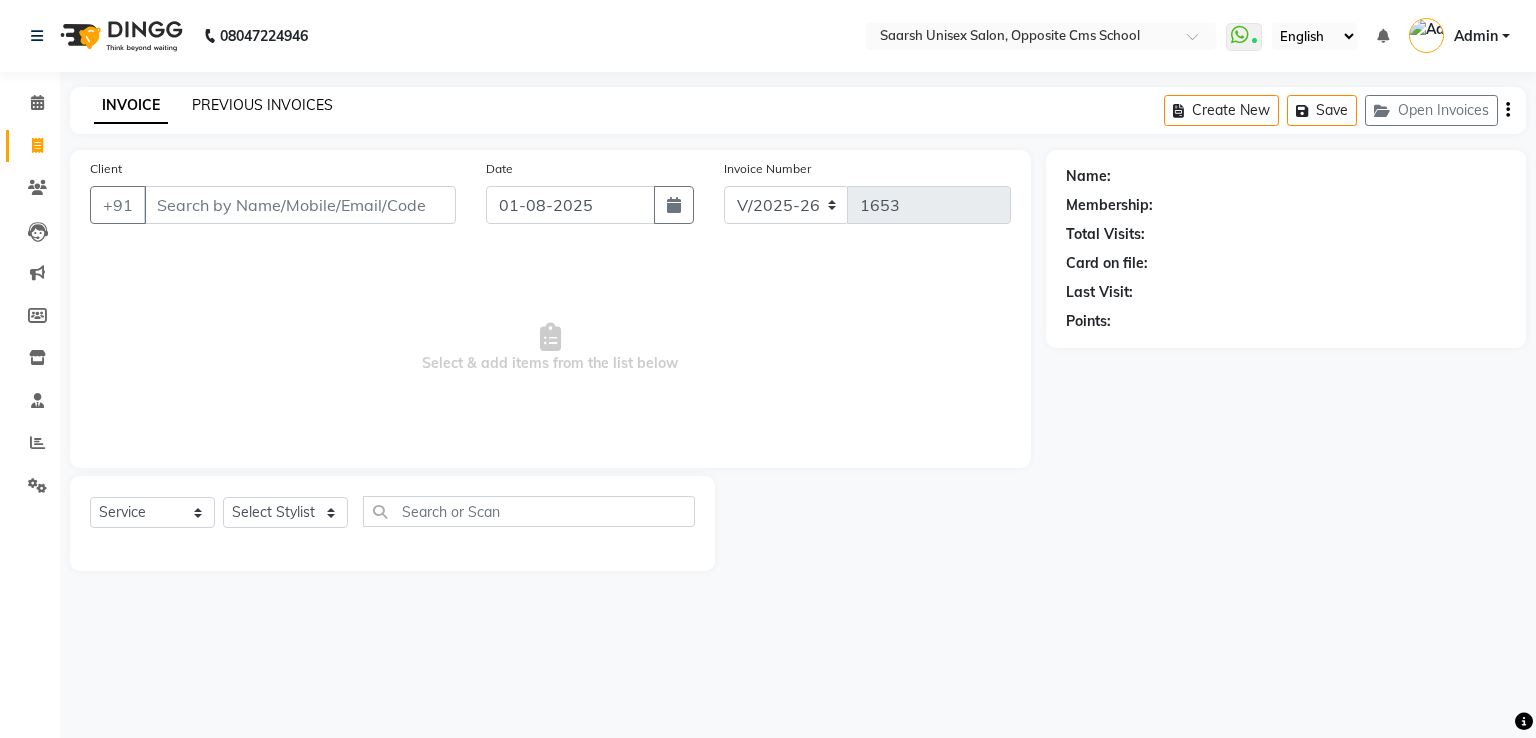 click on "PREVIOUS INVOICES" 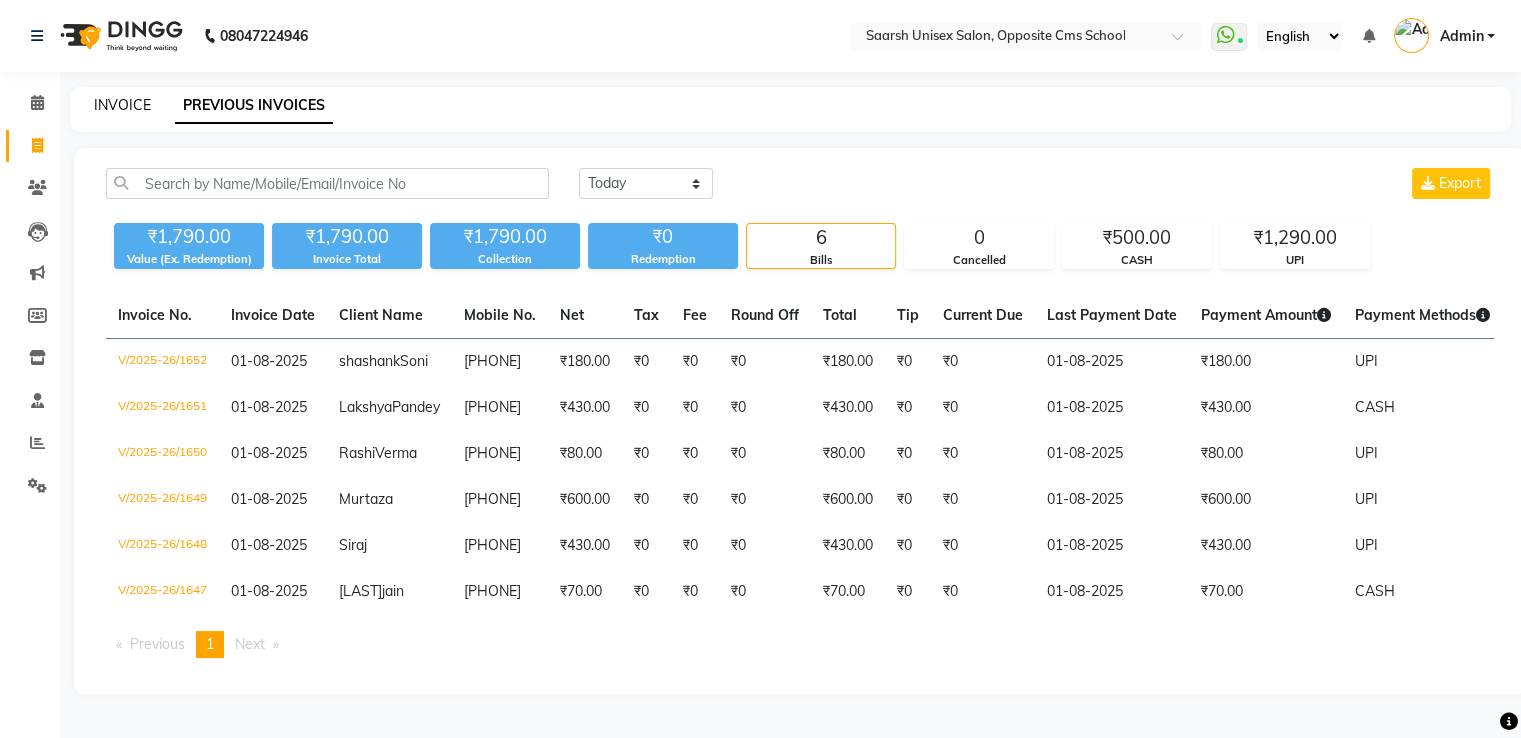 click on "INVOICE" 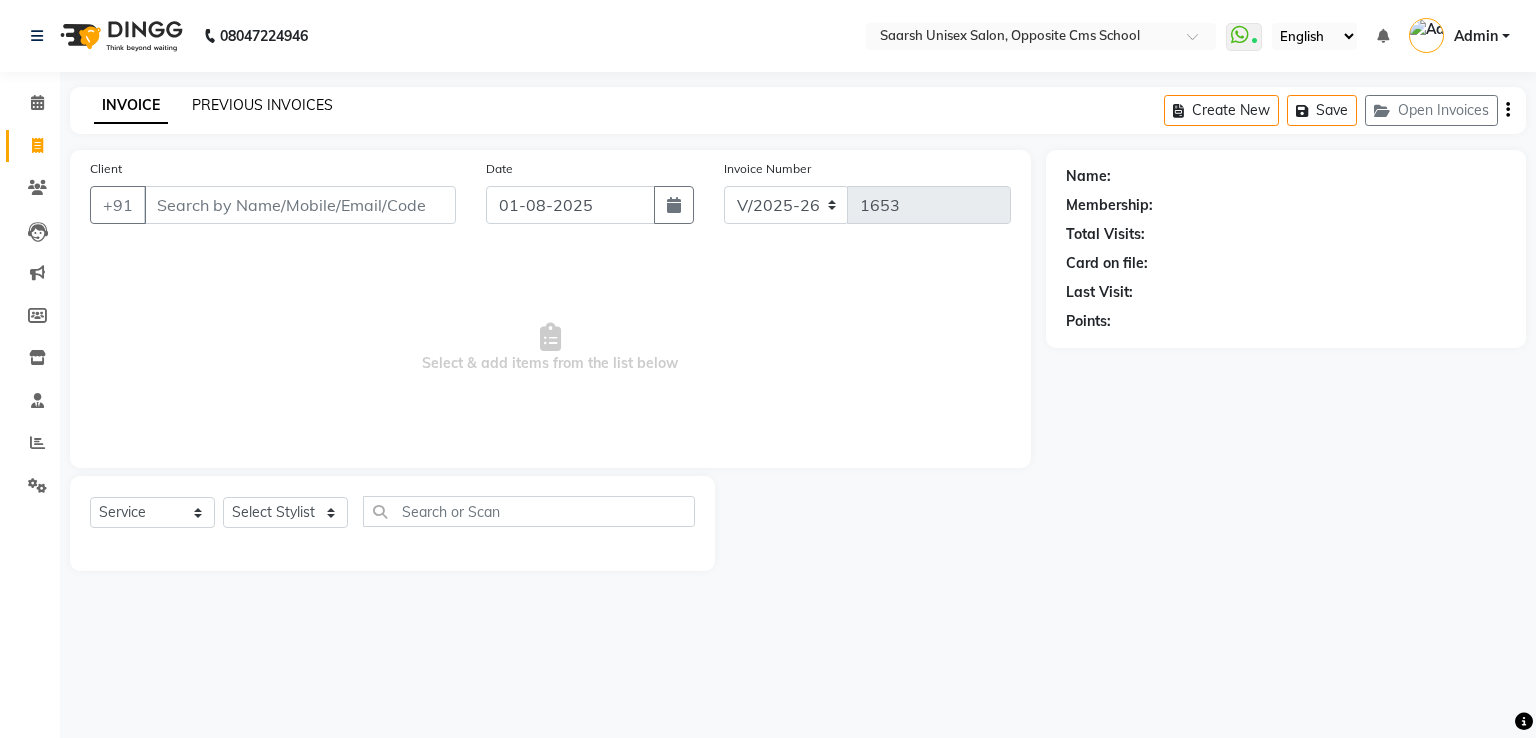 click on "PREVIOUS INVOICES" 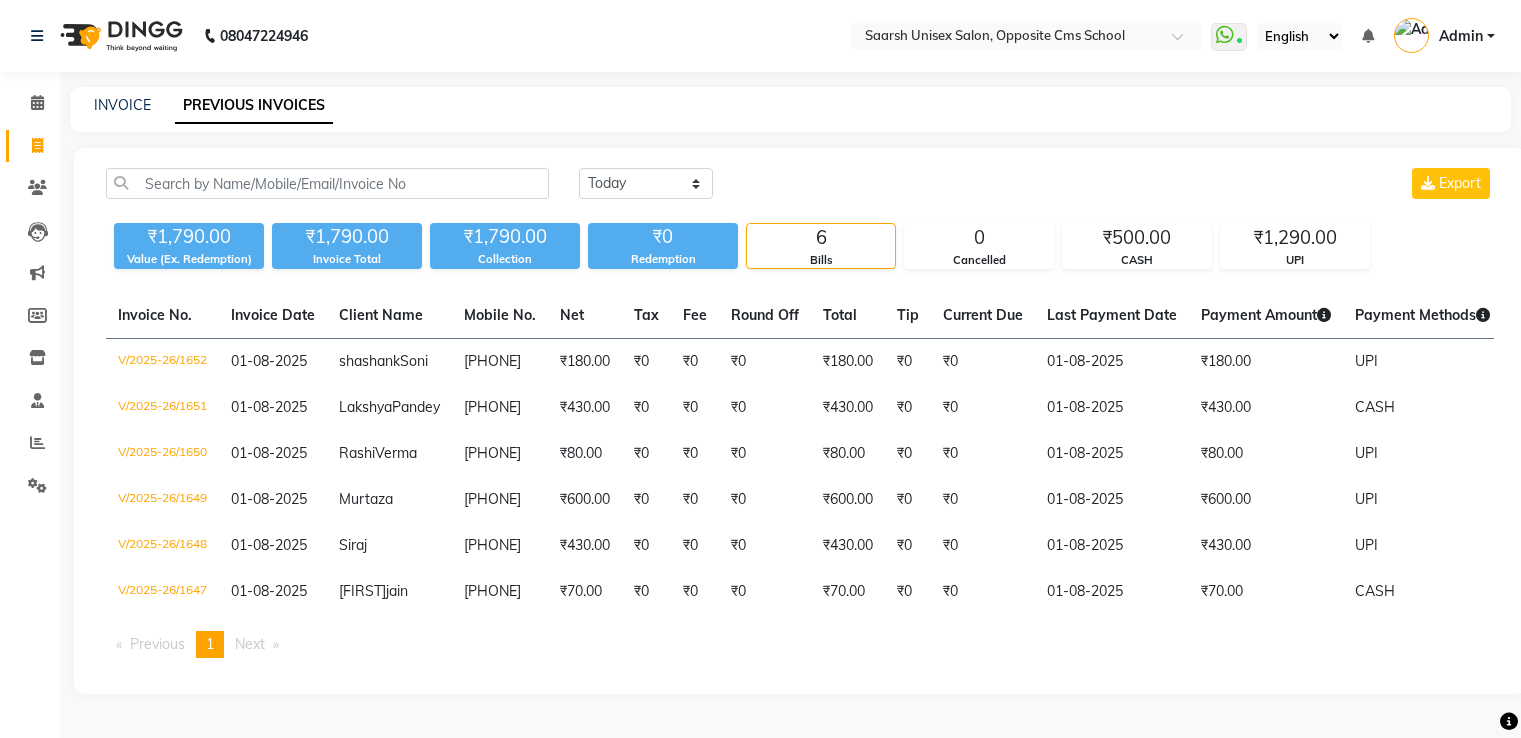 scroll, scrollTop: 0, scrollLeft: 0, axis: both 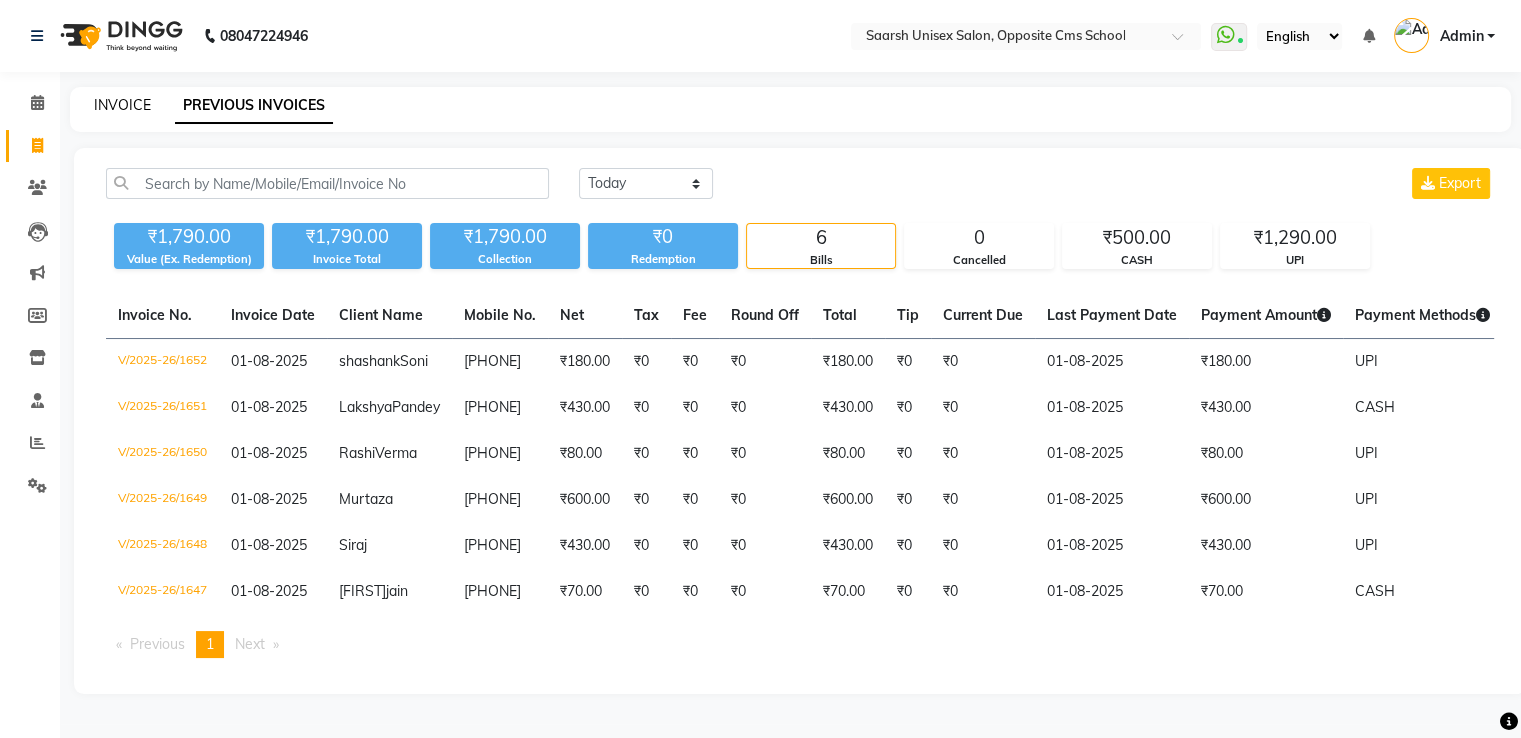 click on "INVOICE" 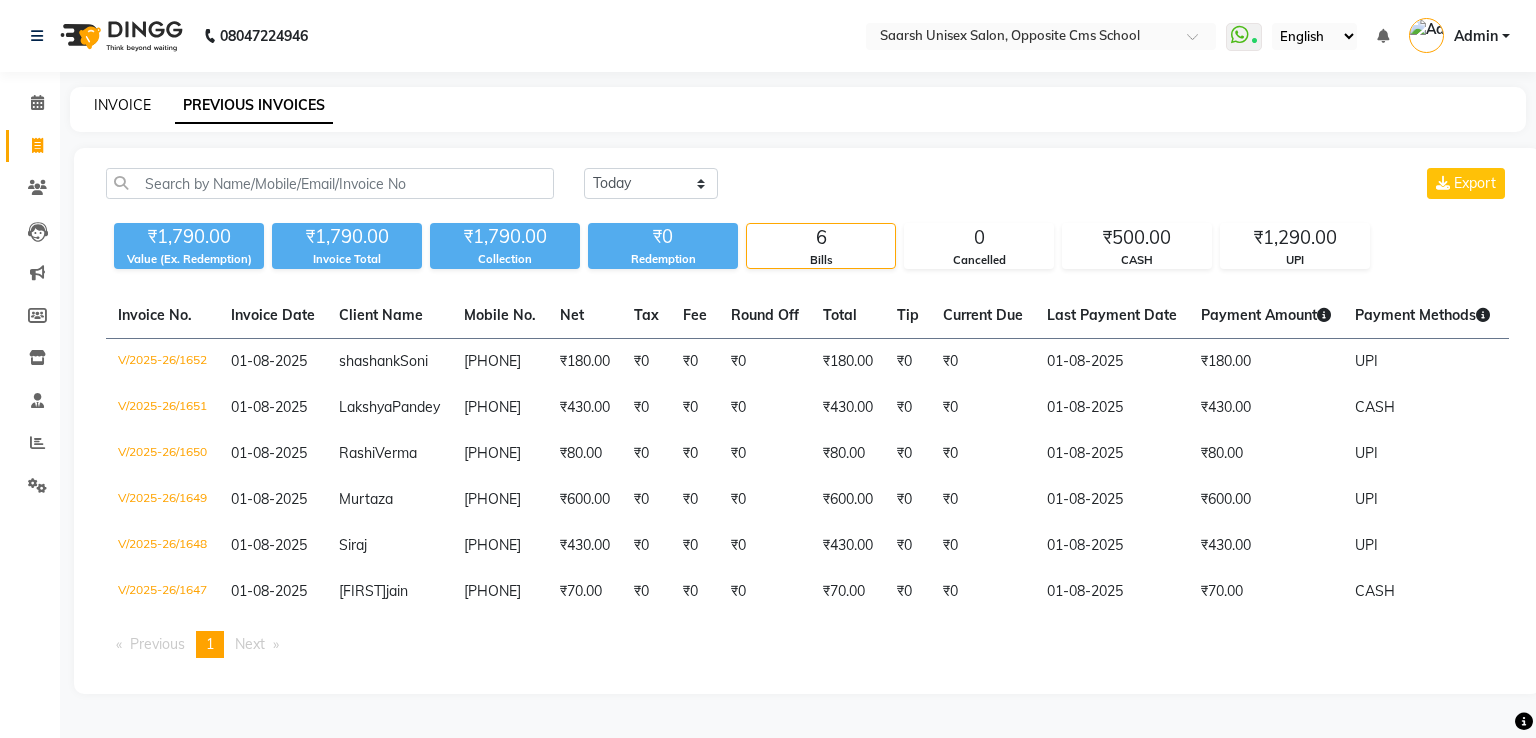 select on "3962" 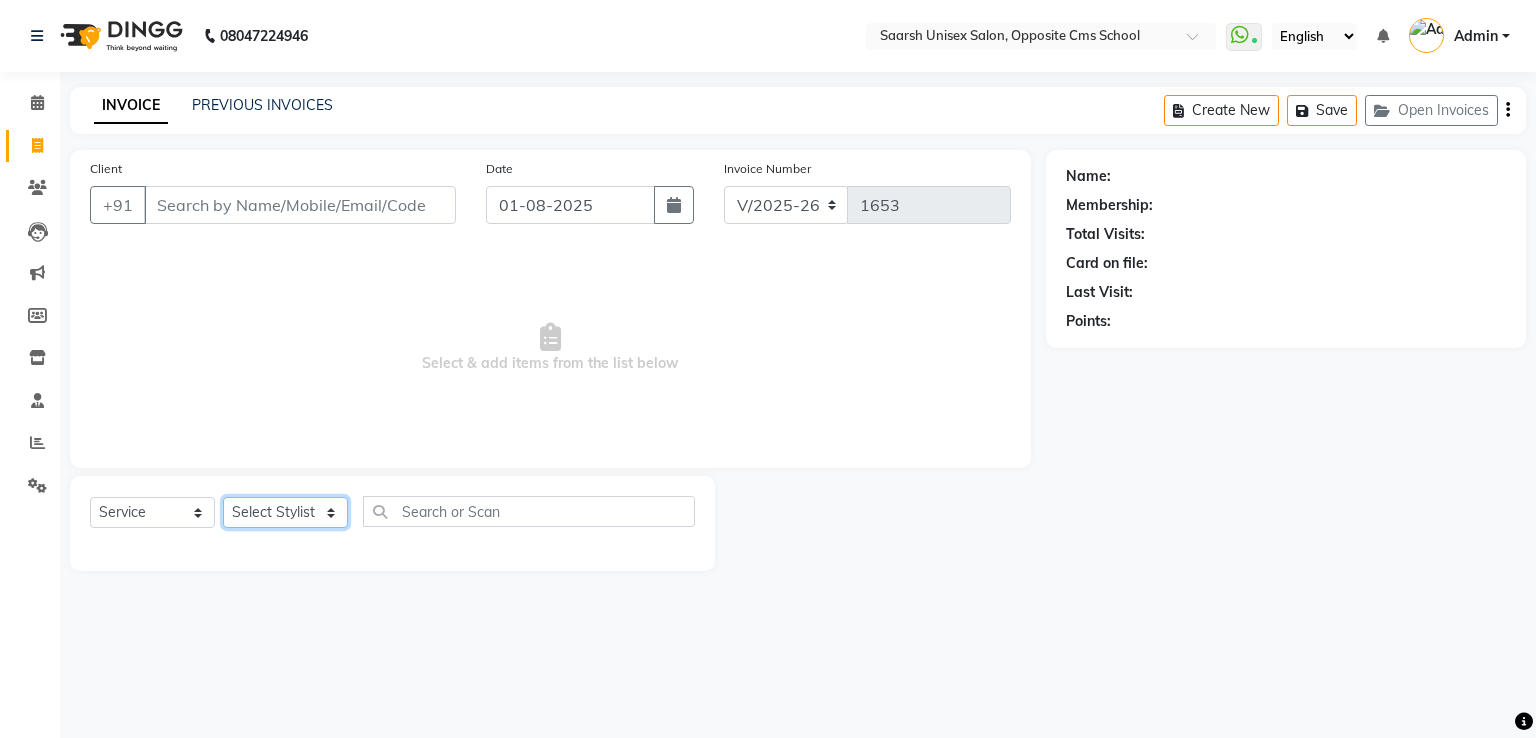 click on "Select Stylist Bablu Dinesh Pal Front Desk Rehan Sadhna Sapna Shams Shivani Shivi [FIRST] [LAST]" 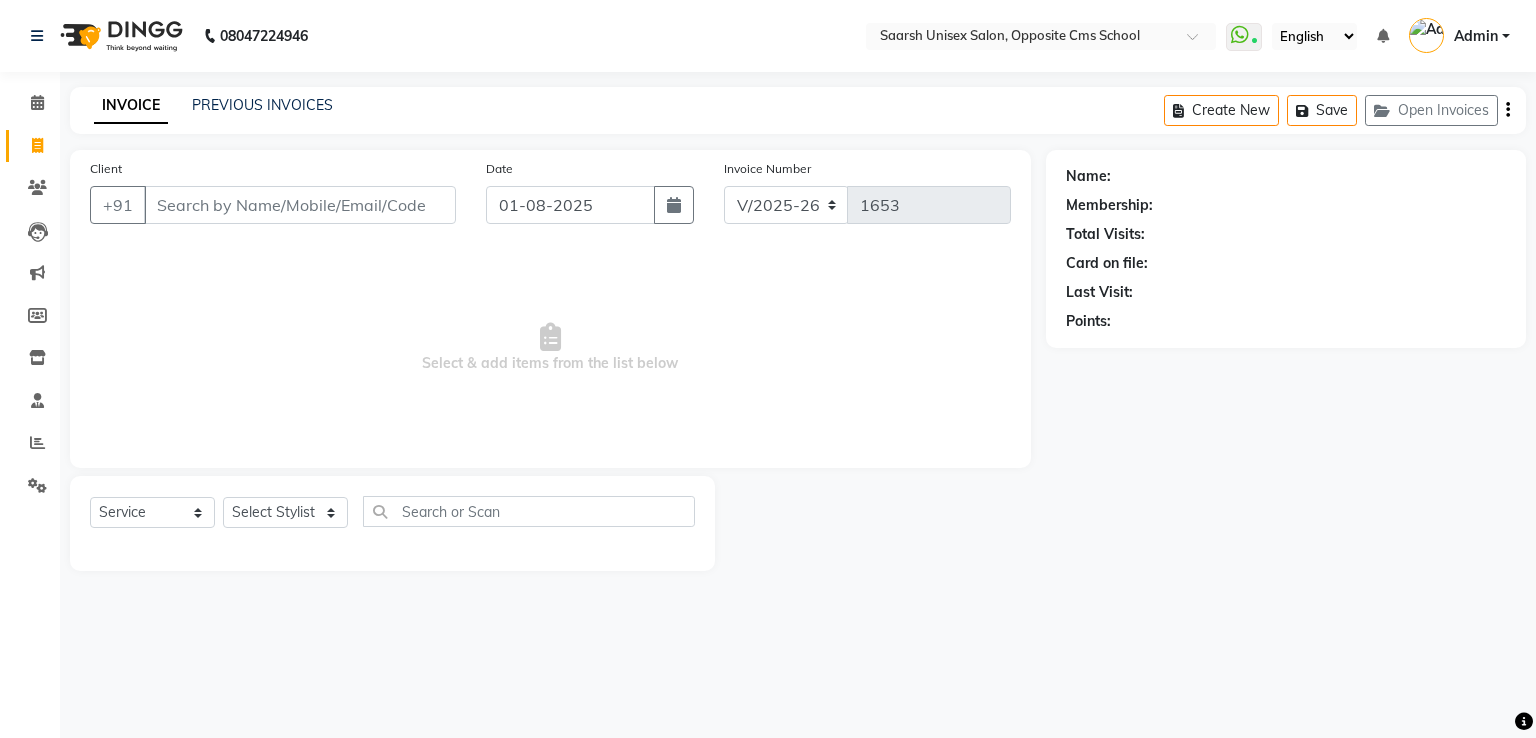 click on "Select & add items from the list below" at bounding box center (550, 348) 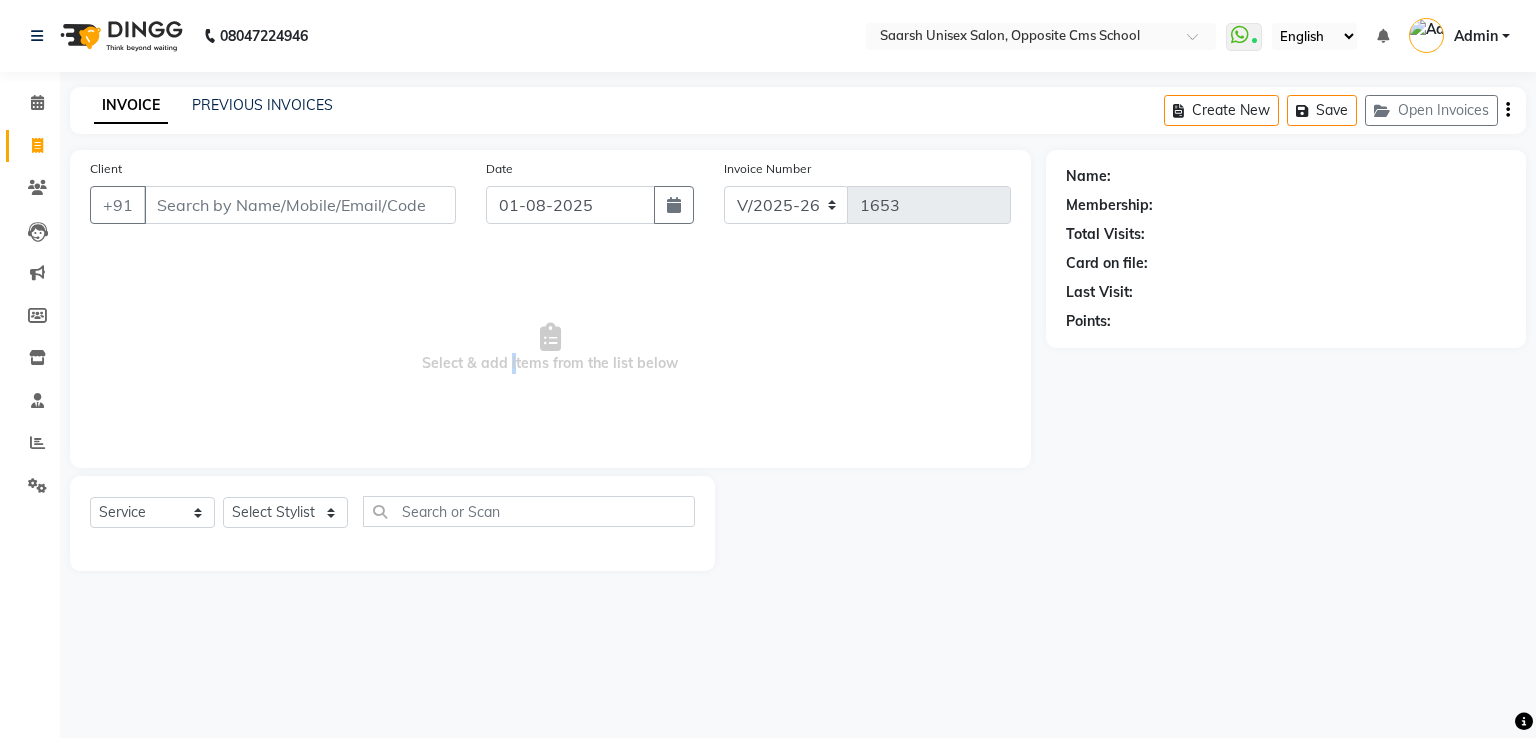 click on "Select & add items from the list below" at bounding box center (550, 348) 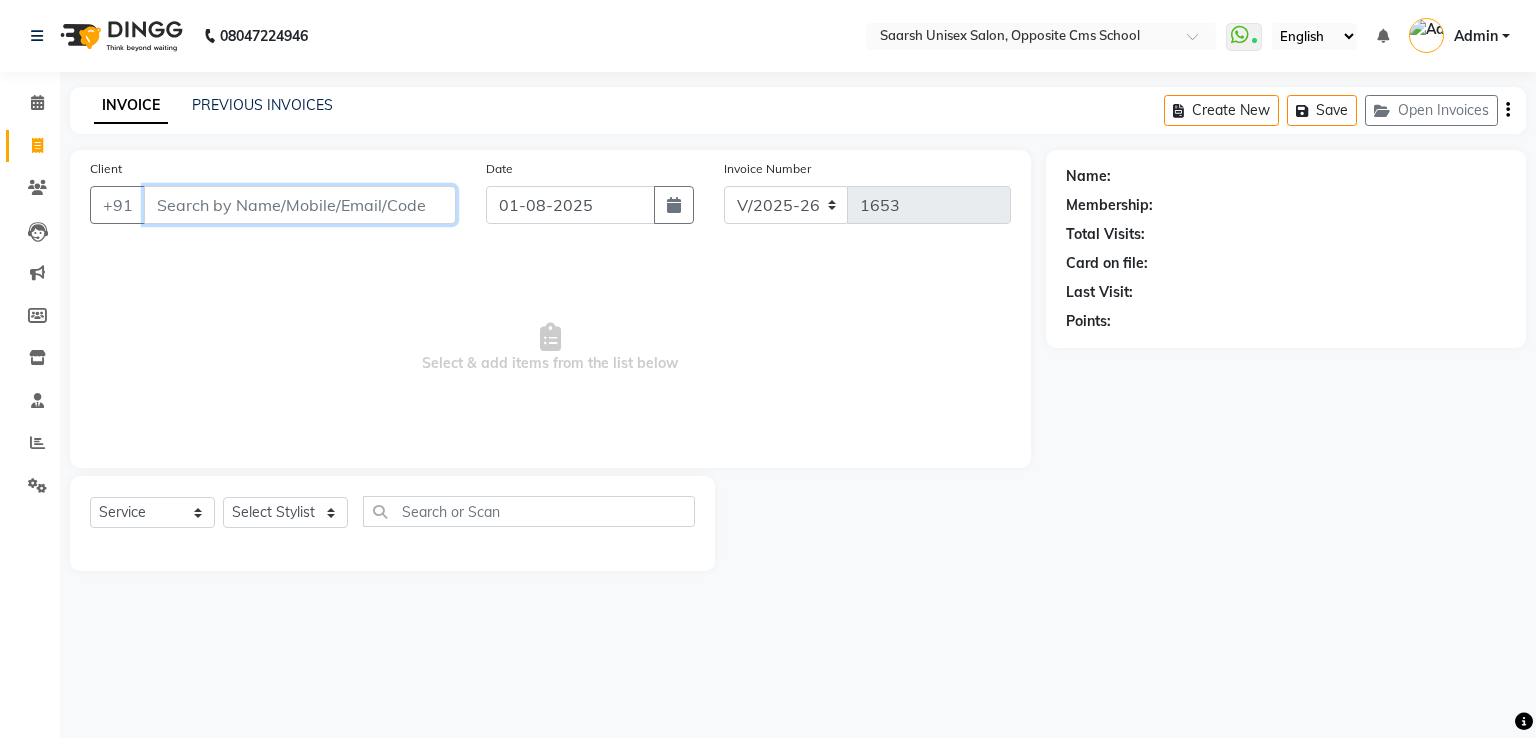 click on "Client" at bounding box center (300, 205) 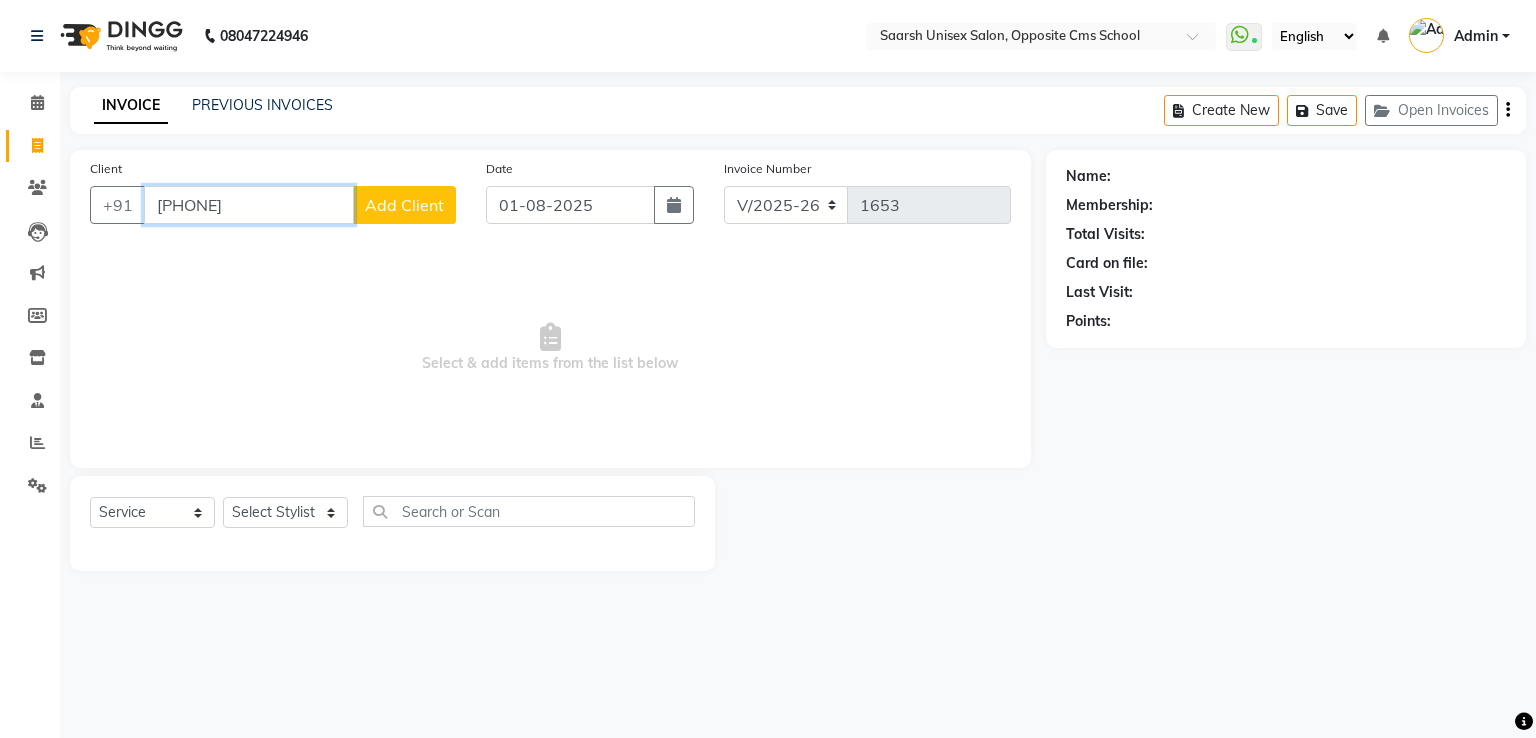type on "[PHONE]" 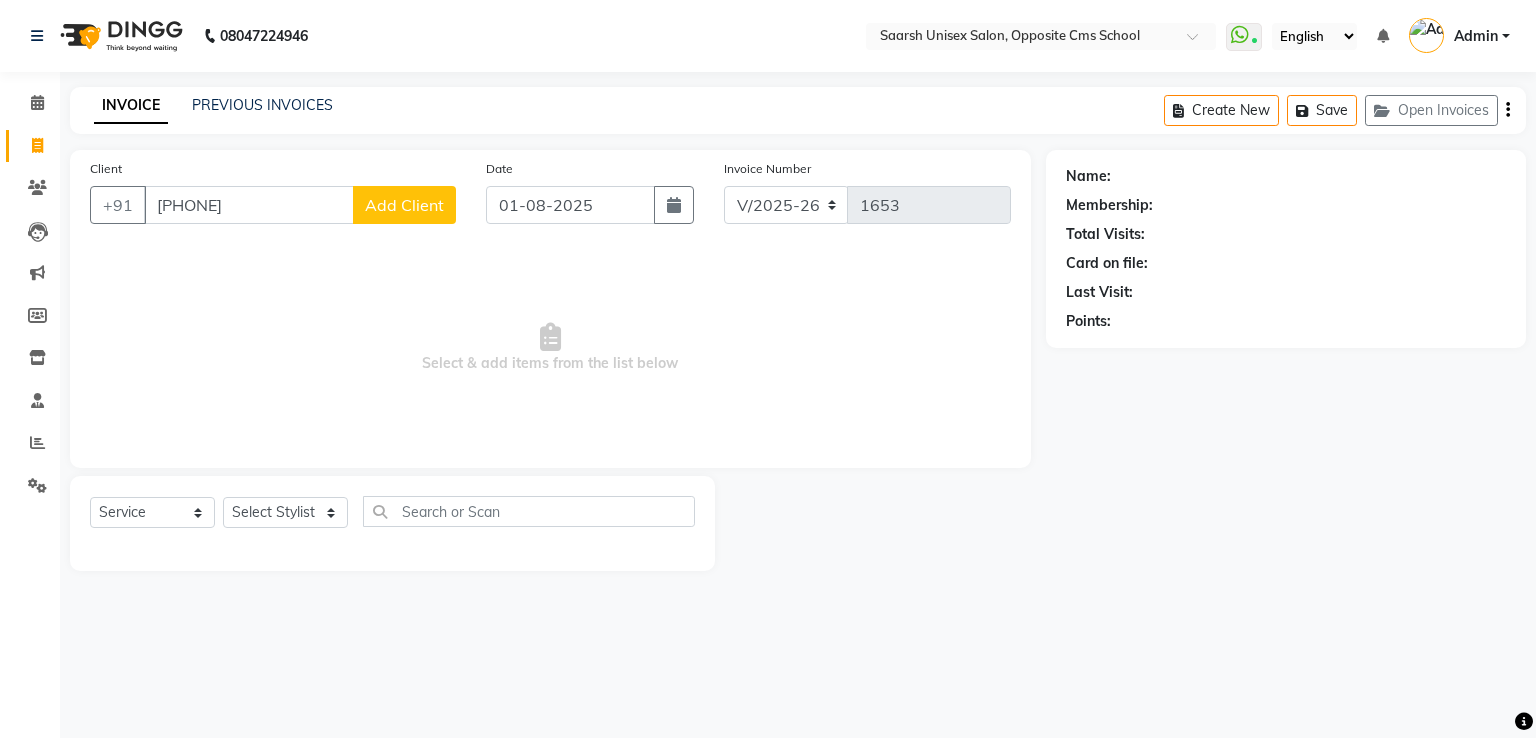 click on "Add Client" 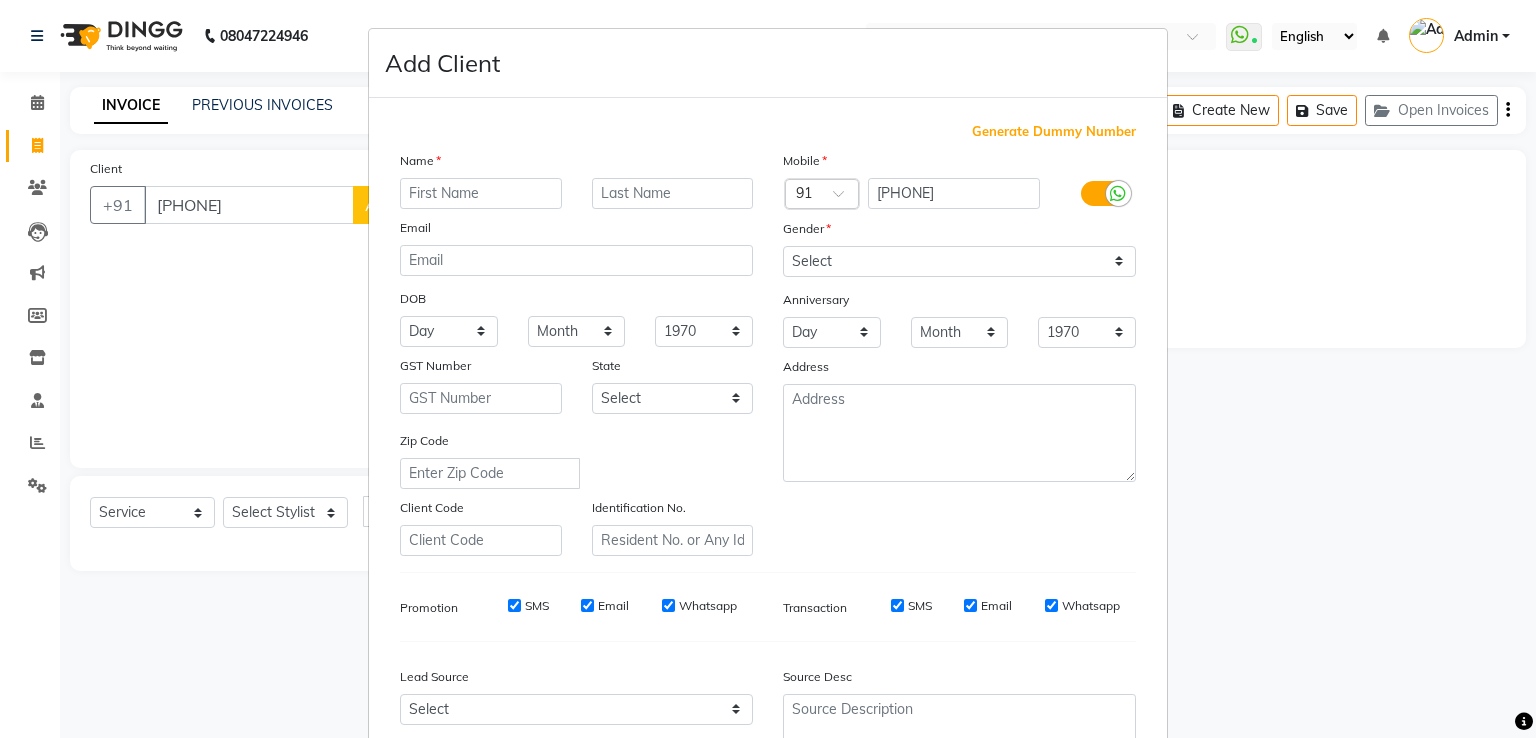 click at bounding box center (481, 193) 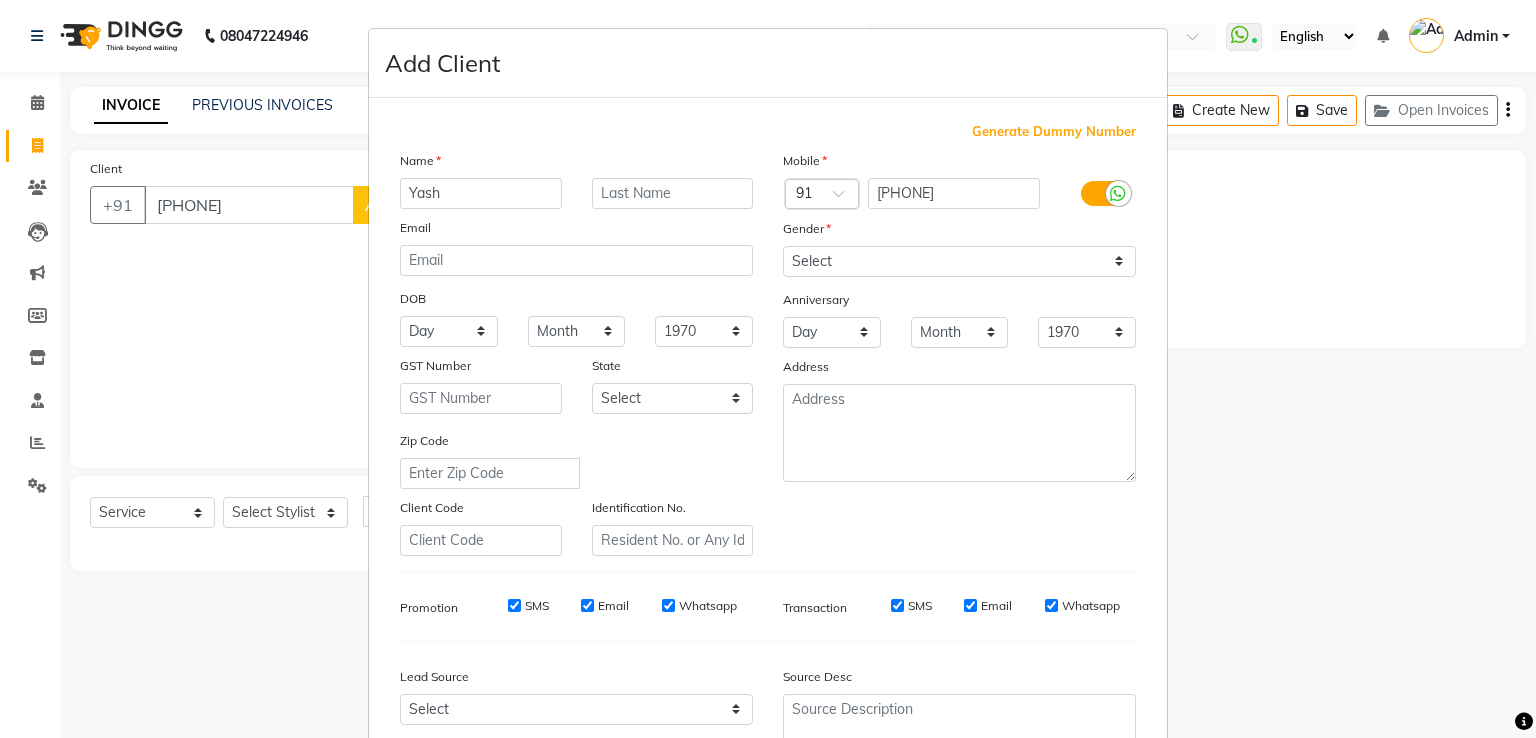 type on "Yash" 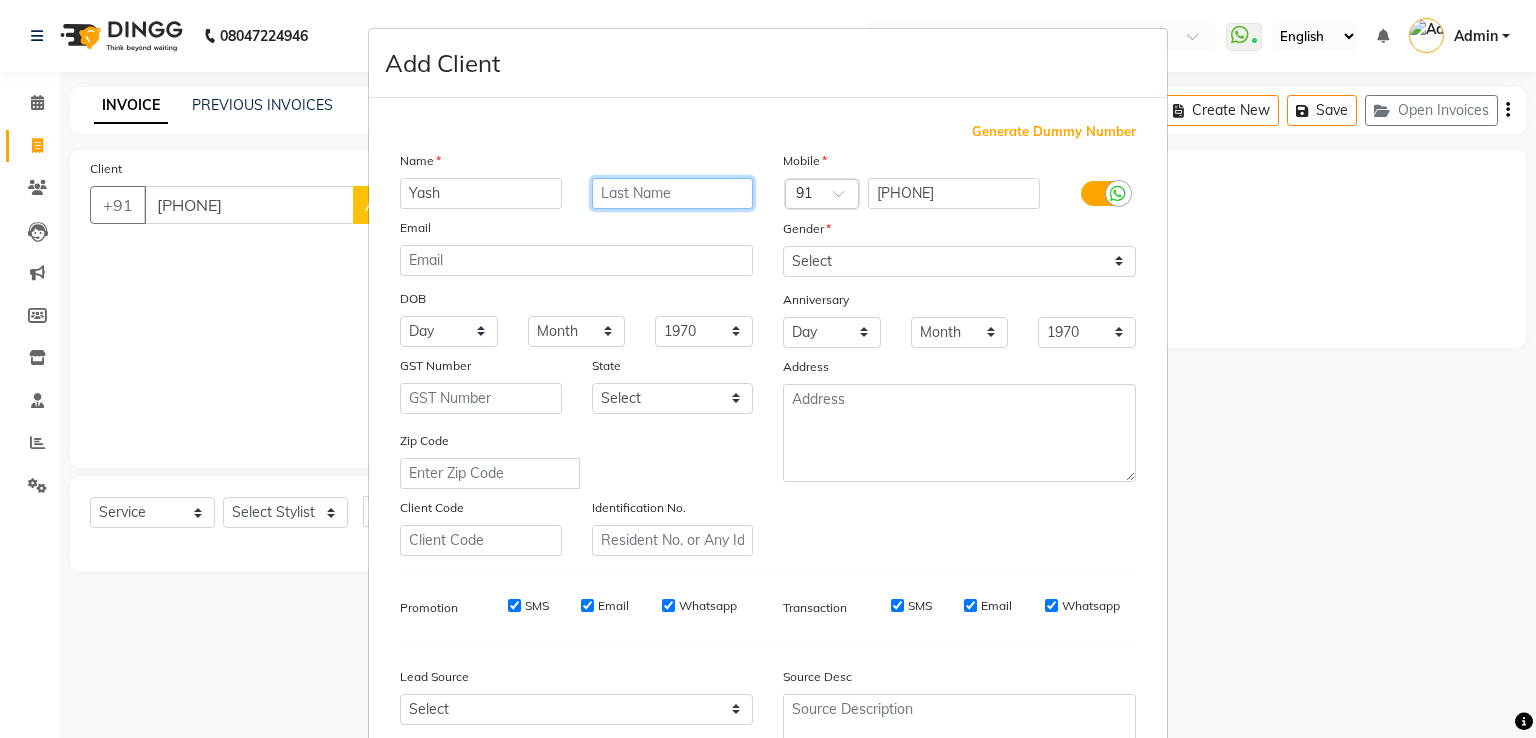 click at bounding box center [673, 193] 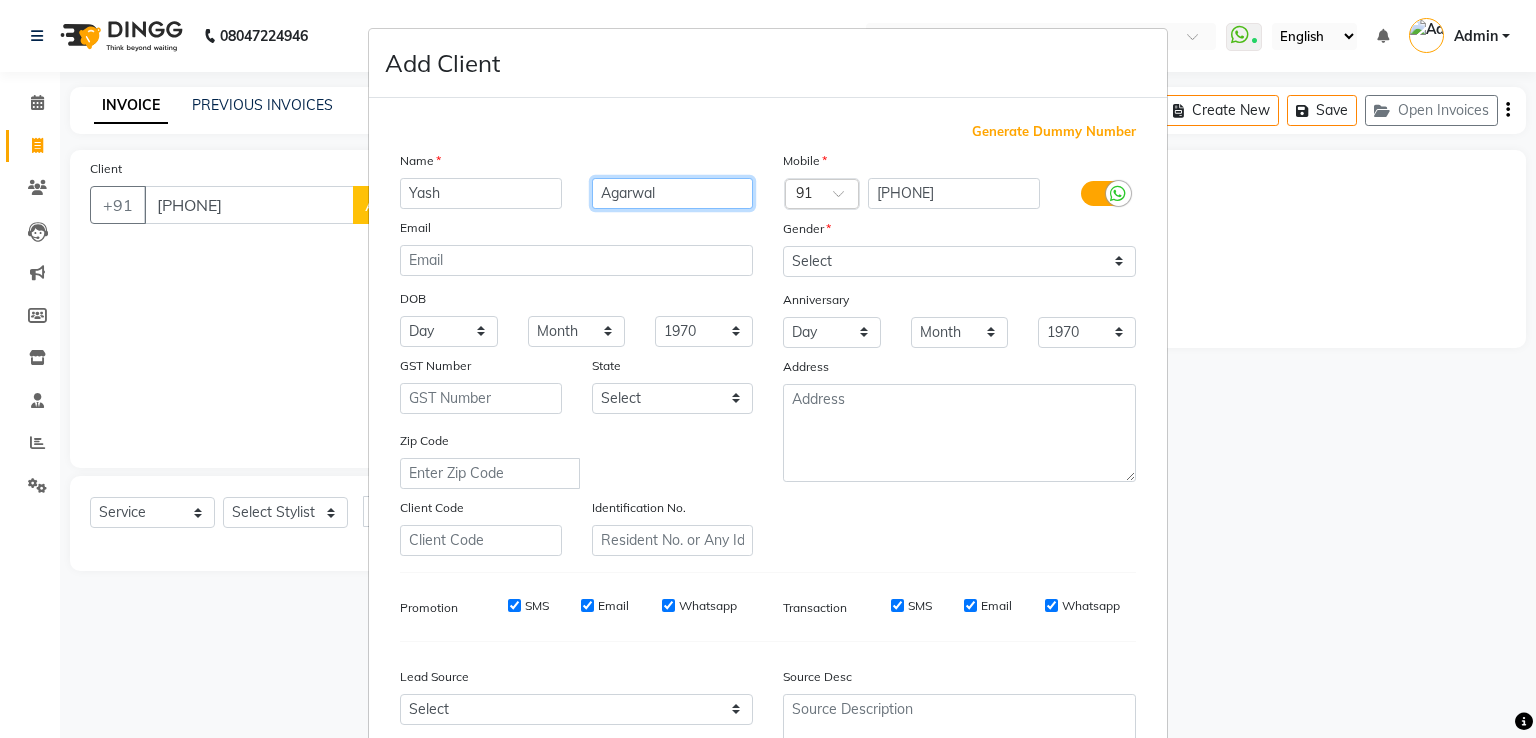 type on "Agarwal" 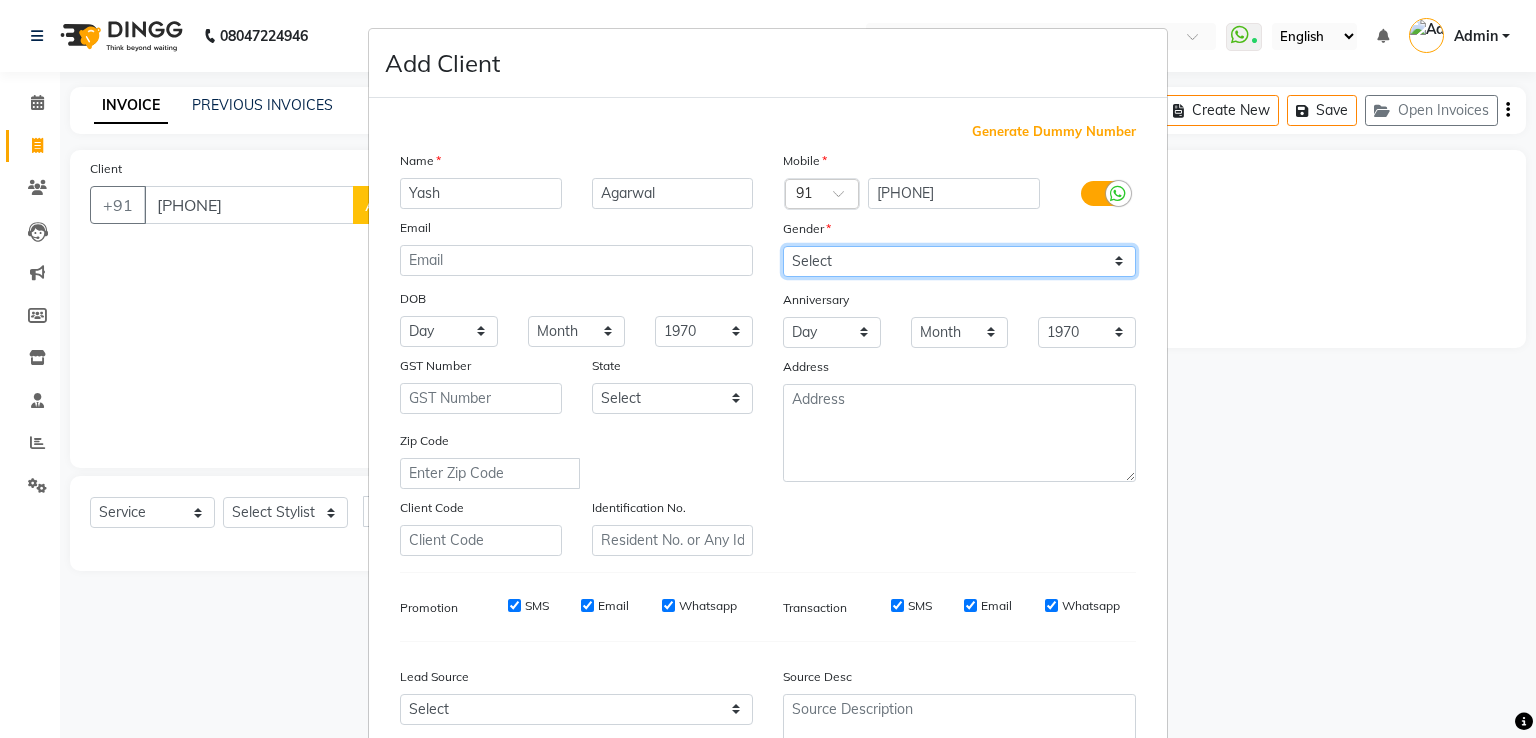click on "Select Male Female Other Prefer Not To Say" at bounding box center [959, 261] 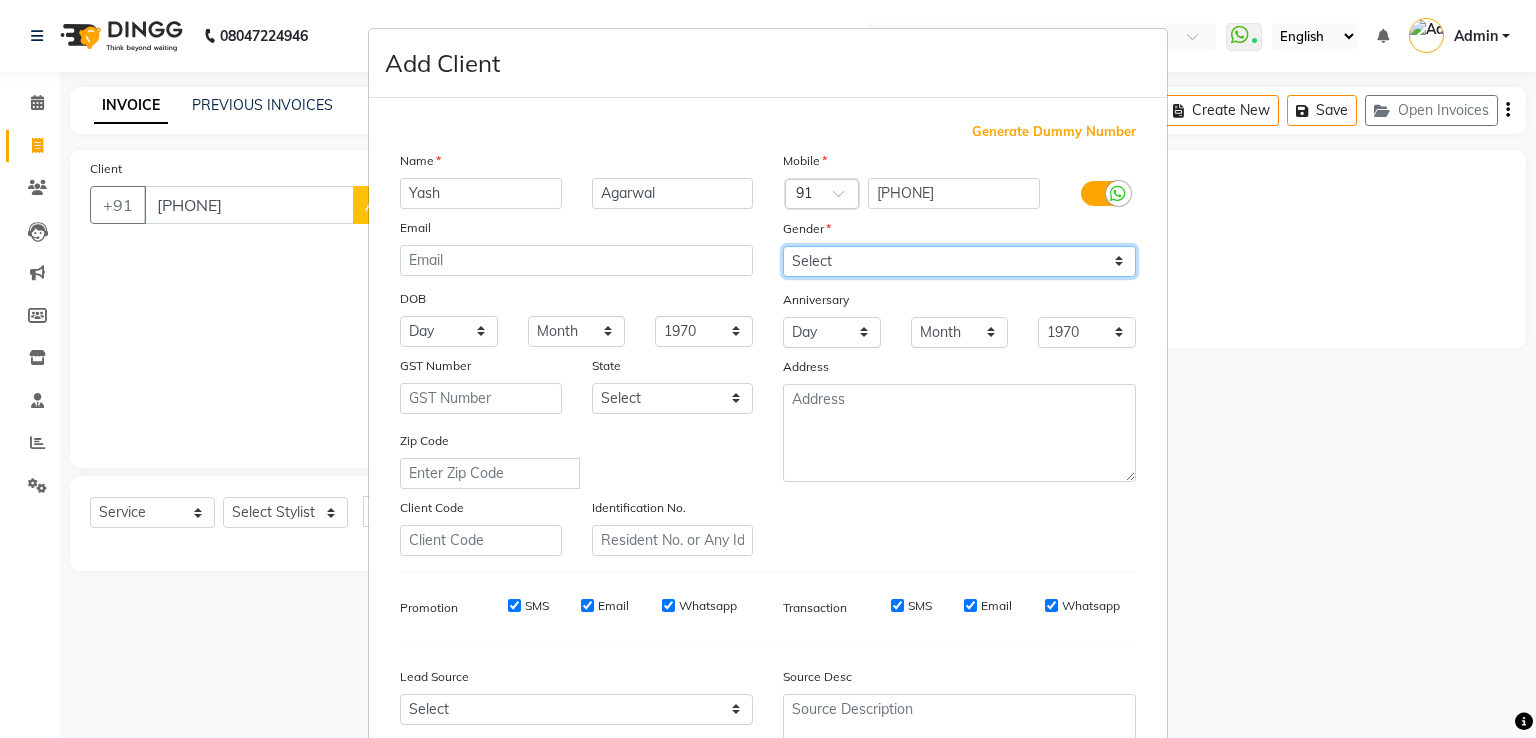 select on "male" 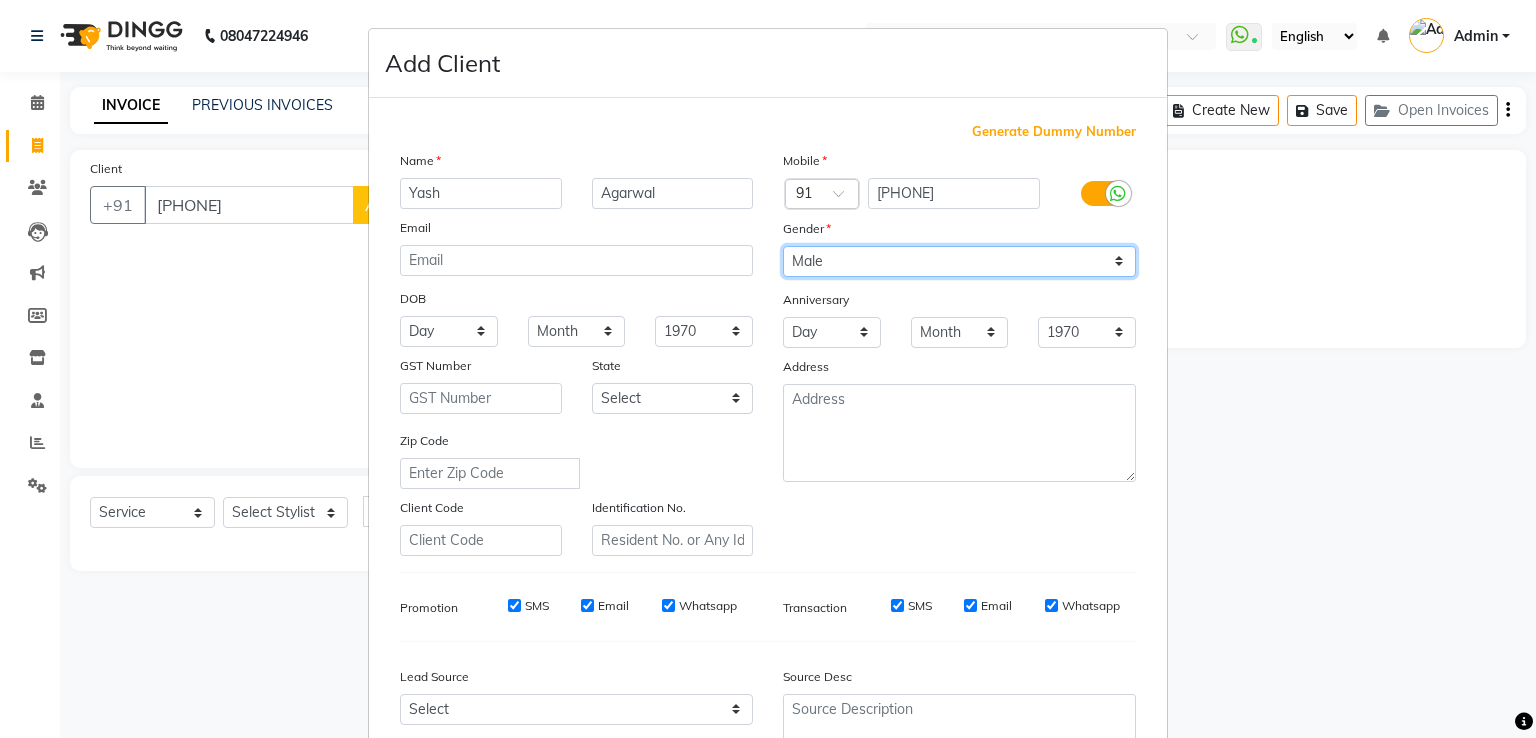 click on "Select Male Female Other Prefer Not To Say" at bounding box center [959, 261] 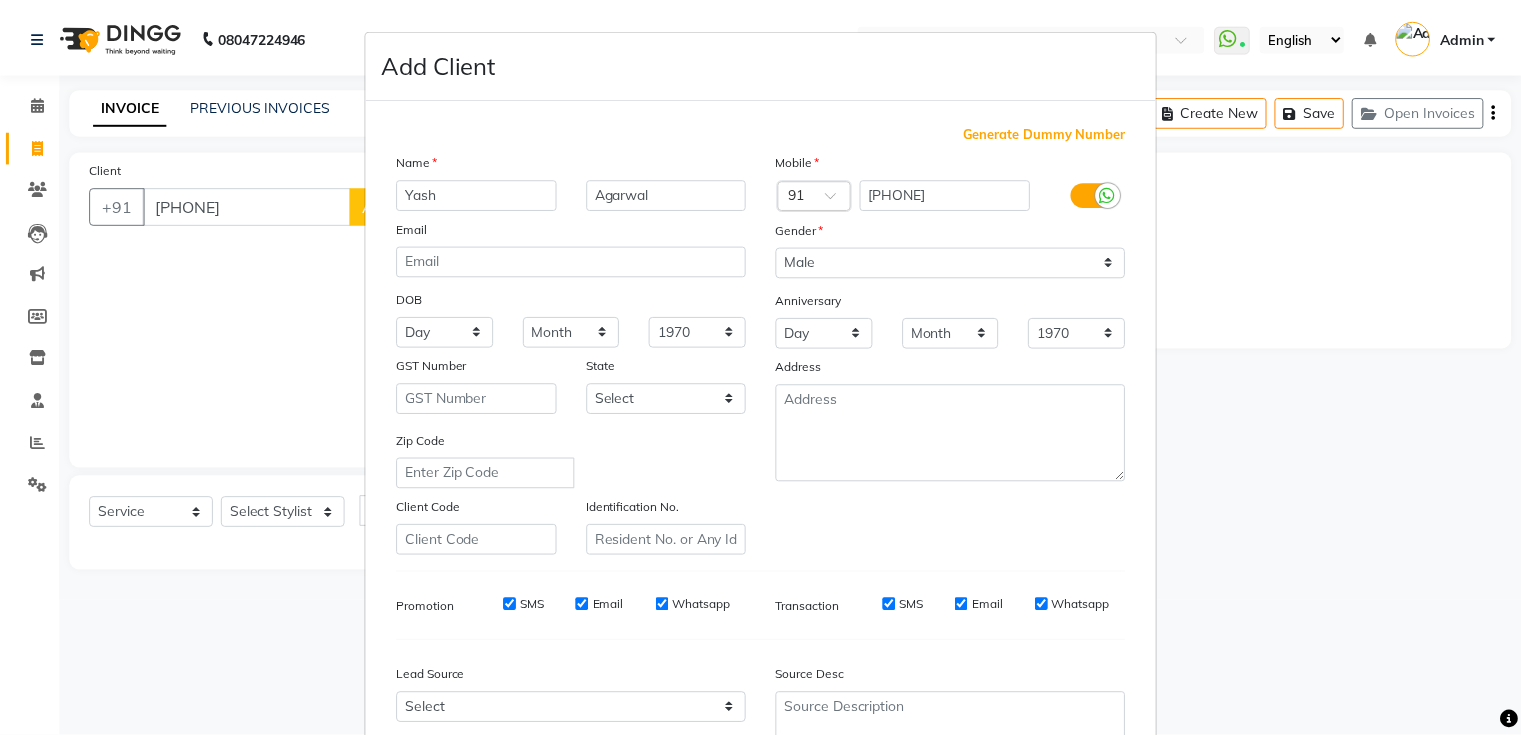 scroll, scrollTop: 195, scrollLeft: 0, axis: vertical 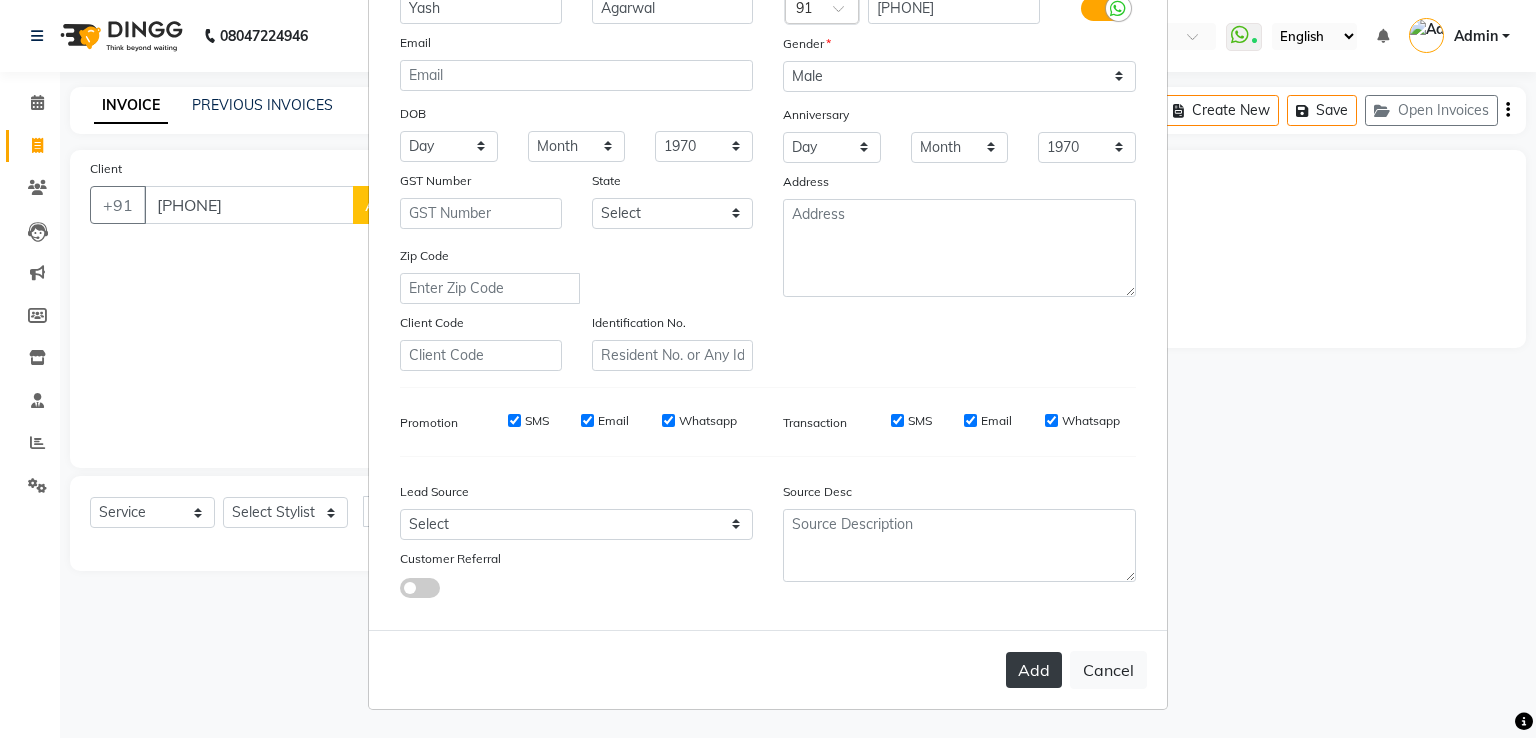 click on "Add" at bounding box center [1034, 670] 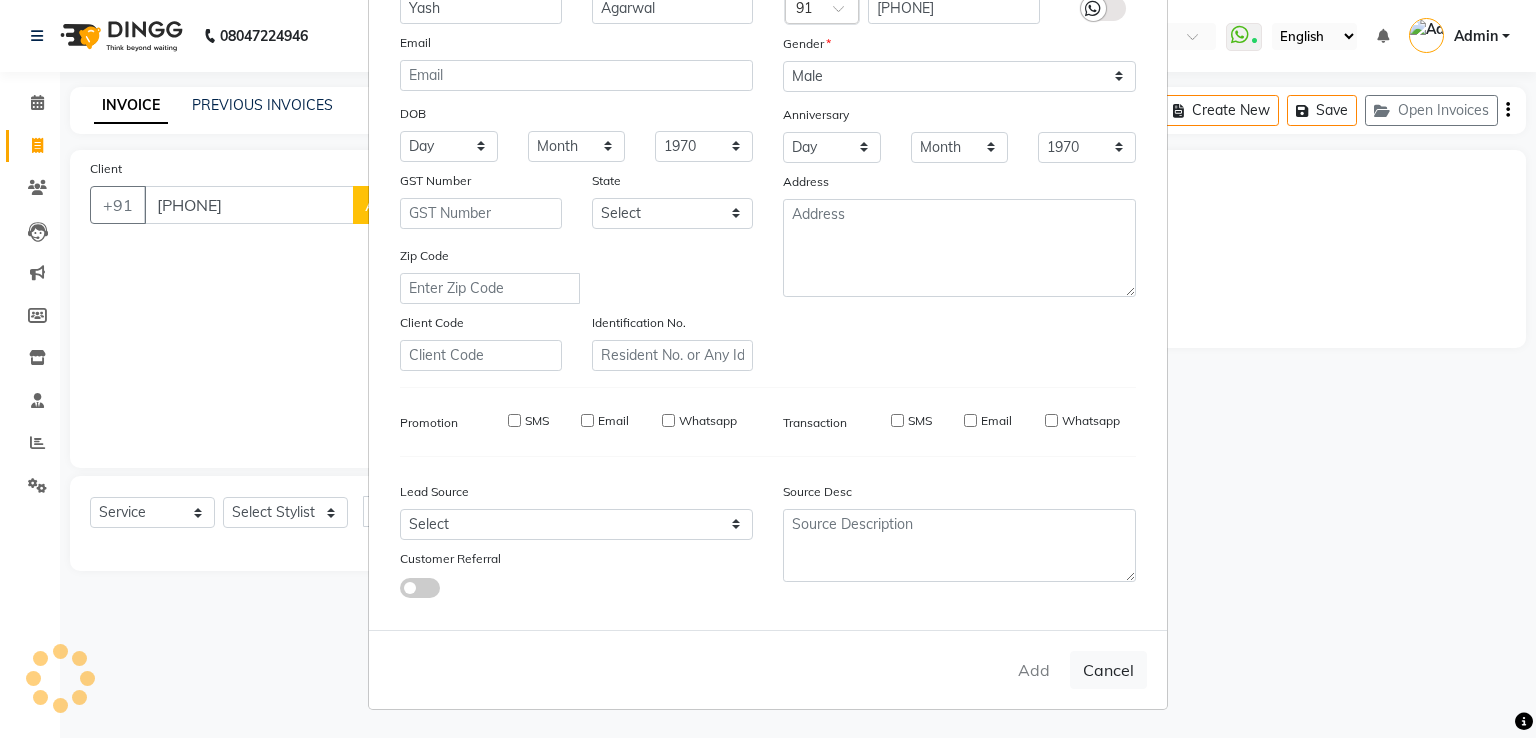 type 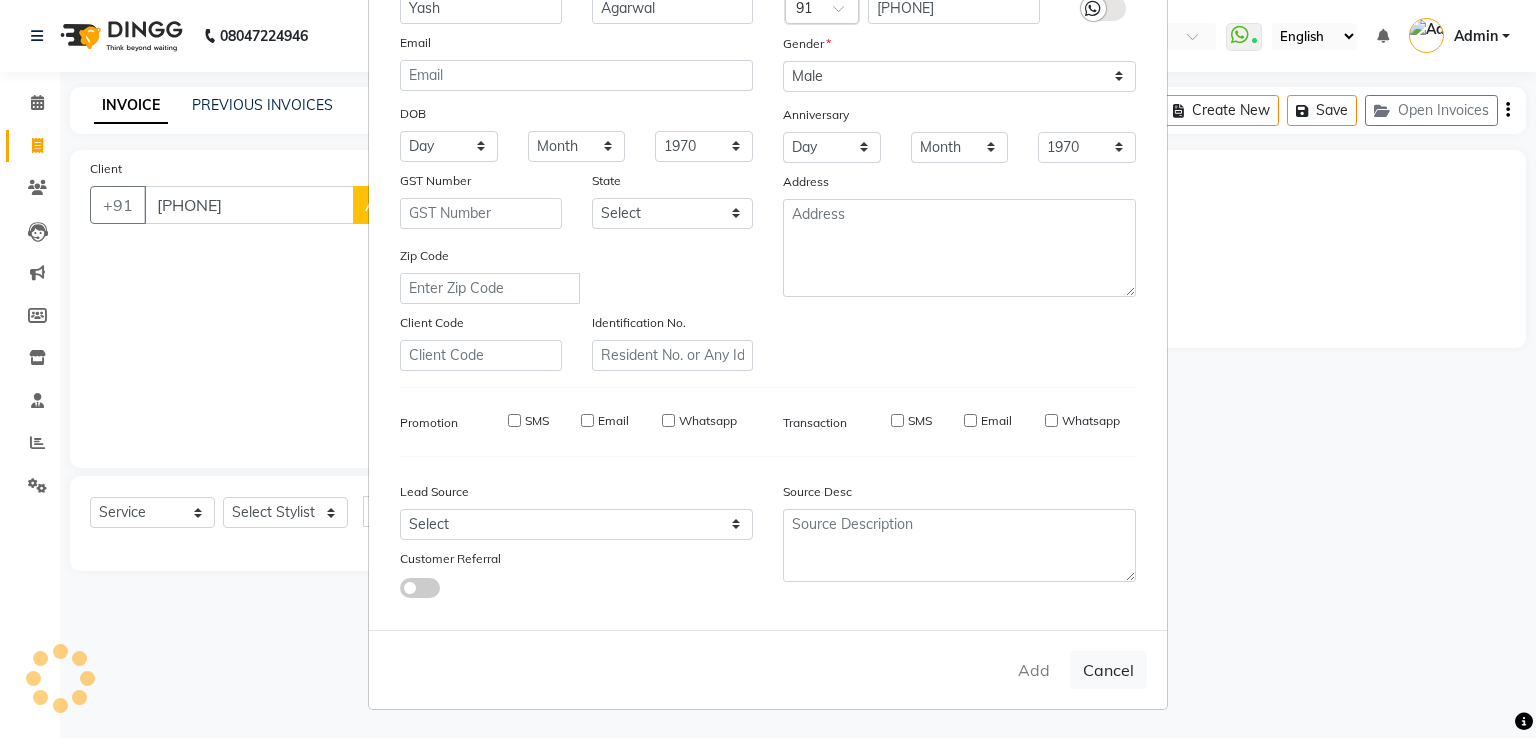 type 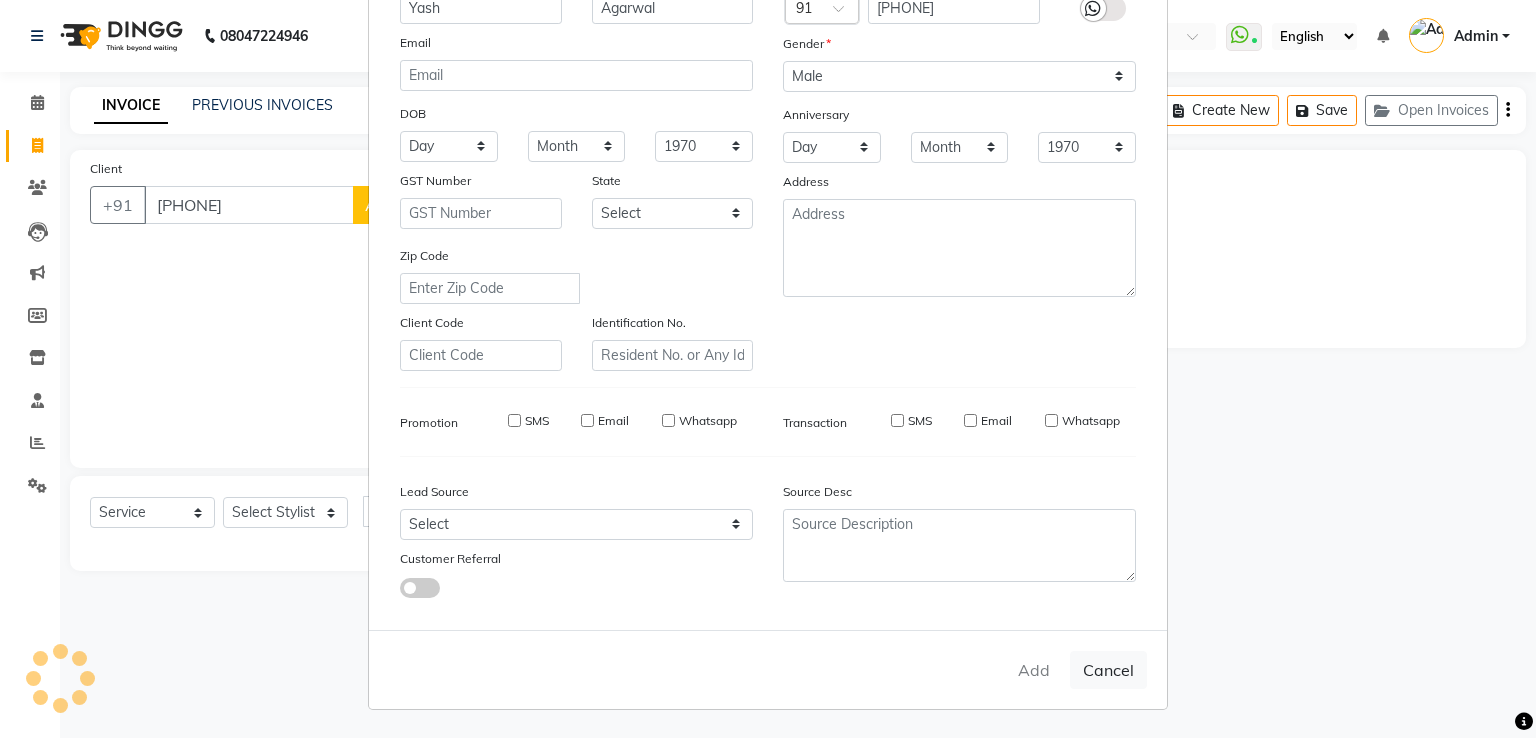 select 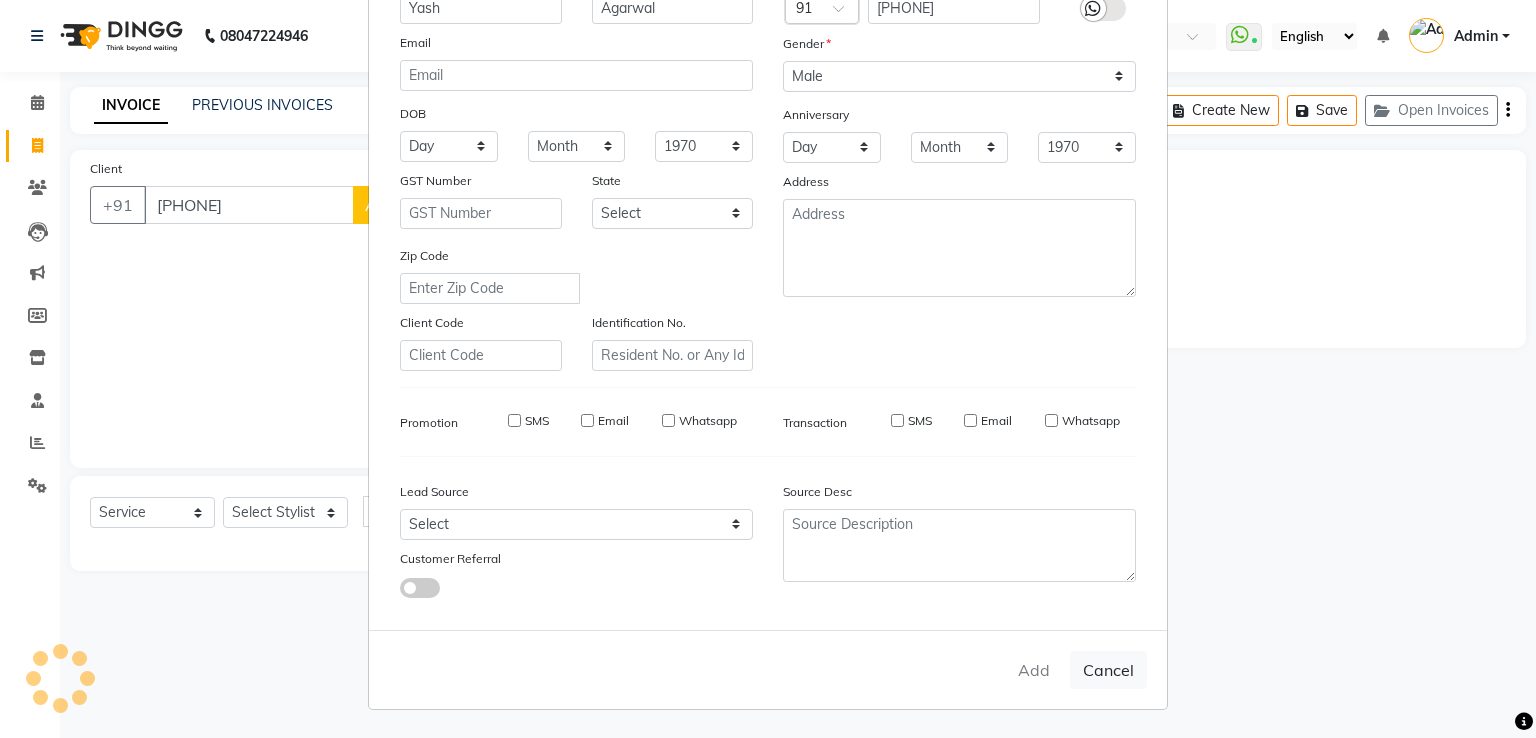 select 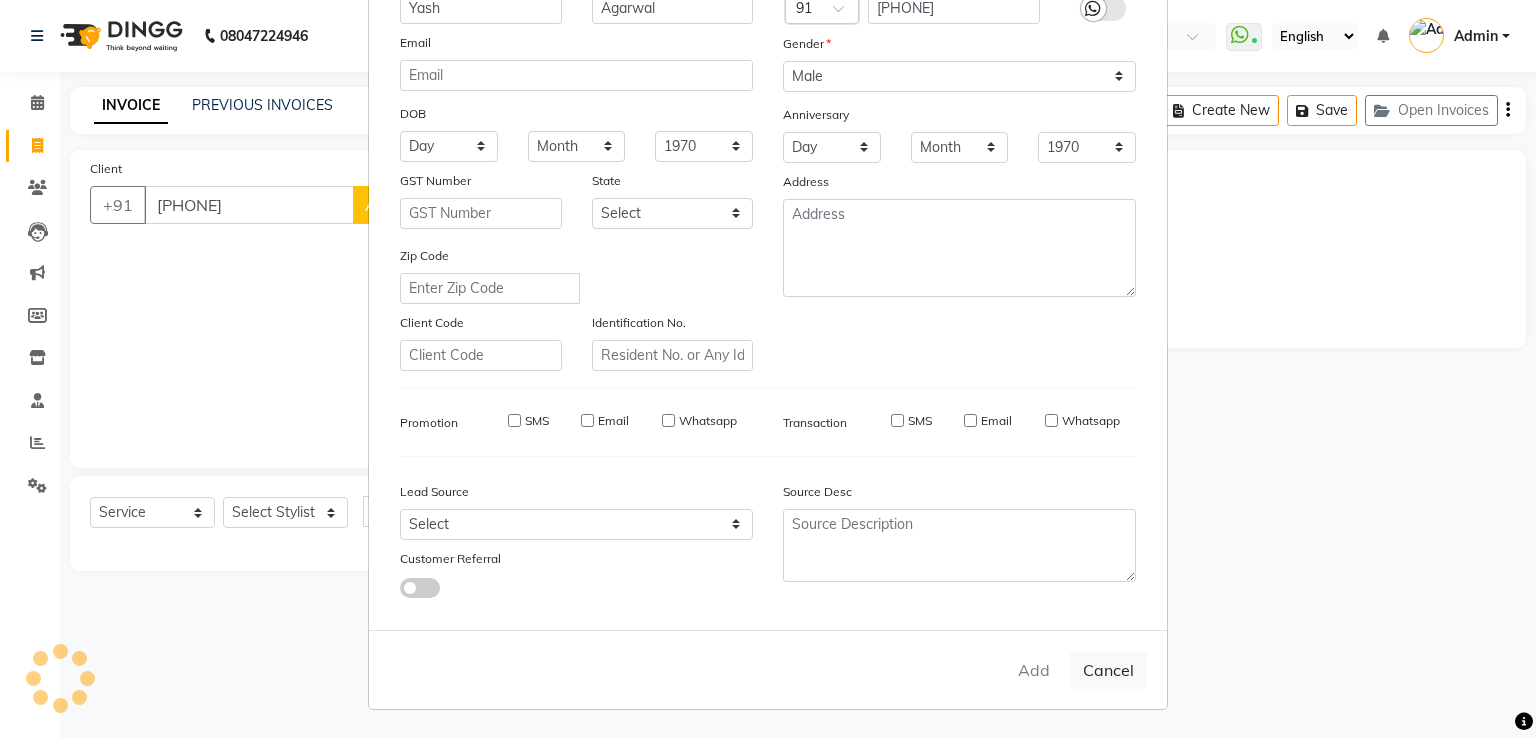select 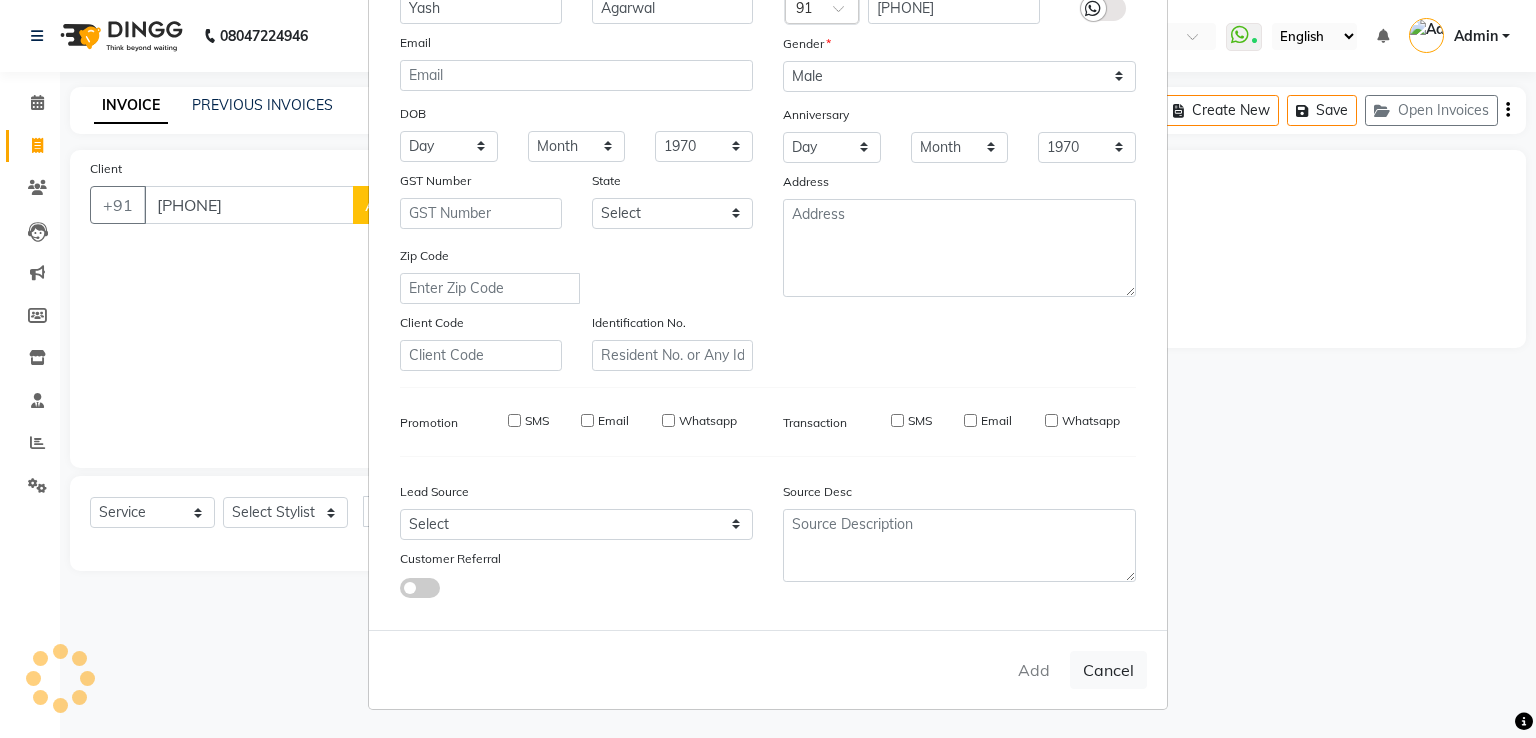 select 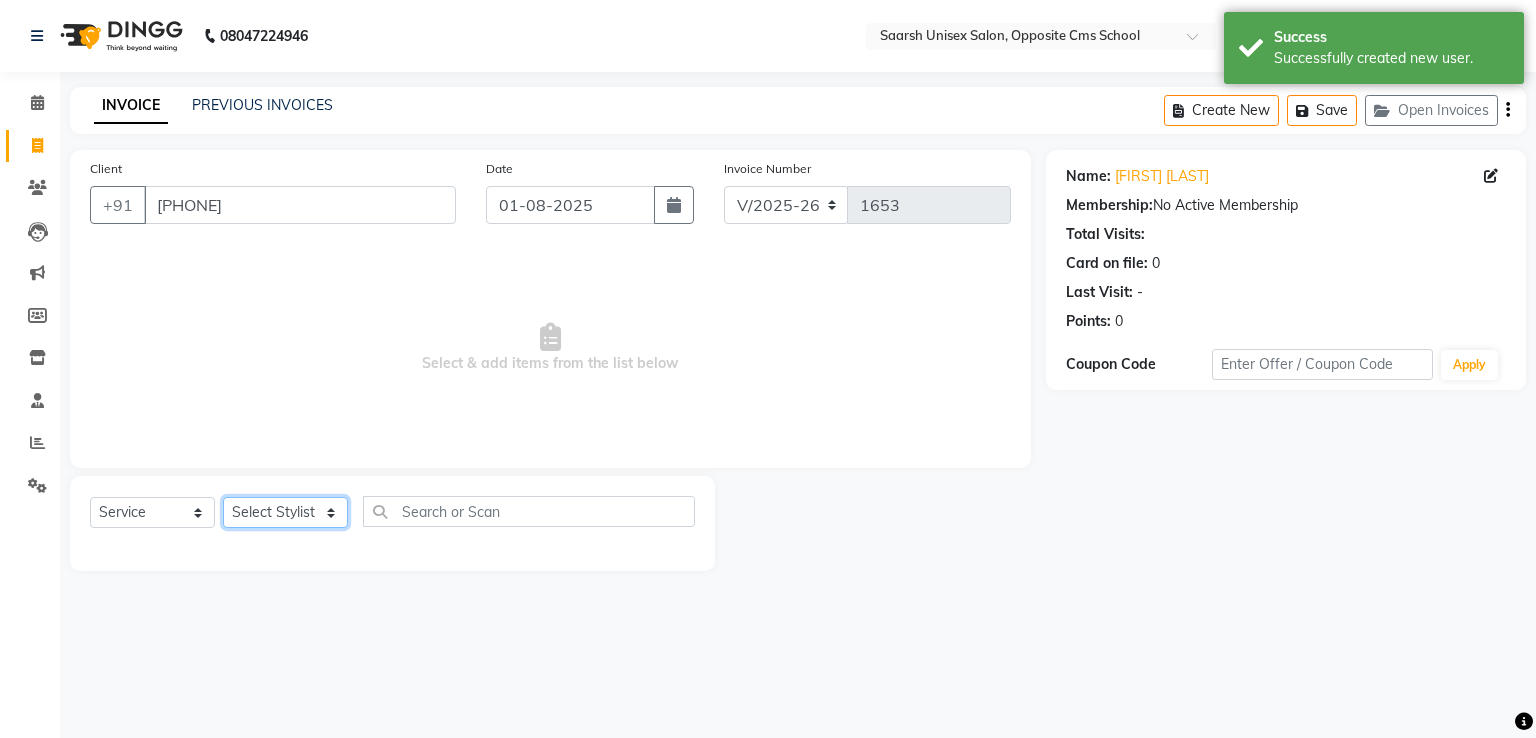click on "Select Stylist Bablu Dinesh Pal Front Desk Rehan Sadhna Sapna Shams Shivani Shivi [FIRST] [LAST]" 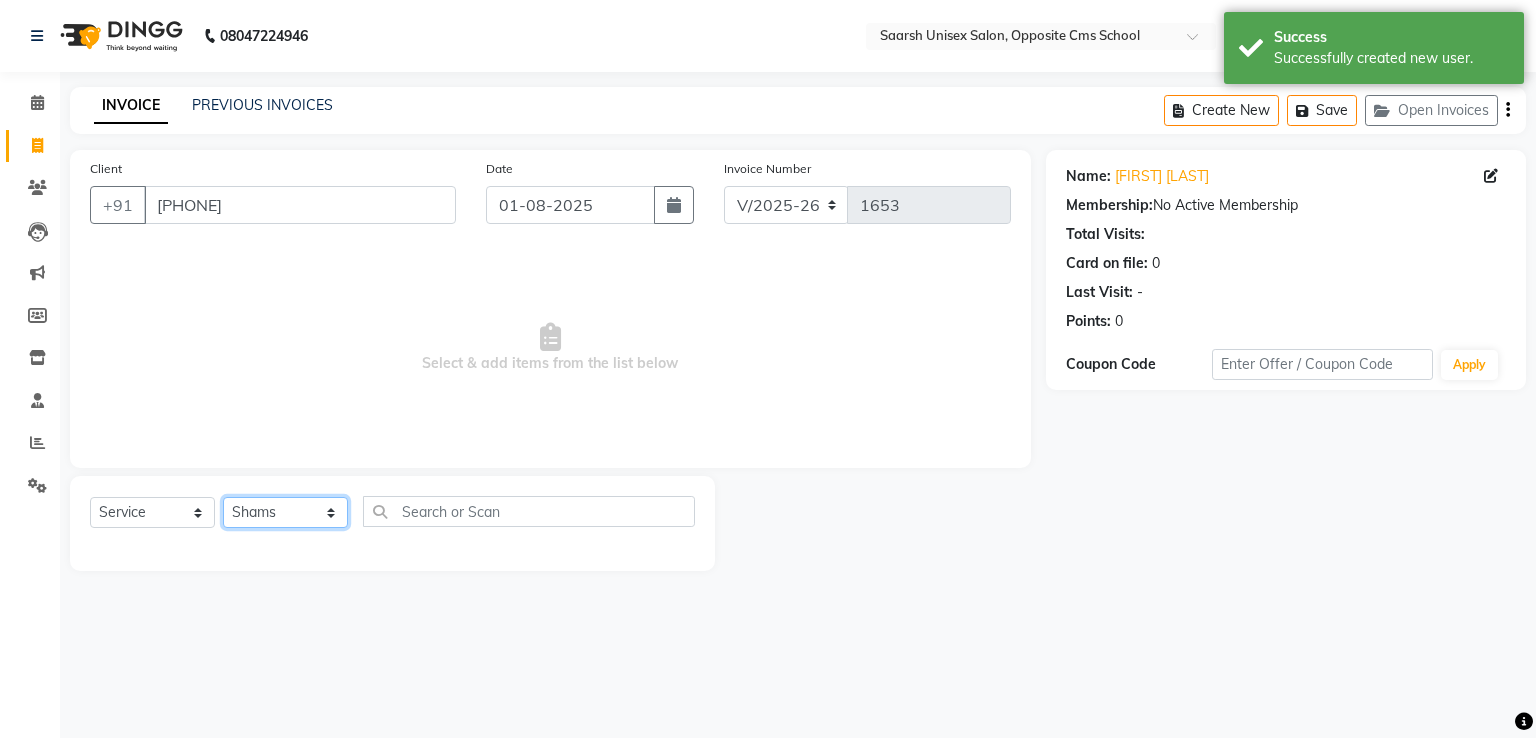 click on "Select Stylist Bablu Dinesh Pal Front Desk Rehan Sadhna Sapna Shams Shivani Shivi [FIRST] [LAST]" 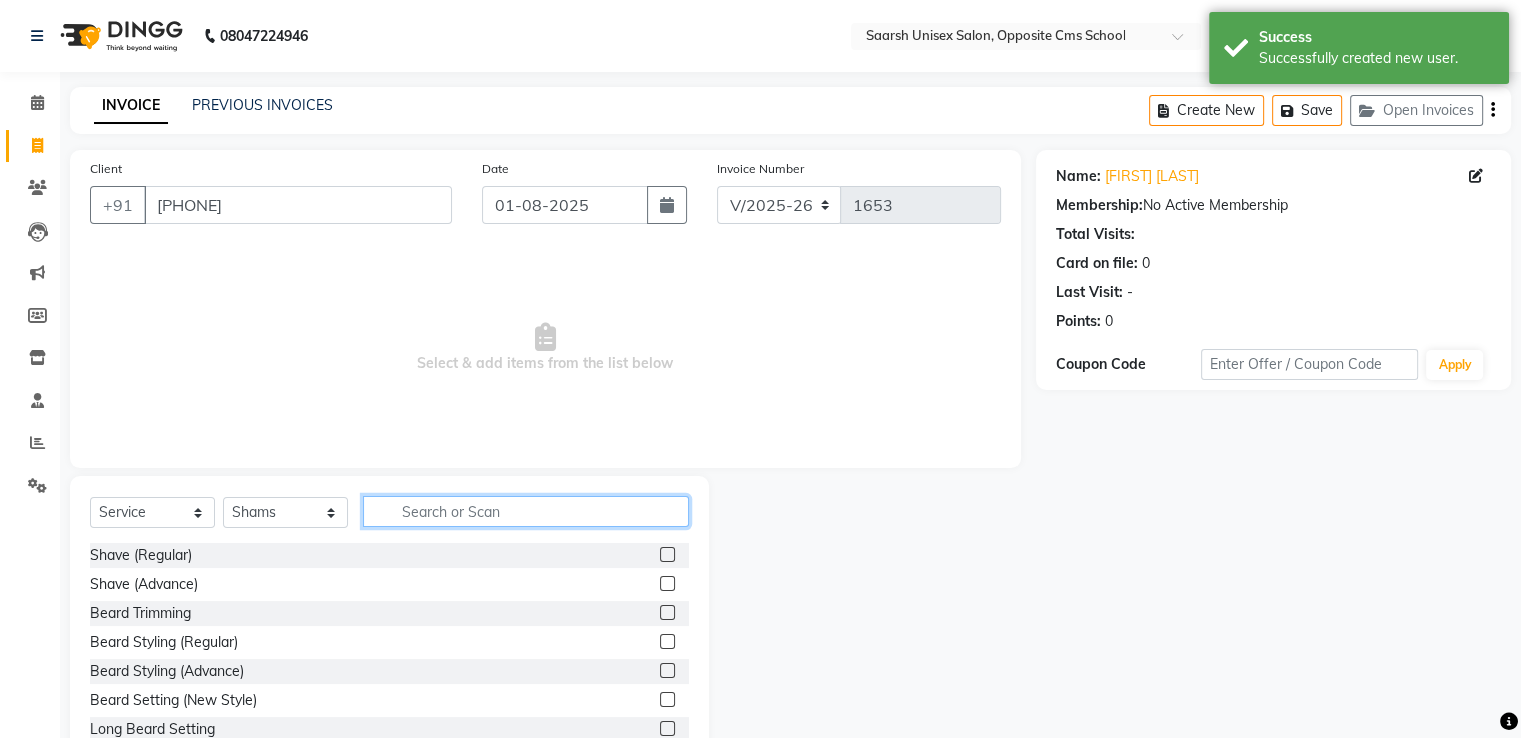 click 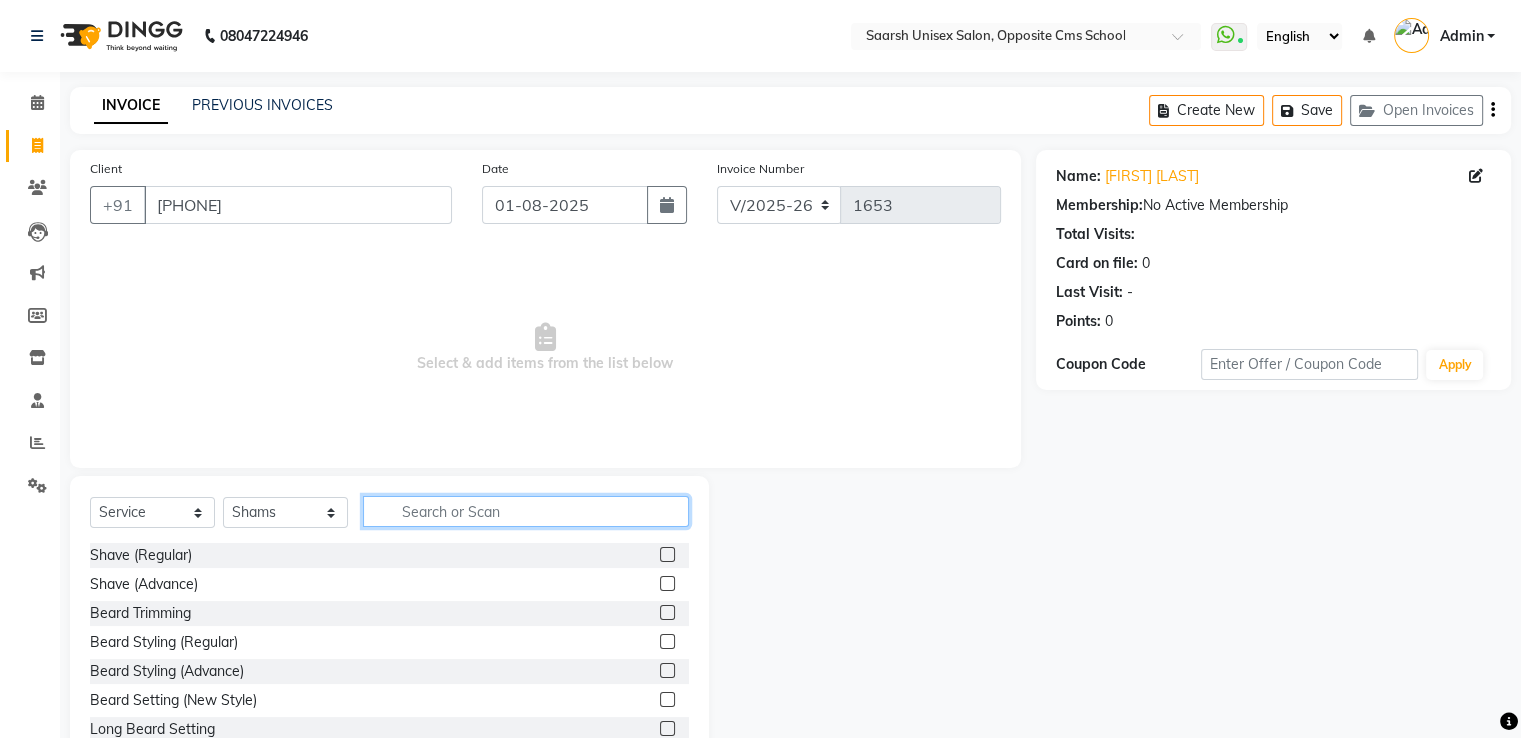 click 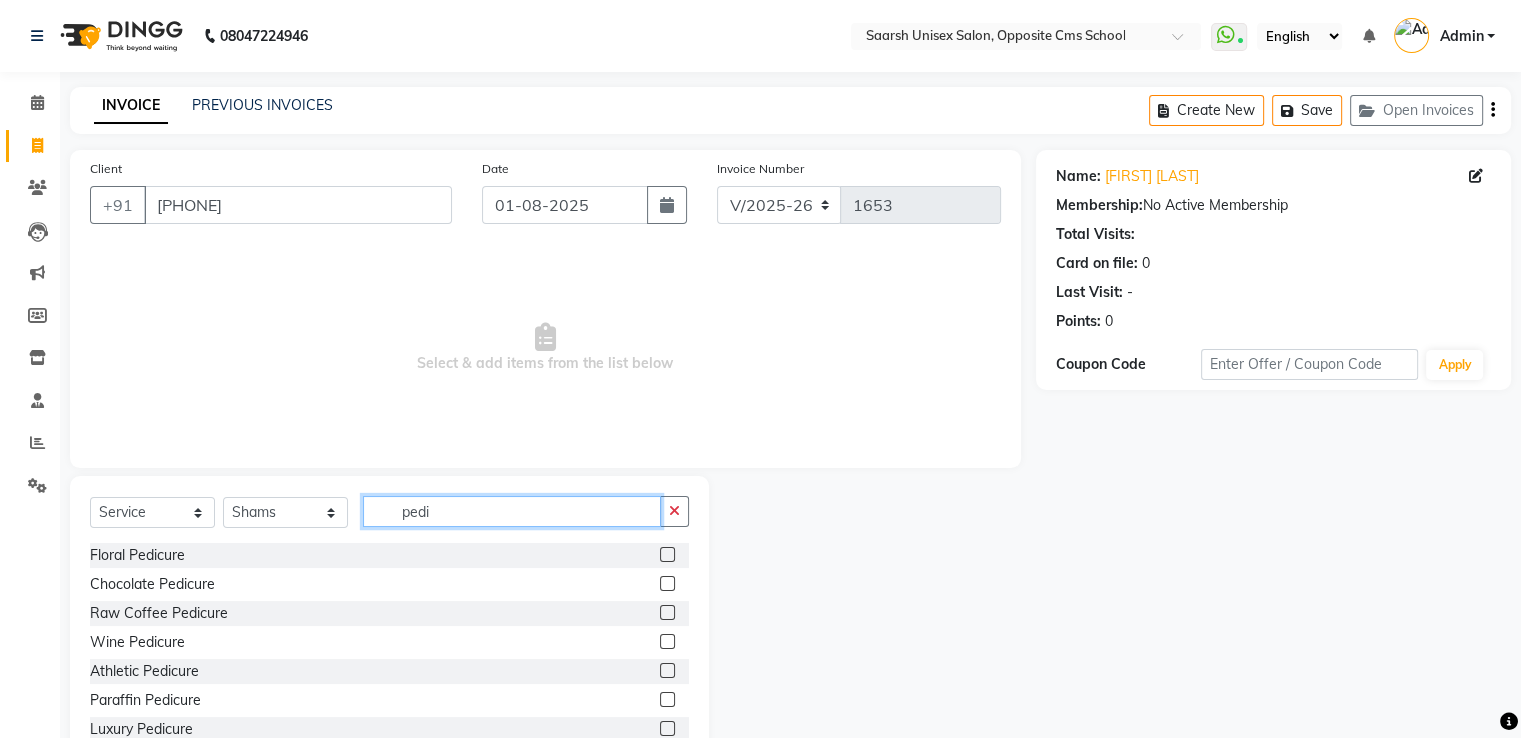 type on "pedi" 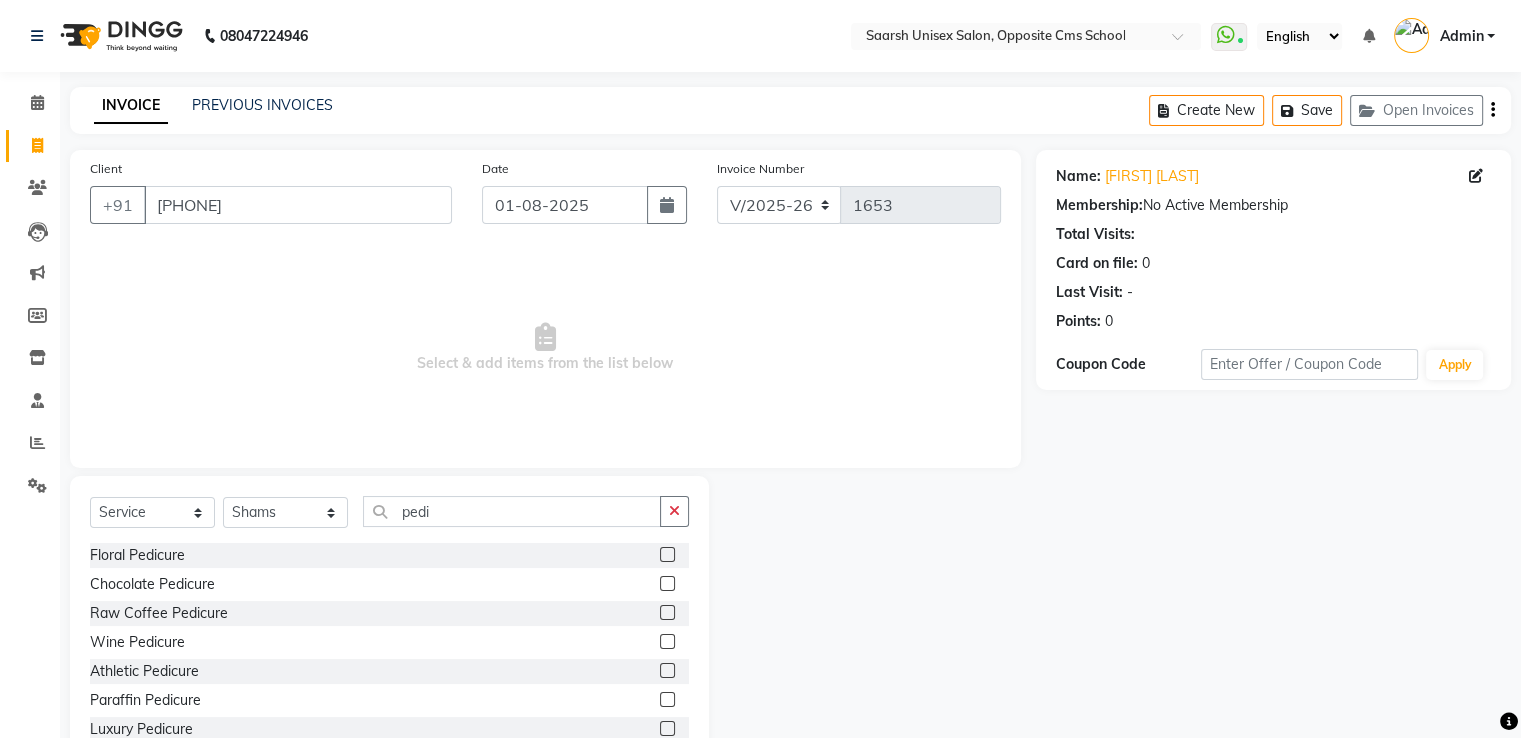 click 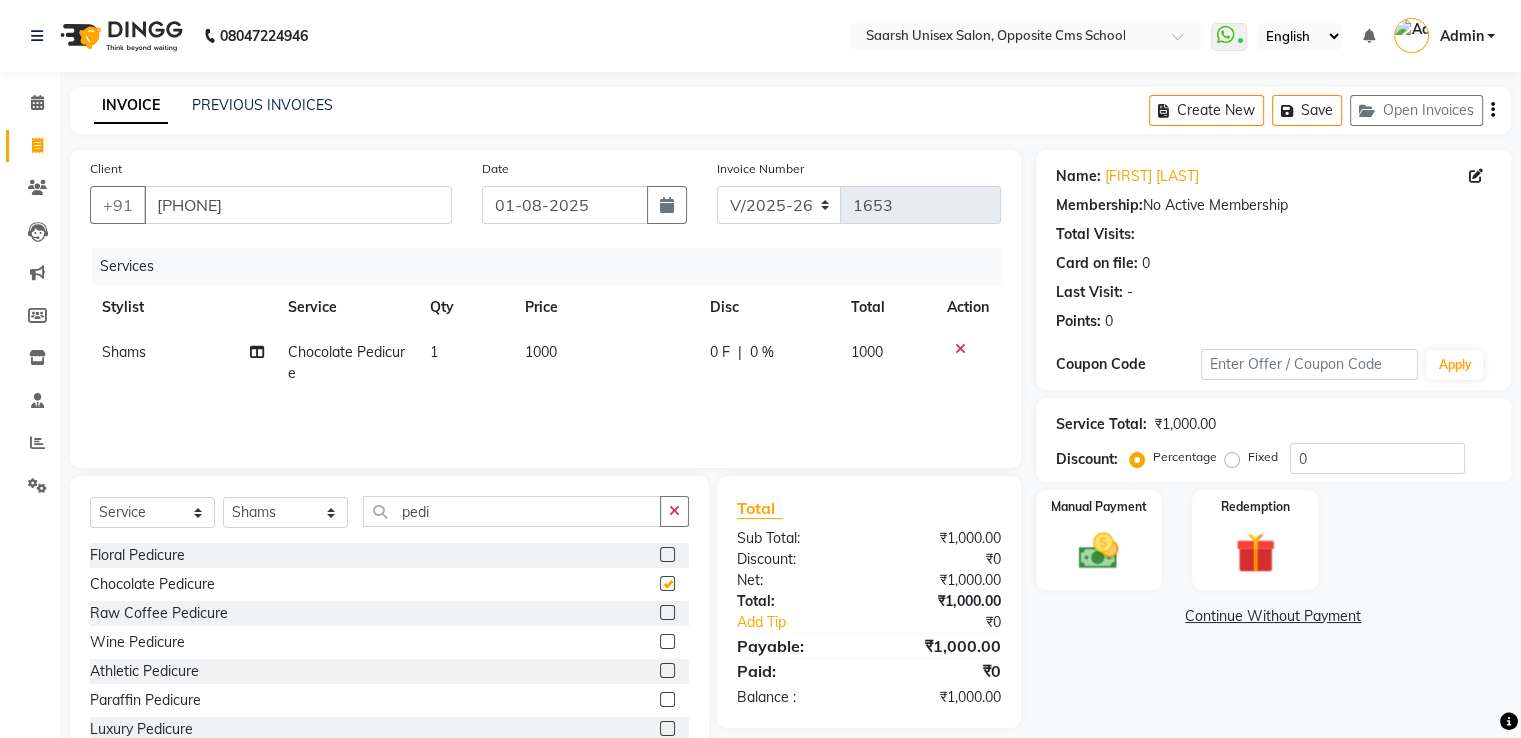 checkbox on "false" 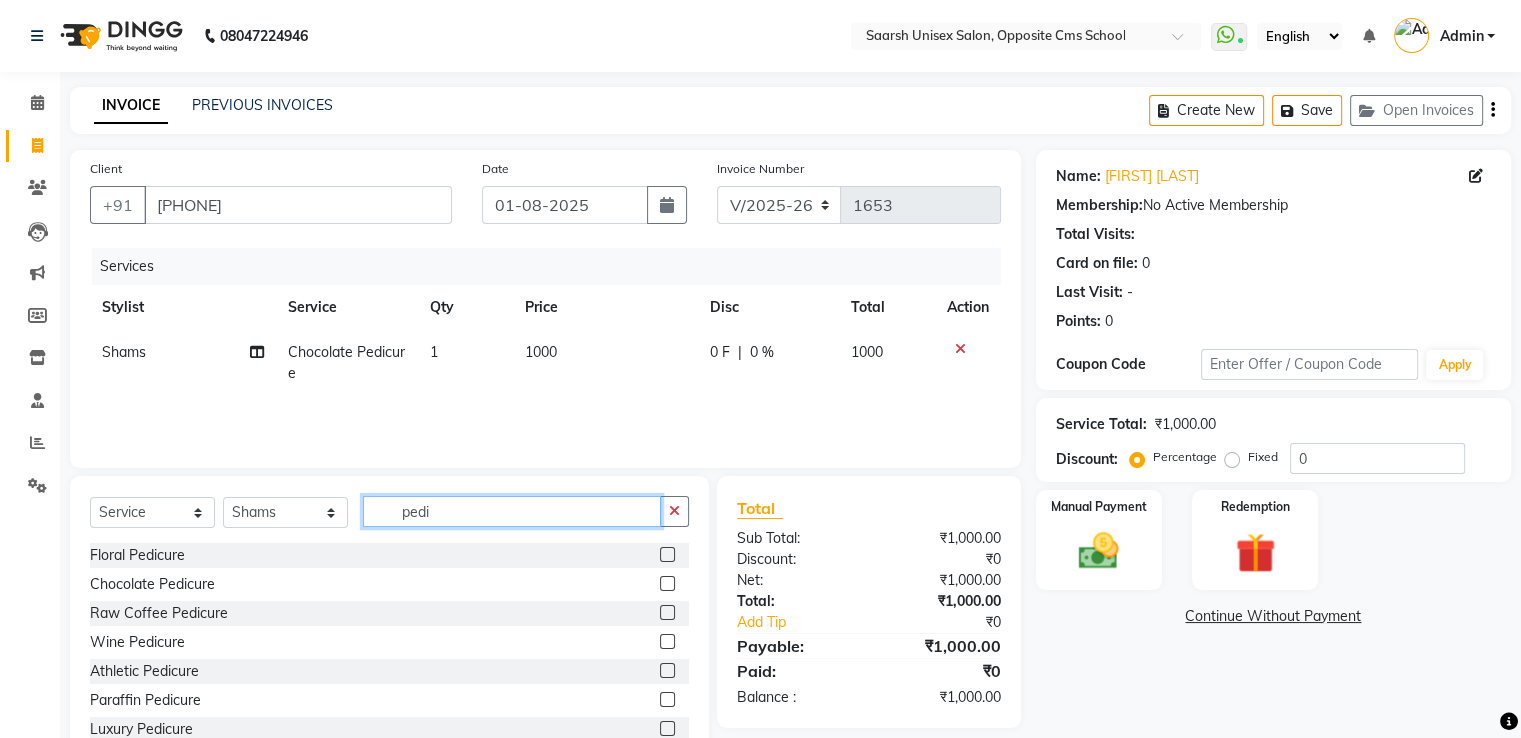 click on "pedi" 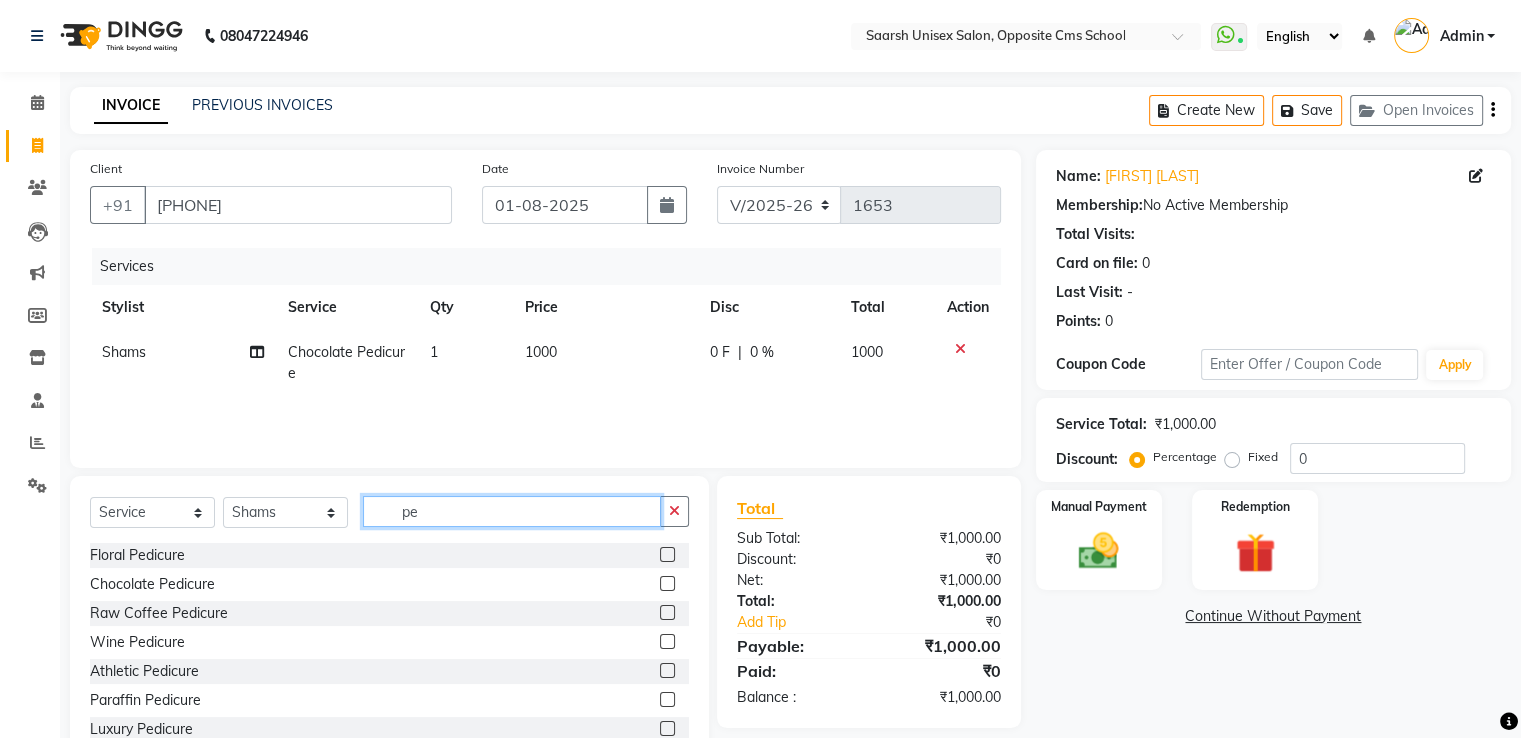type on "p" 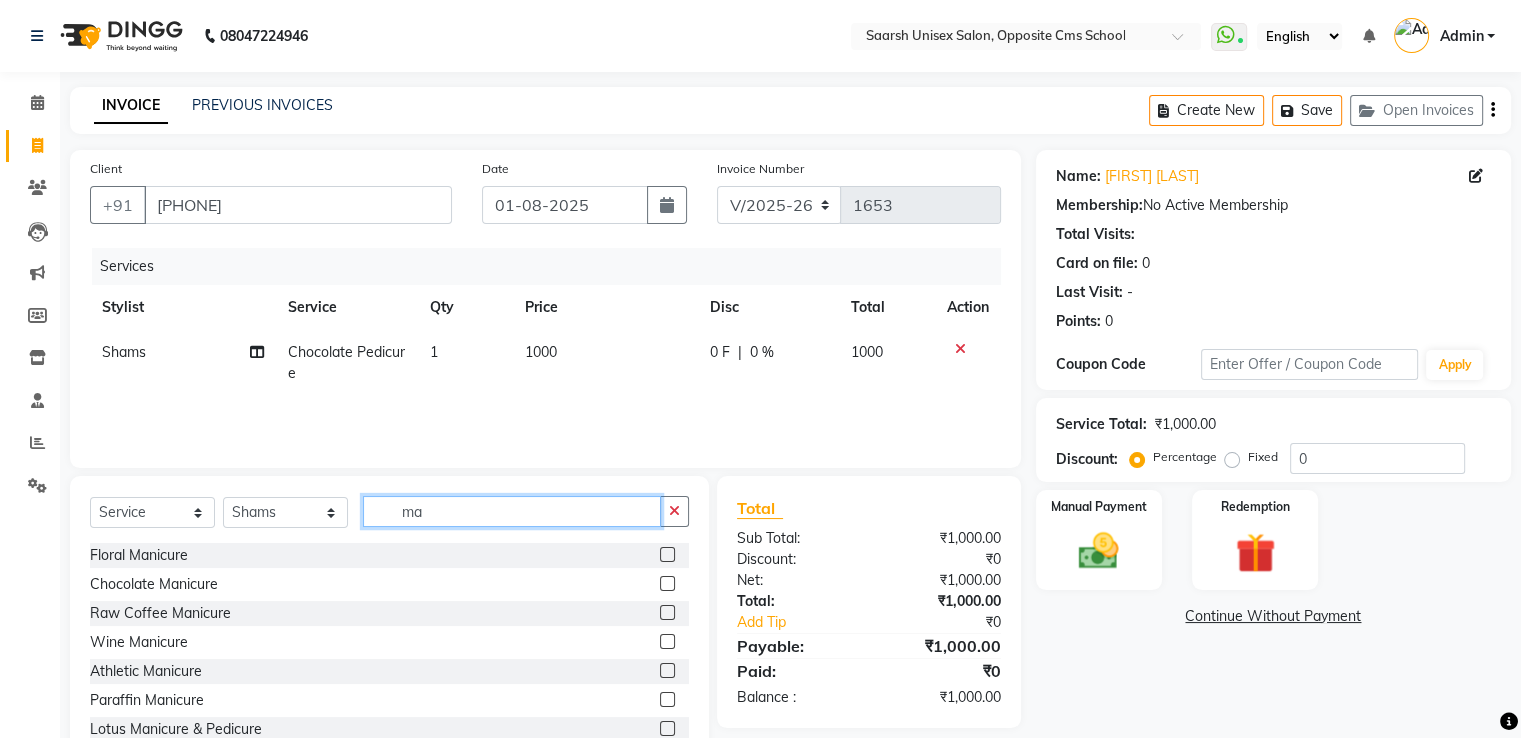 type on "m" 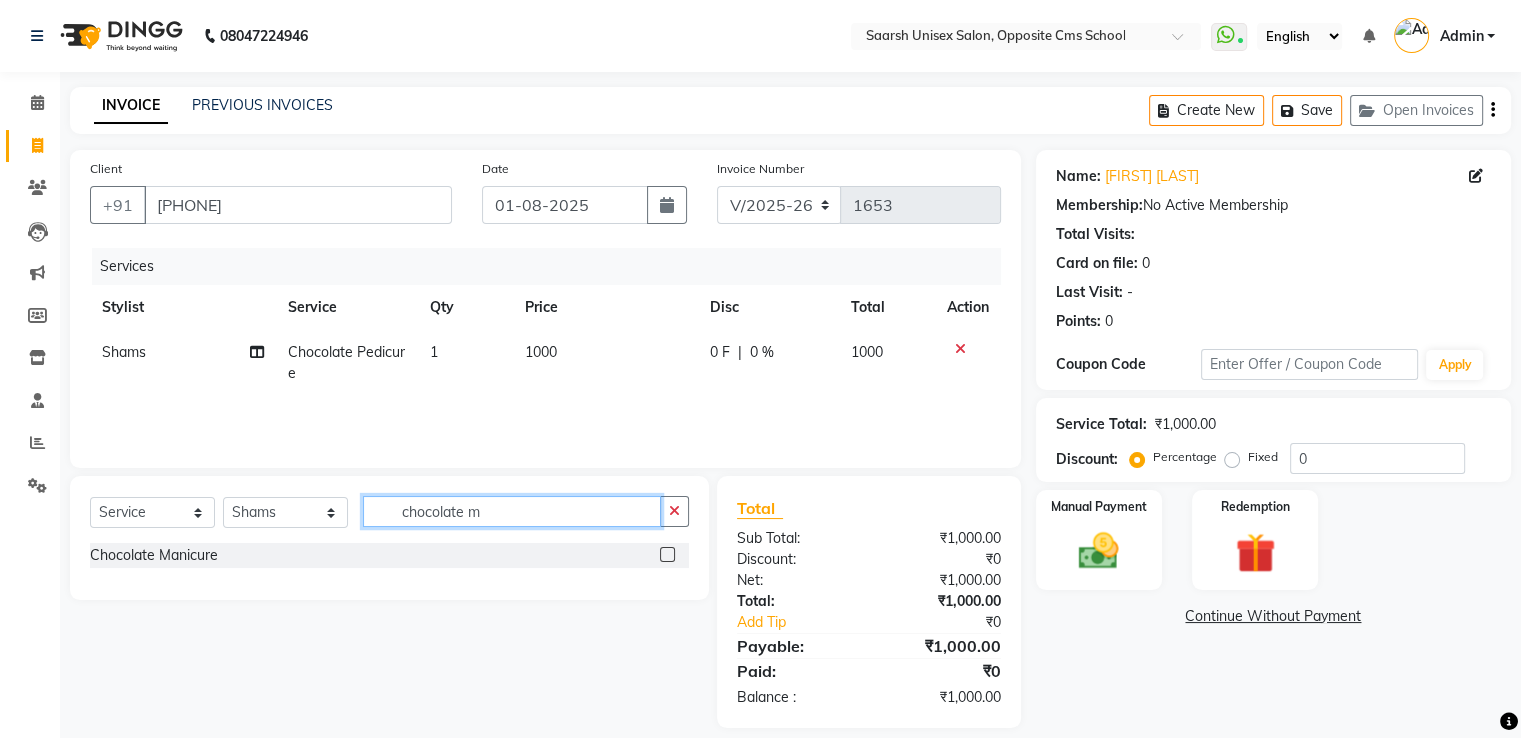 type on "chocolate m" 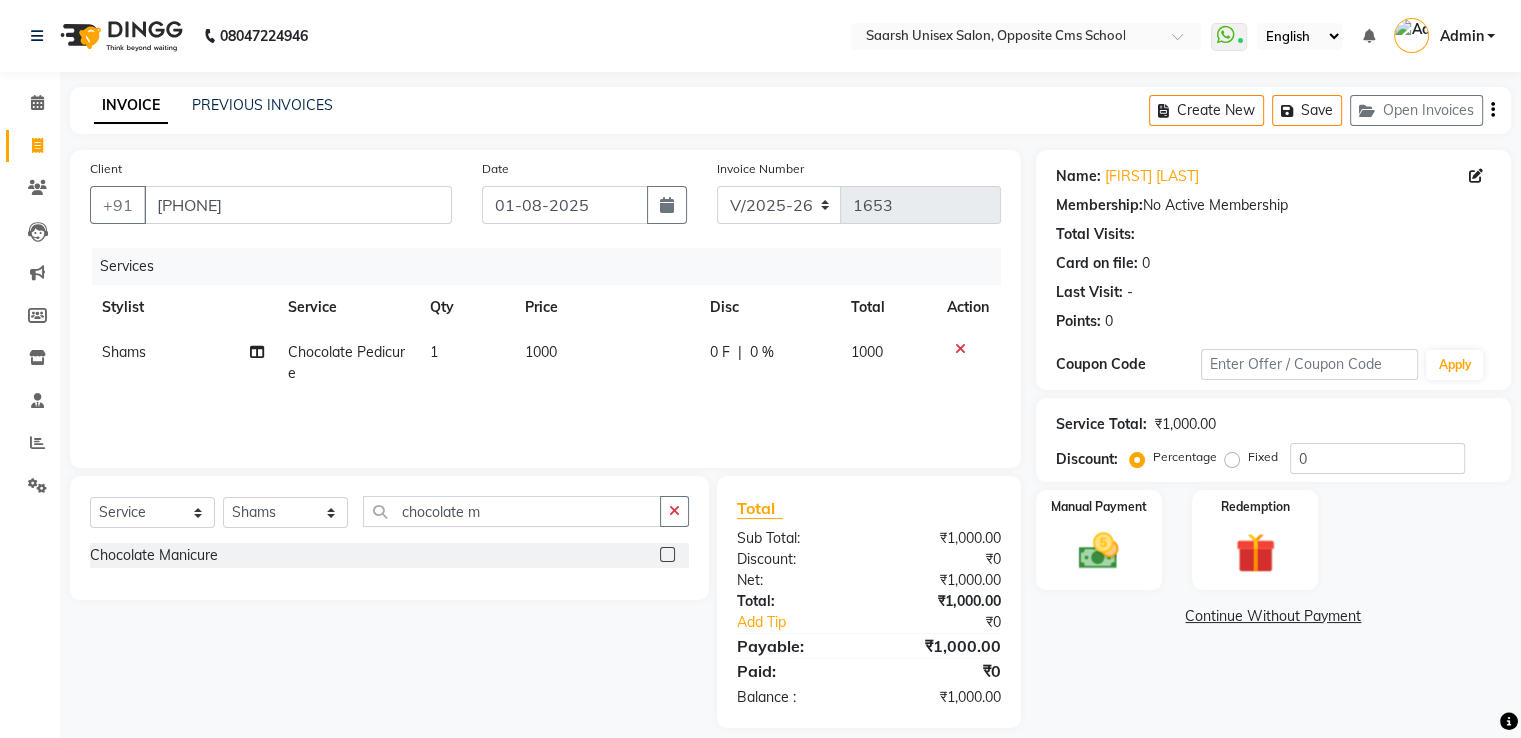 click 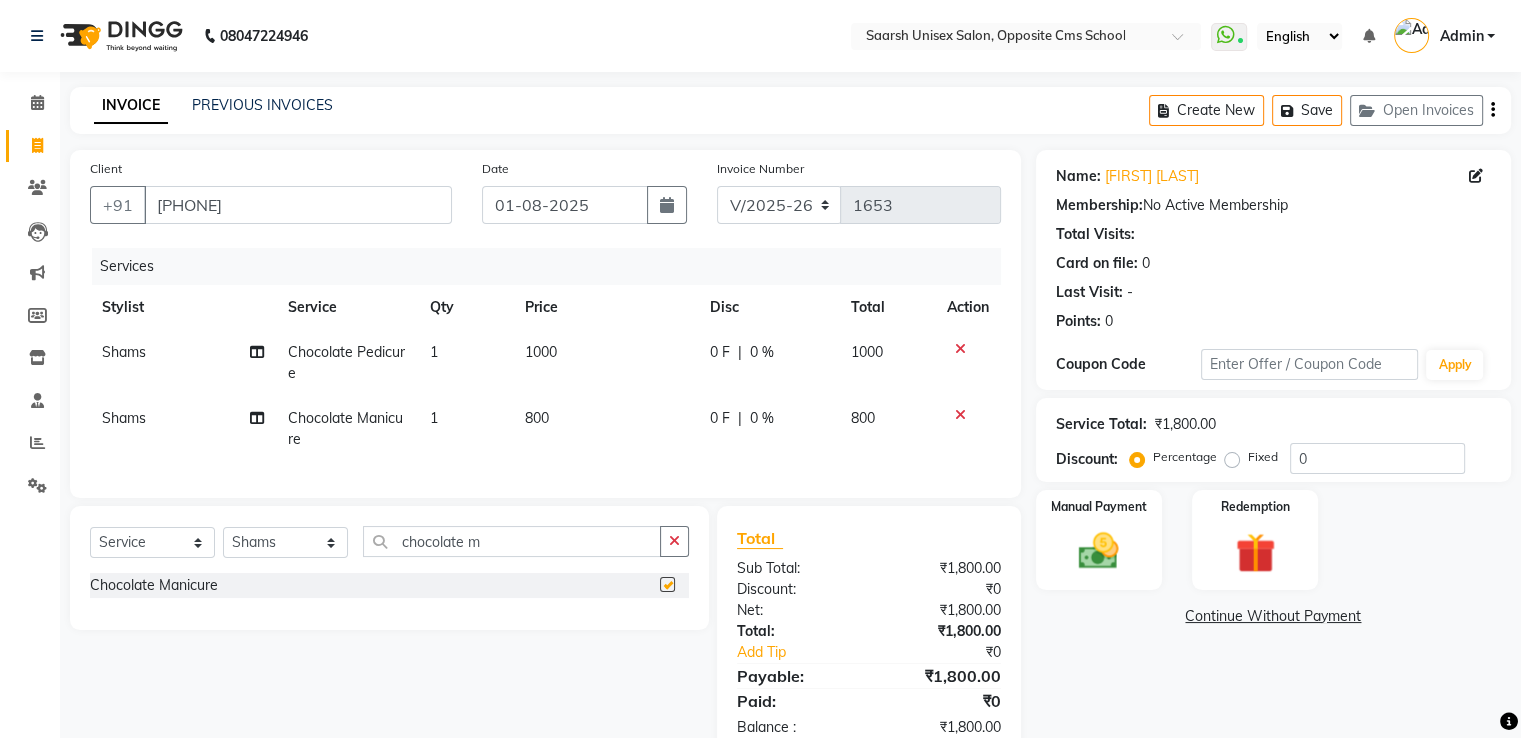 checkbox on "false" 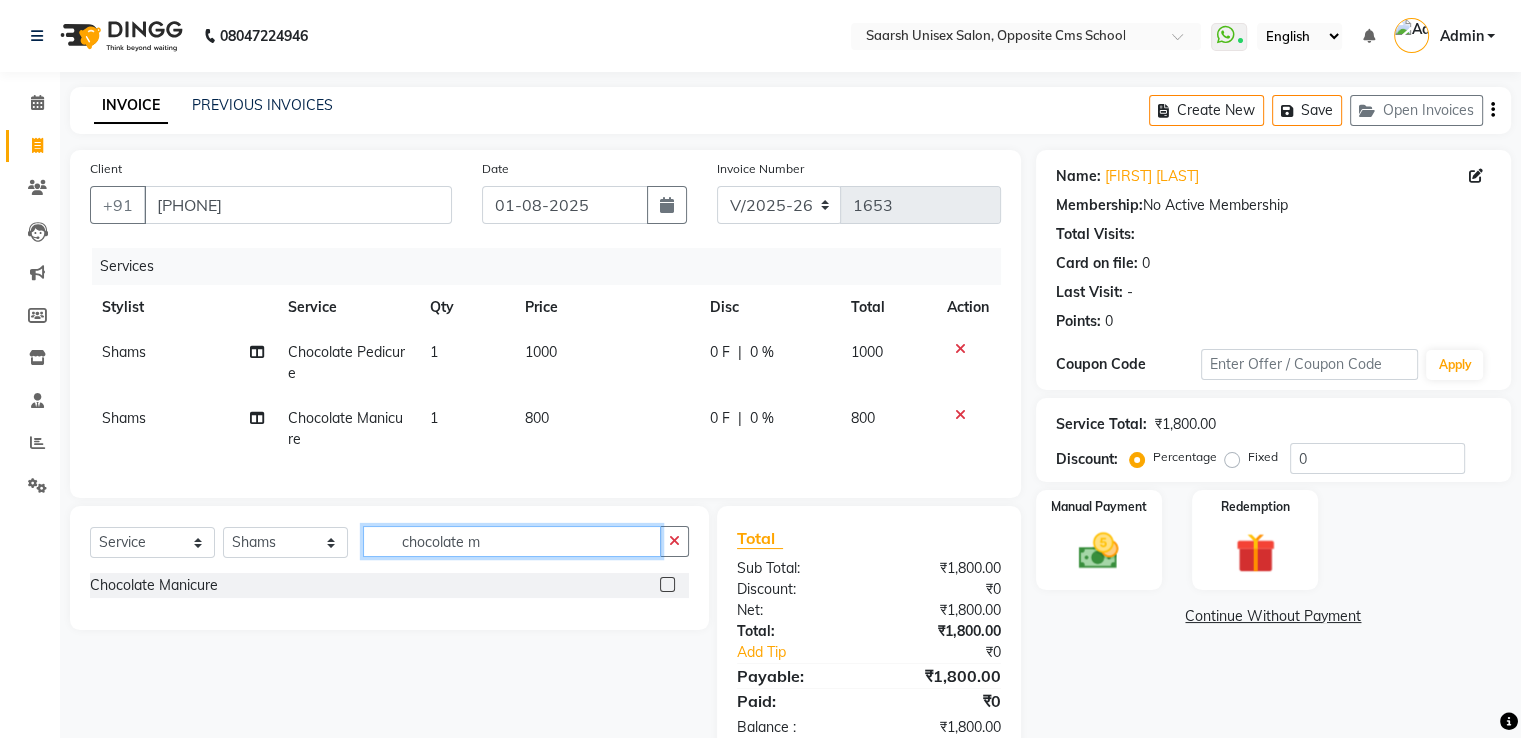 click on "chocolate m" 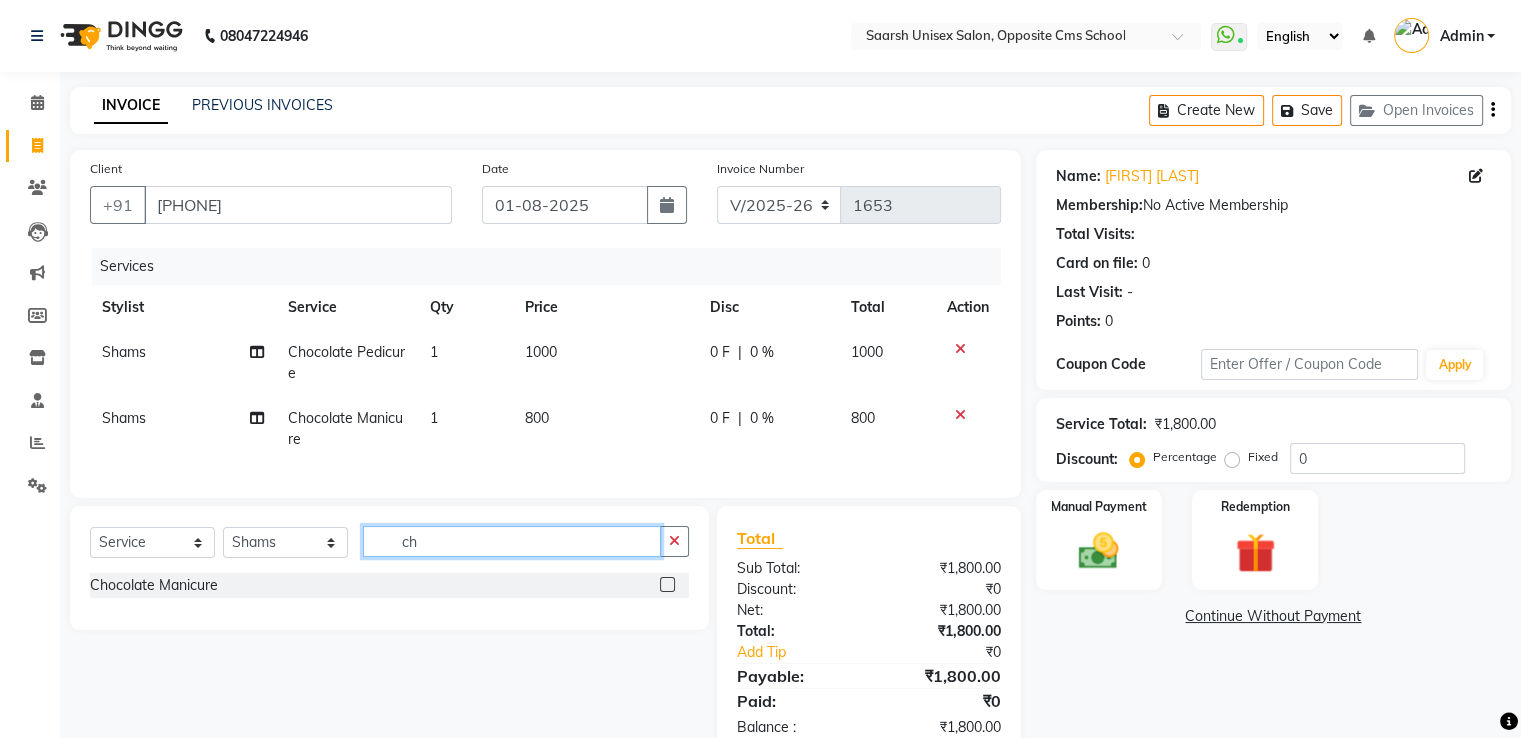 type on "c" 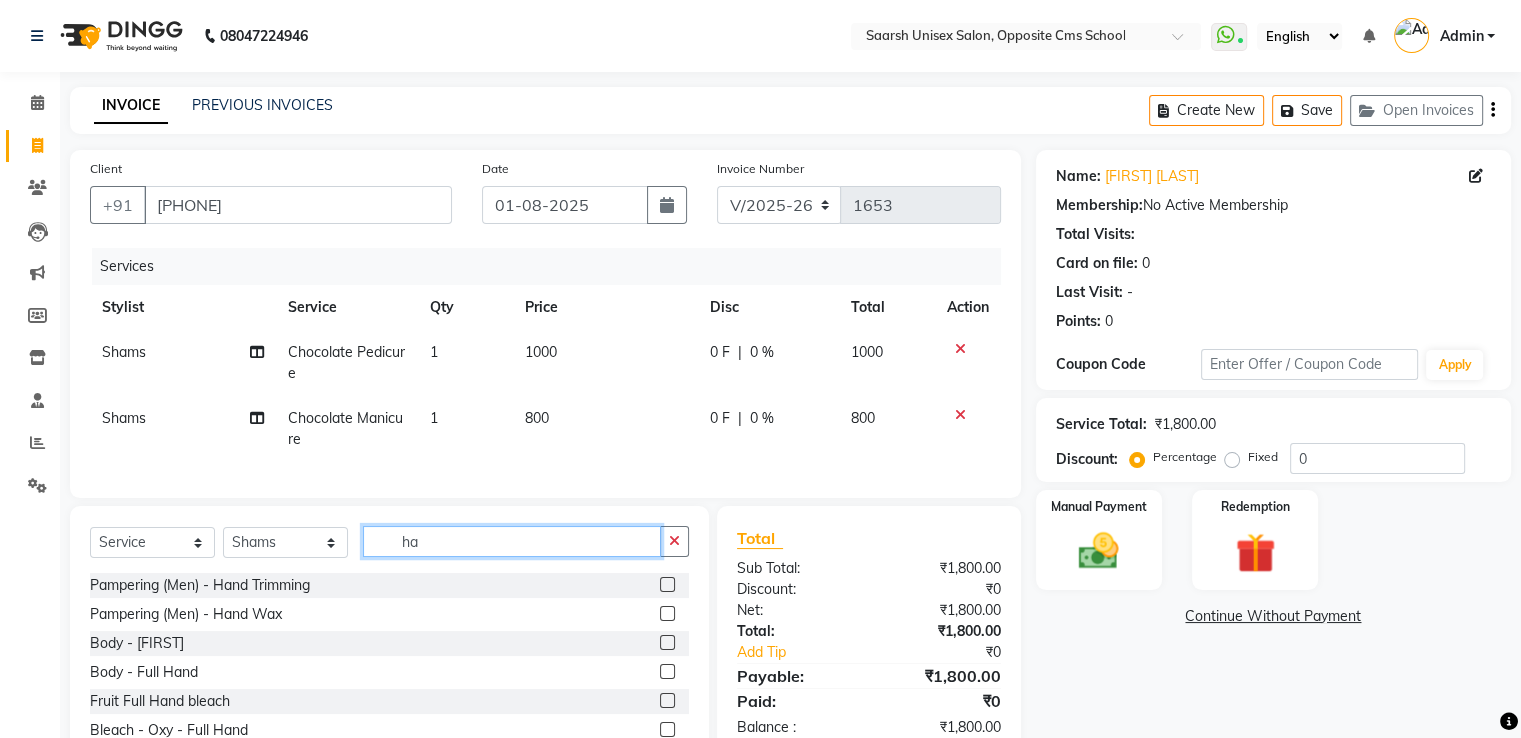 type on "h" 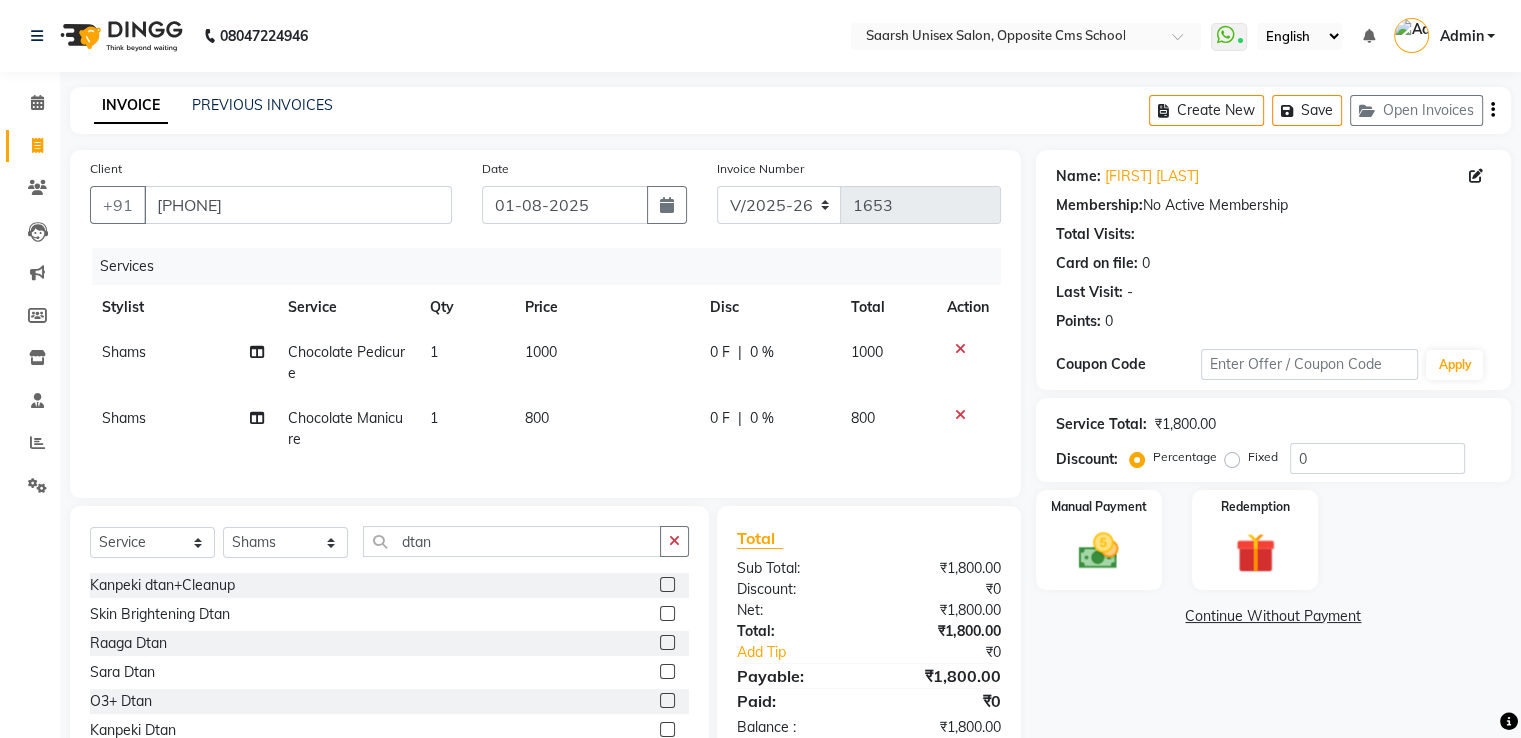 click on "Client +[COUNTRYCODE] [PHONE] Date [DATE] Invoice Number V/2025 V/2025-26 1653 Services Stylist Service Qty Price Disc Total Action [FIRST] Chocolate Pedicure 1 1000 0 F | 0 % 1000 [FIRST] Chocolate Manicure 1 800 0 F | 0 % 800" 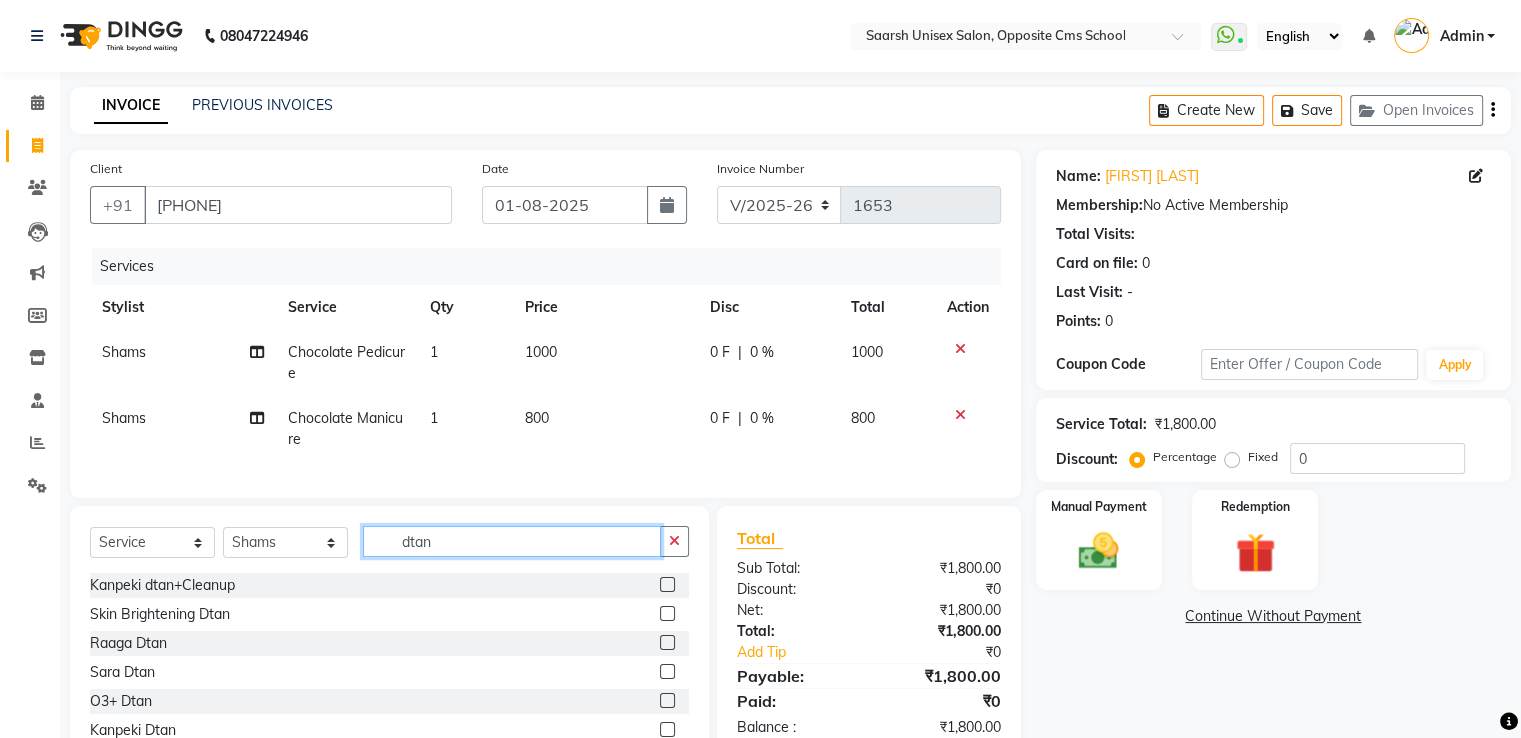 click on "dtan" 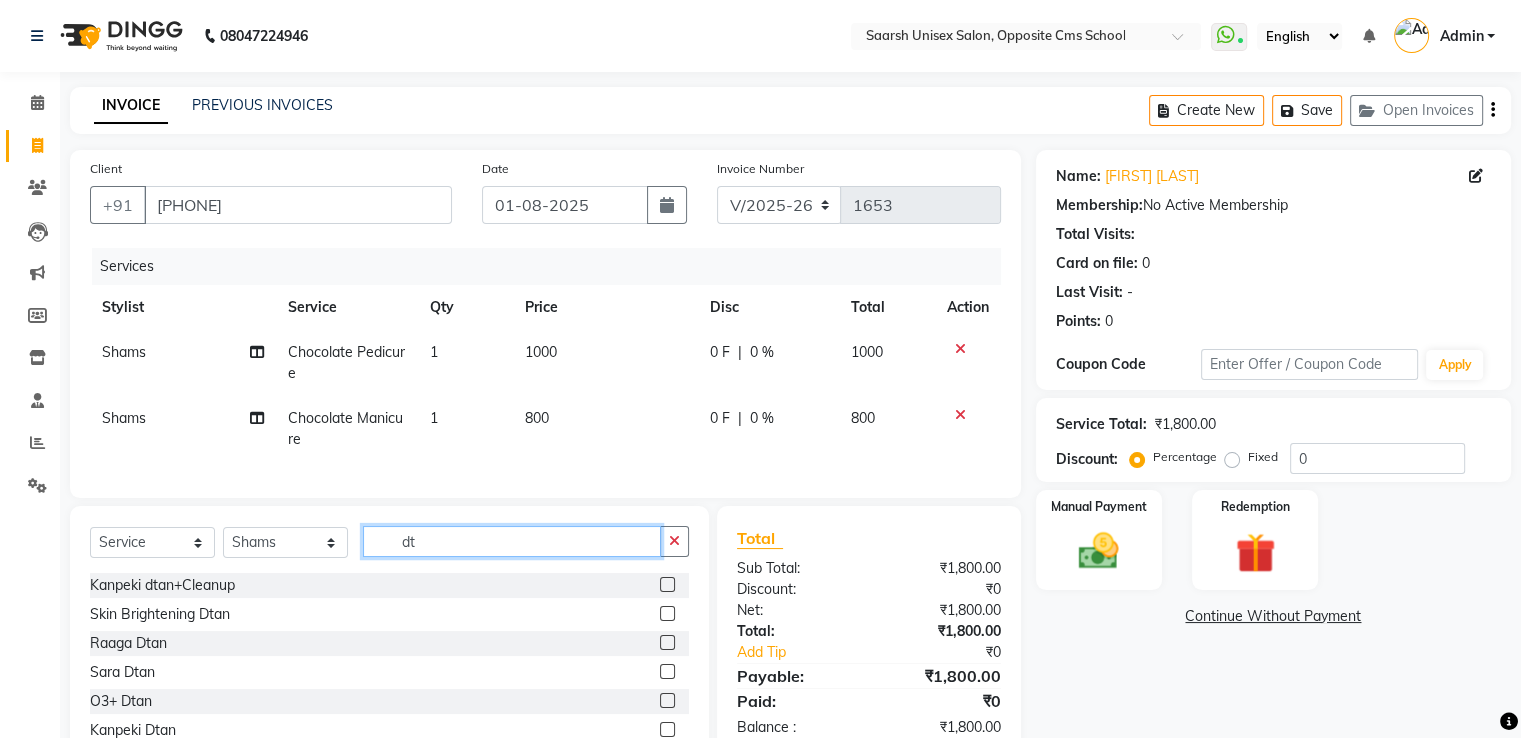 type on "d" 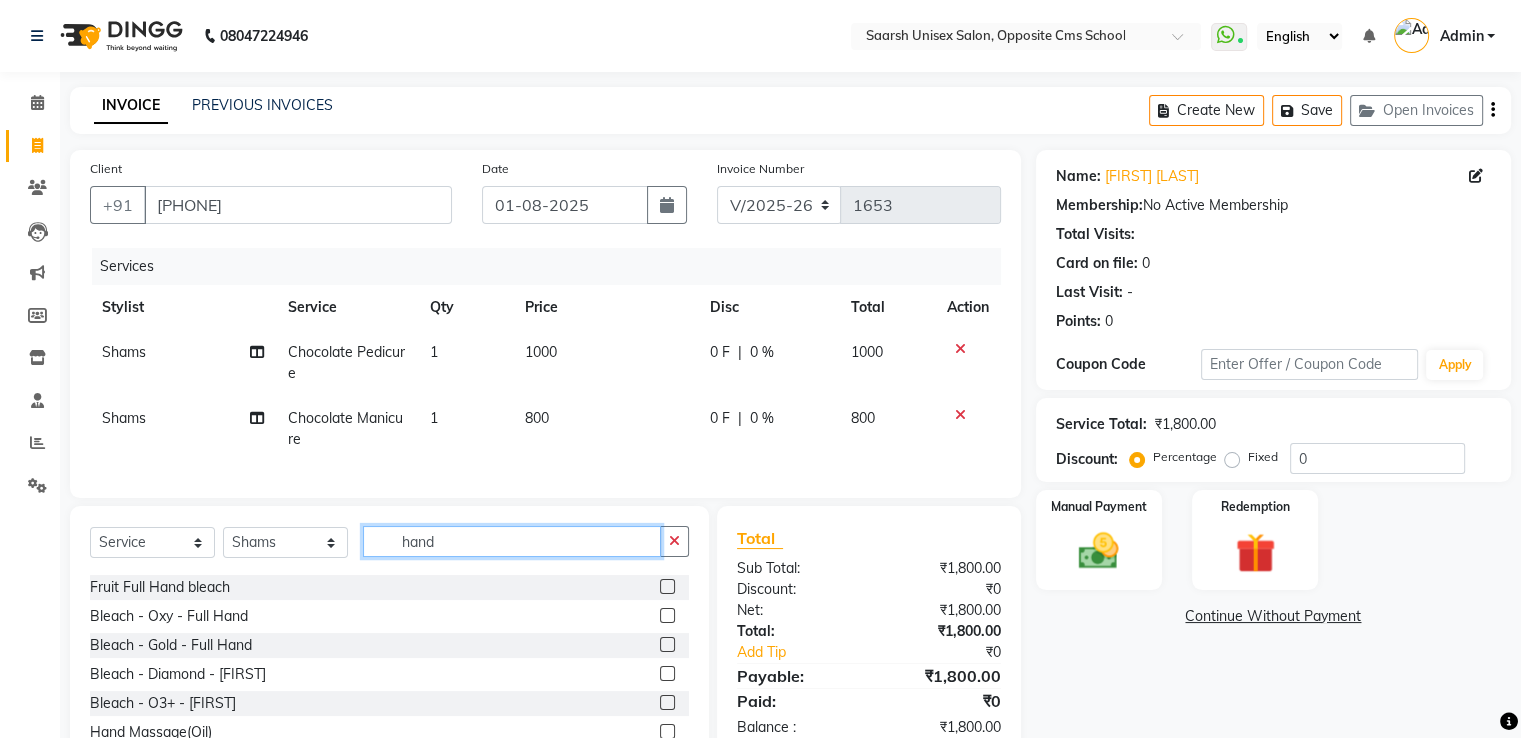 scroll, scrollTop: 119, scrollLeft: 0, axis: vertical 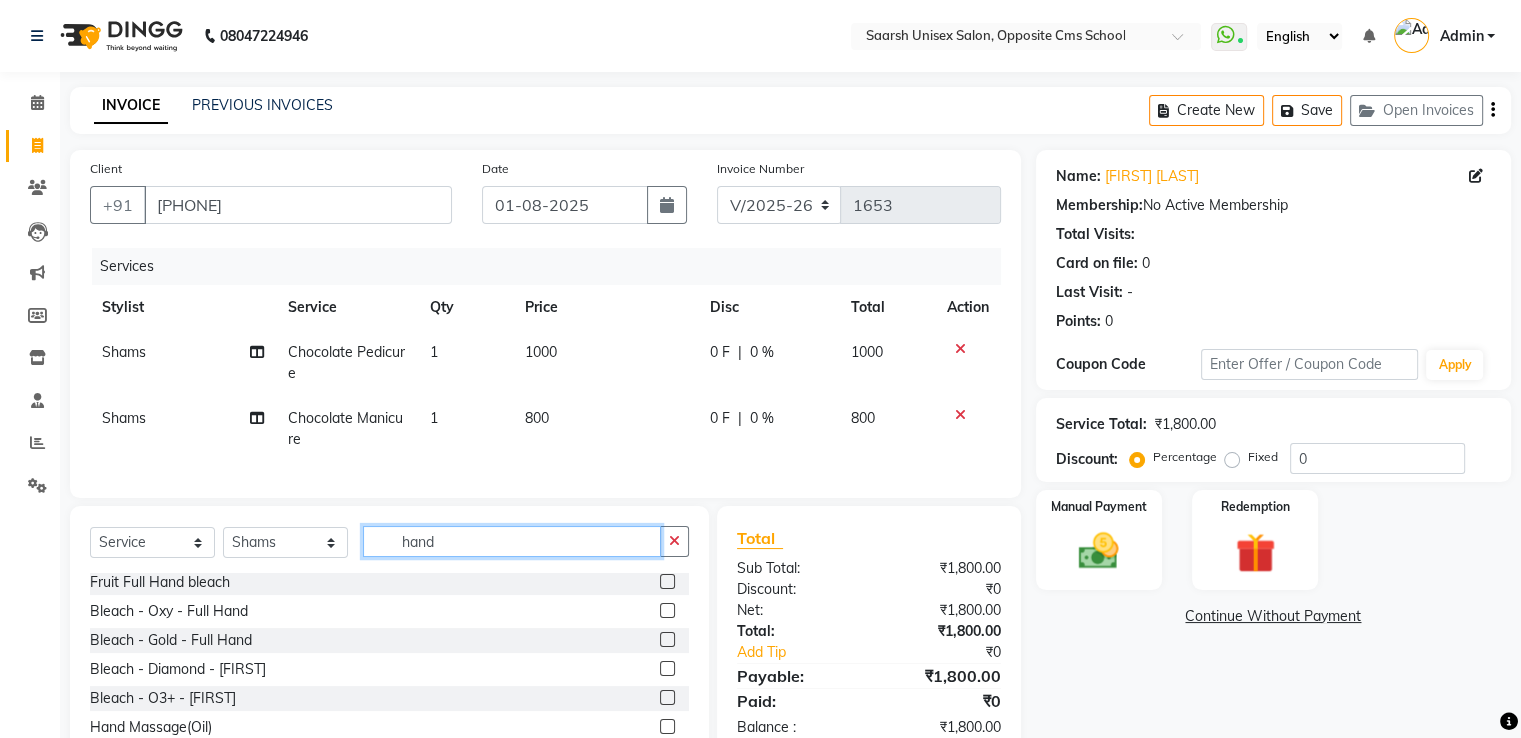 click on "hand" 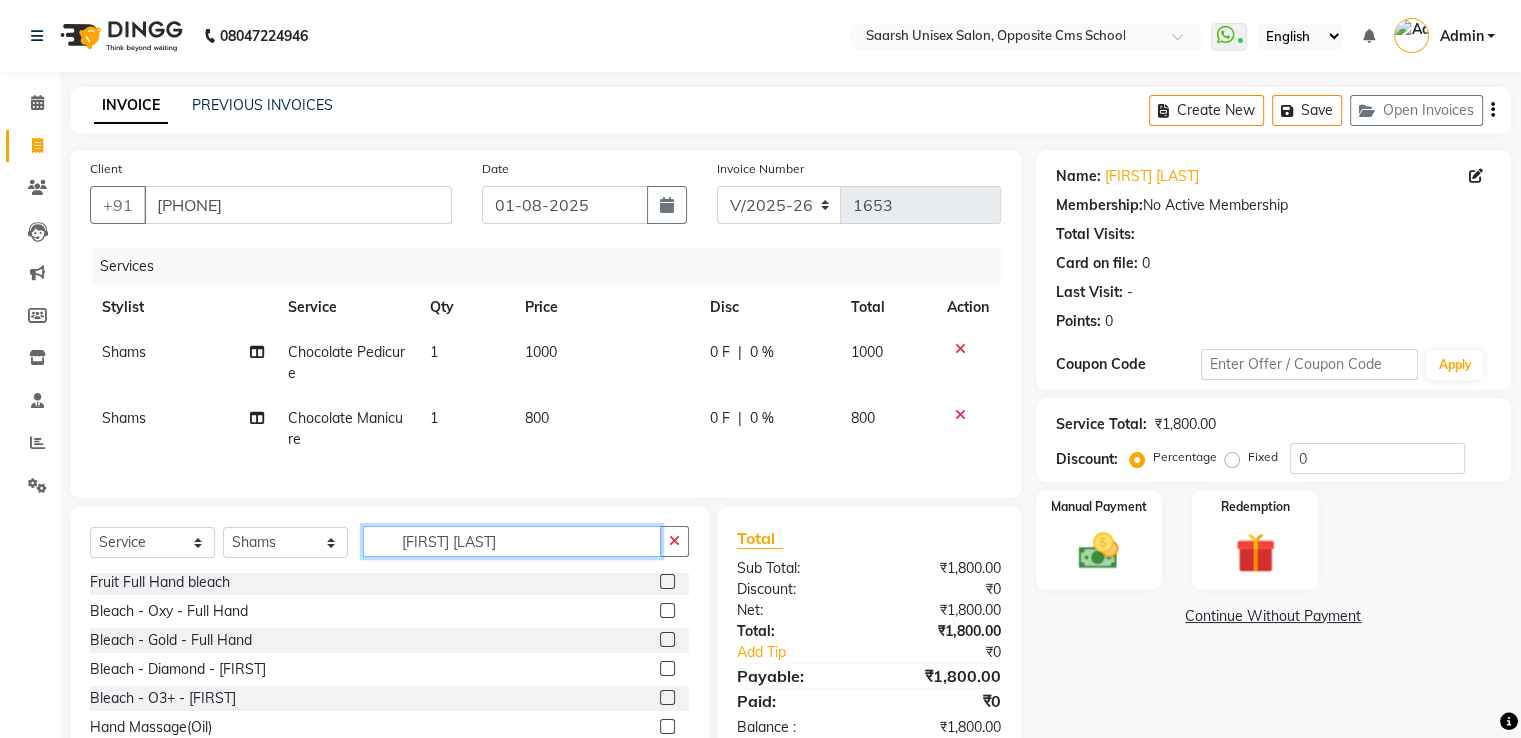 scroll, scrollTop: 0, scrollLeft: 0, axis: both 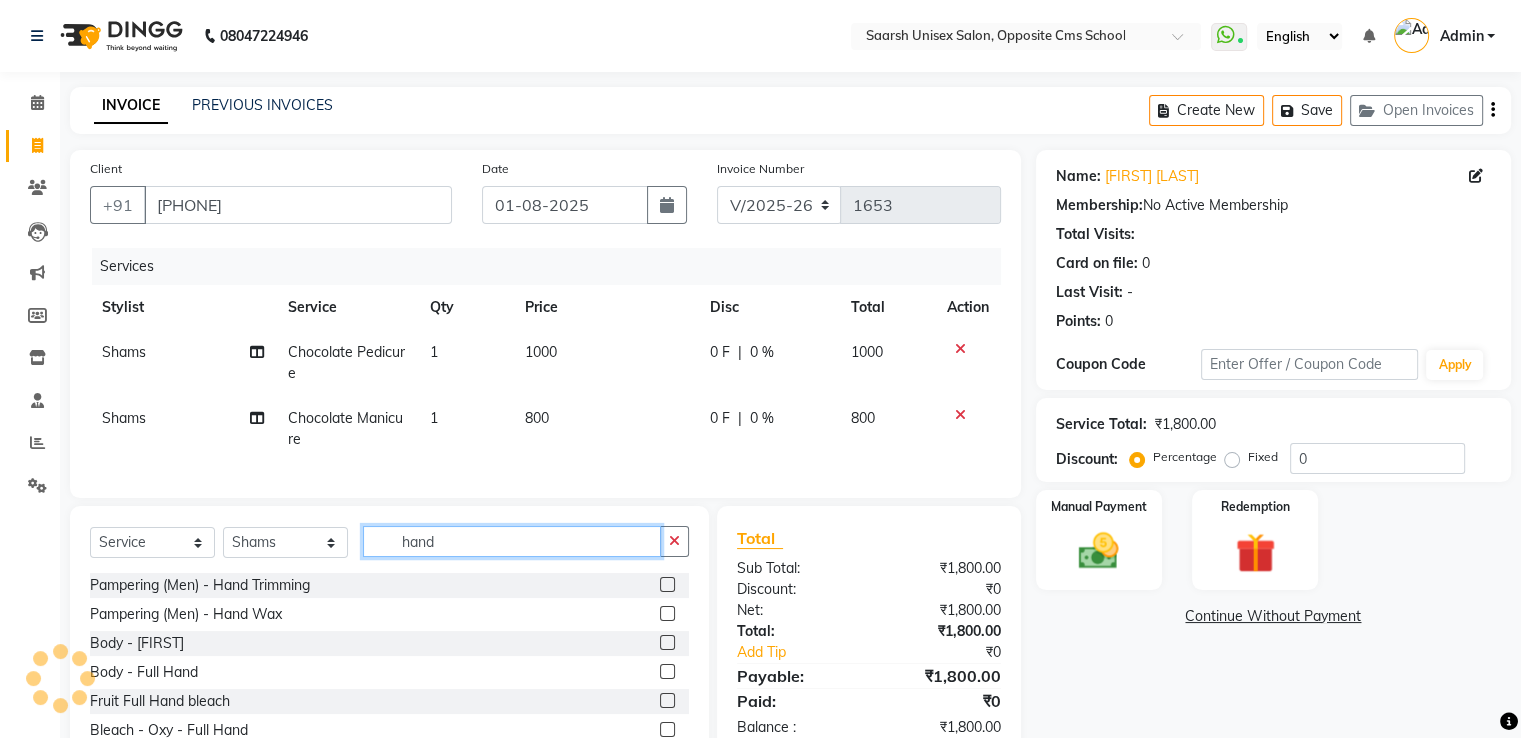 type on "hand" 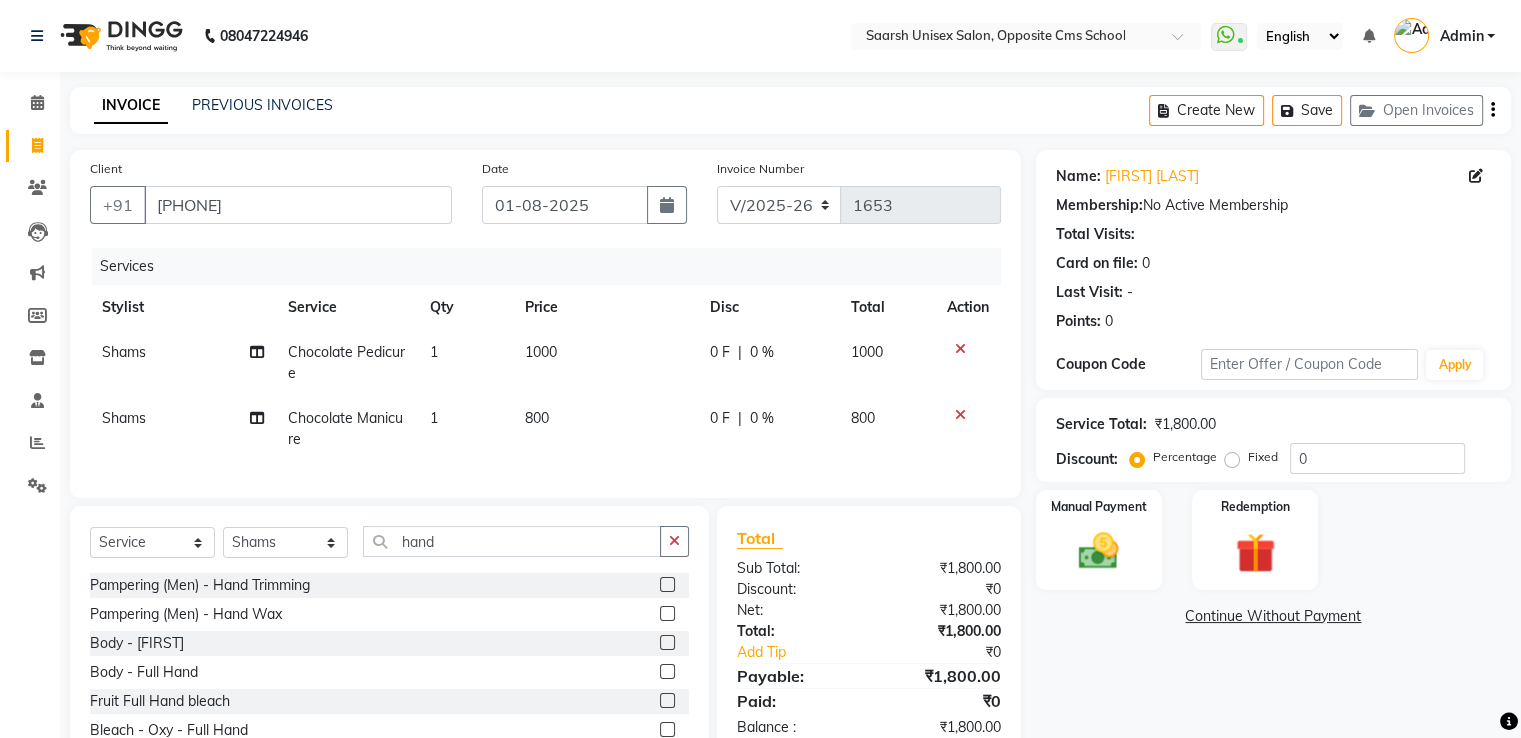 click 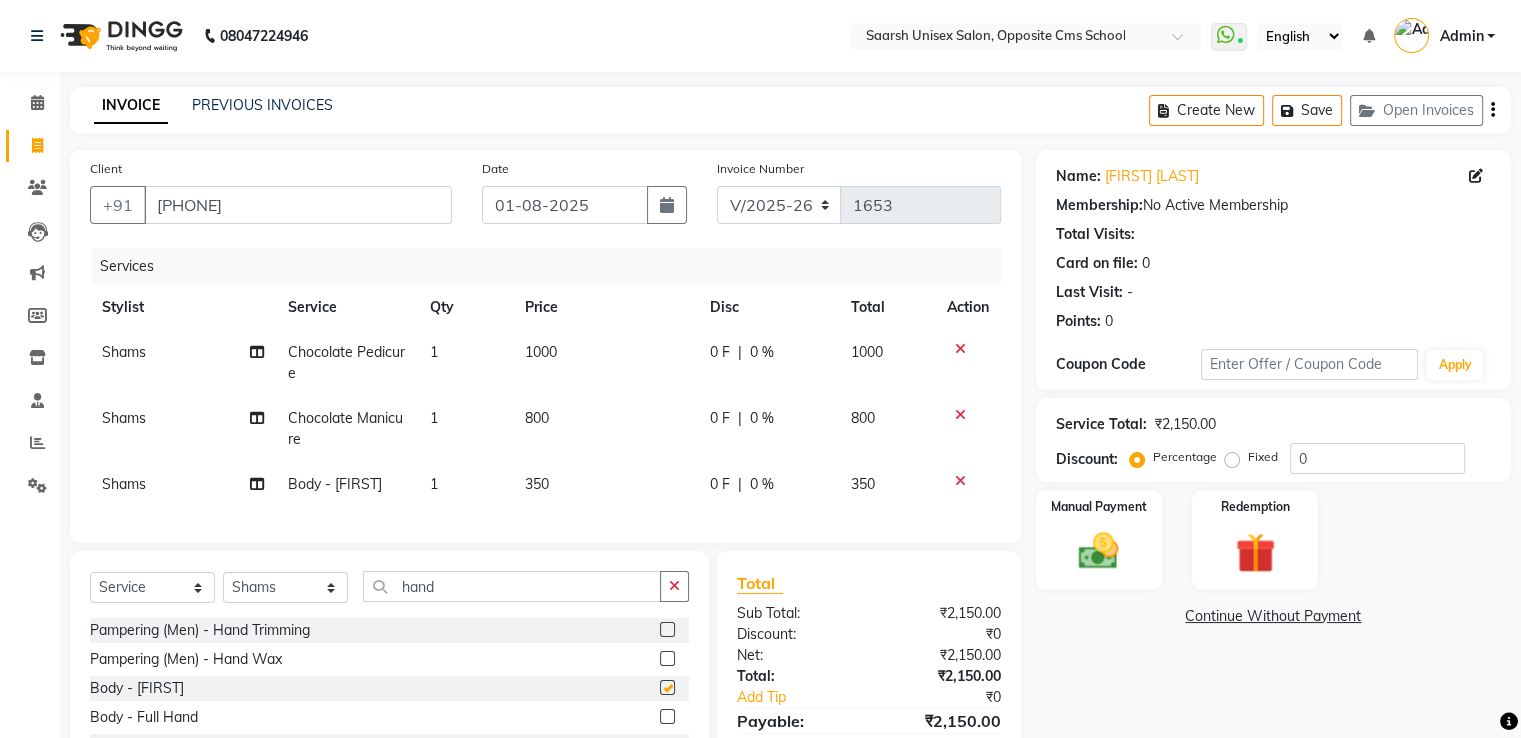 checkbox on "false" 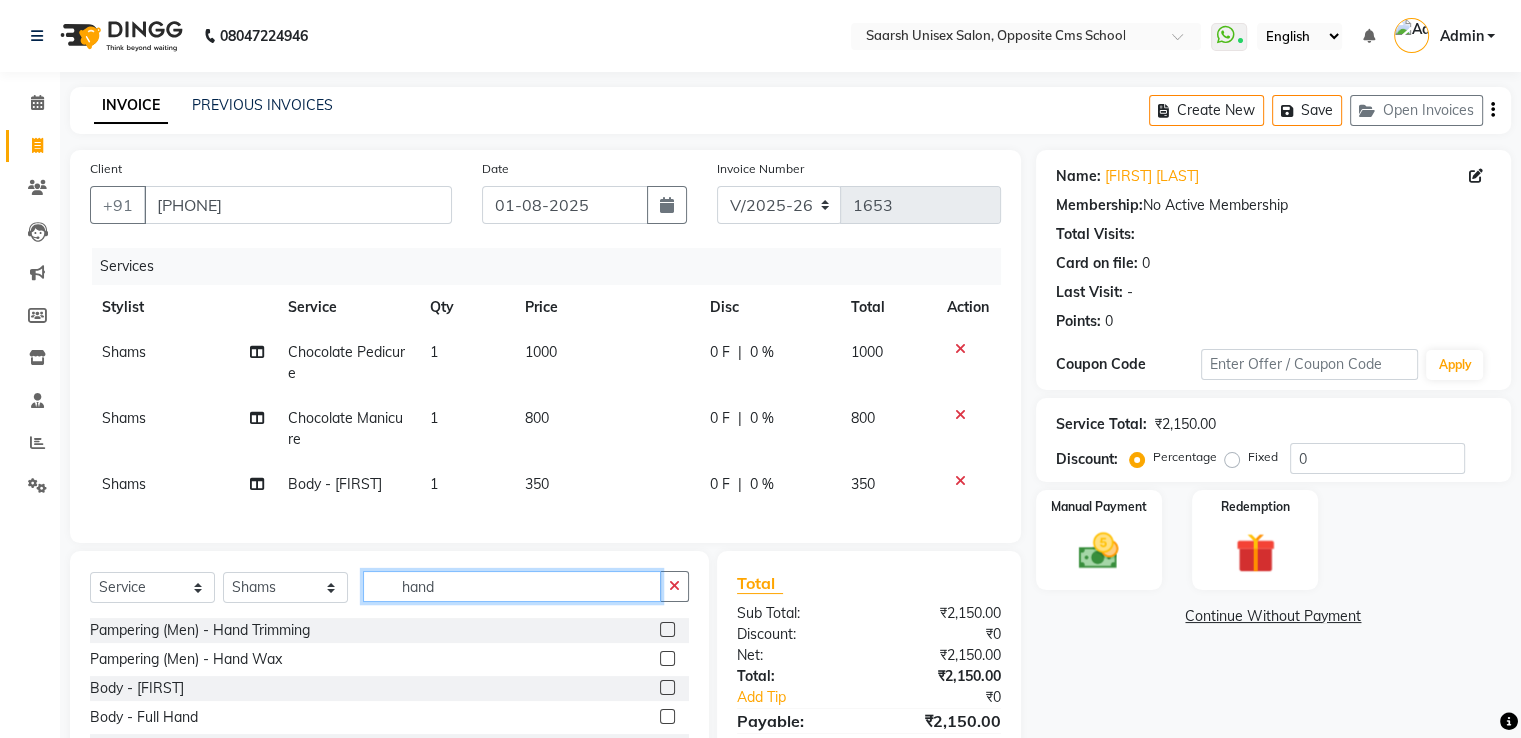 click on "hand" 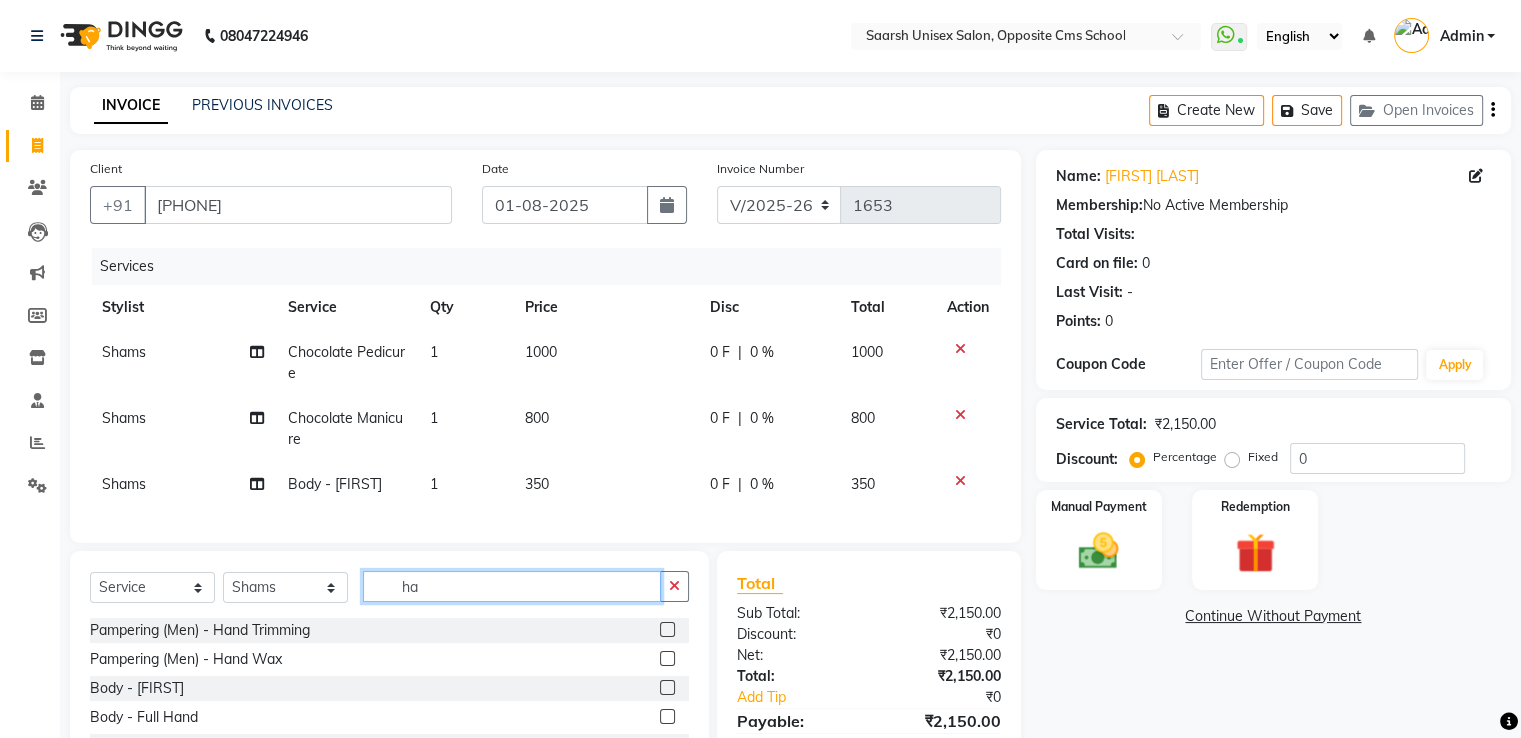 type on "h" 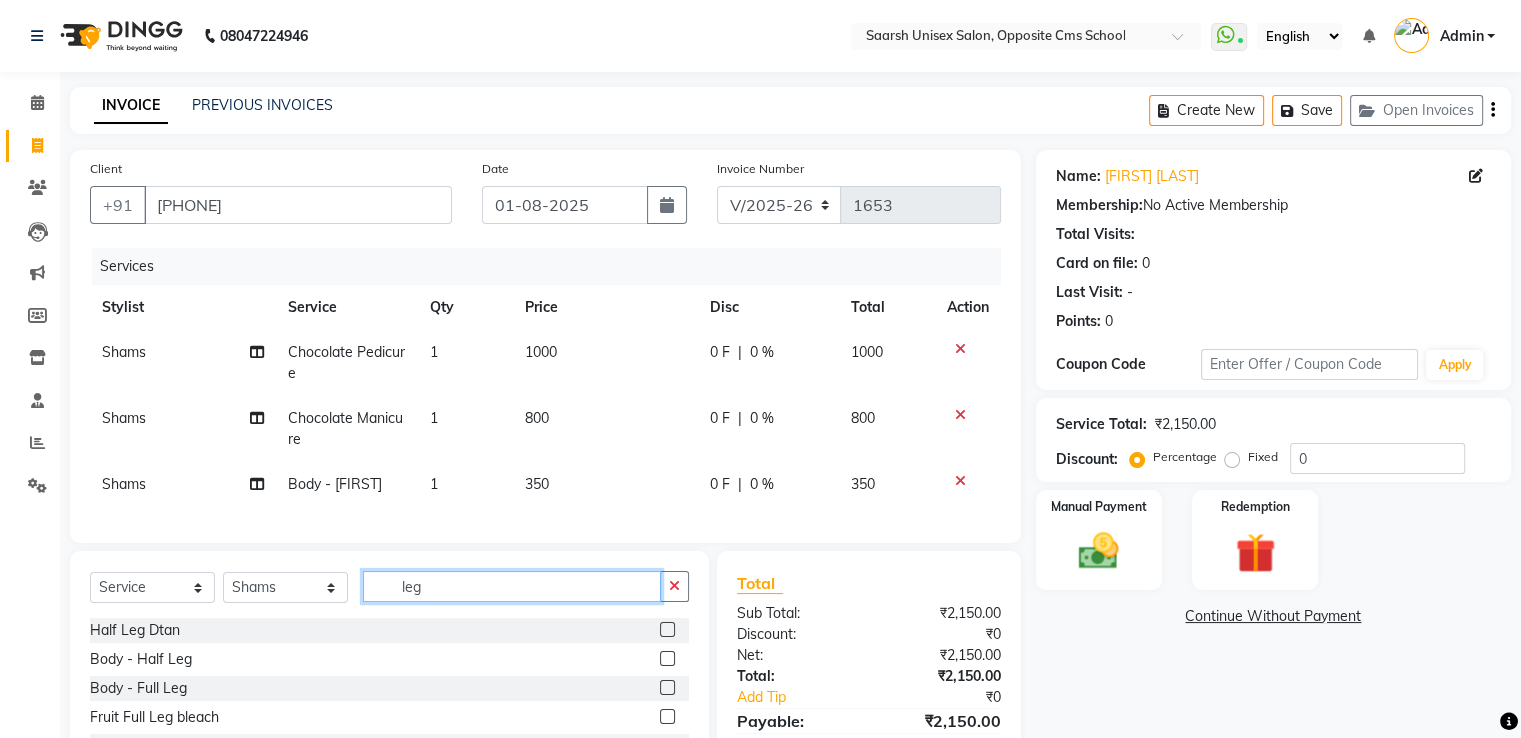 type on "leg" 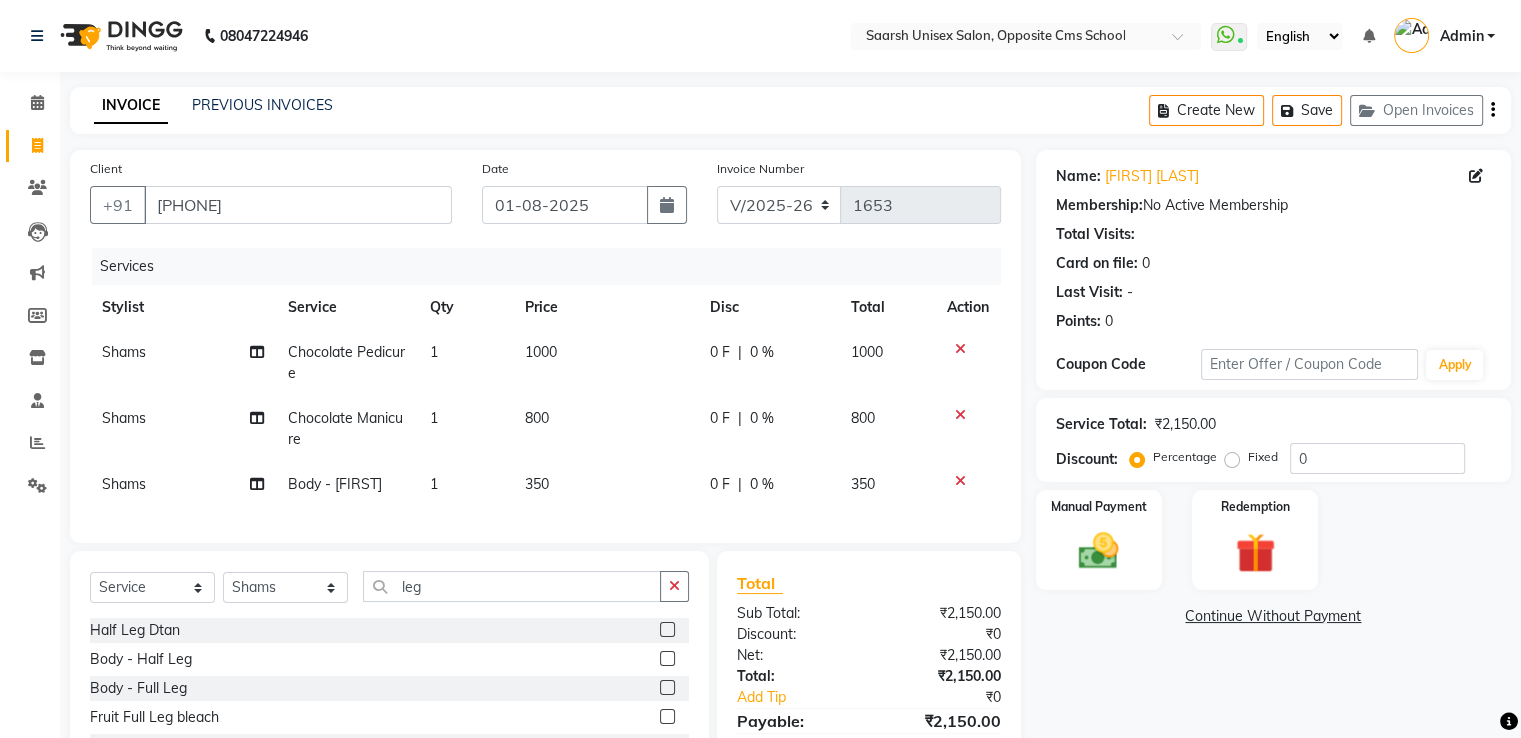 click 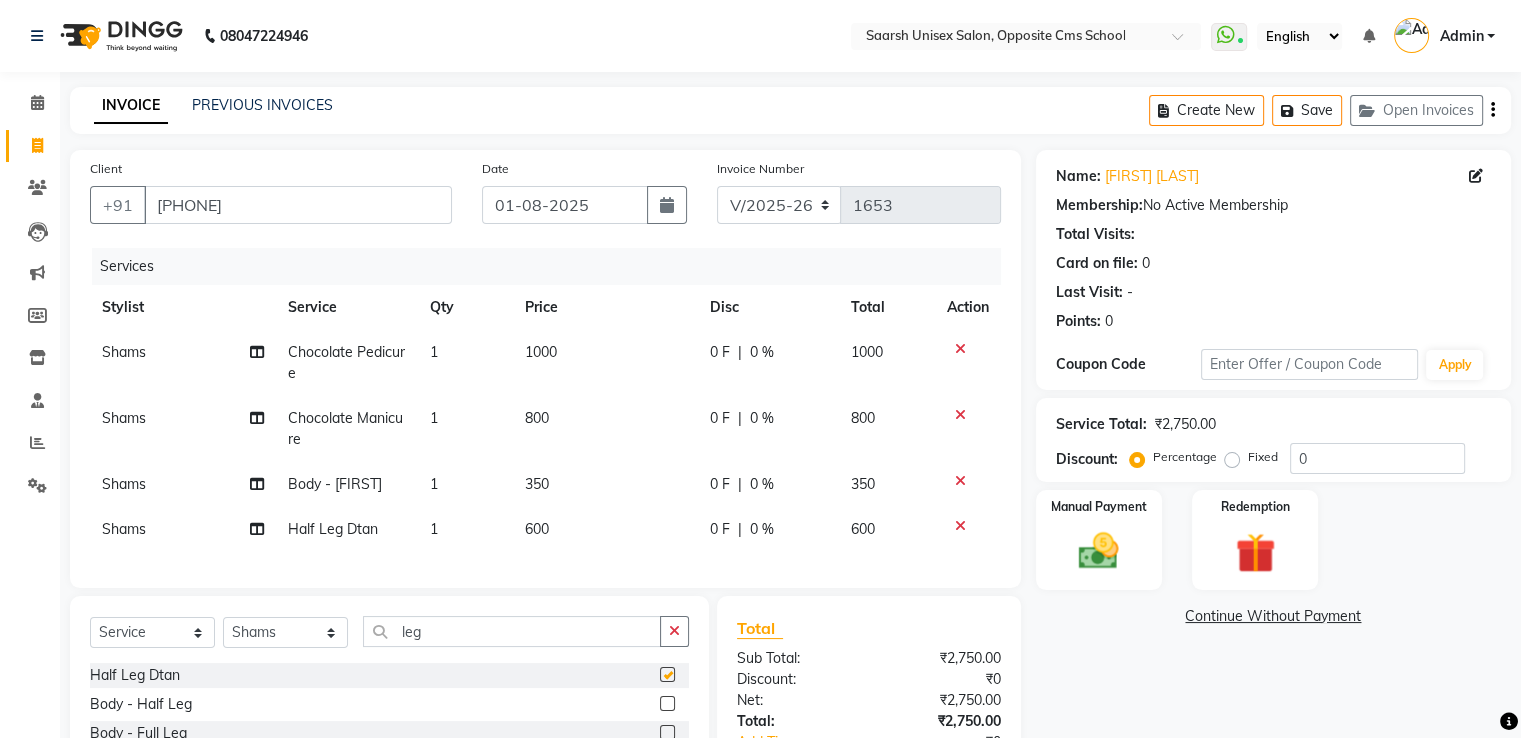 checkbox on "false" 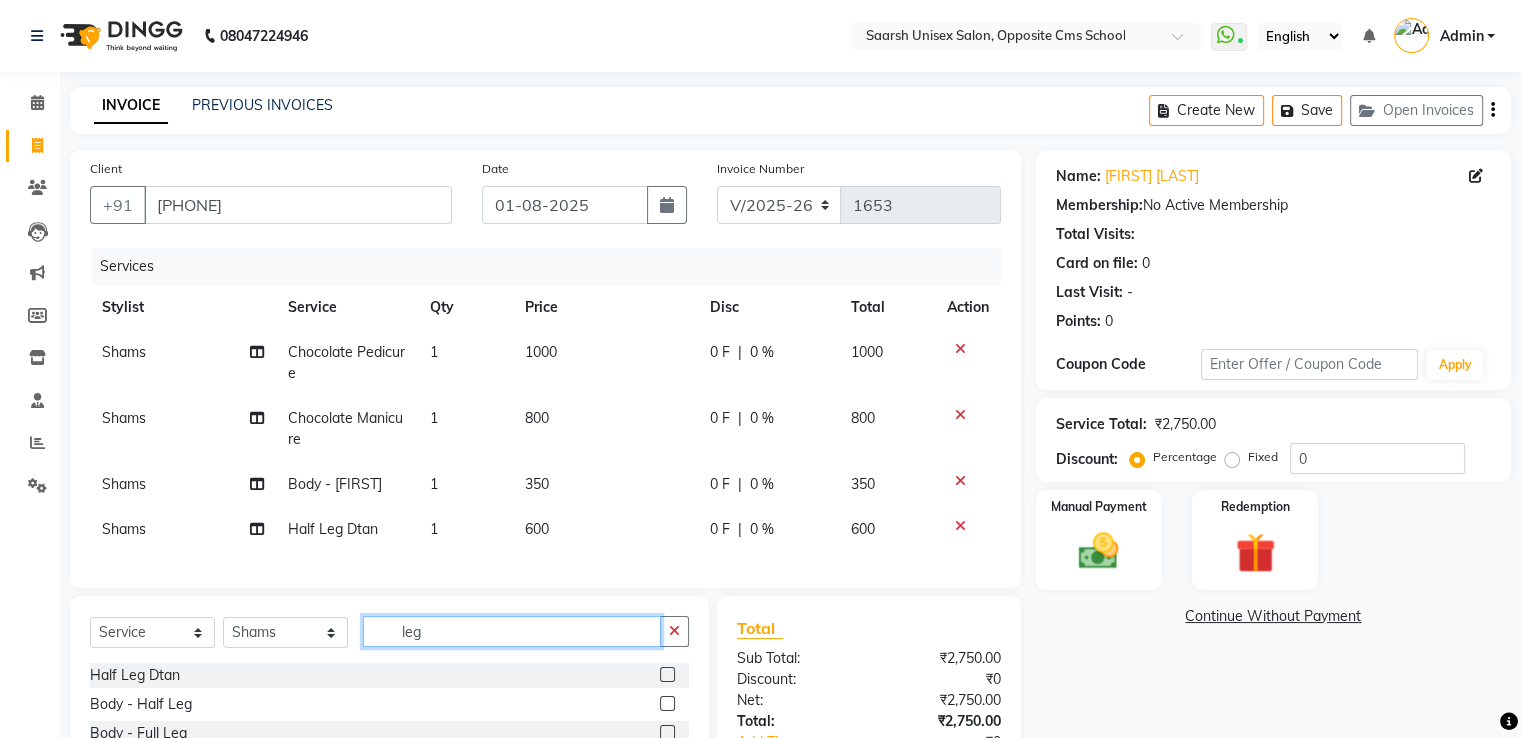 click on "leg" 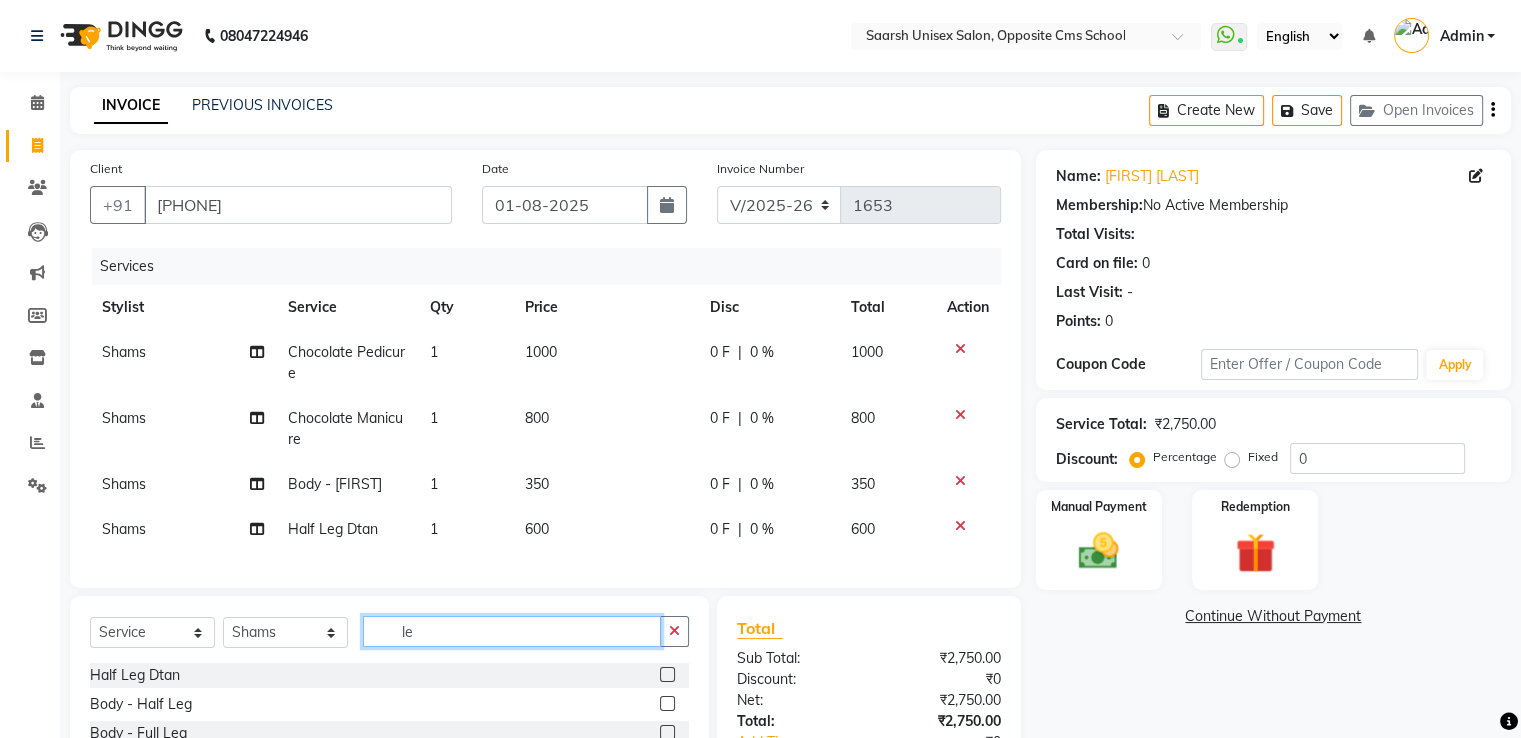 type on "l" 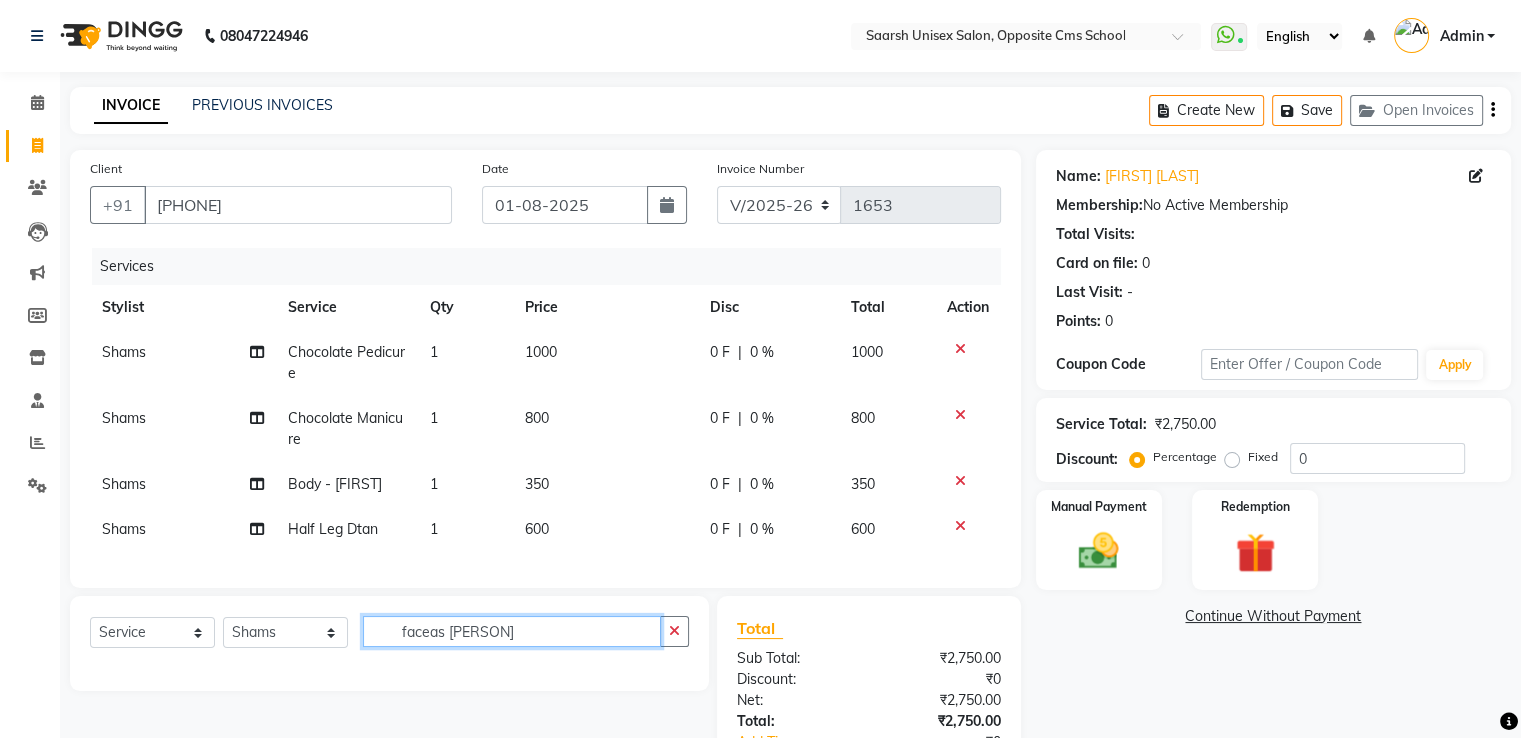 click on "faceas [PERSON]" 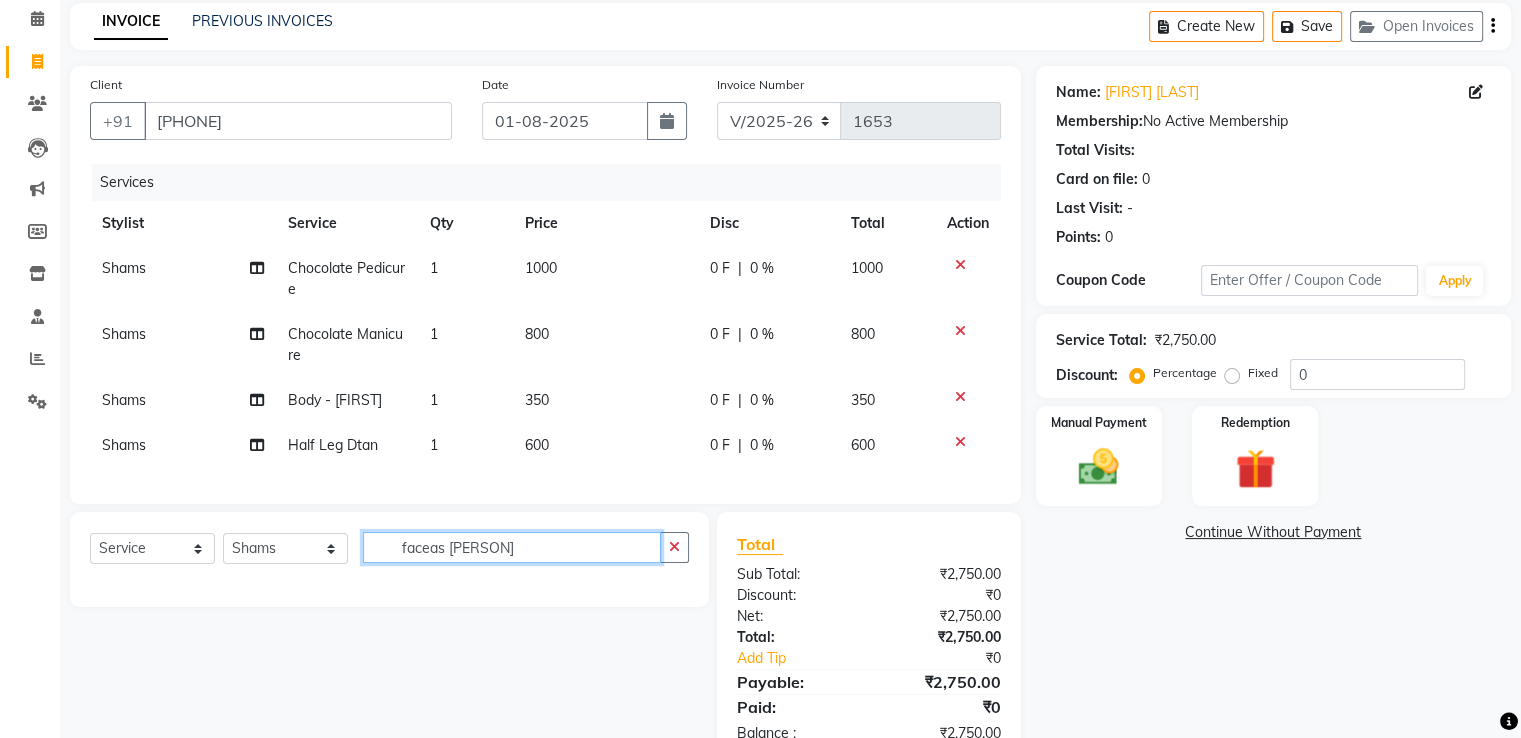 scroll, scrollTop: 88, scrollLeft: 0, axis: vertical 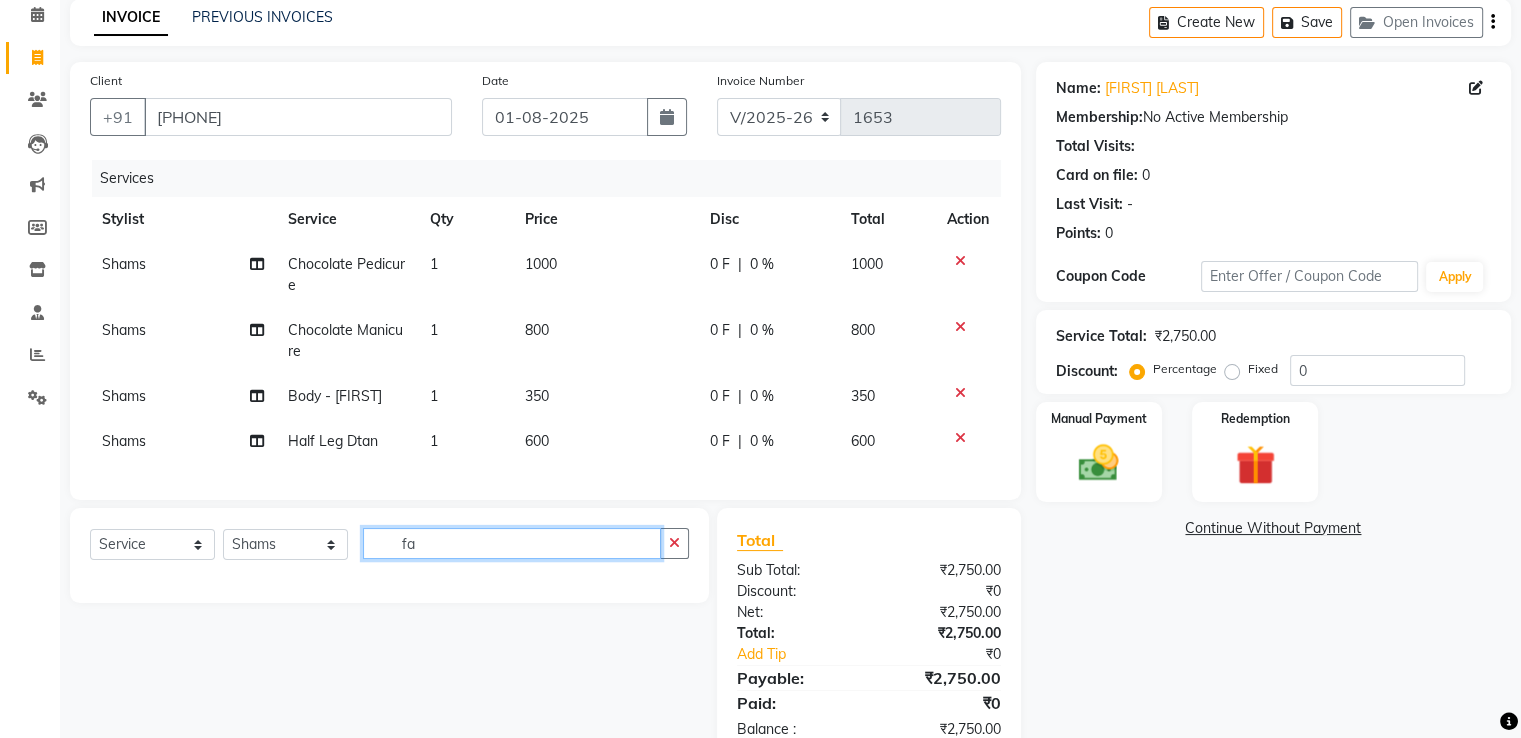 type on "f" 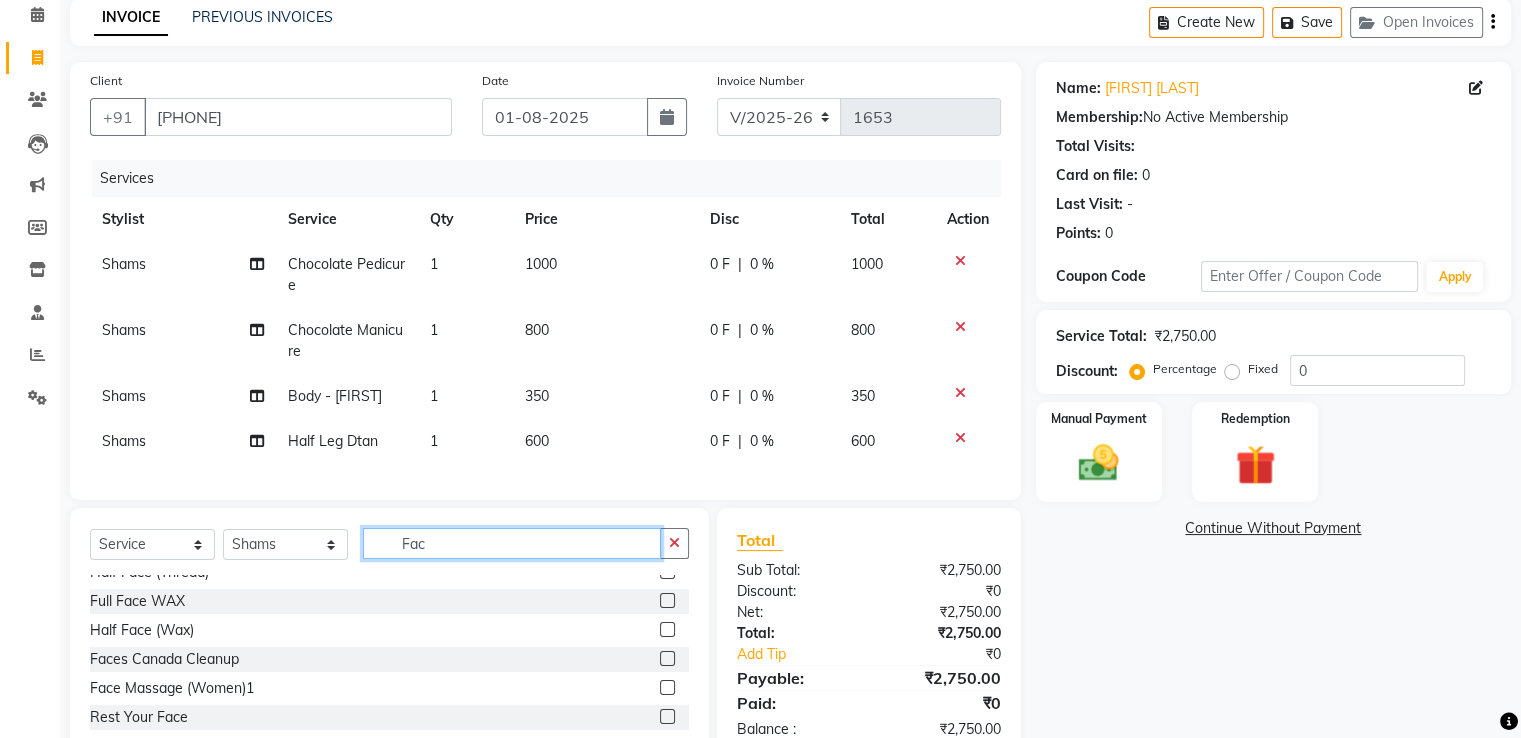 scroll, scrollTop: 160, scrollLeft: 0, axis: vertical 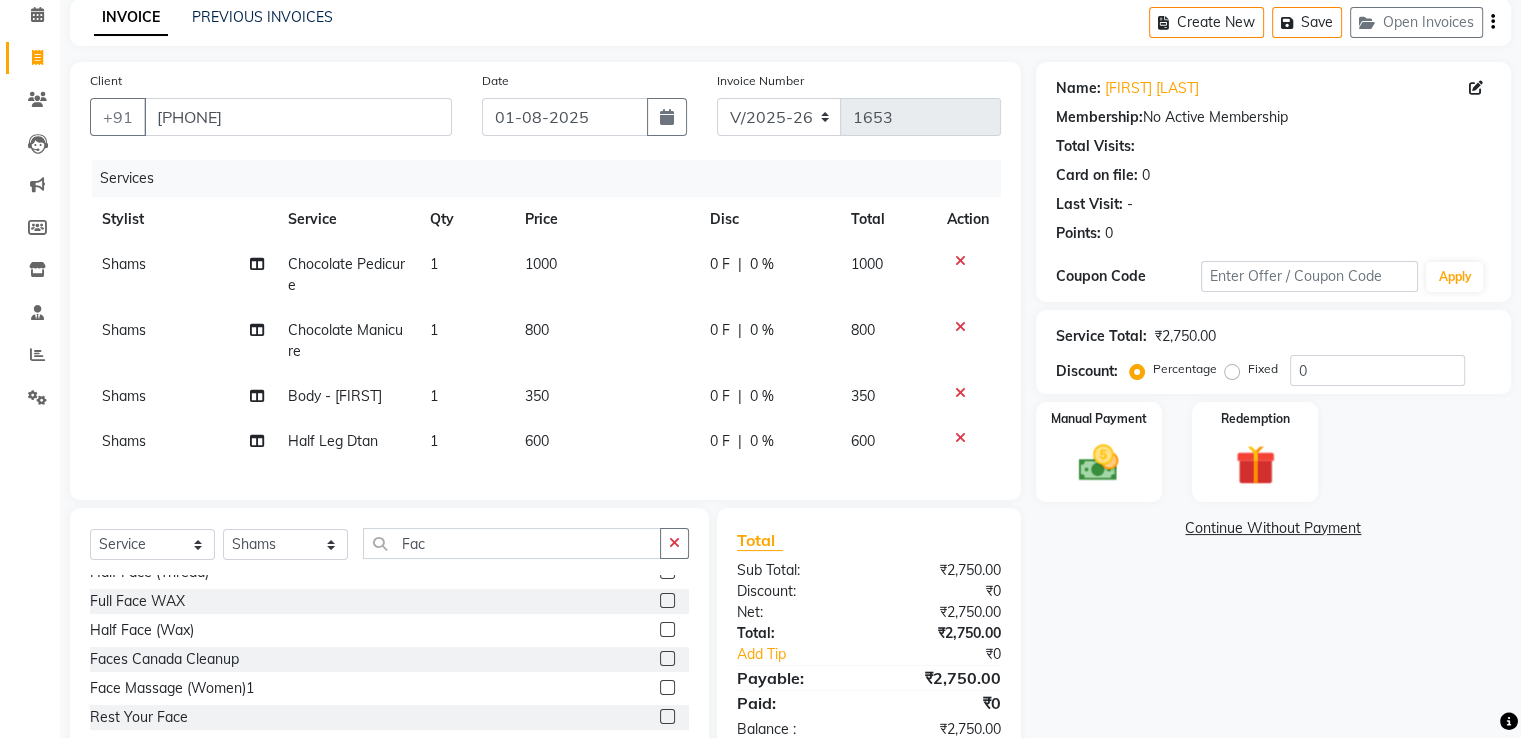 click 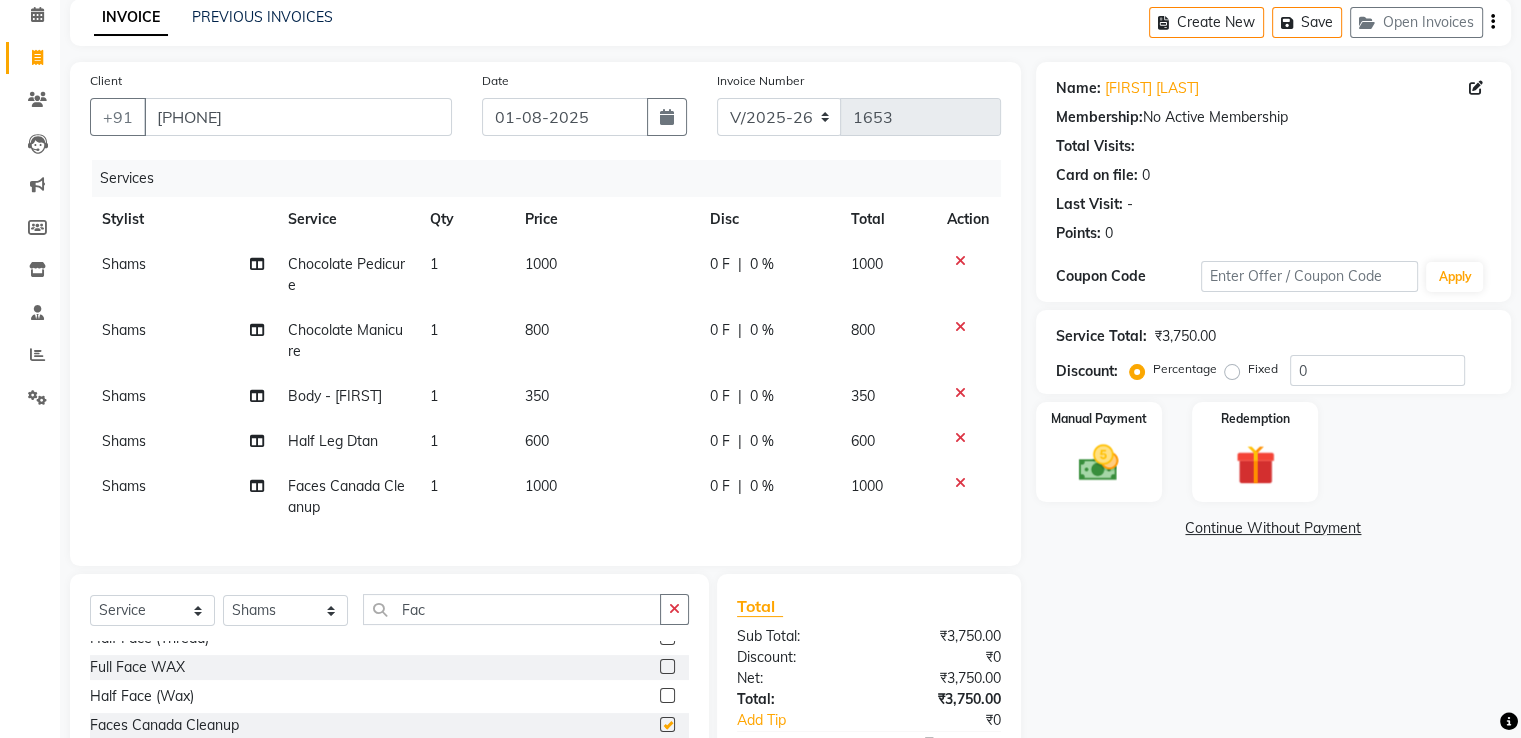 checkbox on "false" 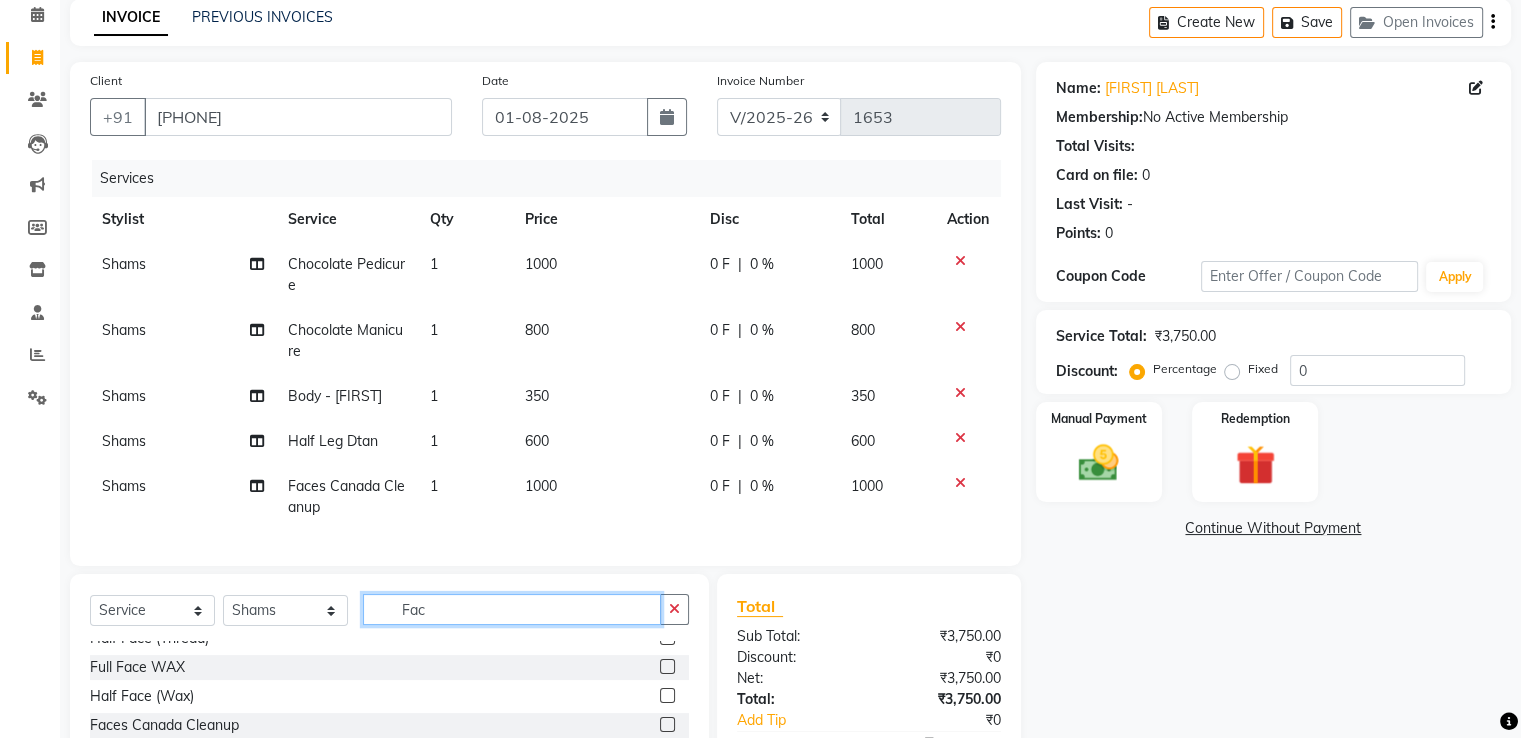 click on "Fac" 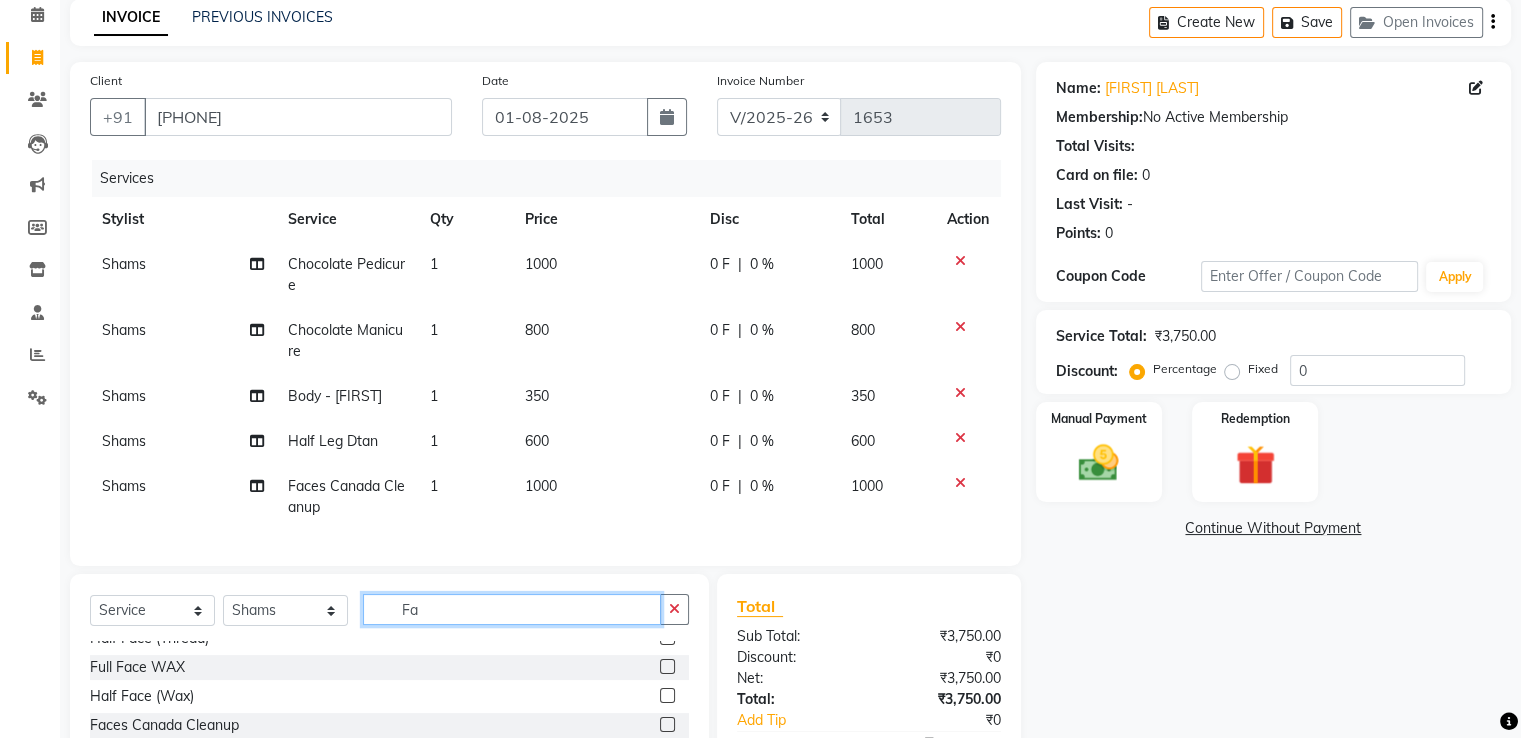 type on "F" 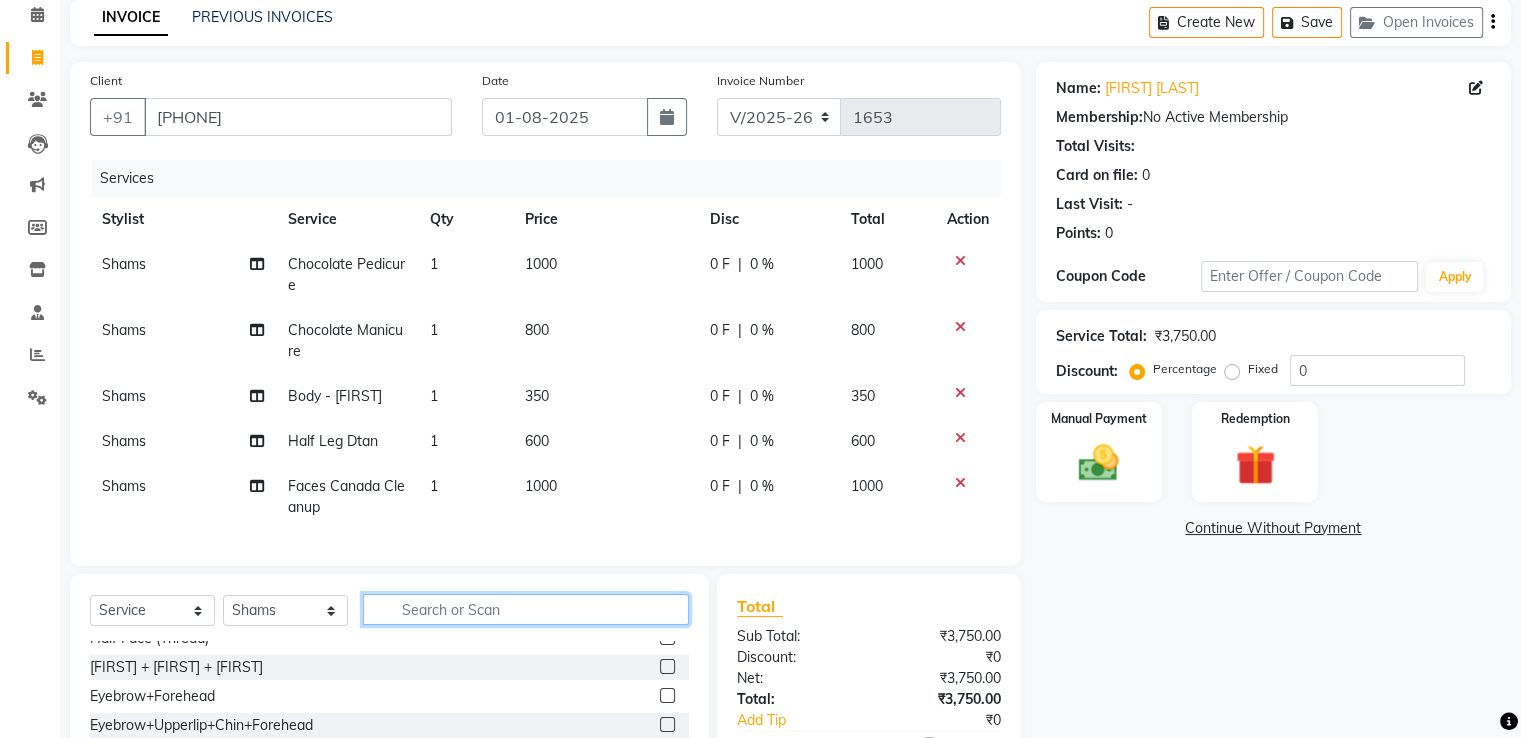 scroll, scrollTop: 914, scrollLeft: 0, axis: vertical 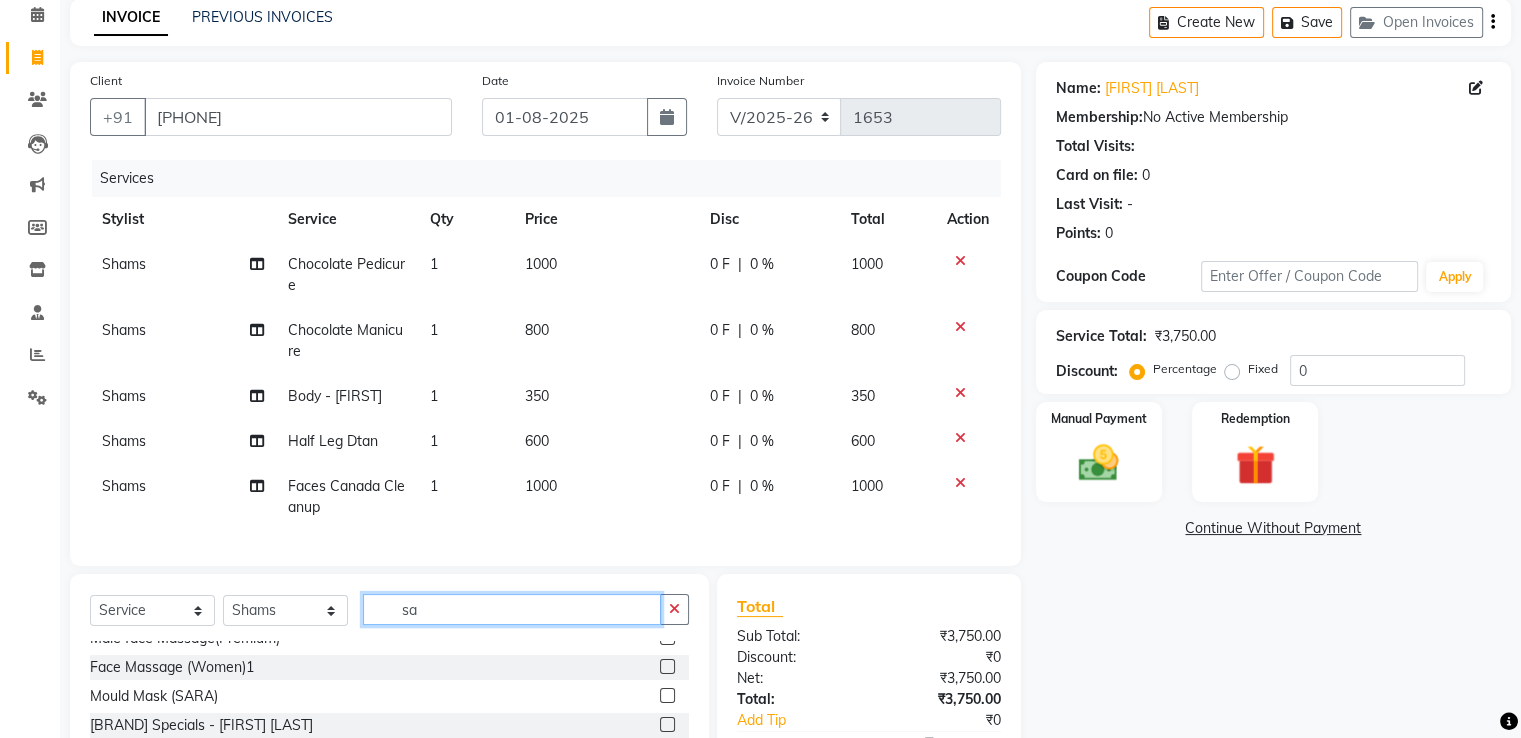 type on "s" 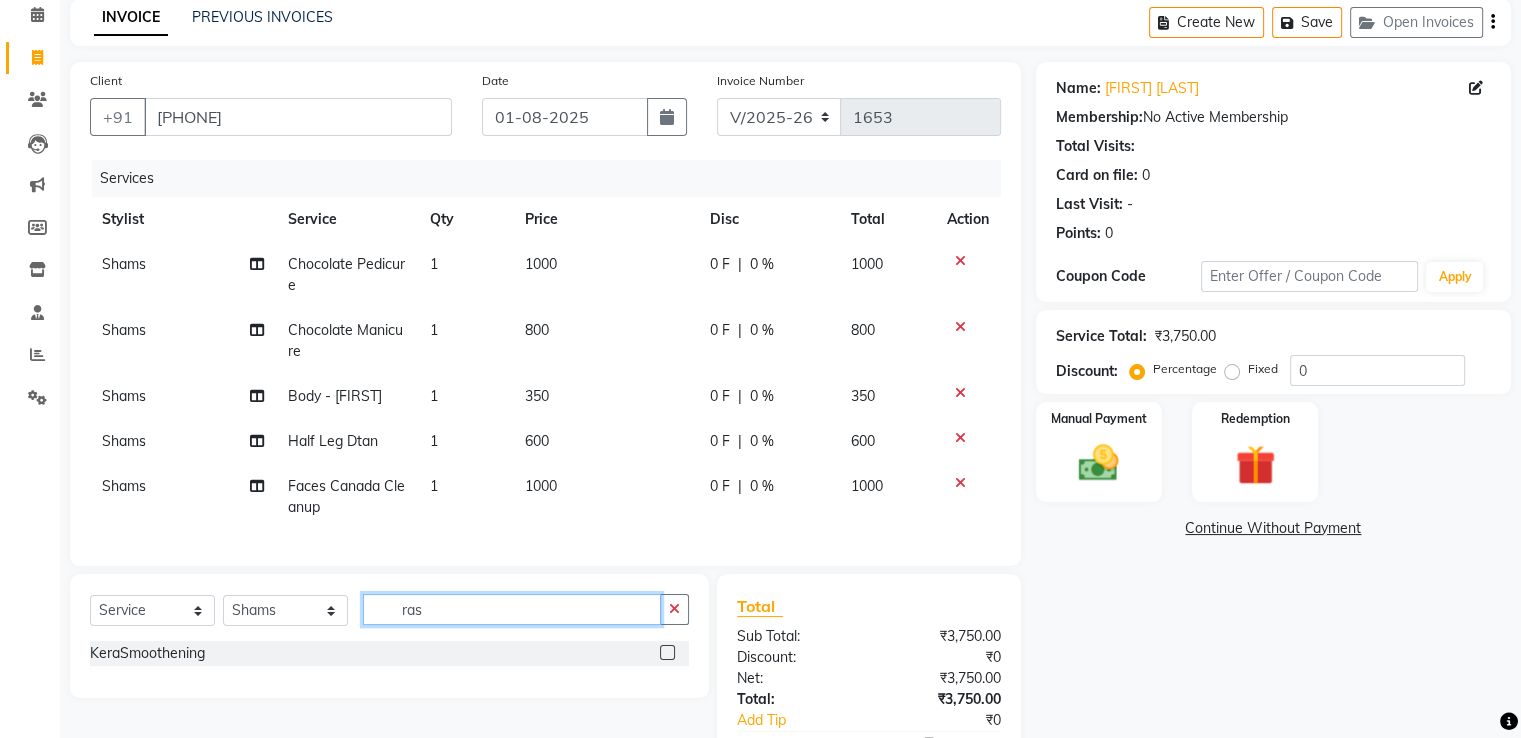 scroll, scrollTop: 0, scrollLeft: 0, axis: both 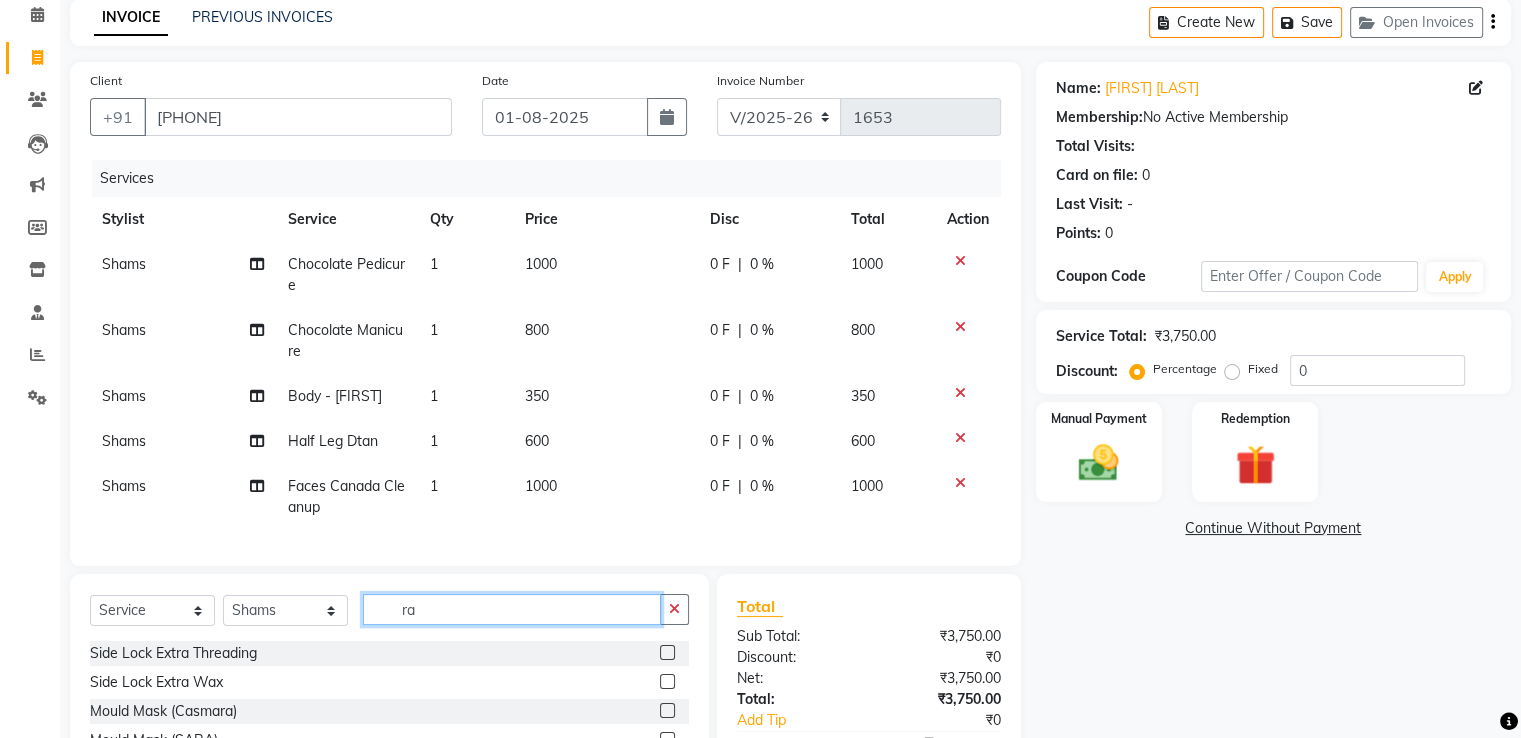 type on "r" 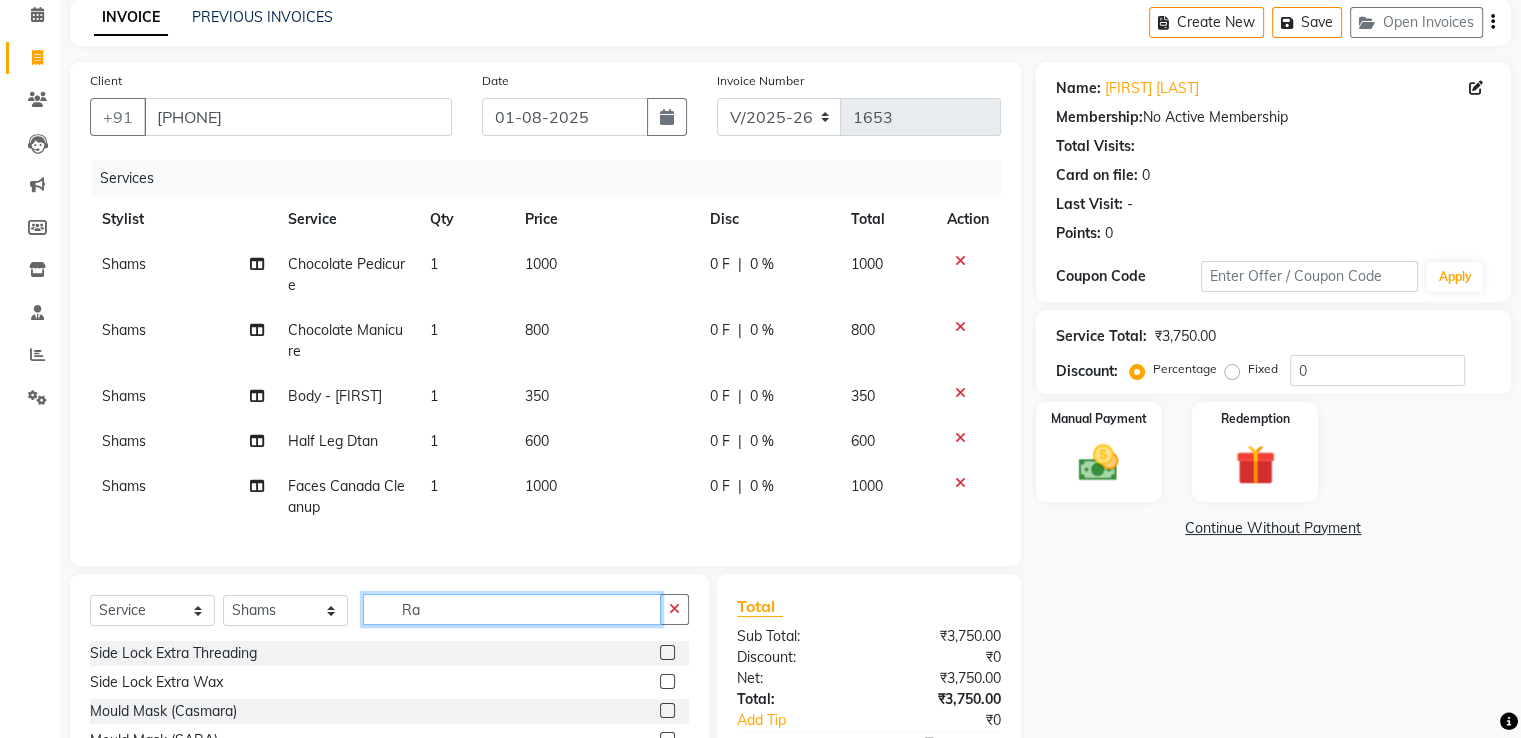 type on "R" 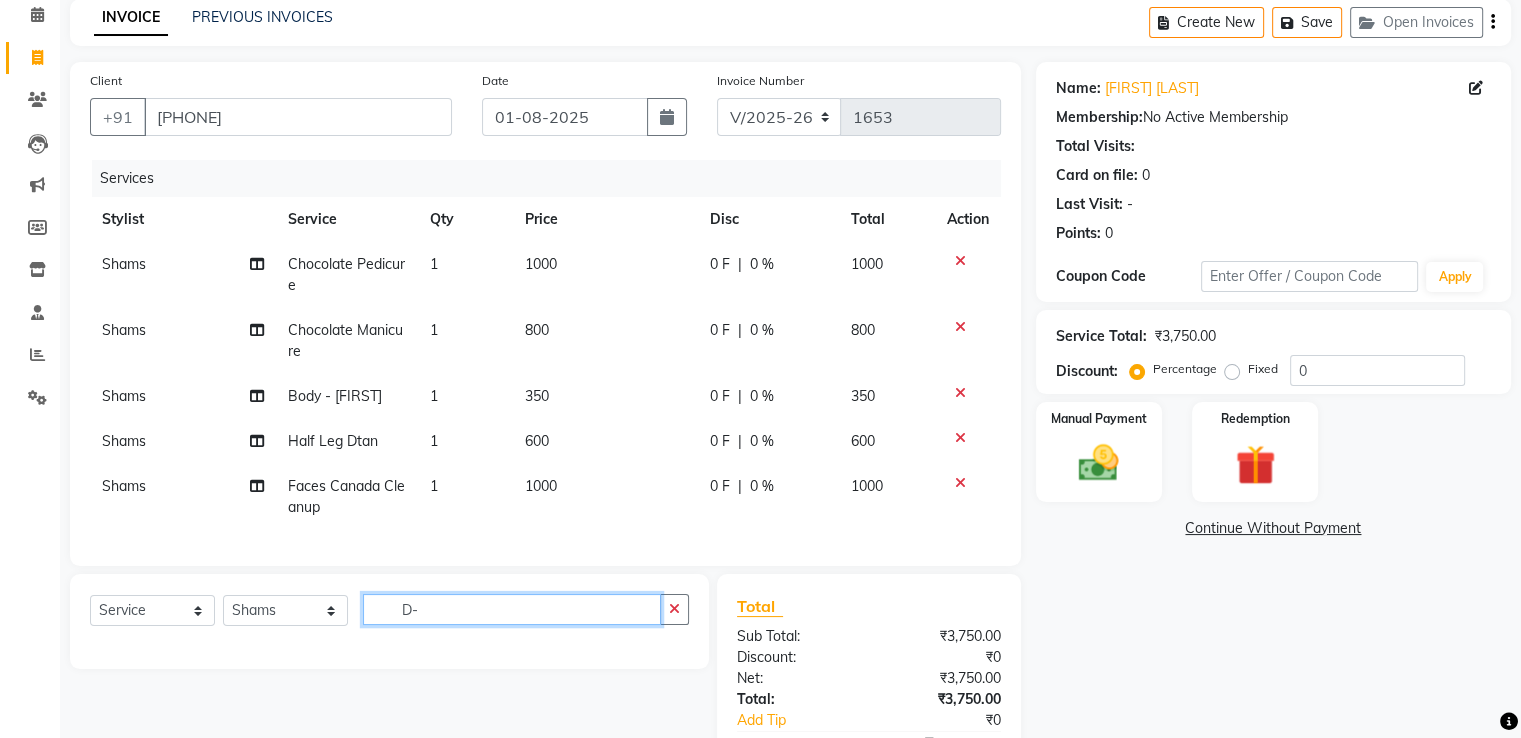 type on "D" 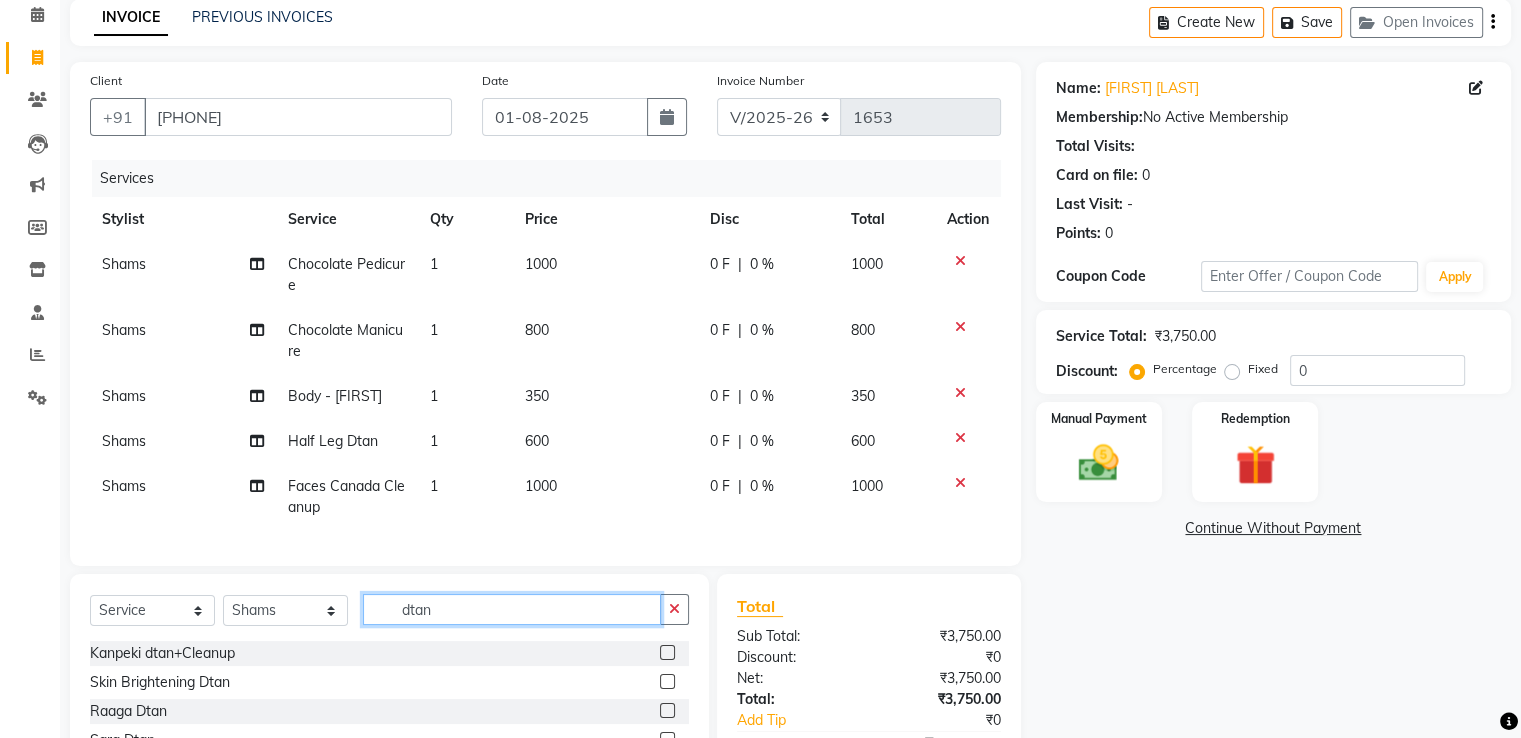 type on "dtan" 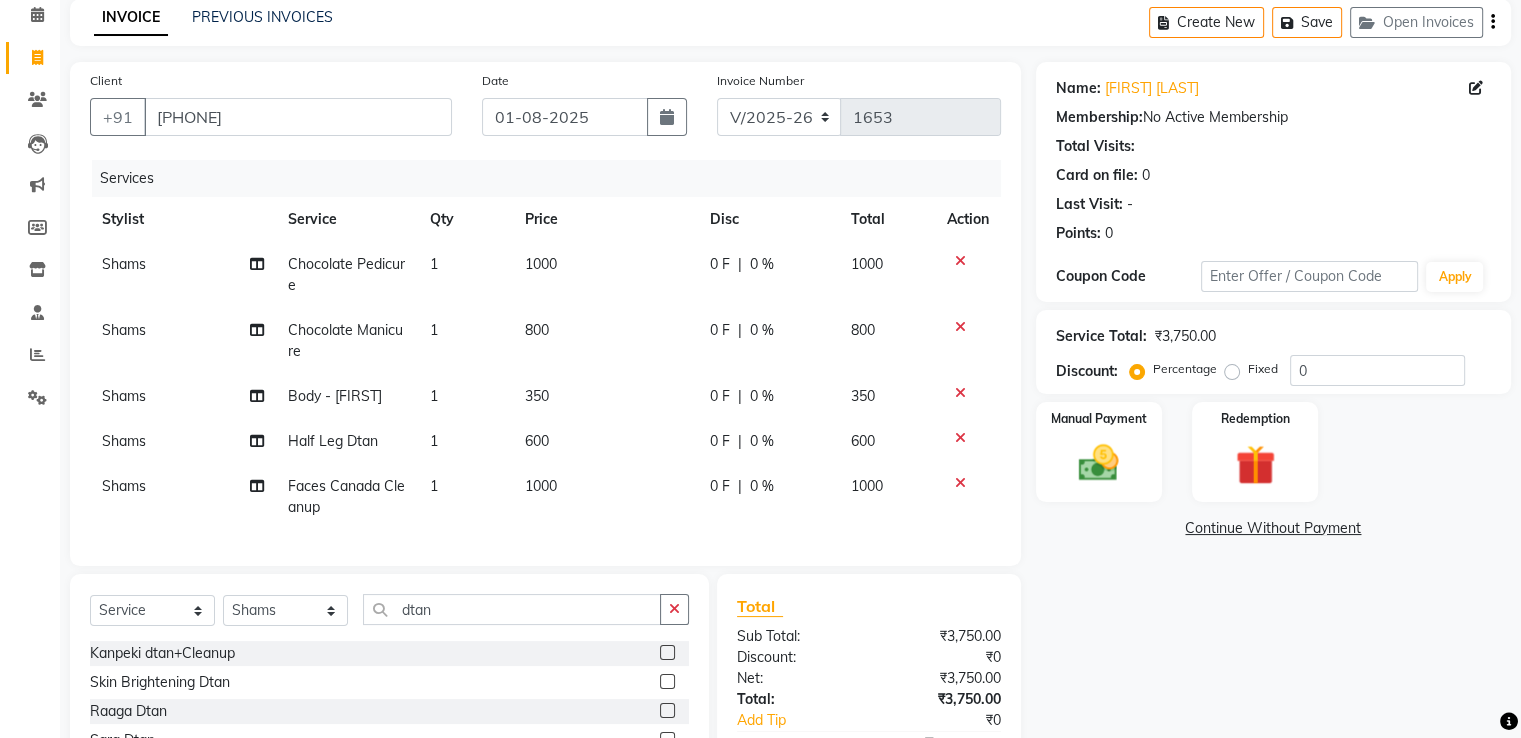click 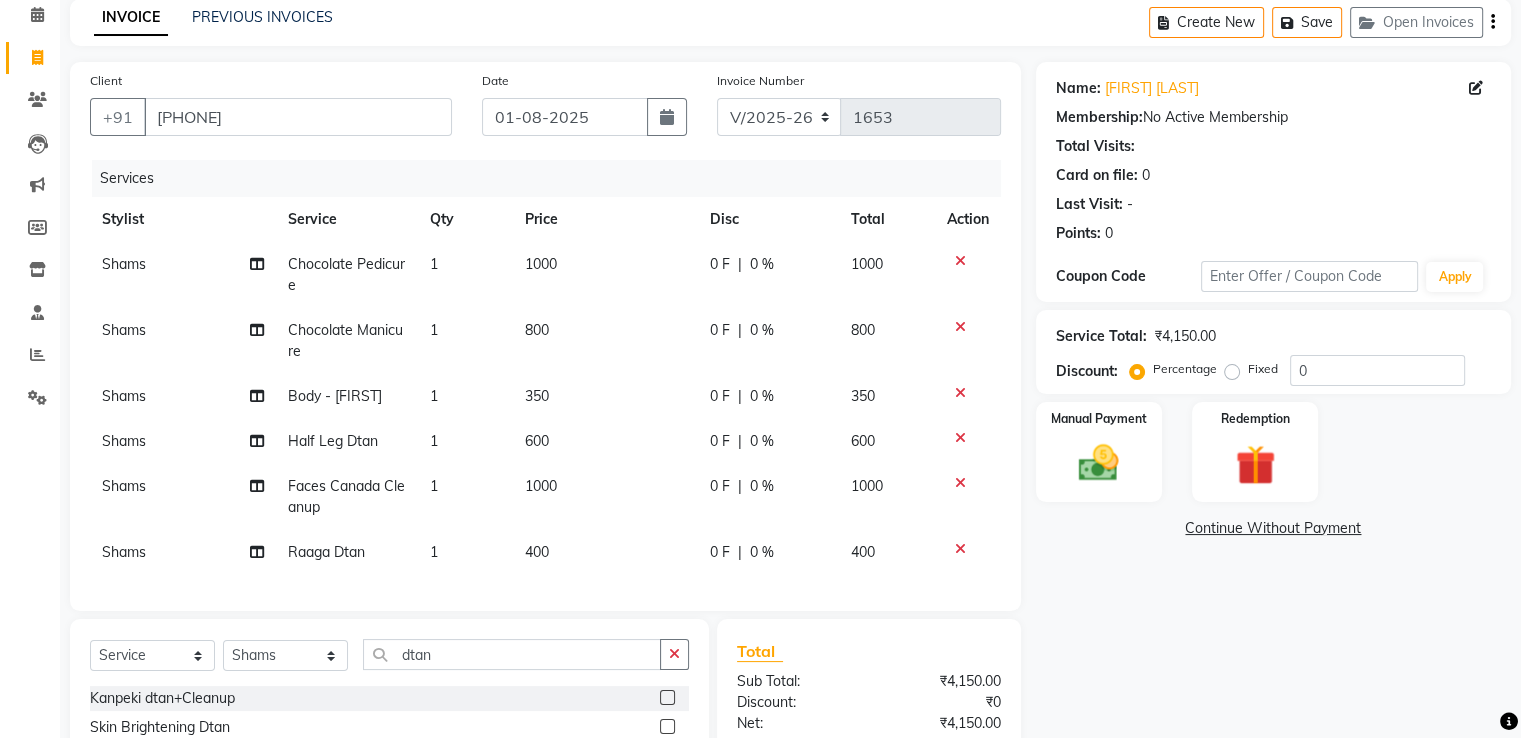 checkbox on "false" 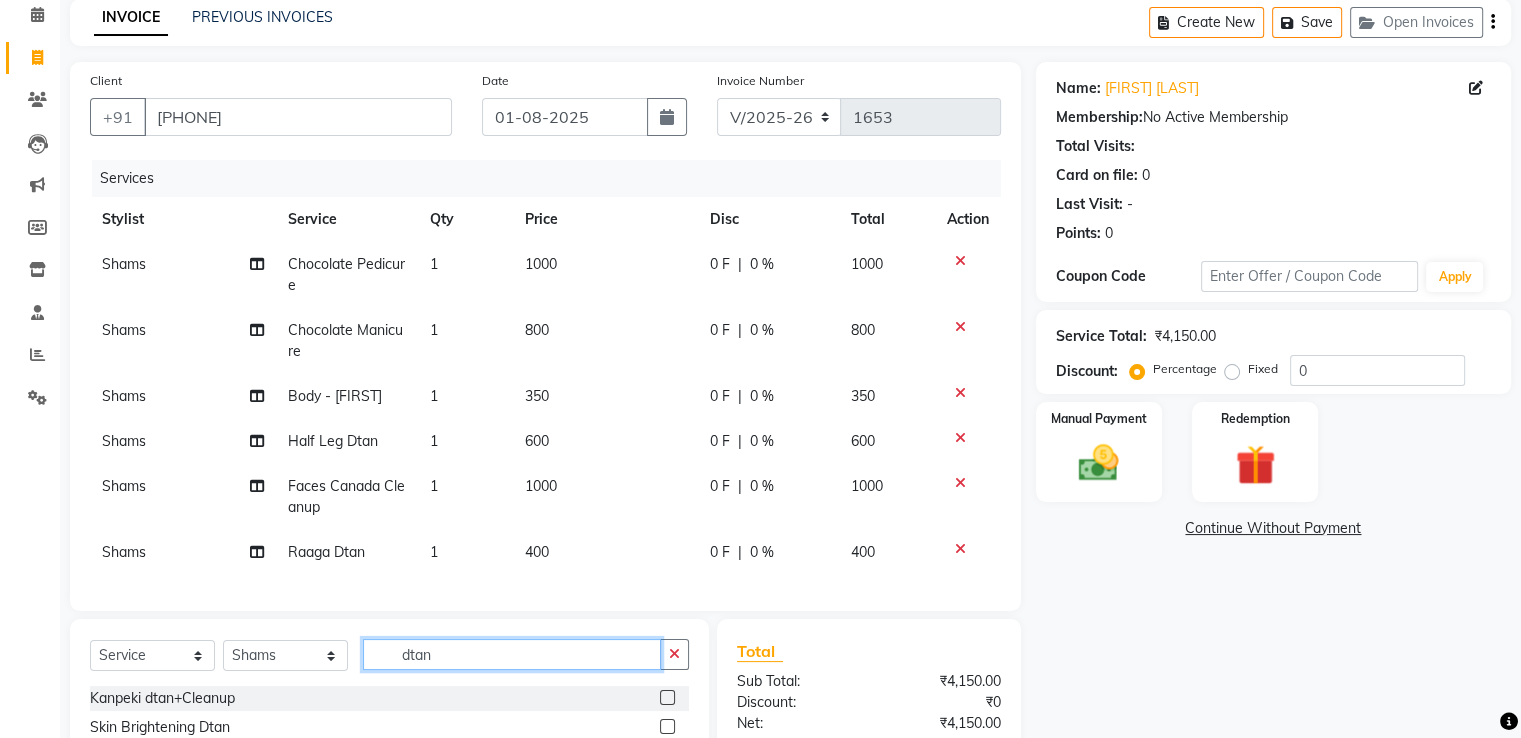 click on "dtan" 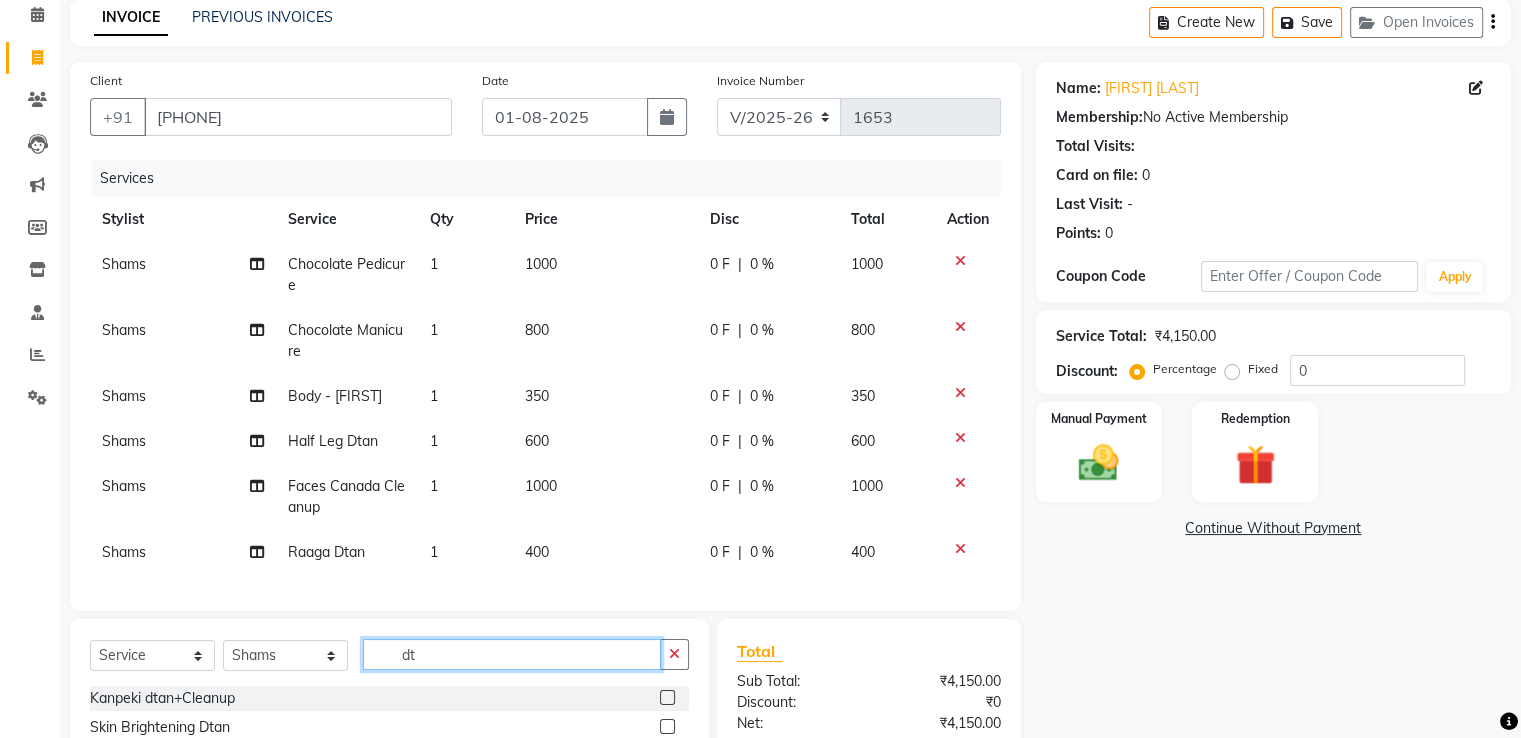 type on "d" 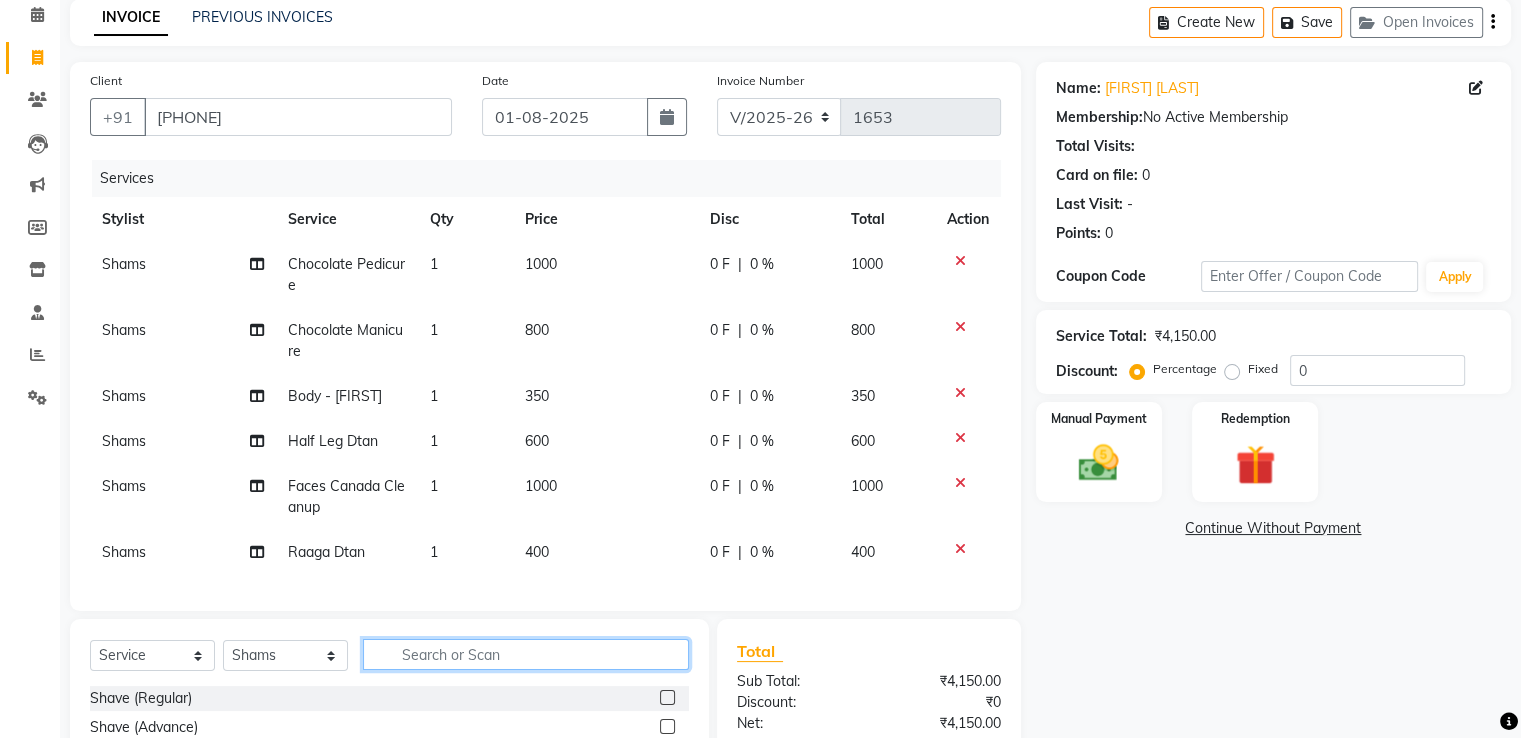 click 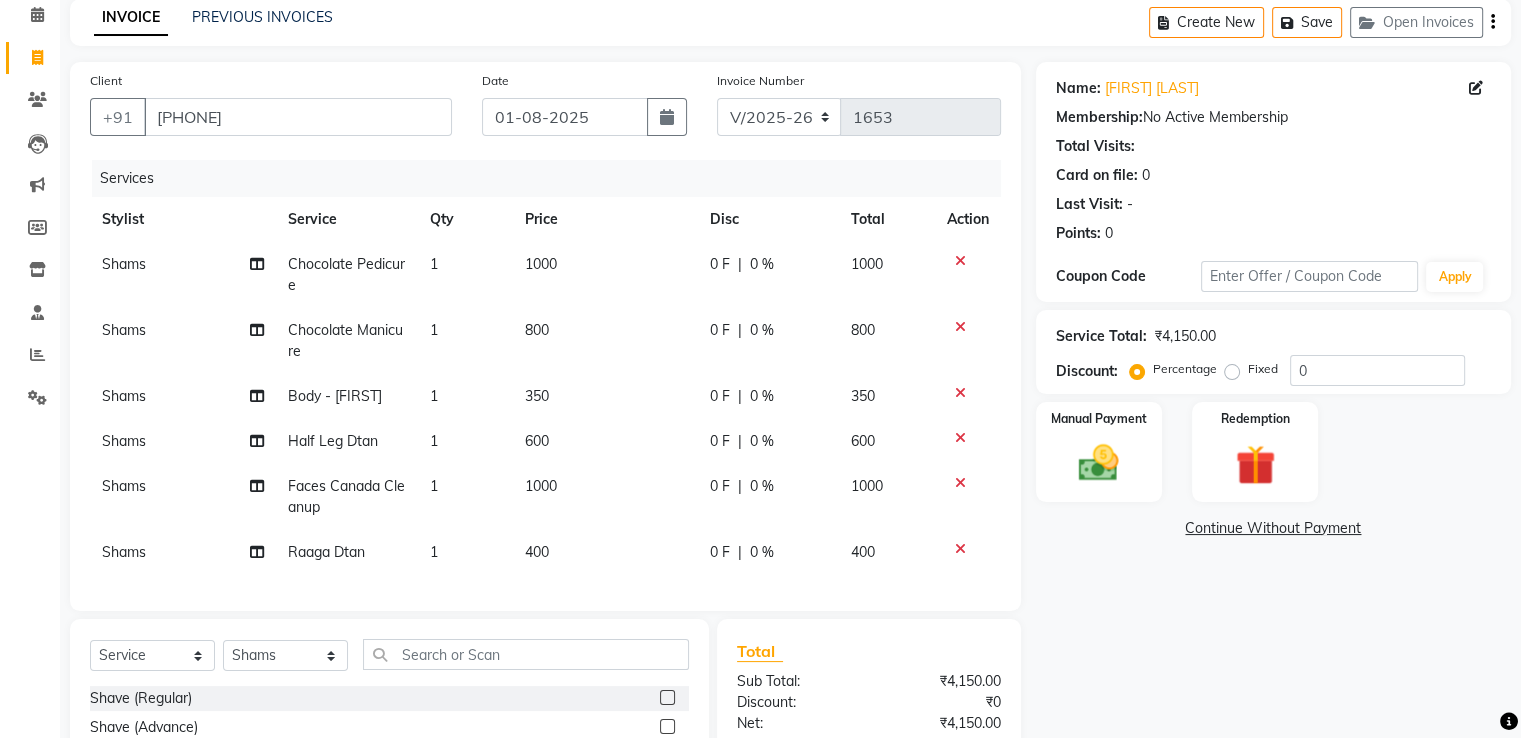 click 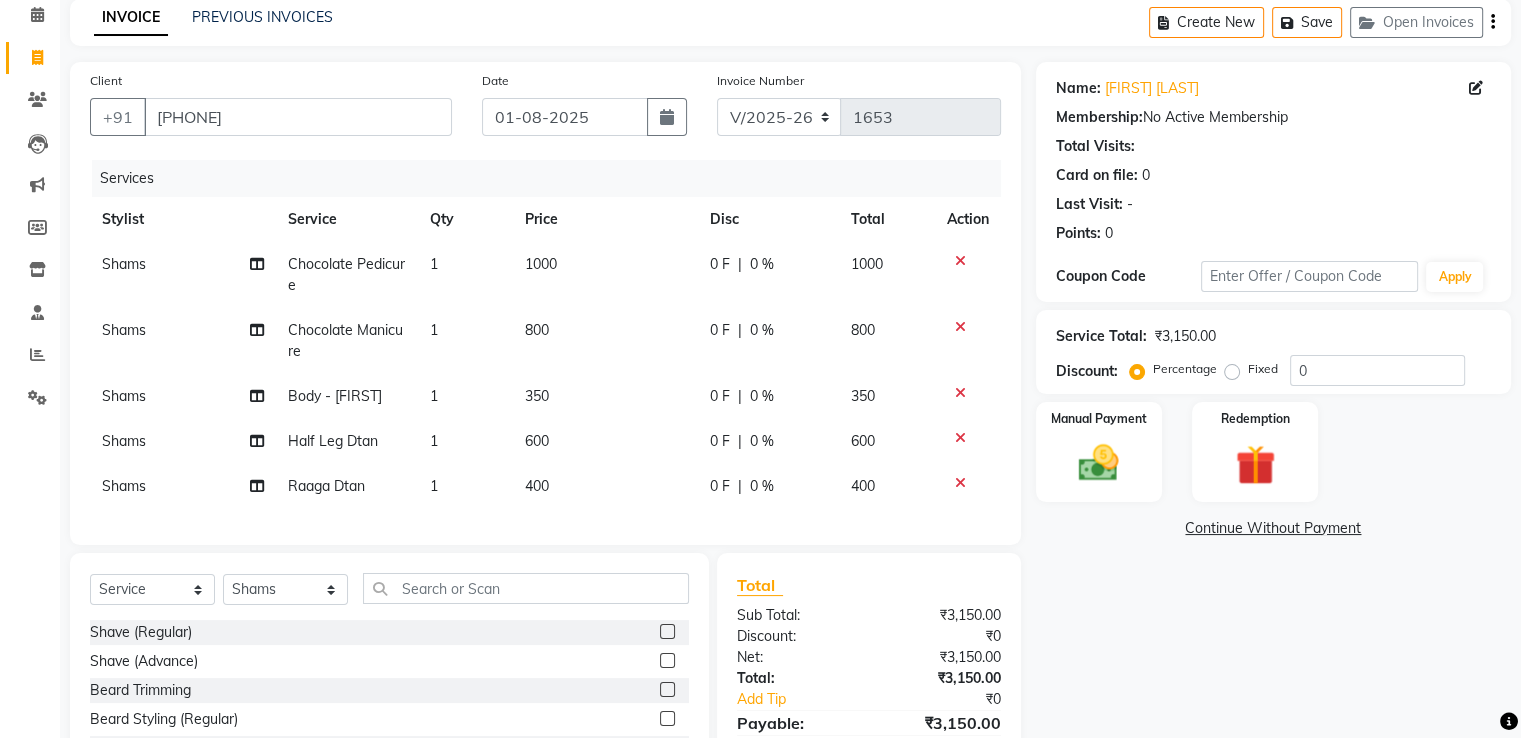 click 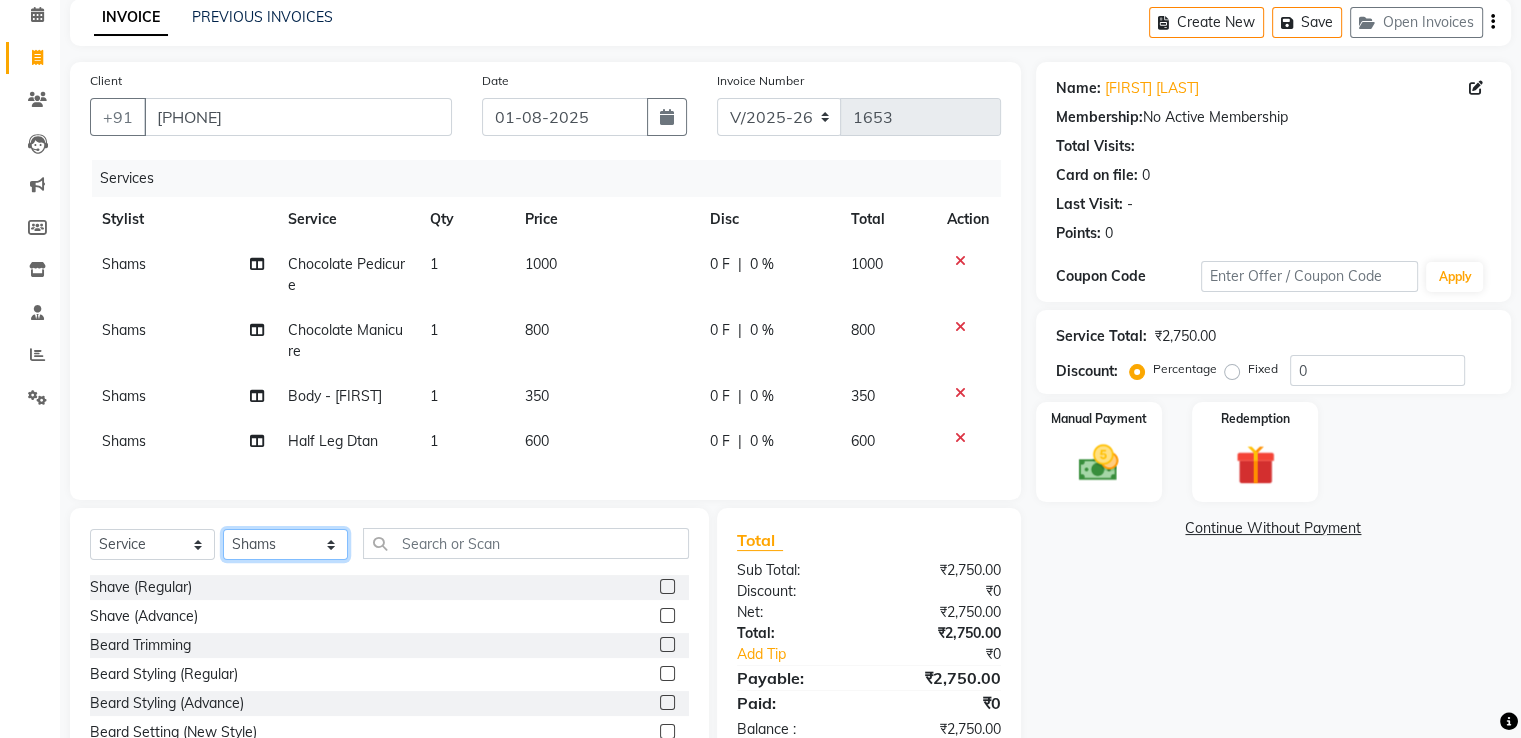 click on "Select Stylist Bablu Dinesh Pal Front Desk Rehan Sadhna Sapna Shams Shivani Shivi [FIRST] [LAST]" 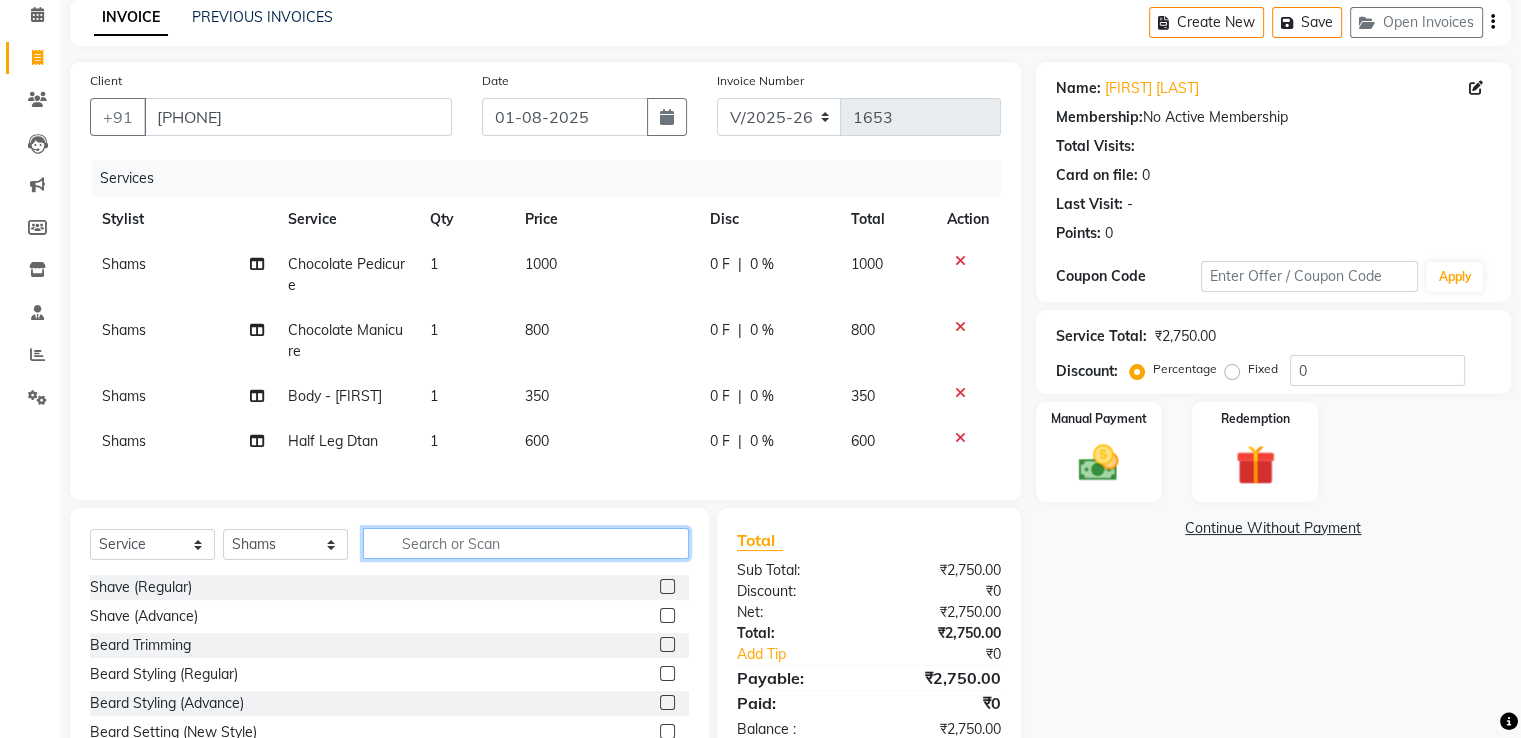 click 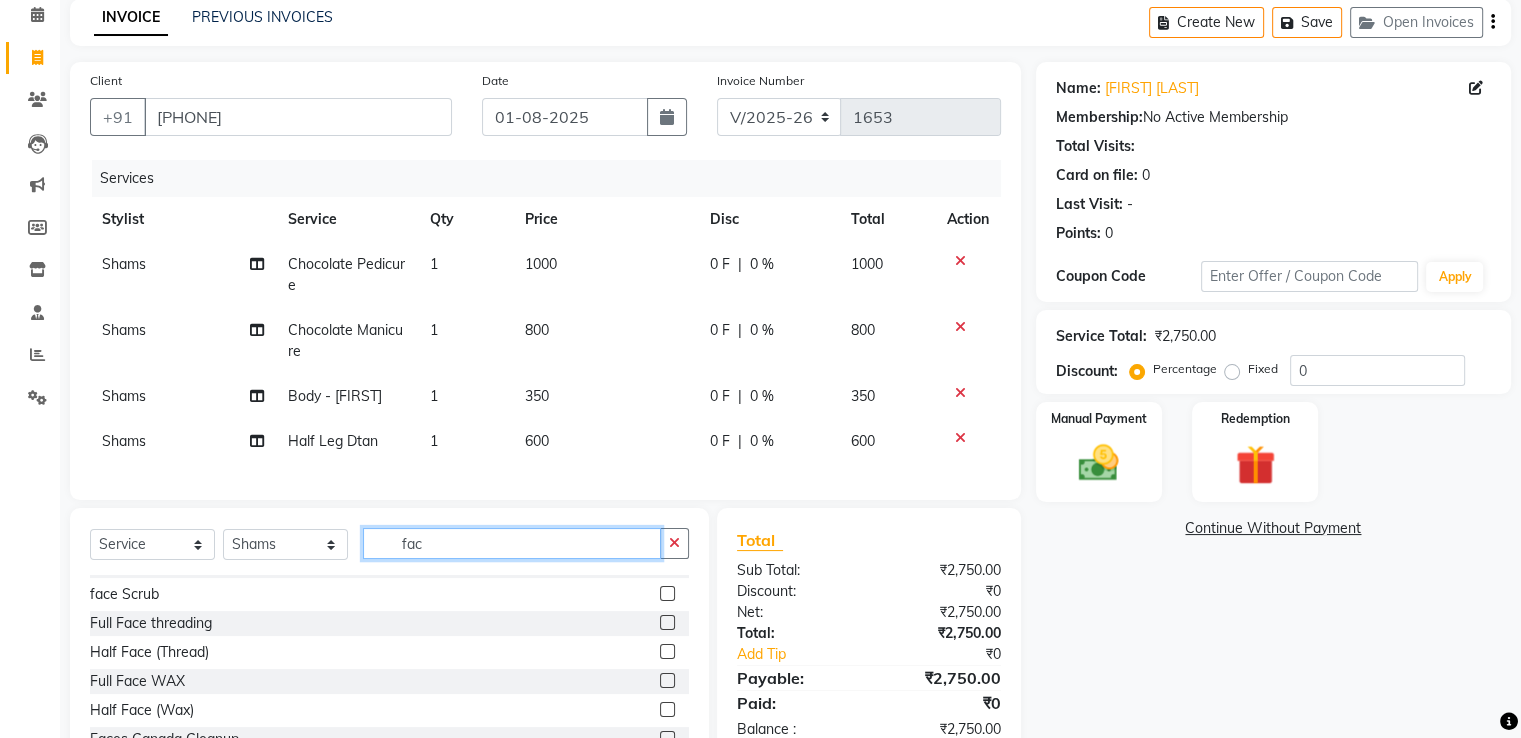 scroll, scrollTop: 107, scrollLeft: 0, axis: vertical 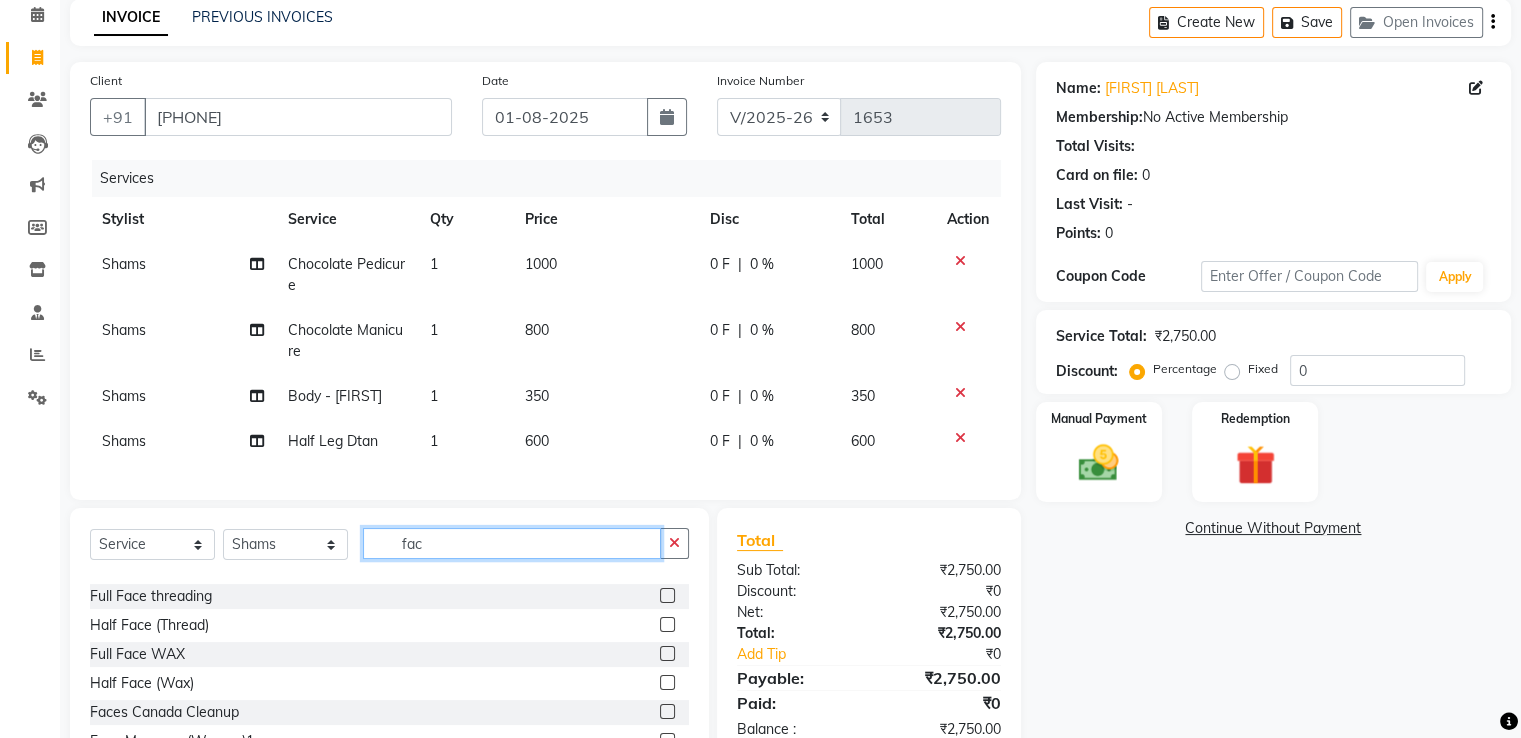 type on "fac" 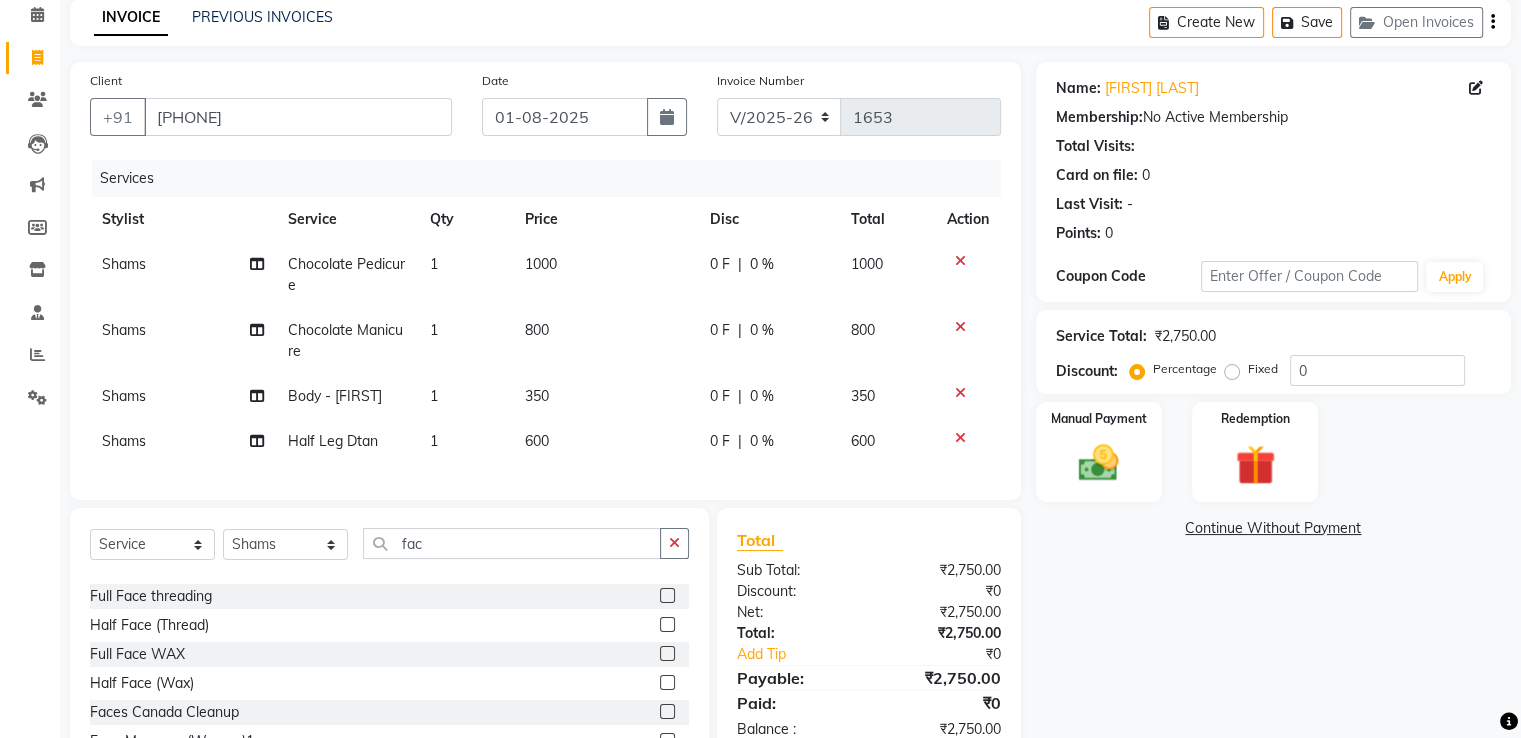 click 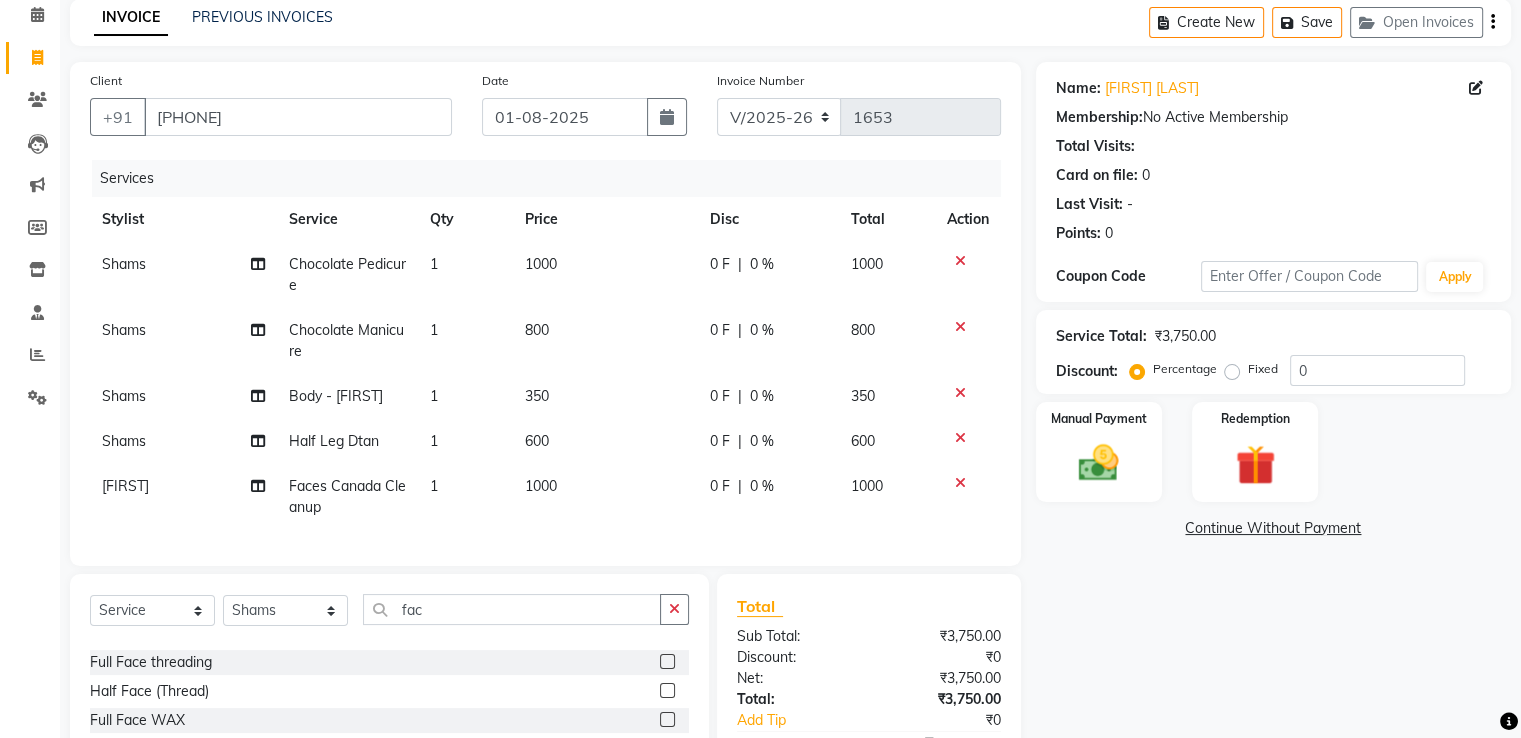 checkbox on "false" 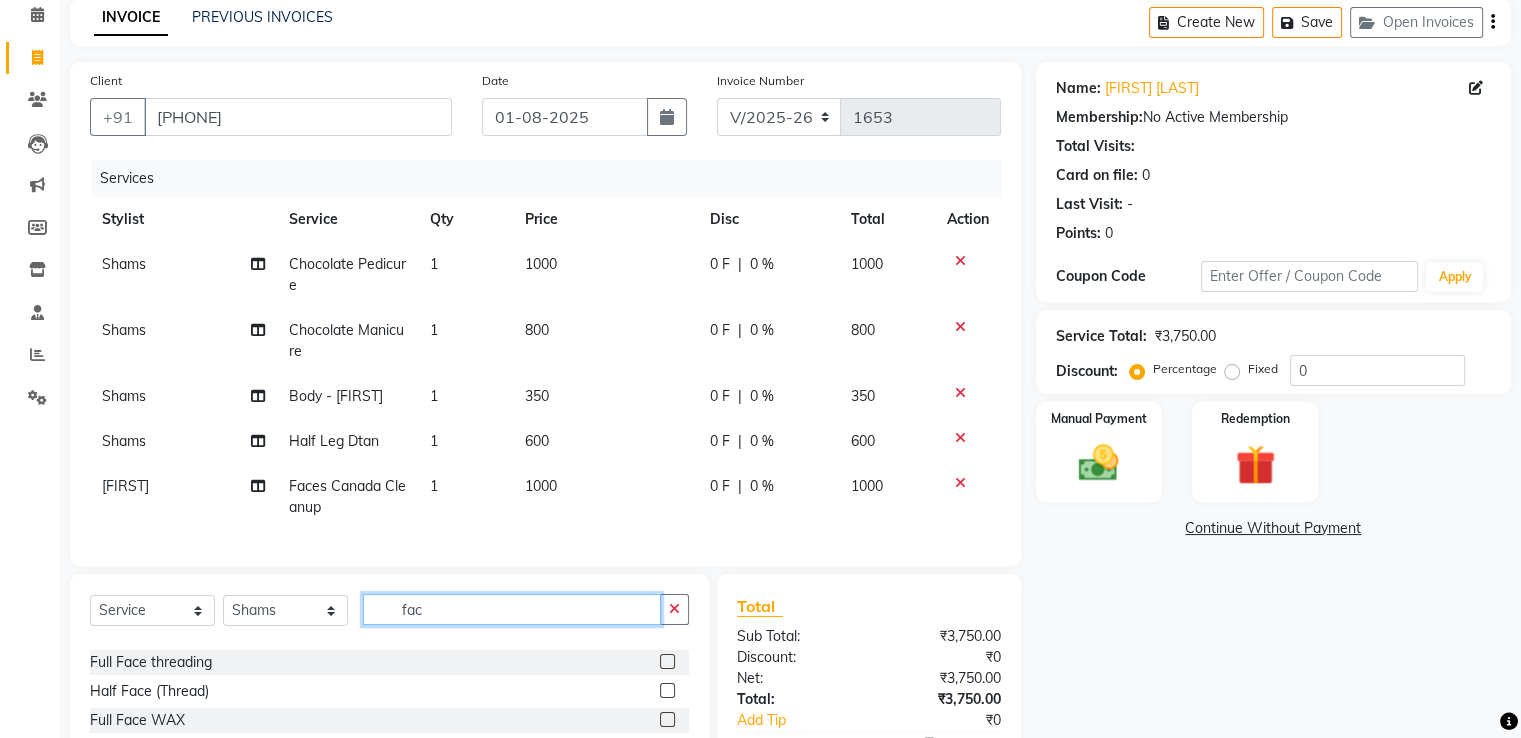 click on "fac" 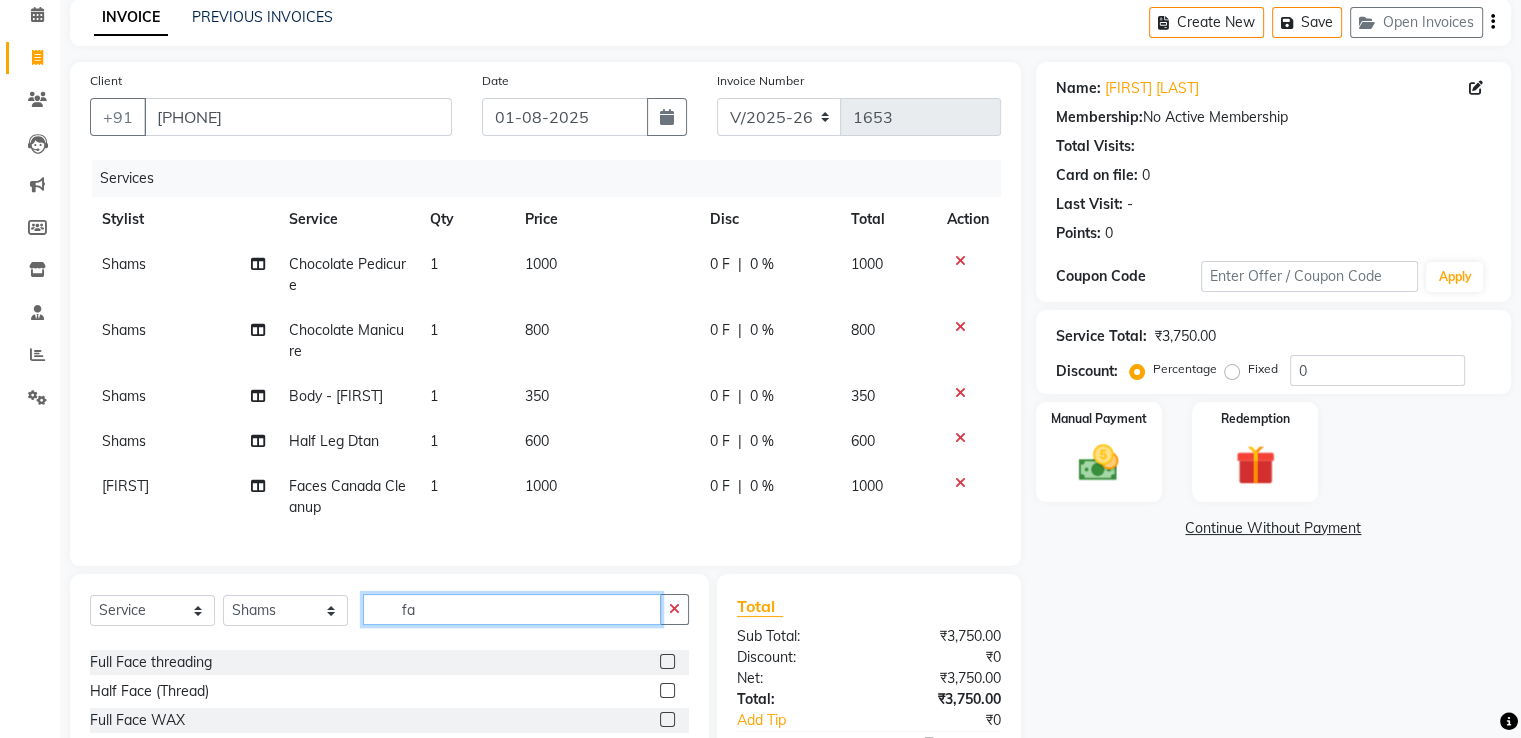 type on "f" 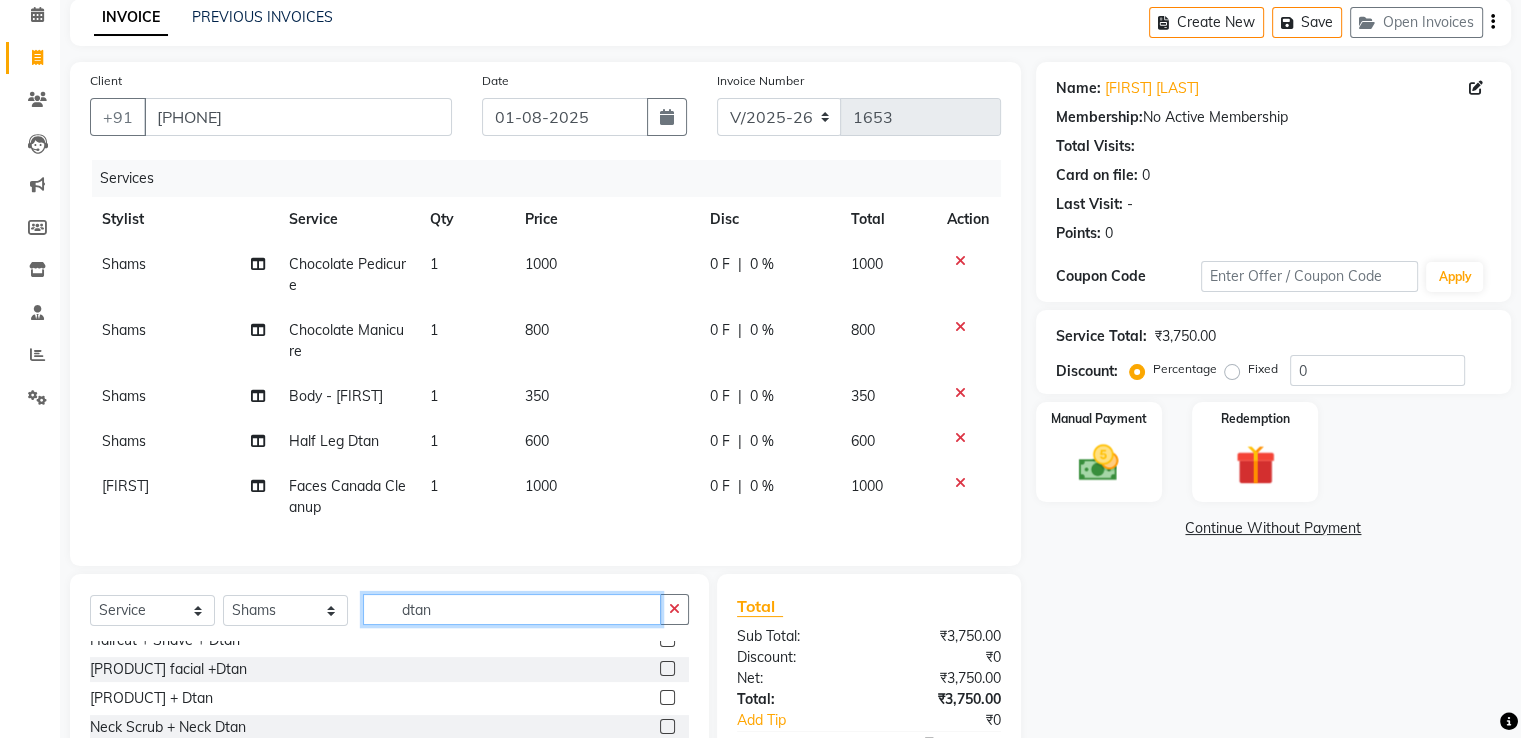 scroll, scrollTop: 332, scrollLeft: 0, axis: vertical 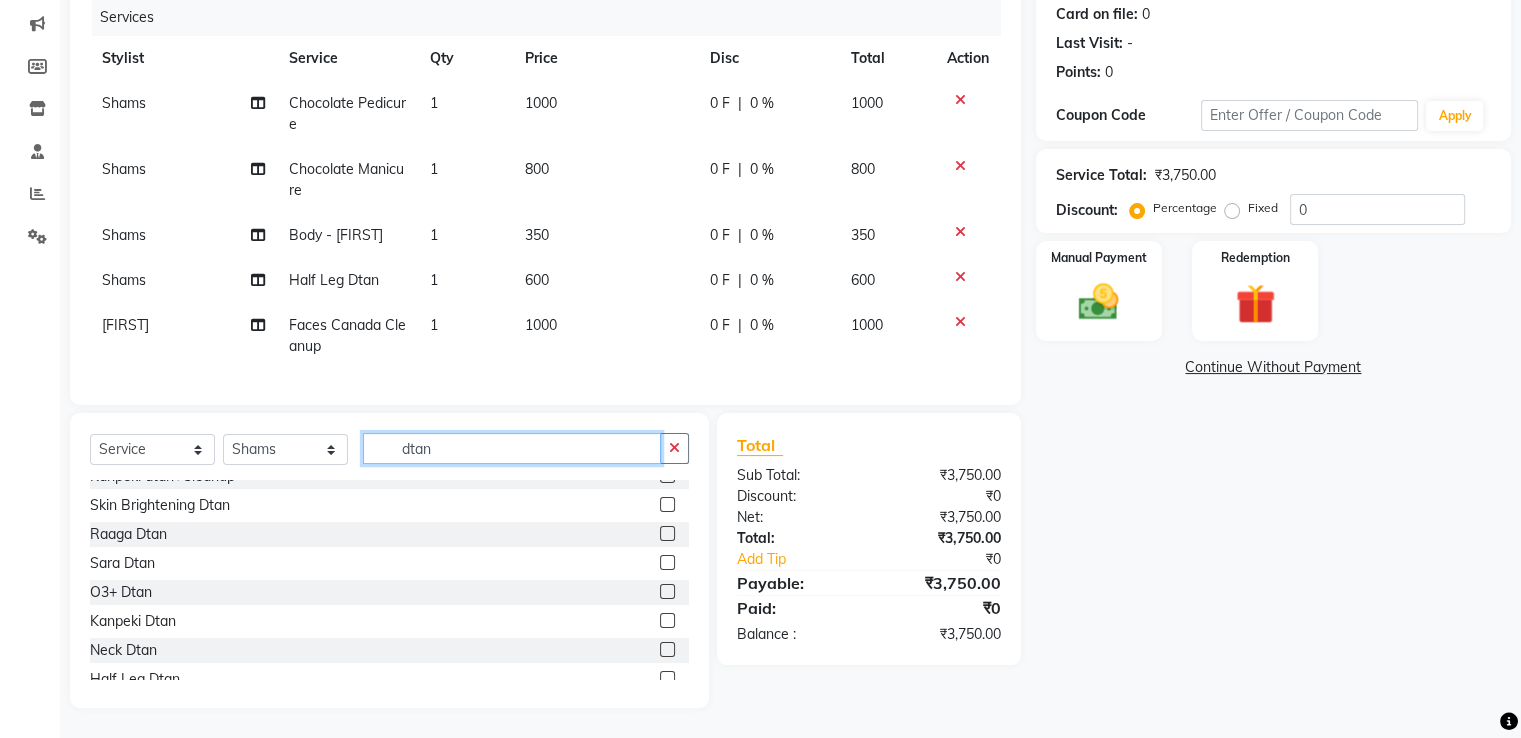 type on "dtan" 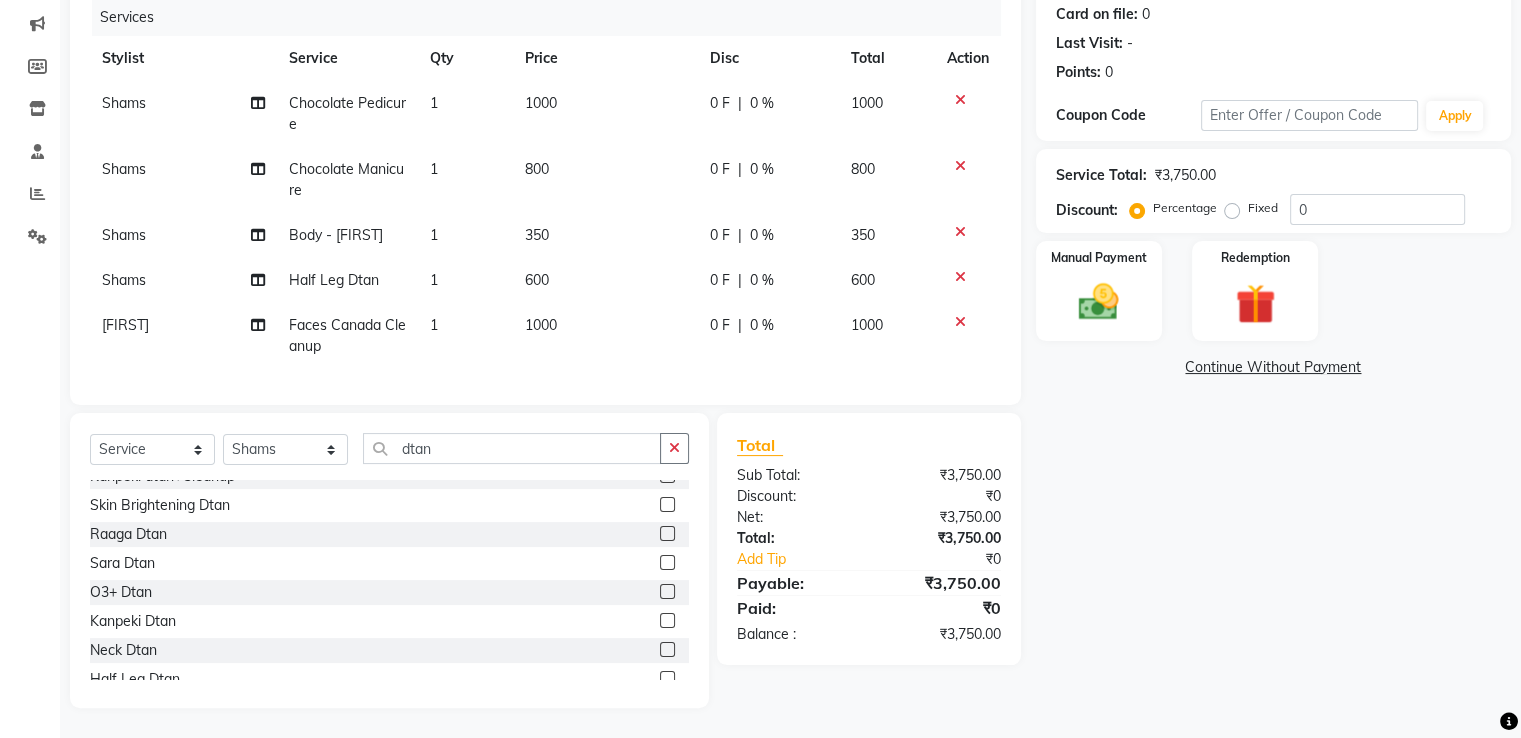 click 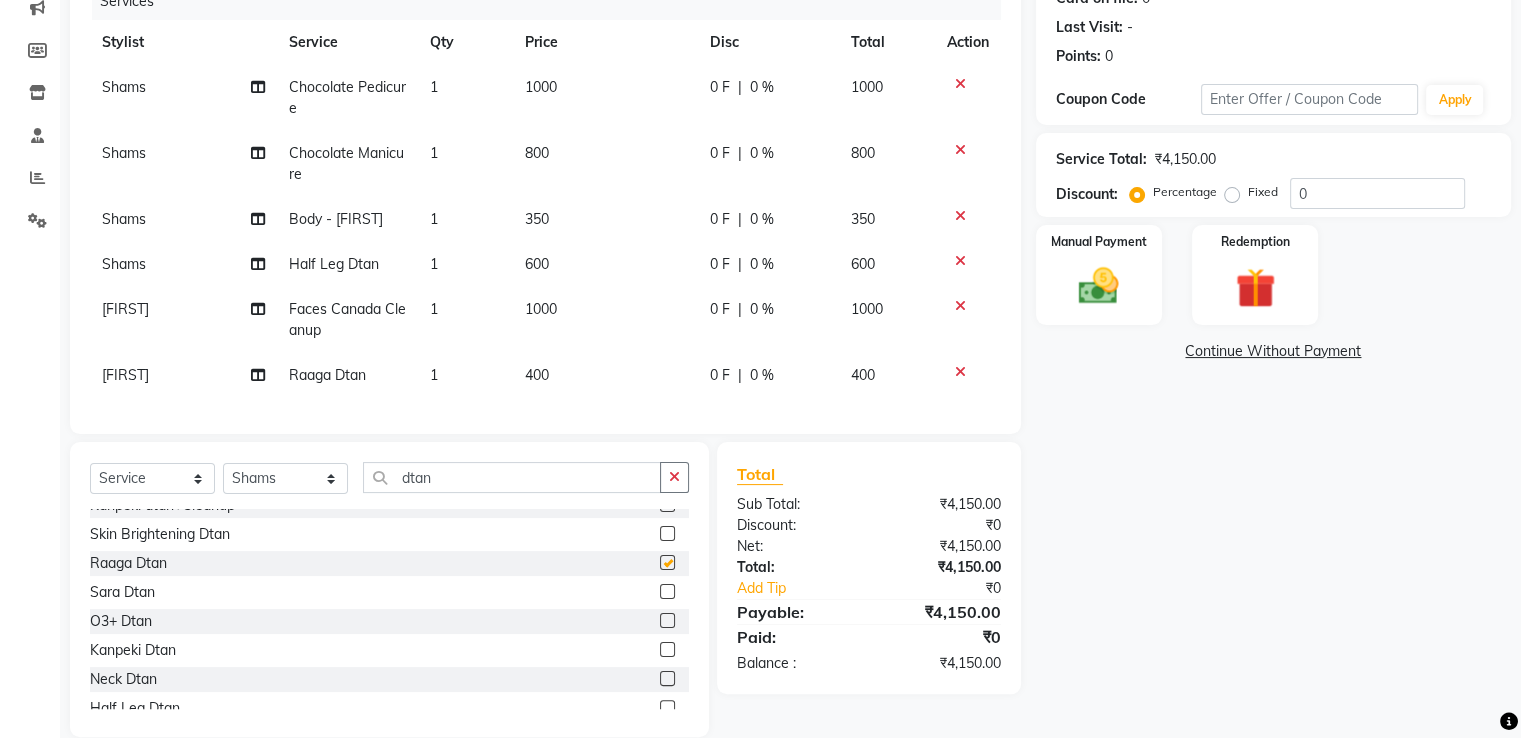 checkbox on "false" 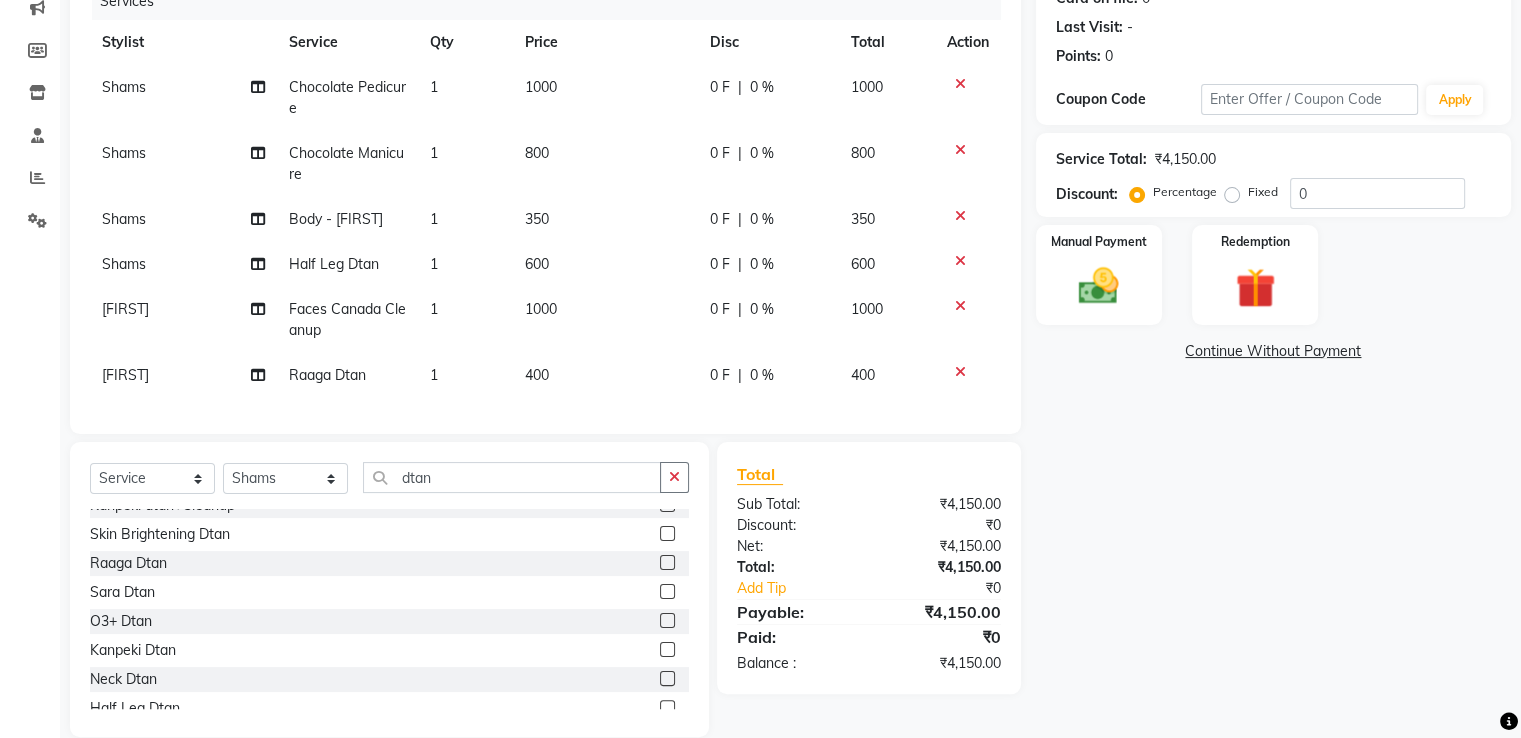 click on "0 %" 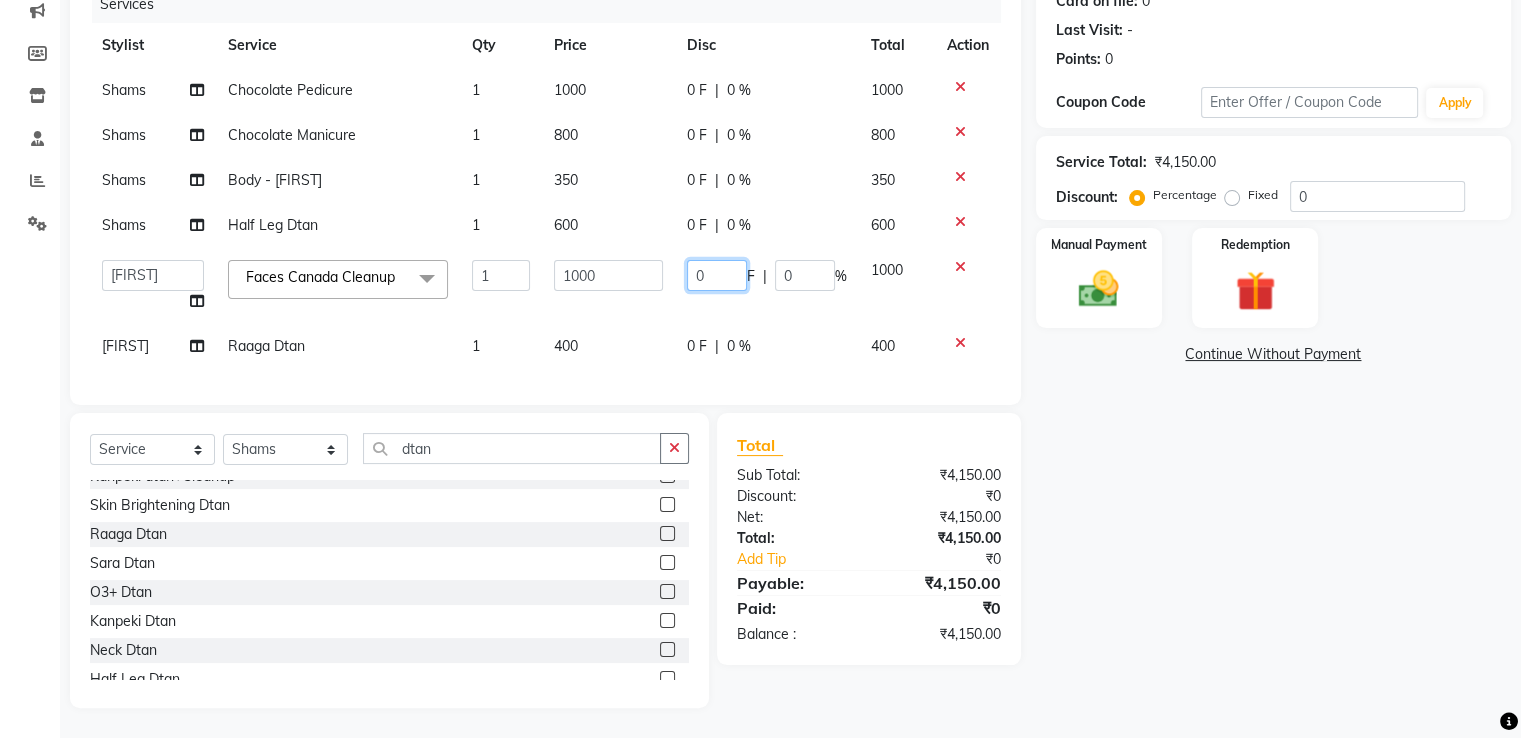 click on "0" 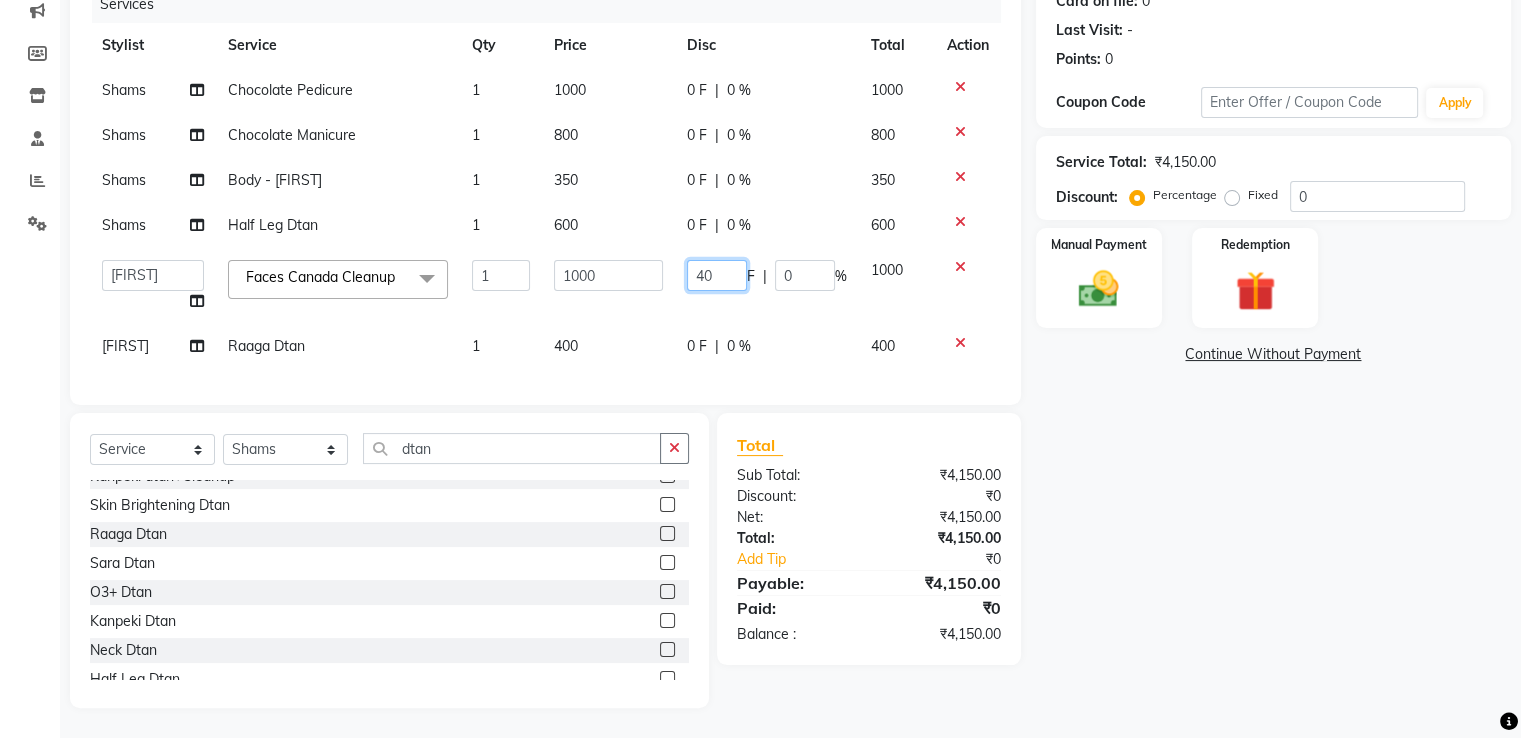 type on "400" 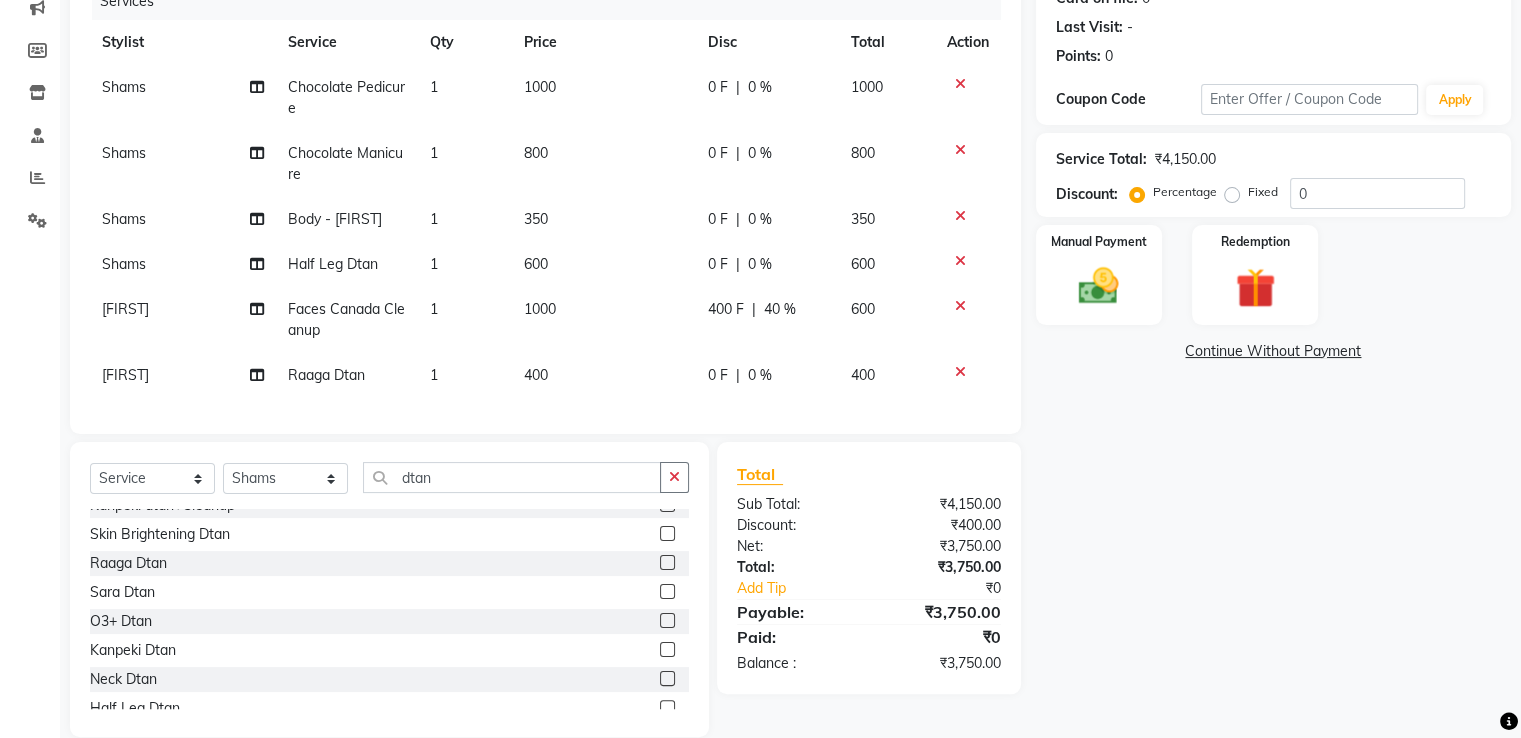 click on "[PERSON] Chocolate Pedicure 1 1000 0 F | 0 % 1000 [PERSON]  Chocolate Manicure 1 800 0 F | 0 % 800 [PERSON] Body   -   Half Hand 1 350 0 F | 0 % 350 [PERSON] Half Leg Dtan 1 600 0 F | 0 % 600 [PERSON] Faces Canada Cleanup 1 1000 400 F | 40 % 600 [PERSON]  Raaga Dtan 1 400 0 F | 0 % 400" 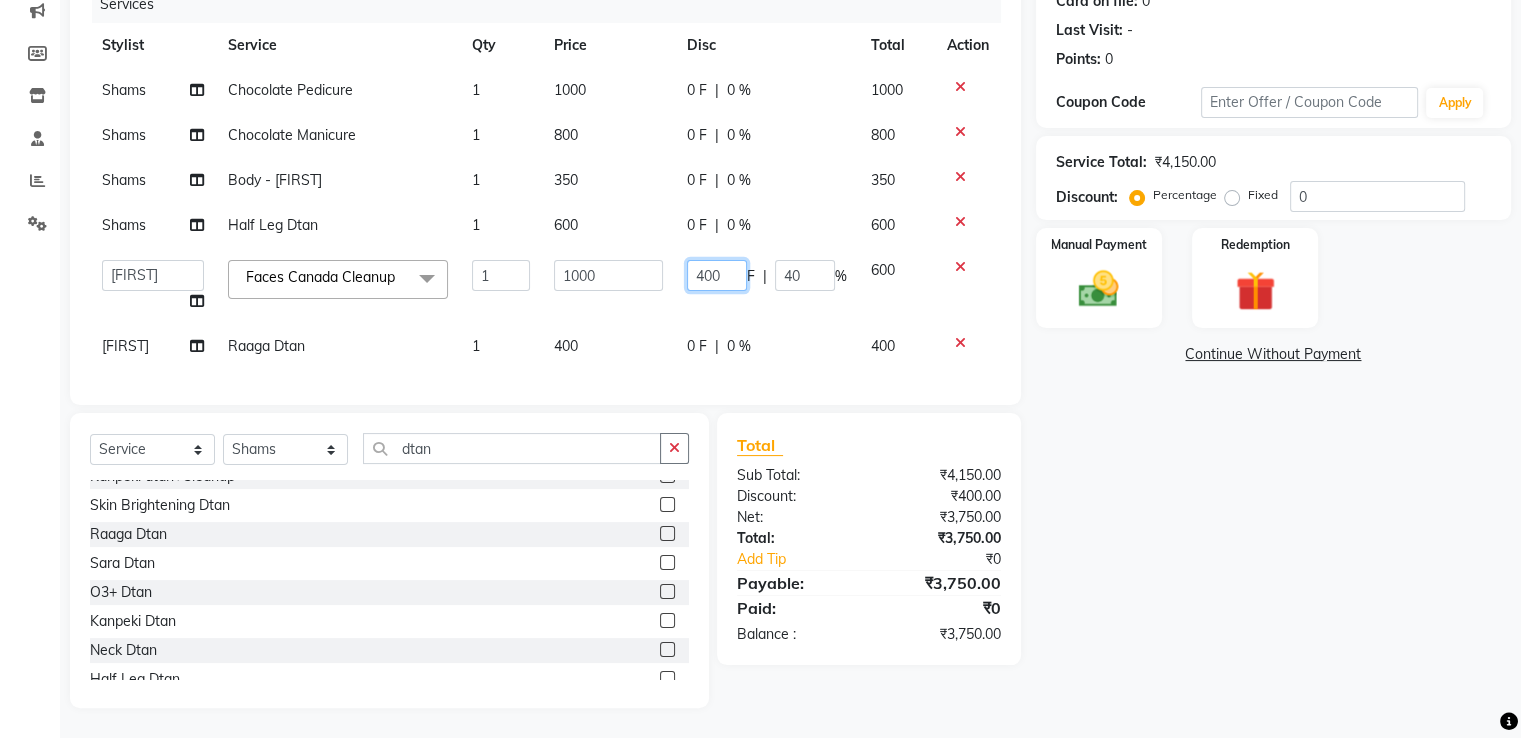 drag, startPoint x: 728, startPoint y: 312, endPoint x: 728, endPoint y: 273, distance: 39 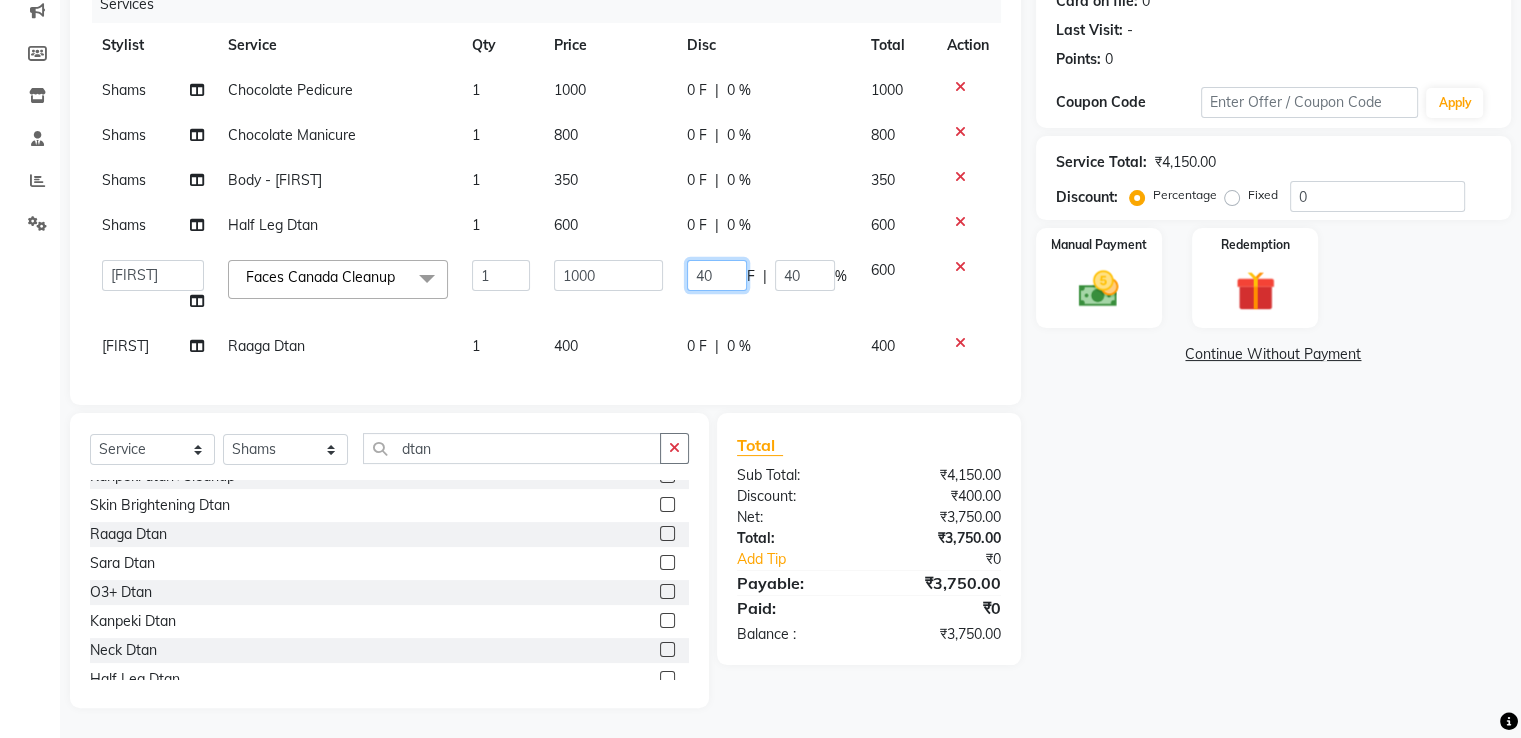 type on "4" 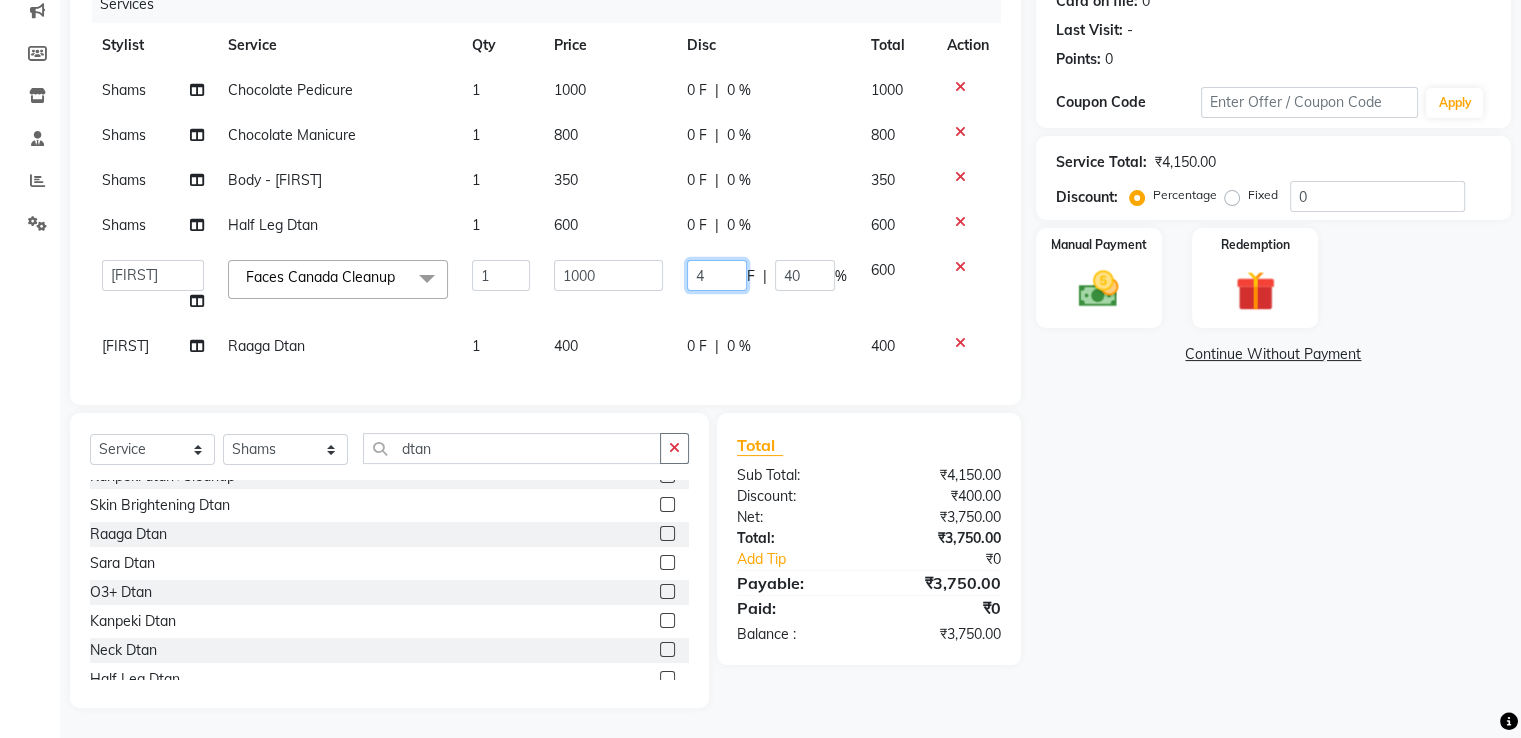 type 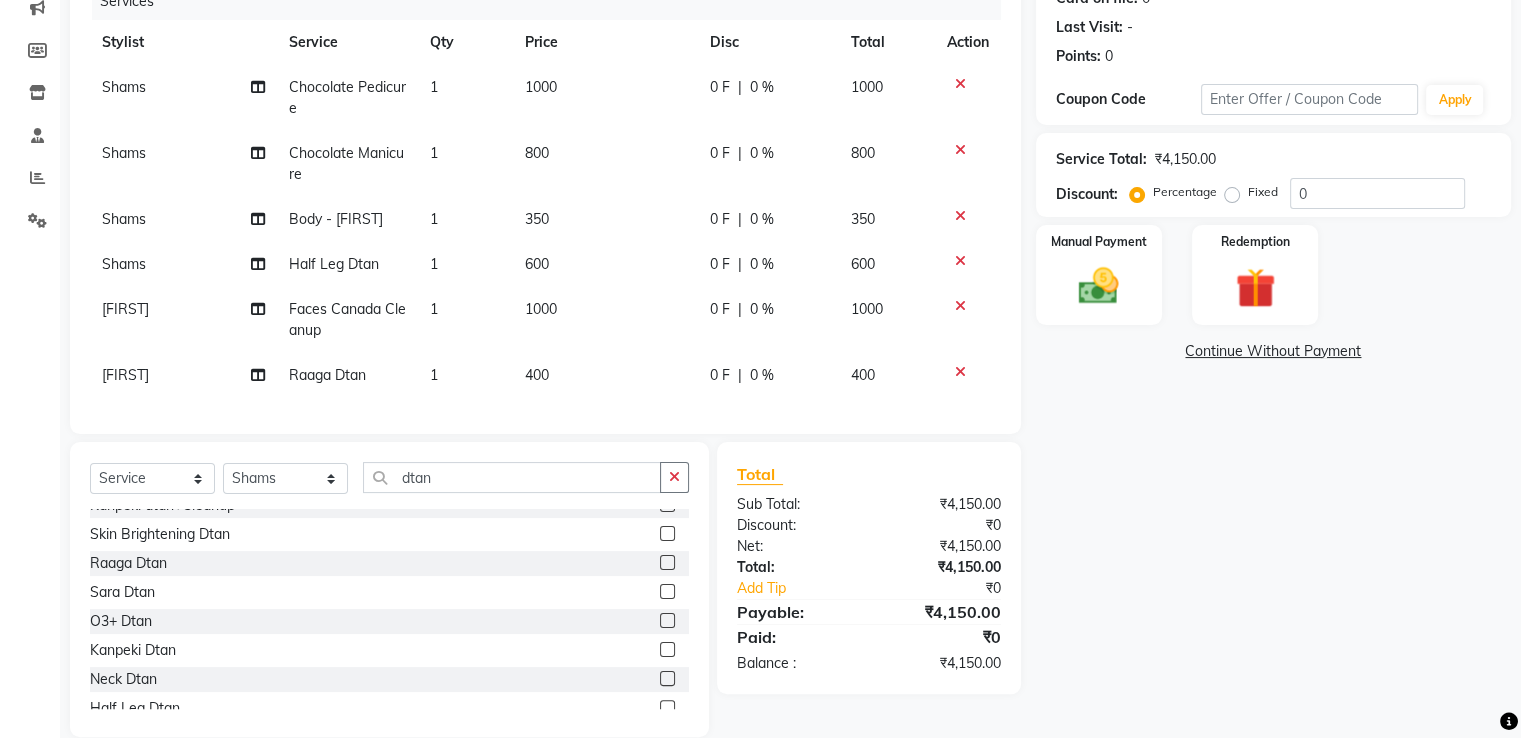 click on "[PERSON] Chocolate Pedicure 1 1000 0 F | 0 % 1000 [PERSON]  Chocolate Manicure 1 800 0 F | 0 % 800 [PERSON] Body   -   Half Hand 1 350 0 F | 0 % 350 [PERSON] Half Leg Dtan 1 600 0 F | 0 % 600 [PERSON] Faces Canada Cleanup 1 1000 0 F | 0 % 1000 [PERSON]  Raaga Dtan 1 400 0 F | 0 % 400" 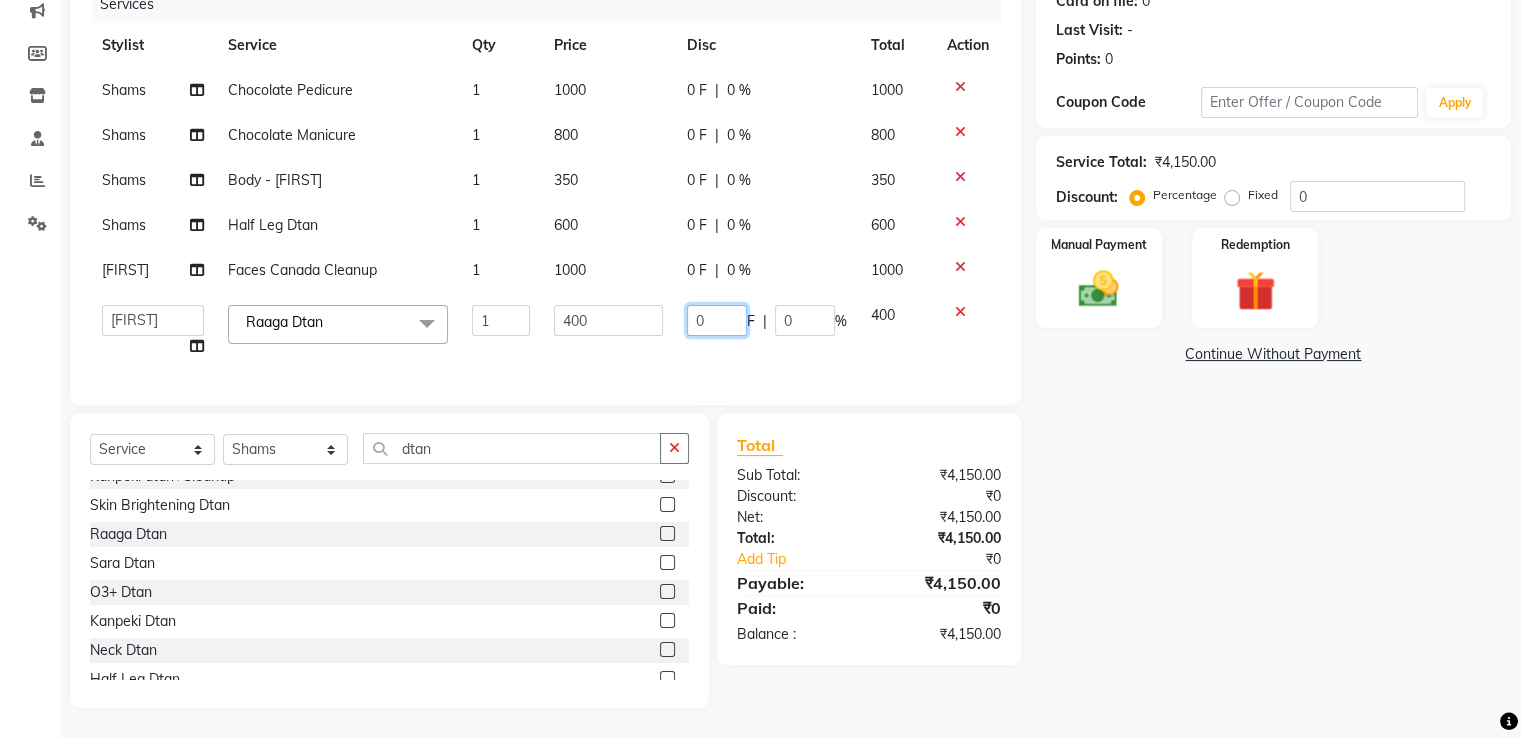 click on "0" 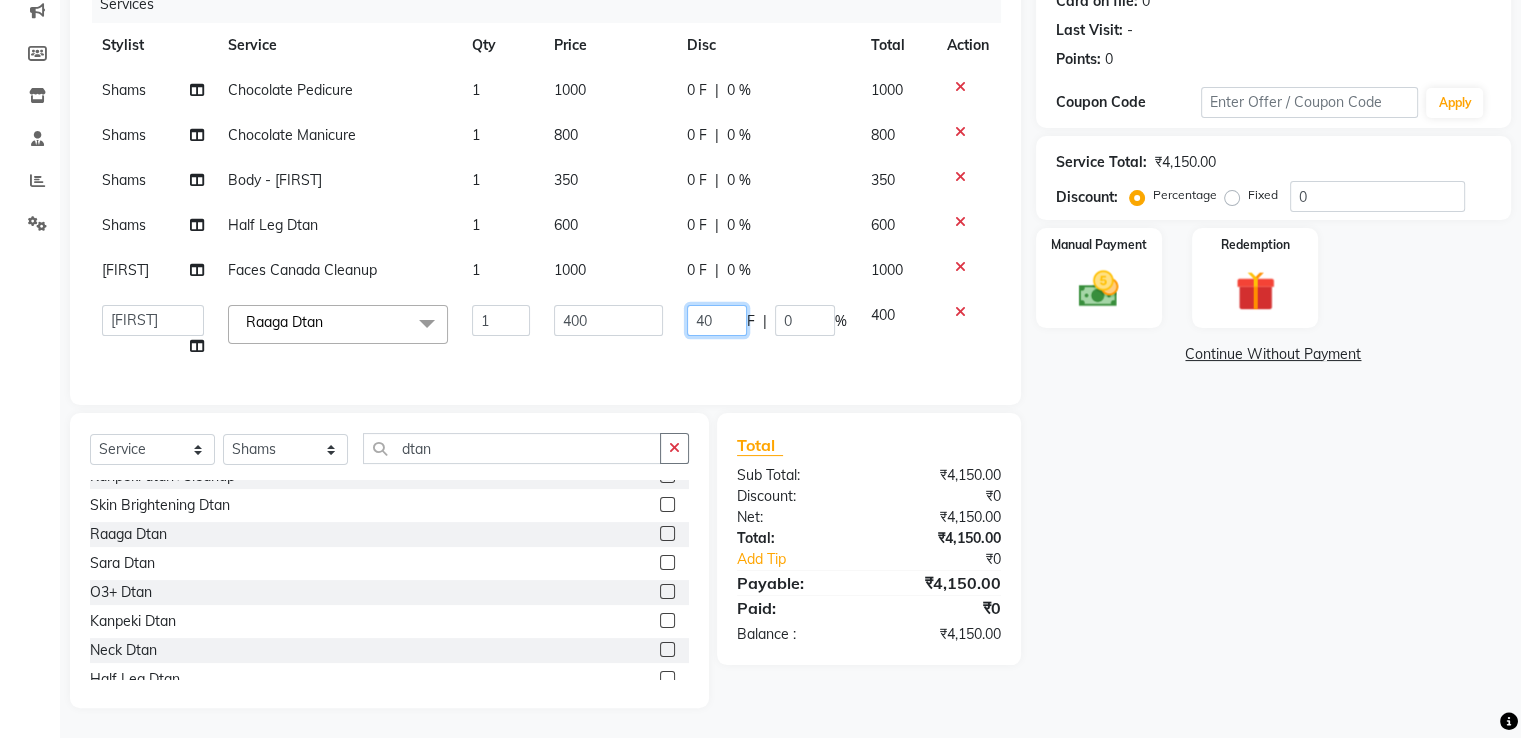 type on "400" 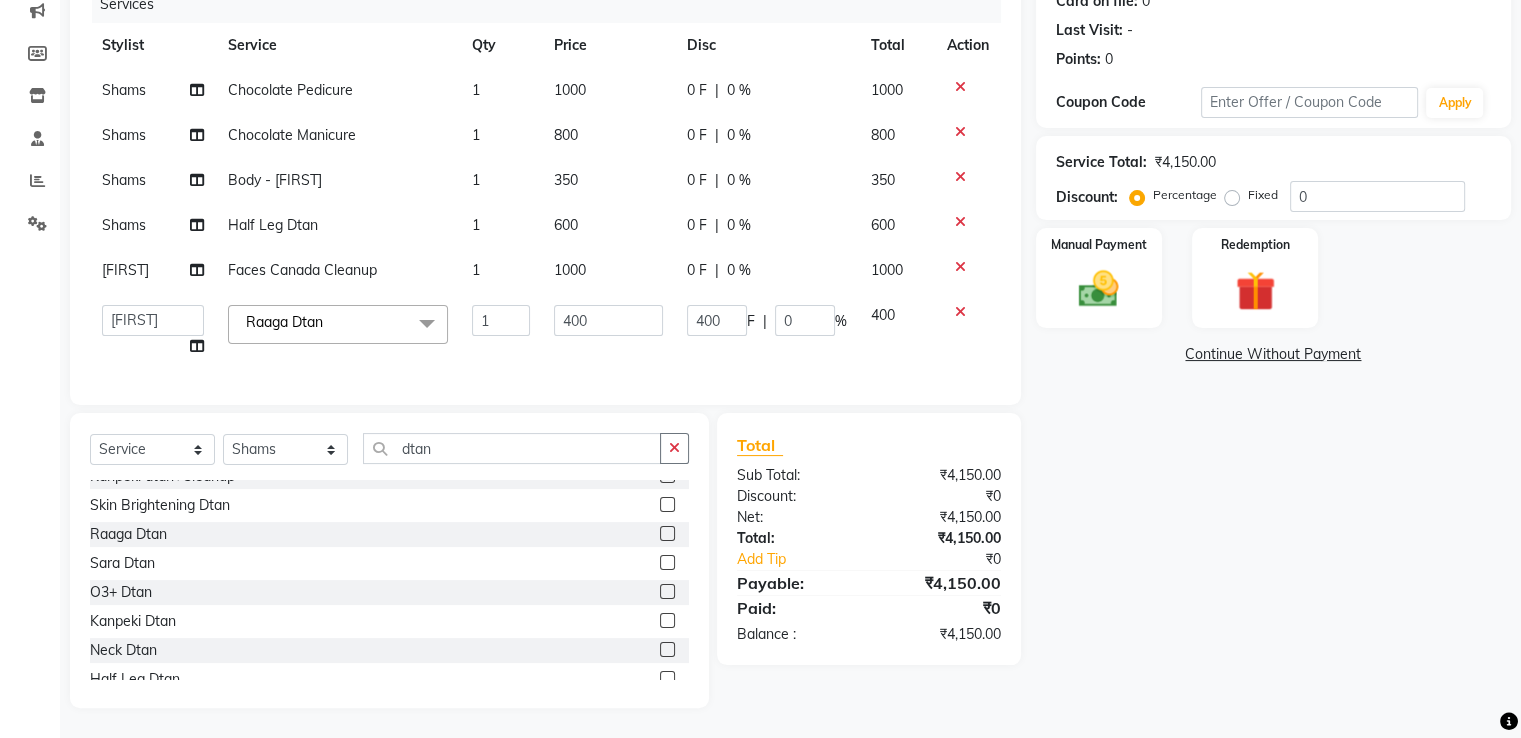 click on "Services Stylist Service Qty Price Disc Total Action [PERSON] Chocolate Pedicure 1 1000 0 F | 0 % 1000 [PERSON]  Chocolate Manicure 1 800 0 F | 0 % 800 [PERSON] Body   -   Half Hand 1 350 0 F | 0 % 350 [PERSON] Half Leg Dtan 1 600 0 F | 0 % 600 [PERSON] Faces Canada Cleanup 1 1000 0 F | 0 % 1000  [PERSON]   Dinesh Pal   Front Desk   Rehan   Sadhna   Sapna   Shams   Shivani   Shivi   [FIRST] [LAST]   Raaga Dtan  x Shave (Regular) Shave (Advance)  Beard Trimming  Beard Styling (Regular) Beard Styling (Advance)  Beard Setting (New Style)  Long Beard Setting  Beard Spa Beard Color Haircut+Beard trimming Haircut+Shave Men399 Haircut + Schwazkpf Hairspa Pampering (Men)   -   Threading Pampering (Men)   -   Face Cleansing Male Face Massage Male face Massage(Premium) Pampering (Men)   -   Chest Trimming Pampering (Men)   -   Chest Wax Pampering (Men)   -   Hand Trimming Pampering (Men)   -   Hand Wax  face Scrub Hair Scrub Half Back Trimming Full Front Rica (Men)    Upperlip threading   Chin threading   Forehead threading  Side Lock threading  Eyebrows   Full Face threading Lower Lip" 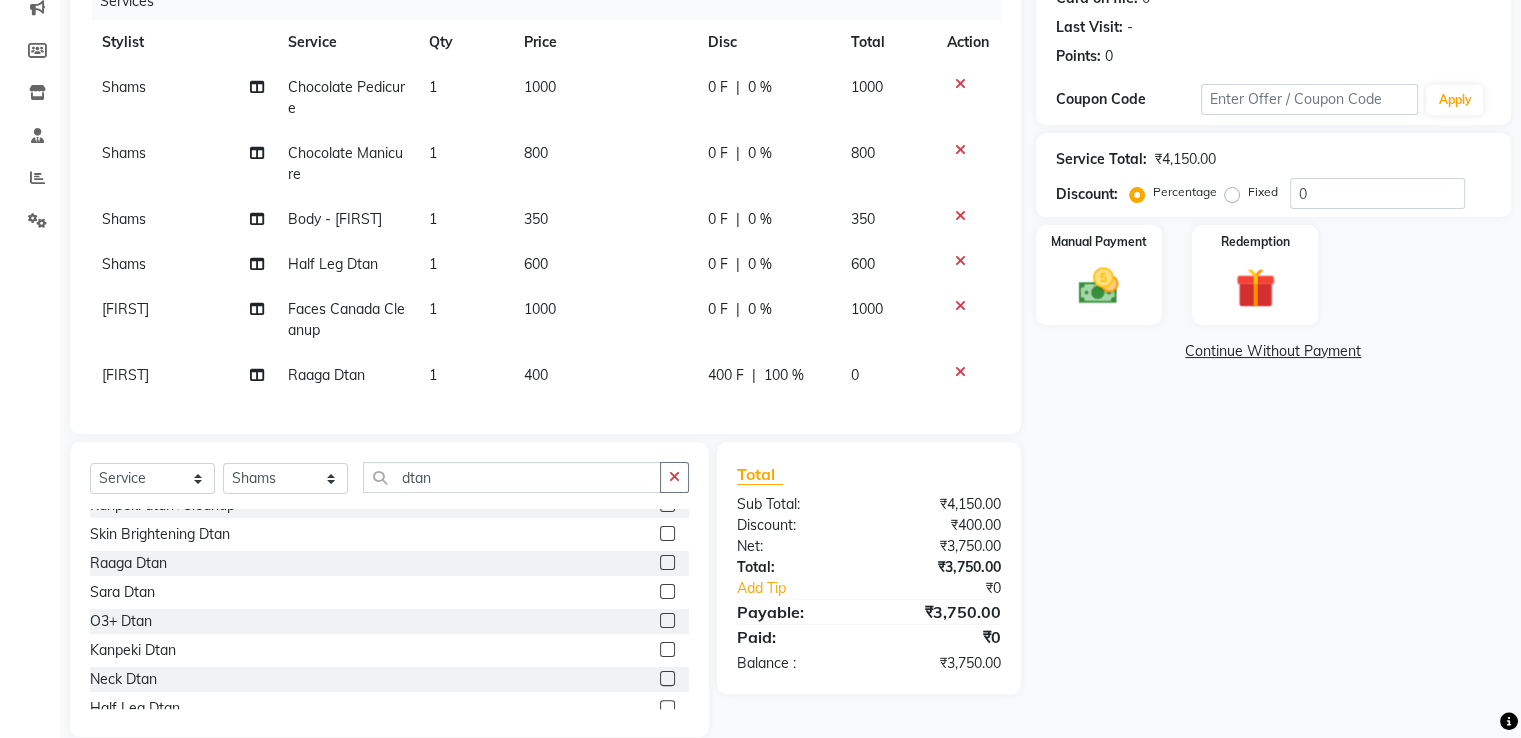 click on "0 %" 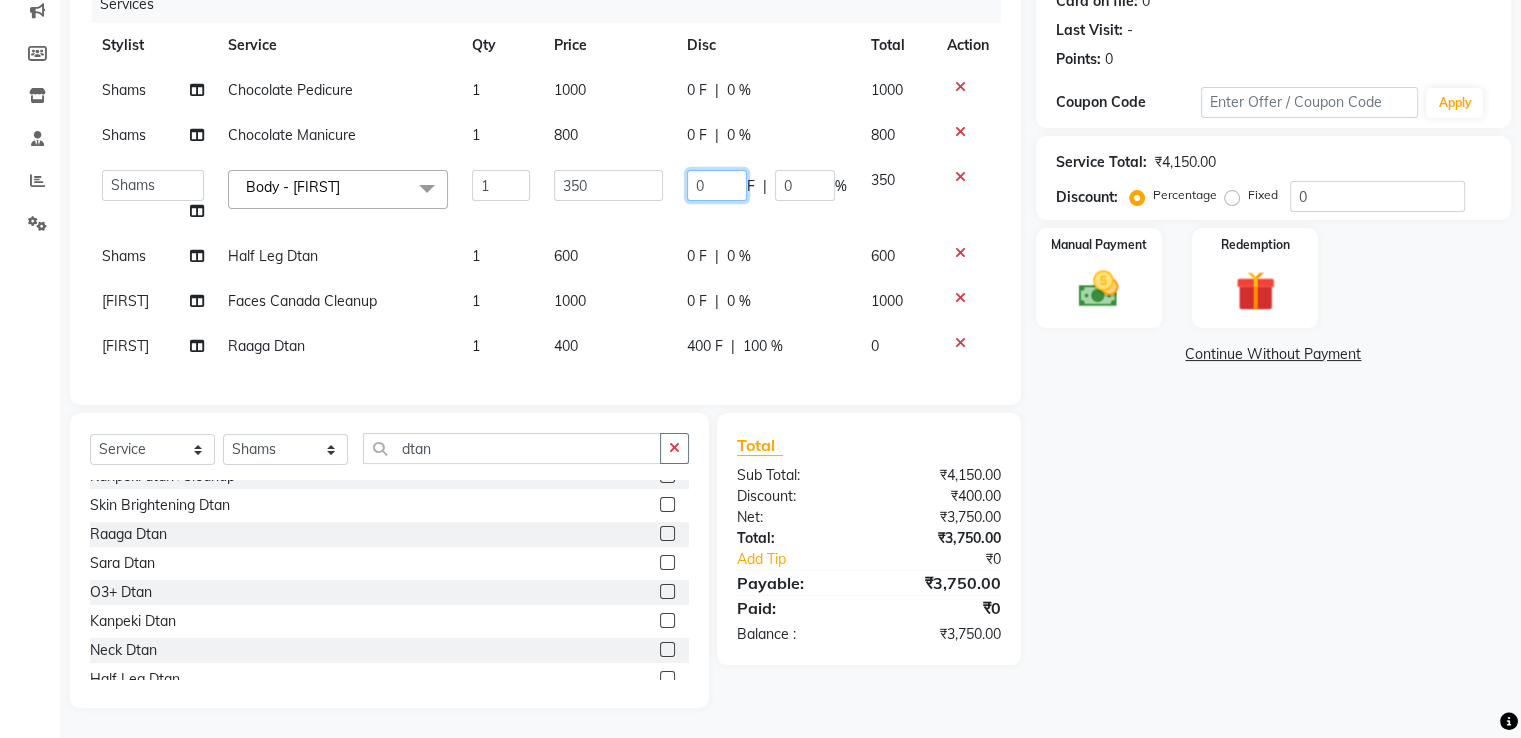 click on "0" 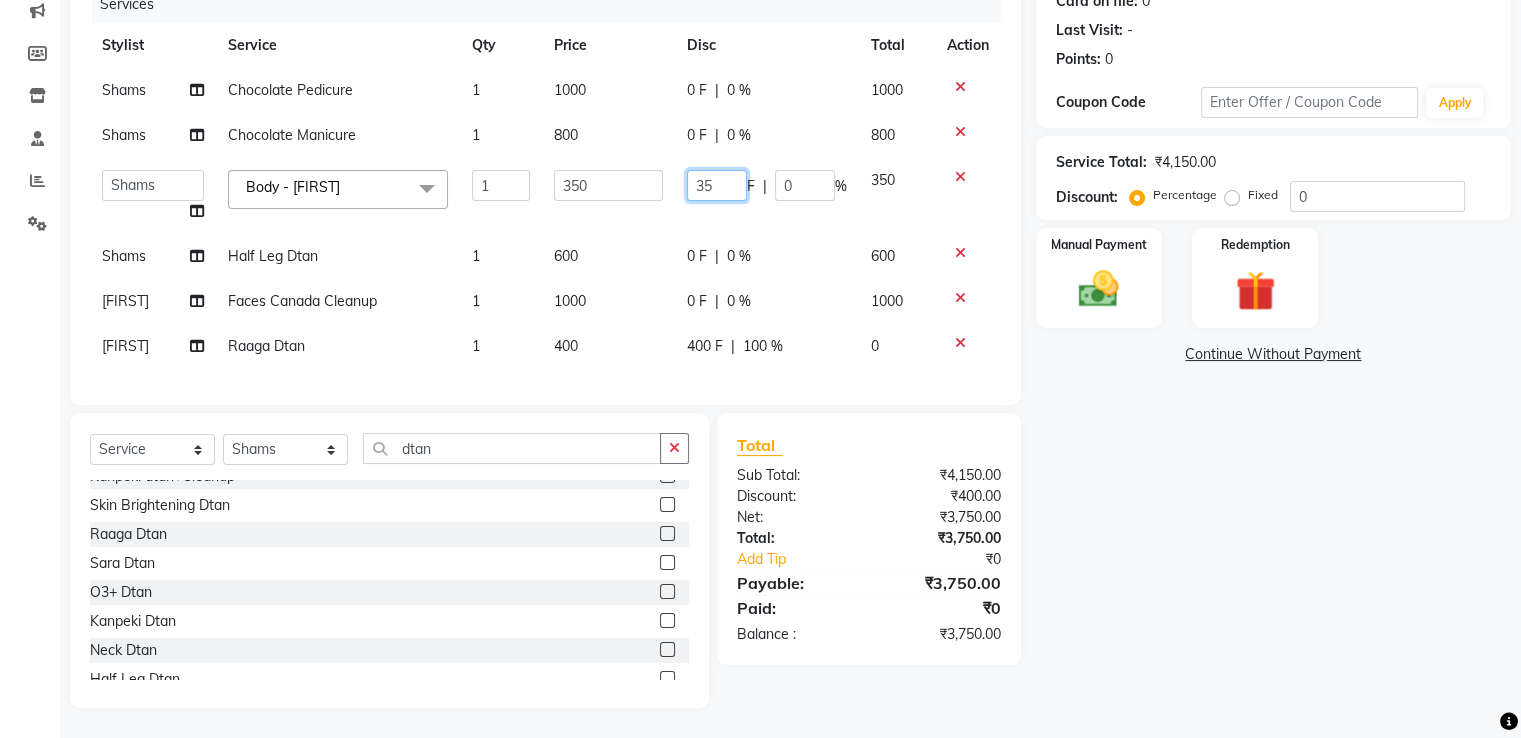 type on "350" 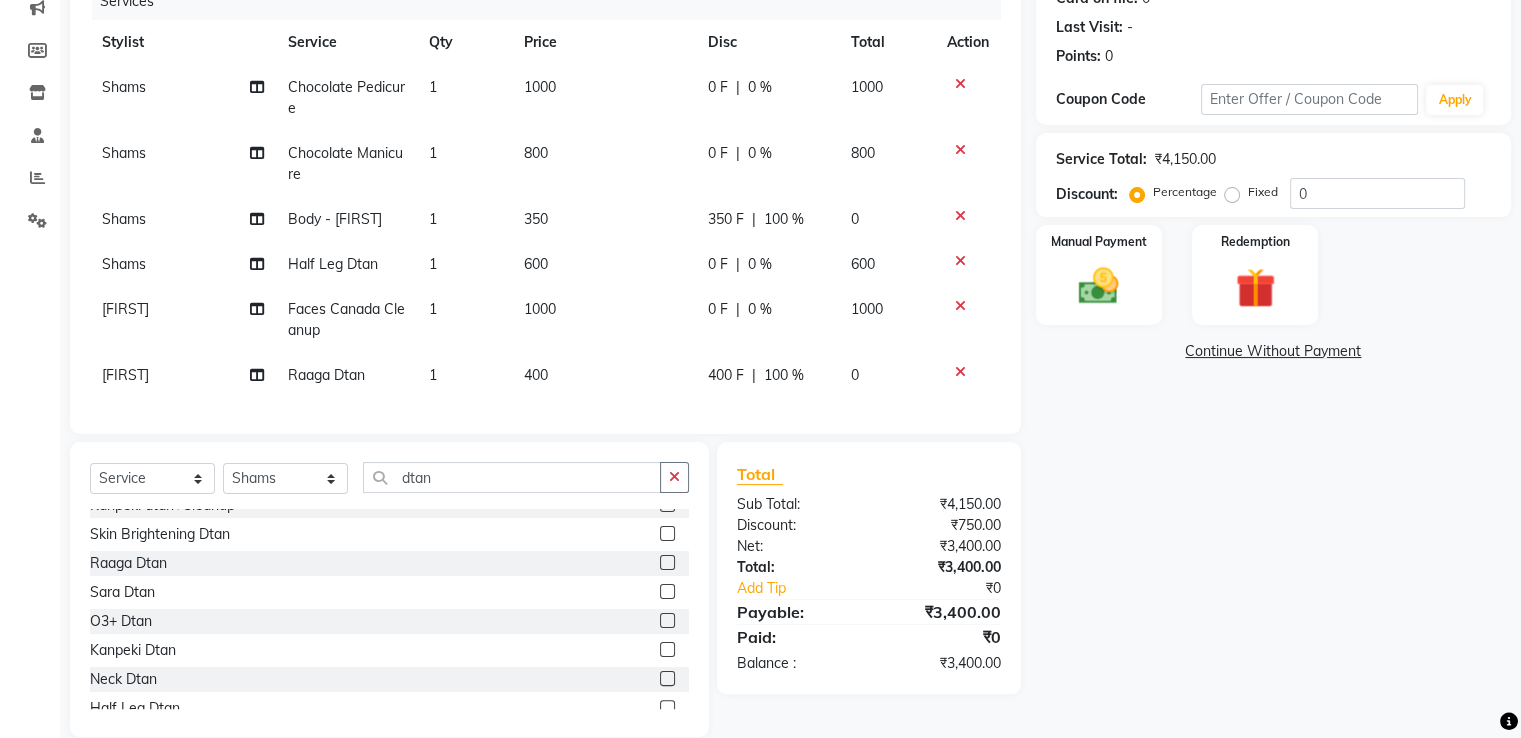 click on "0 F | 0 %" 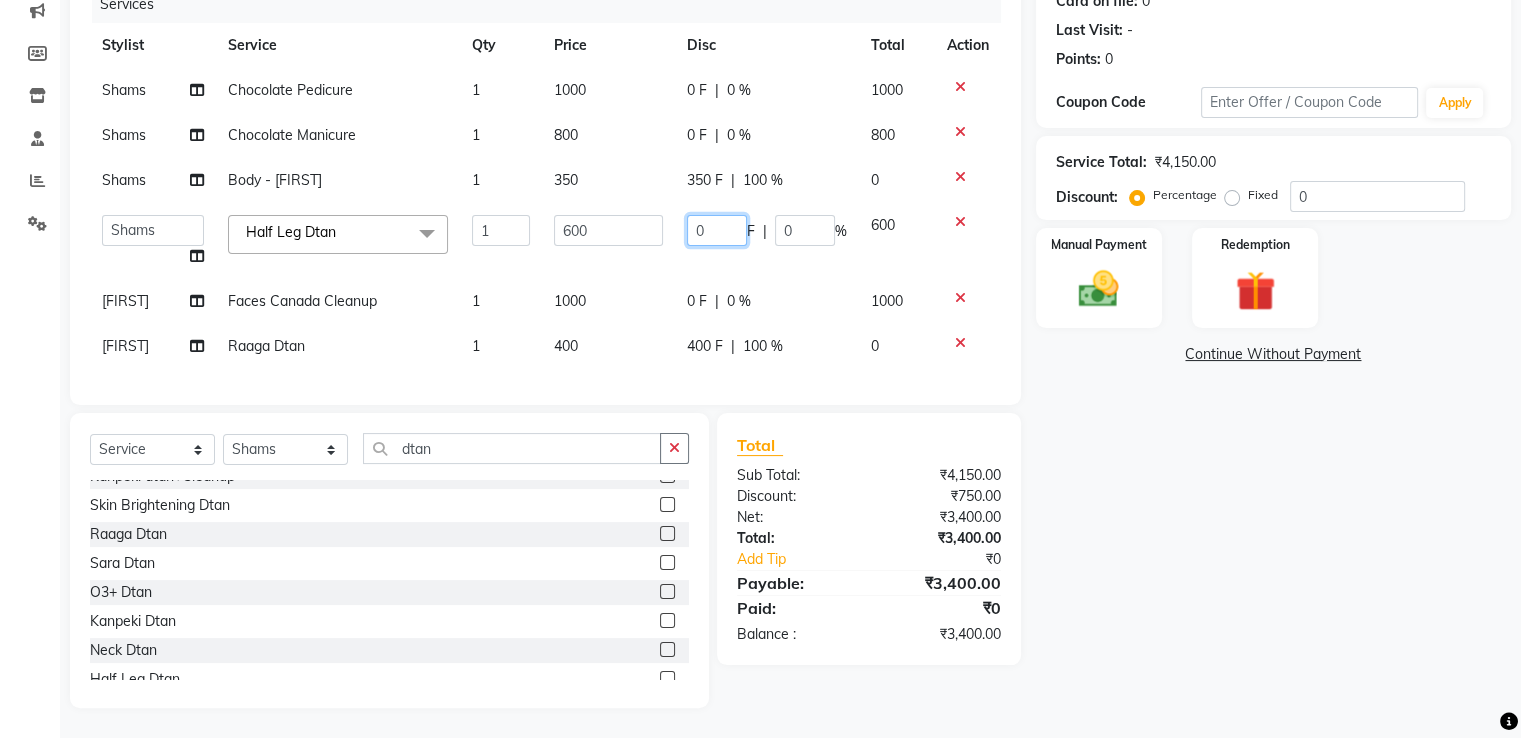 click on "0" 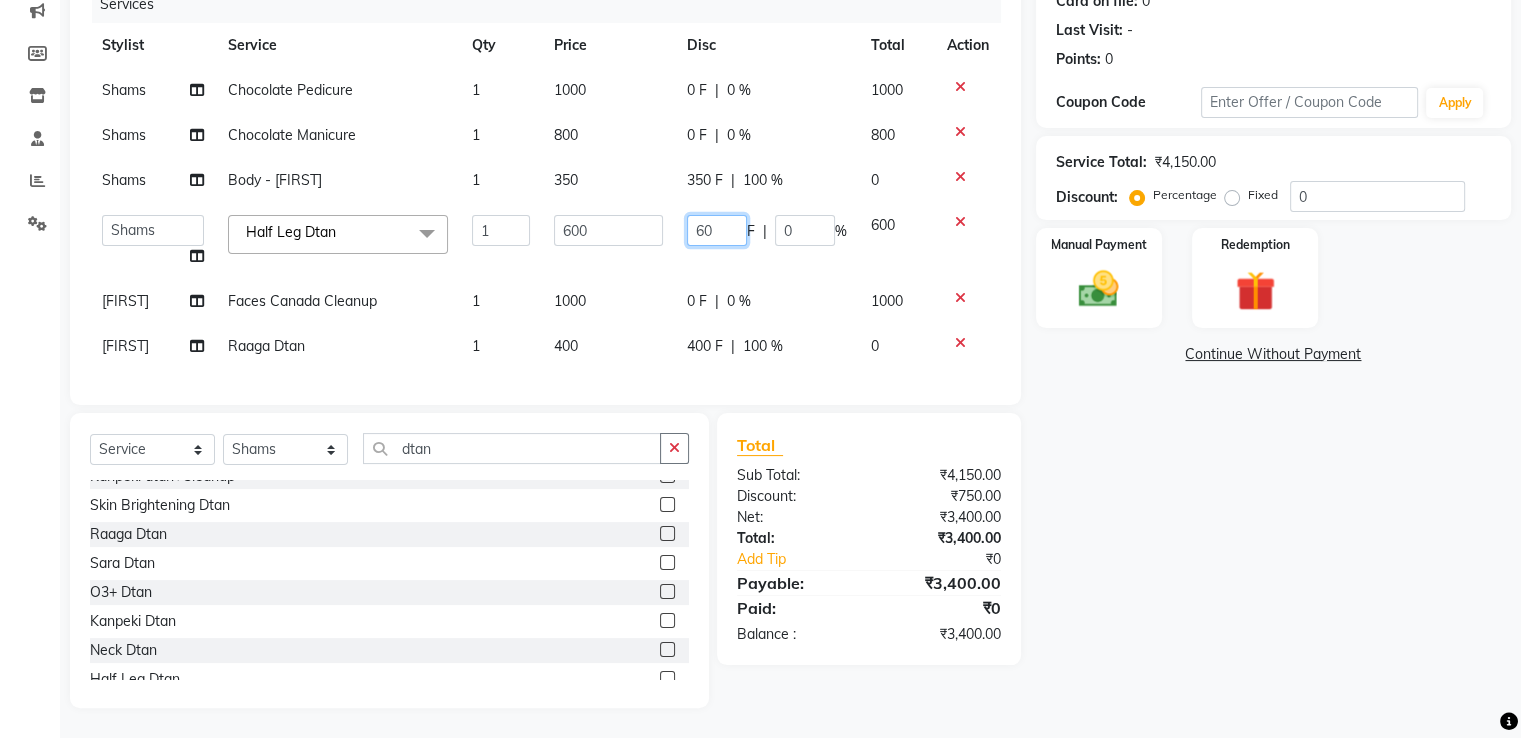 type on "600" 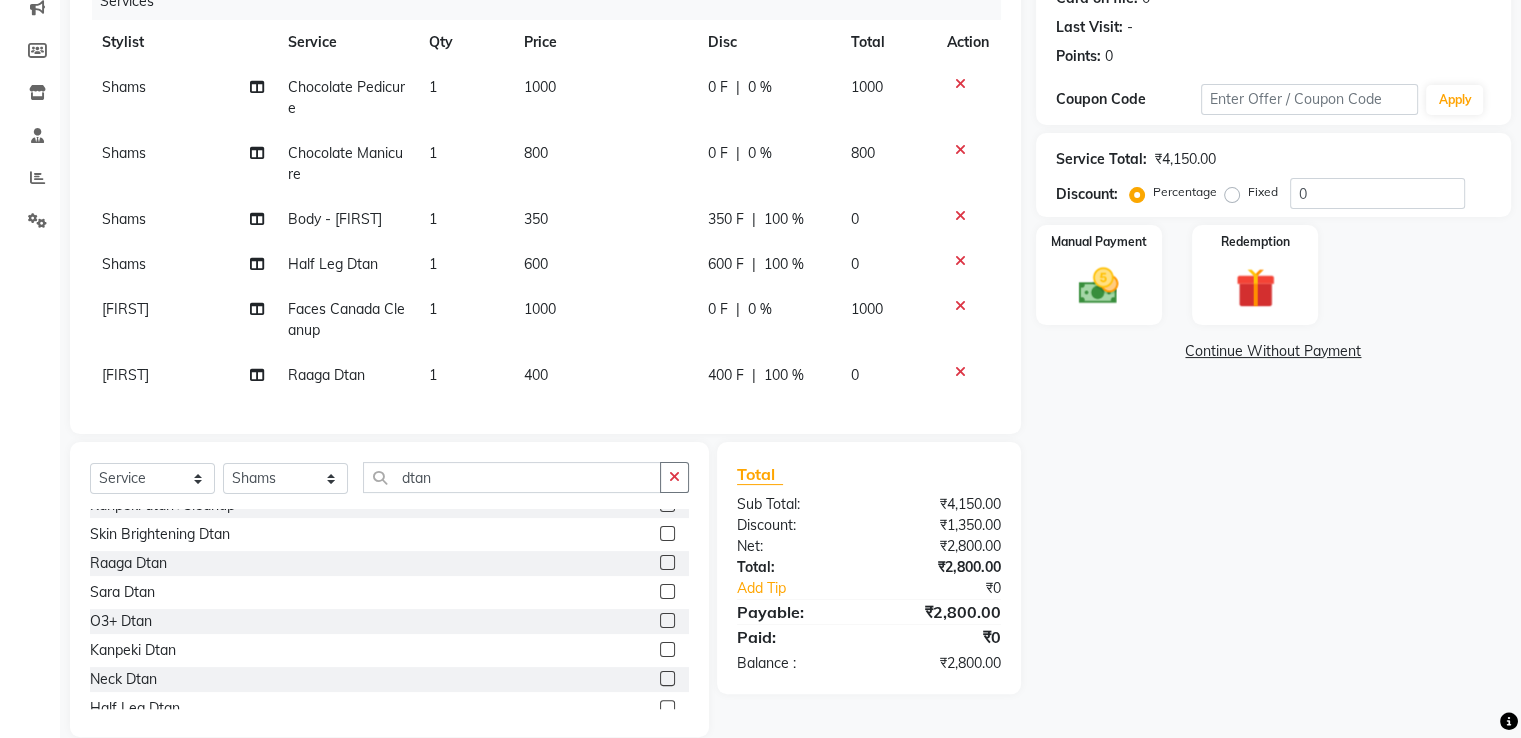 click on "[PERSON] Chocolate Pedicure 1 1000 0 F | 0 % 1000 [PERSON]  Chocolate Manicure 1 800 0 F | 0 % 800 [PERSON] Body   -   Half Hand 1 350 350 F | 100 % 0 [PERSON] Half Leg Dtan 1 600 600 F | 100 % 0 [PERSON] Faces Canada Cleanup 1 1000 0 F | 0 % 1000 [PERSON]  Raaga Dtan 1 400 400 F | 100 % 0" 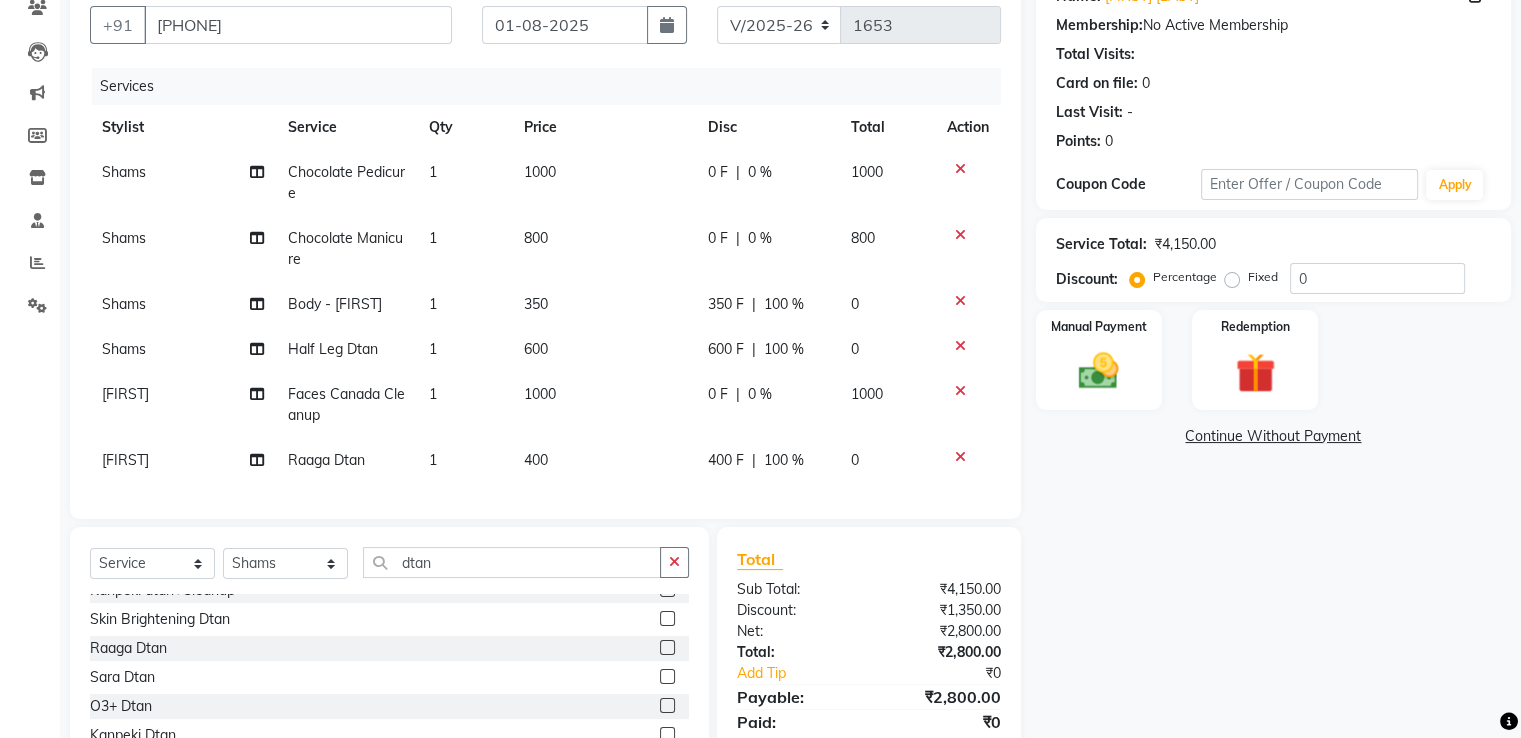 scroll, scrollTop: 180, scrollLeft: 0, axis: vertical 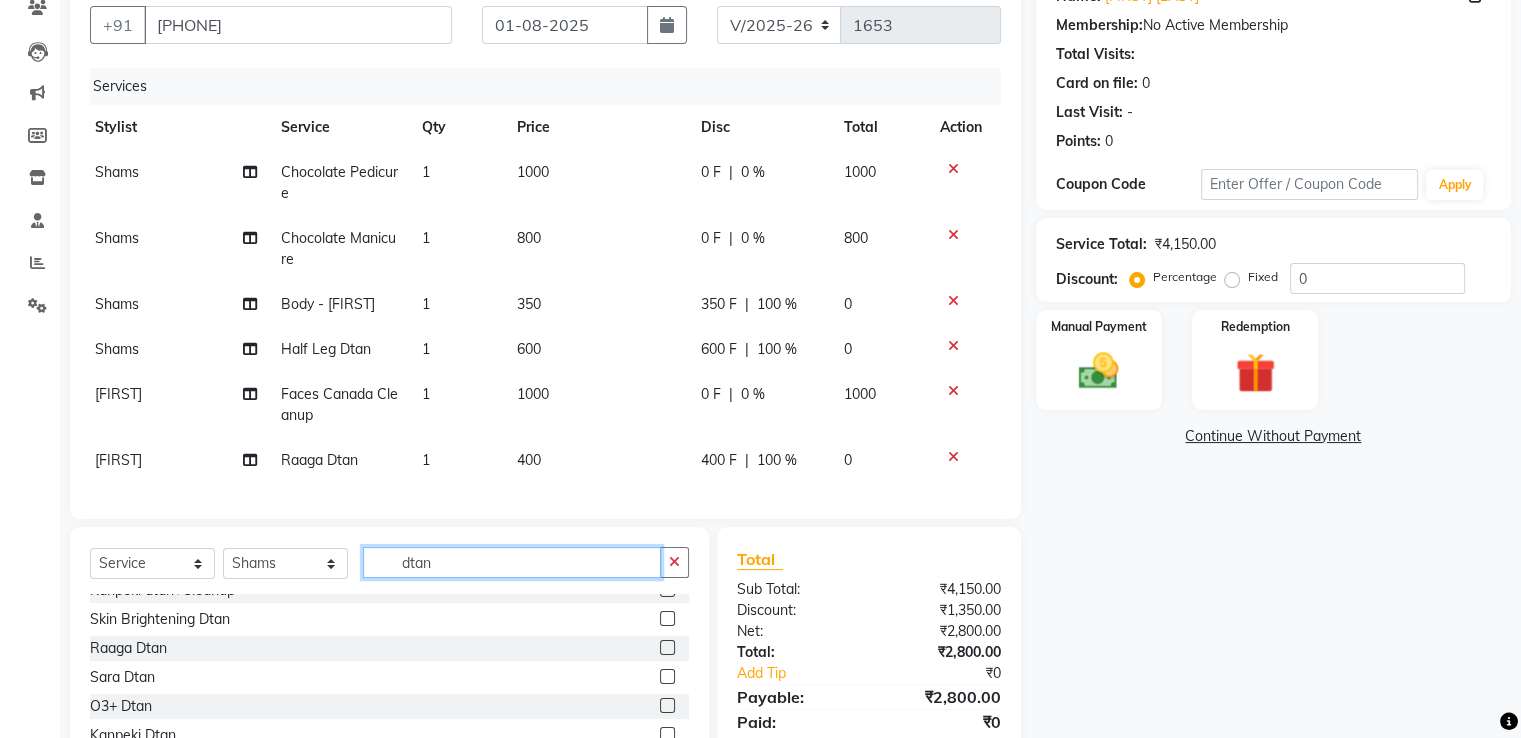 click on "dtan" 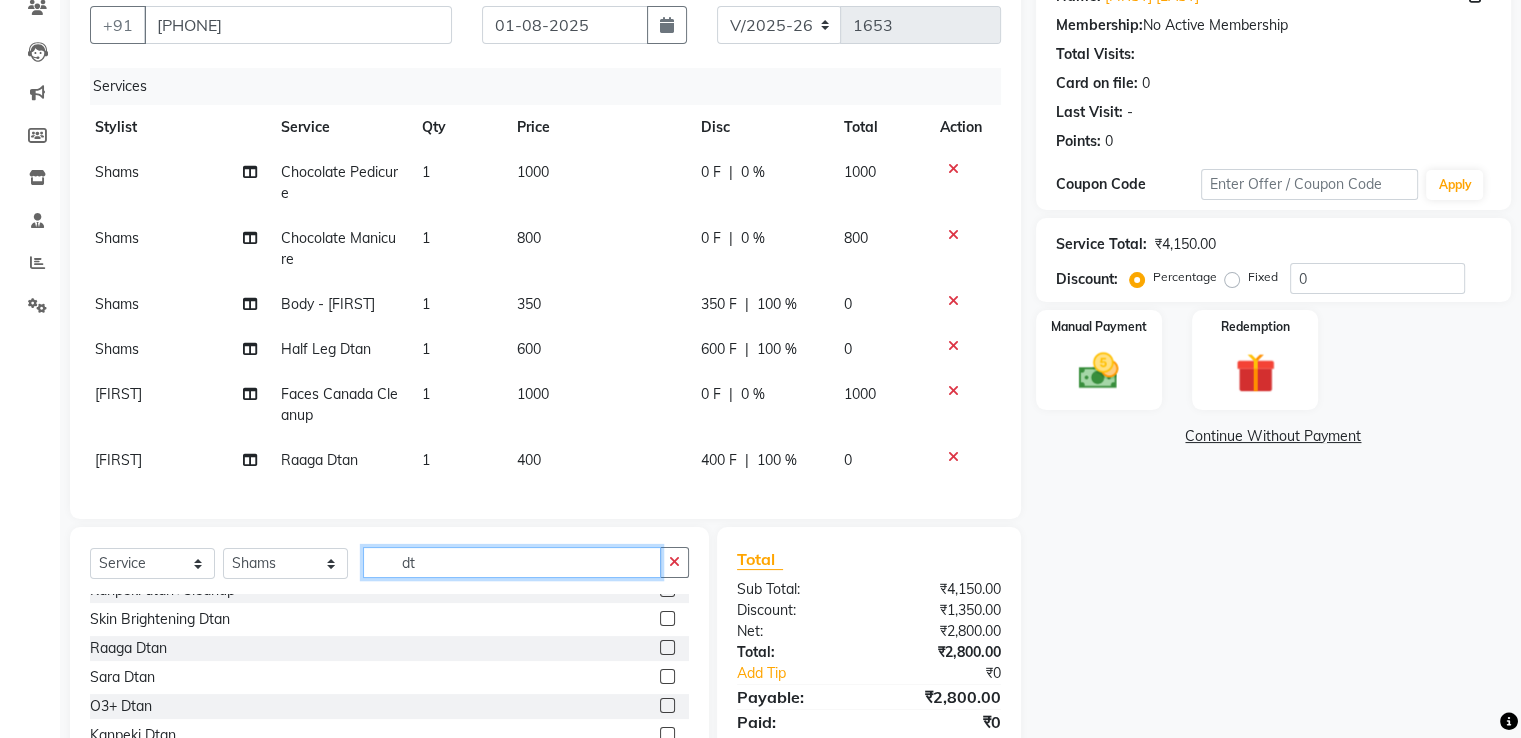 type on "d" 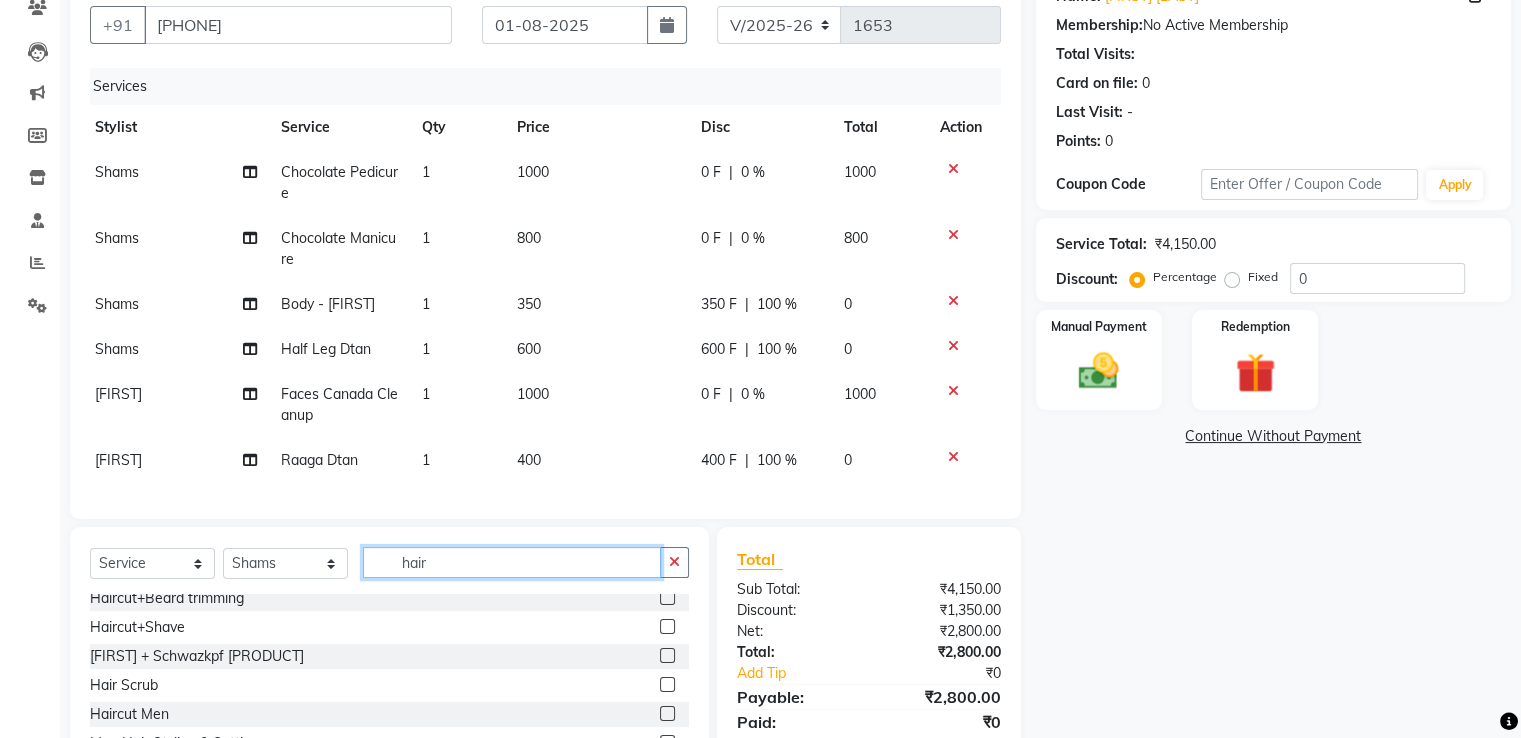scroll, scrollTop: 0, scrollLeft: 0, axis: both 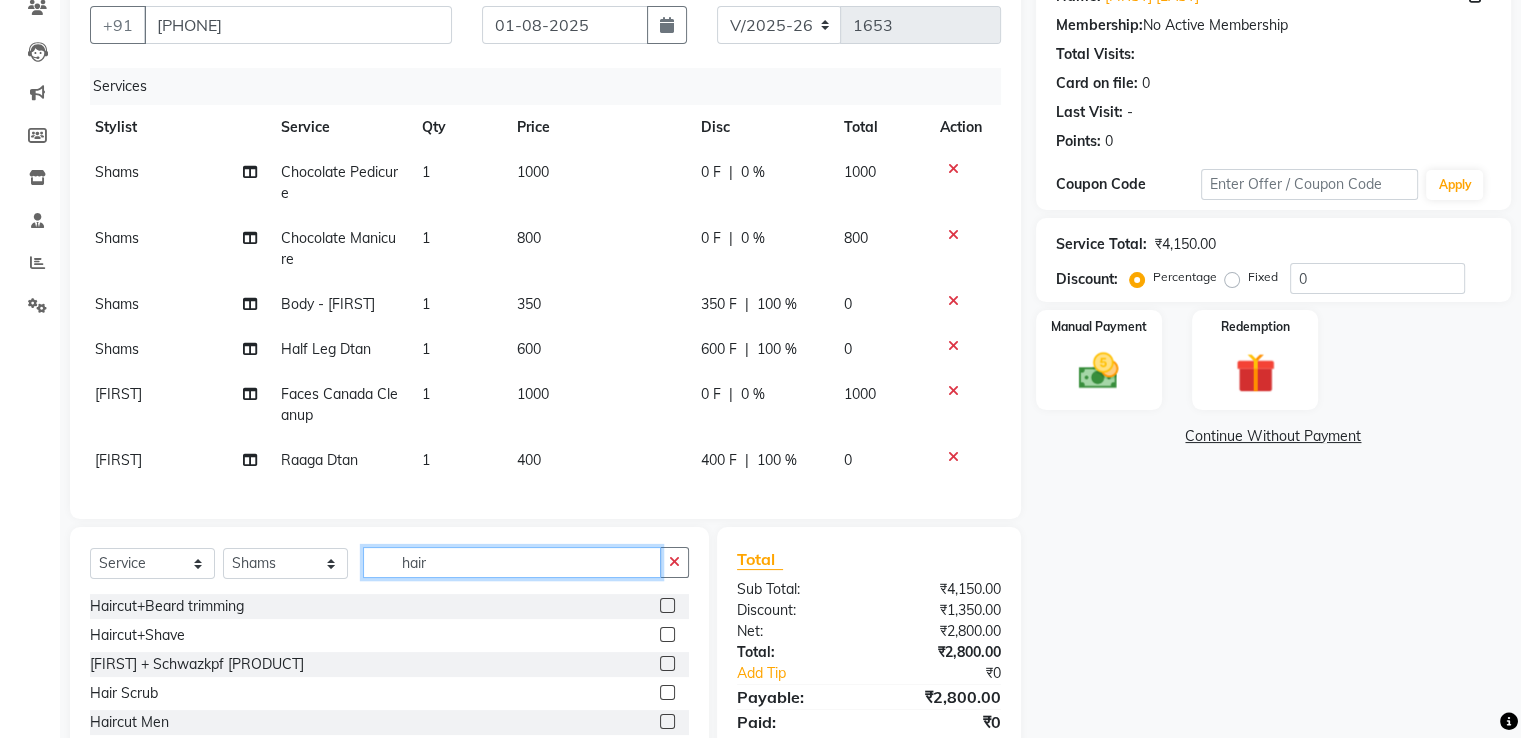 type on "hair" 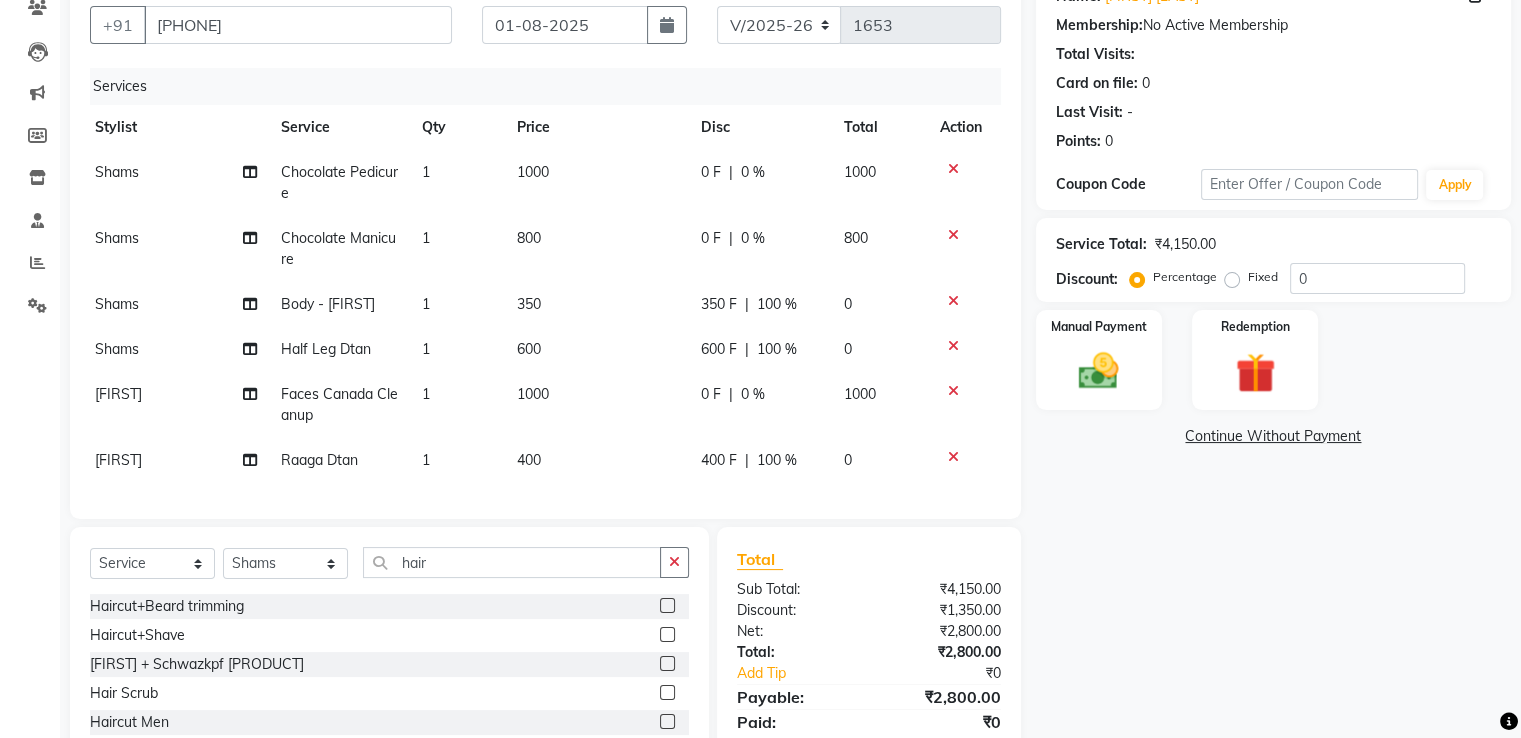 click 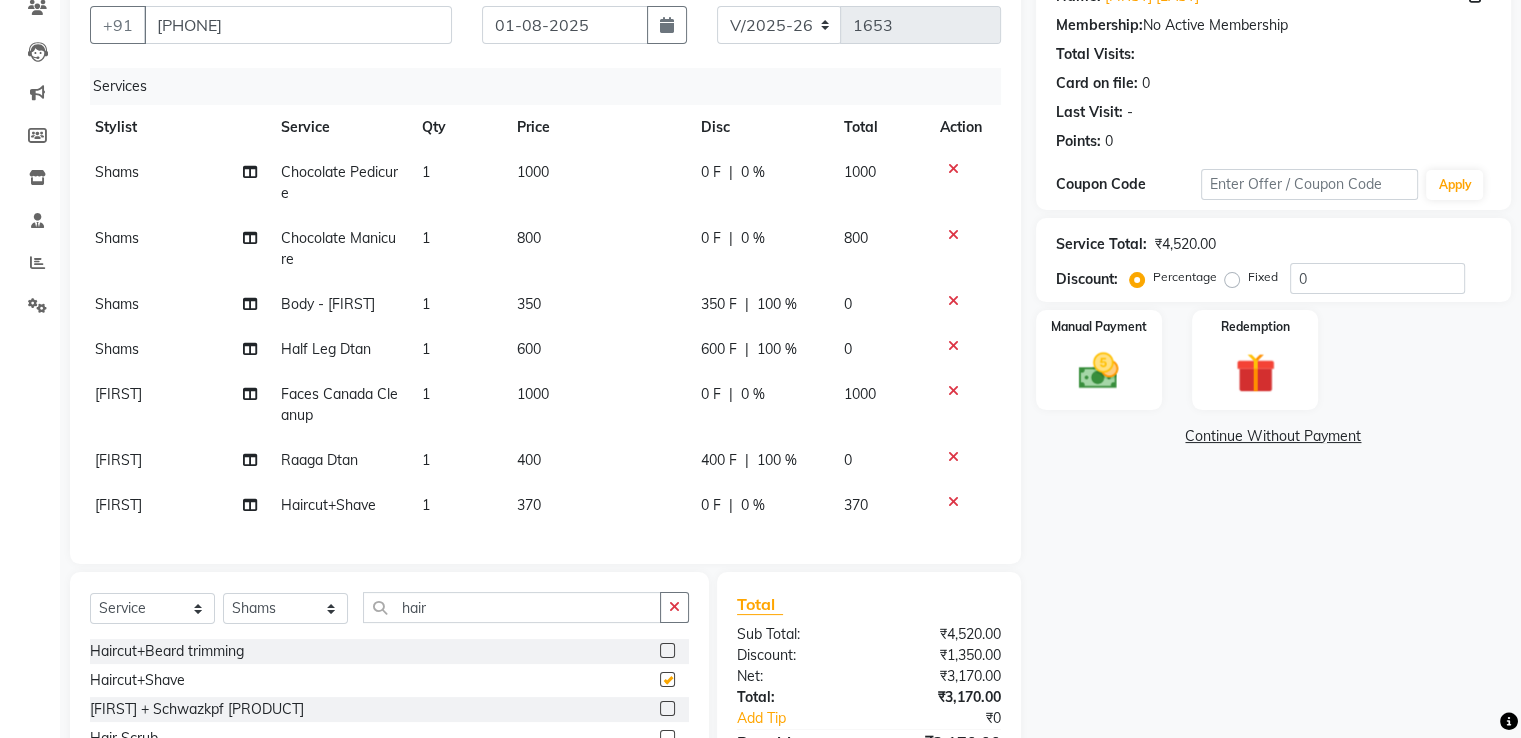 checkbox on "false" 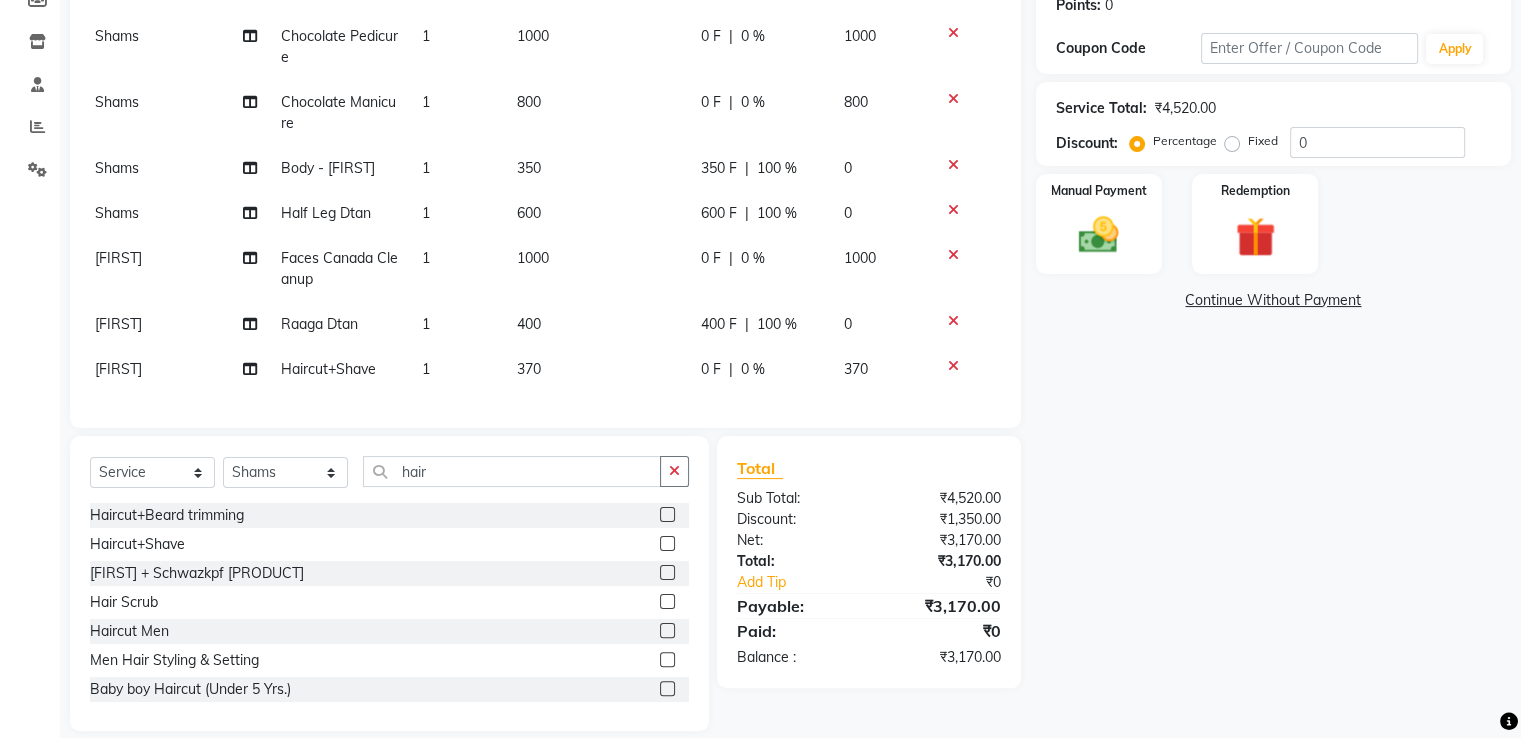 scroll, scrollTop: 317, scrollLeft: 0, axis: vertical 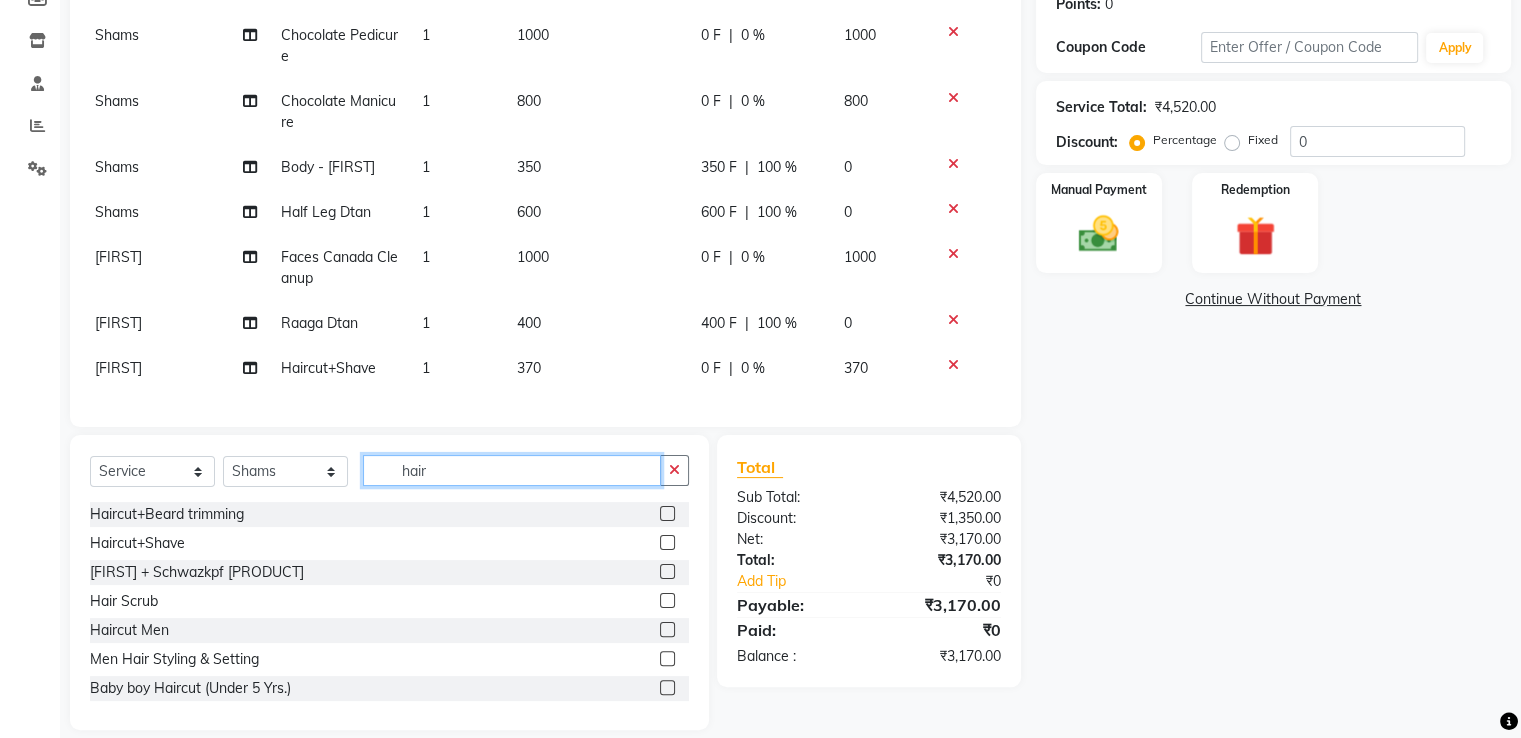 click on "hair" 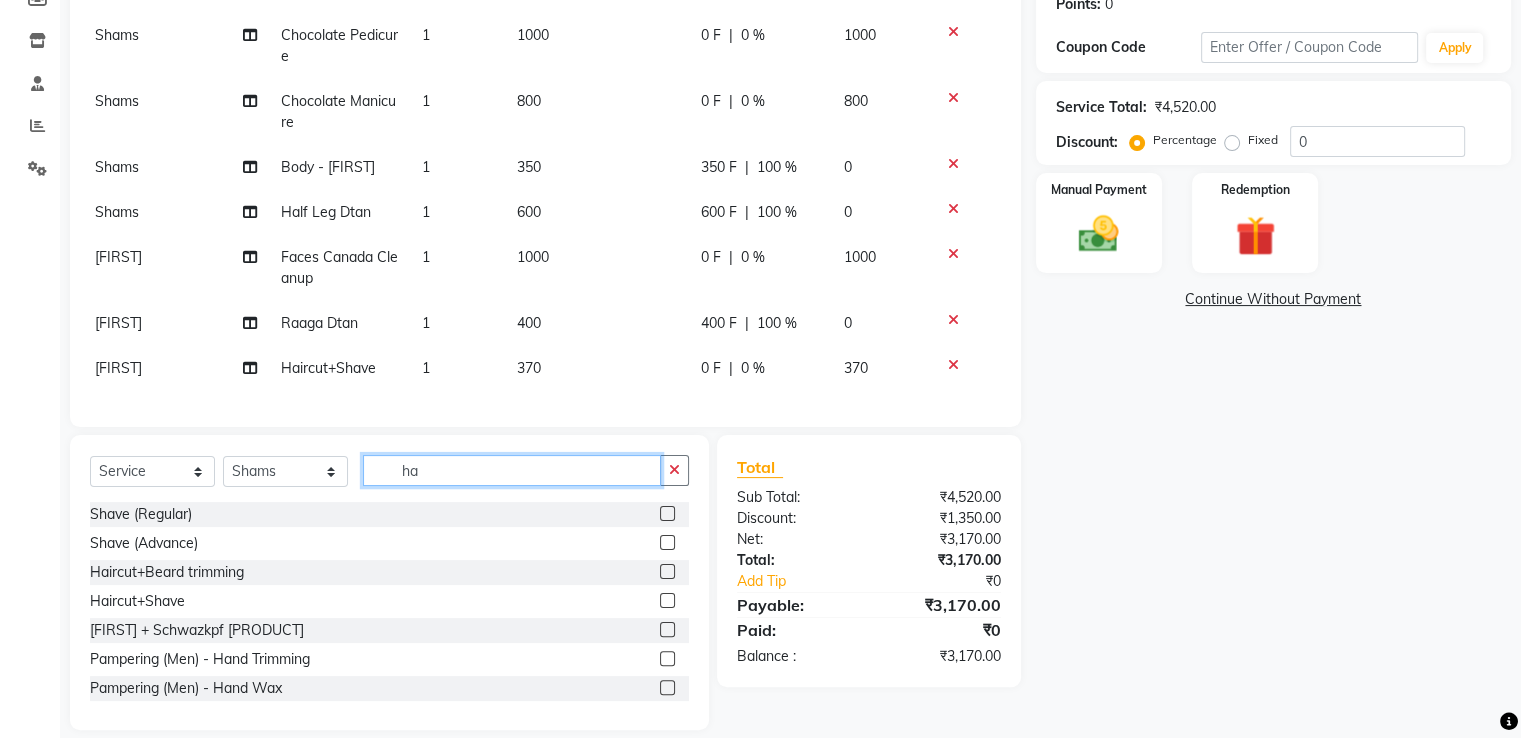 type on "h" 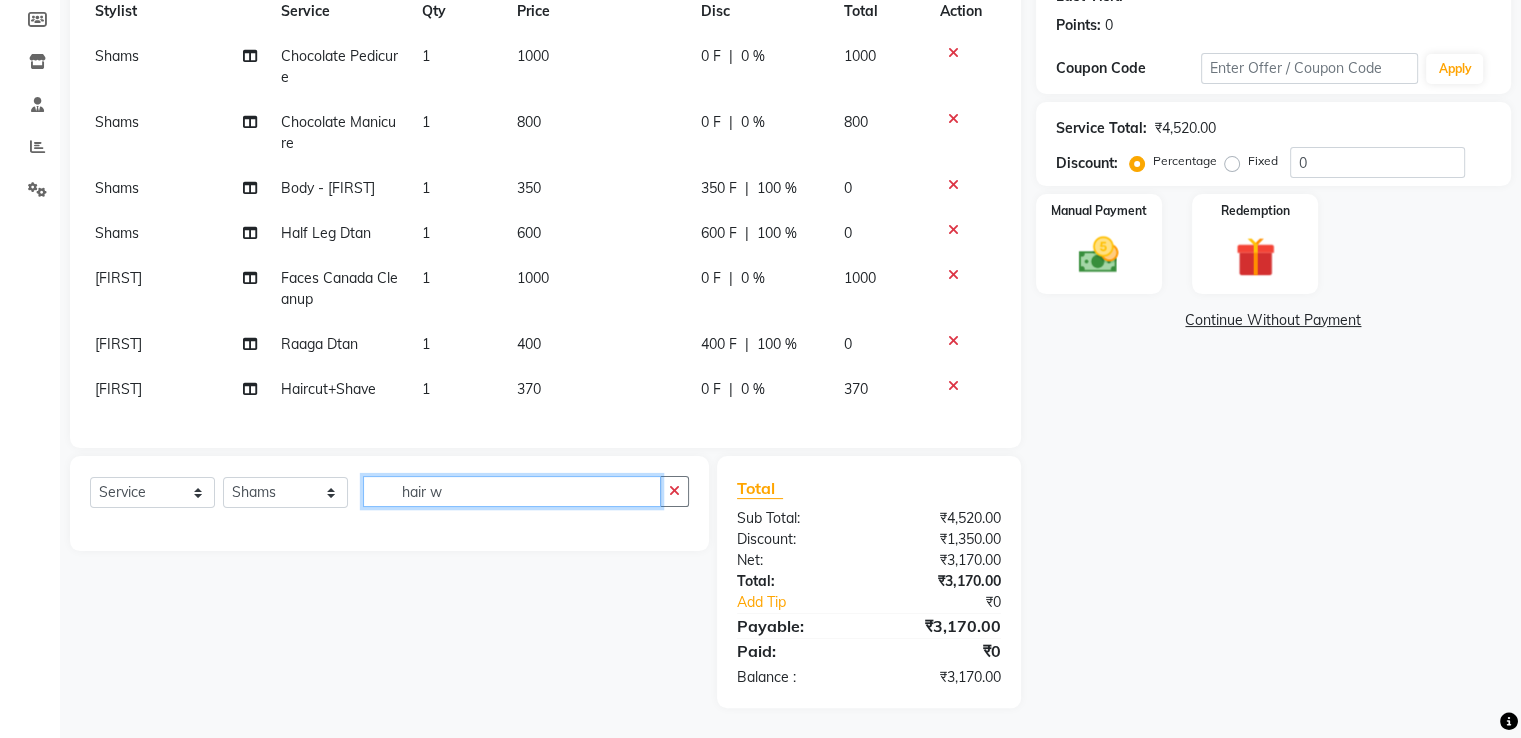 scroll, scrollTop: 317, scrollLeft: 0, axis: vertical 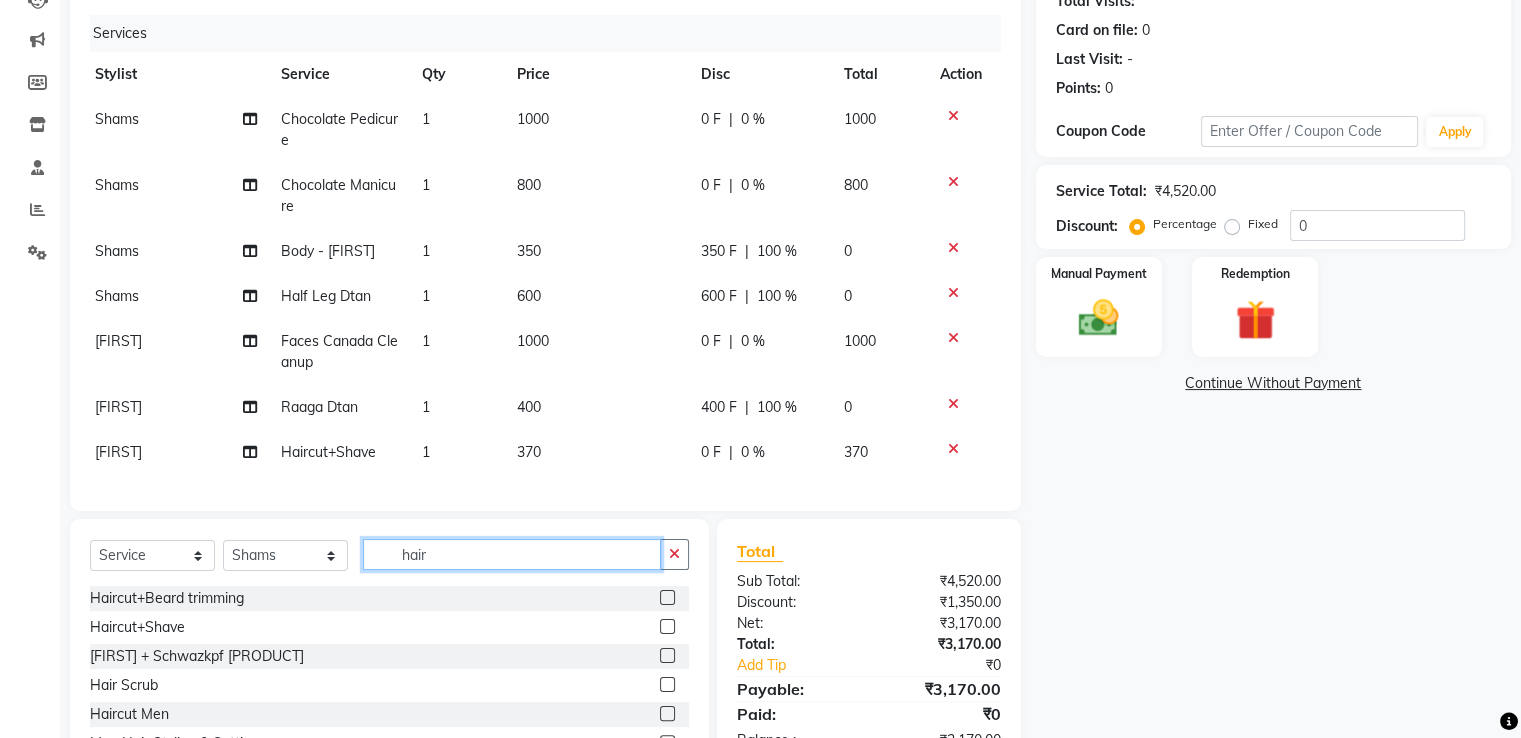 click on "hair" 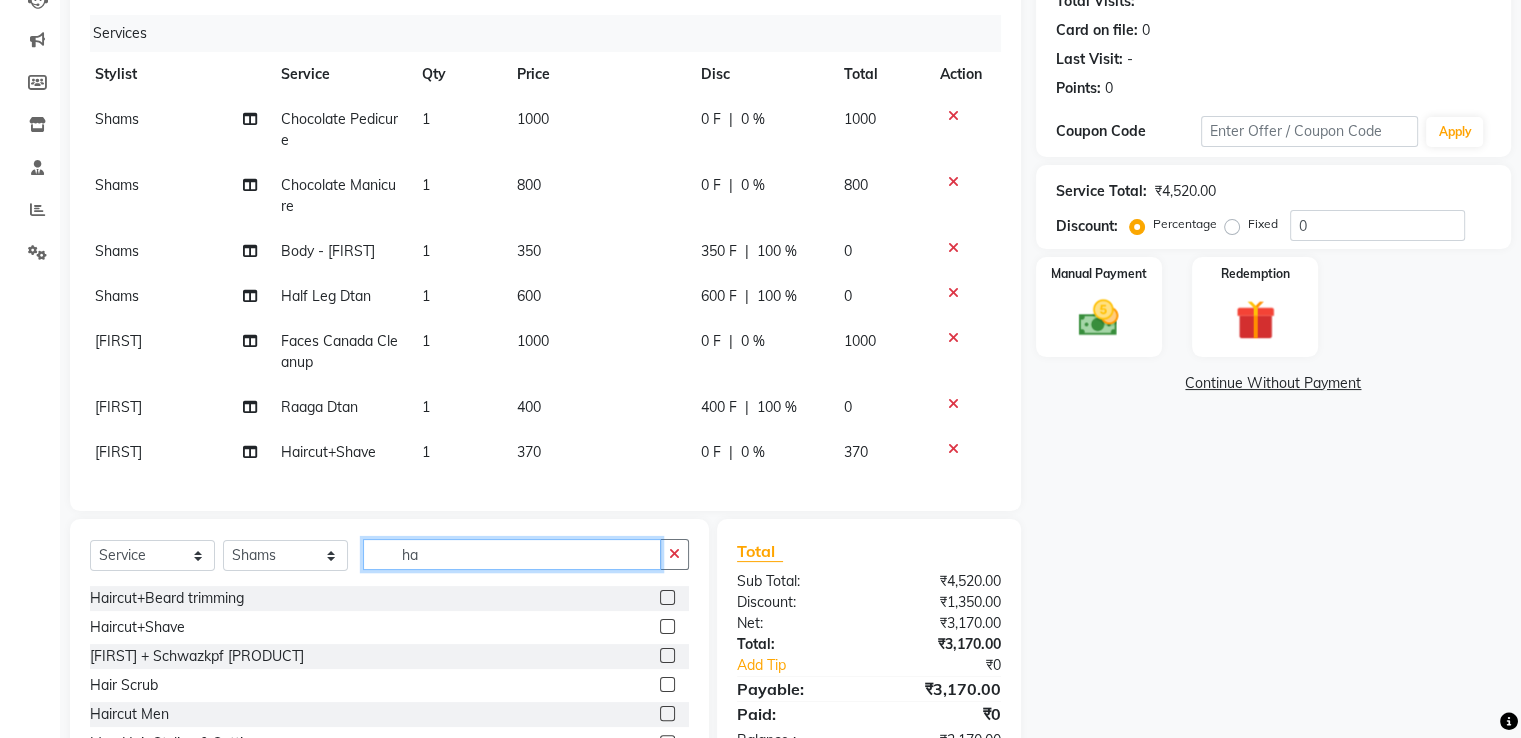 type on "h" 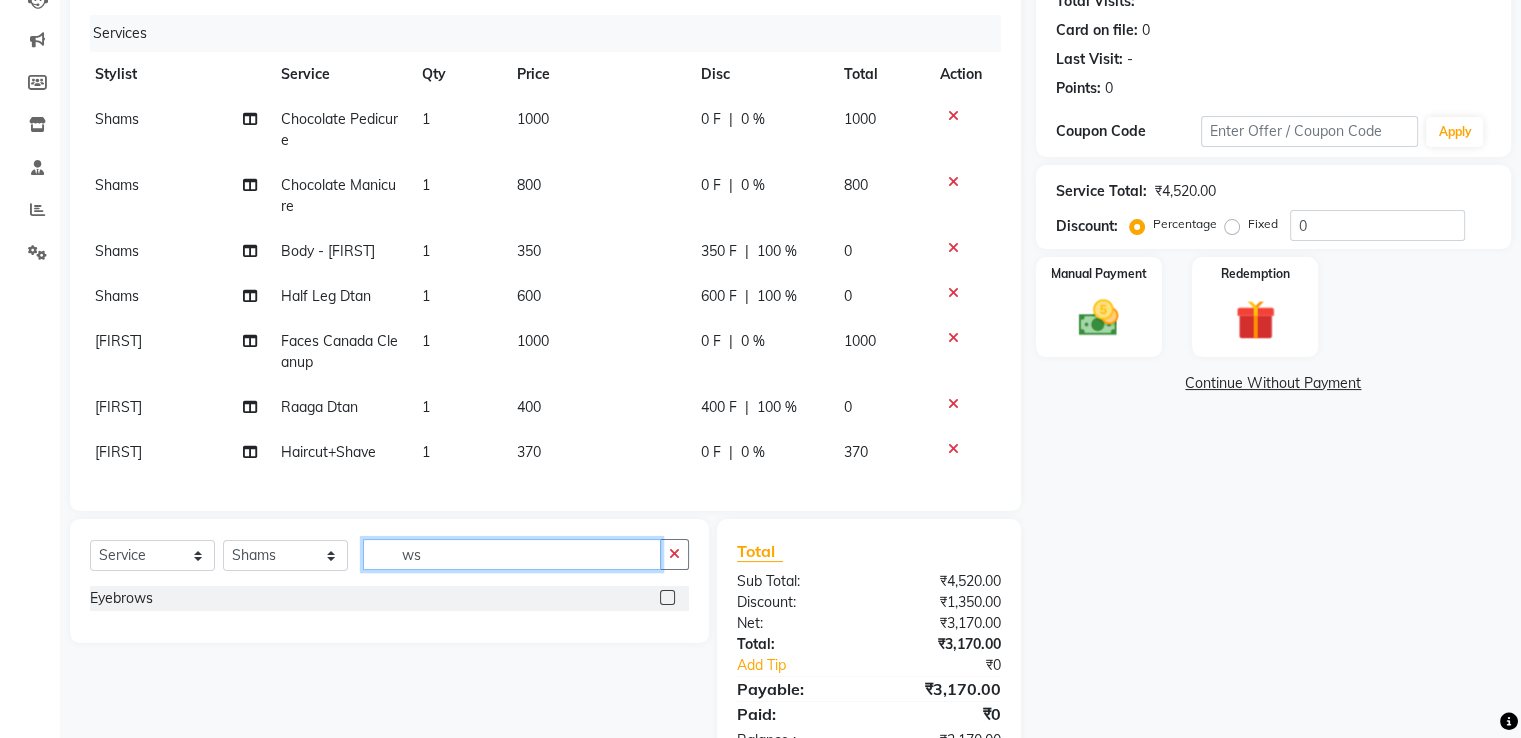type on "w" 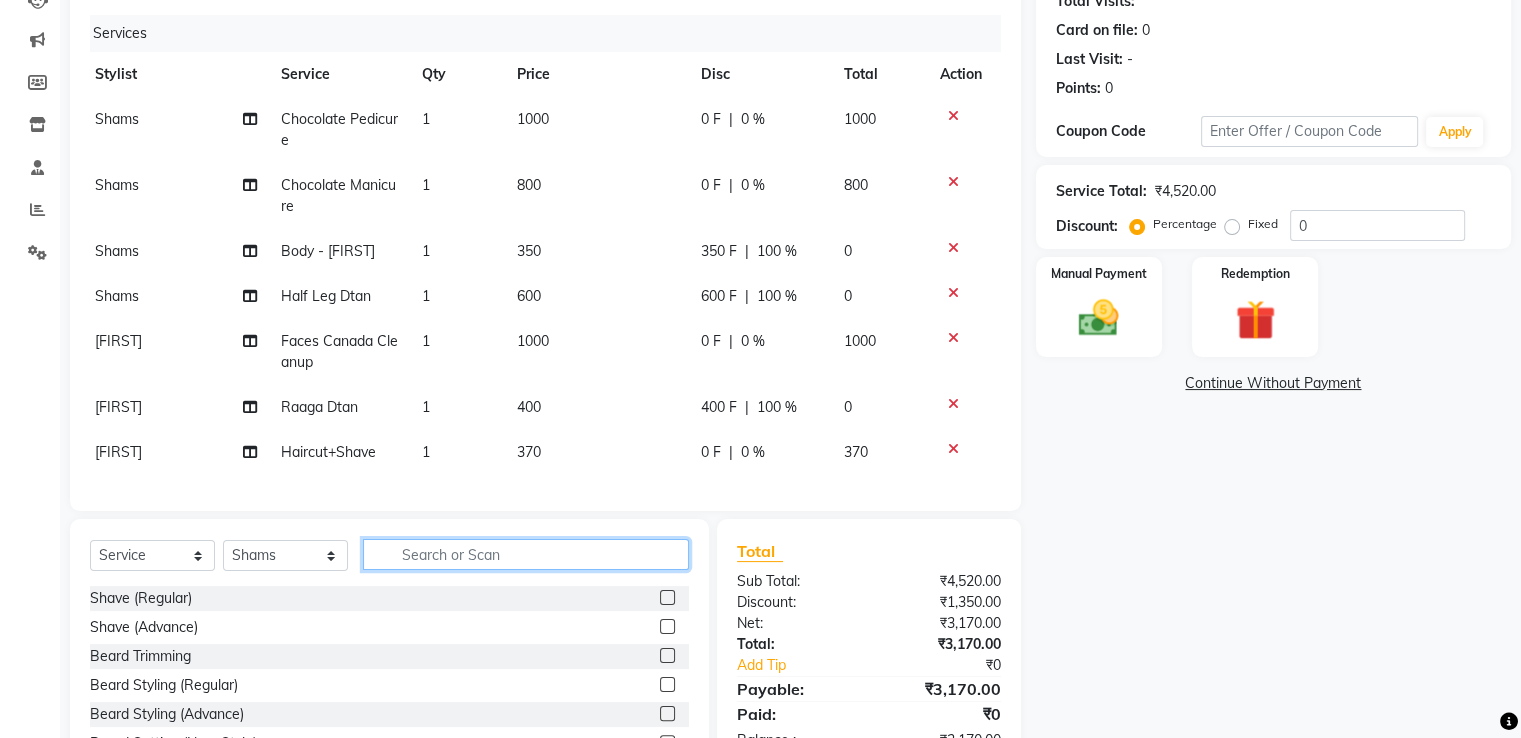 type on "w" 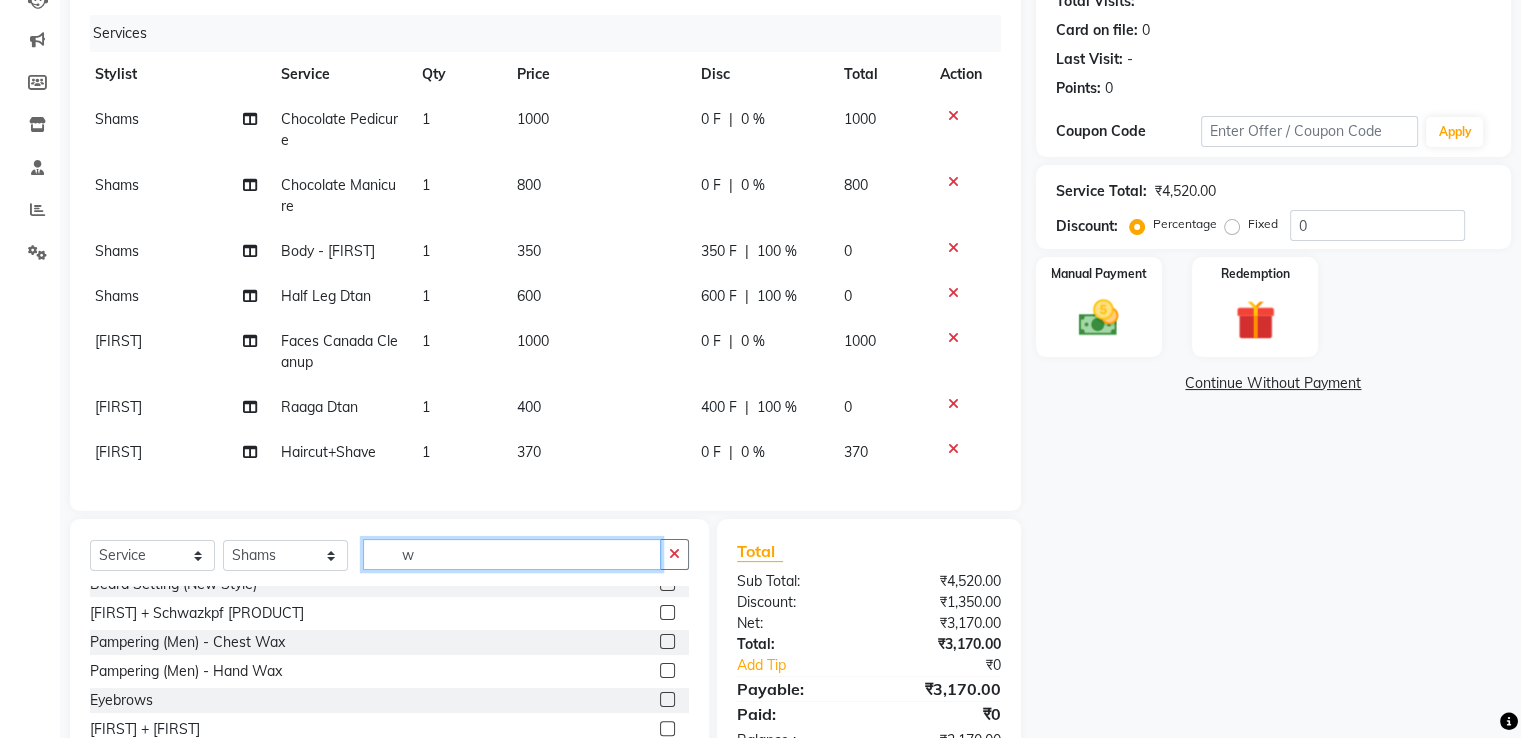 scroll, scrollTop: 0, scrollLeft: 0, axis: both 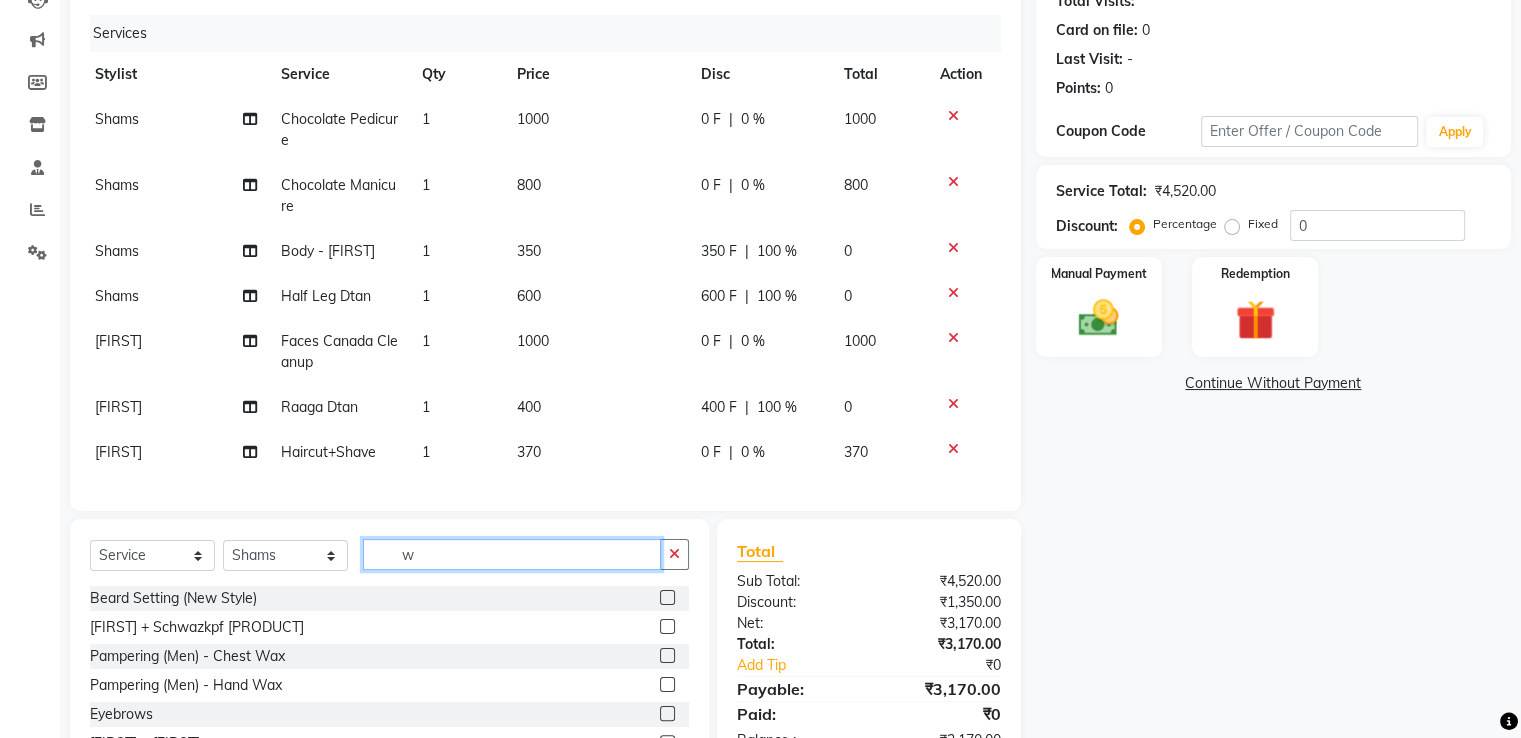 click on "w" 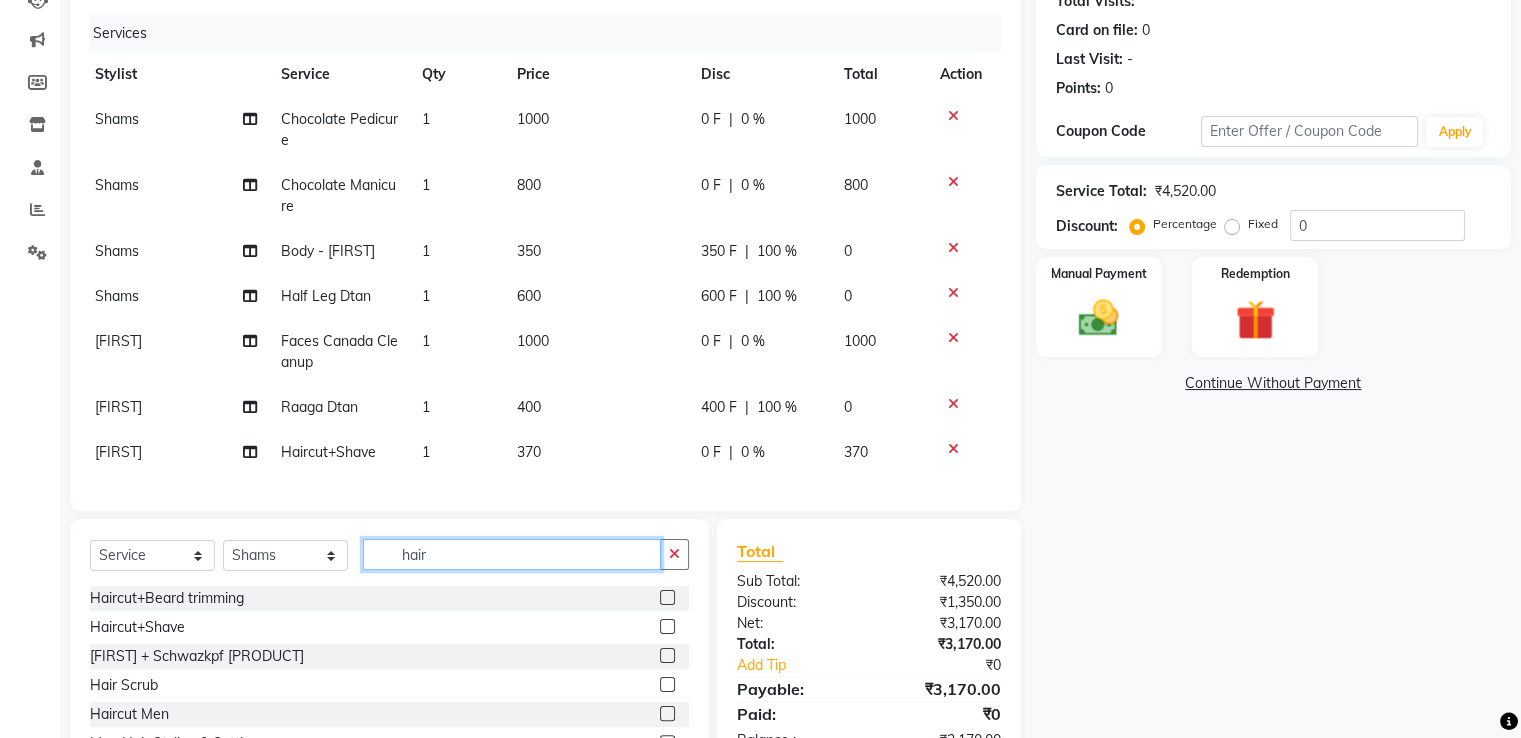 scroll, scrollTop: 0, scrollLeft: 0, axis: both 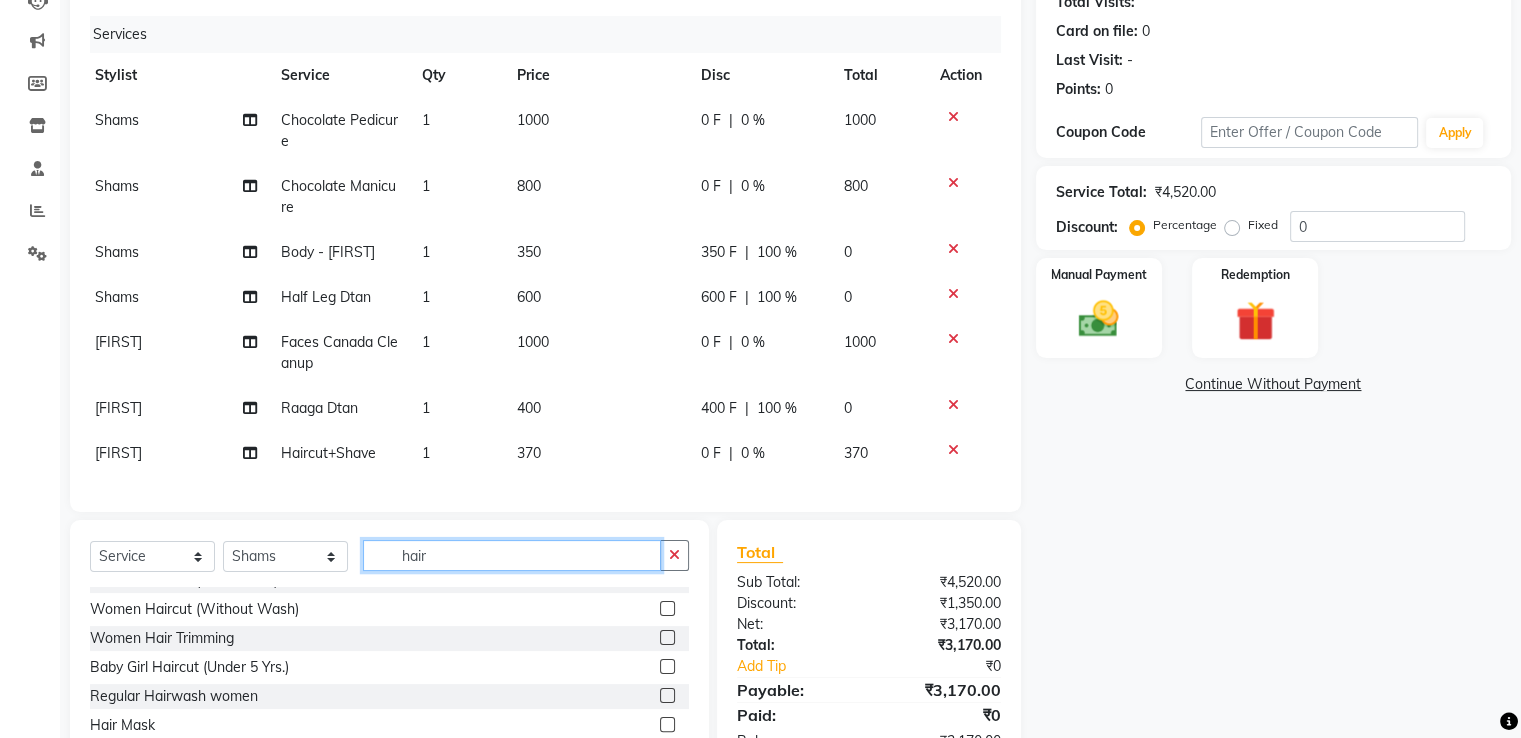 click on "hair" 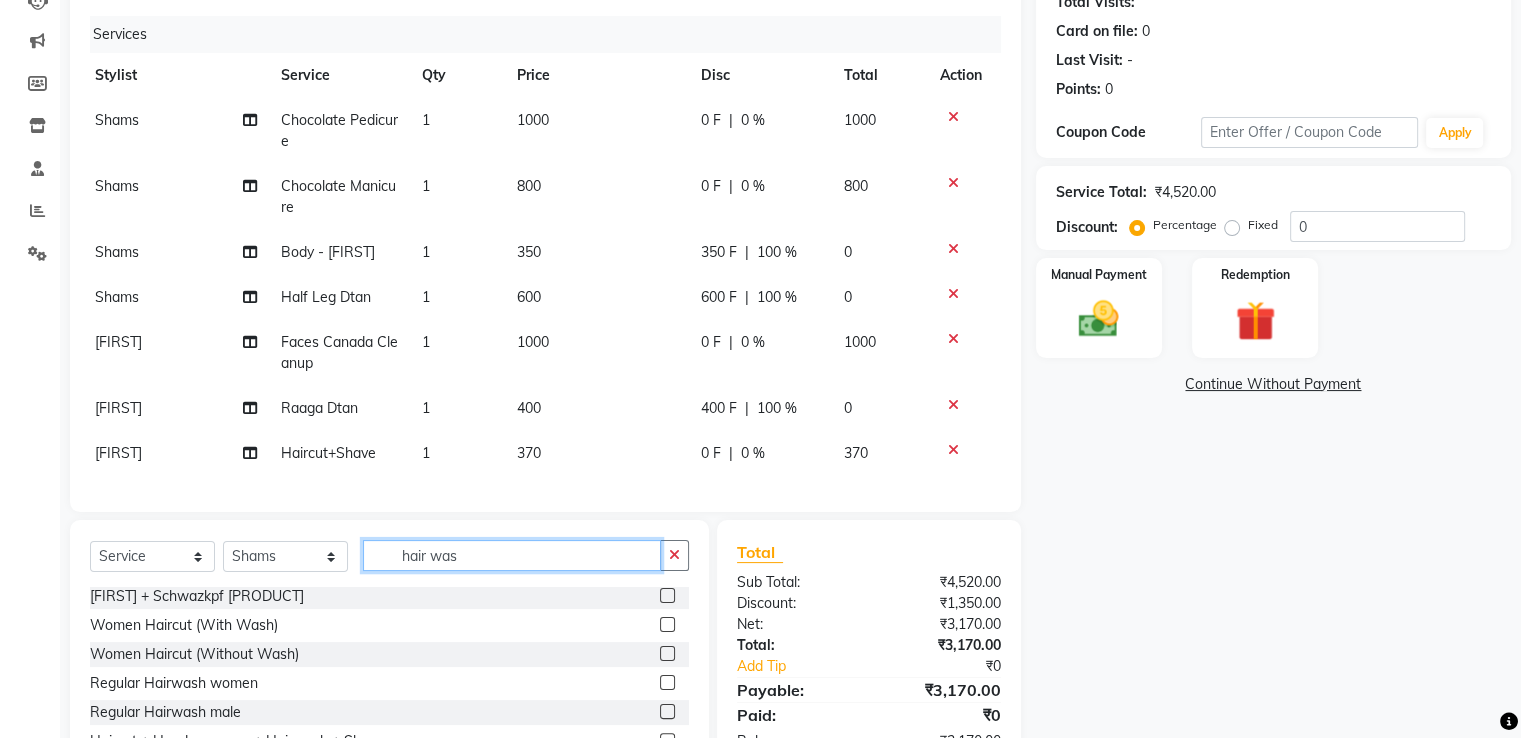 scroll, scrollTop: 0, scrollLeft: 0, axis: both 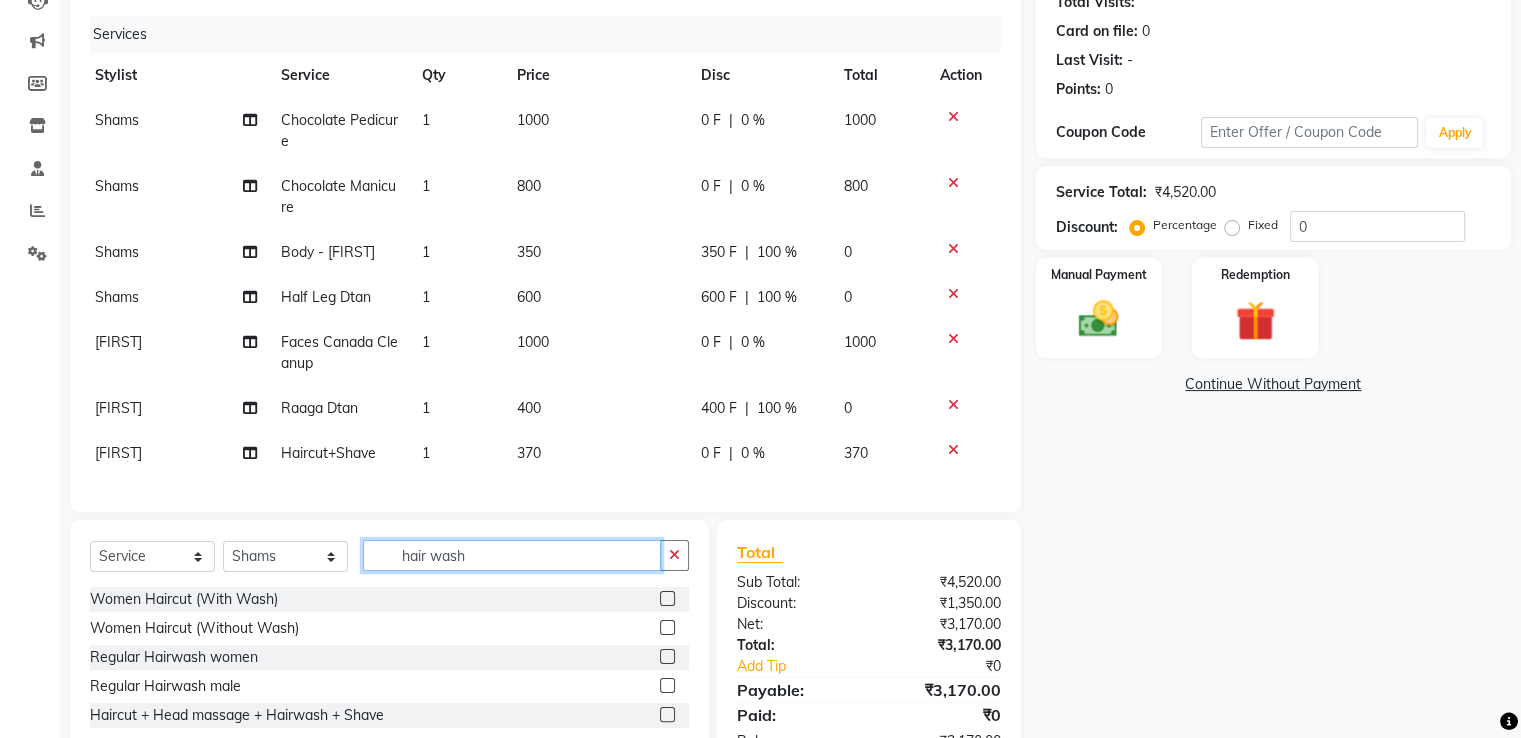 type on "hair wash" 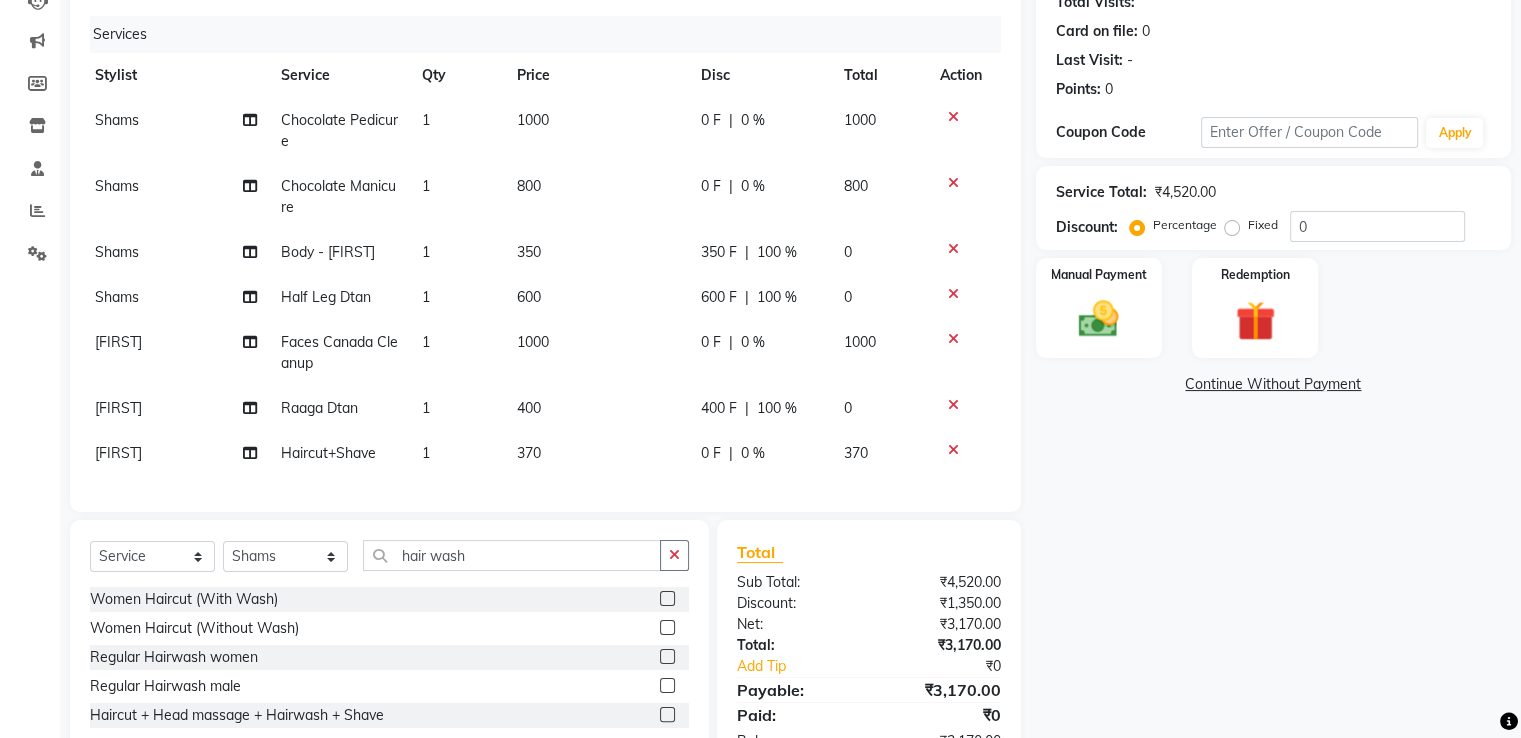 click 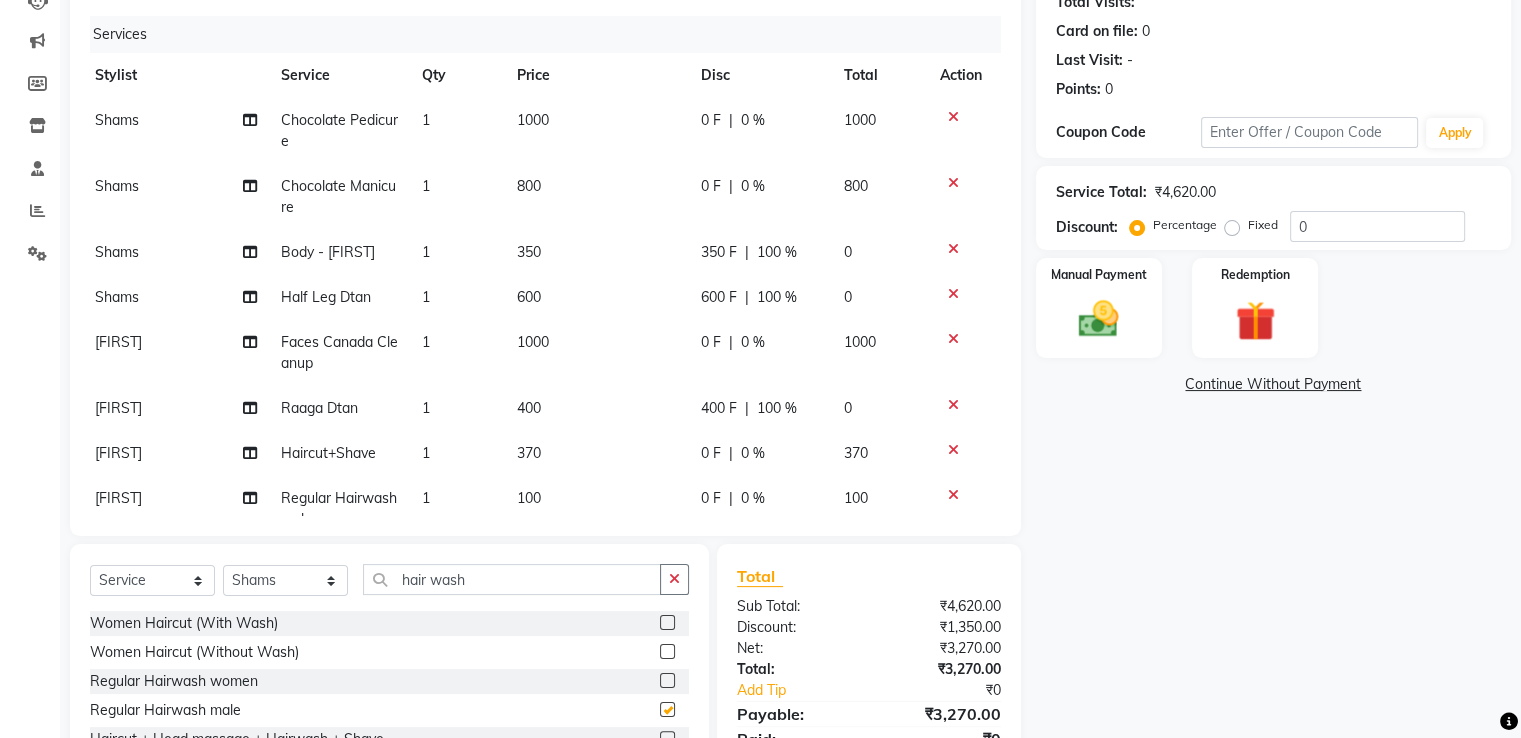 checkbox on "false" 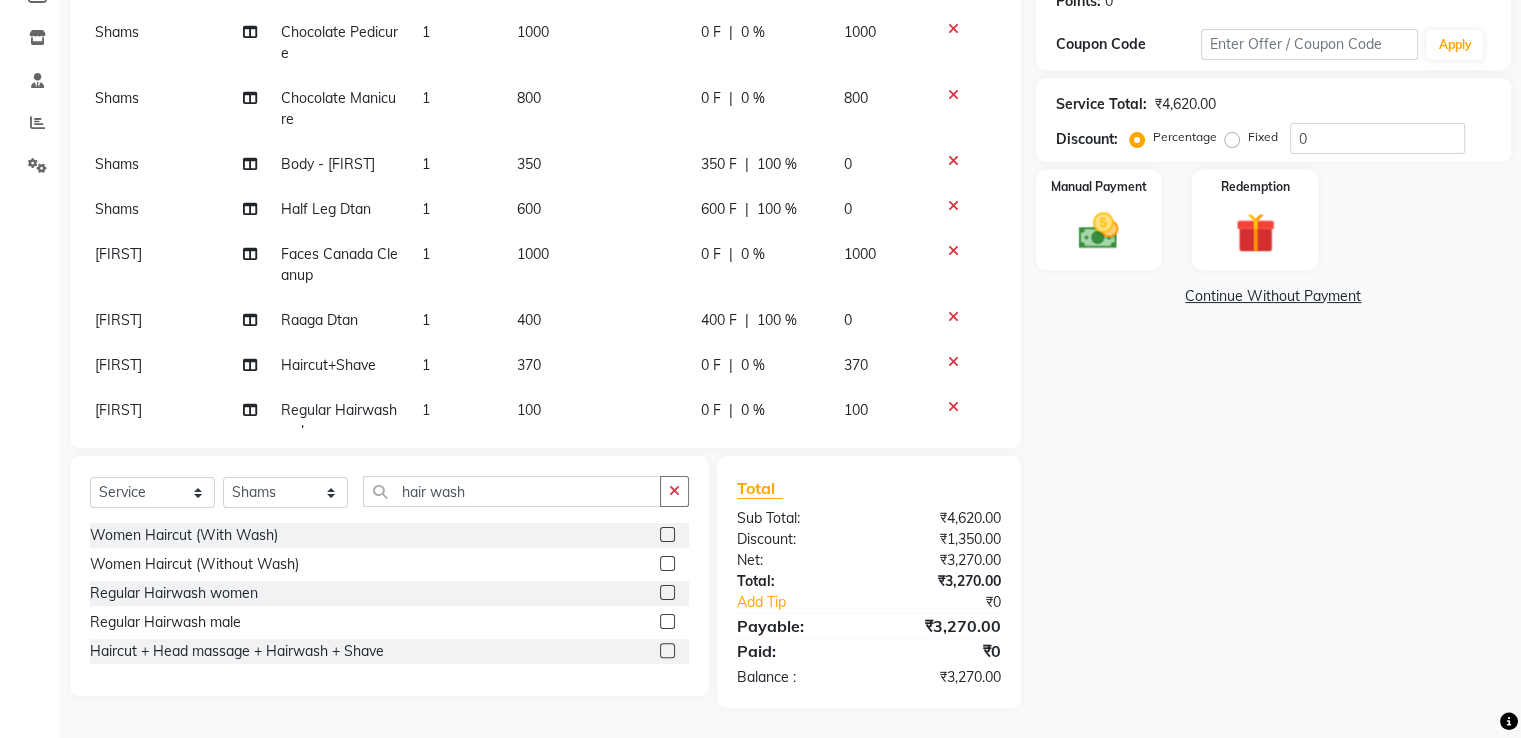 scroll, scrollTop: 319, scrollLeft: 0, axis: vertical 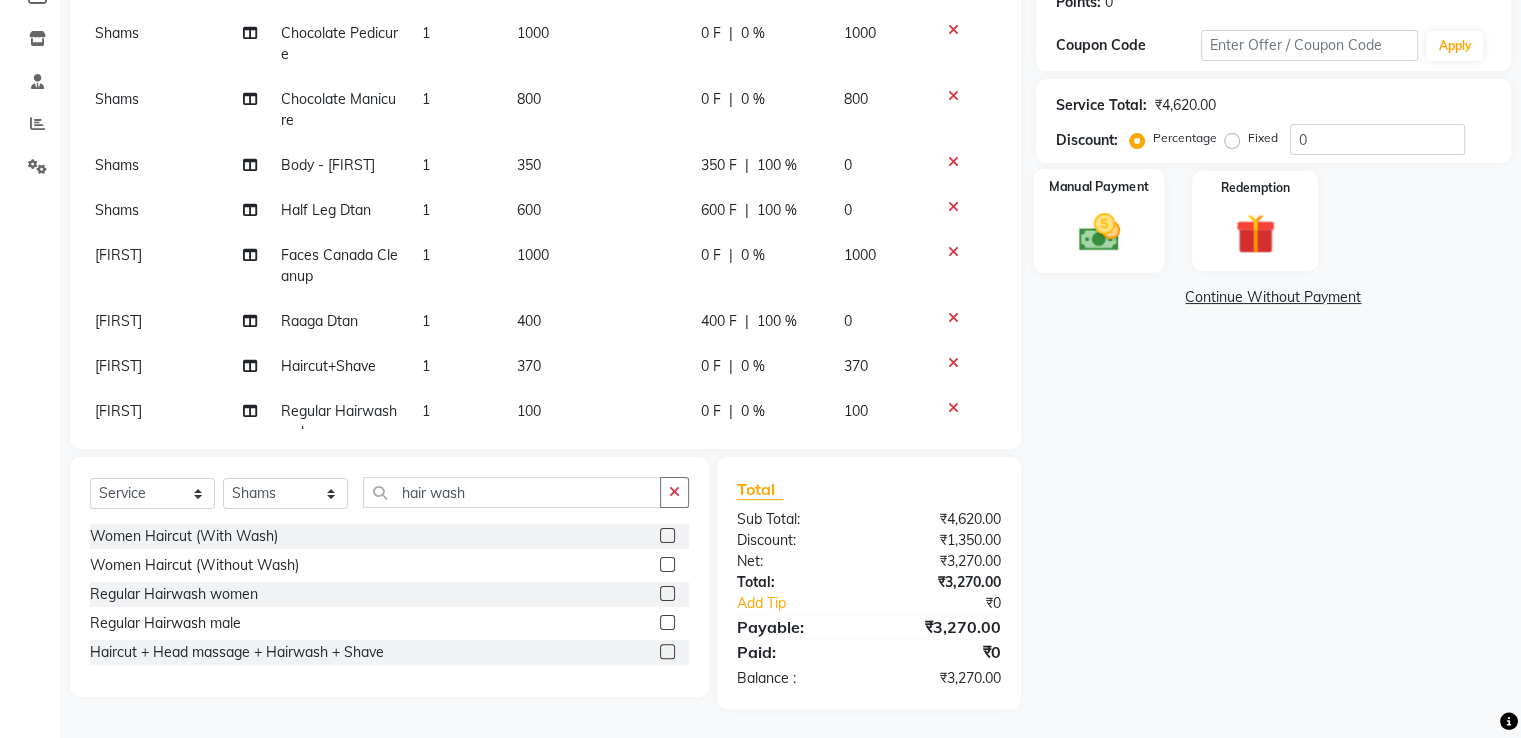 click 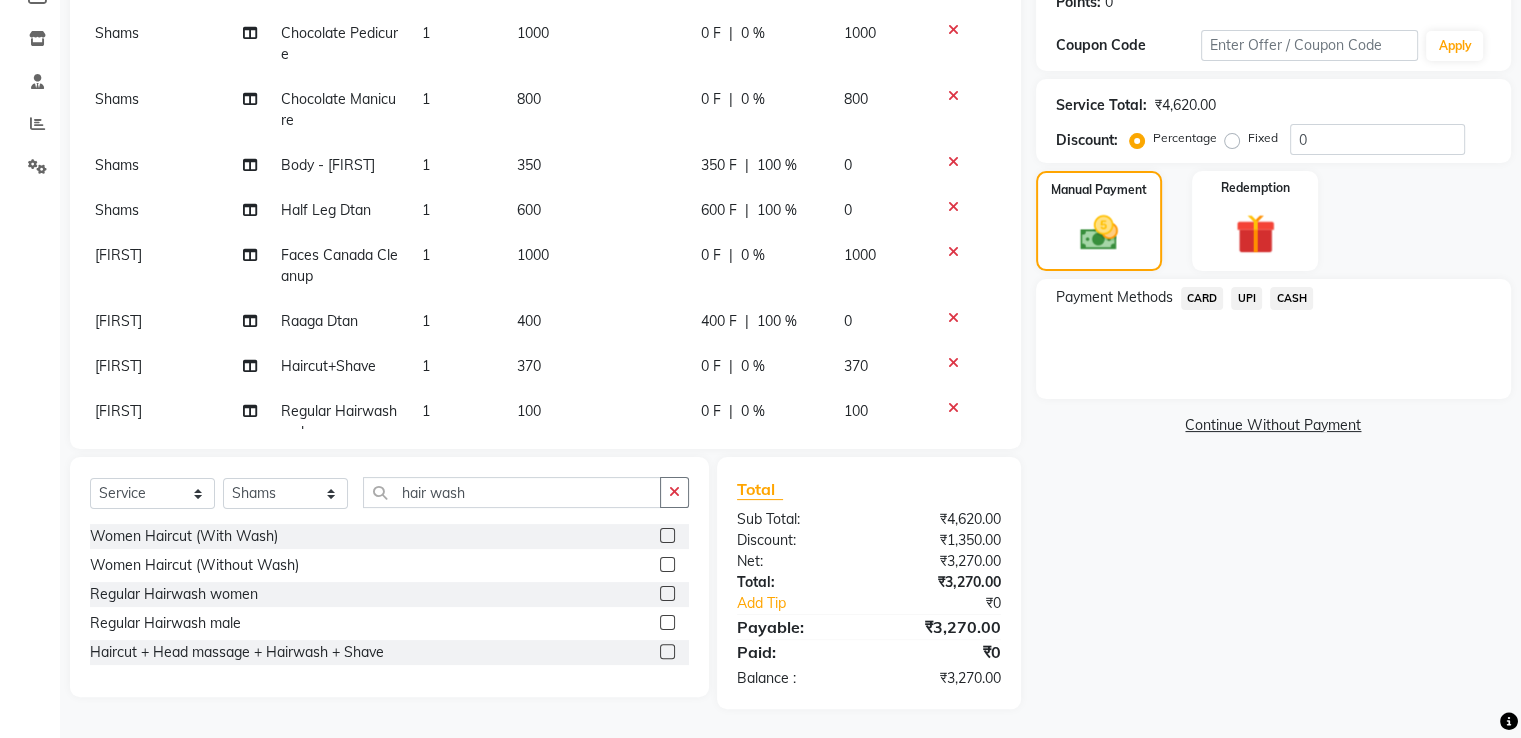 click on "UPI" 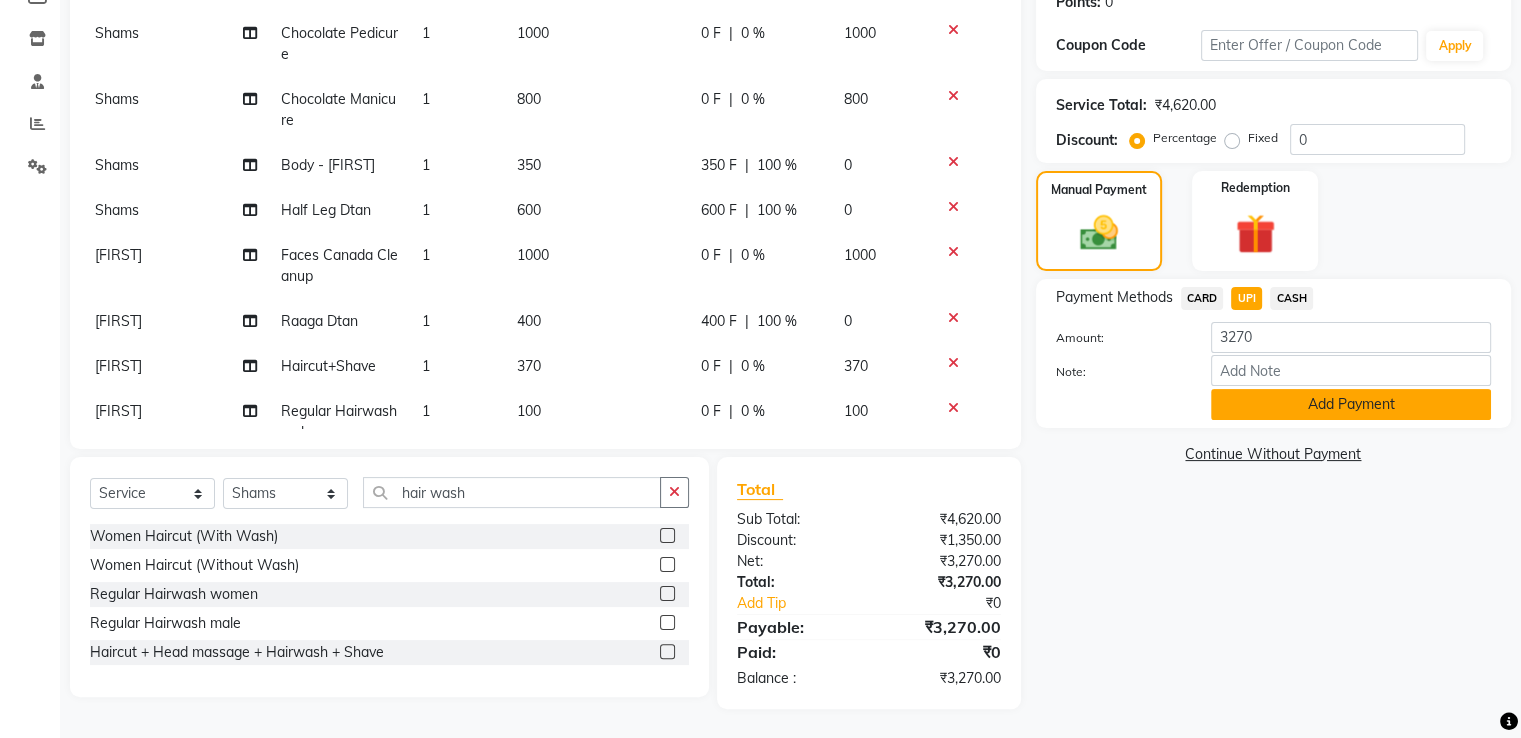 click on "Add Payment" 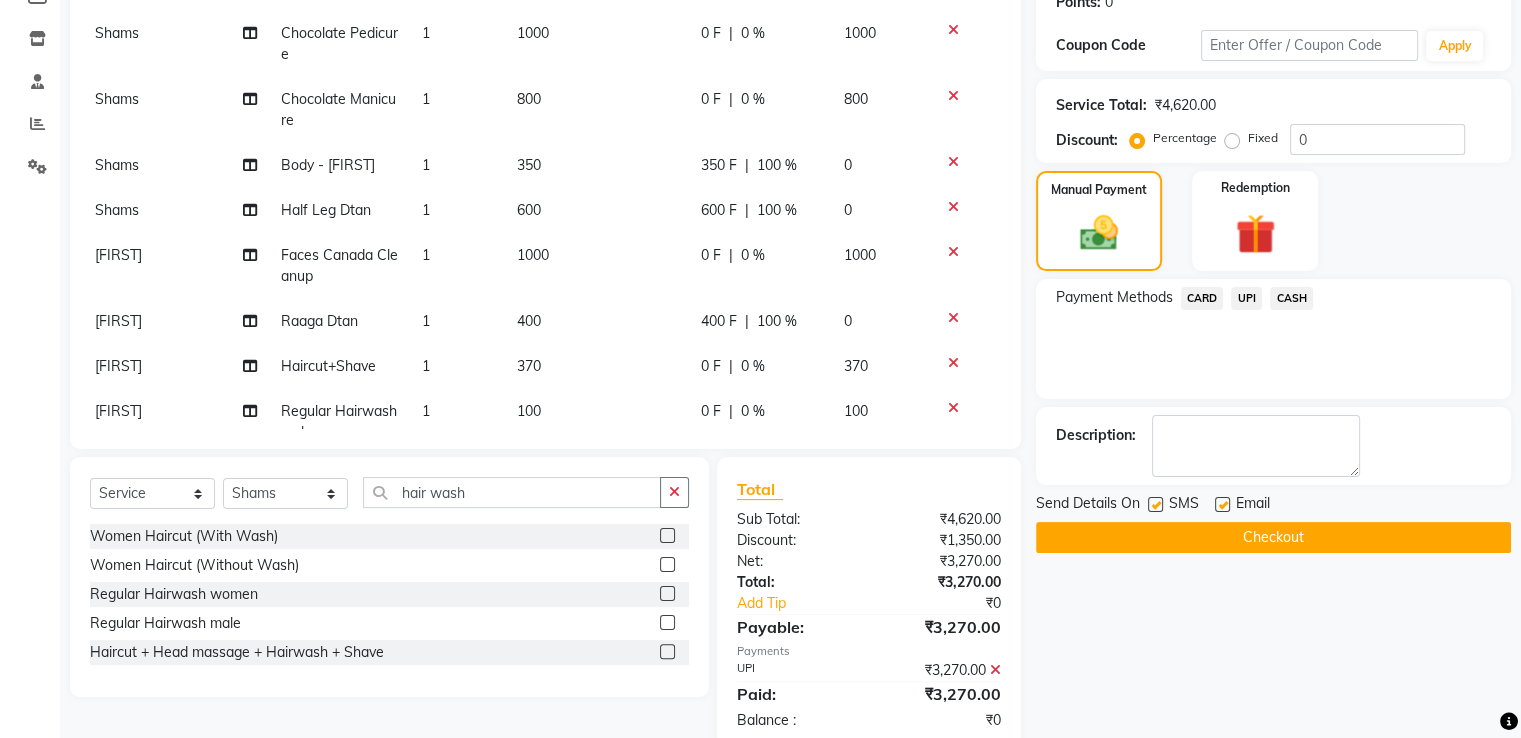 click on "Checkout" 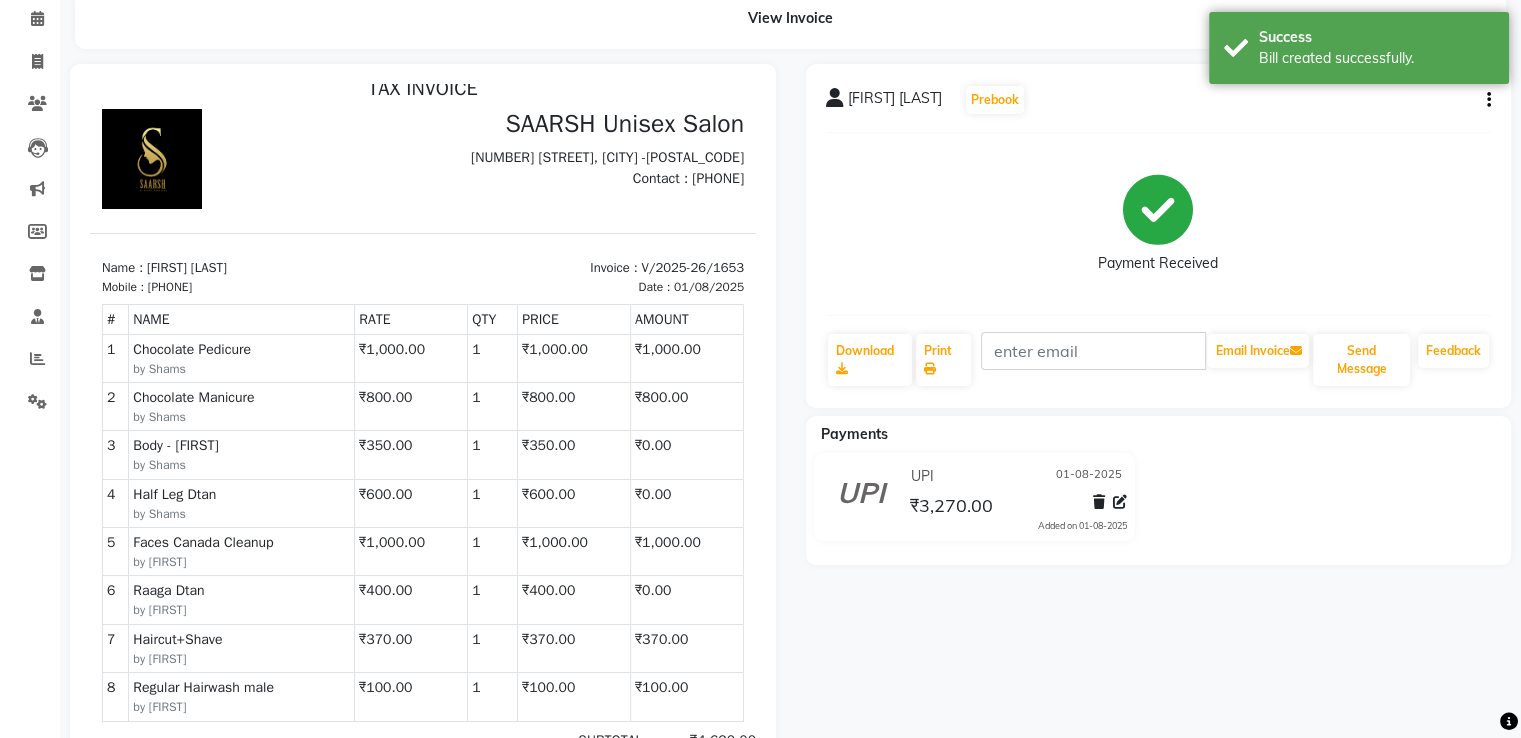 scroll, scrollTop: 0, scrollLeft: 0, axis: both 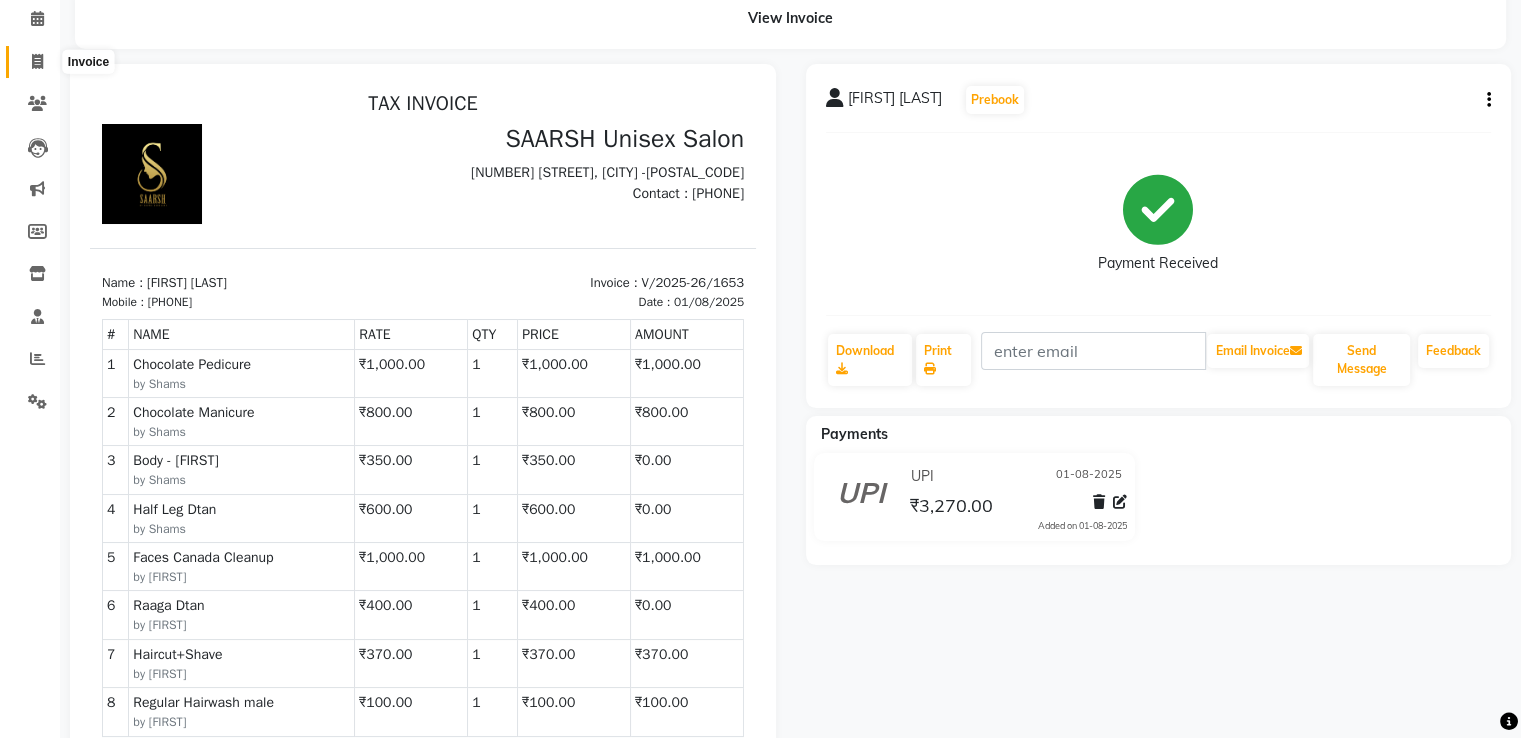click 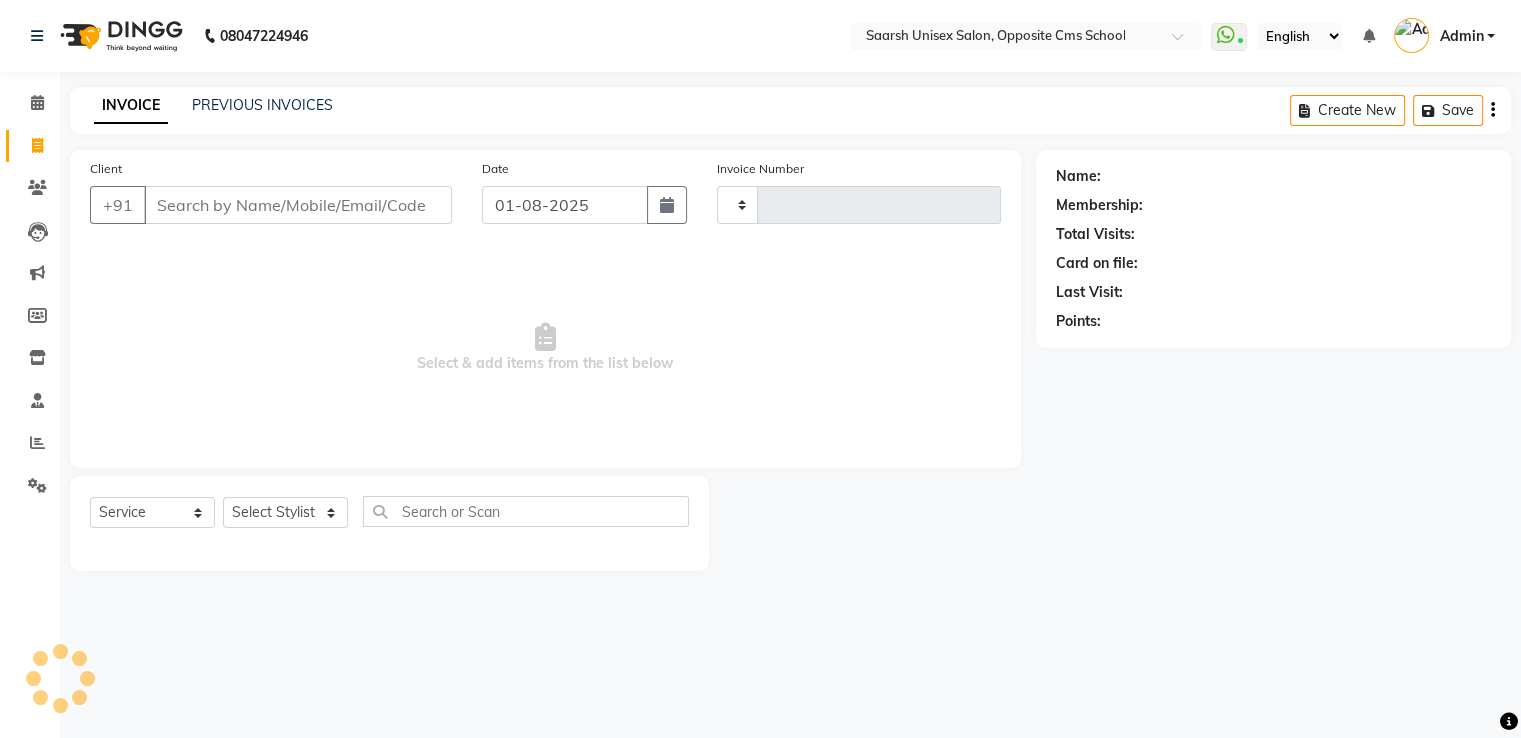 scroll, scrollTop: 0, scrollLeft: 0, axis: both 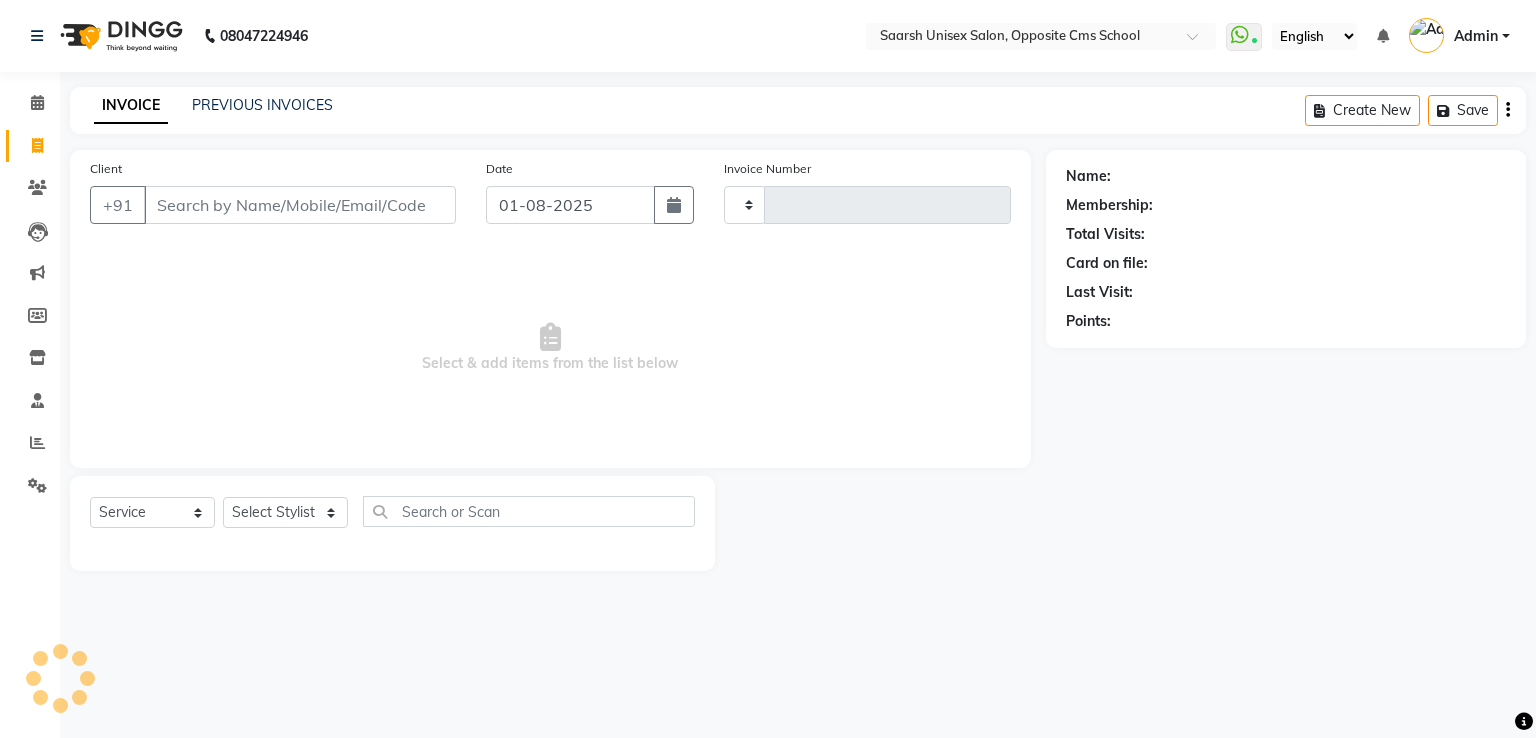 type on "1654" 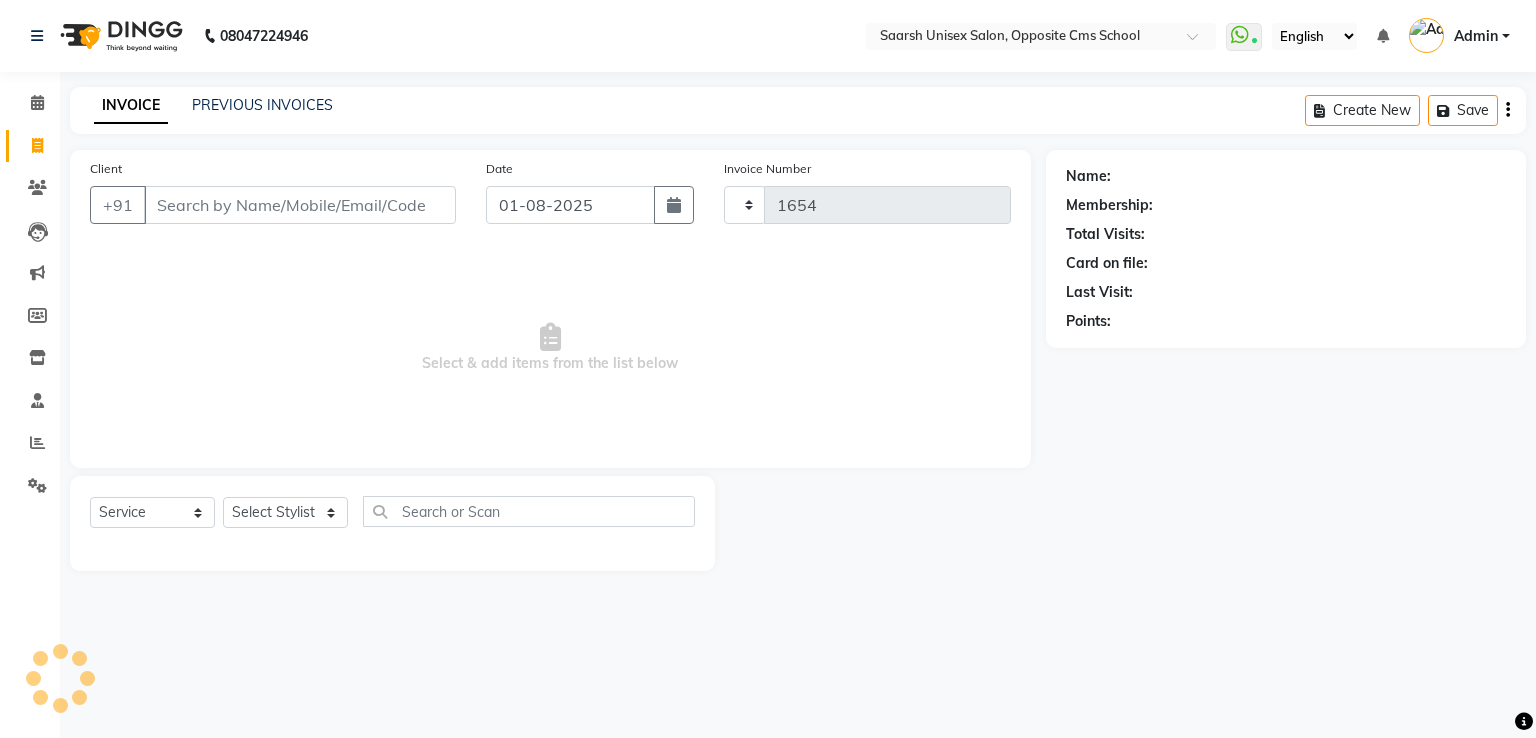select on "3962" 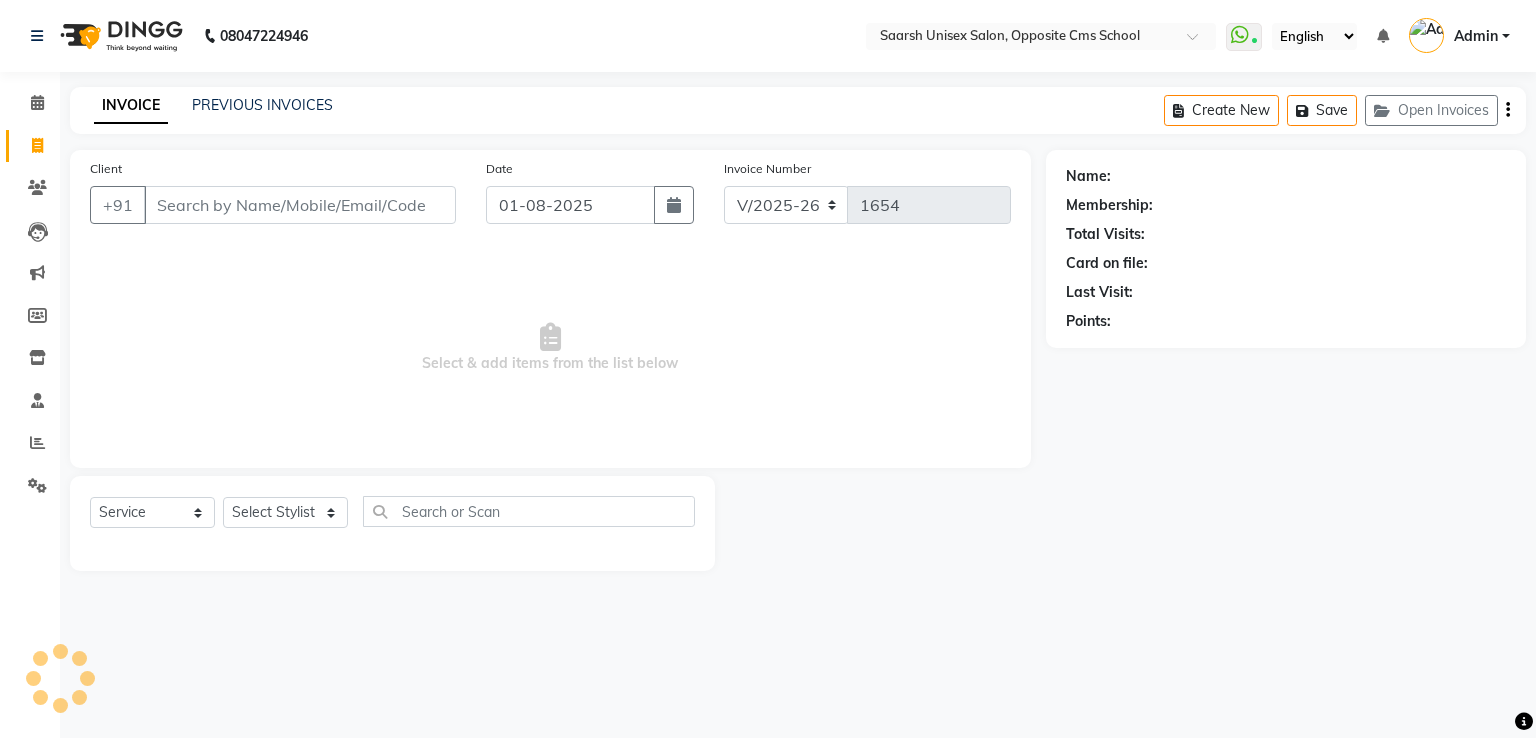click on "Client" at bounding box center (300, 205) 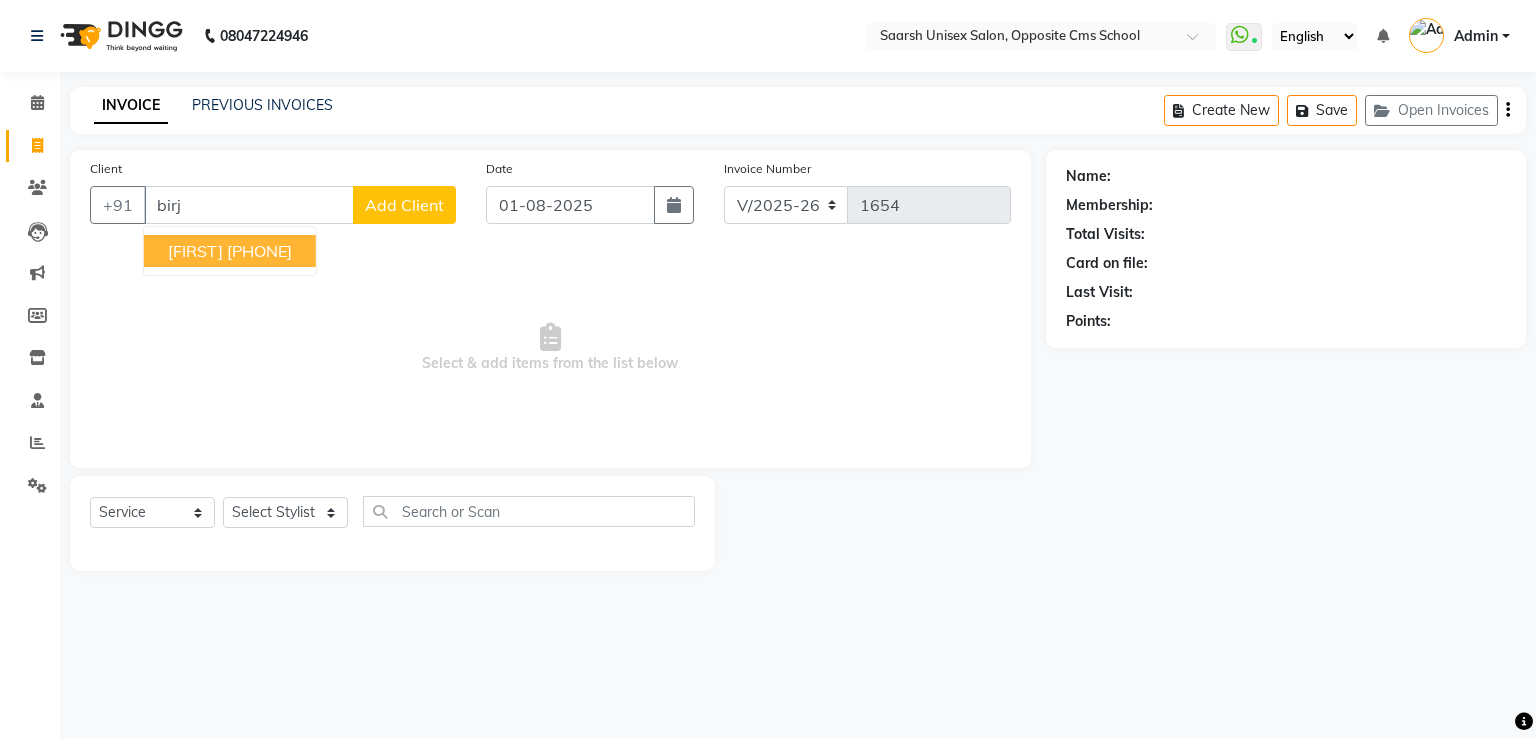 click on "[PERSON] [PHONE]" at bounding box center [230, 251] 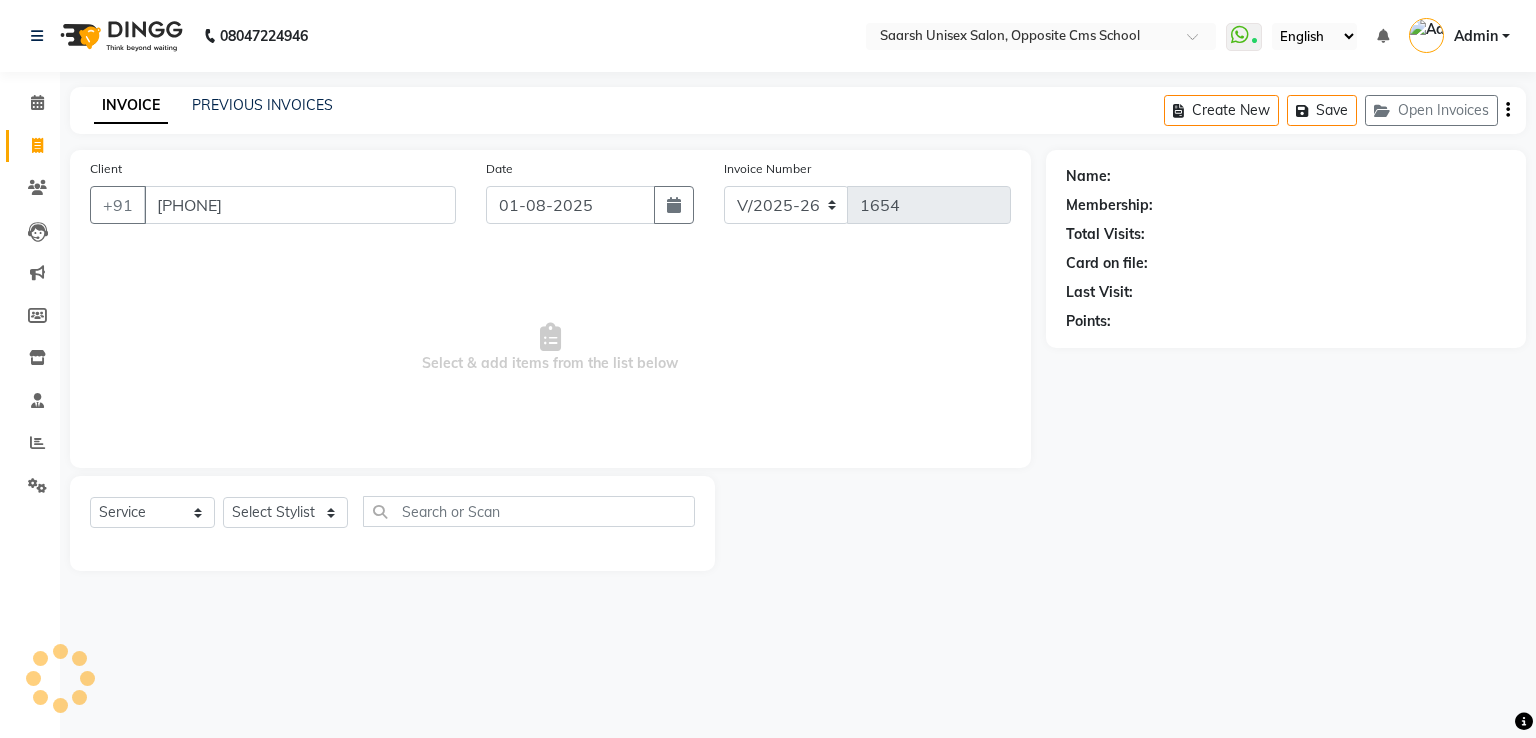 type on "[PHONE]" 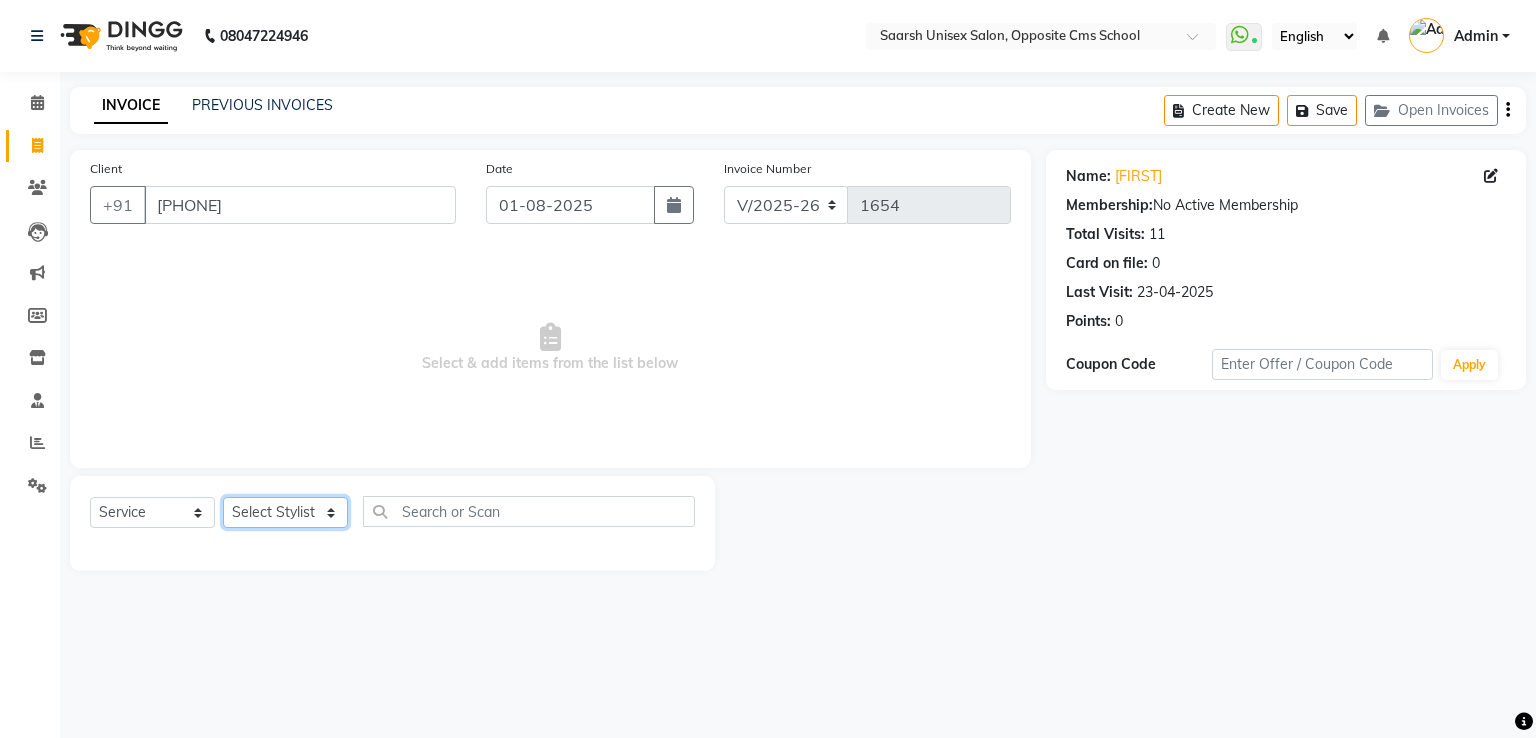 click on "Select Stylist Bablu Dinesh Pal Front Desk Rehan Sadhna Sapna Shams Shivani Shivi [FIRST] [LAST]" 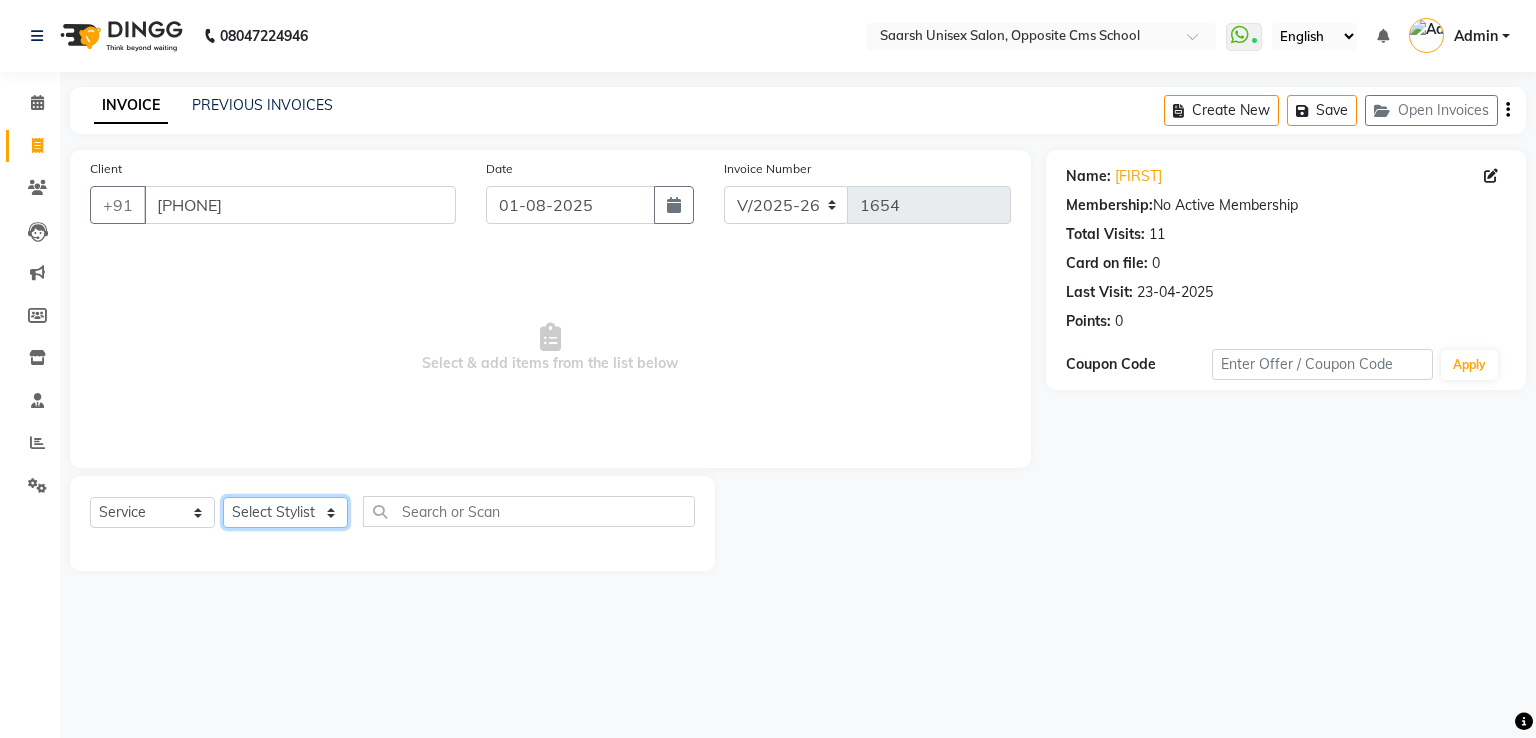 select on "[PHONE]" 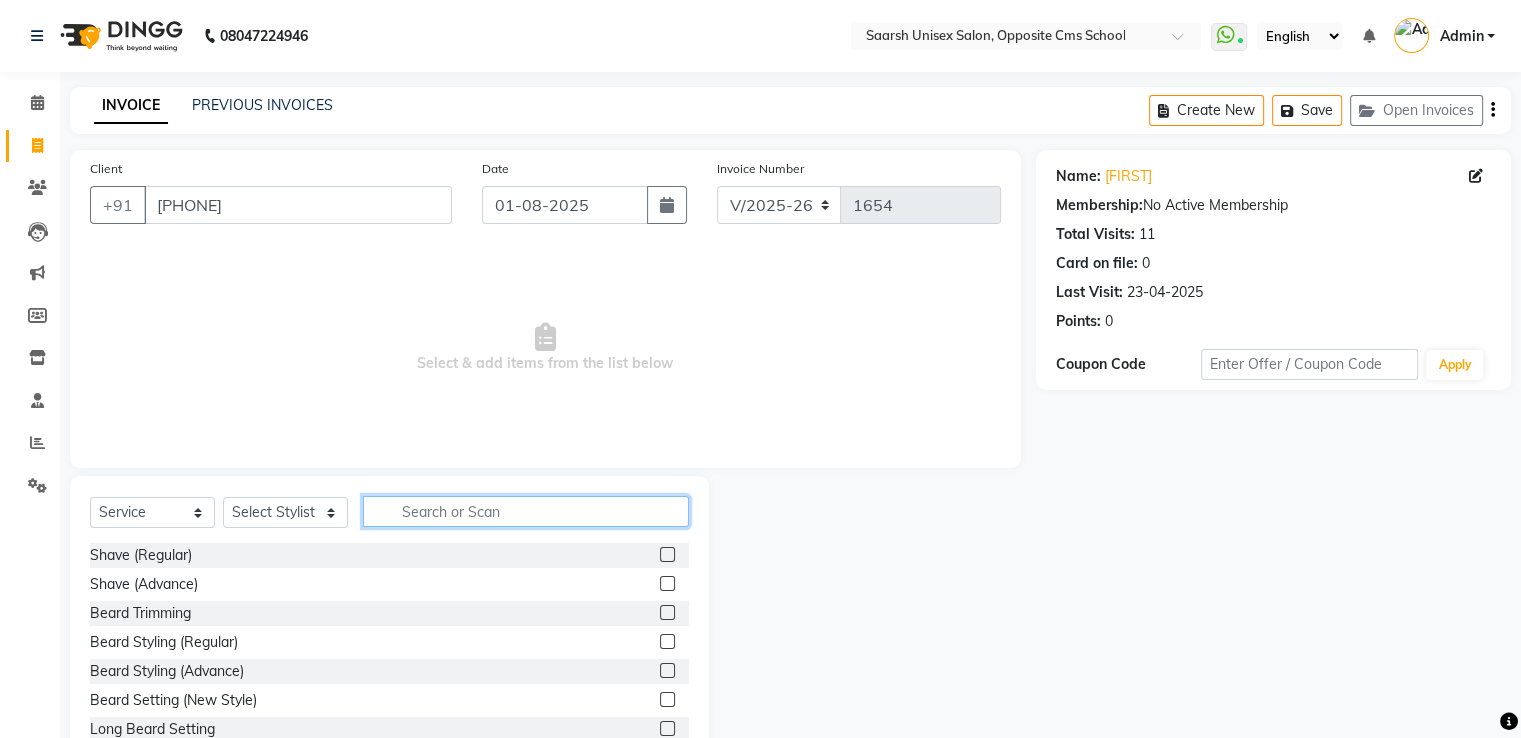 click 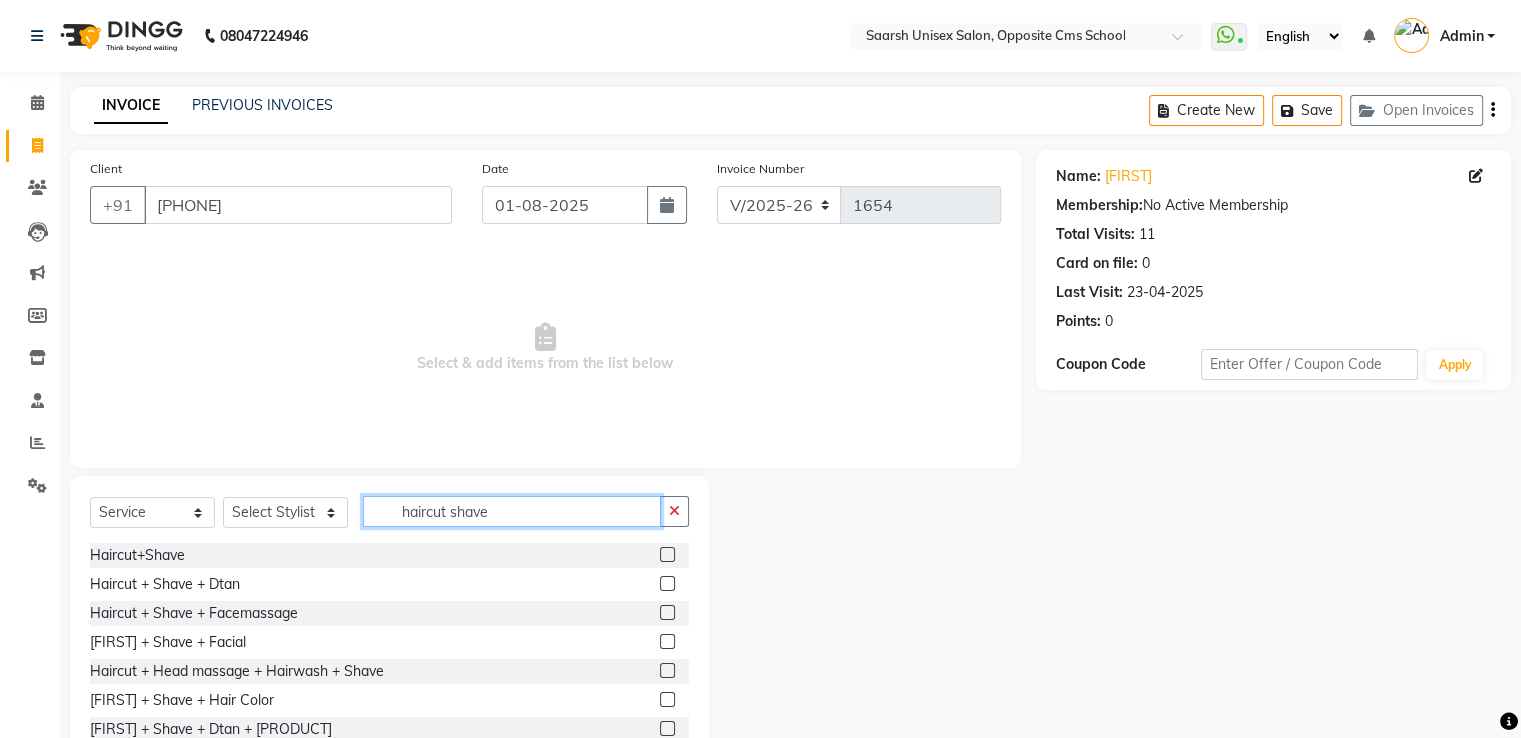 scroll, scrollTop: 3, scrollLeft: 0, axis: vertical 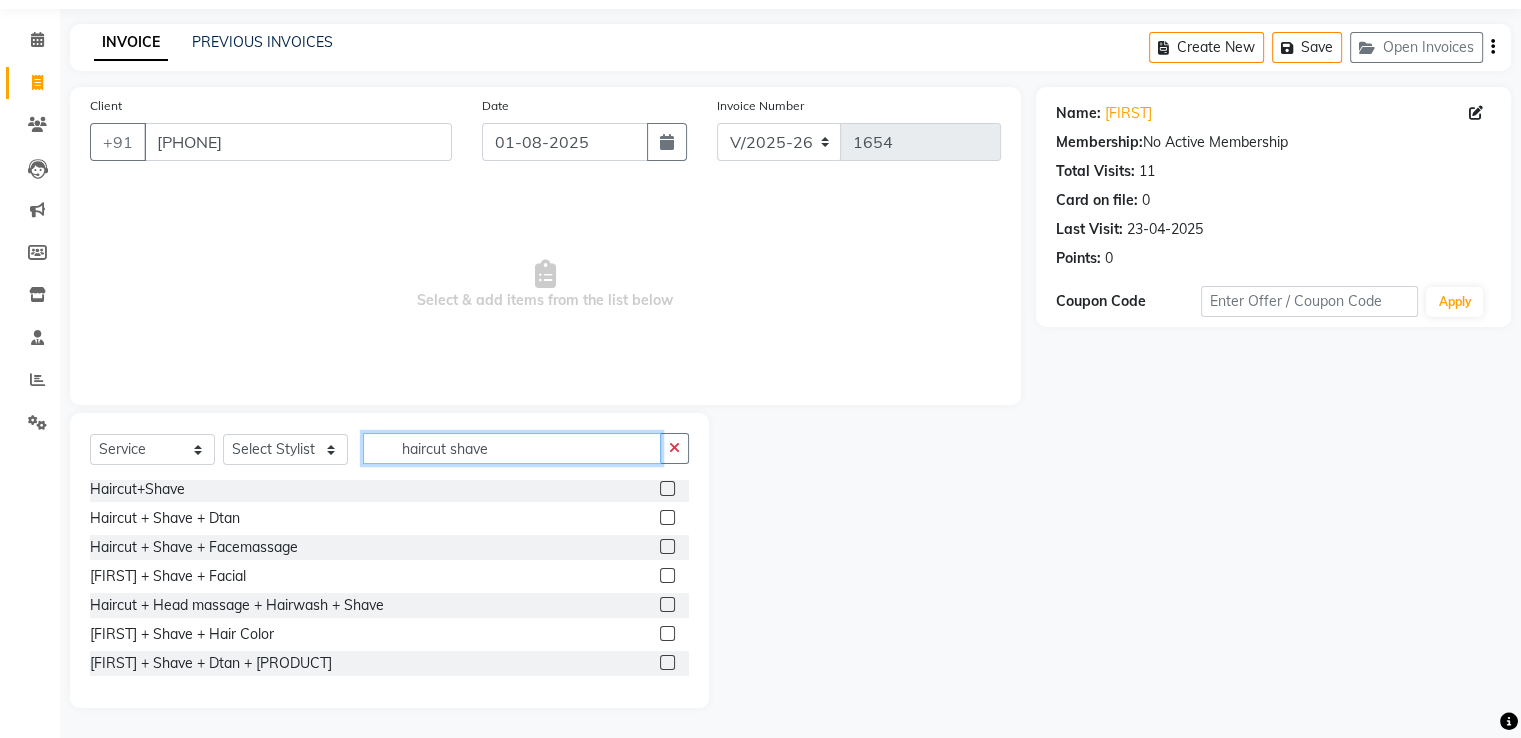 type on "haircut shave" 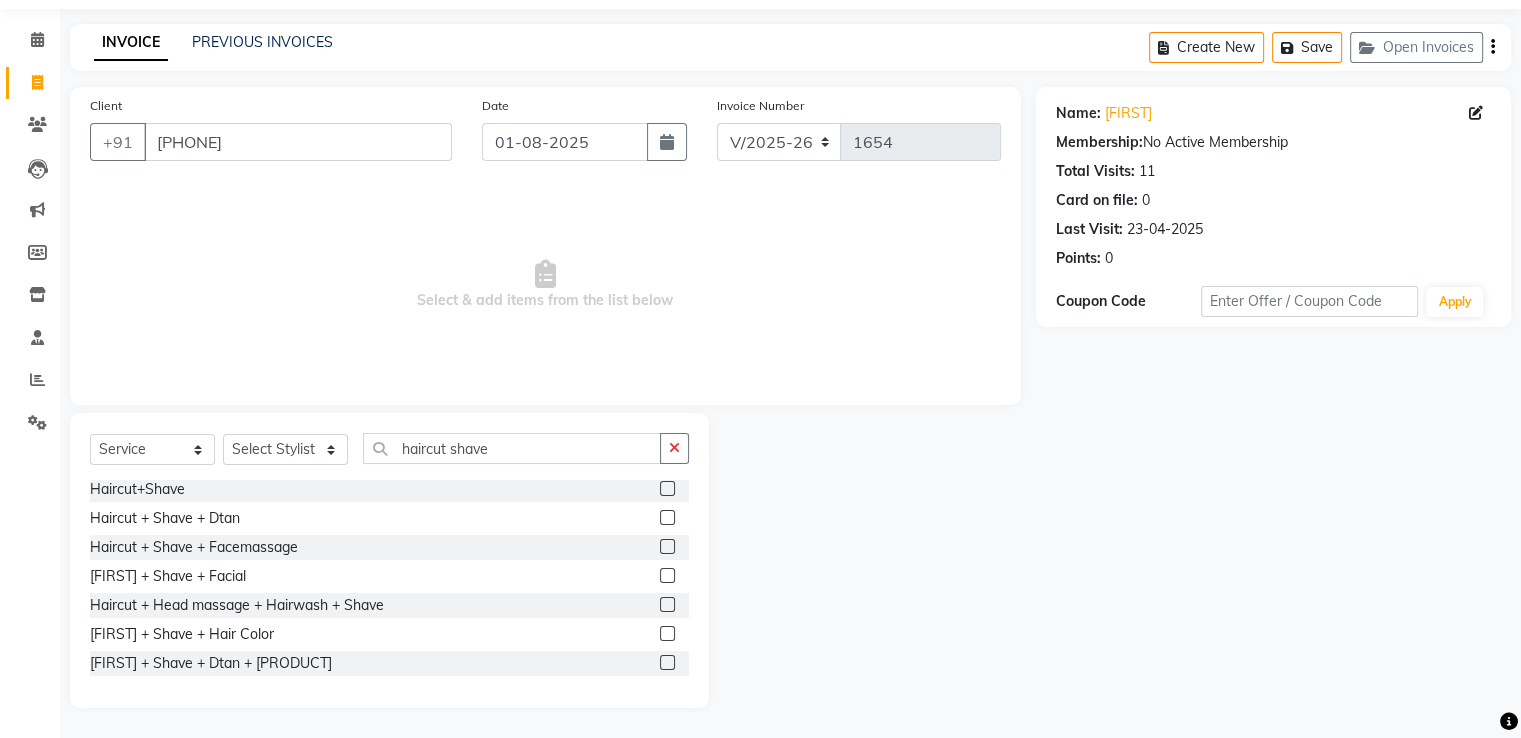click 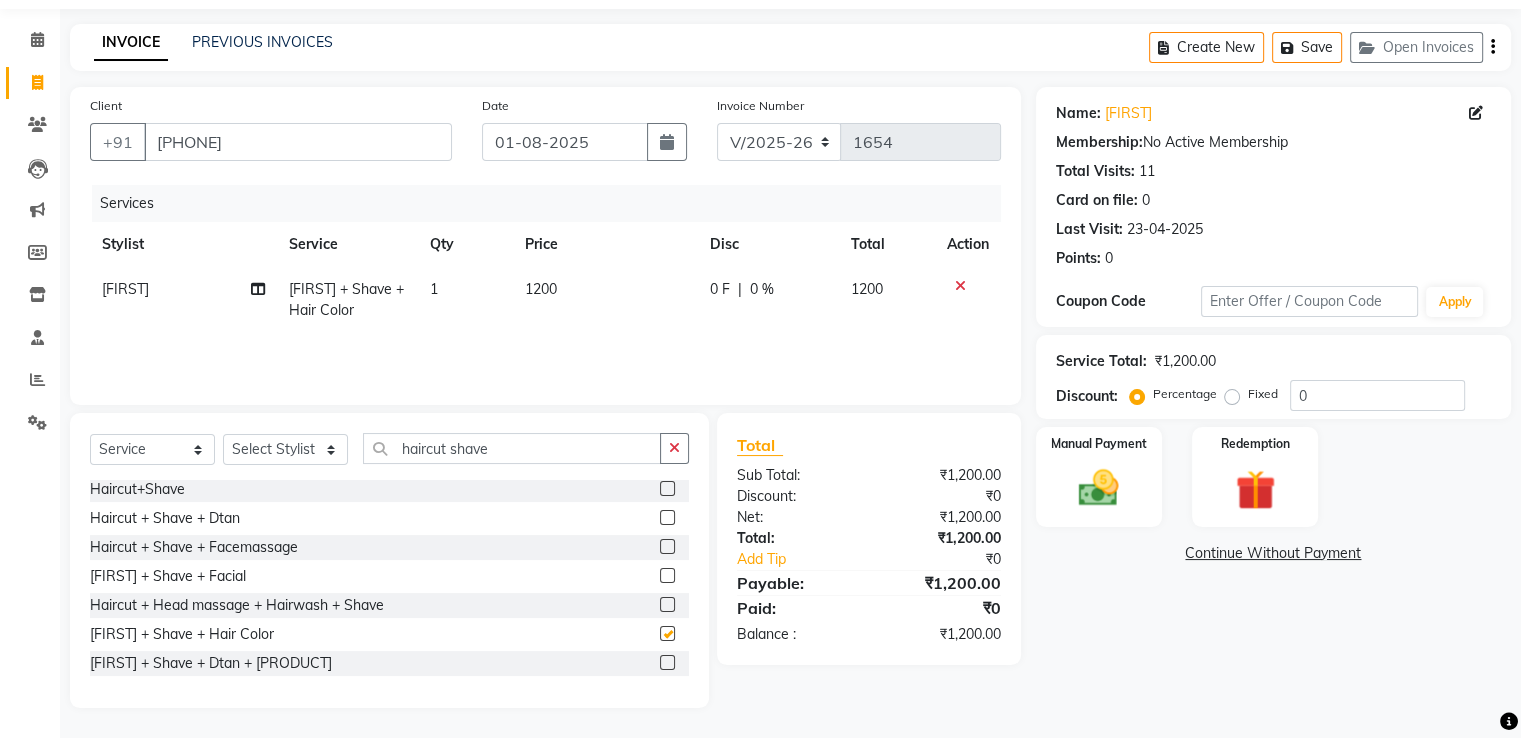 checkbox on "false" 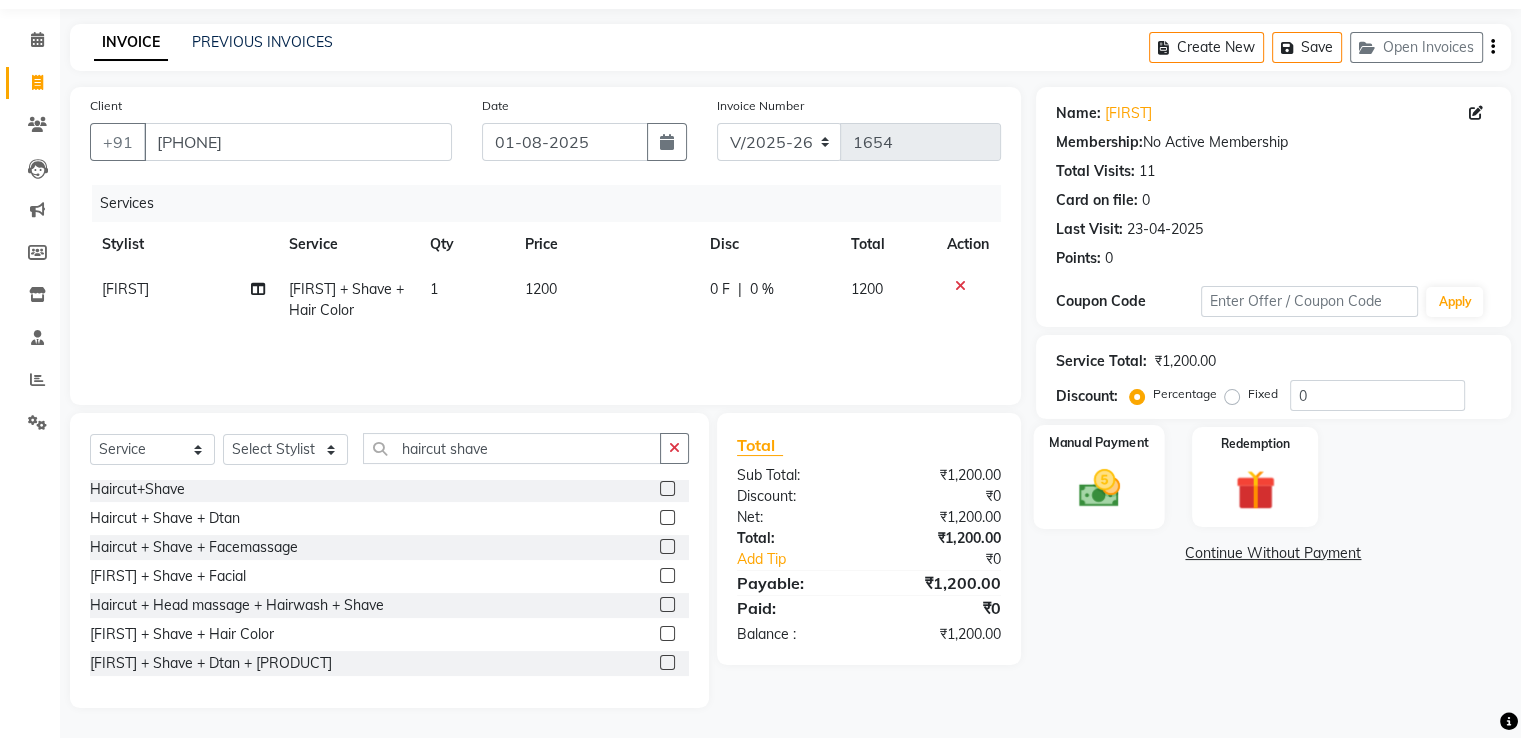 click 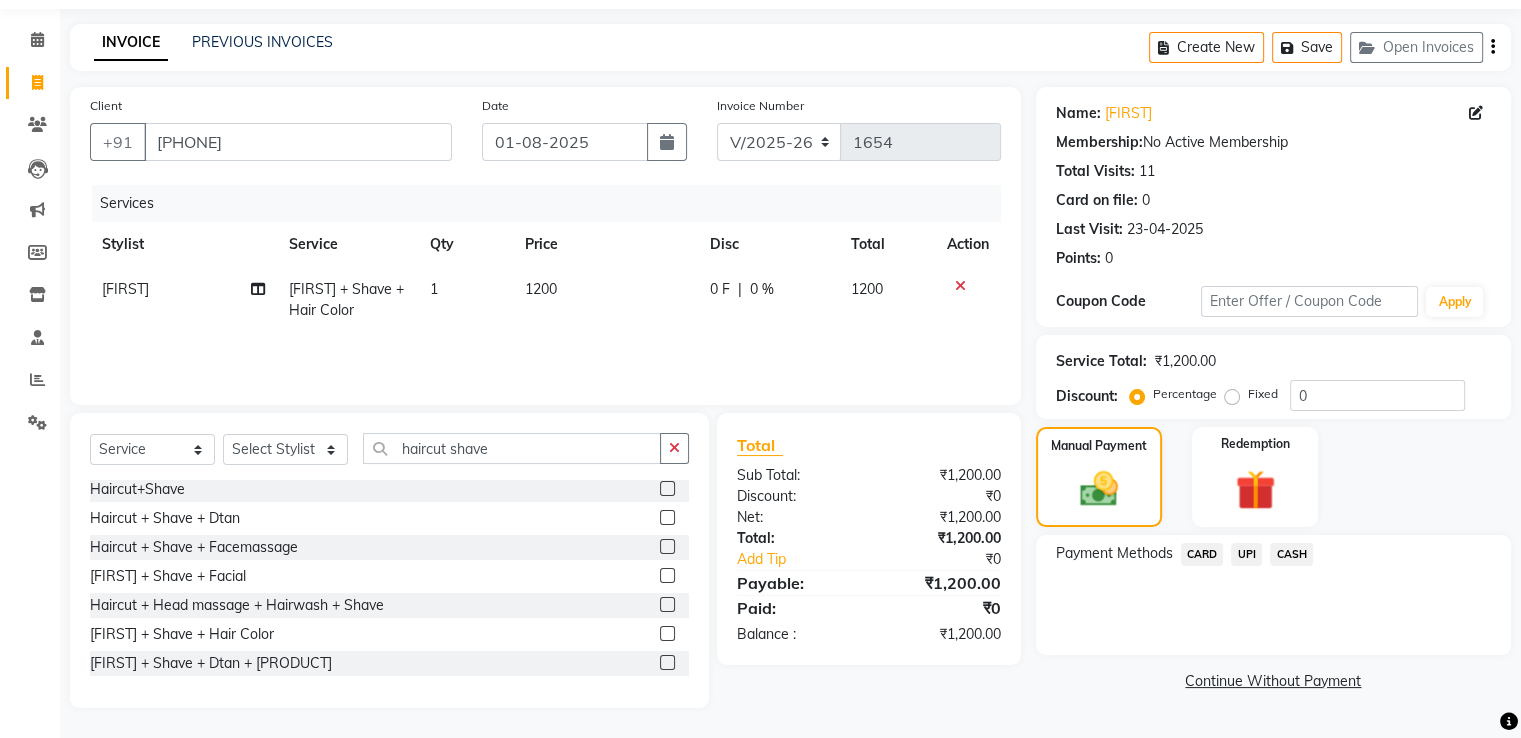 click on "CASH" 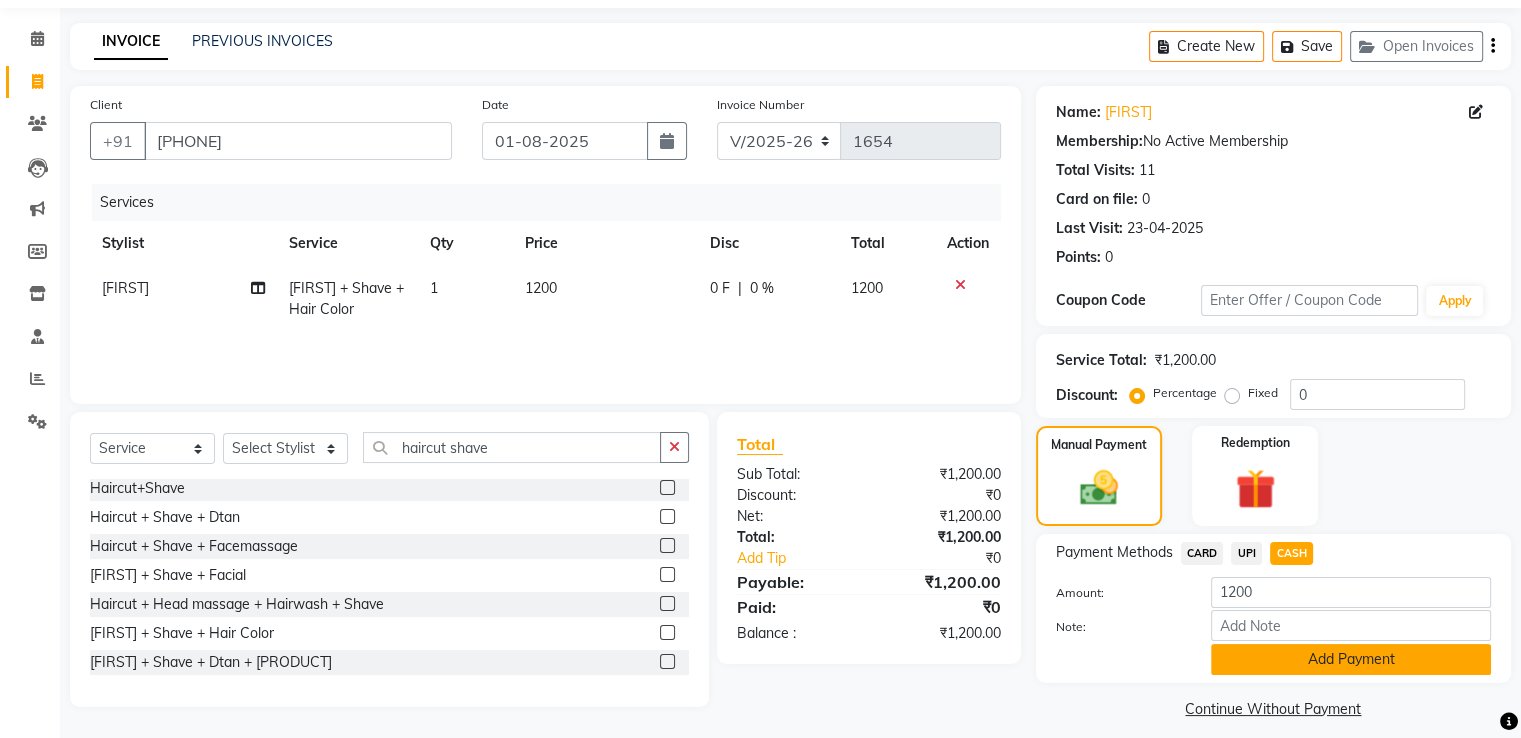 click on "Add Payment" 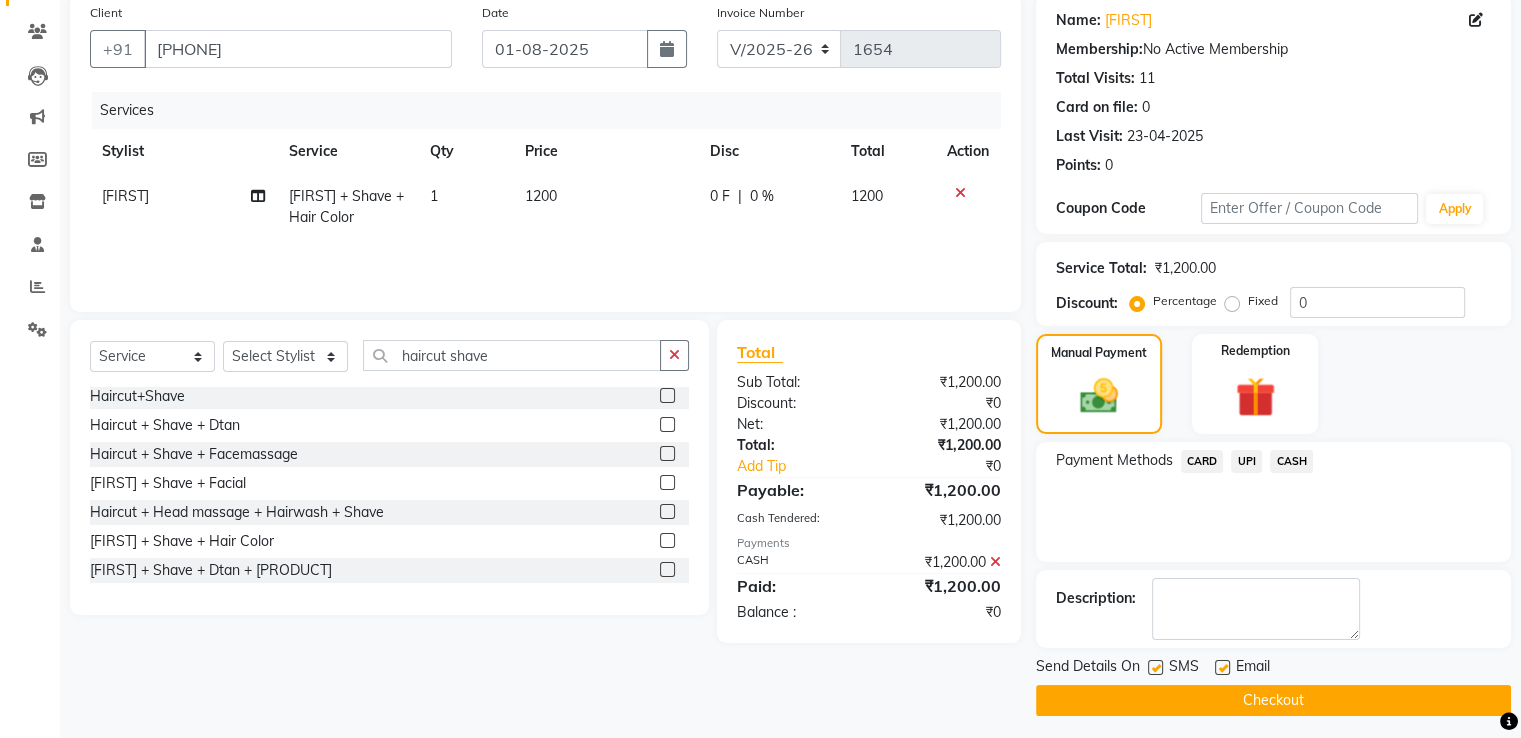 scroll, scrollTop: 163, scrollLeft: 0, axis: vertical 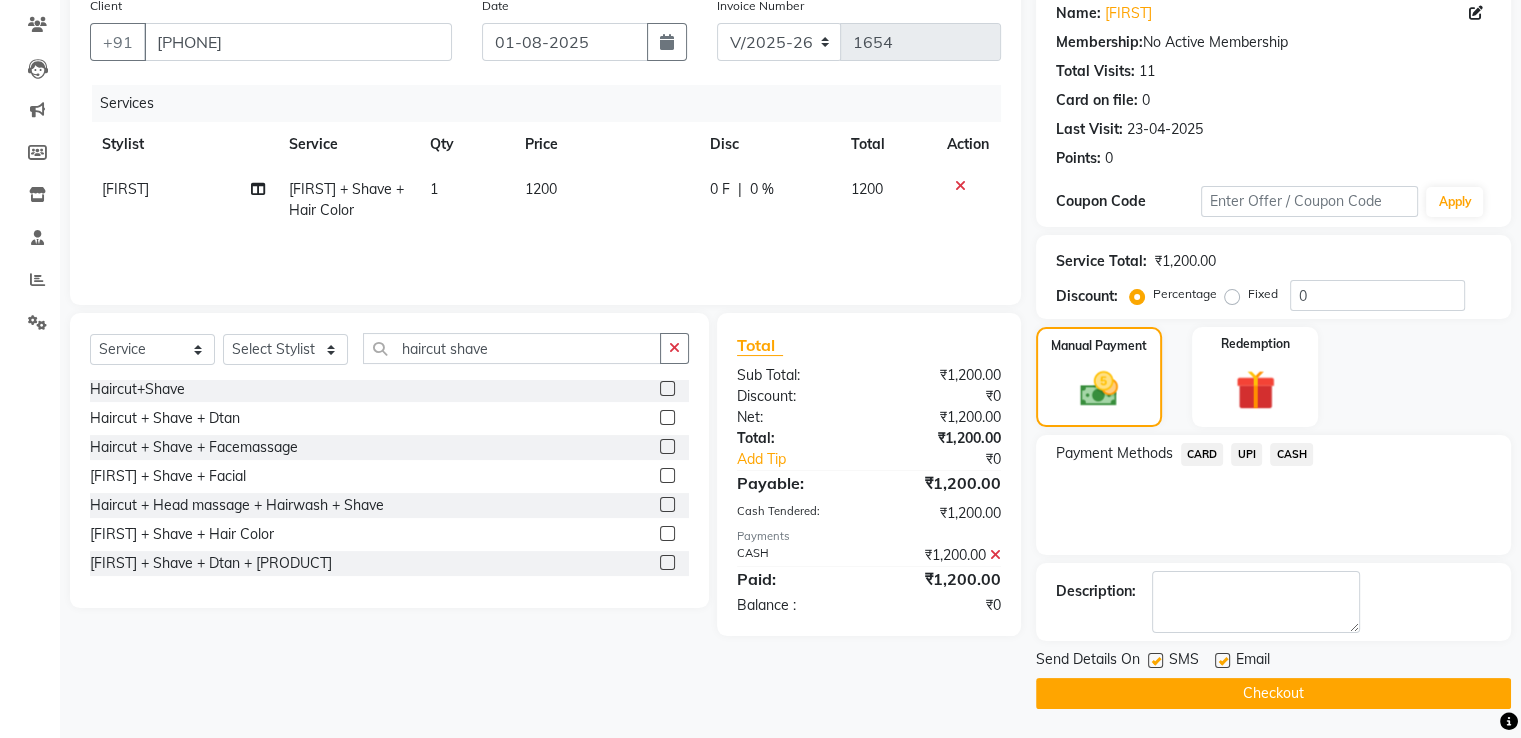 click on "Checkout" 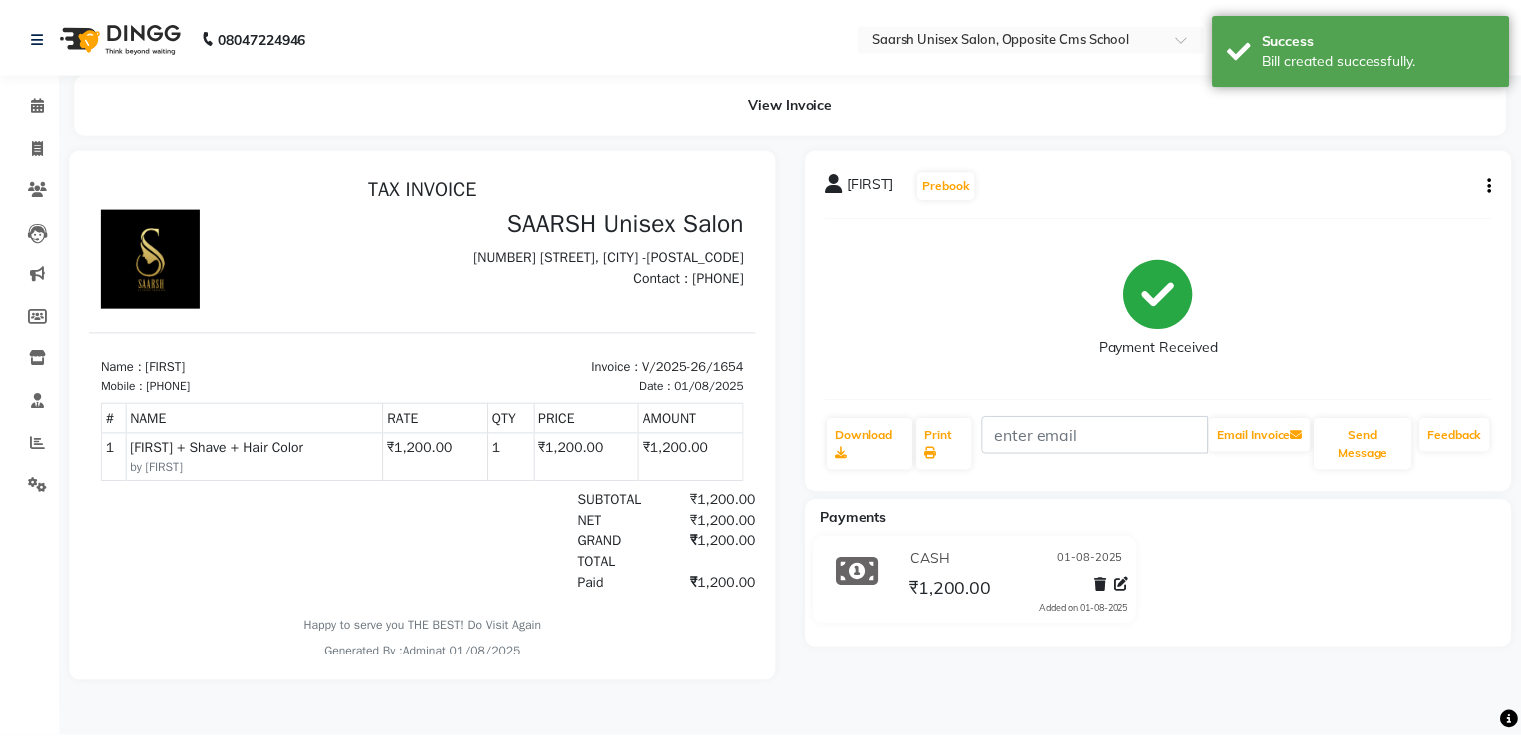 scroll, scrollTop: 0, scrollLeft: 0, axis: both 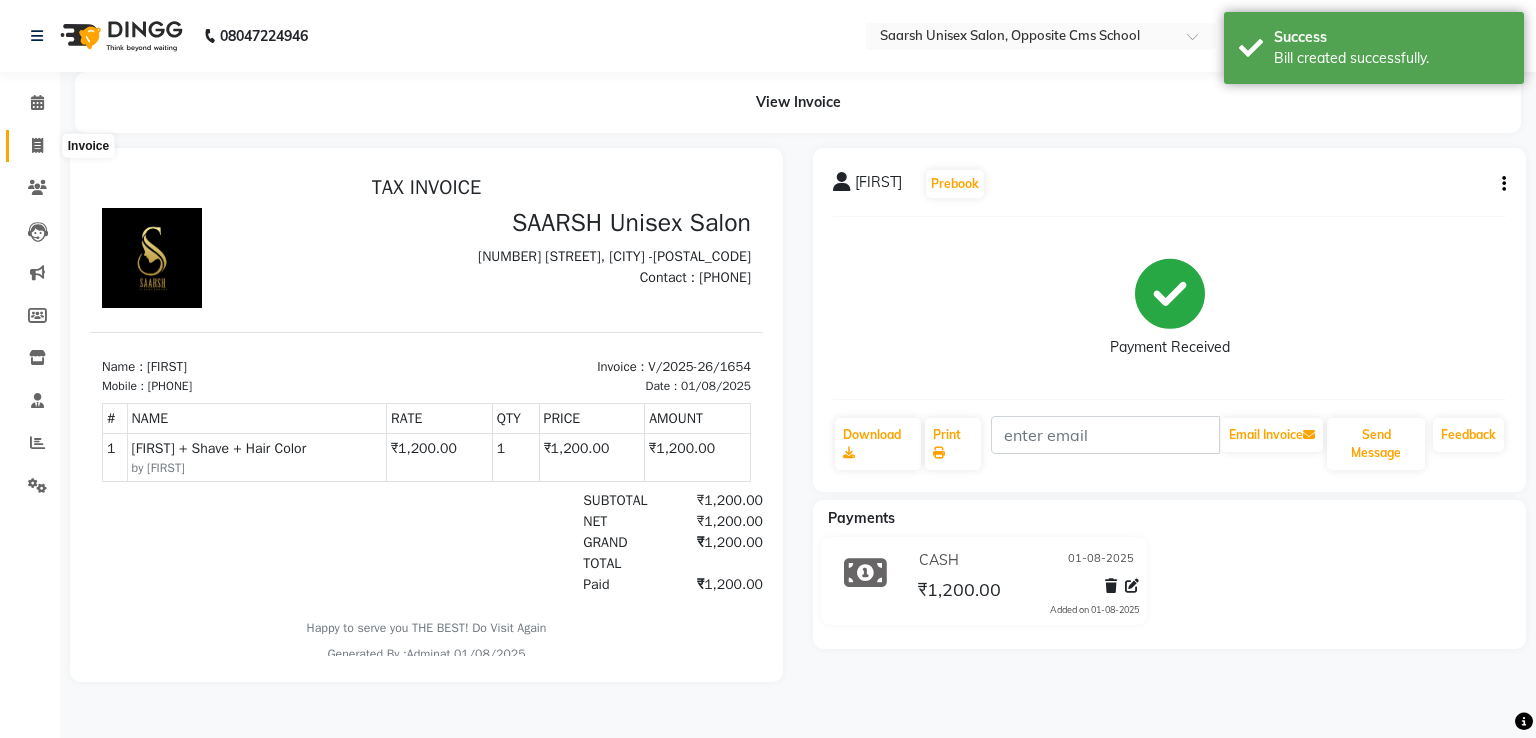 click 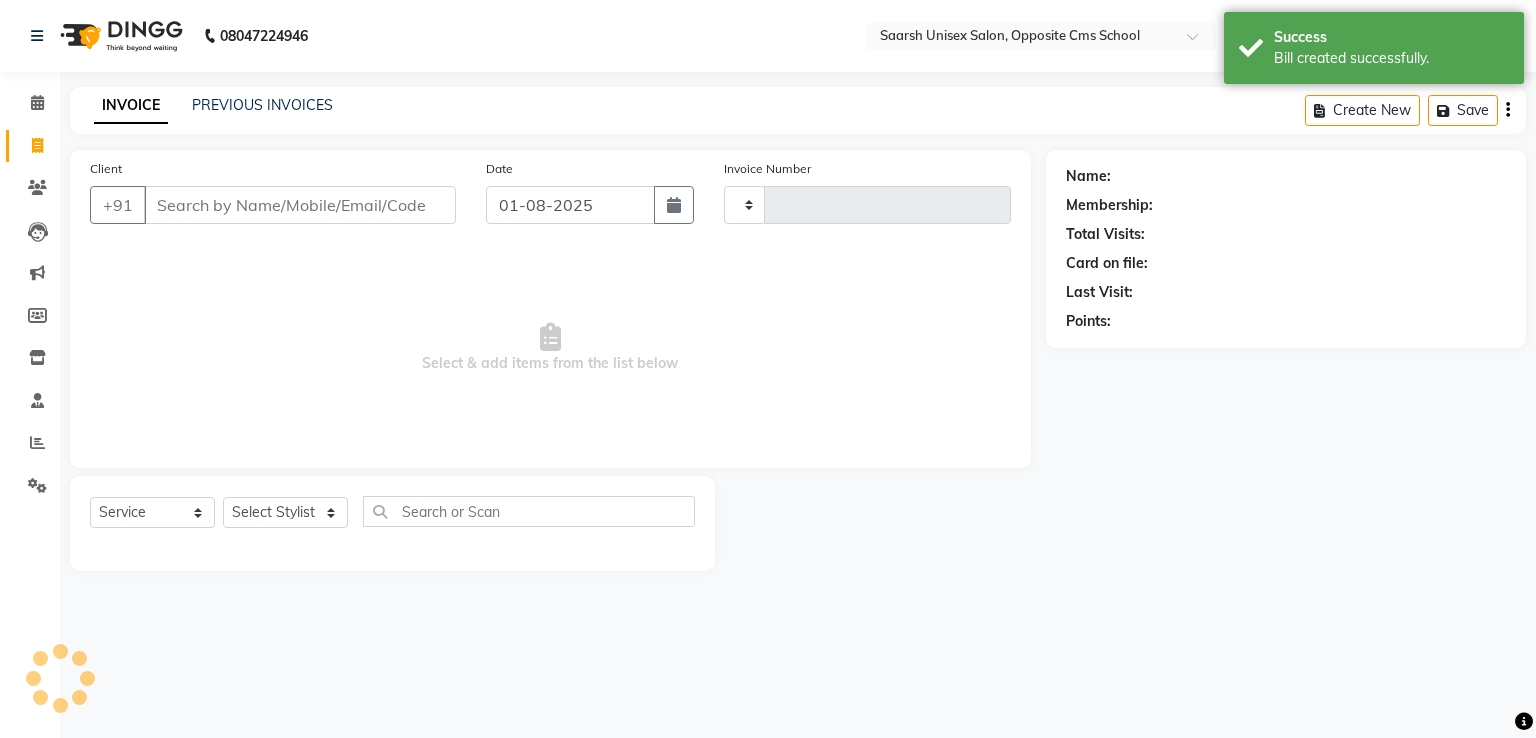 type on "1655" 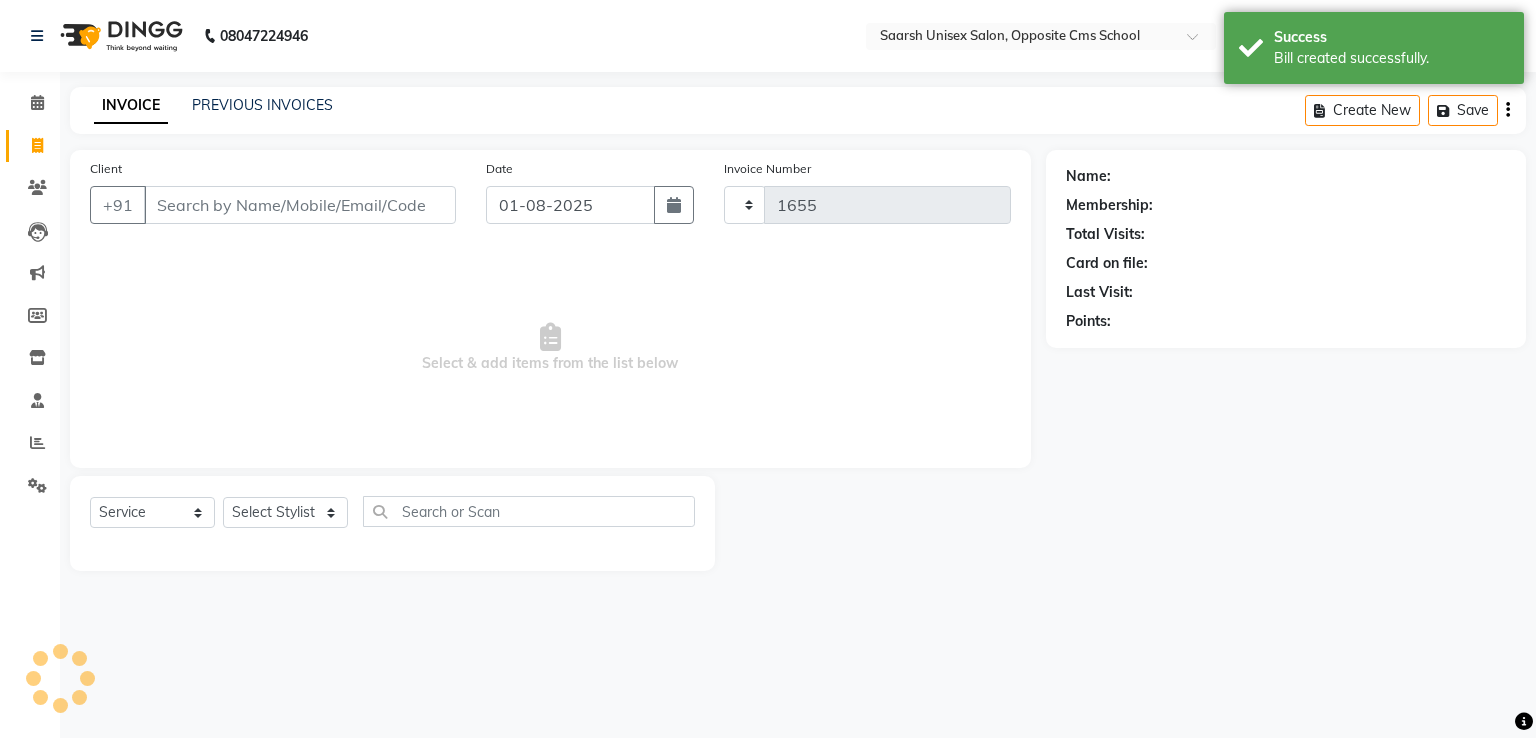 select on "3962" 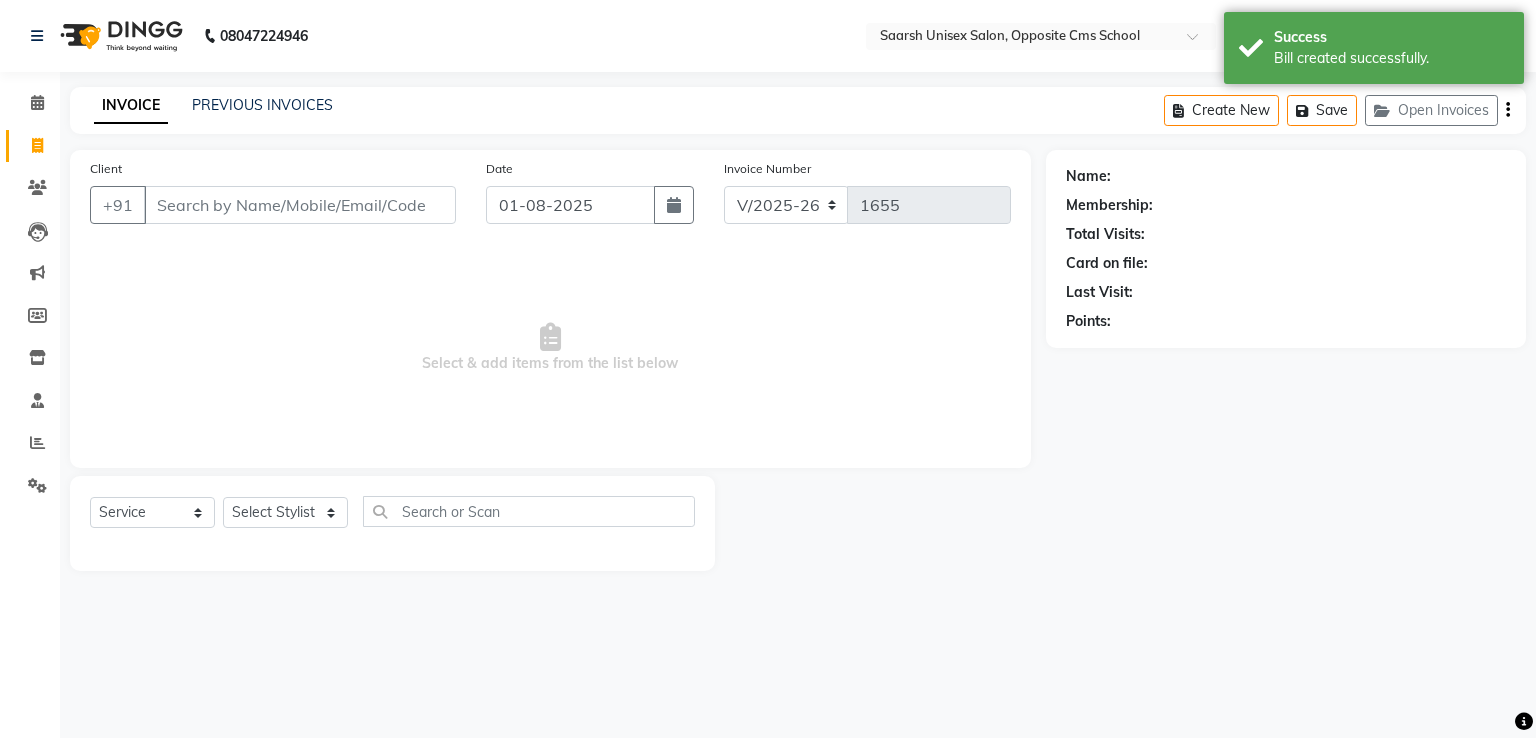 click on "Client" at bounding box center [300, 205] 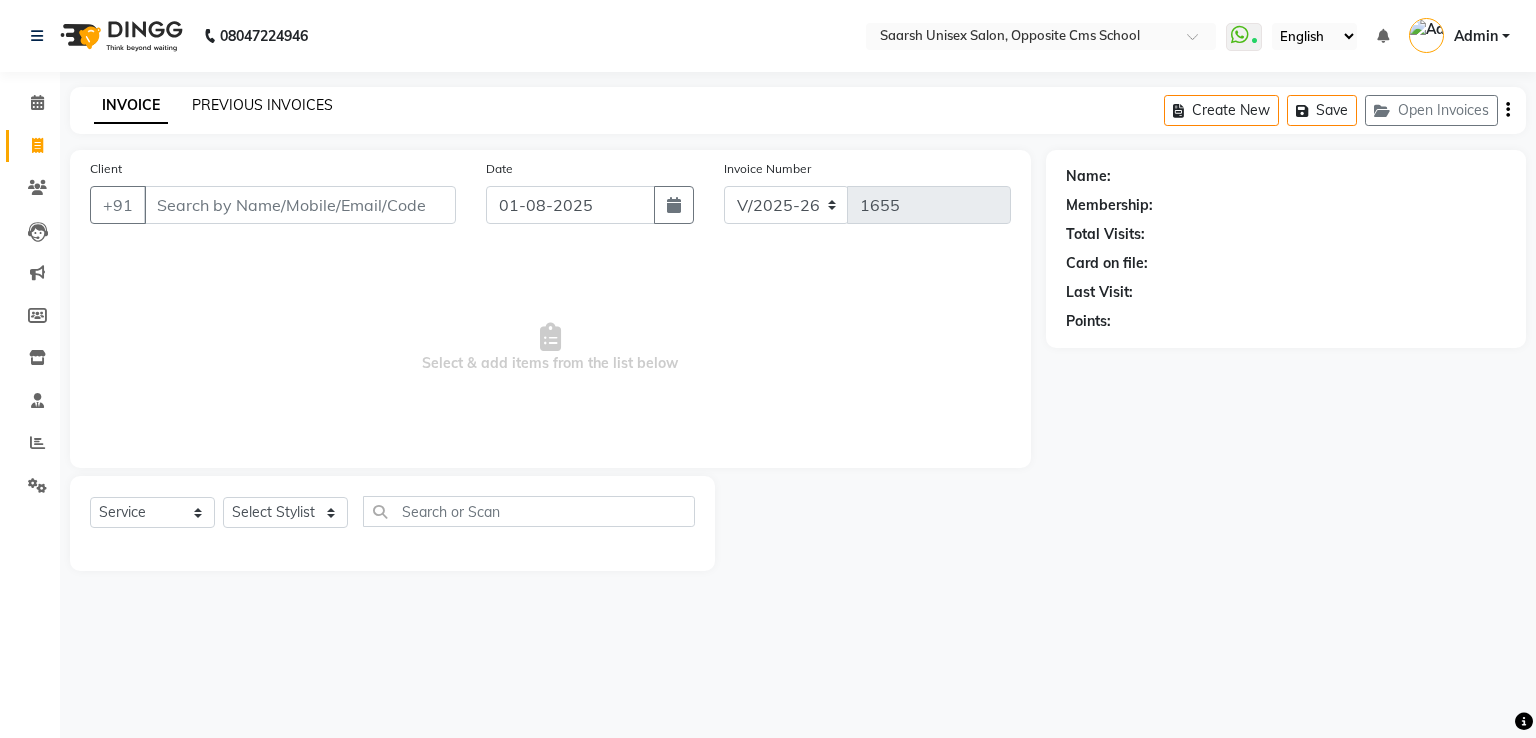 click on "PREVIOUS INVOICES" 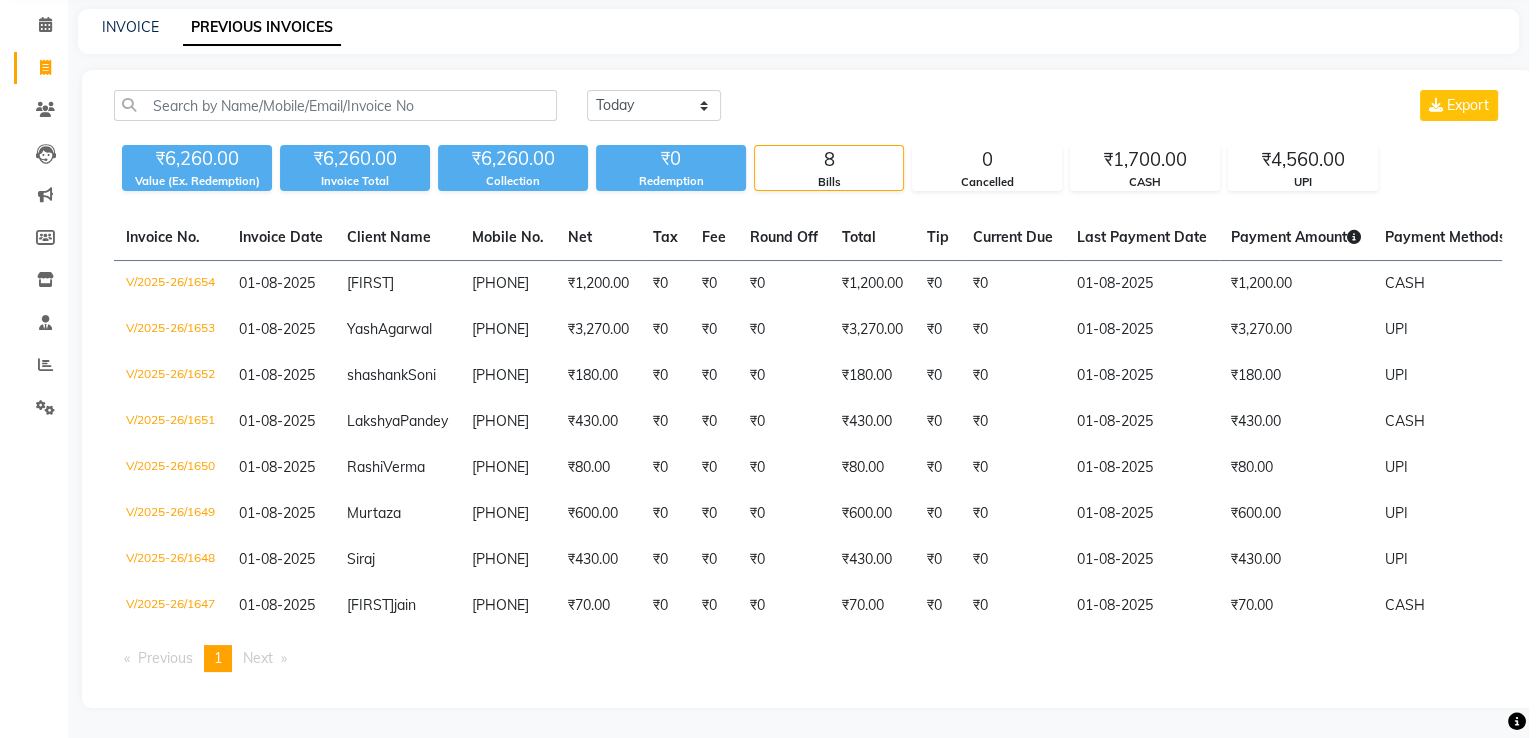 scroll, scrollTop: 0, scrollLeft: 0, axis: both 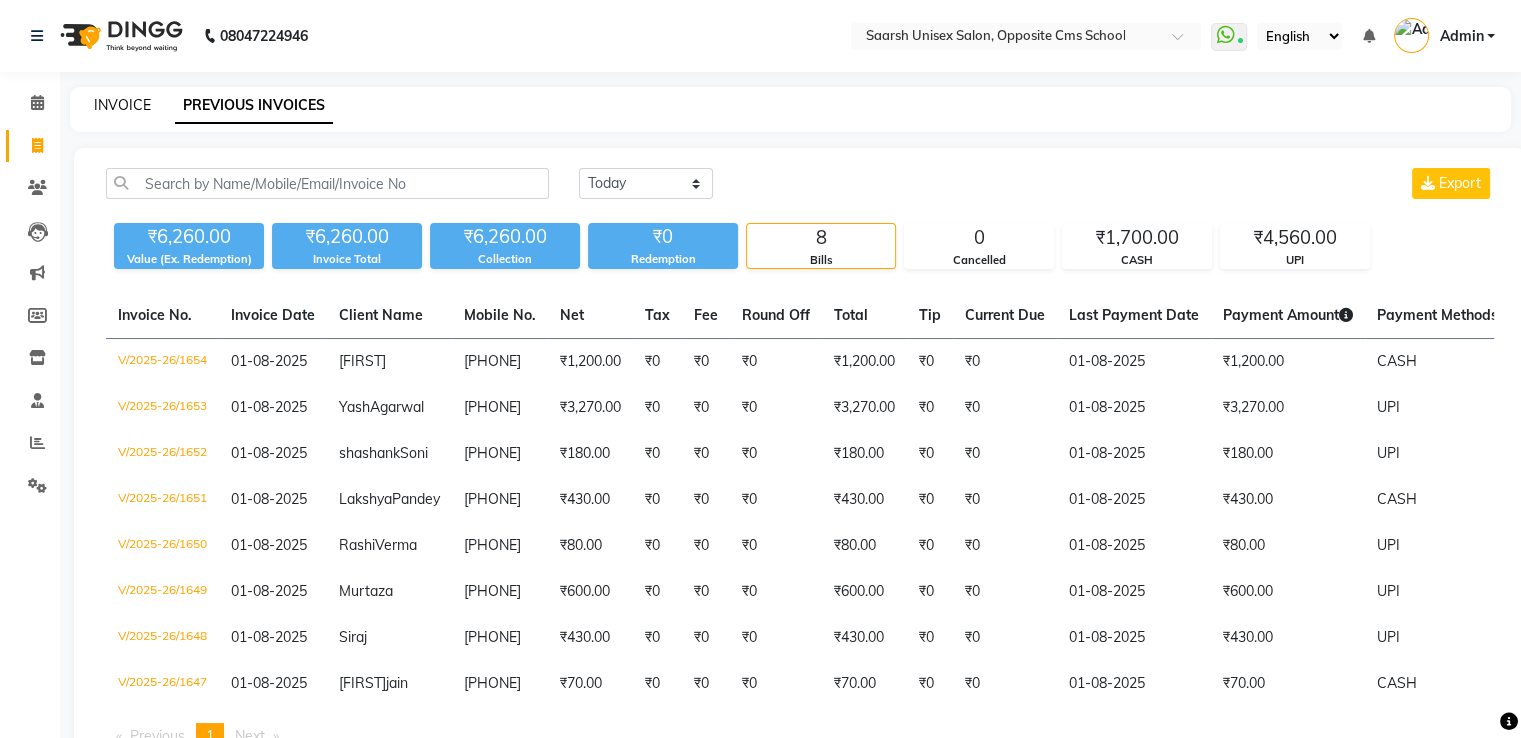 click on "INVOICE" 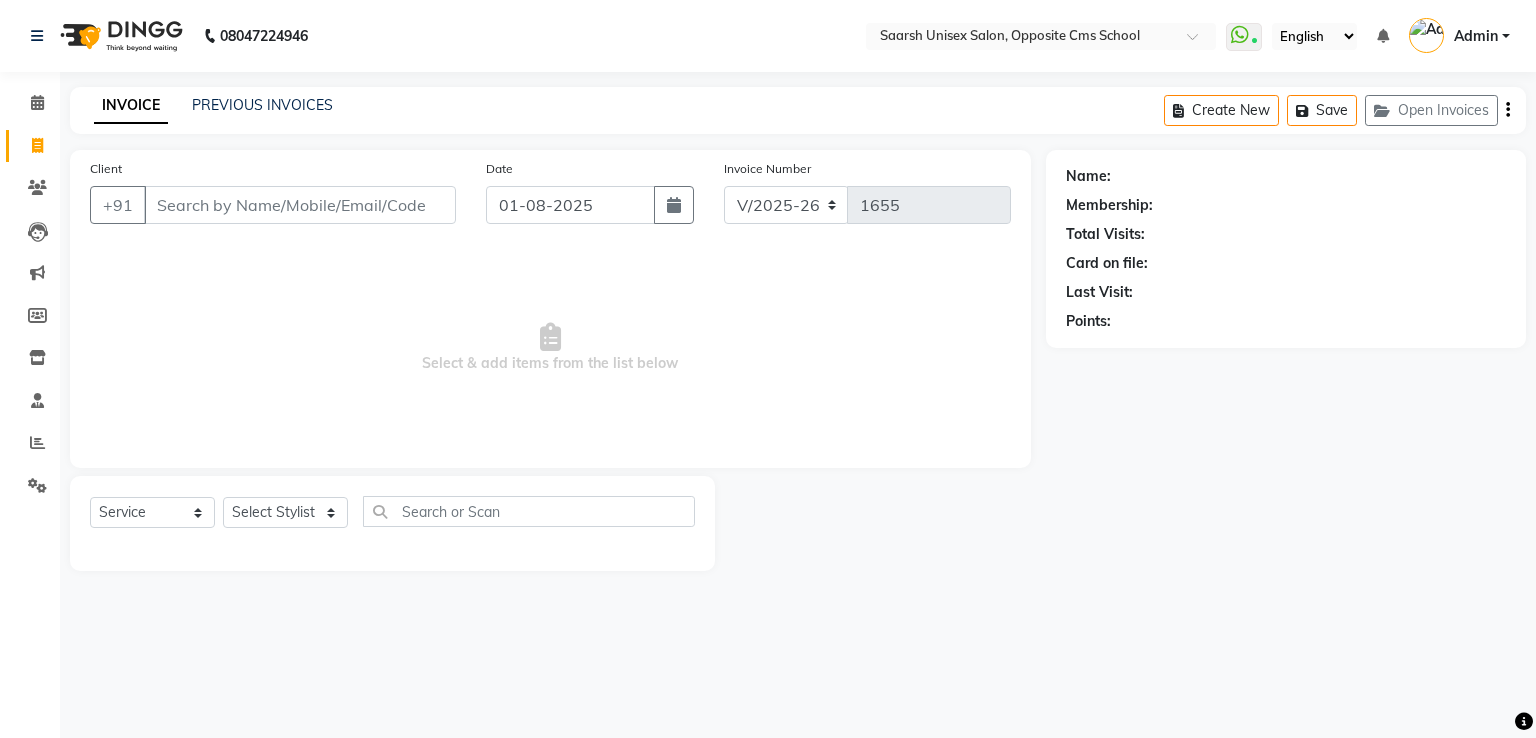 click on "Client" at bounding box center (300, 205) 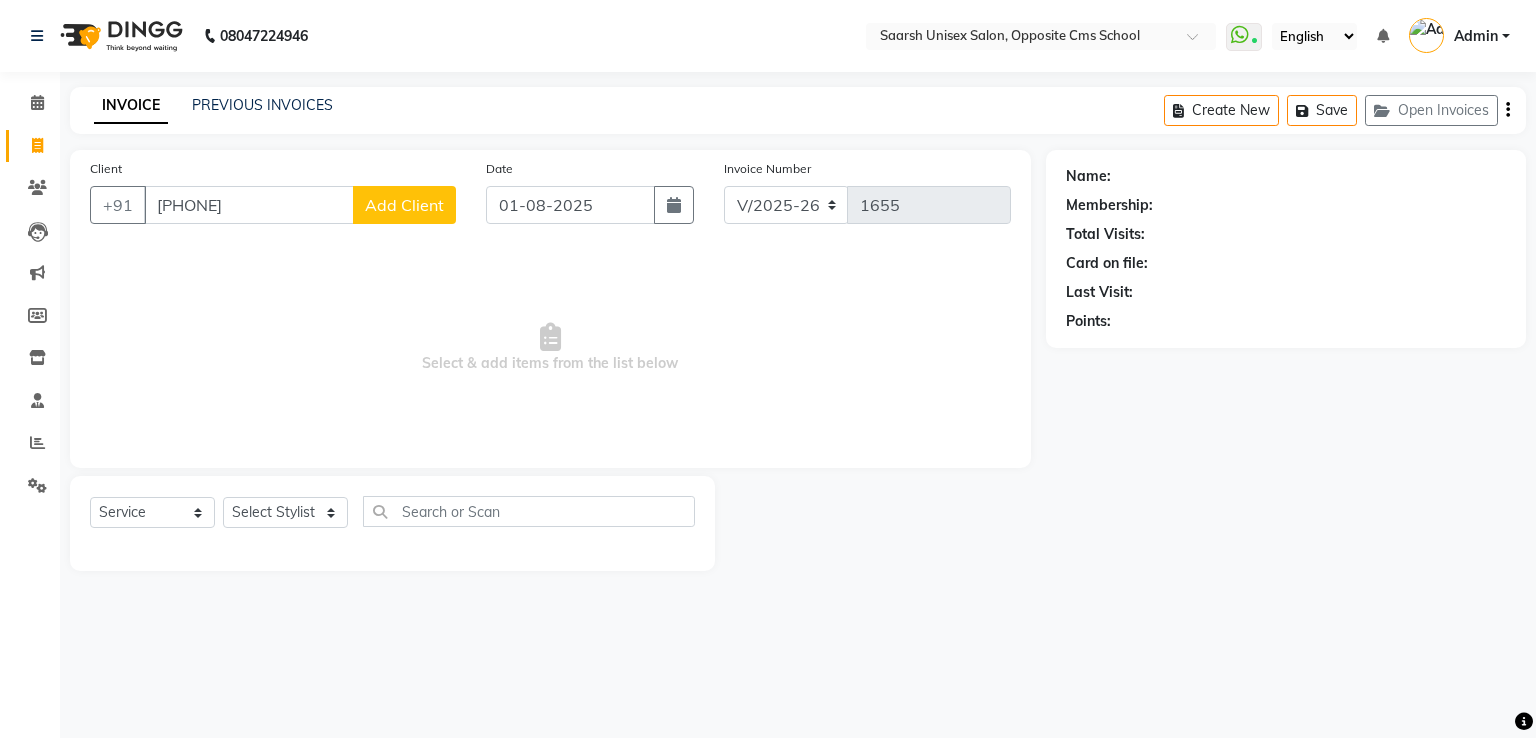 type on "[PHONE]" 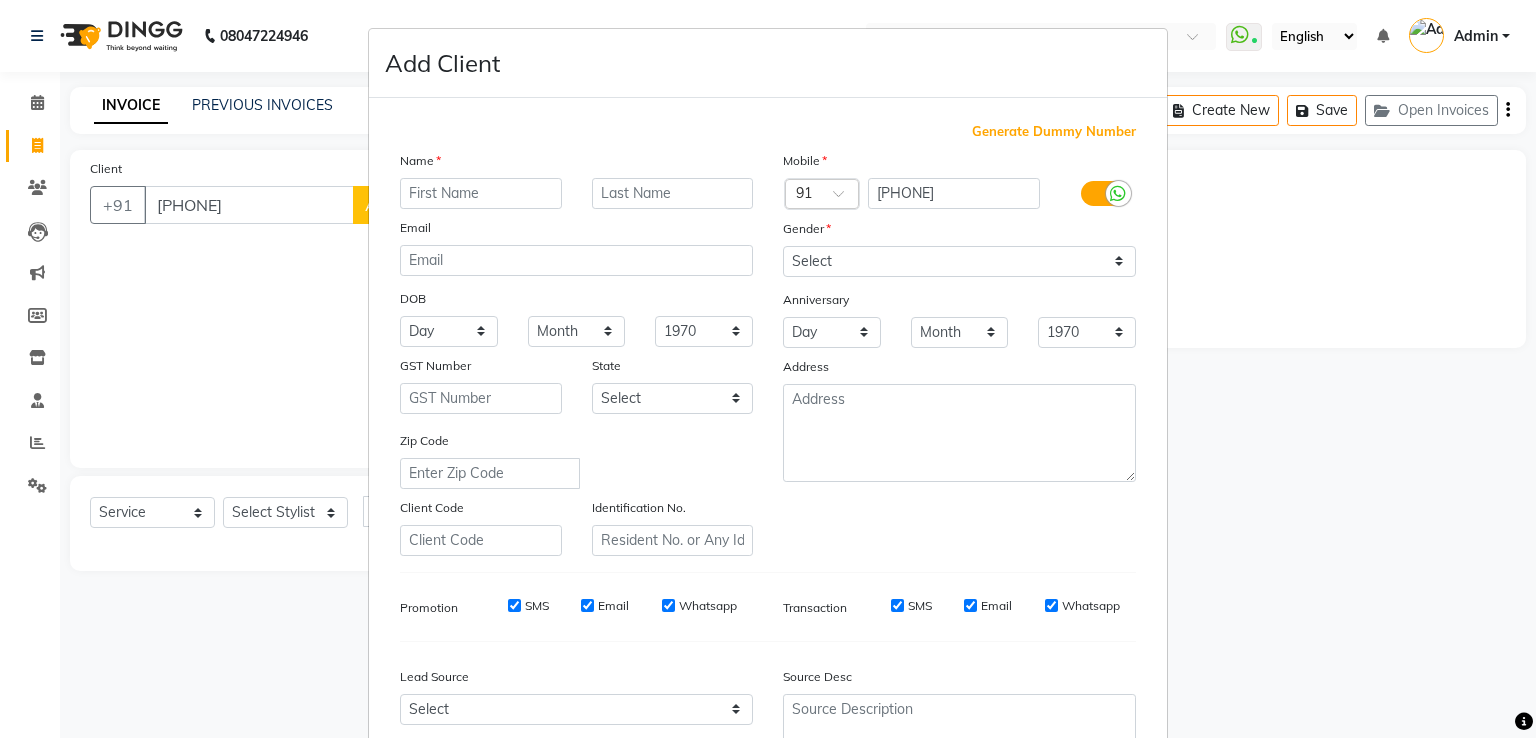 click at bounding box center [481, 193] 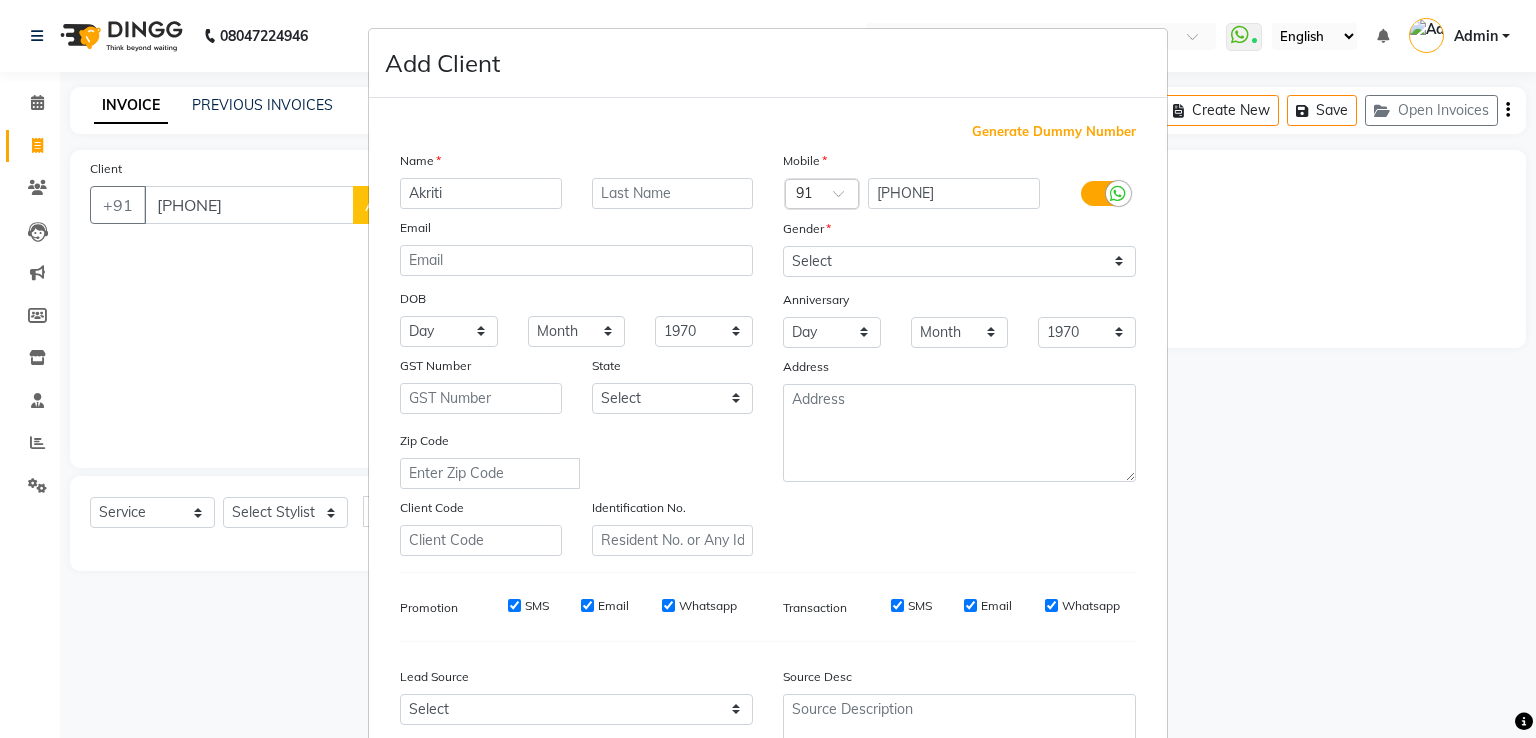 type on "Akriti" 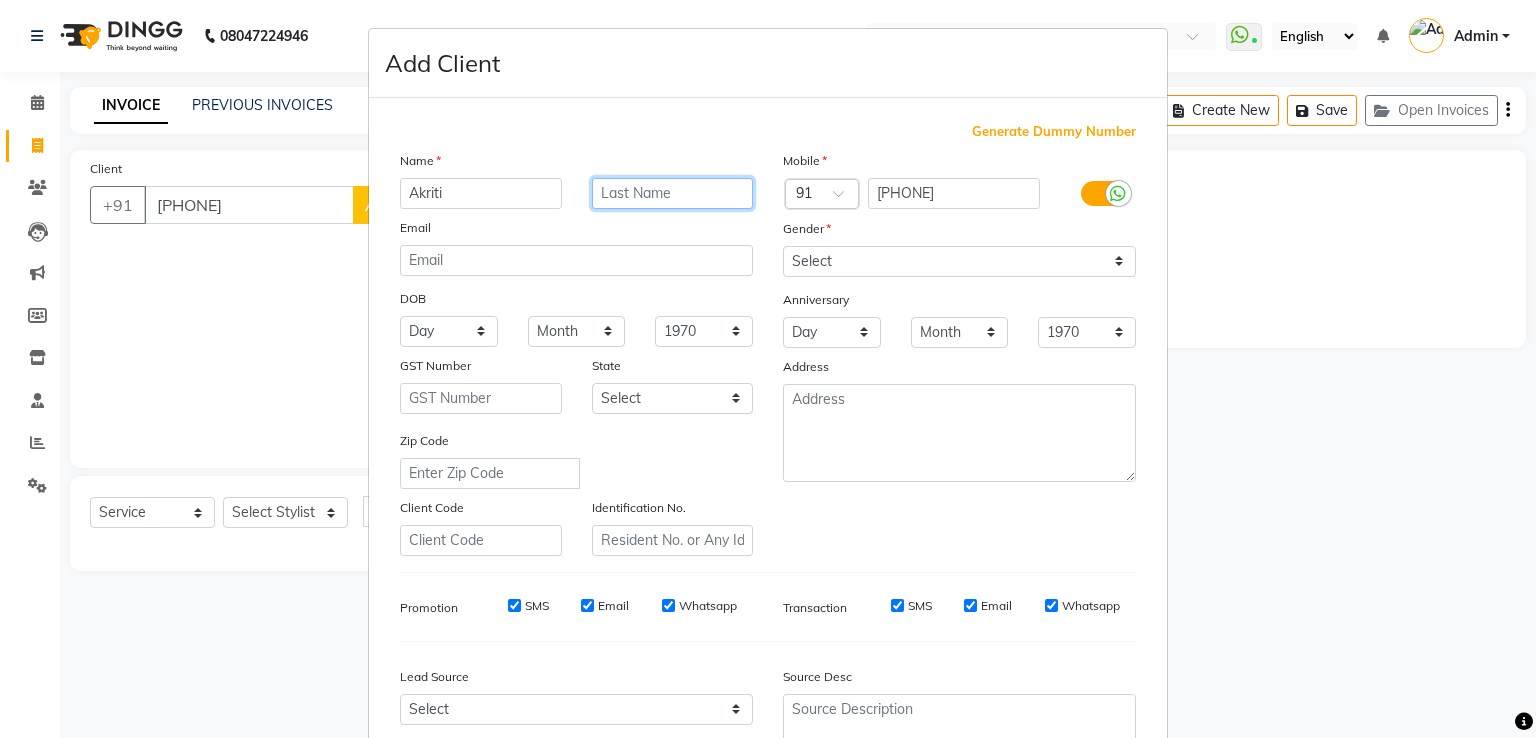 click at bounding box center [673, 193] 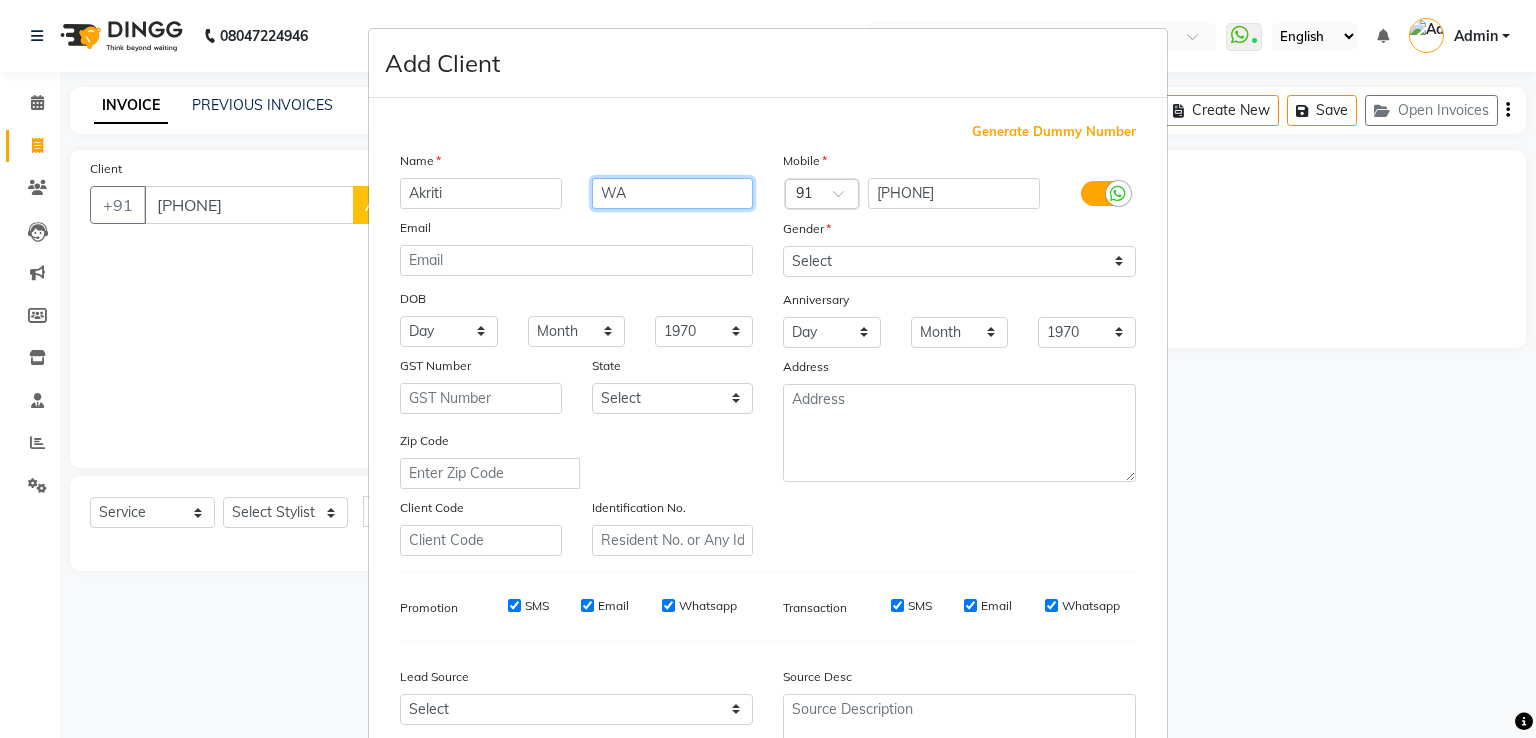 type on "W" 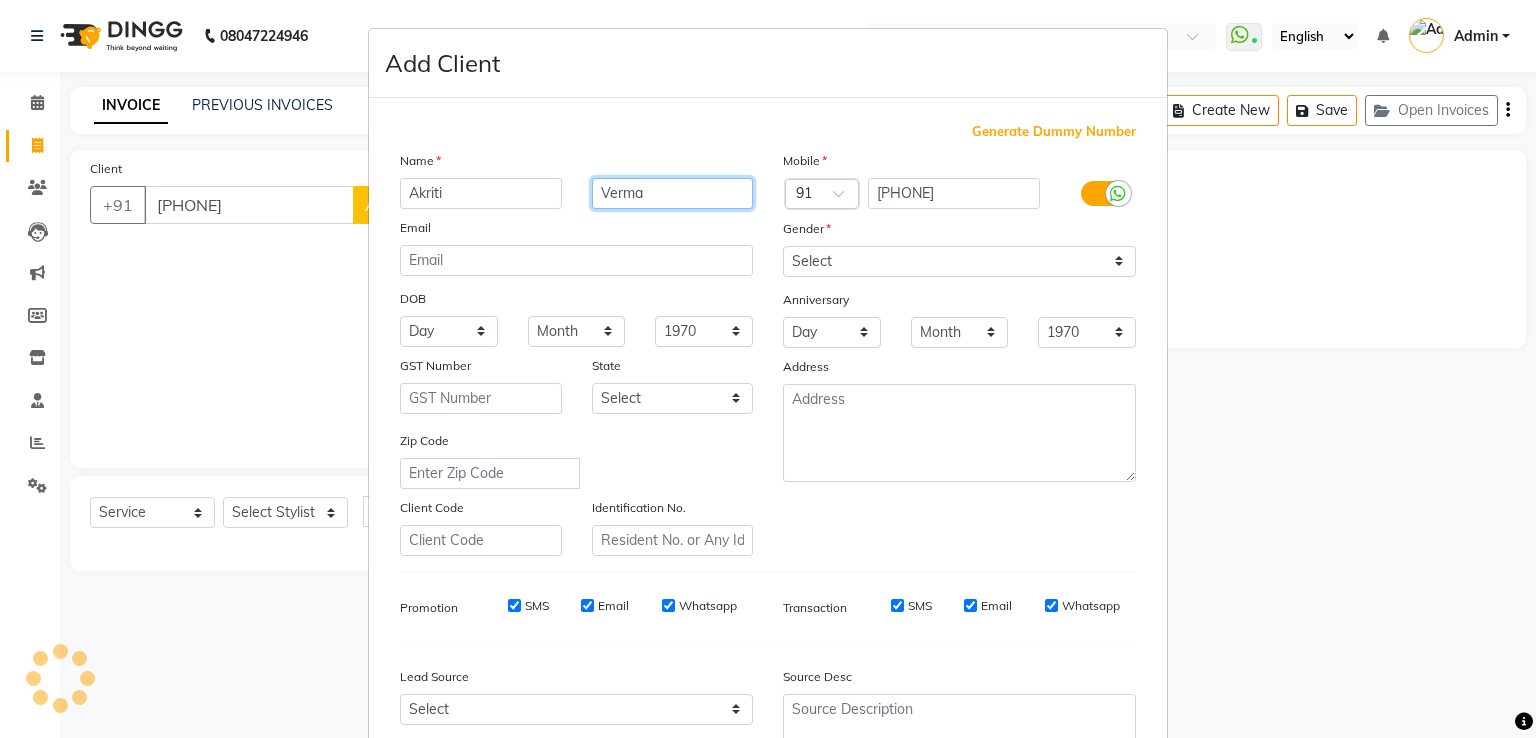 type on "Verma" 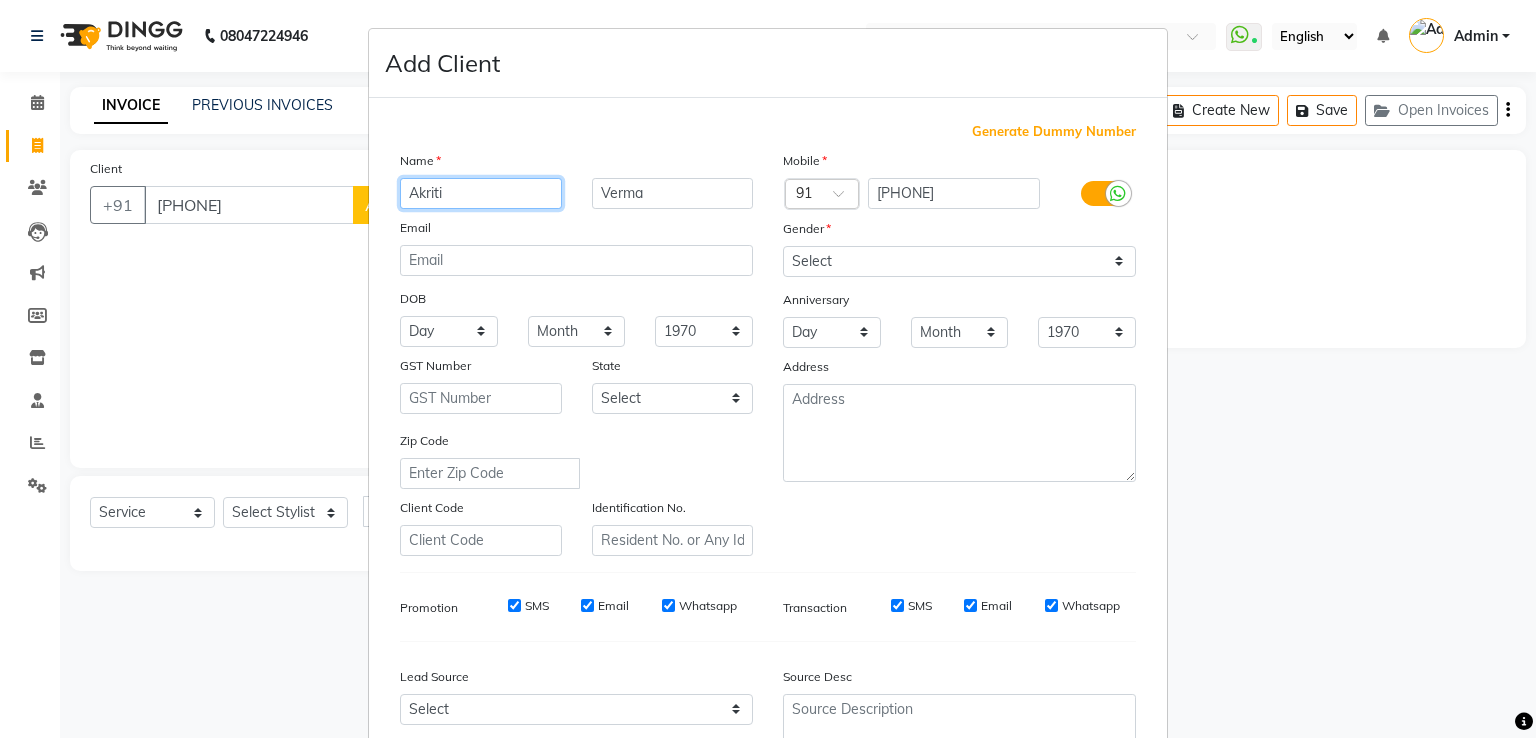 click on "Akriti" at bounding box center [481, 193] 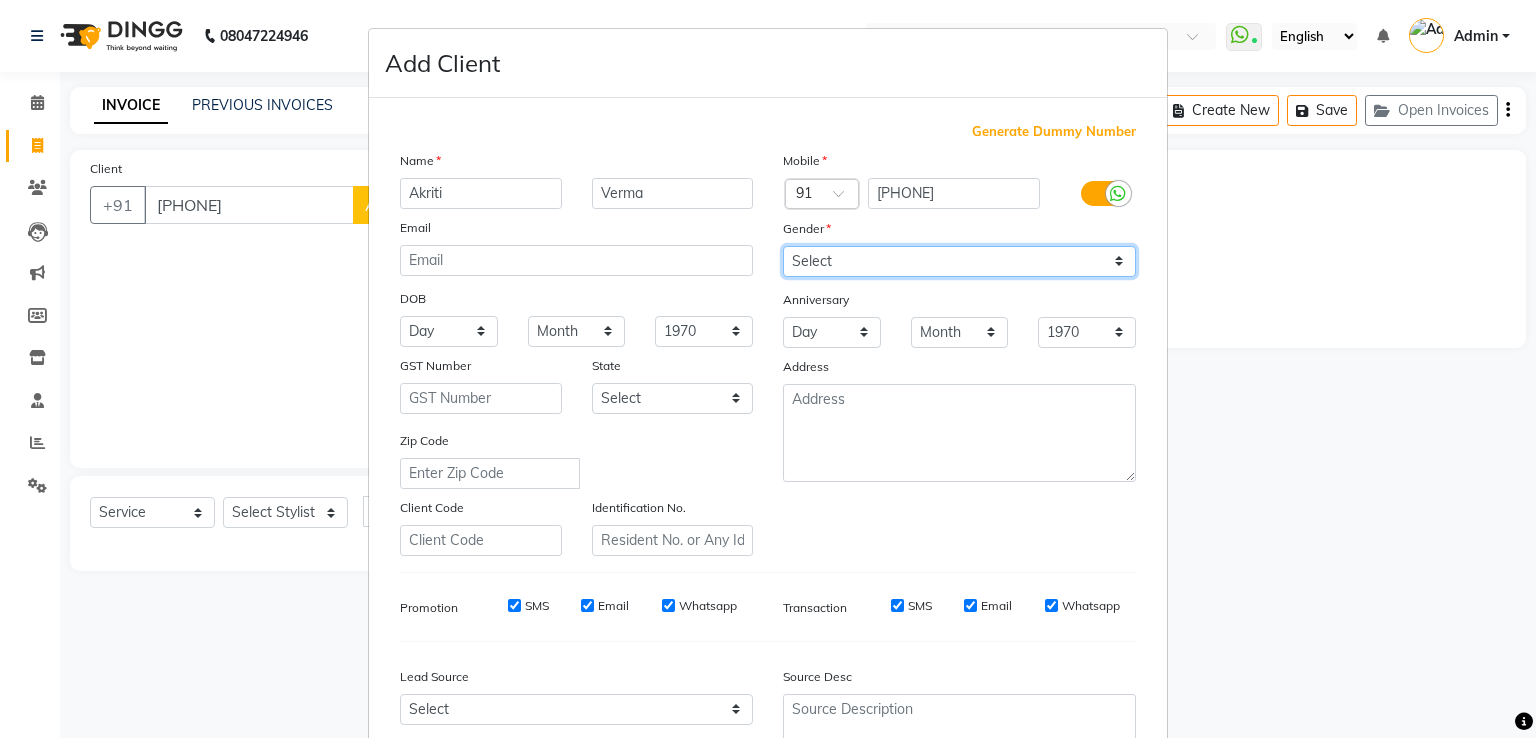 click on "Select Male Female Other Prefer Not To Say" at bounding box center [959, 261] 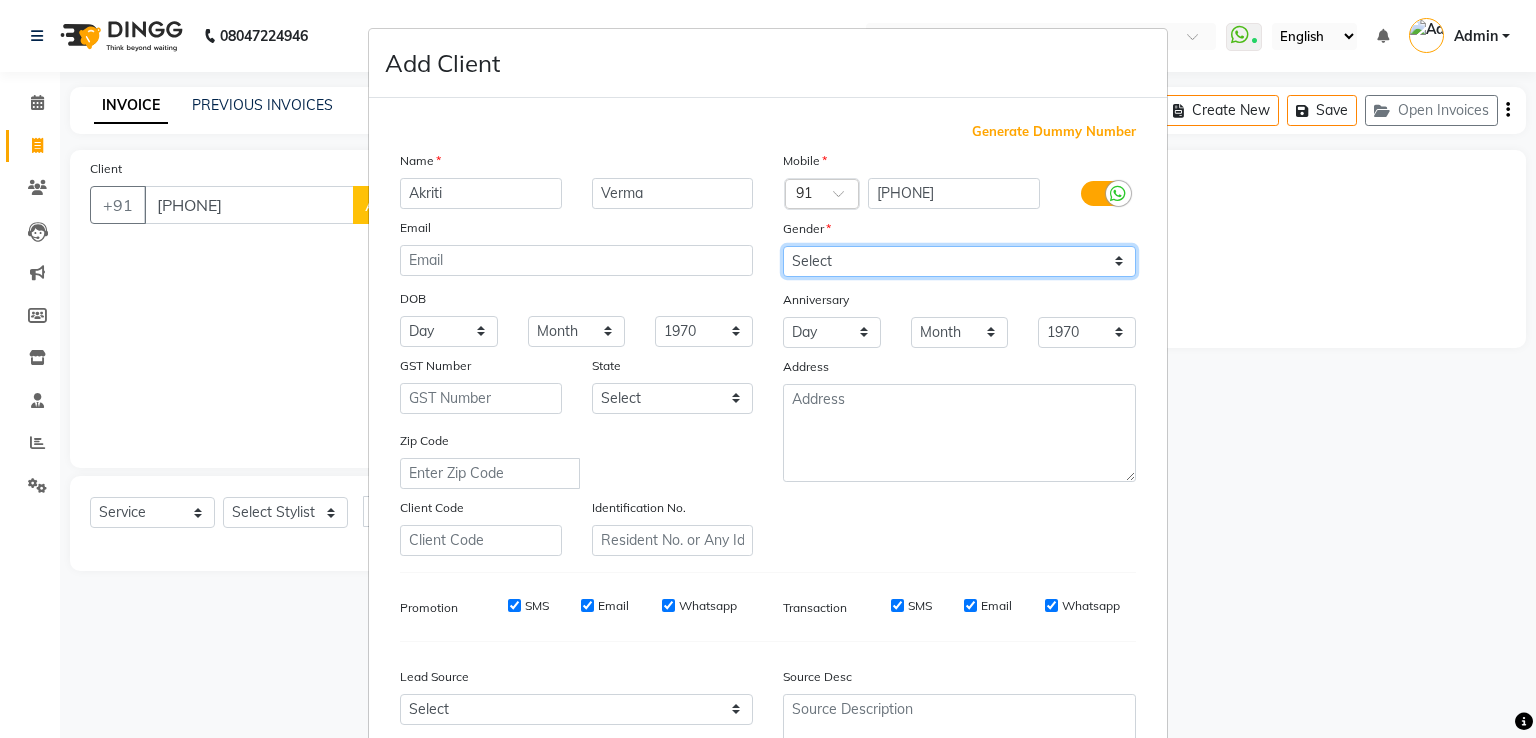 select on "female" 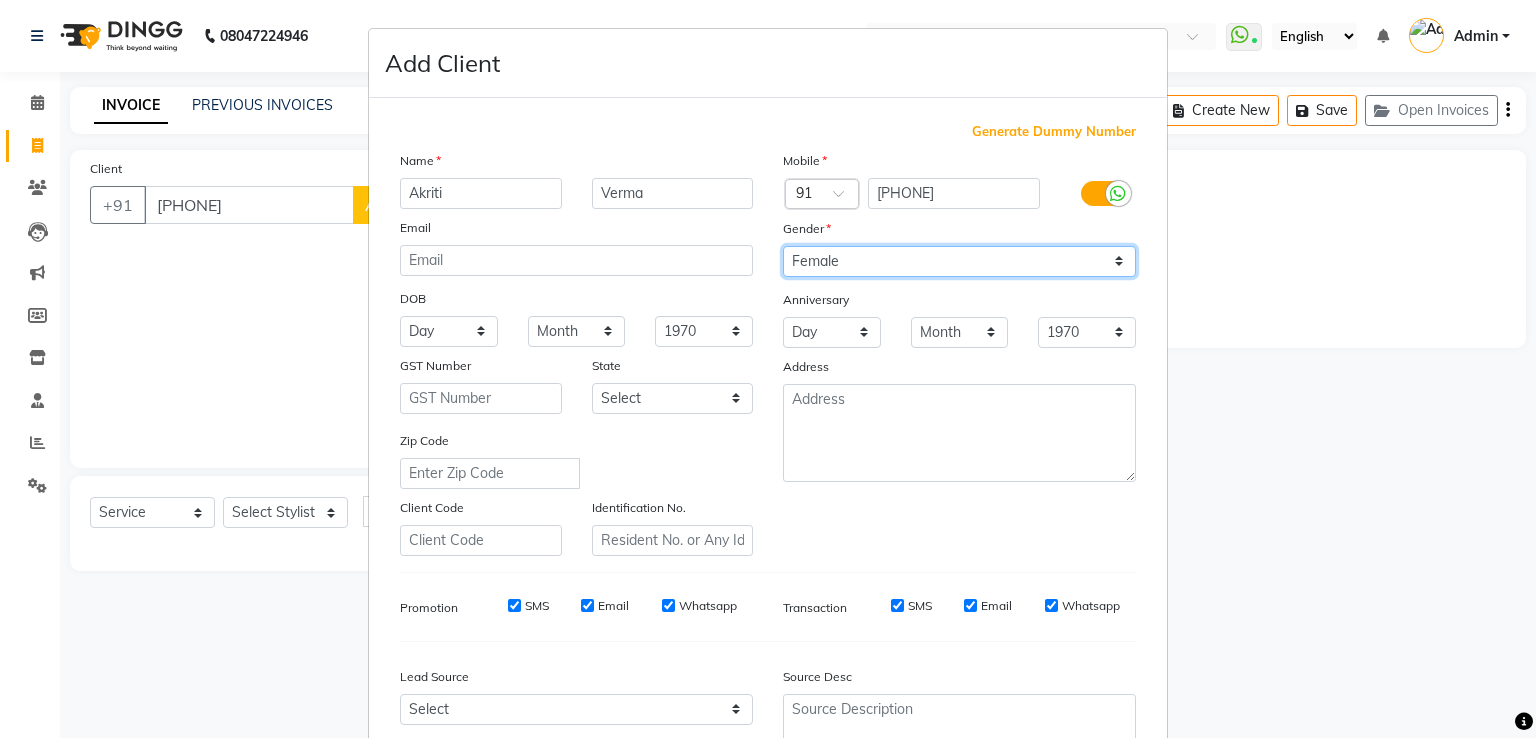 click on "Select Male Female Other Prefer Not To Say" at bounding box center [959, 261] 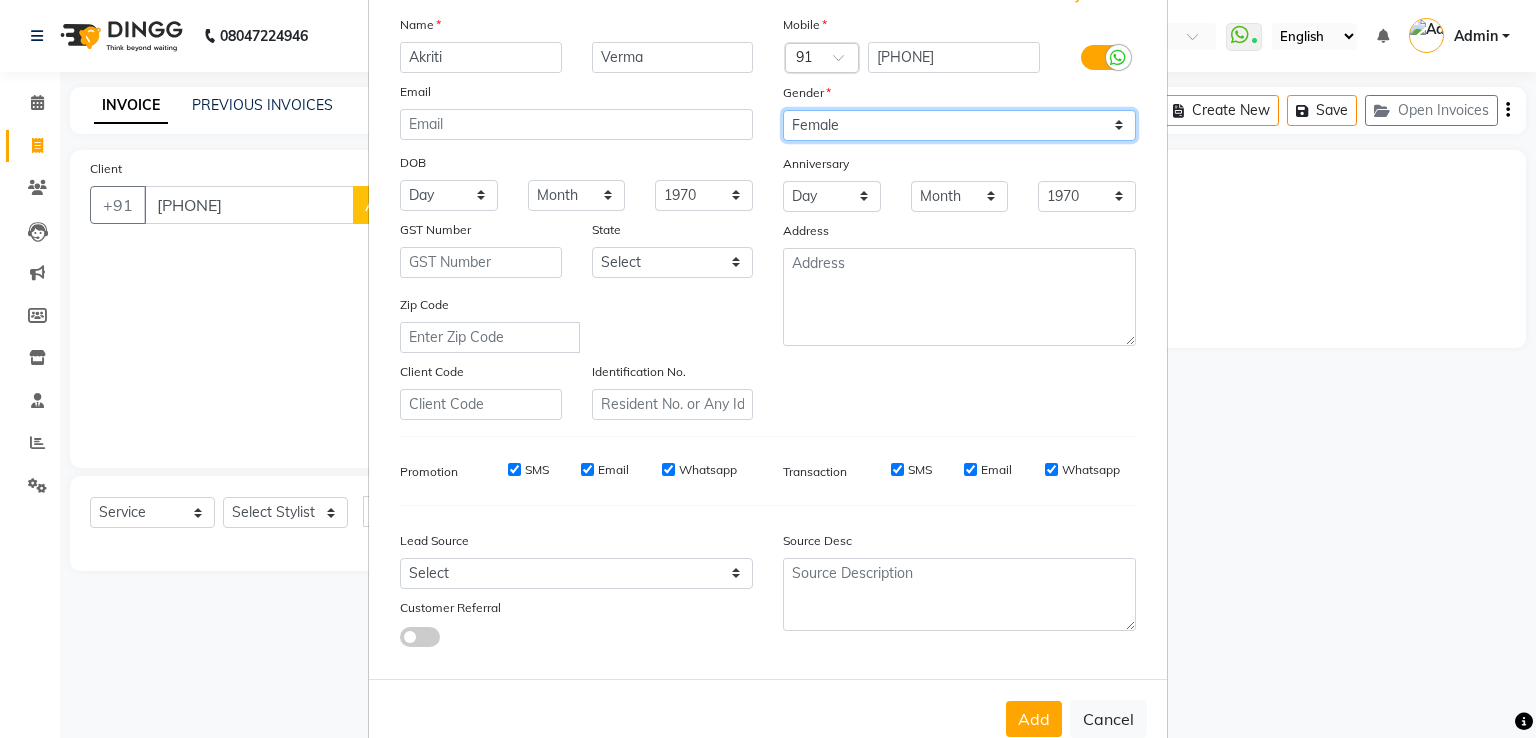 scroll, scrollTop: 140, scrollLeft: 0, axis: vertical 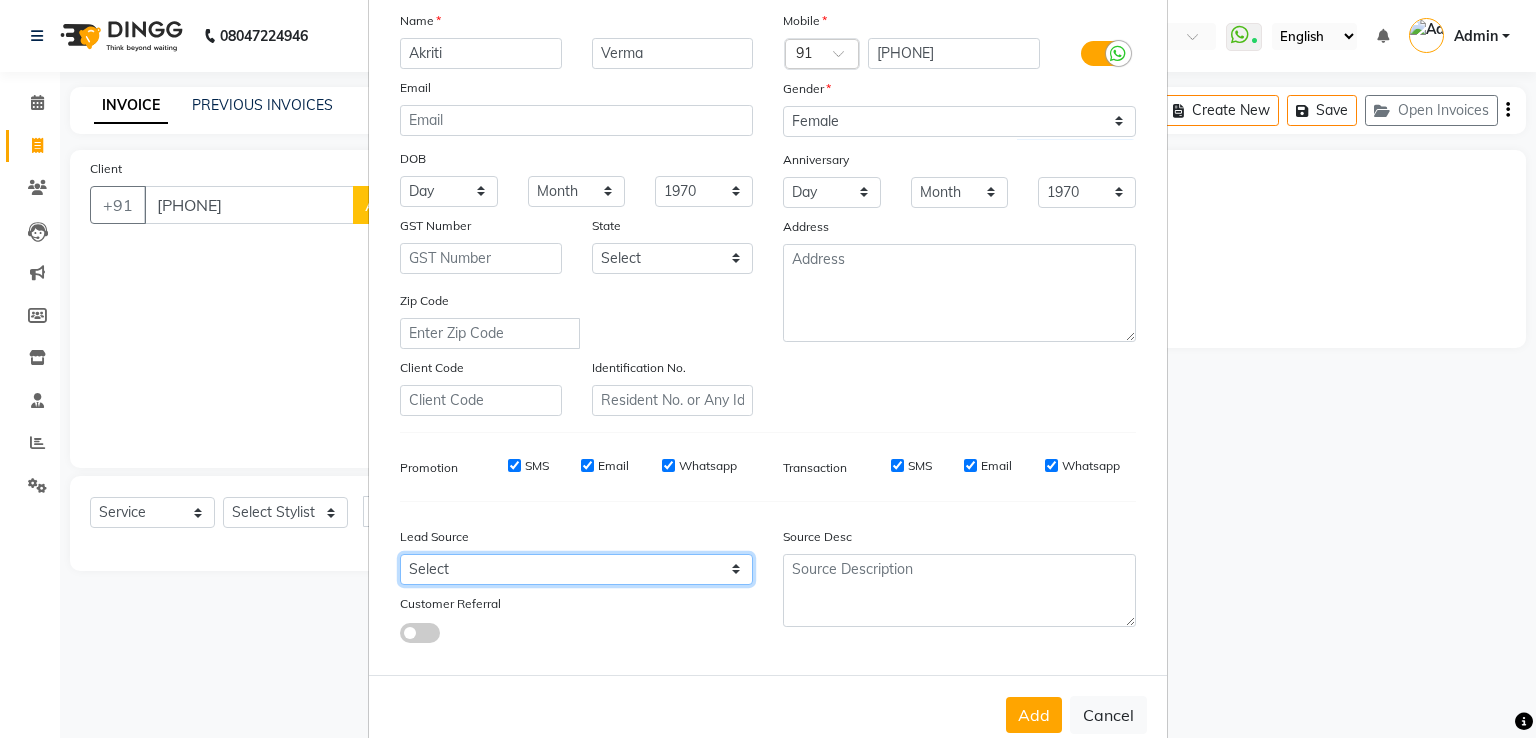 click on "Select Walk-in Referral Internet Friend Word of Mouth Advertisement Facebook JustDial Google Other Instagram  YouTube  WhatsApp" at bounding box center [576, 569] 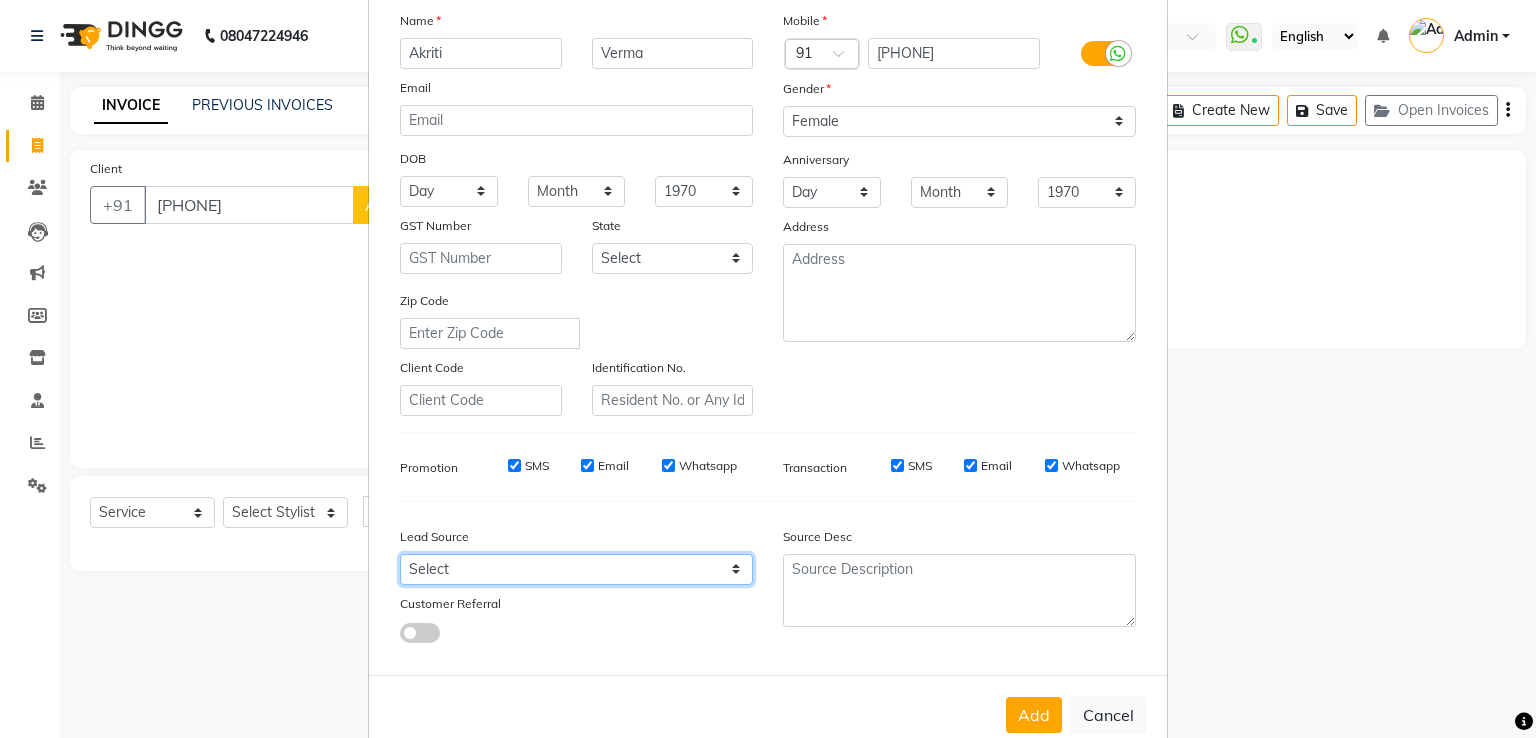 select on "28232" 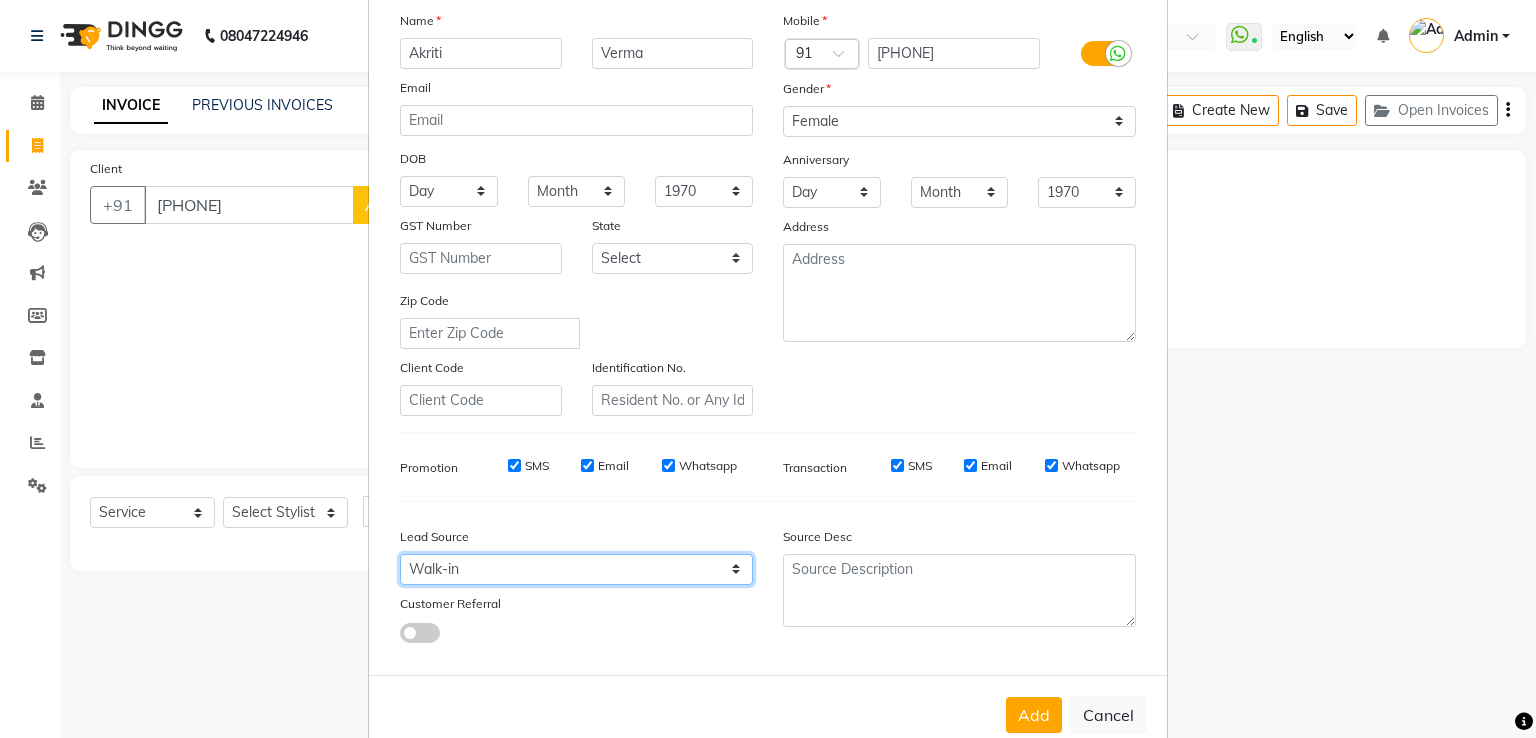 click on "Select Walk-in Referral Internet Friend Word of Mouth Advertisement Facebook JustDial Google Other Instagram  YouTube  WhatsApp" at bounding box center (576, 569) 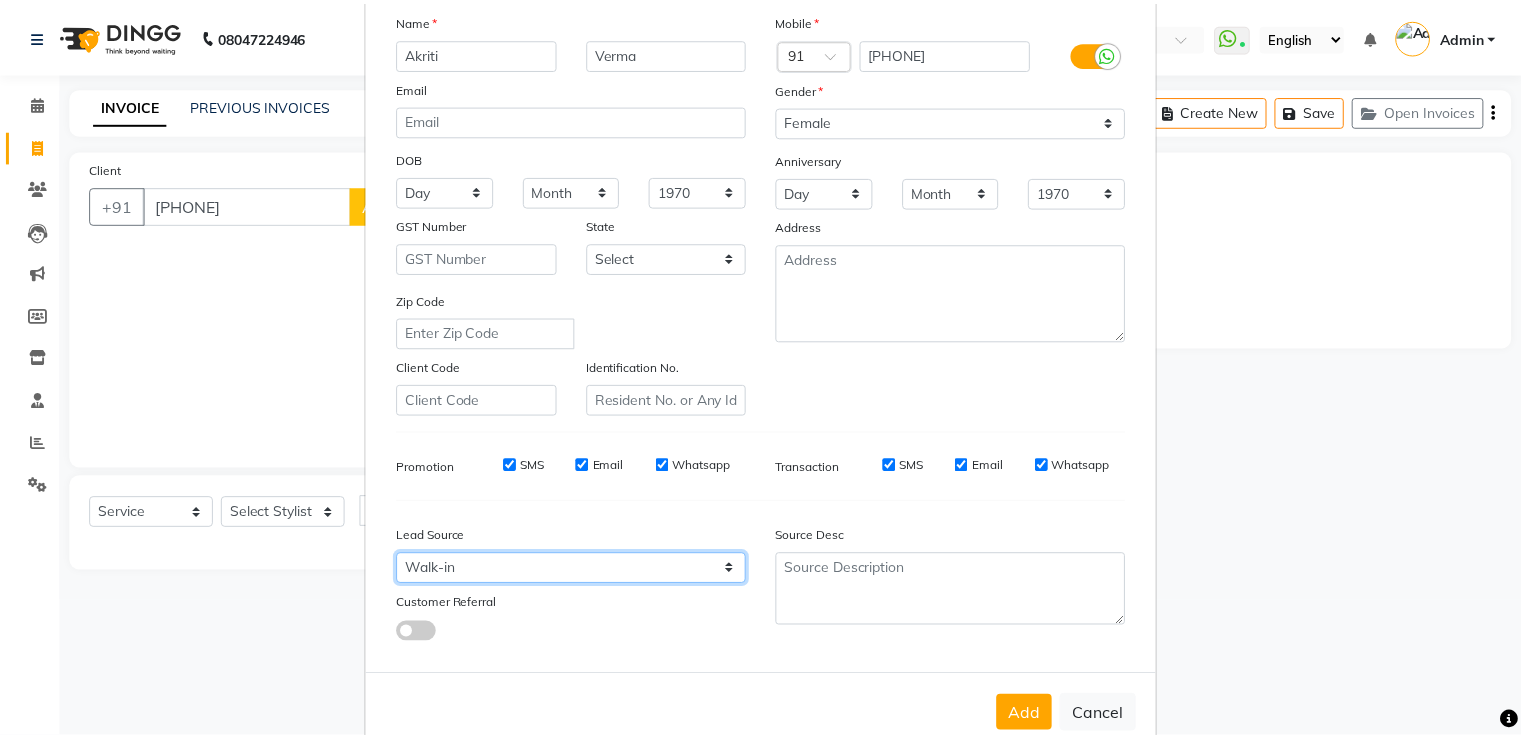 scroll, scrollTop: 195, scrollLeft: 0, axis: vertical 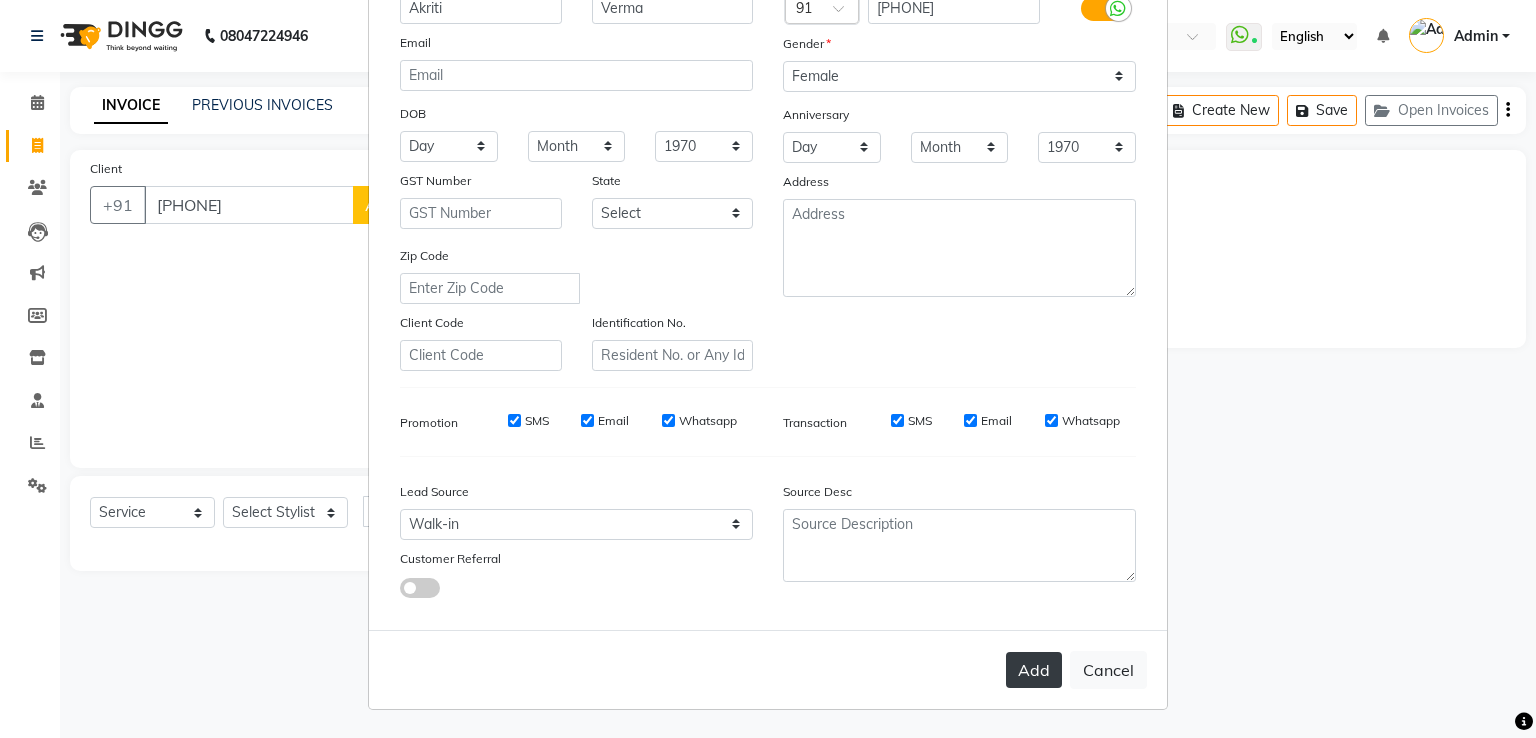 click on "Add" at bounding box center [1034, 670] 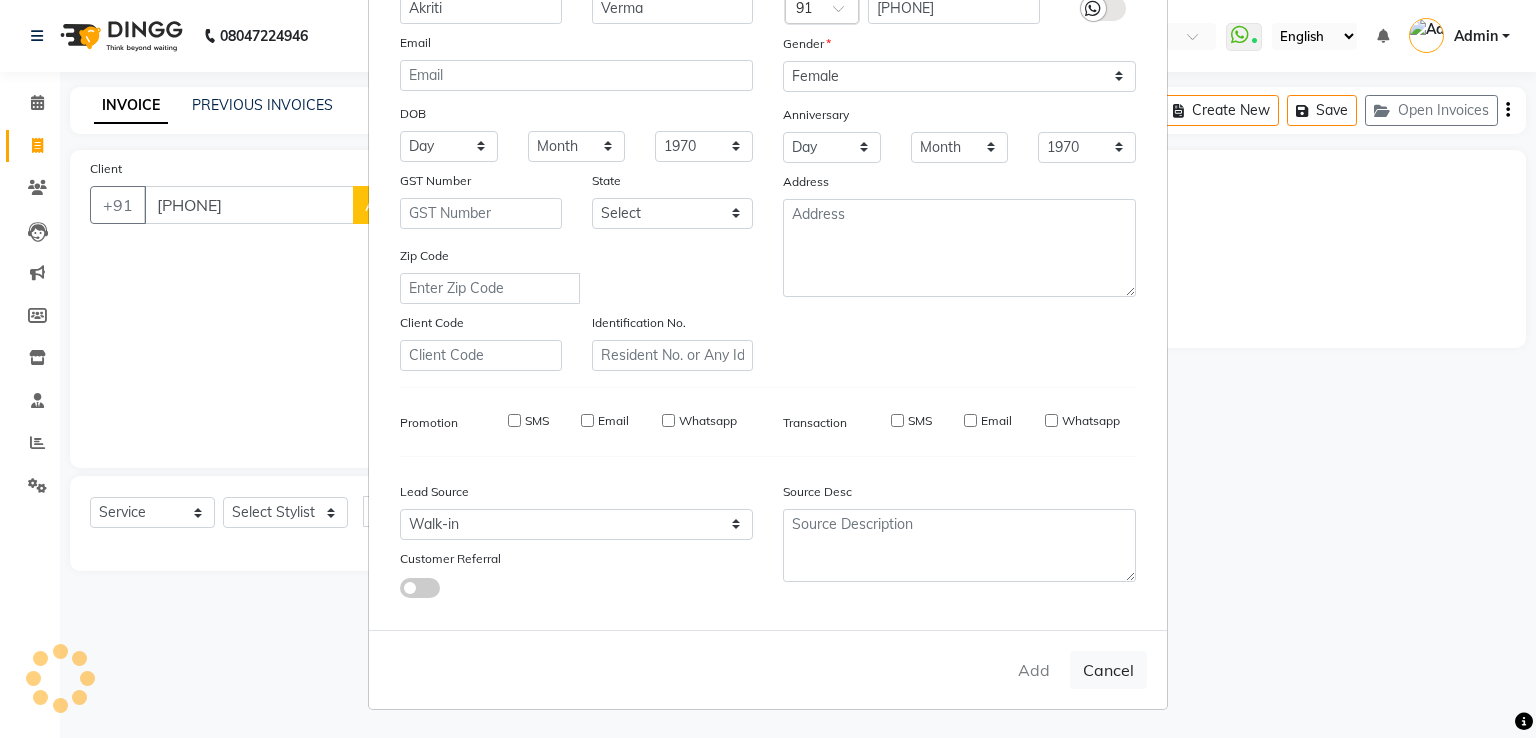 type 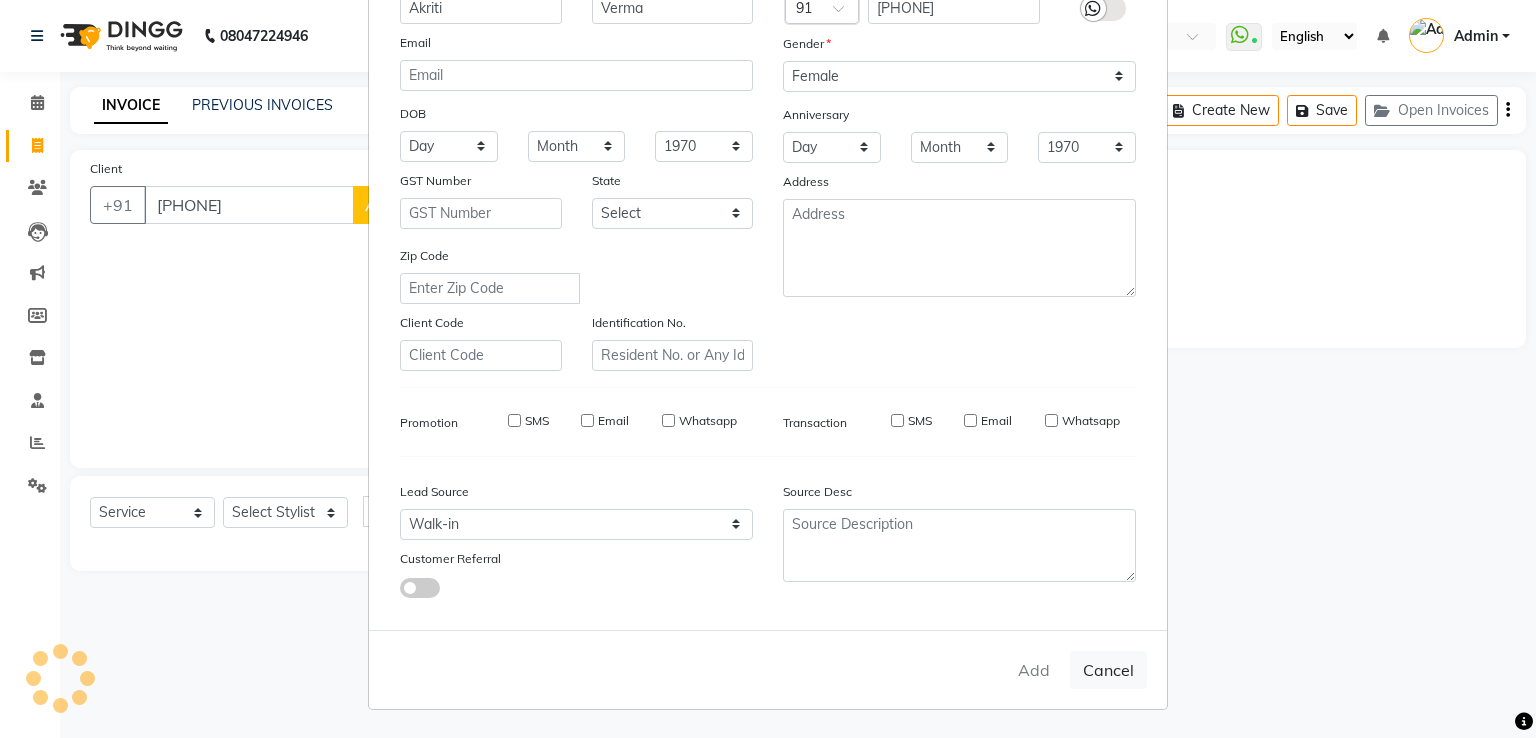 type 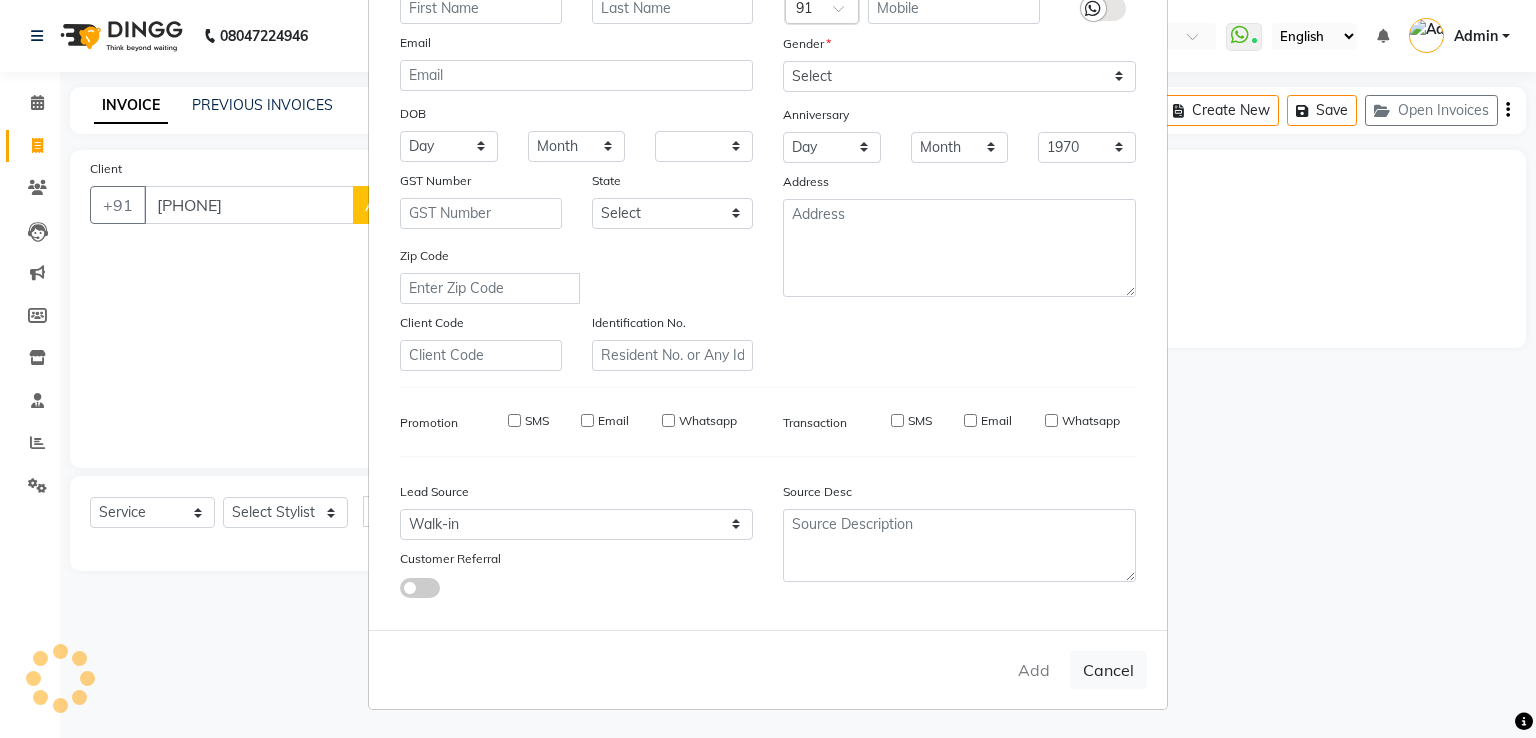 select 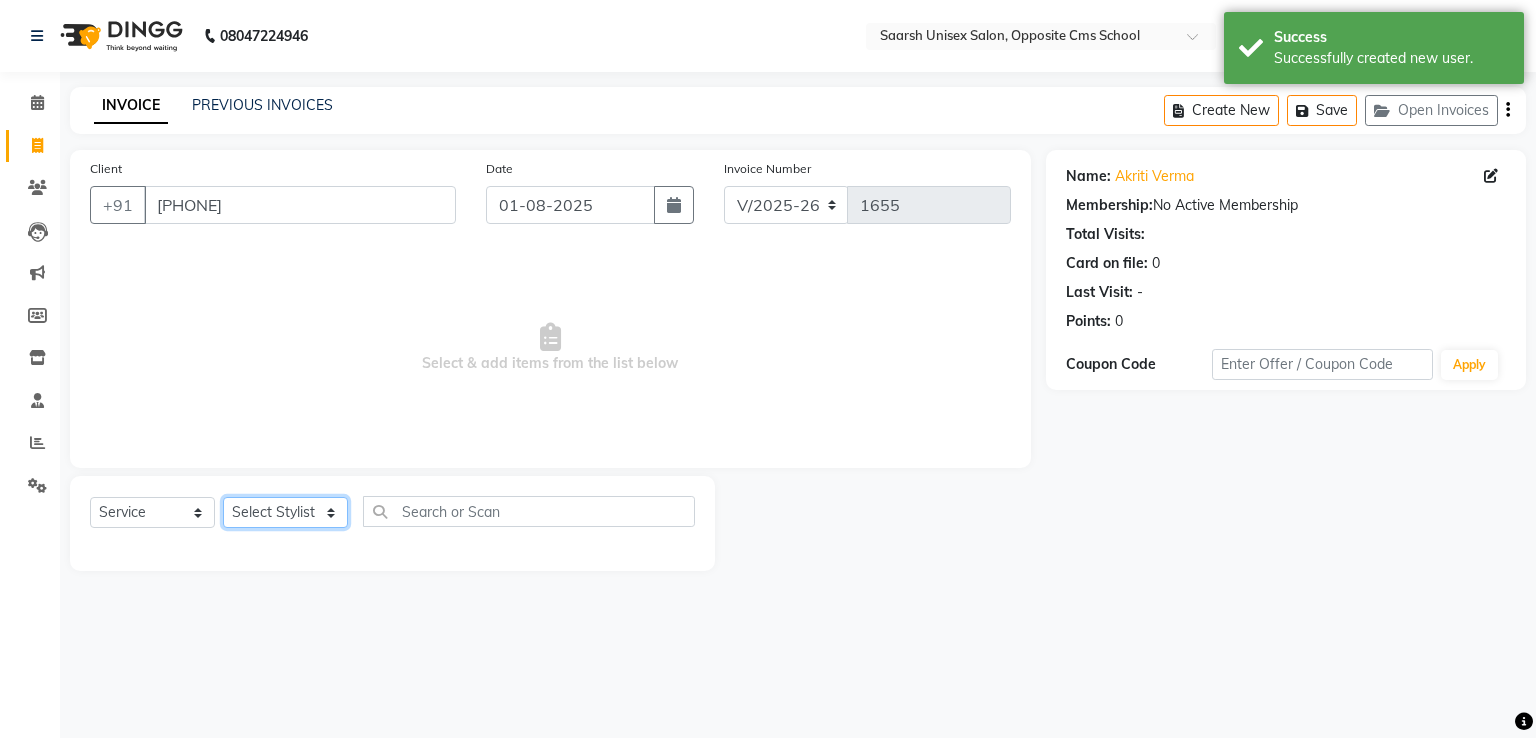 click on "Select Stylist Bablu Dinesh Pal Front Desk Rehan Sadhna Sapna Shams Shivani Shivi [FIRST] [LAST]" 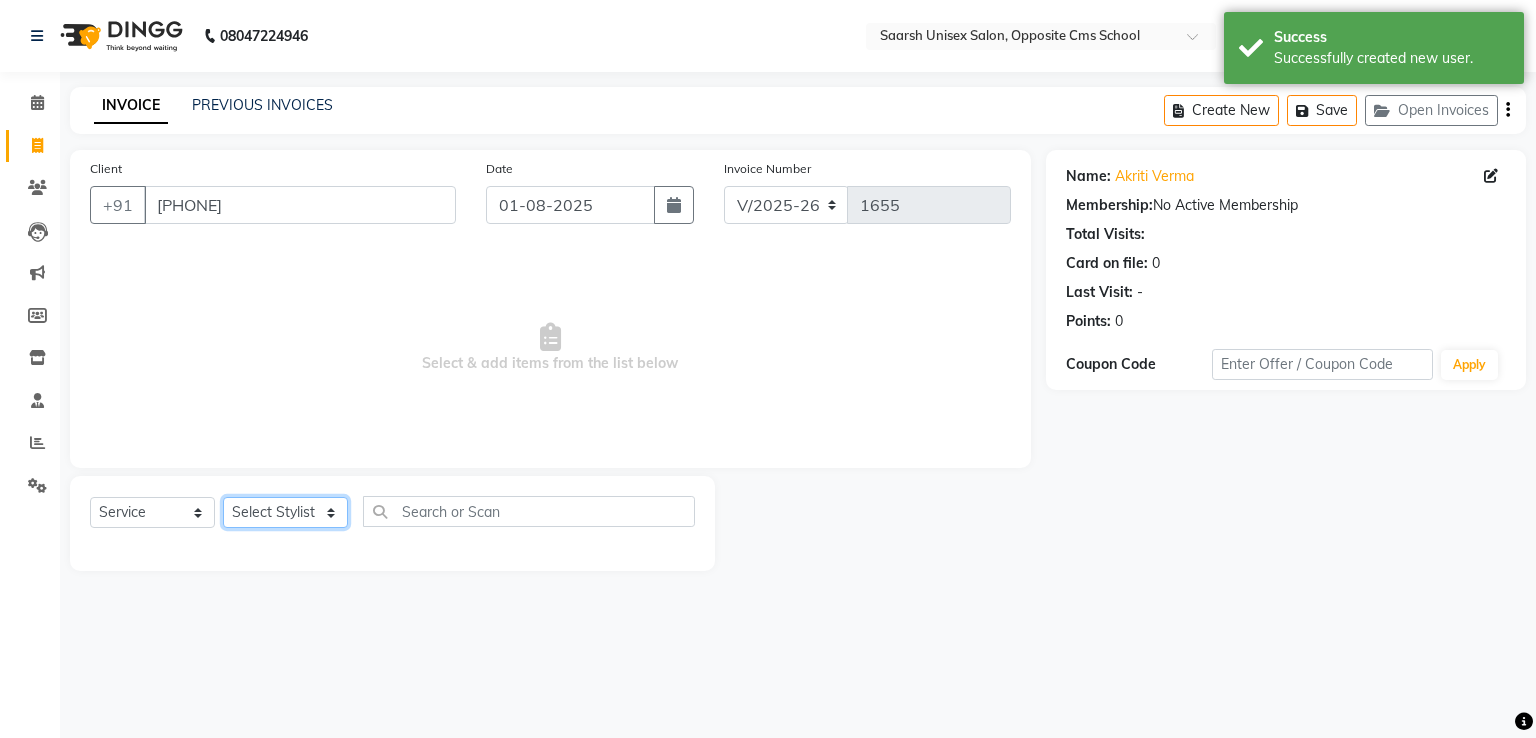 select on "32207" 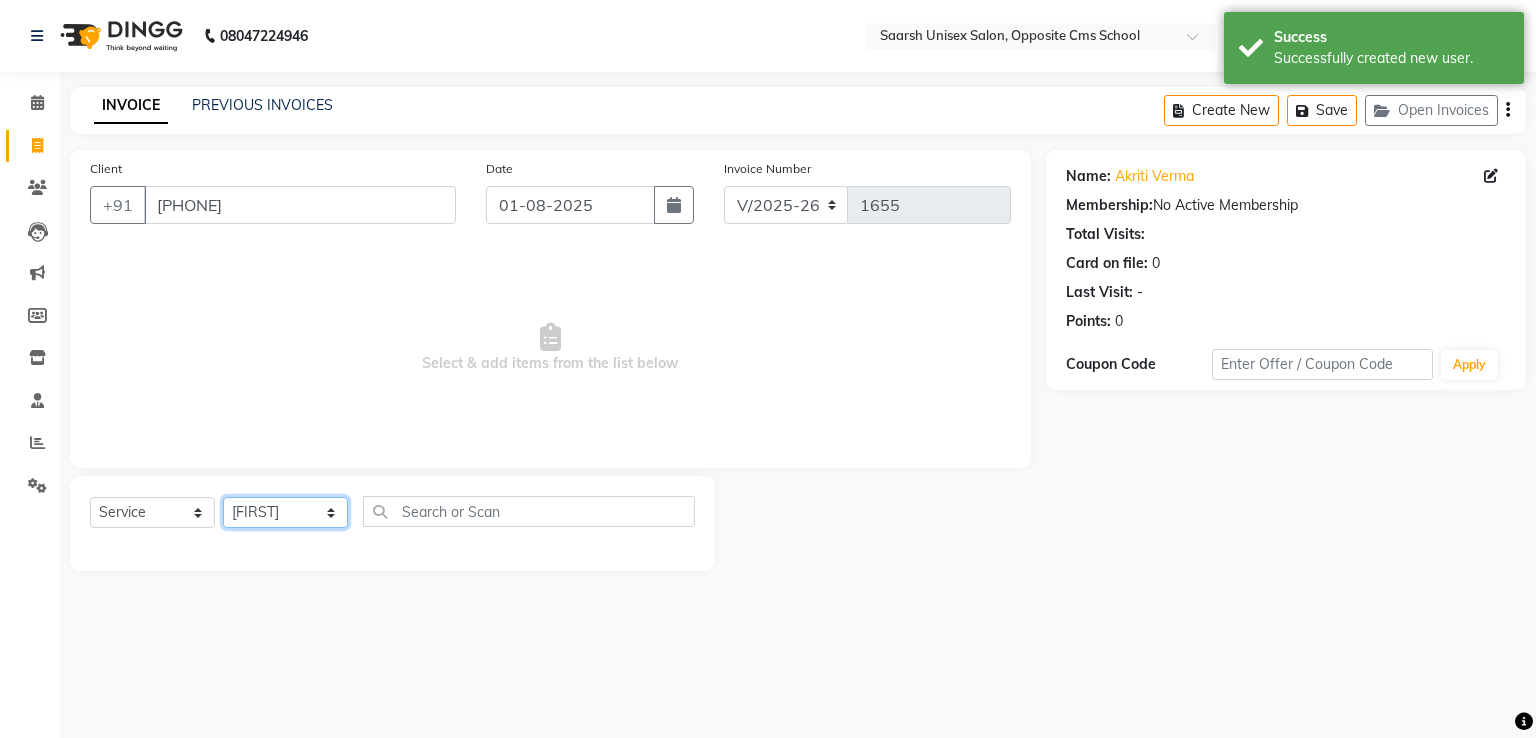 click on "Select Stylist Bablu Dinesh Pal Front Desk Rehan Sadhna Sapna Shams Shivani Shivi [FIRST] [LAST]" 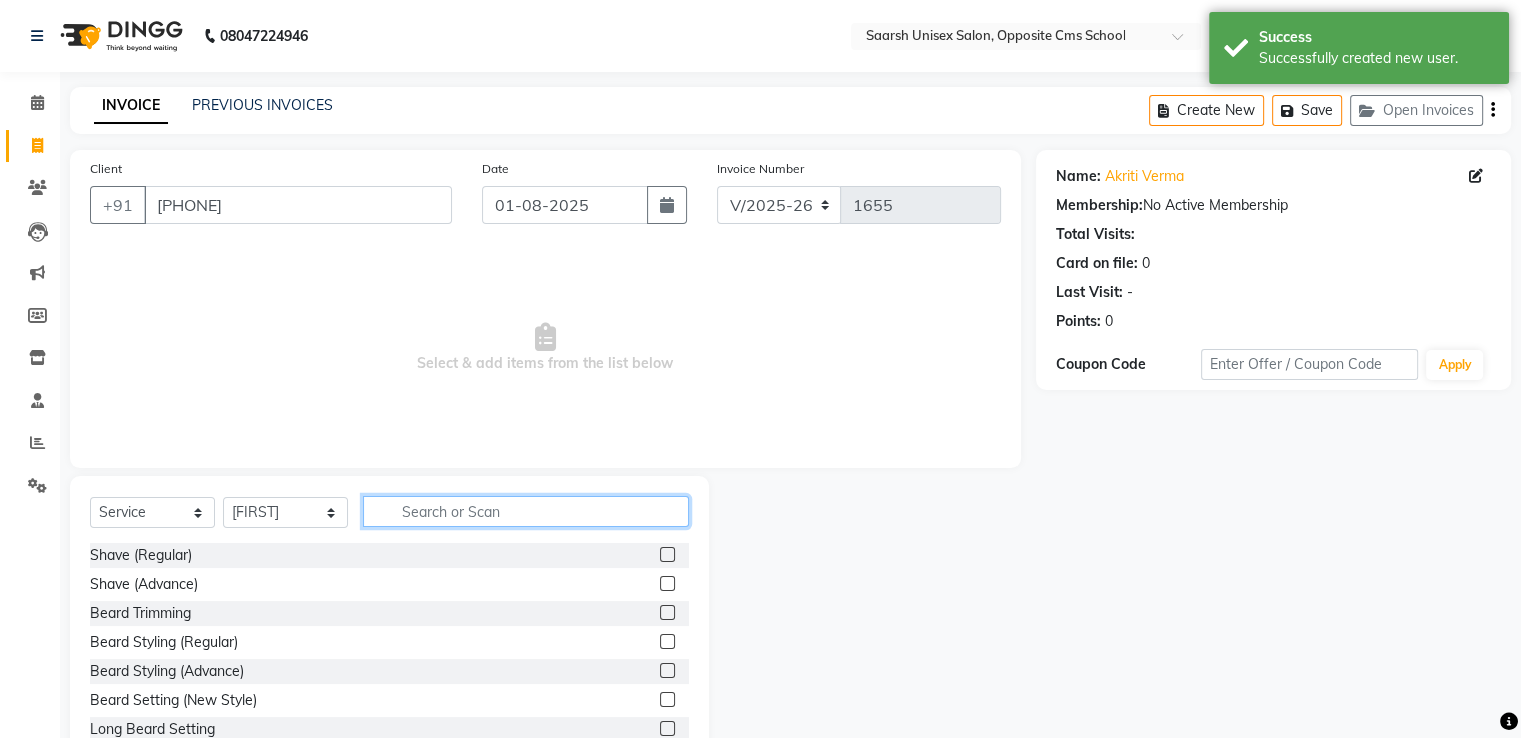 click 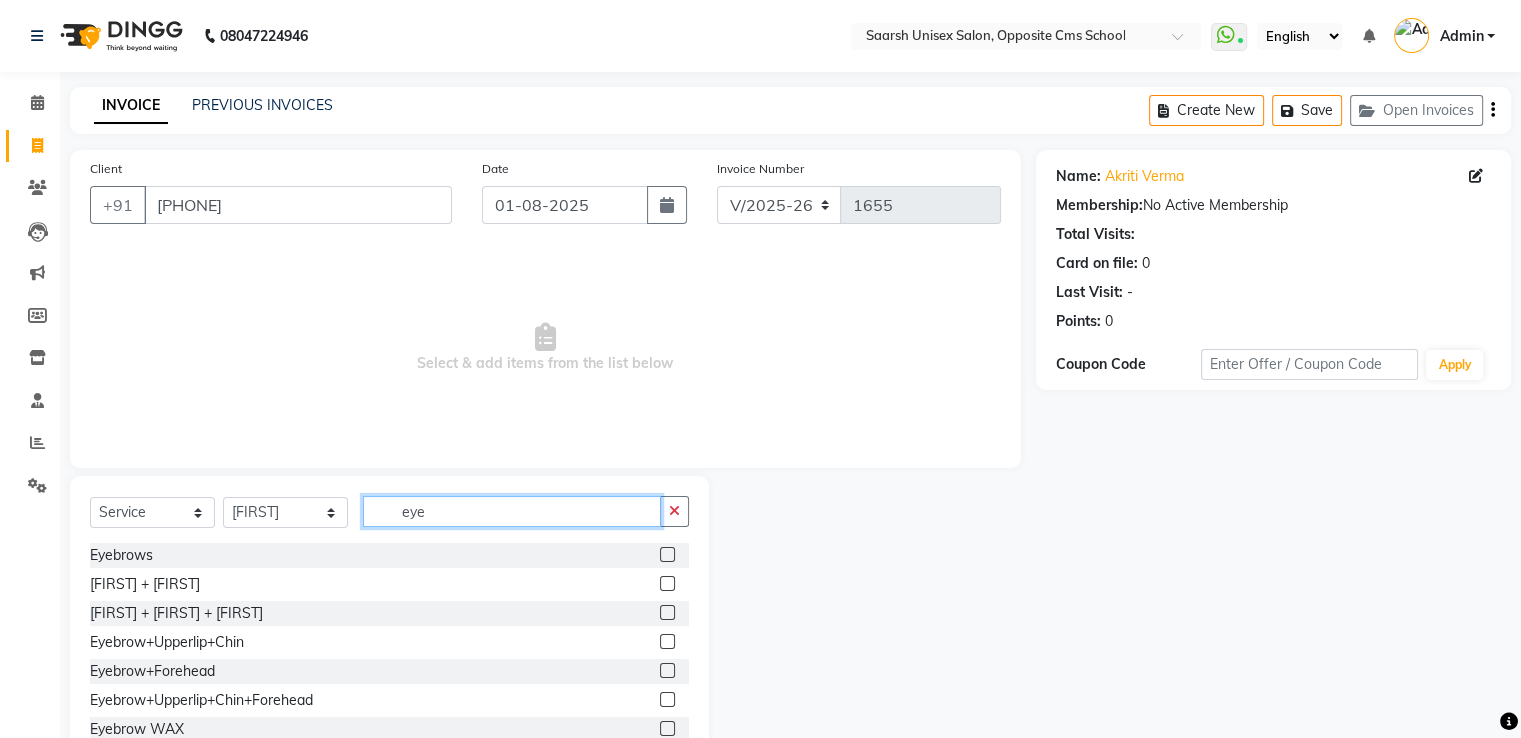 type on "eye" 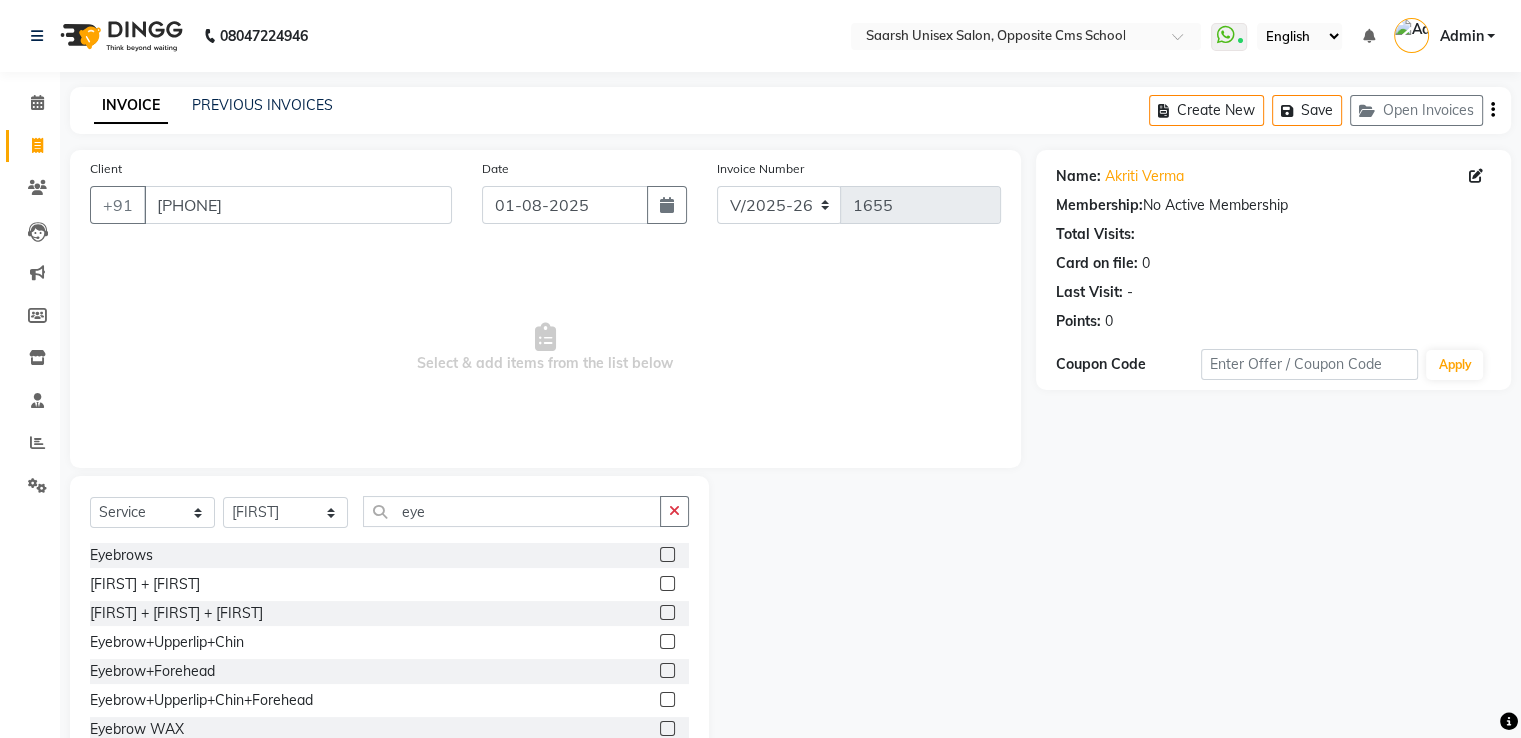 click 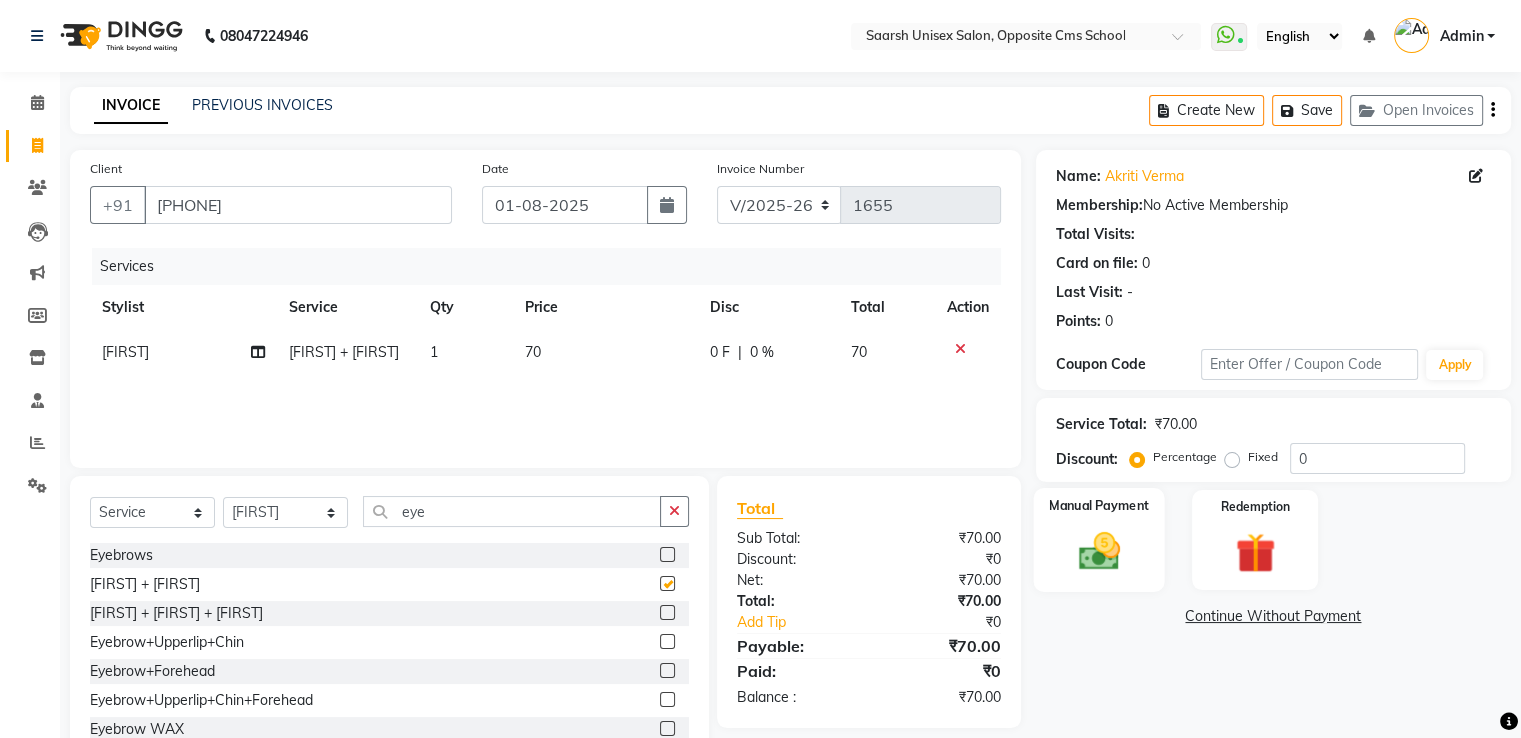 checkbox on "false" 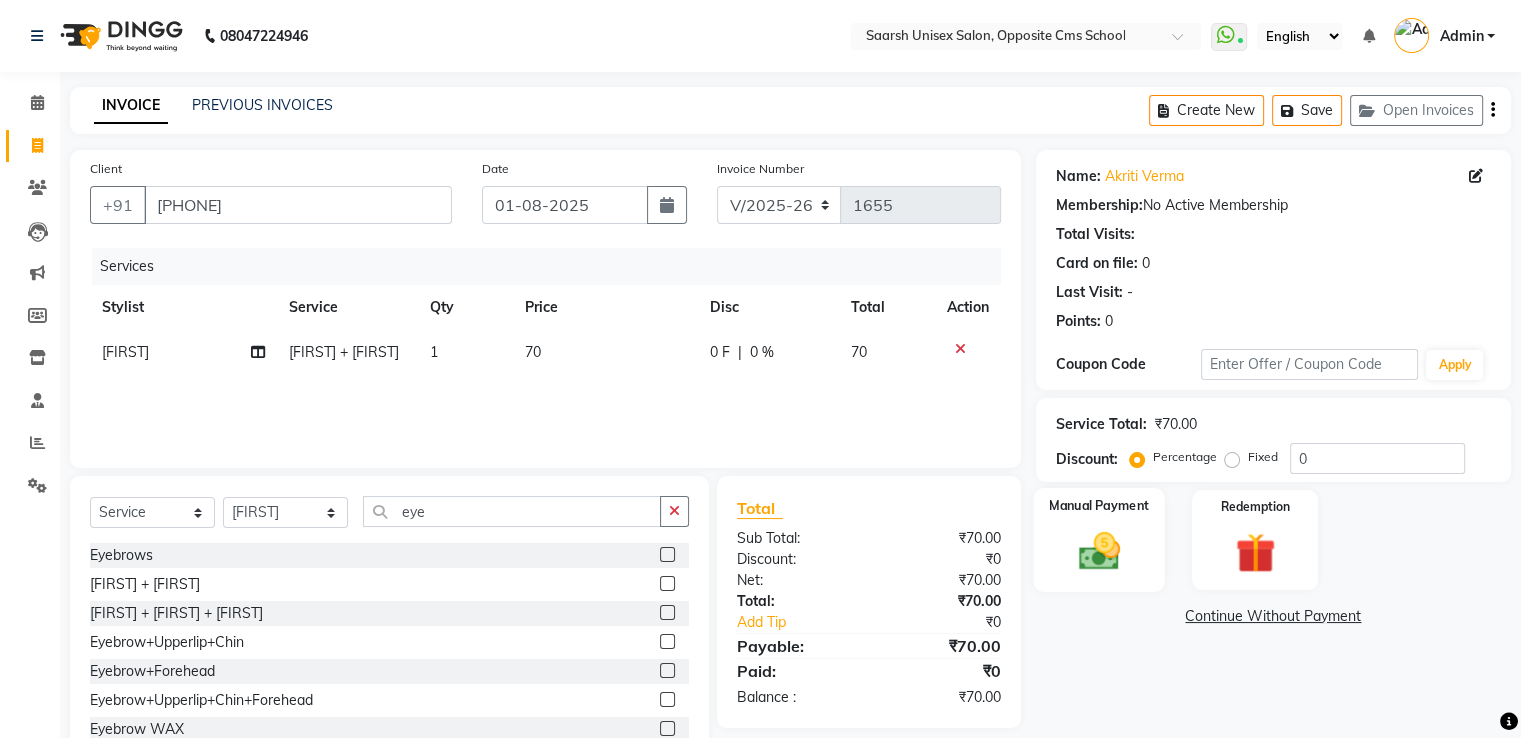 click 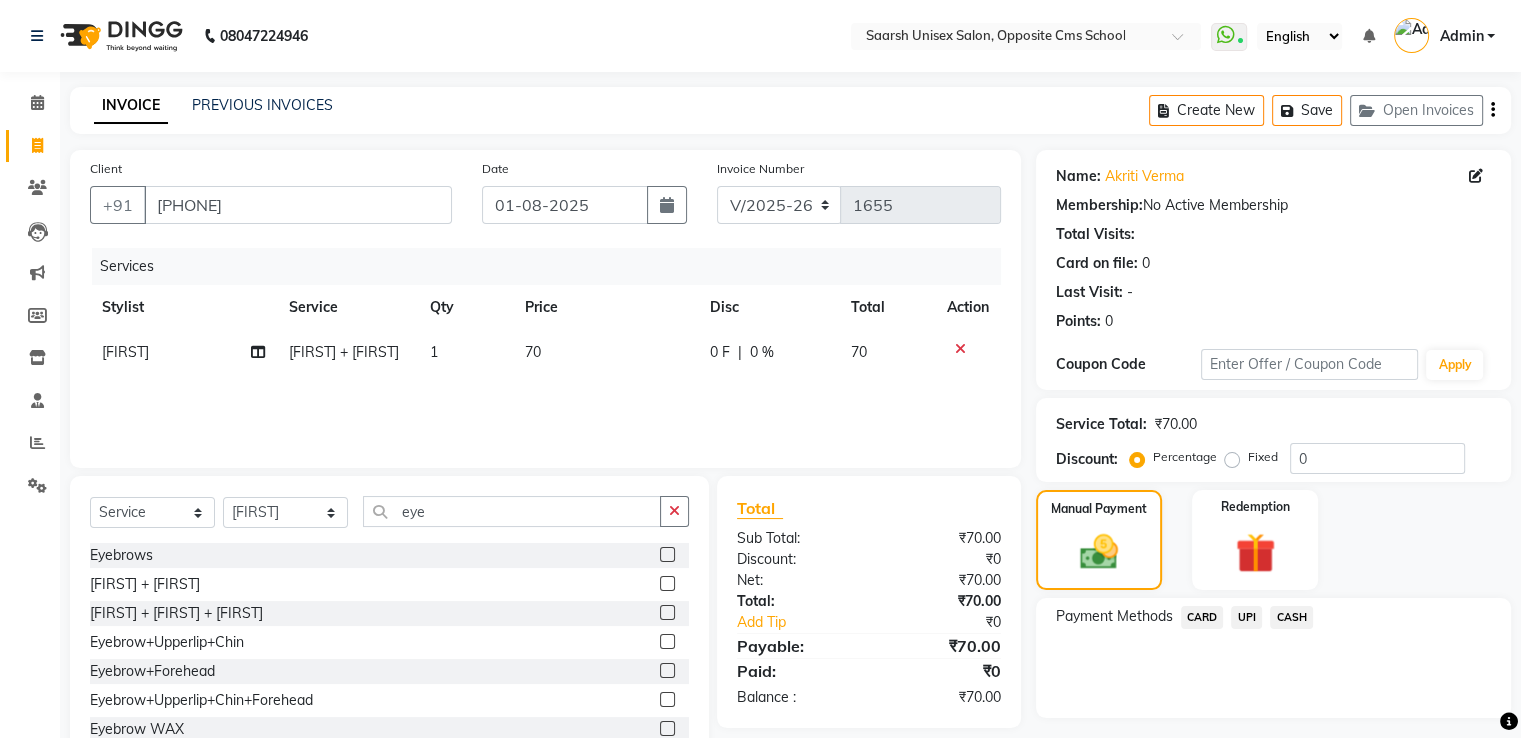 click on "CASH" 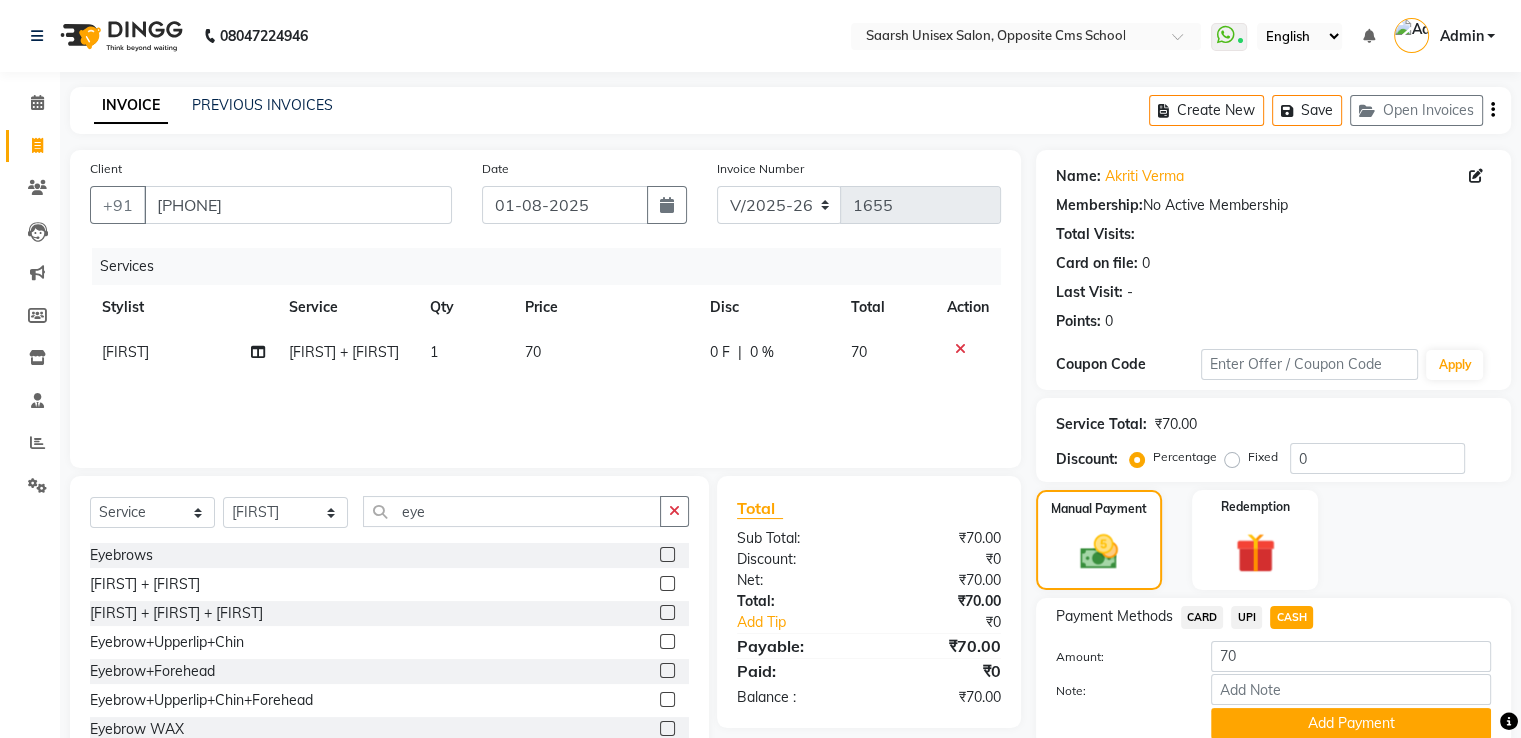 scroll, scrollTop: 16, scrollLeft: 0, axis: vertical 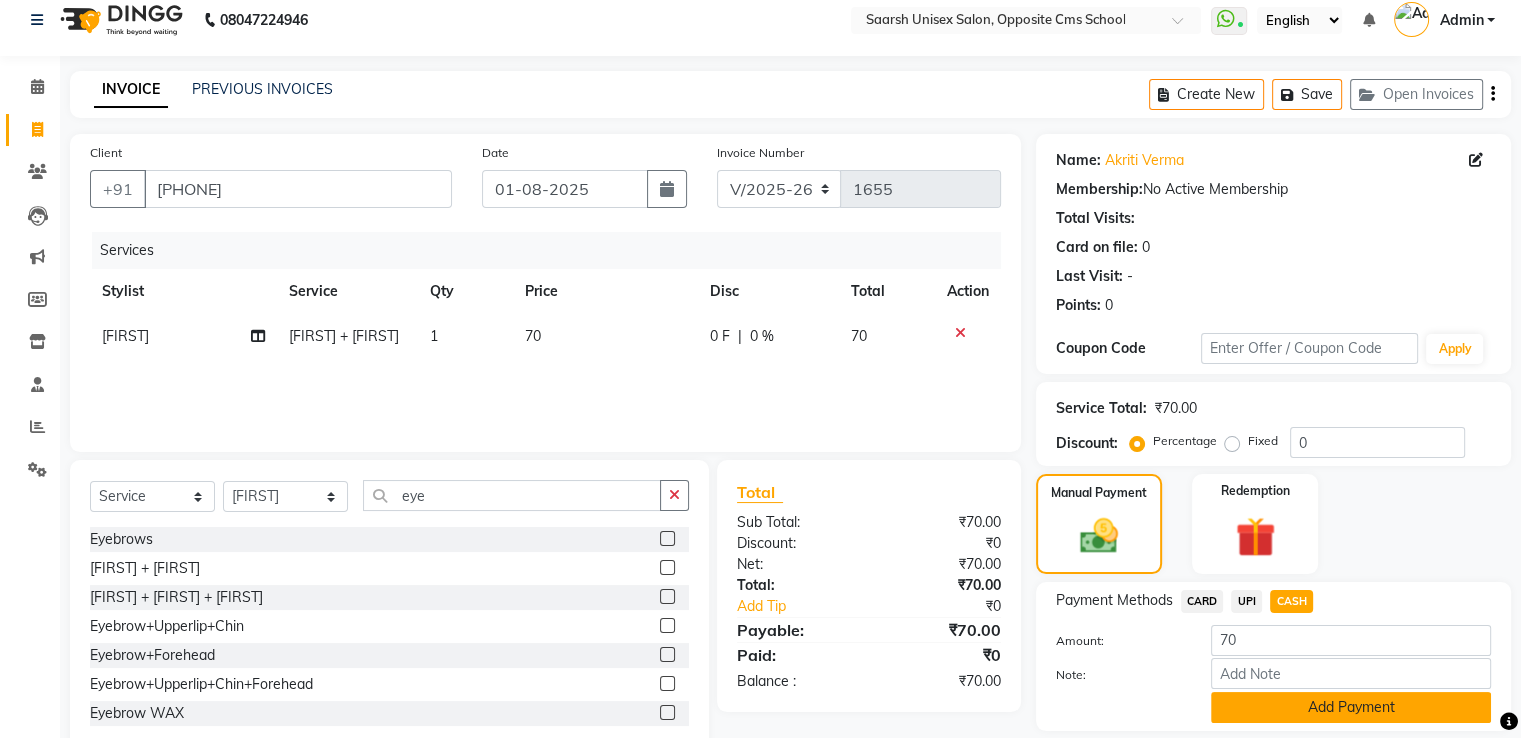 click on "Add Payment" 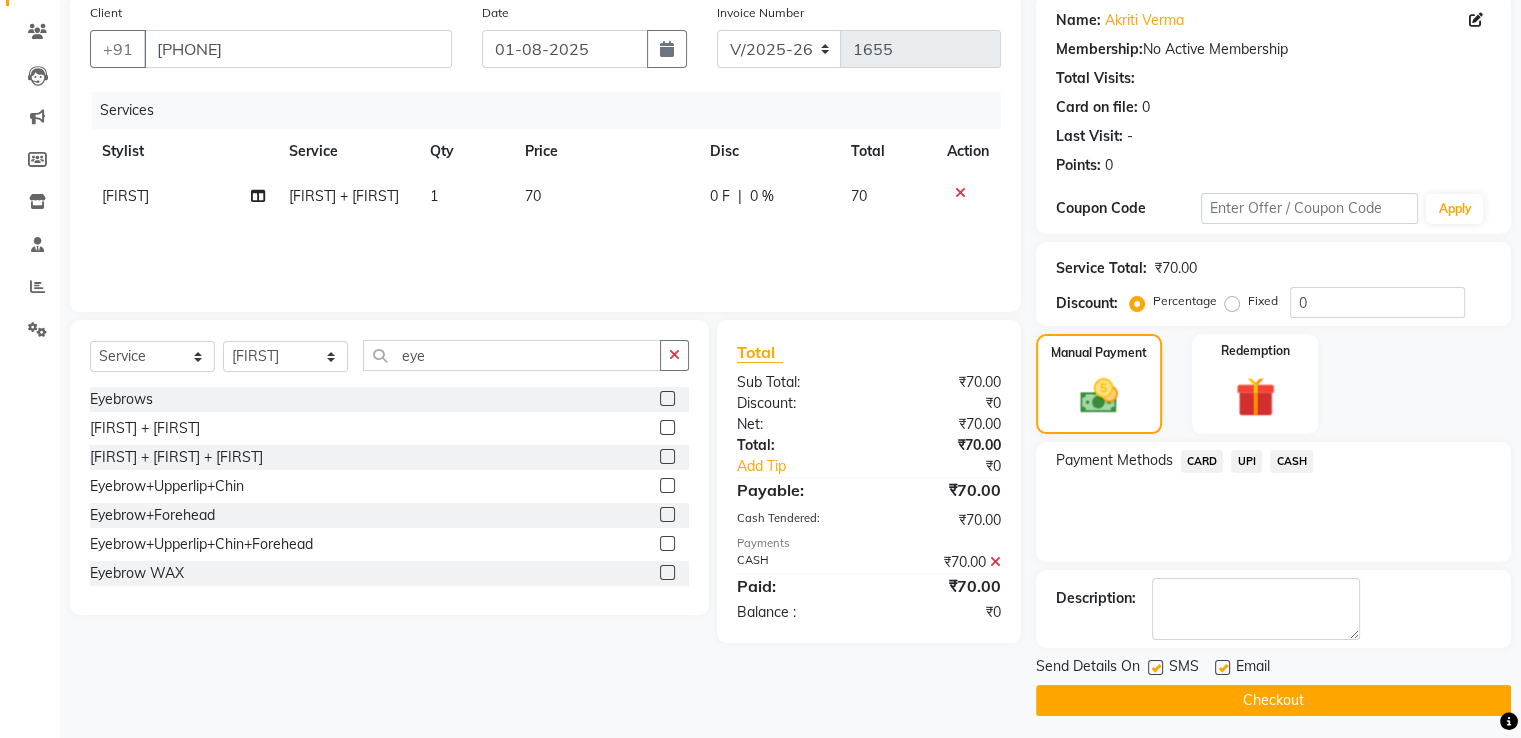 scroll, scrollTop: 158, scrollLeft: 0, axis: vertical 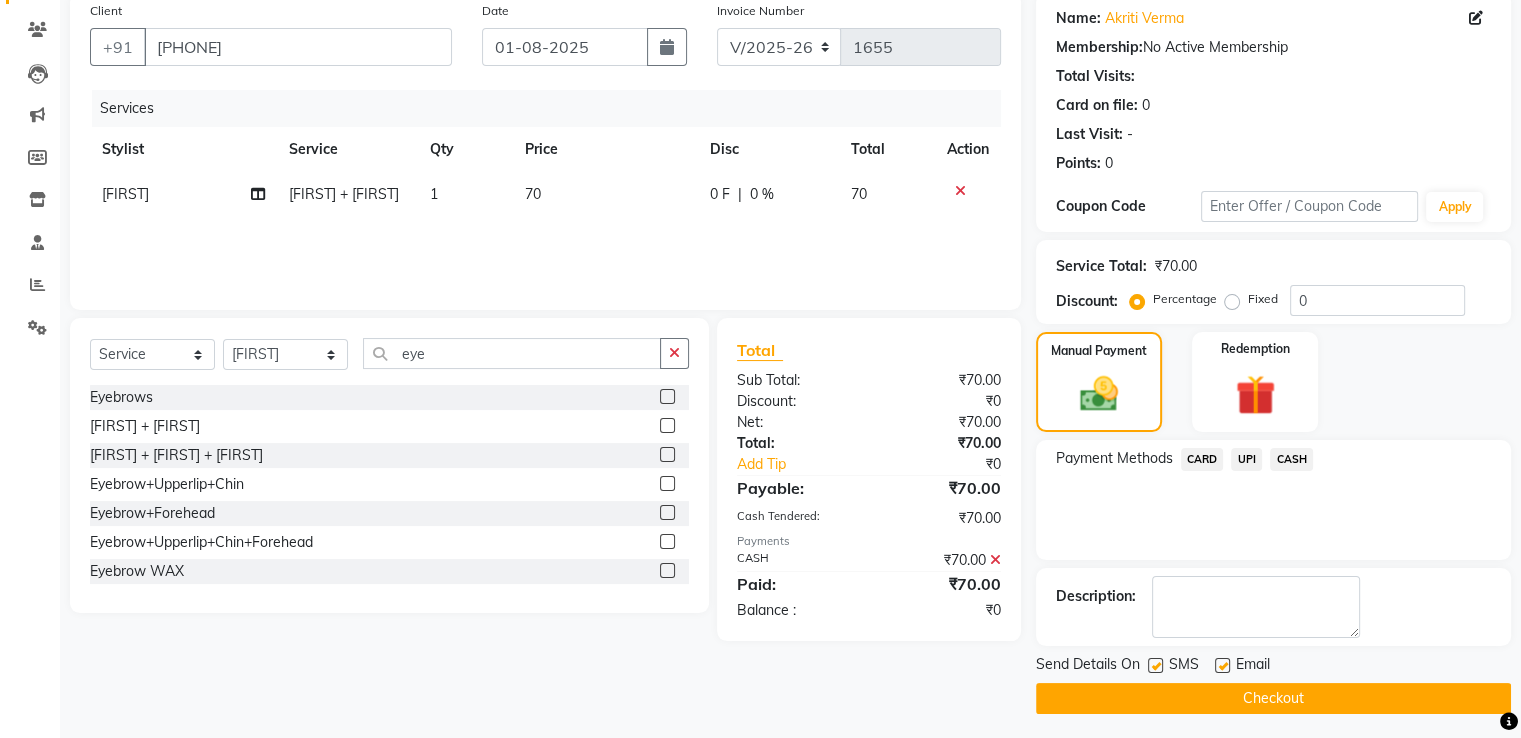 click on "Checkout" 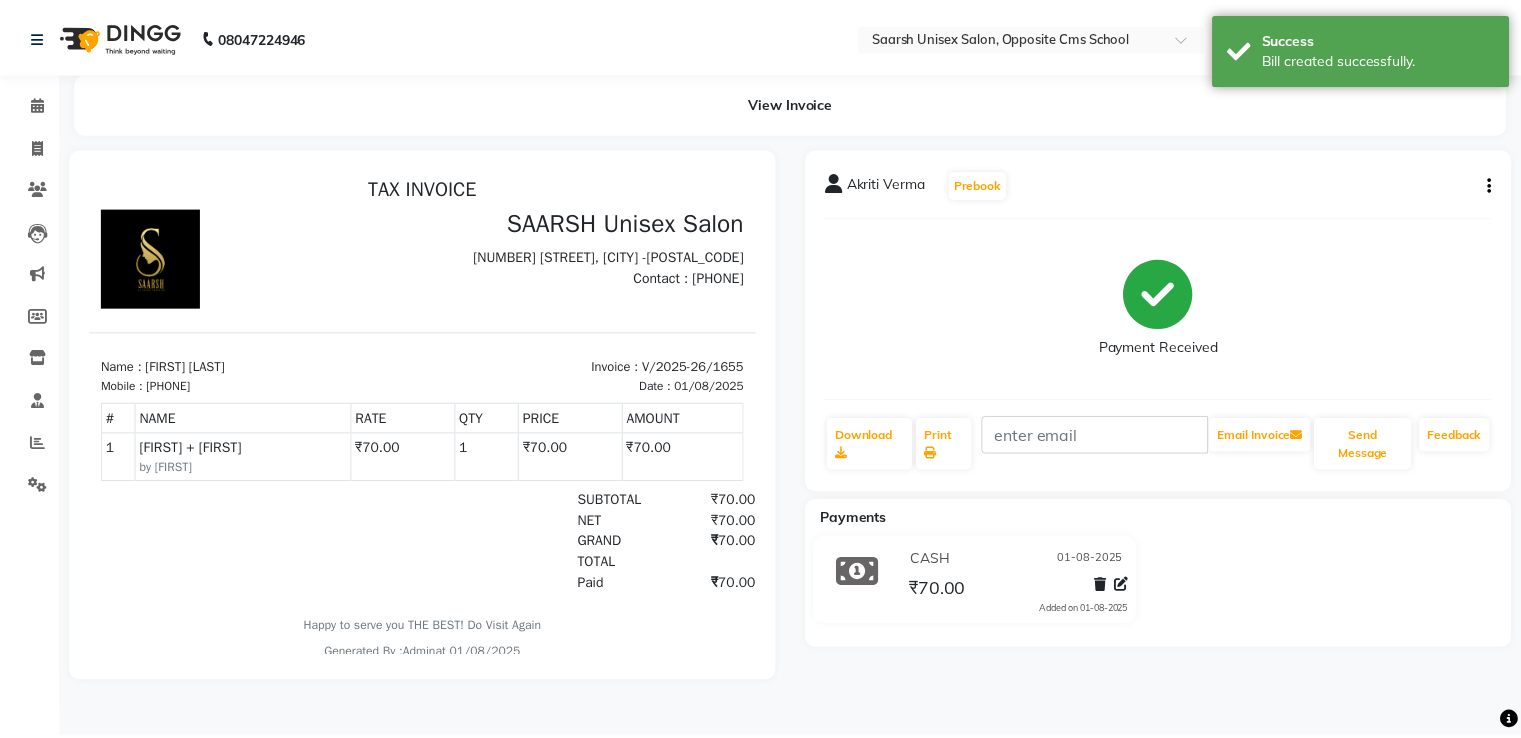 scroll, scrollTop: 0, scrollLeft: 0, axis: both 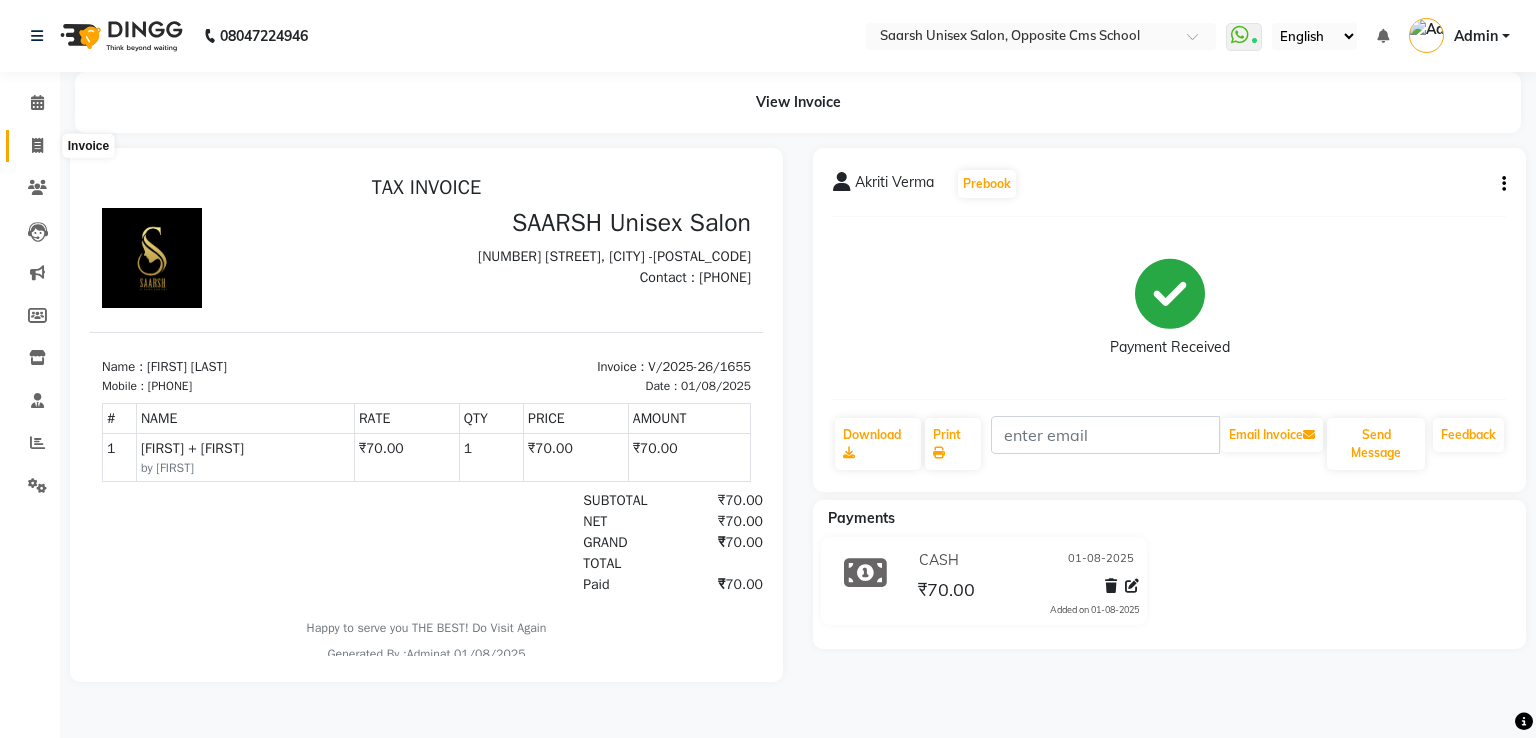 click 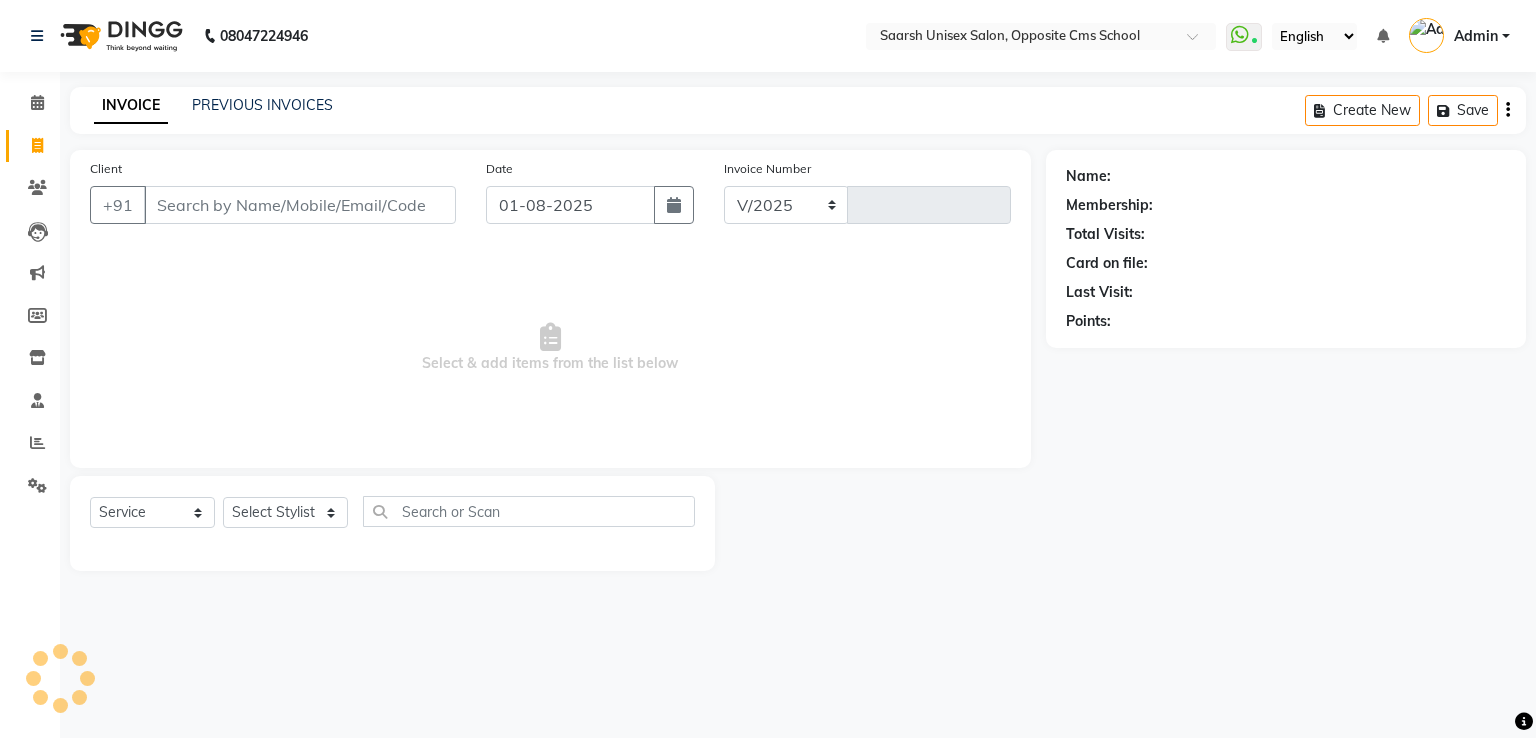 select on "3962" 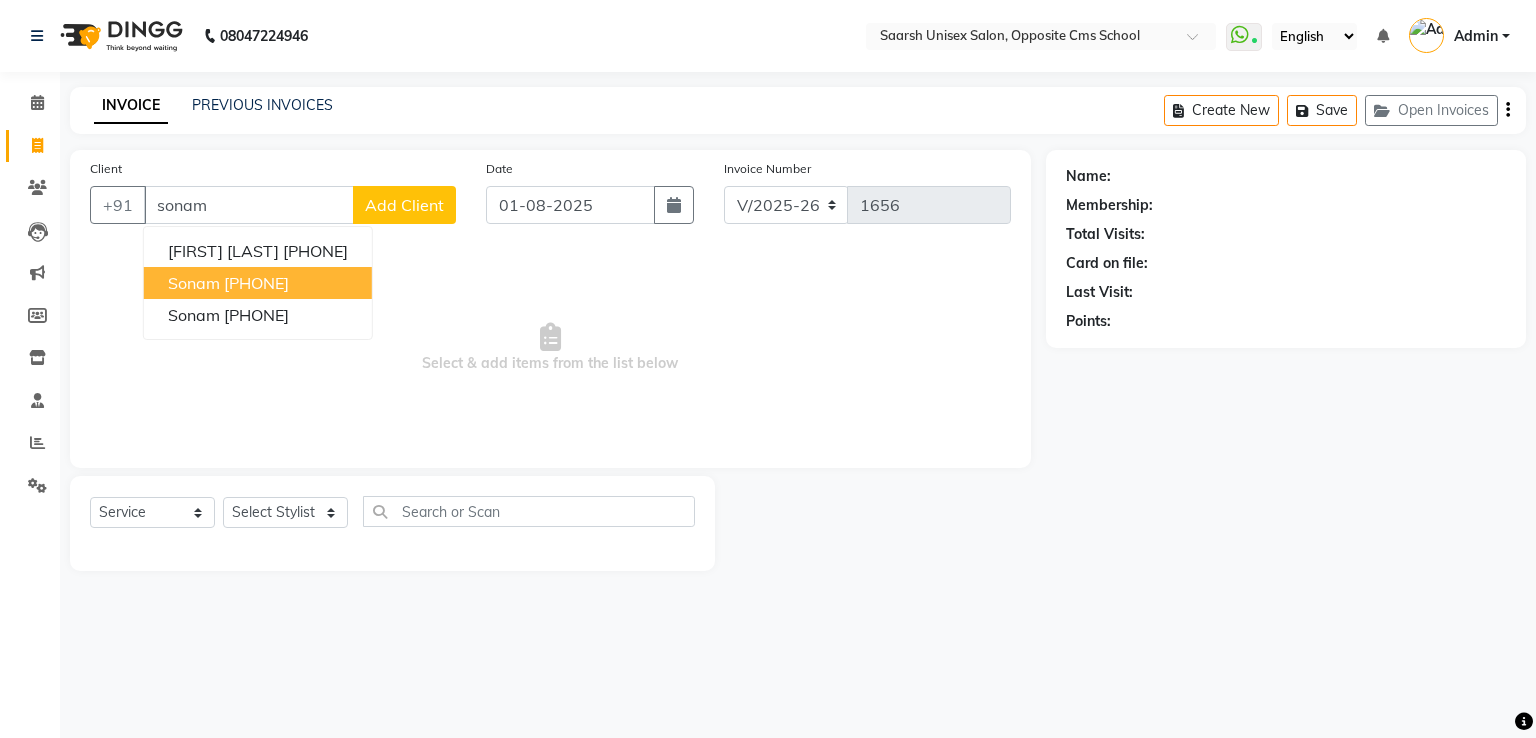 click on "[PHONE]" at bounding box center [256, 283] 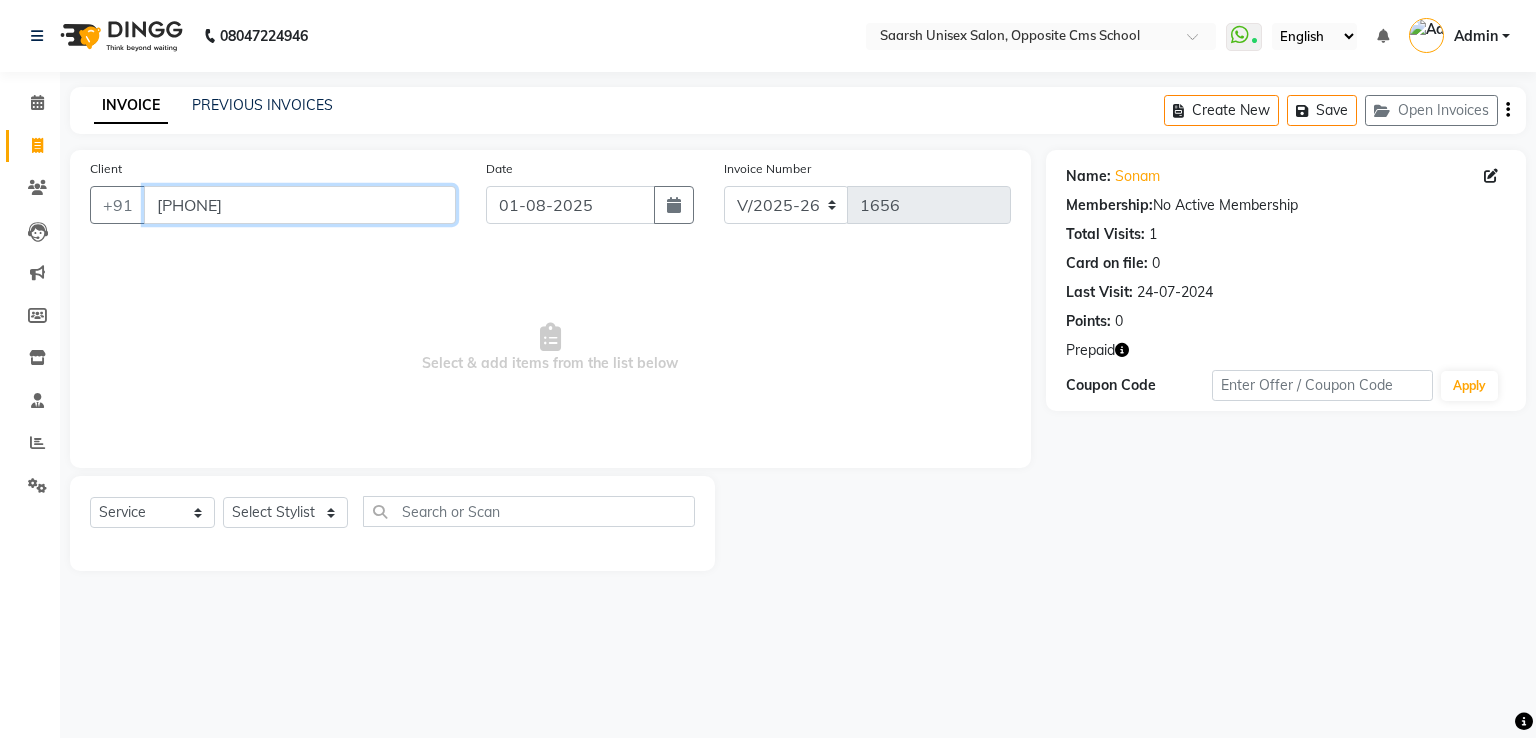 click on "[PHONE]" at bounding box center [300, 205] 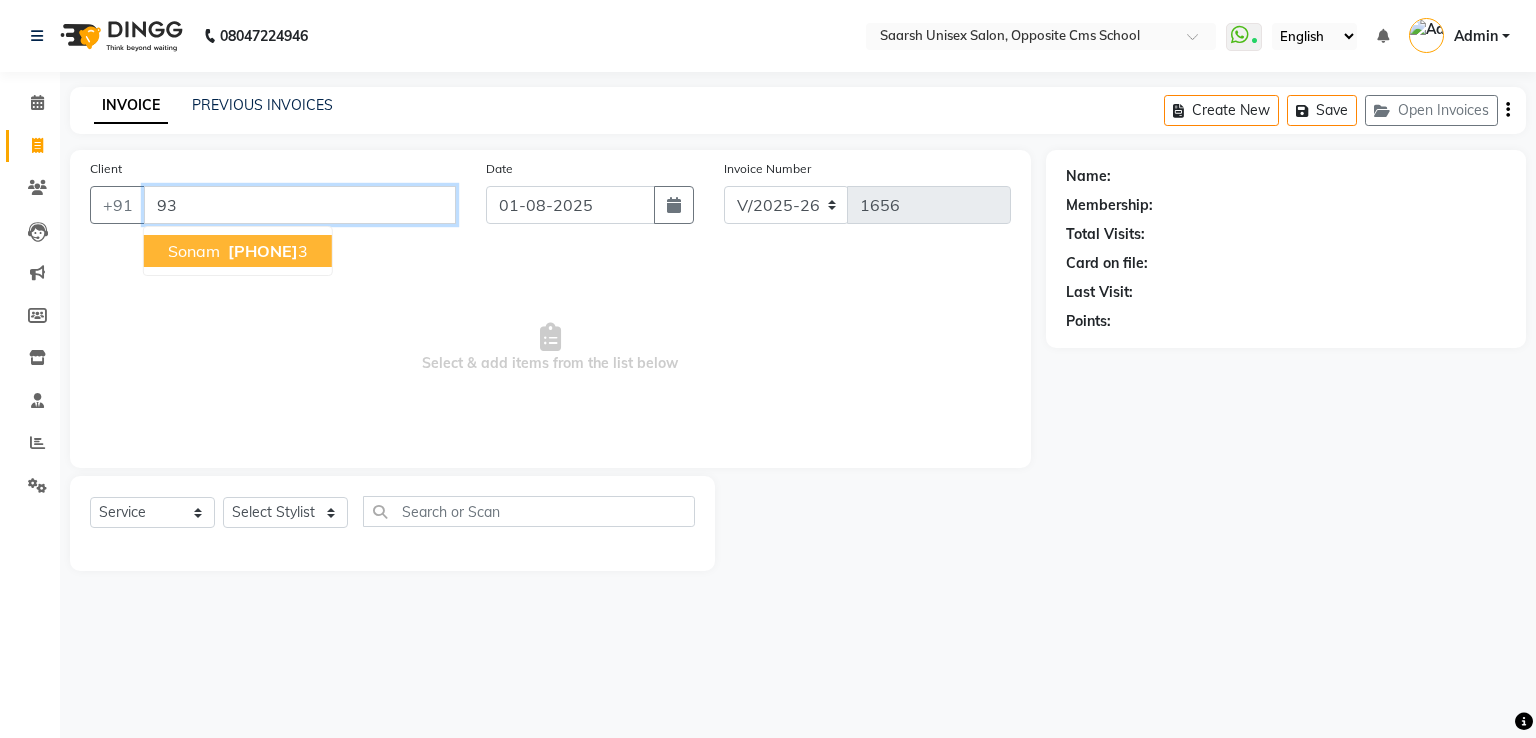 type on "9" 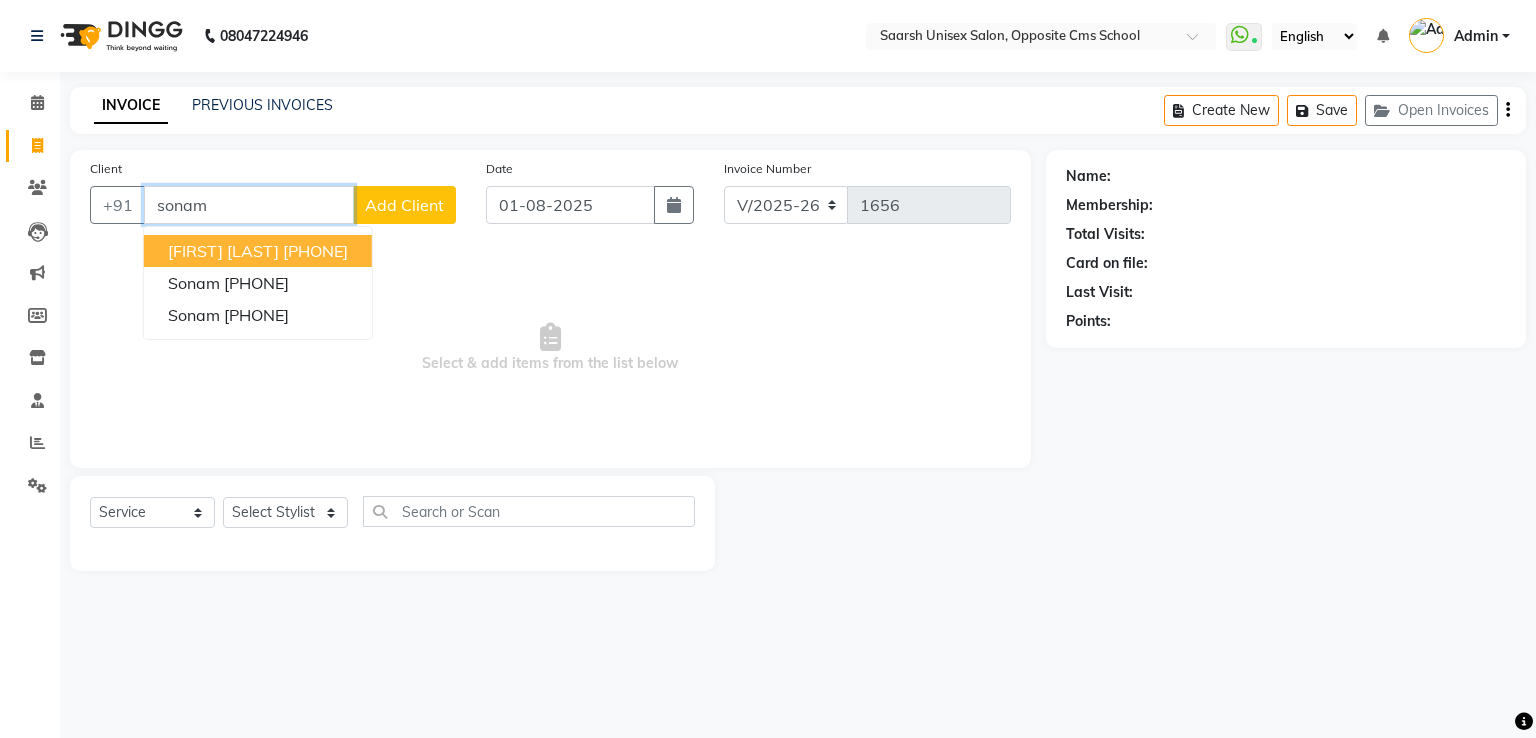 click on "[PHONE]" at bounding box center (315, 251) 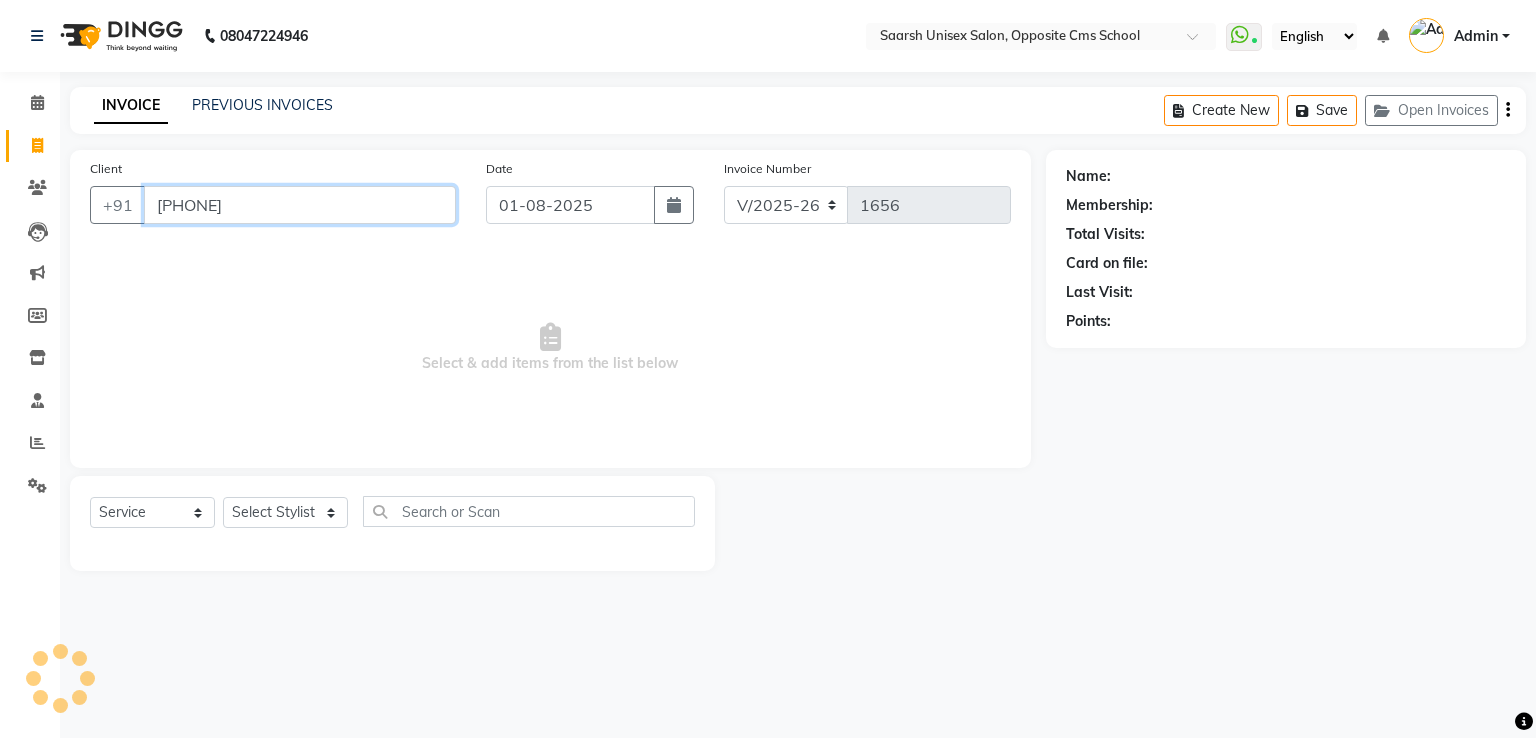 type on "[PHONE]" 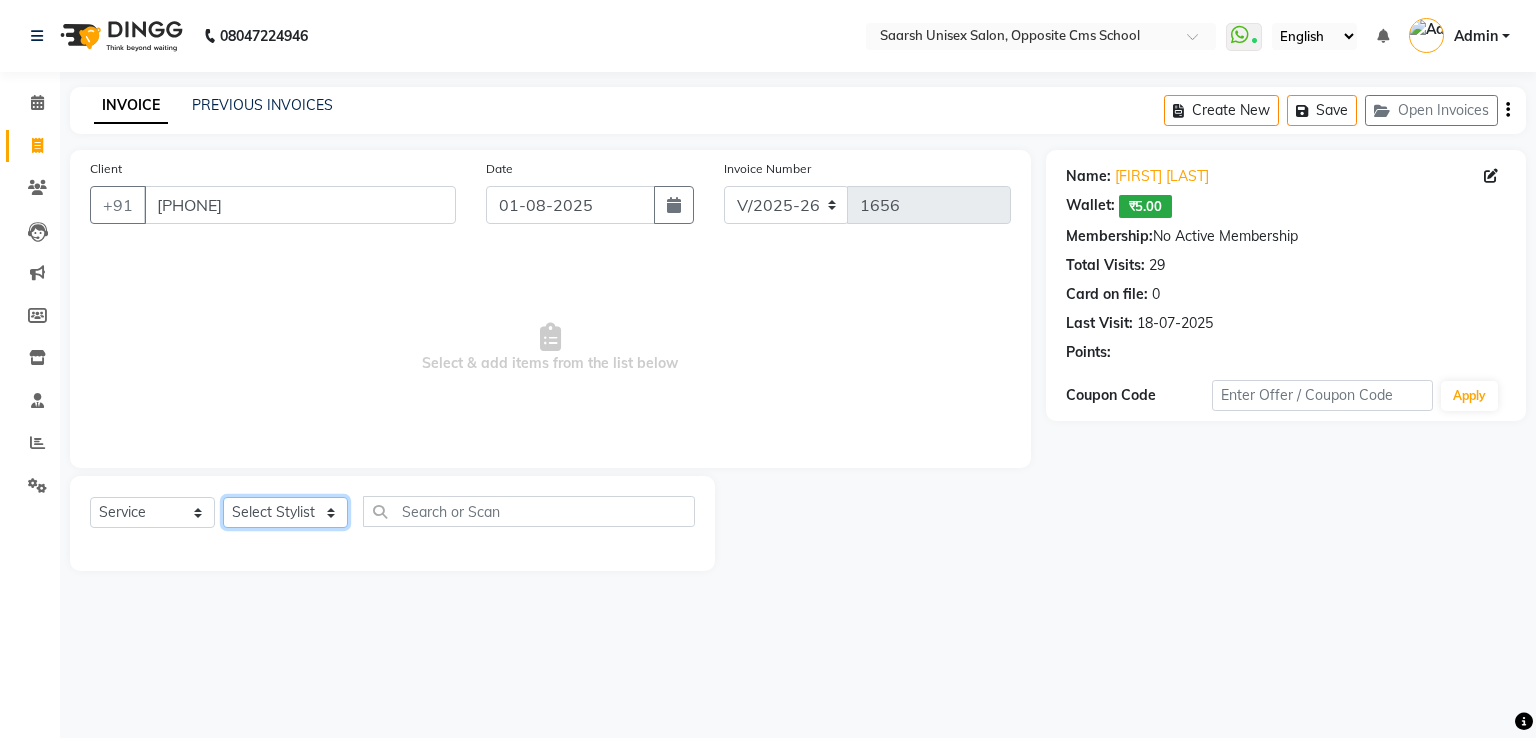 click on "Select Stylist Bablu Dinesh Pal Front Desk Rehan Sadhna Sapna Shams Shivani Shivi [FIRST] [LAST]" 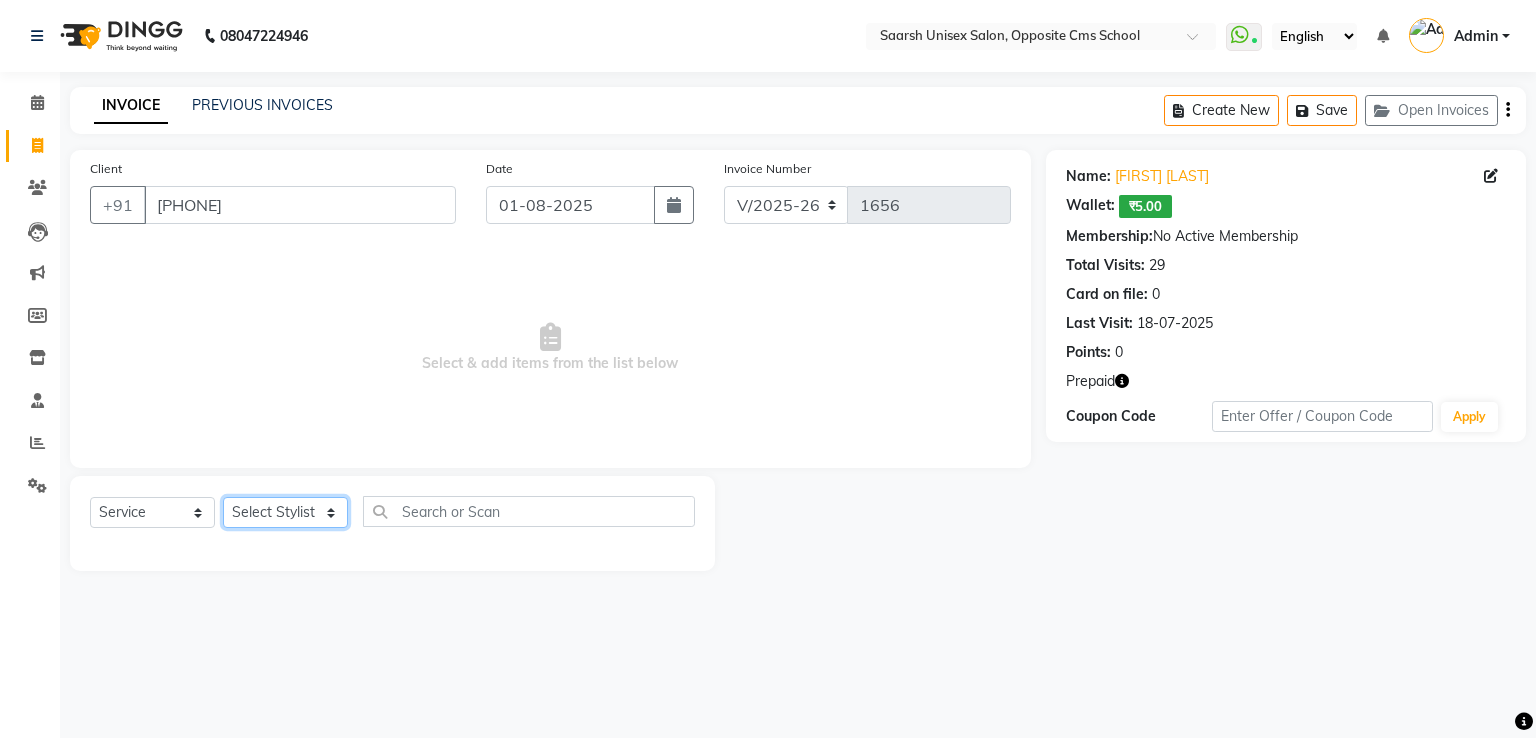 select on "20643" 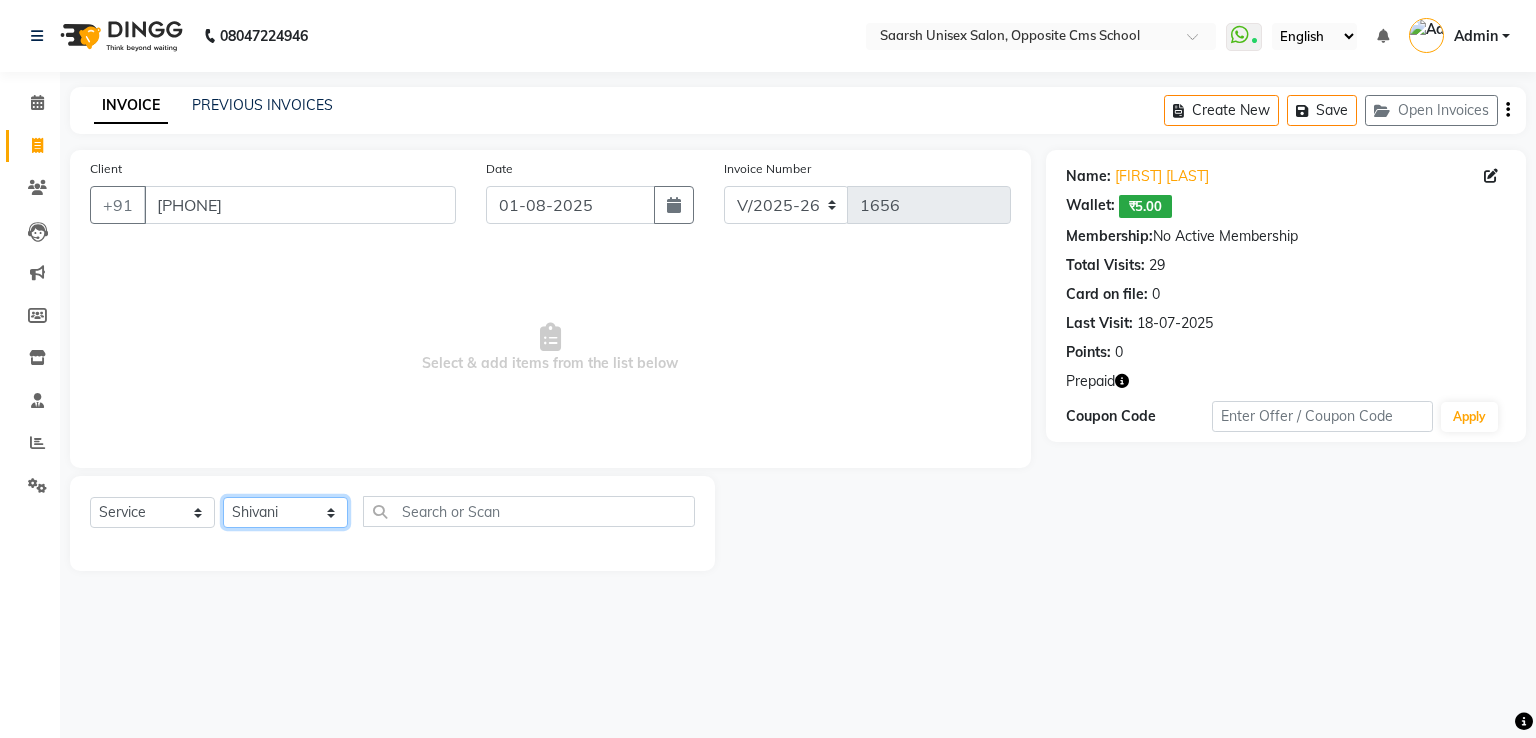 click on "Select Stylist Bablu Dinesh Pal Front Desk Rehan Sadhna Sapna Shams Shivani Shivi [FIRST] [LAST]" 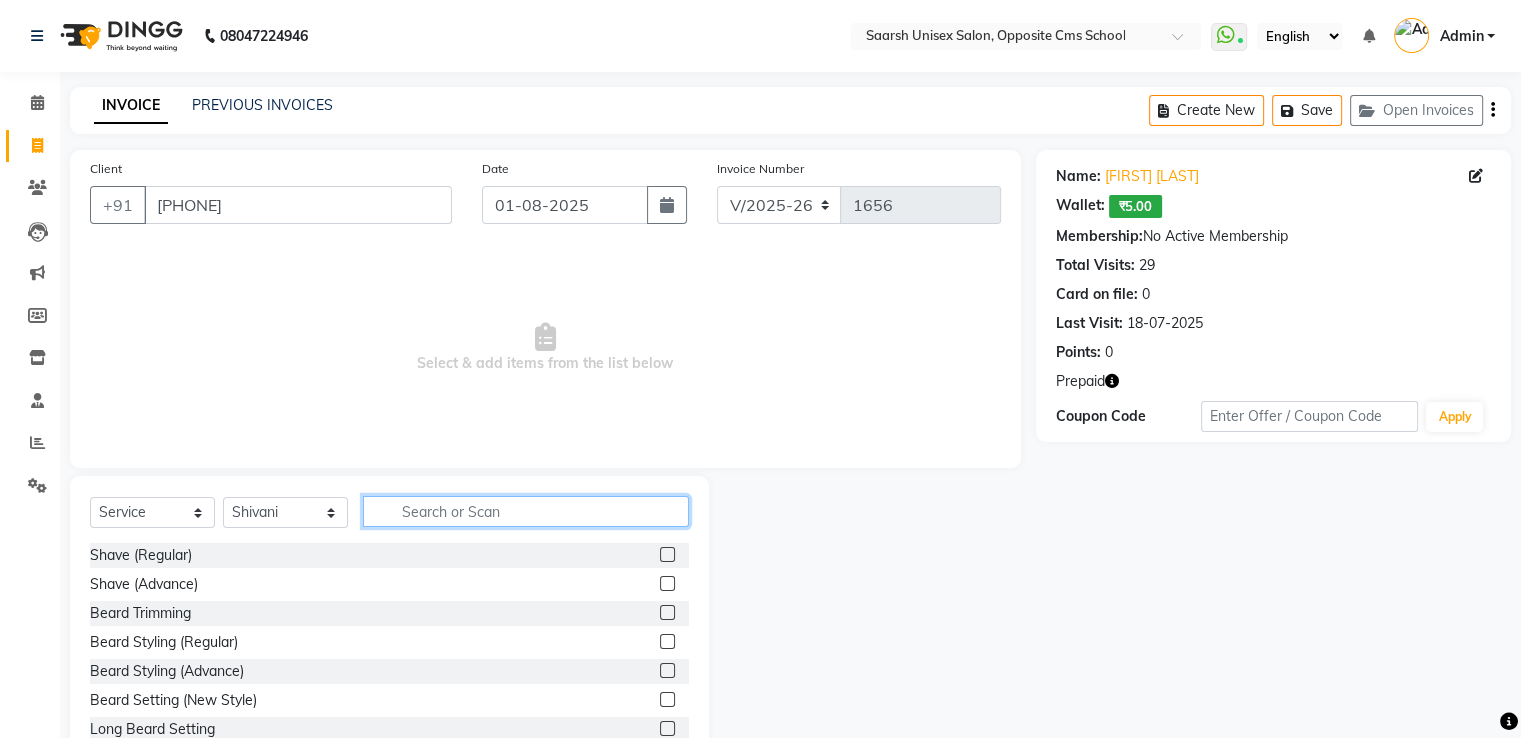 click 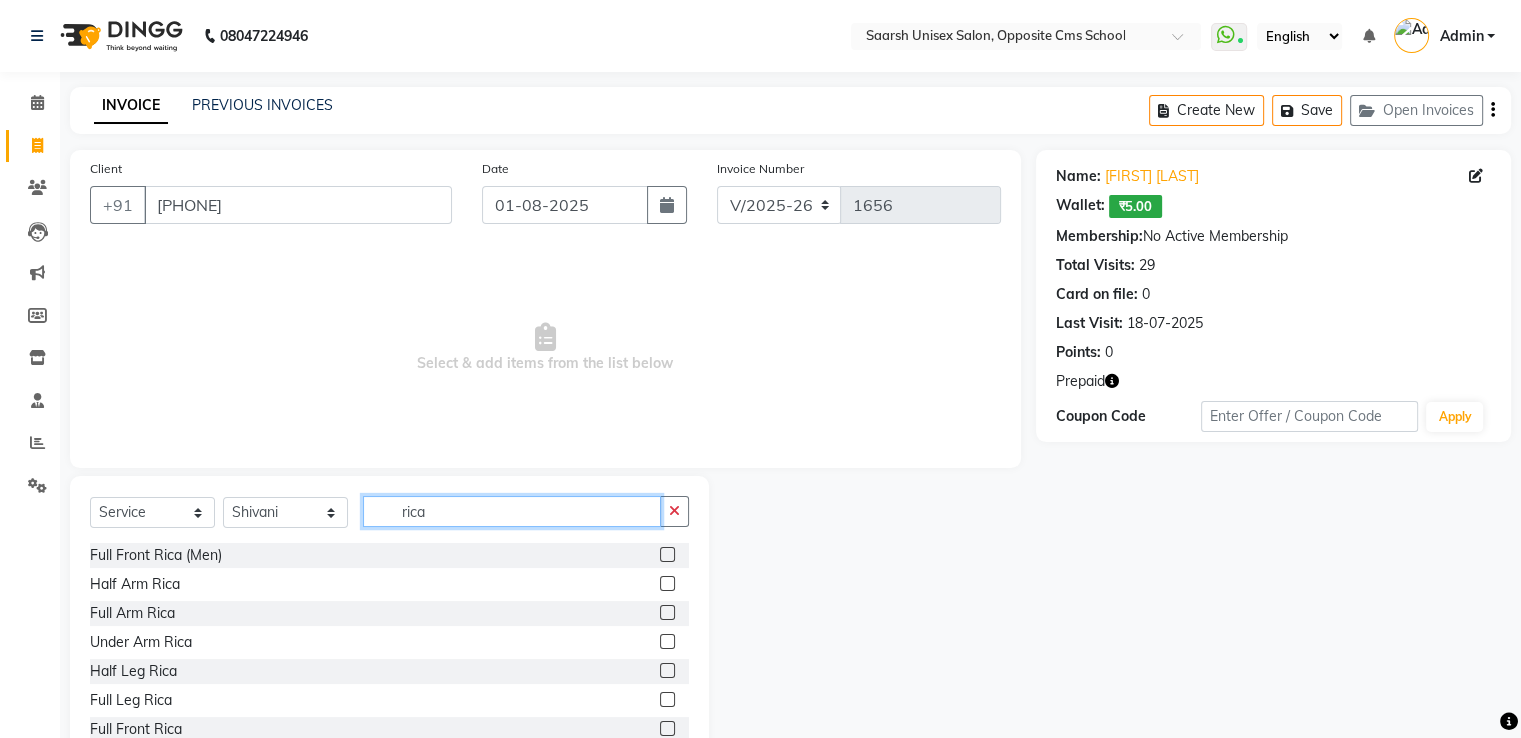type on "rica" 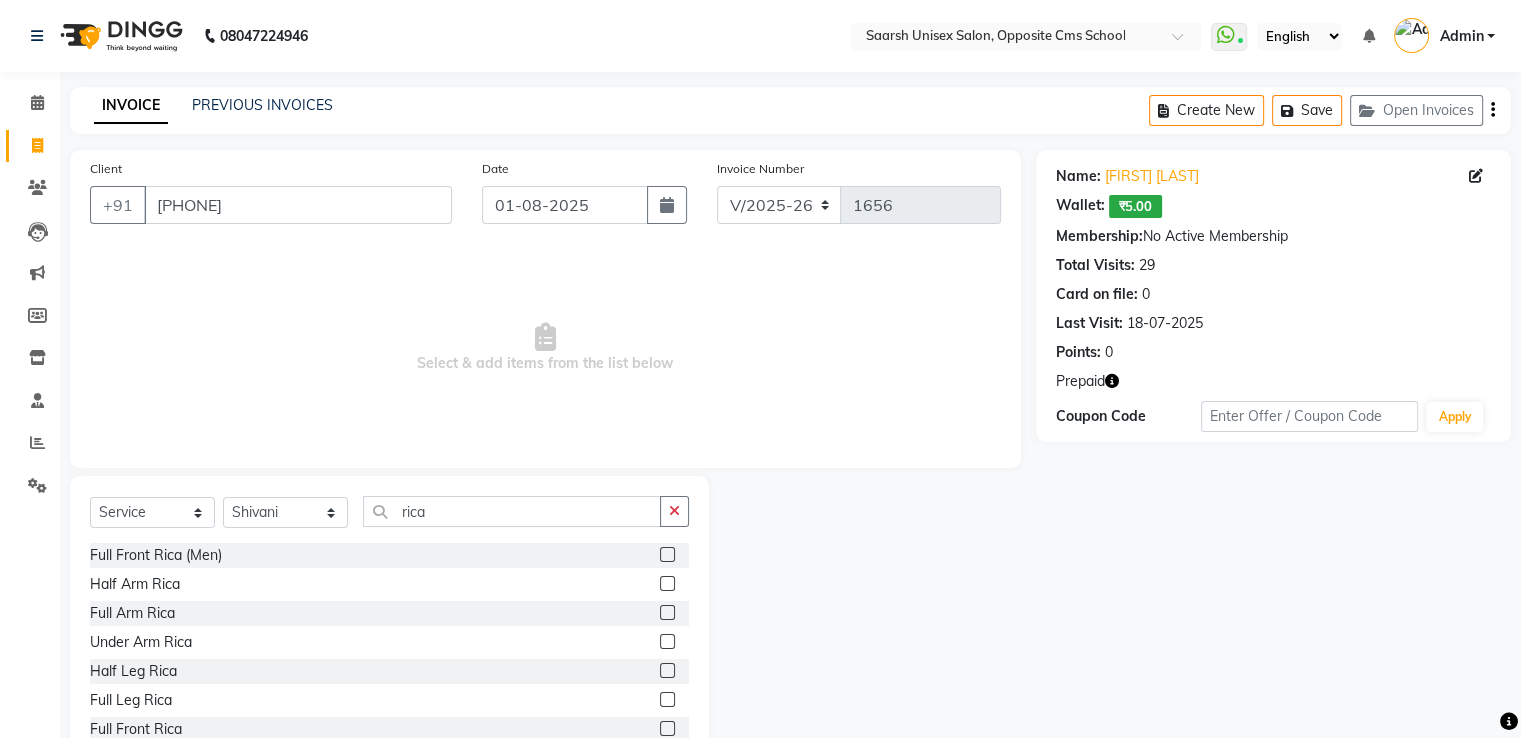 click 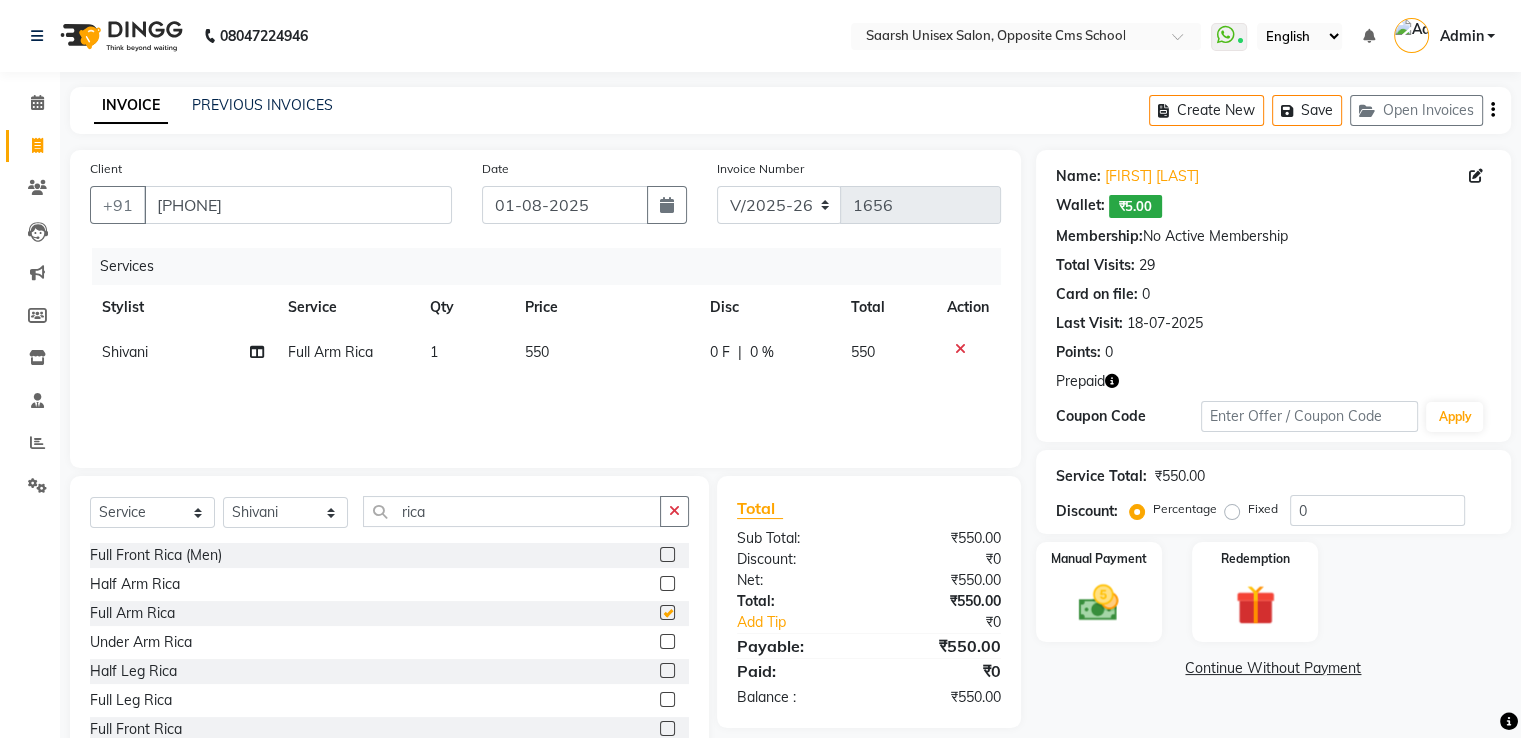 checkbox on "false" 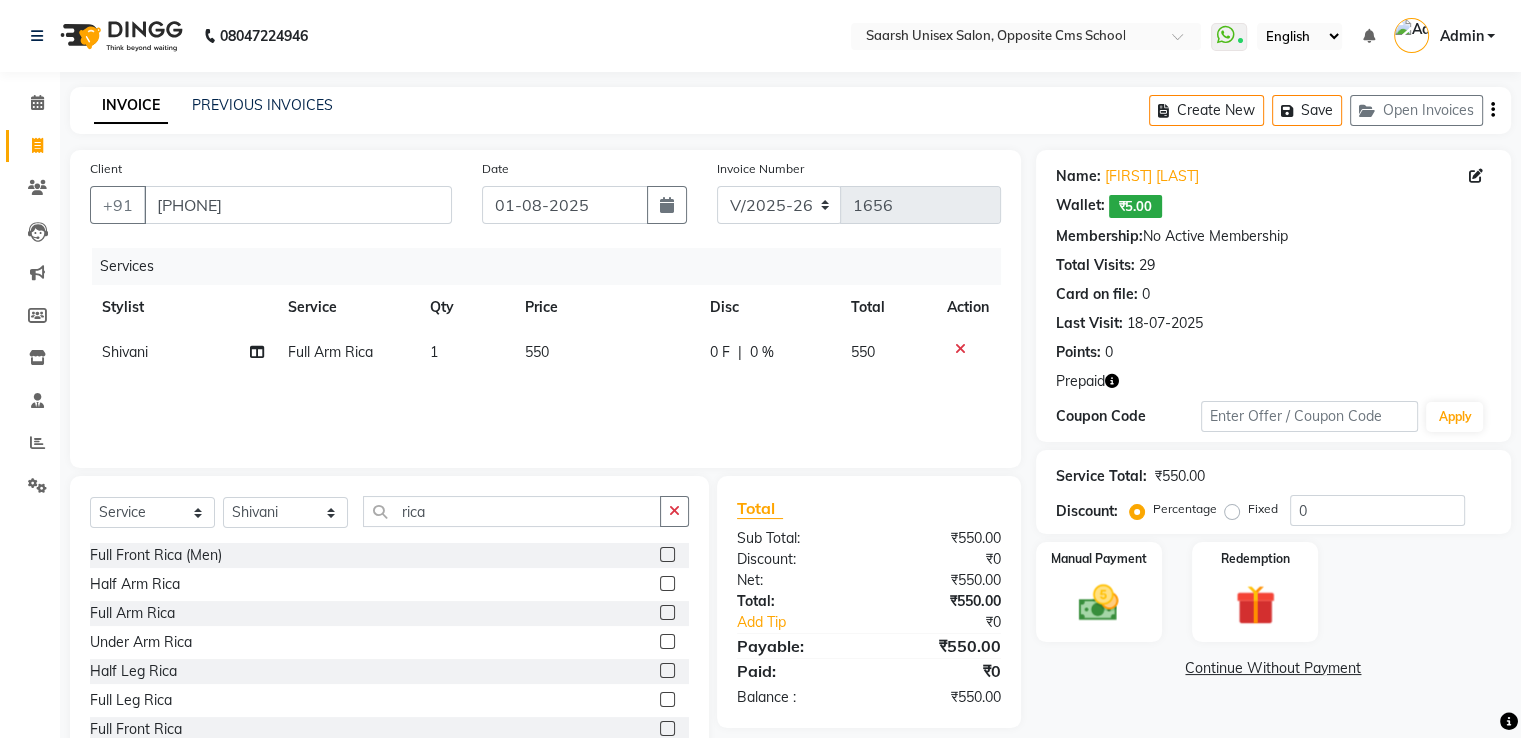 click 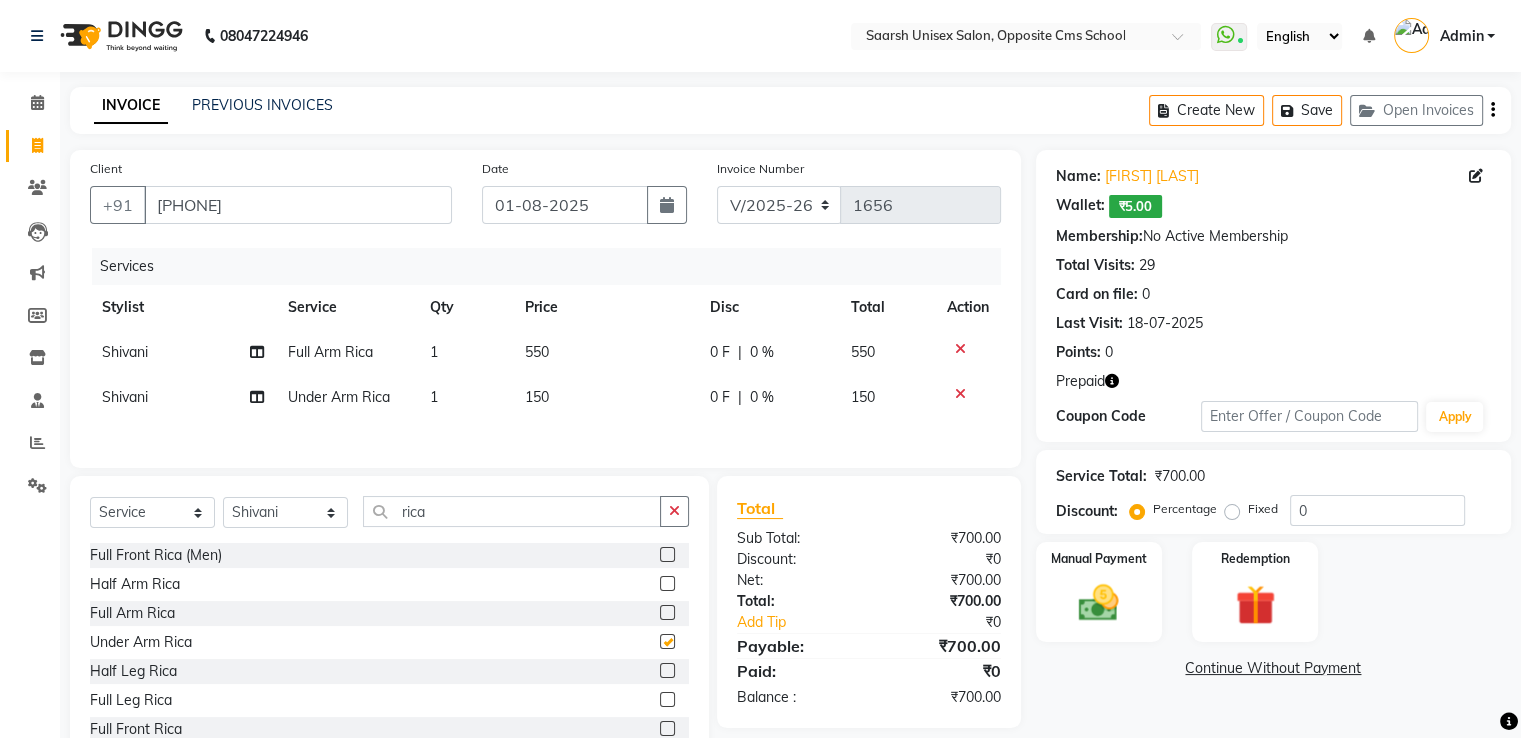 checkbox on "false" 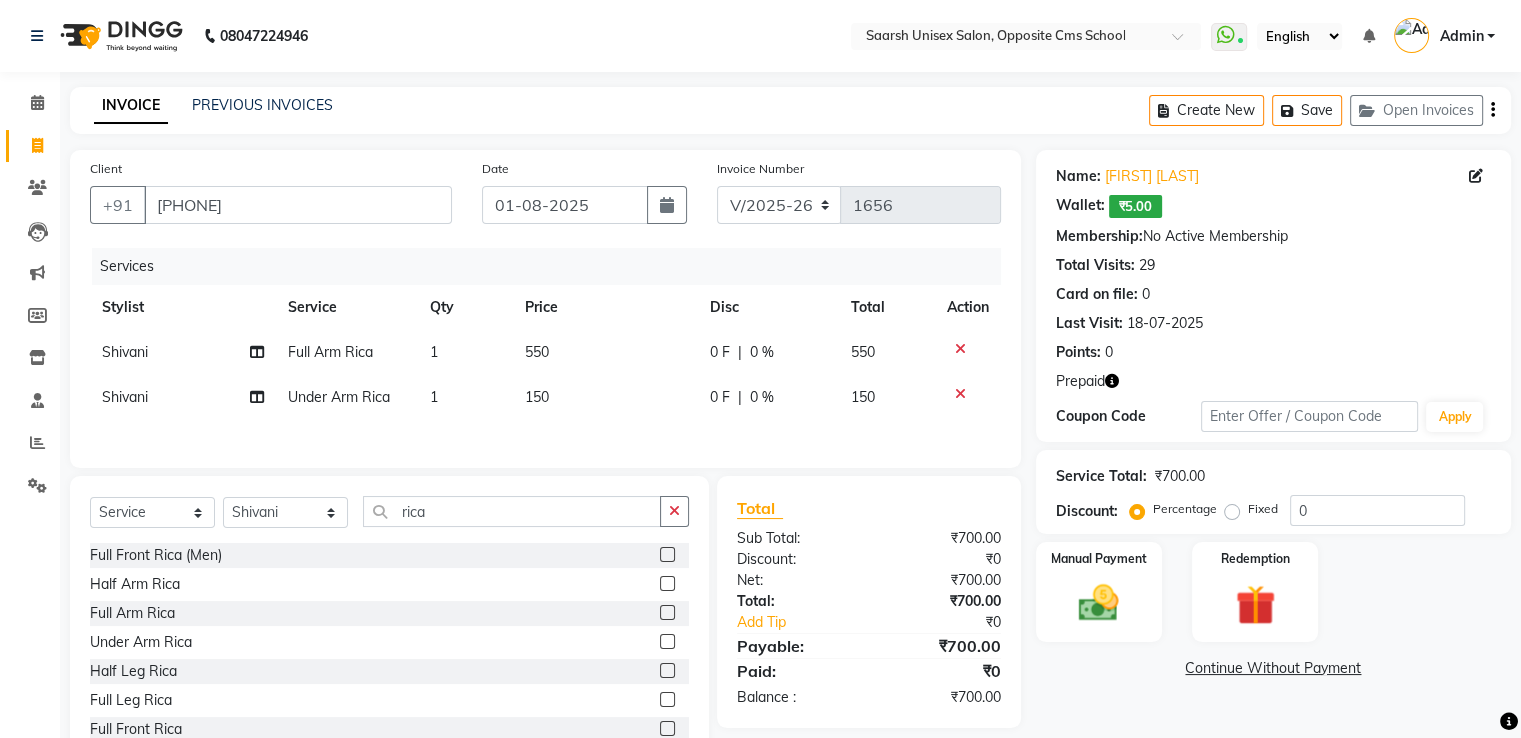 click 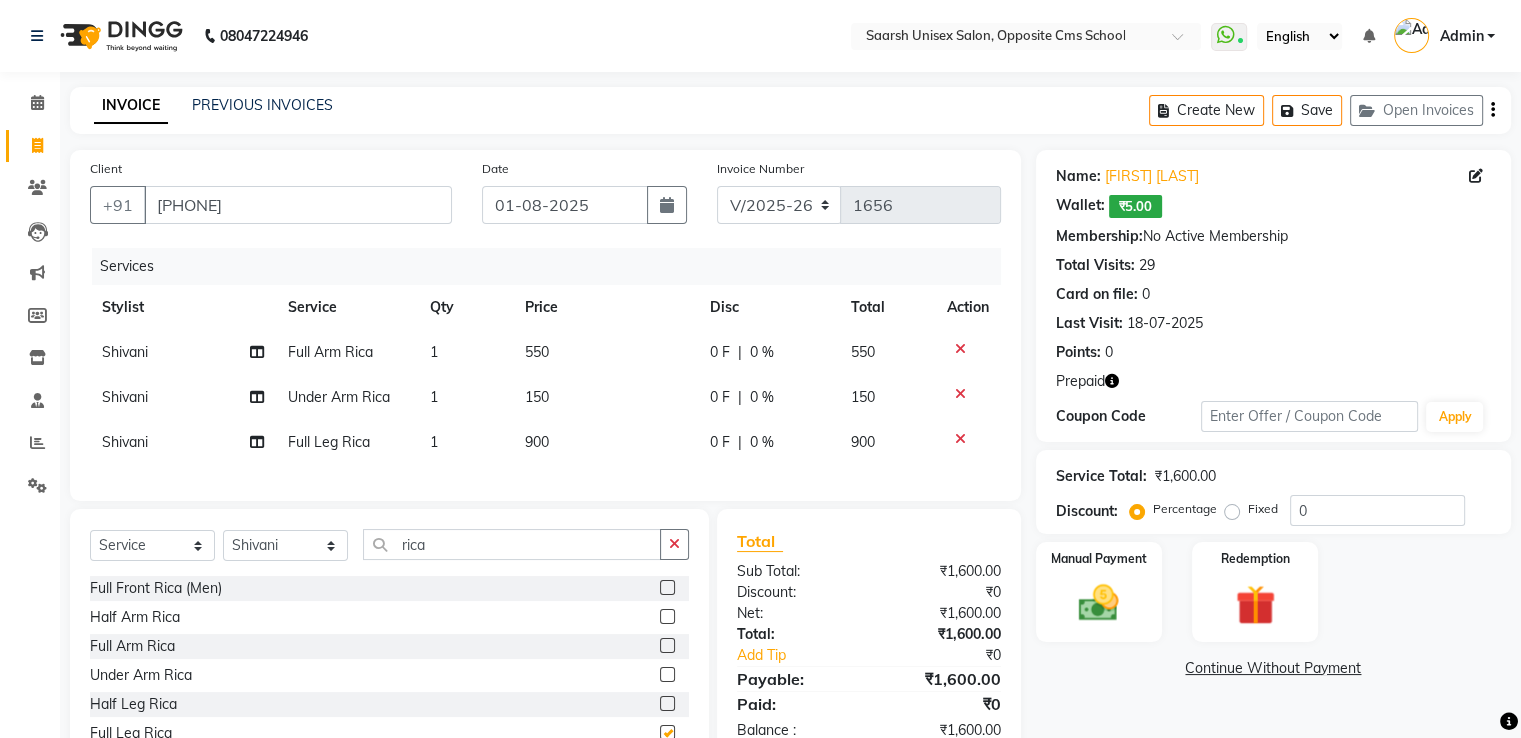checkbox on "false" 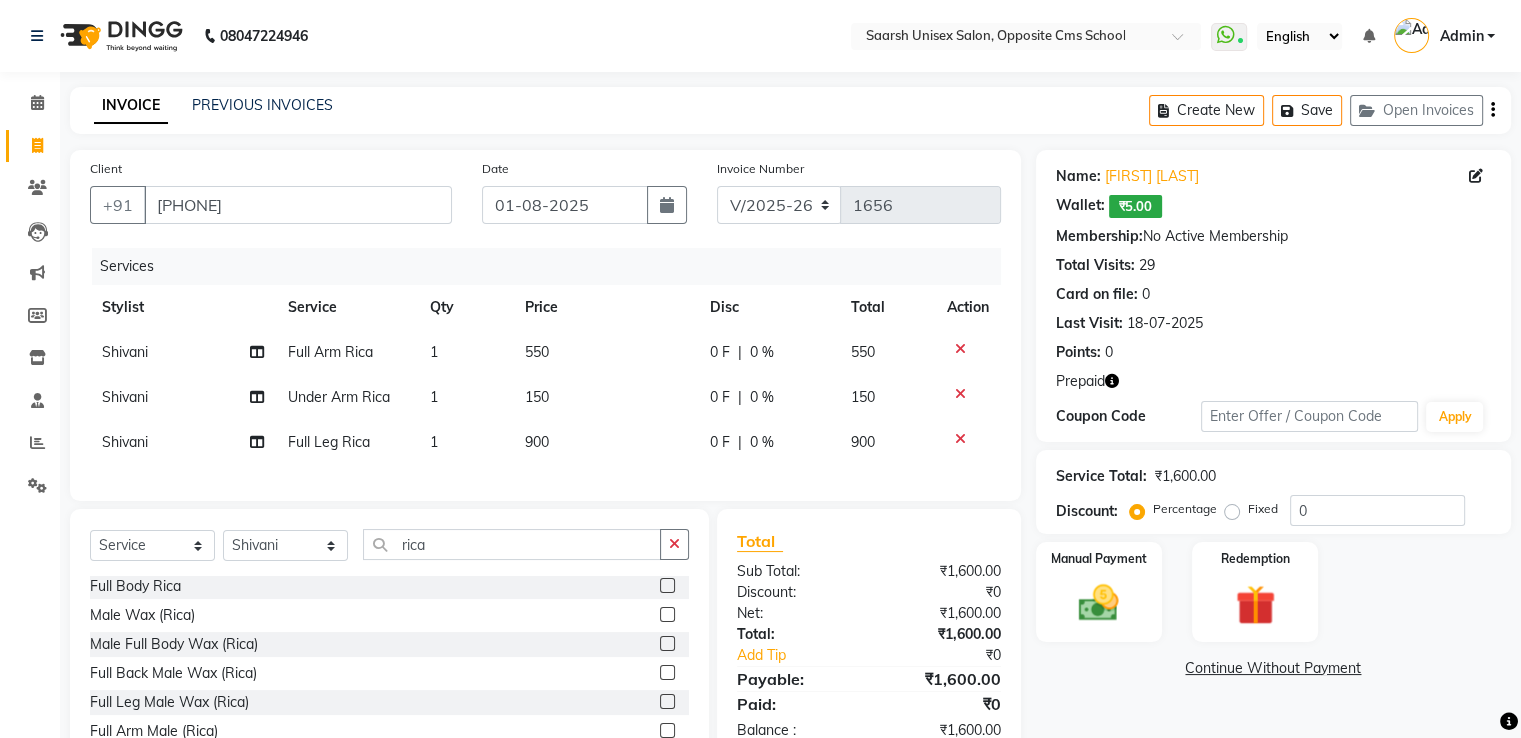scroll, scrollTop: 292, scrollLeft: 0, axis: vertical 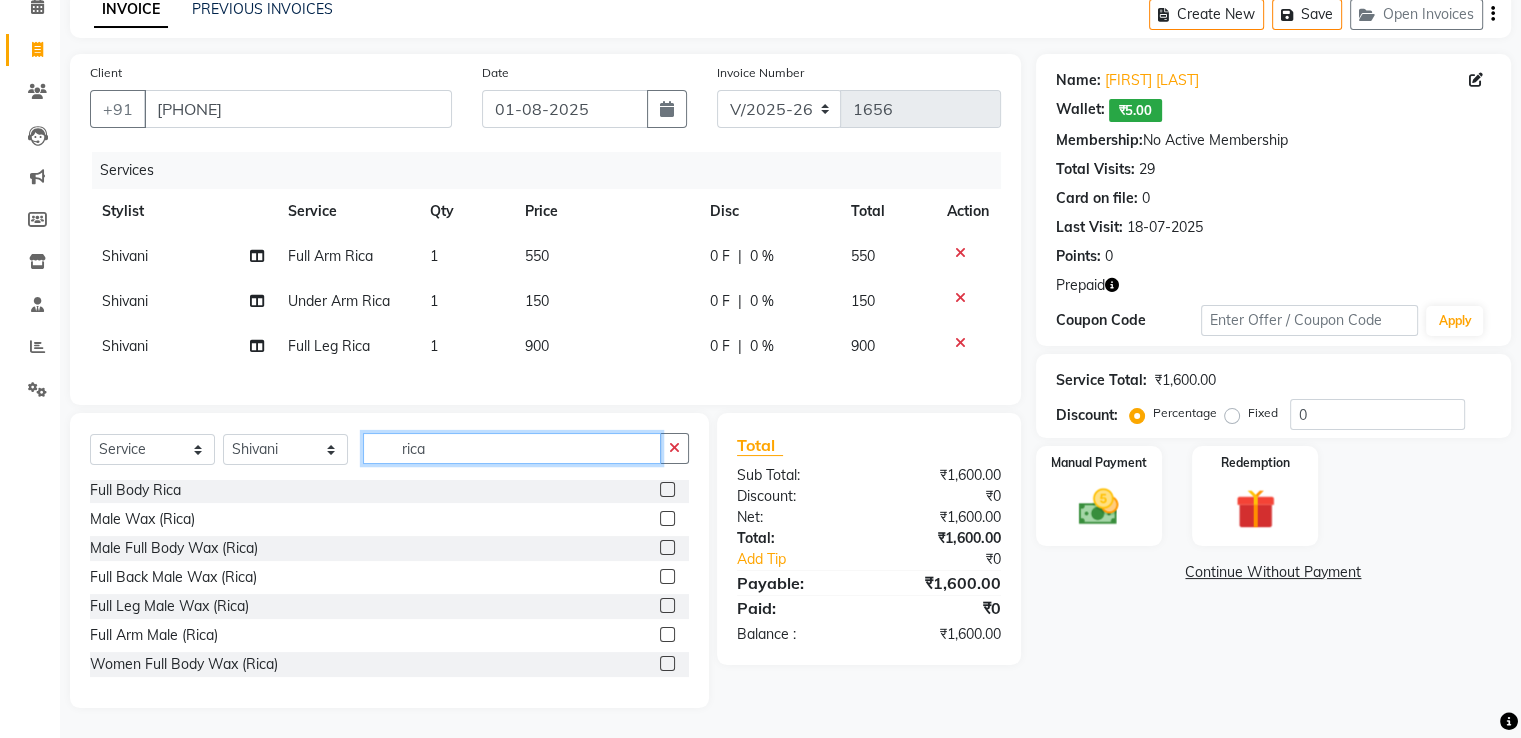 click on "rica" 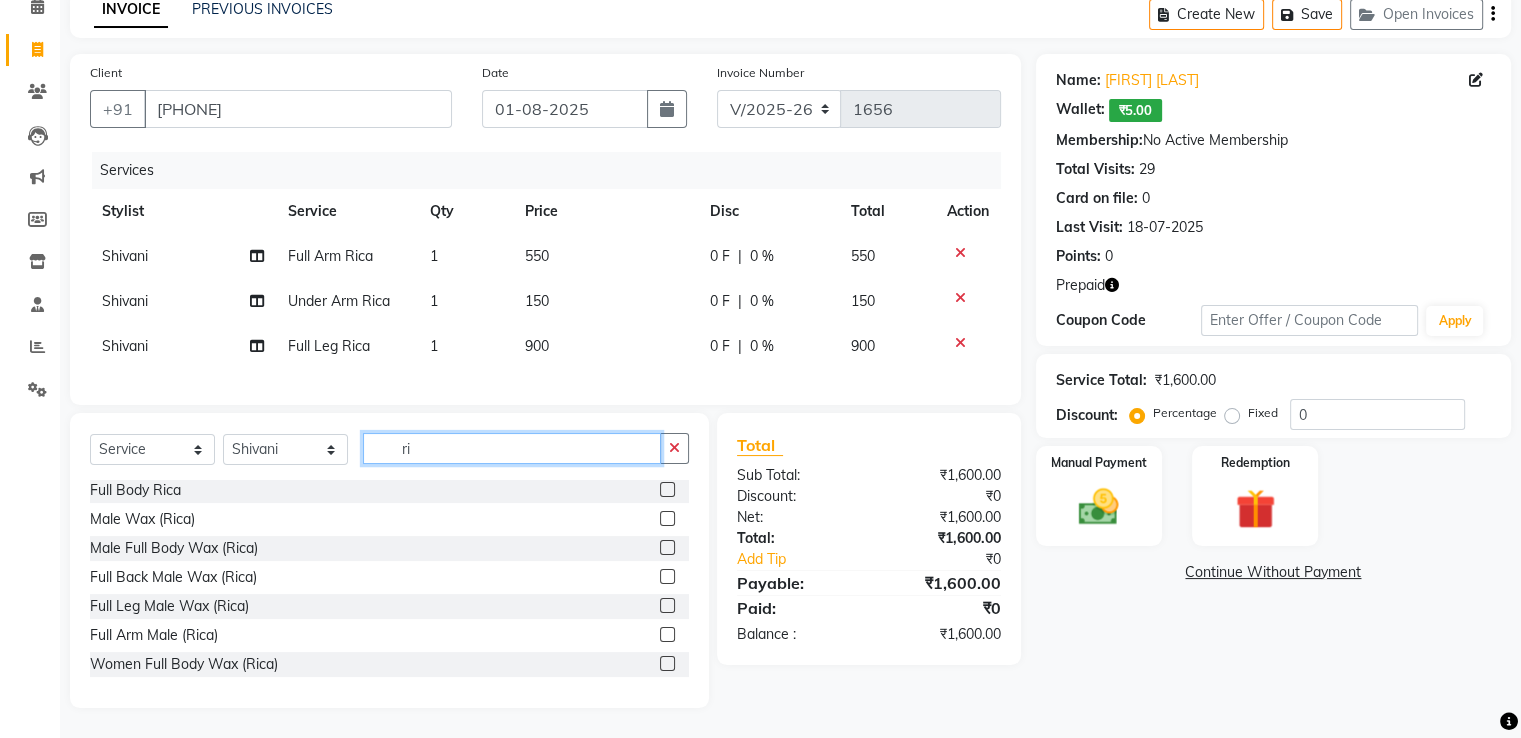 type on "r" 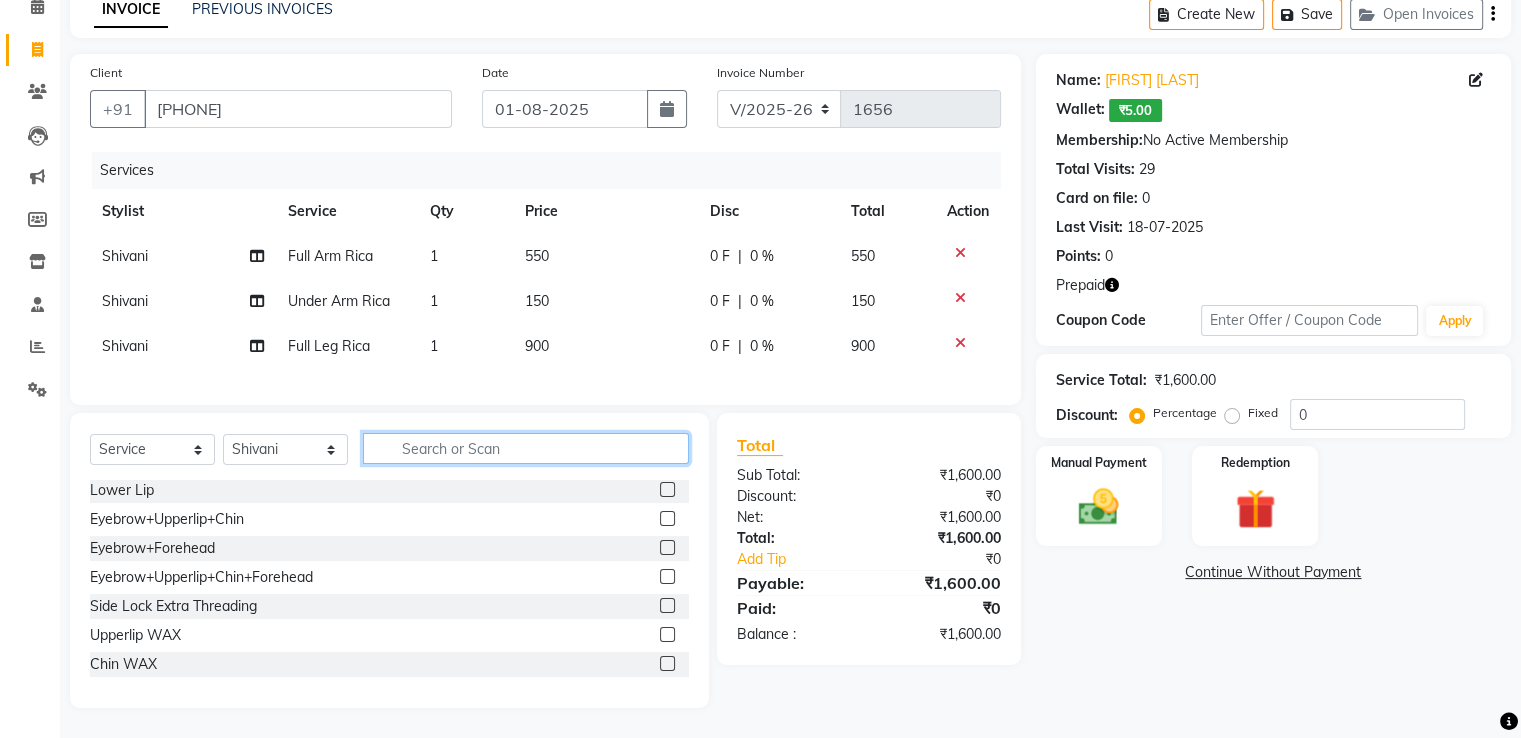 type on "g" 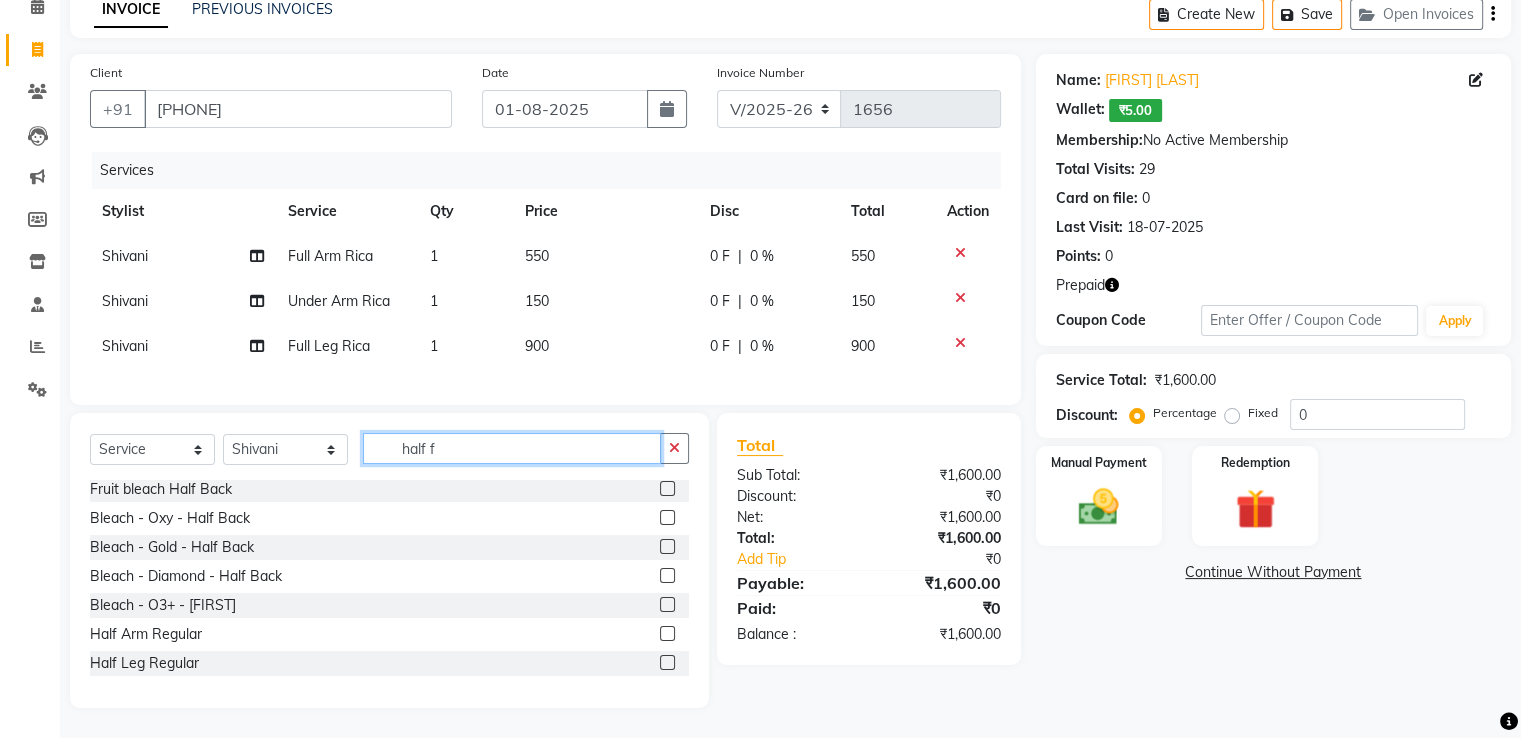 scroll, scrollTop: 0, scrollLeft: 0, axis: both 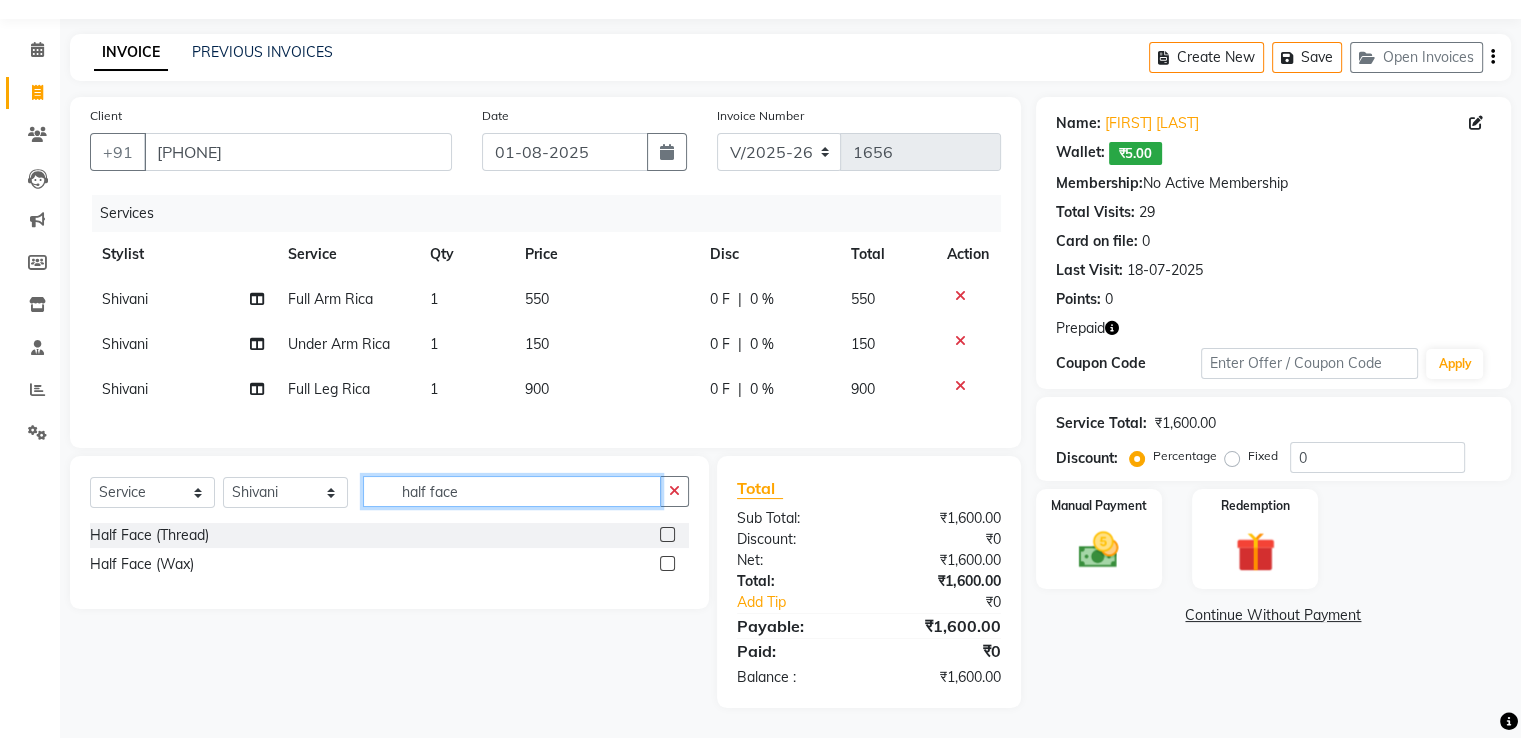 type on "half face" 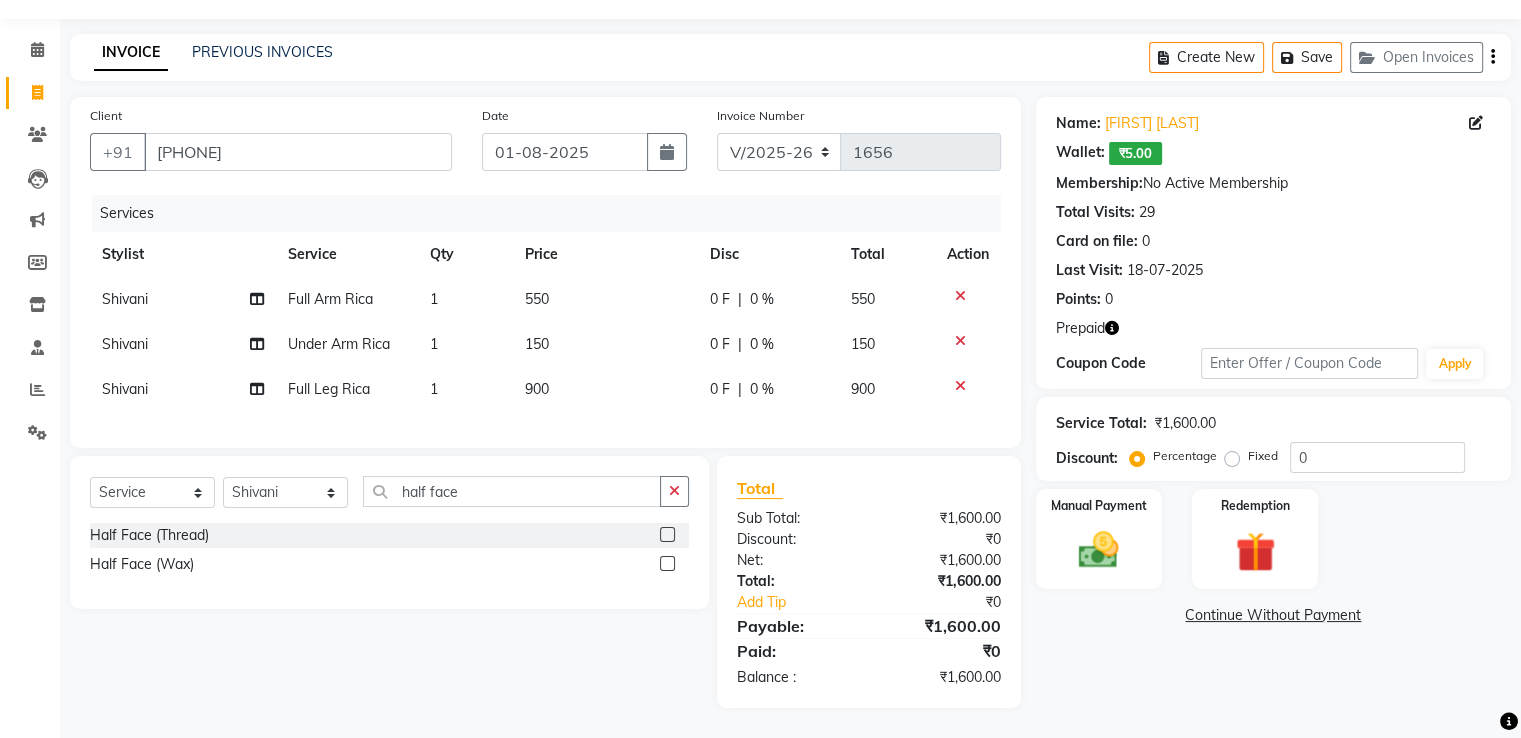 click 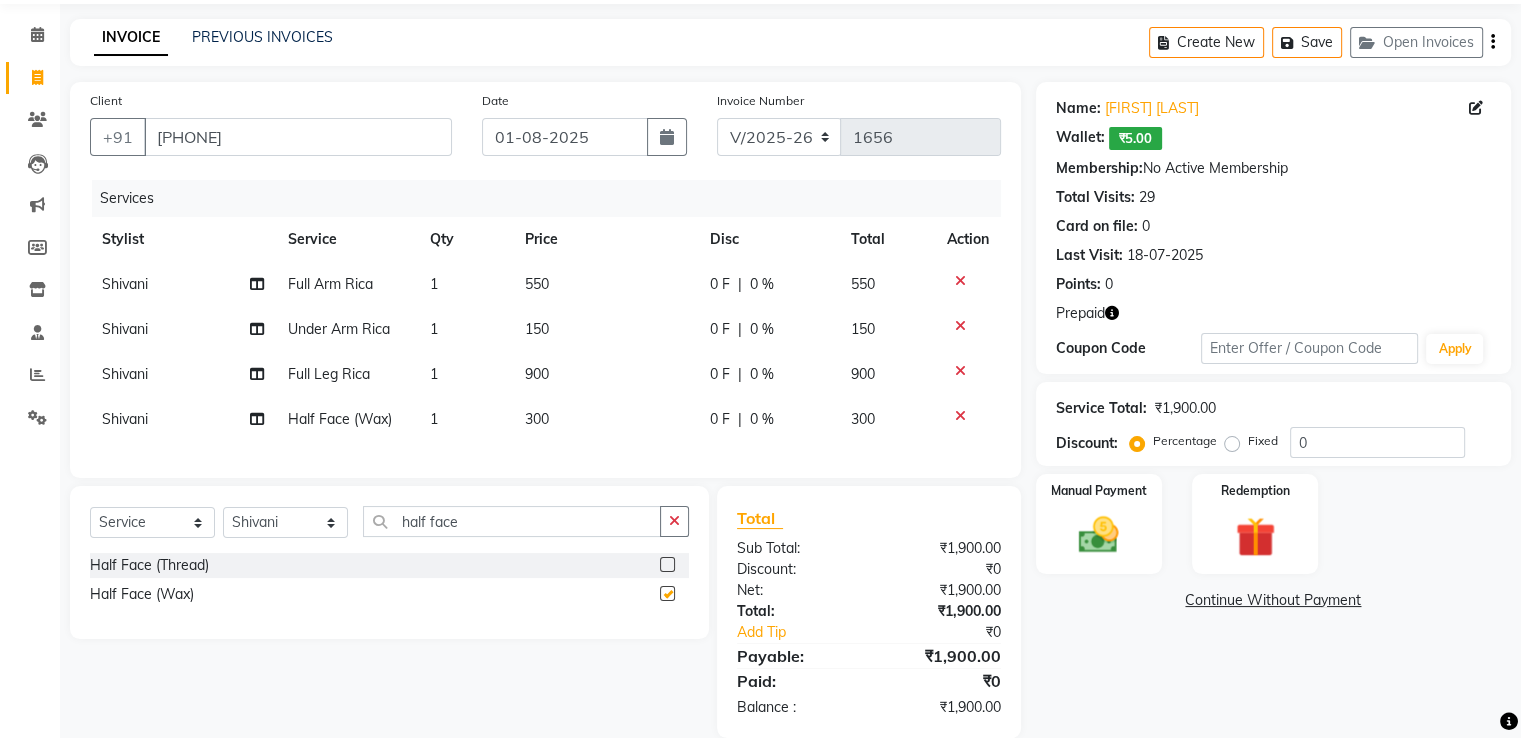 checkbox on "false" 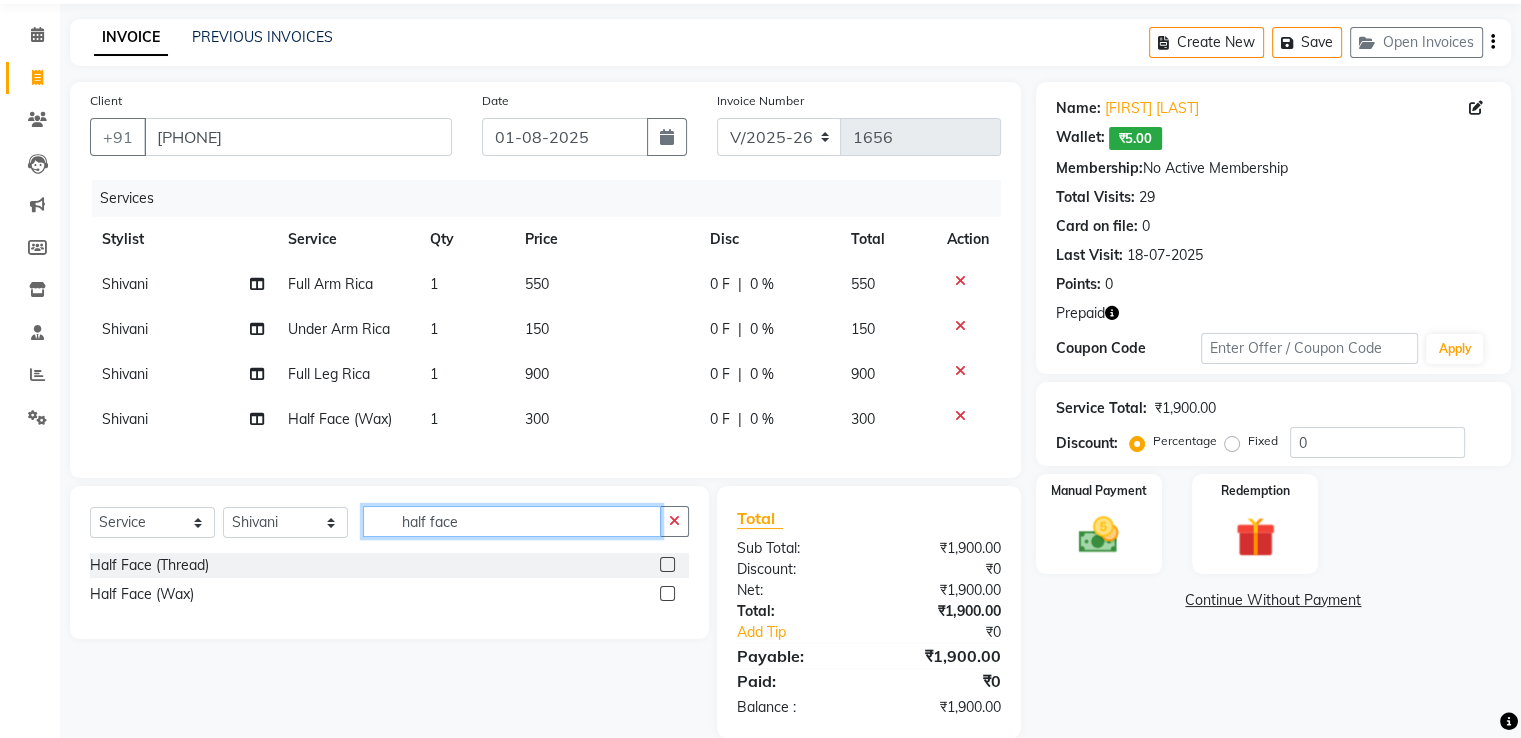 click on "half face" 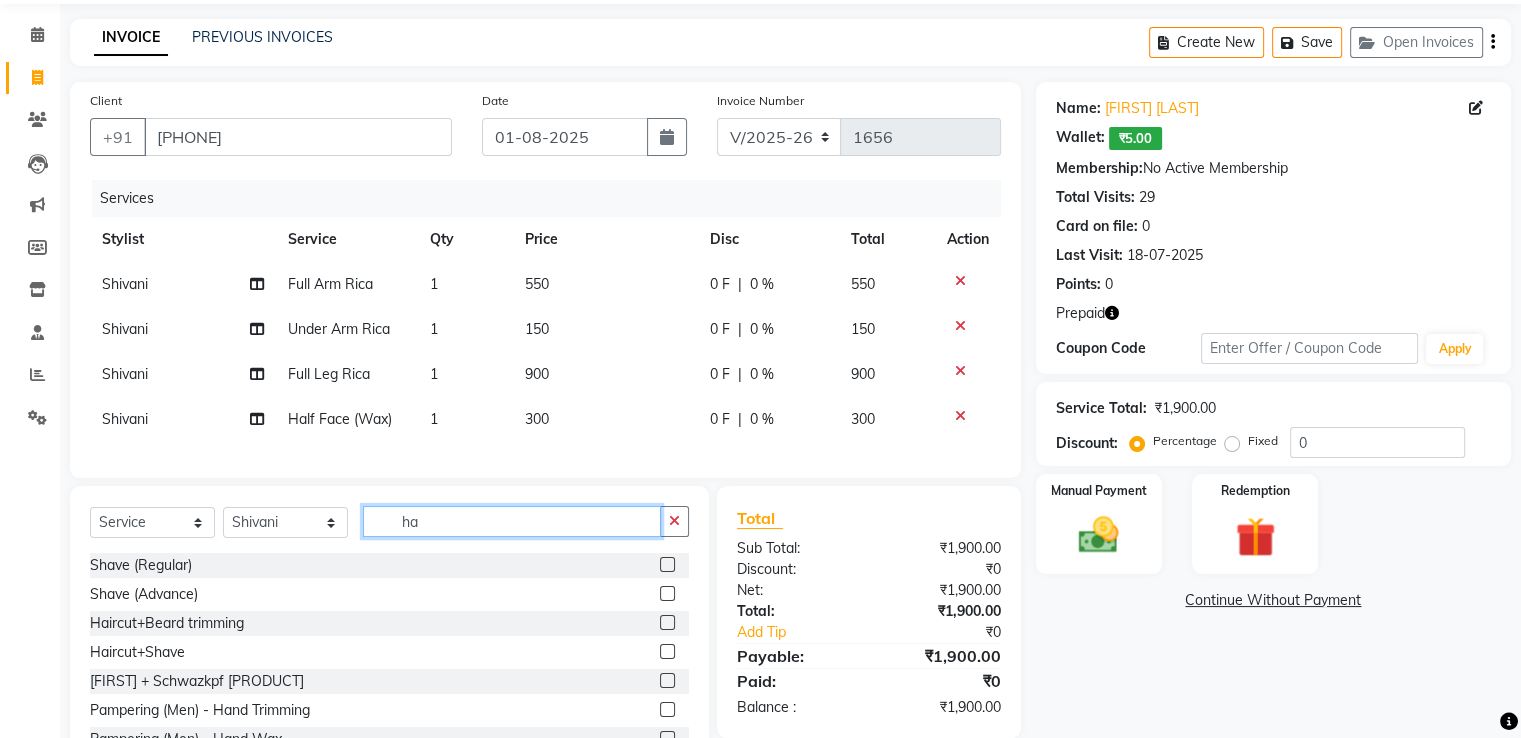 type on "h" 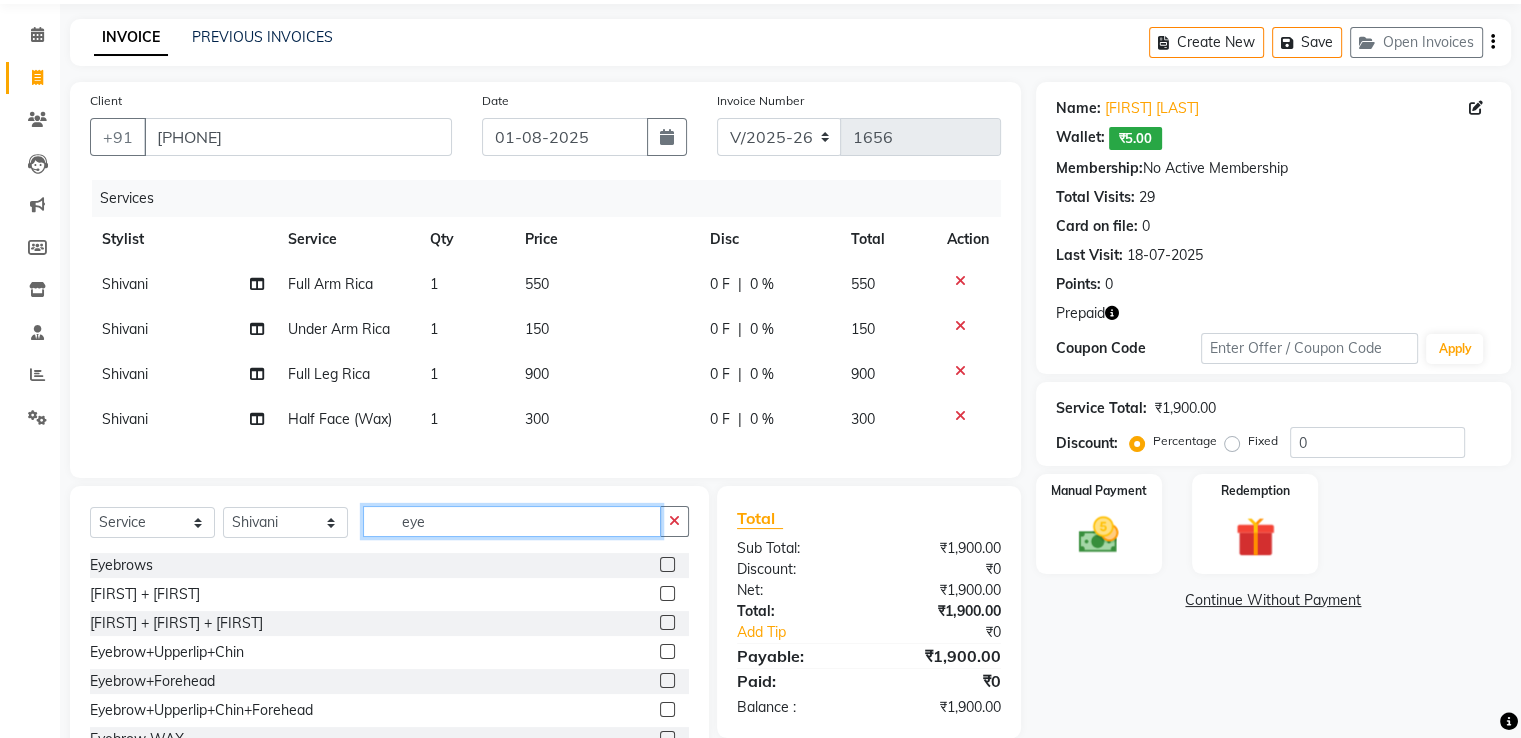 type on "eye" 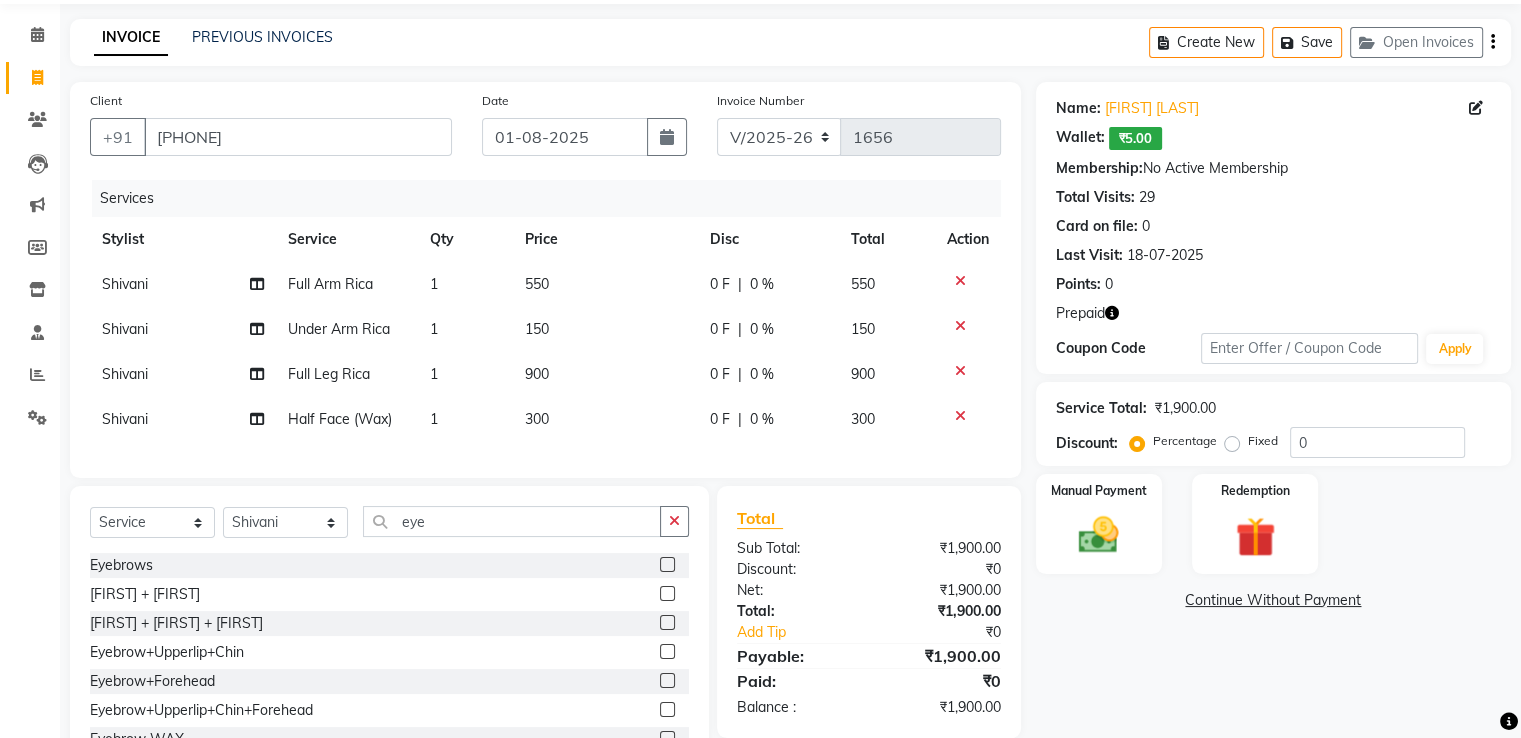 click 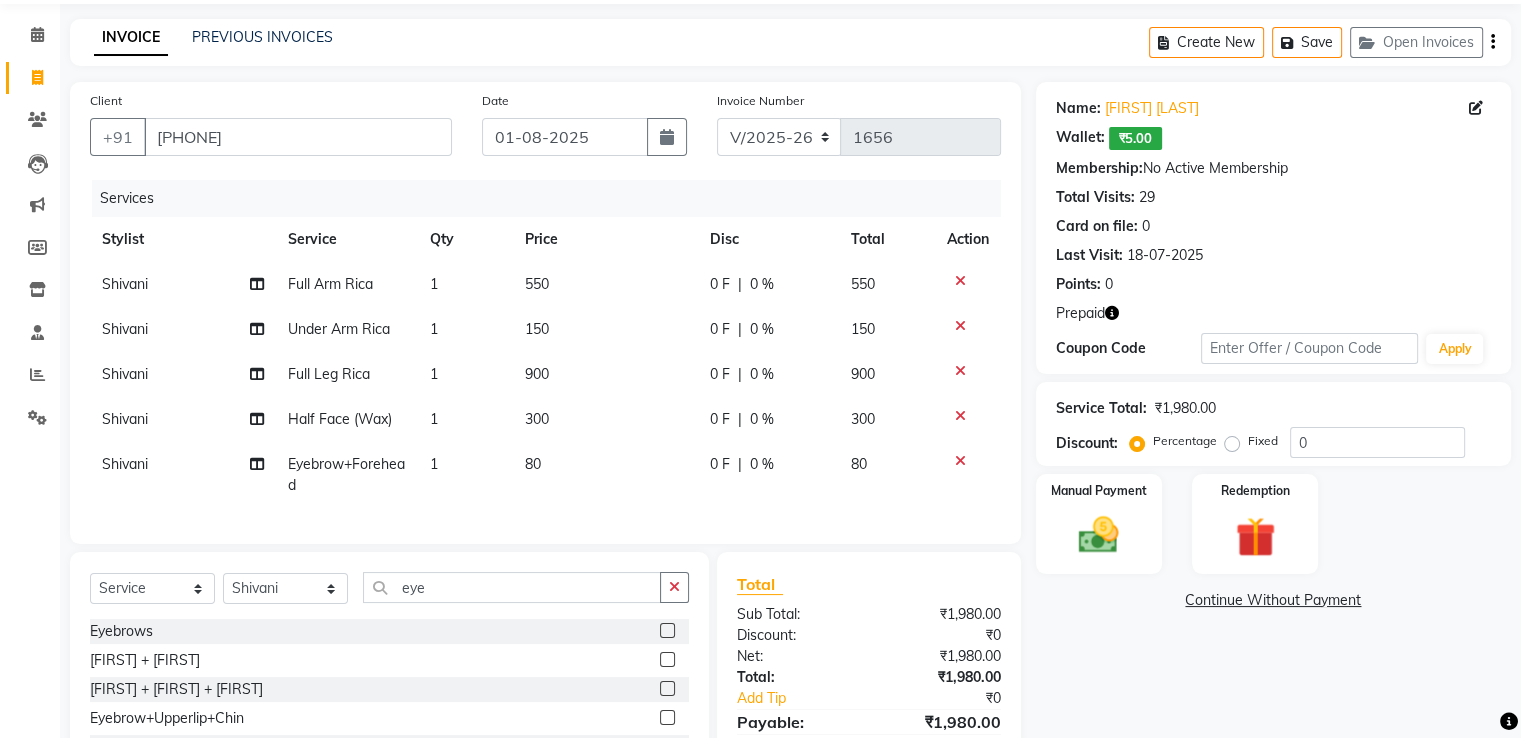 checkbox on "false" 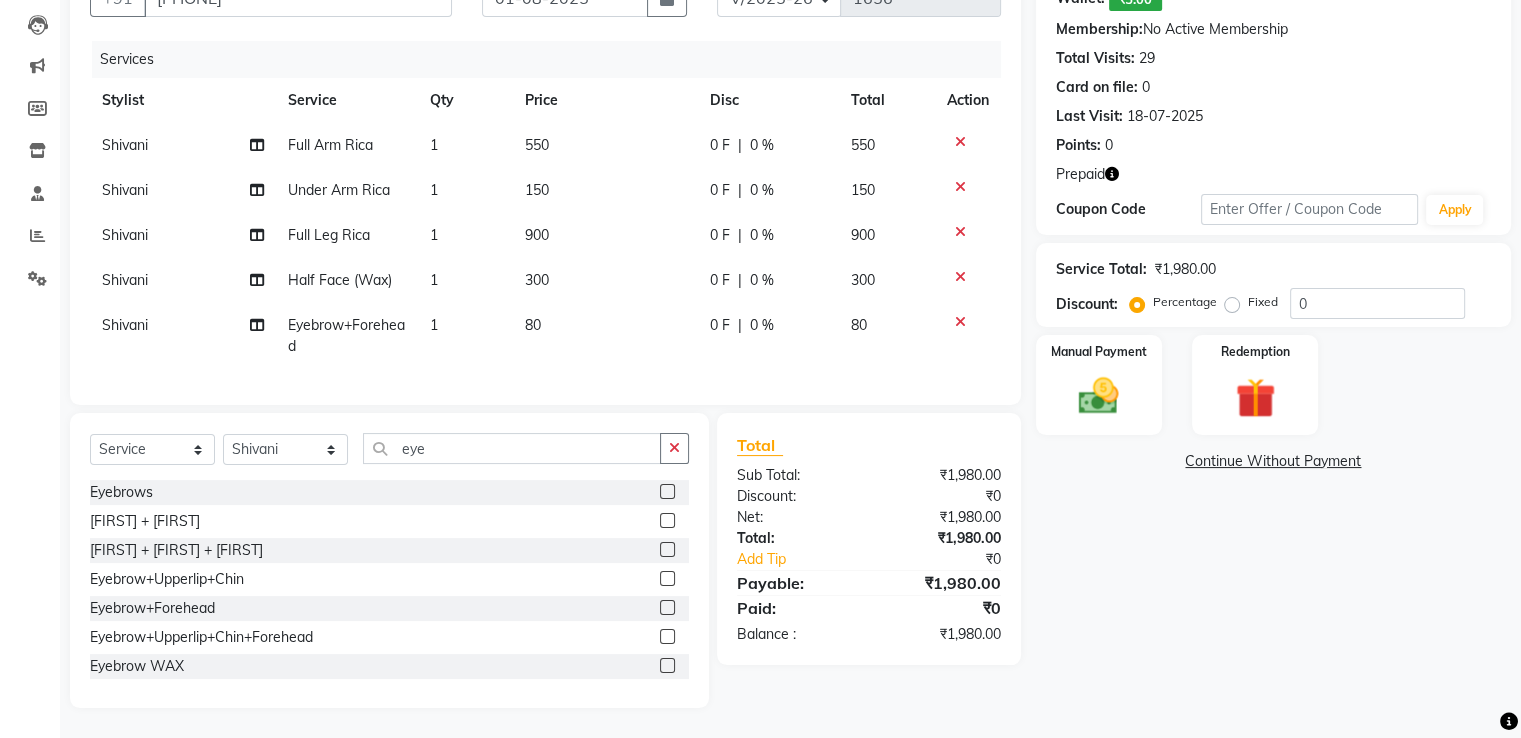 click on "0 %" 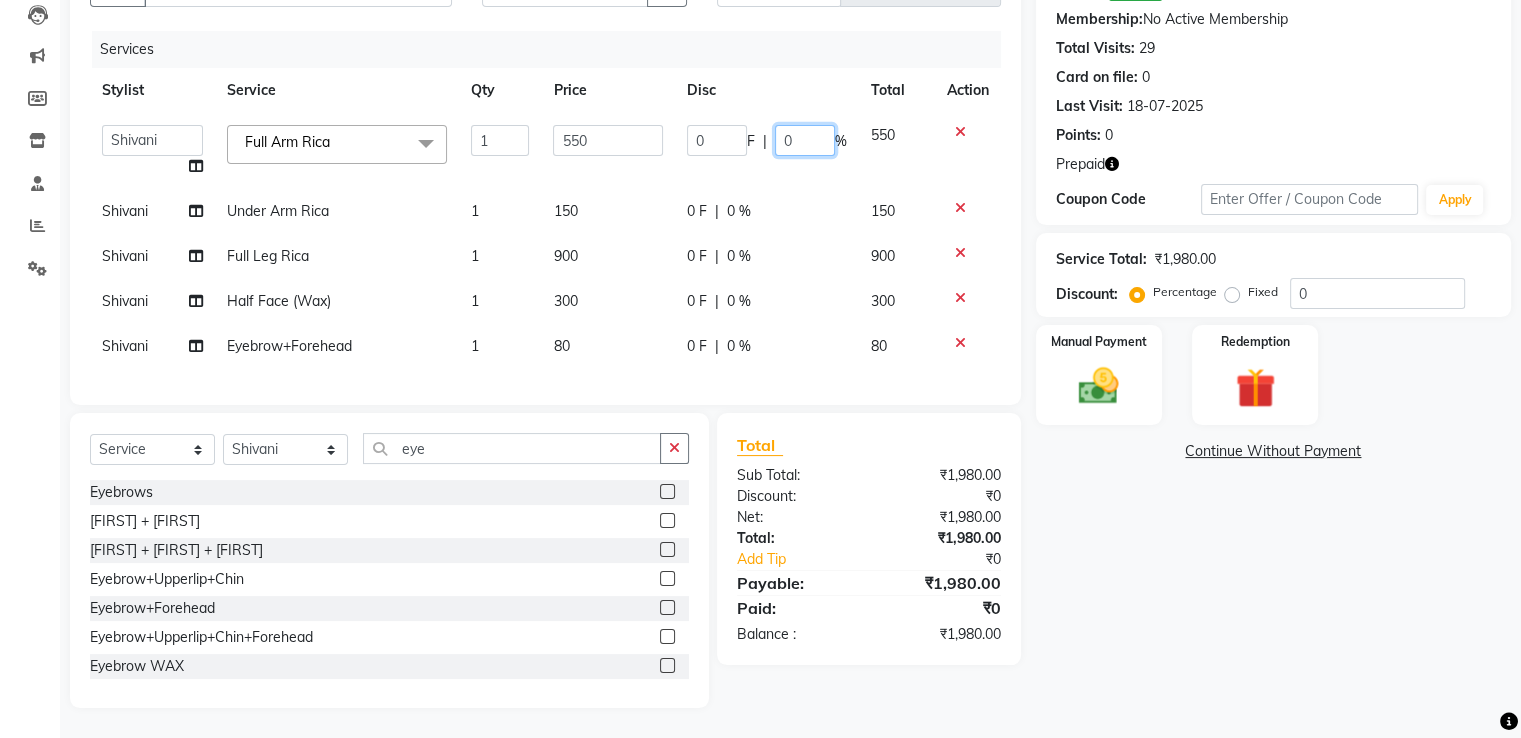 click on "0" 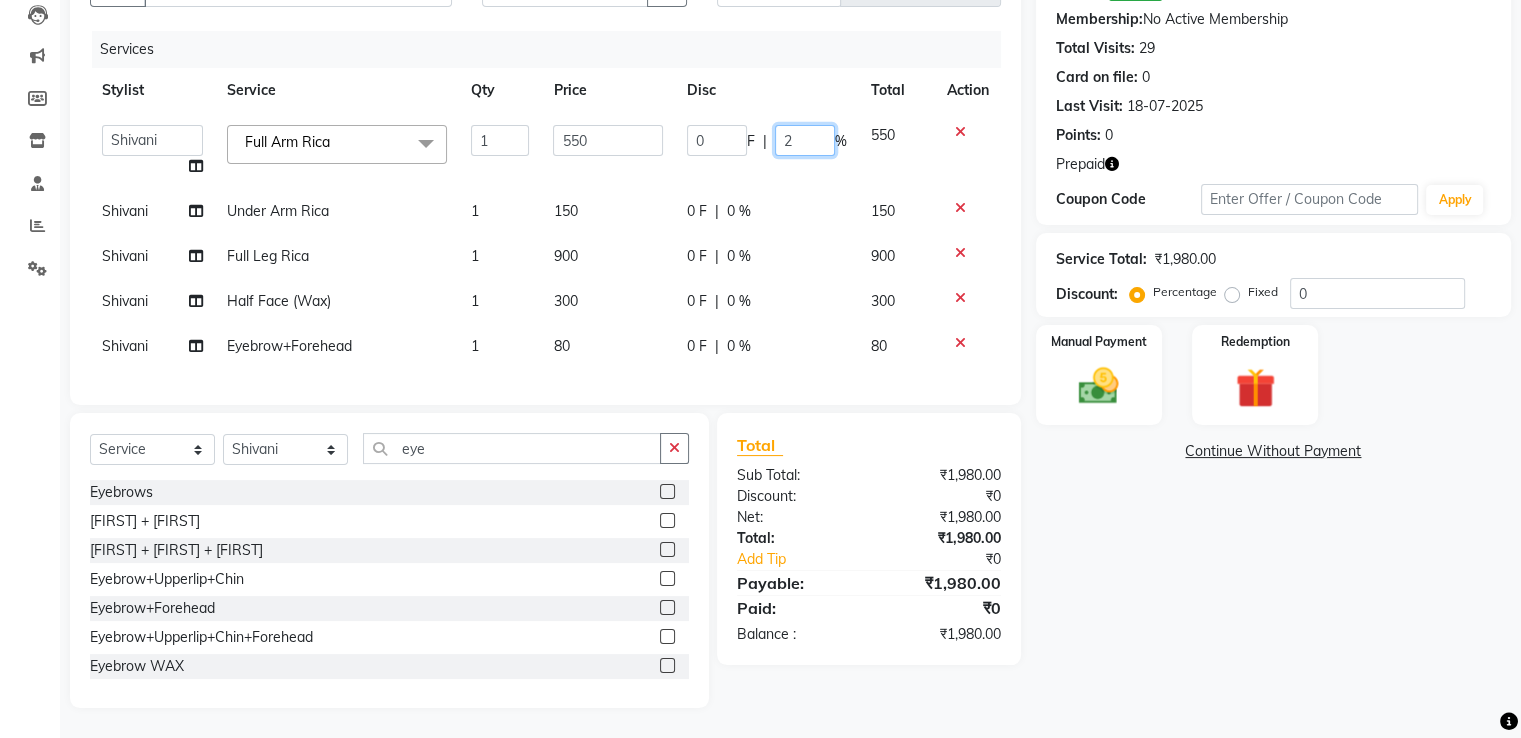 type on "20" 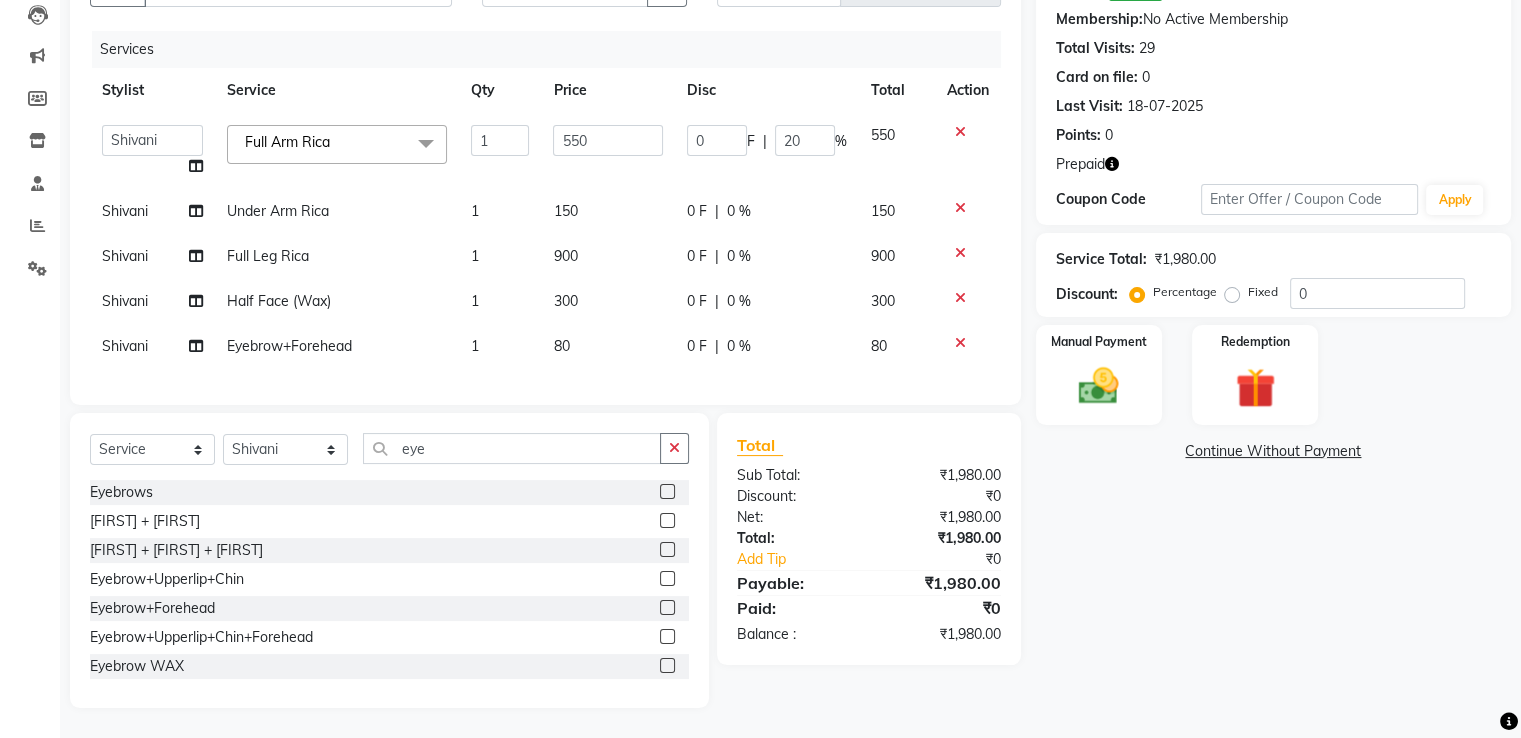 click on "[FIRST]   [FIRST]   Front Desk   [FIRST]   [FIRST]   [FIRST]   [FIRST]   [FIRST]   [FIRST]    Full Arm Rica  x Shave (Regular) Shave (Advance)  Beard Trimming  Beard Styling (Regular) Beard Styling (Advance)  Beard Setting (New Style)  Long Beard Setting  Beard Spa Beard Color Haircut+Beard trimming Haircut+Shave Men399 Haircut + Schwazkpf Hairspa Pampering (Men)   -   Threading Pampering (Men)   -   Face Cleansing Male Face Massage Male face Massage(Premium) Pampering (Men)   -   Chest Trimming Pampering (Men)   -   Chest Wax Pampering (Men)   -   Hand Trimming Pampering (Men)   -   Hand Wax  face Scrub Hair Scrub Half Back Trimming Full Front Rica (Men)    Upperlip threading   Chin threading   Forehead threading  Side Lock threading  Eyebrows   Full Face threading Half Face (Thread) Eyebrow + Upperlip Eyebrow + Upperlip + Forehead Lower Lip Eyebrow+Upperlip+Chin Eyebrow+Forehead Eyebrow+Upperlip+Chin+Forehead Side Lock Extra Threading  Upperlip WAX Chin WAX Forehead WAX  Side Lock WAX Nose Wax" 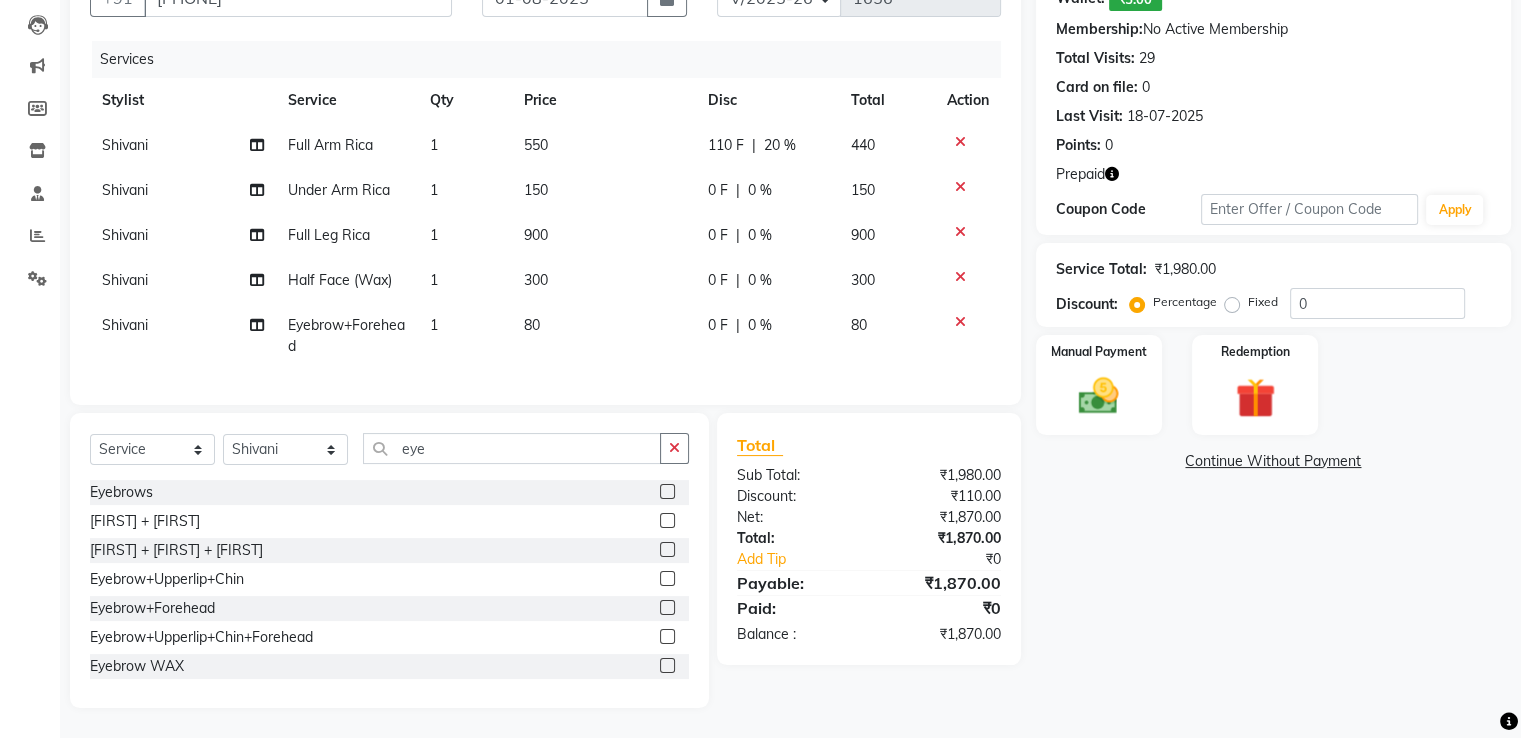 click on "0 %" 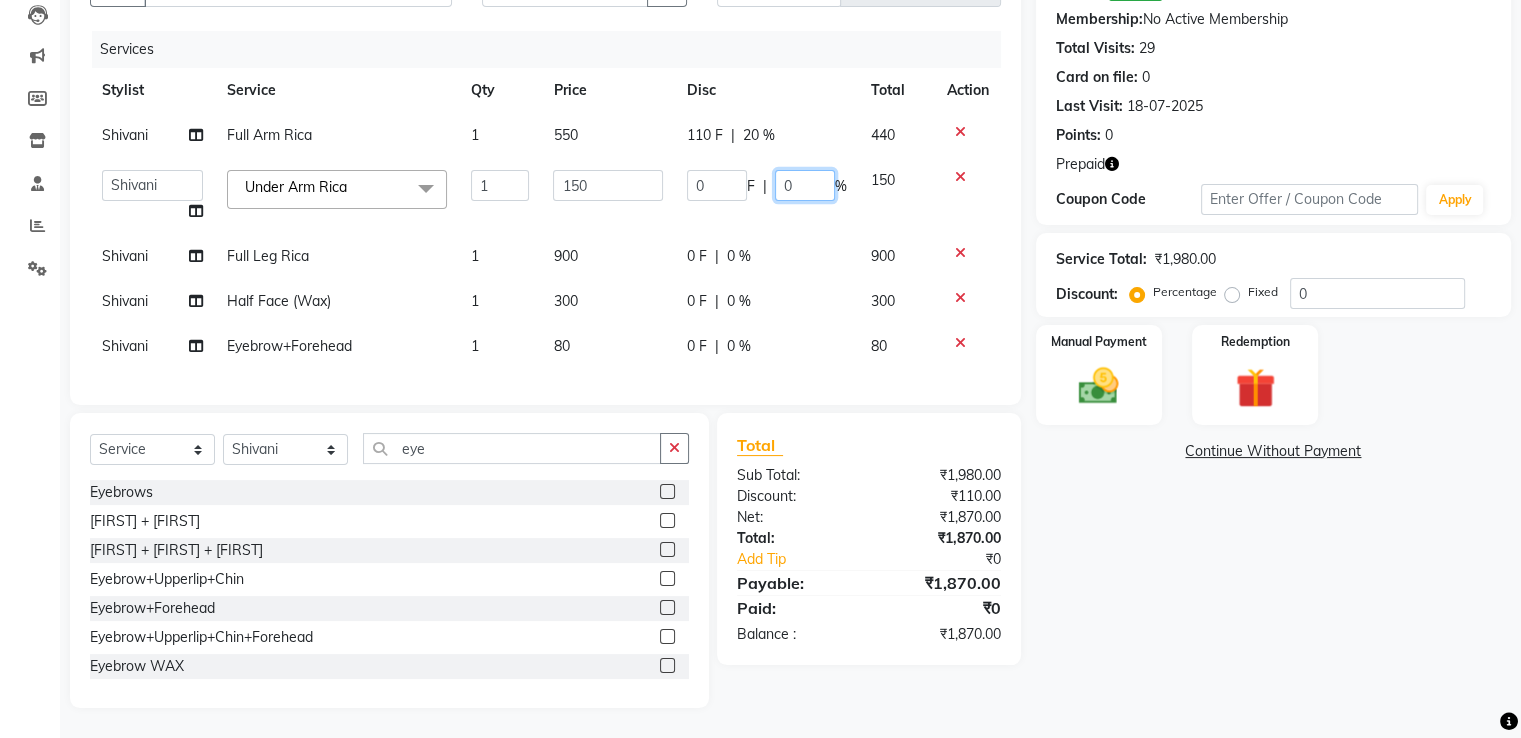 click on "0" 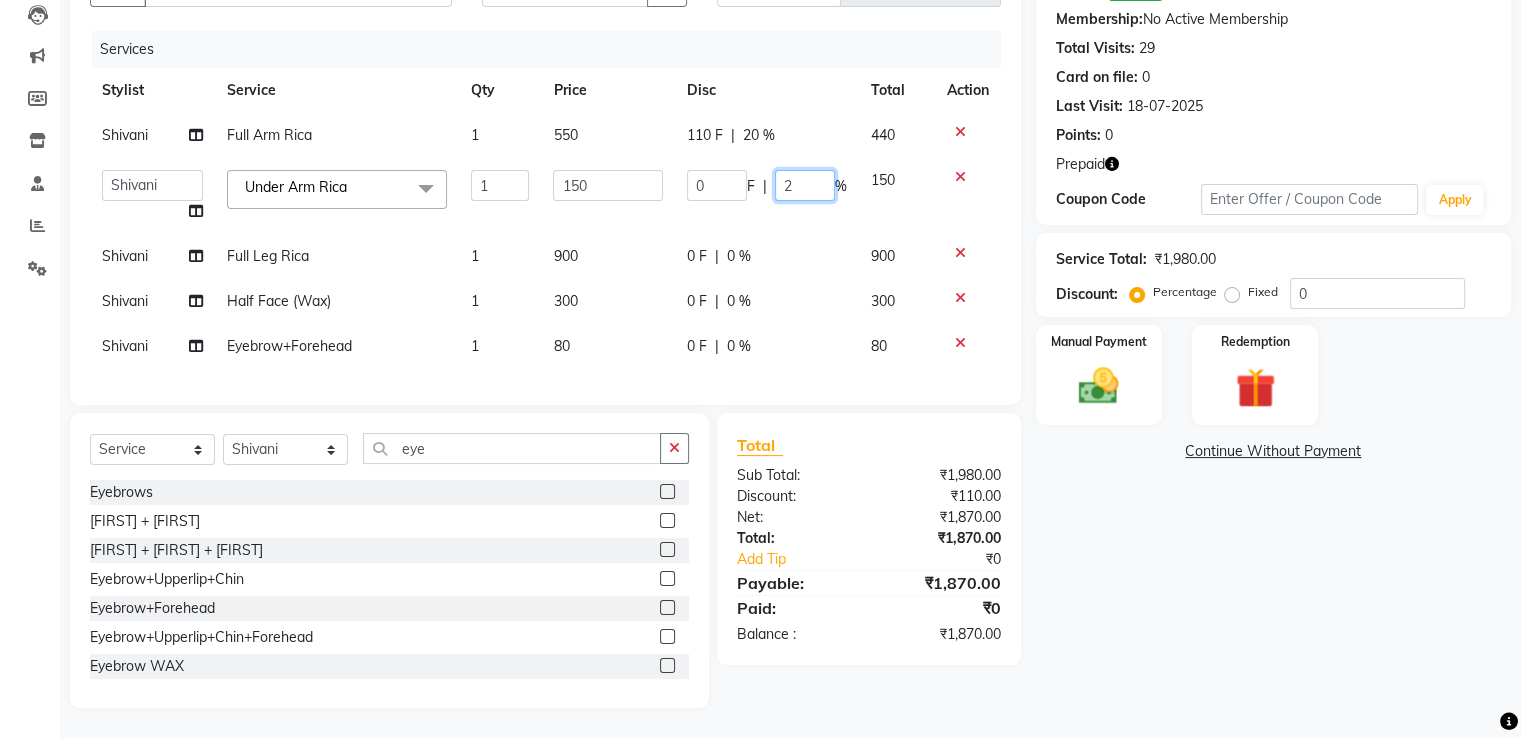 type on "20" 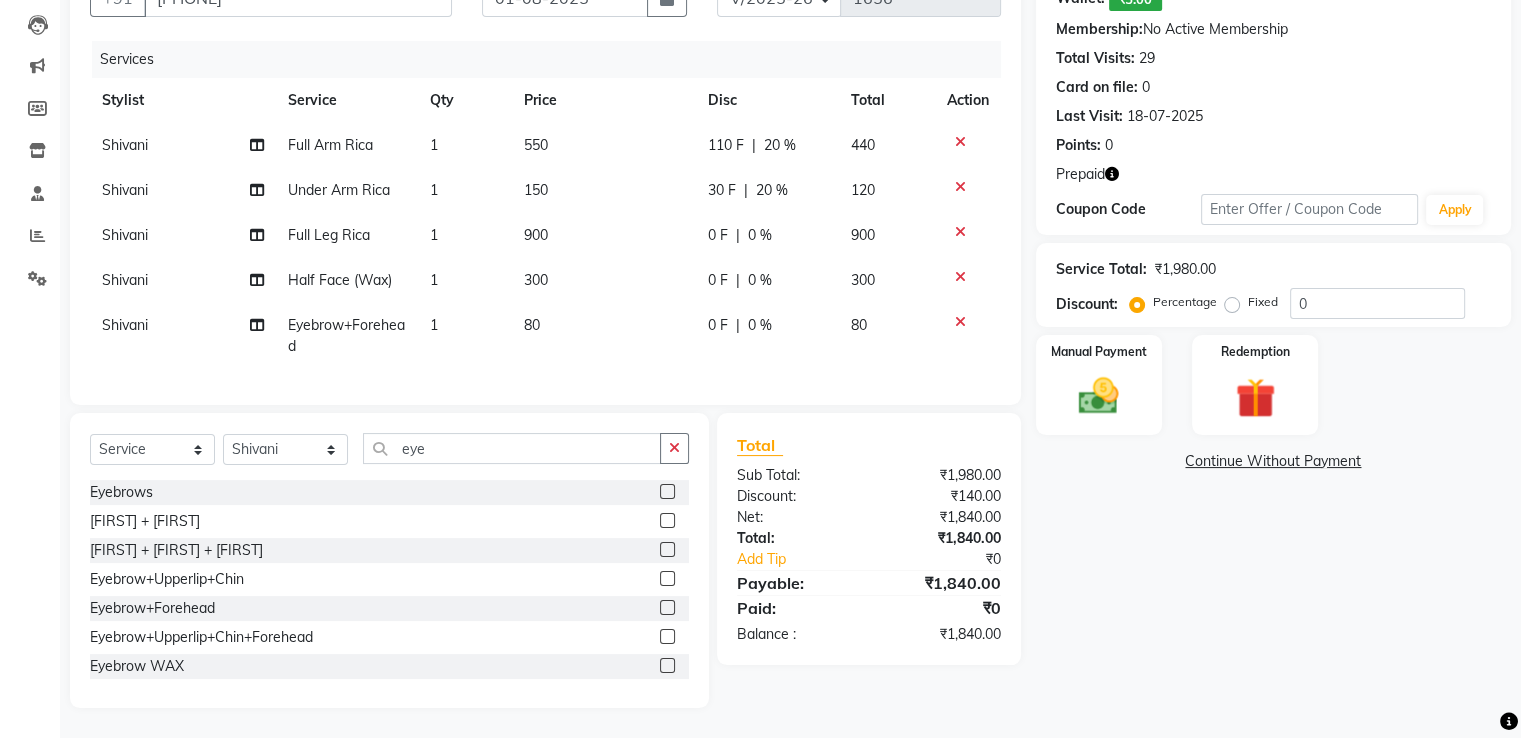 drag, startPoint x: 817, startPoint y: 237, endPoint x: 770, endPoint y: 222, distance: 49.335587 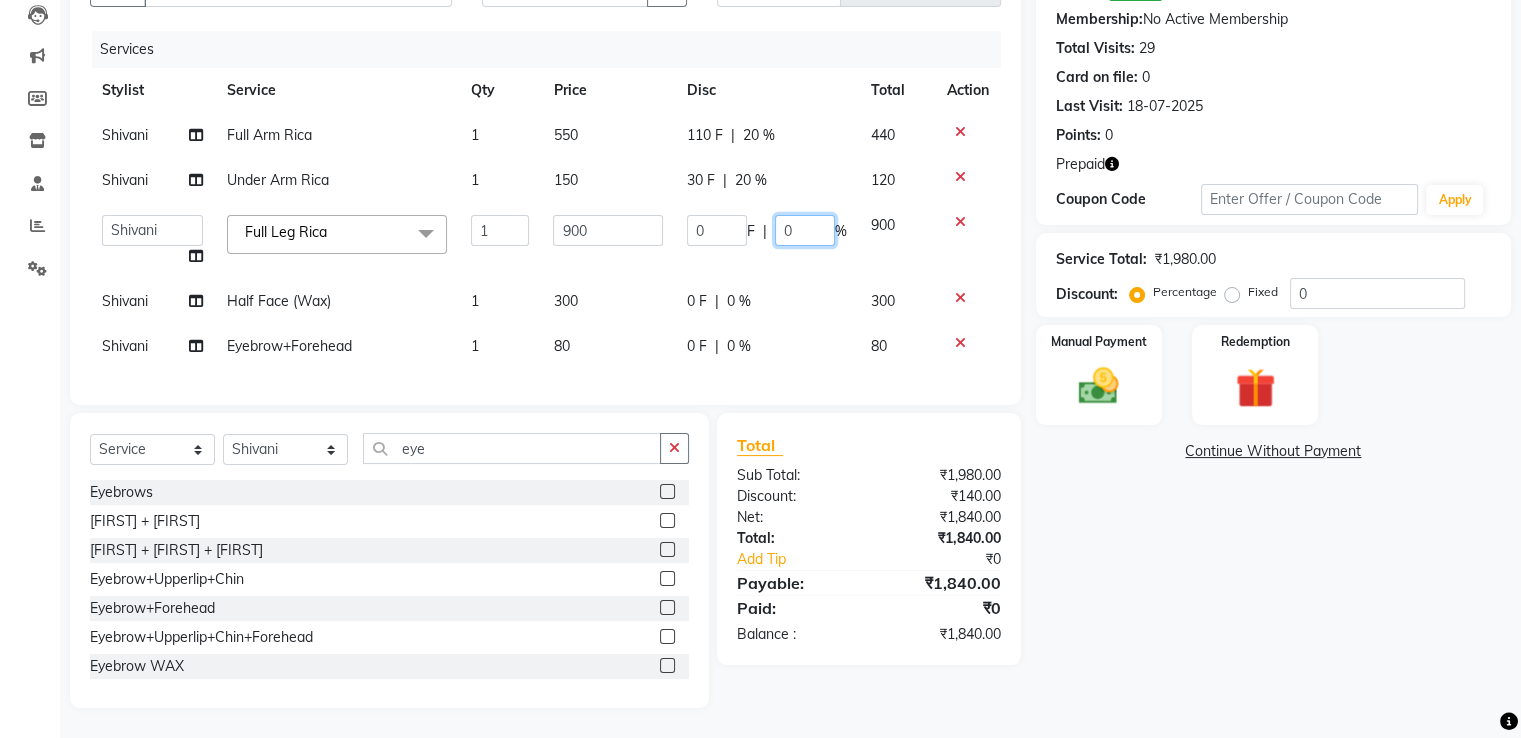 click on "0" 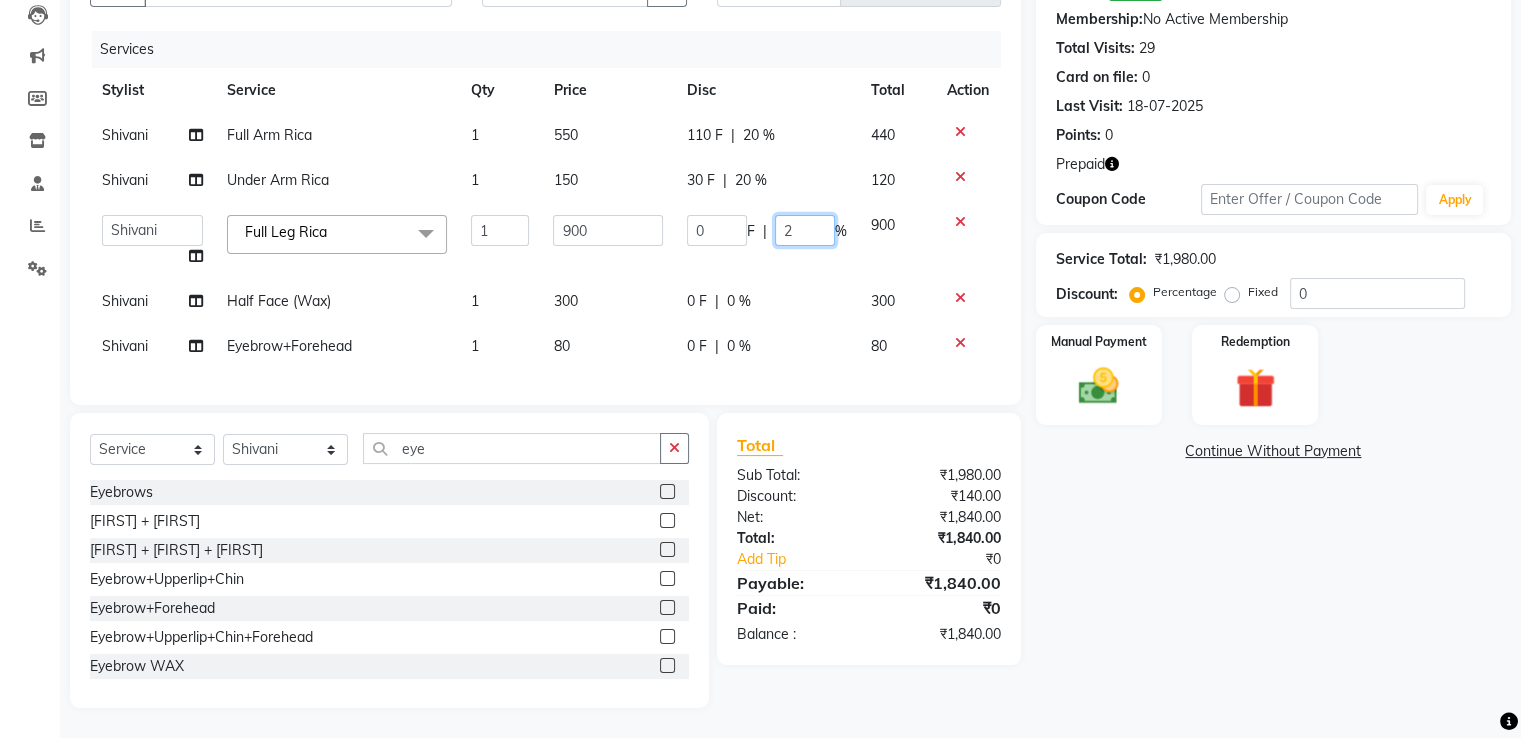 type on "20" 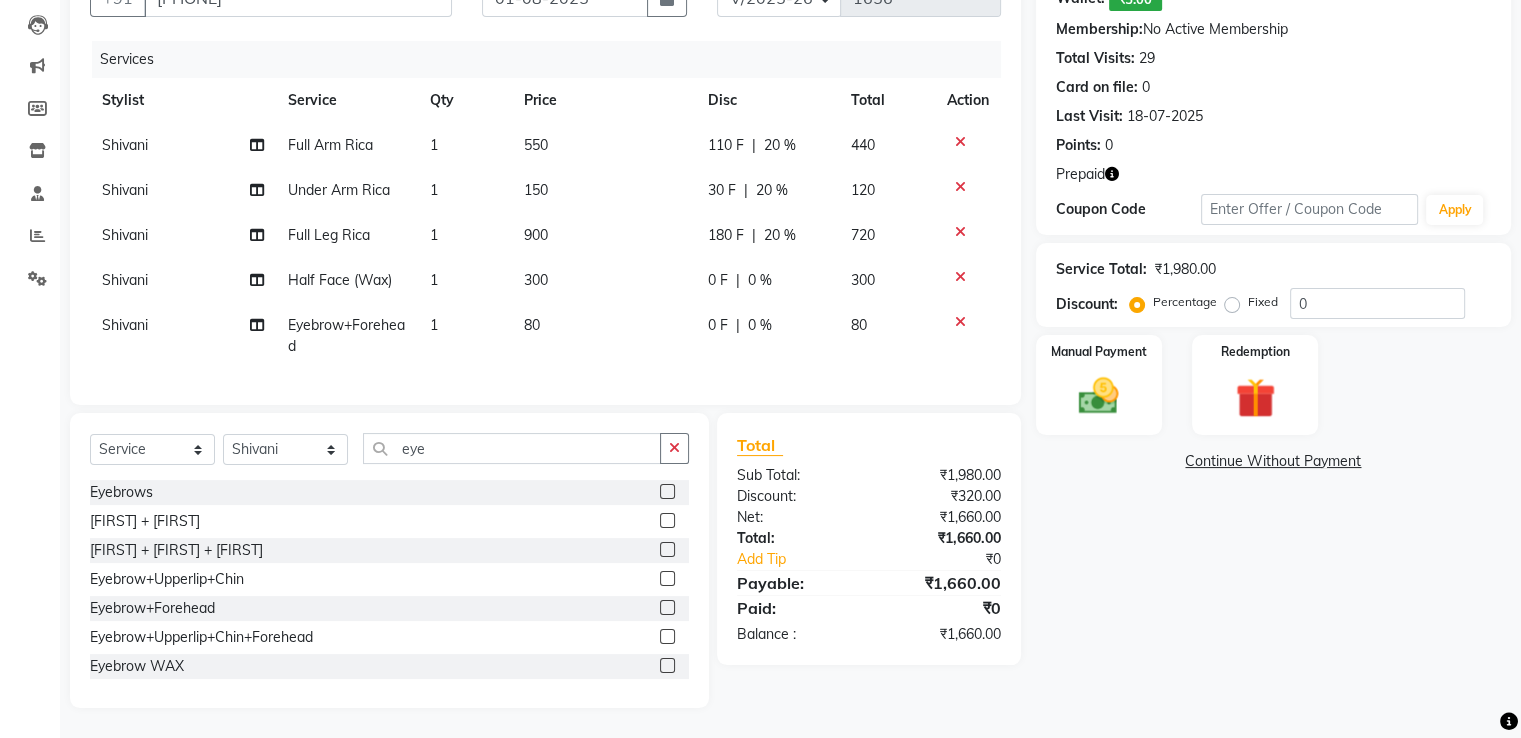 drag, startPoint x: 832, startPoint y: 286, endPoint x: 760, endPoint y: 349, distance: 95.67131 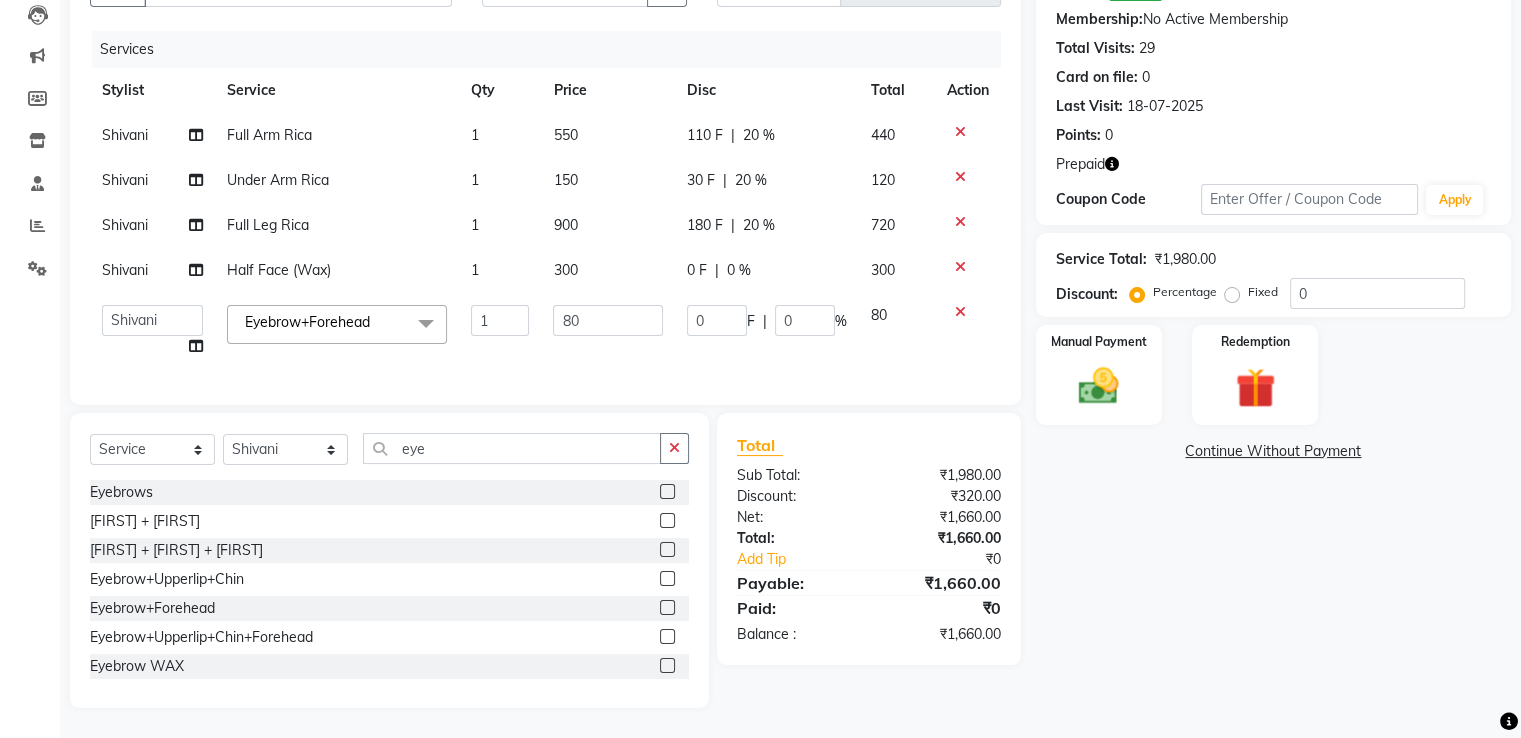 scroll, scrollTop: 233, scrollLeft: 0, axis: vertical 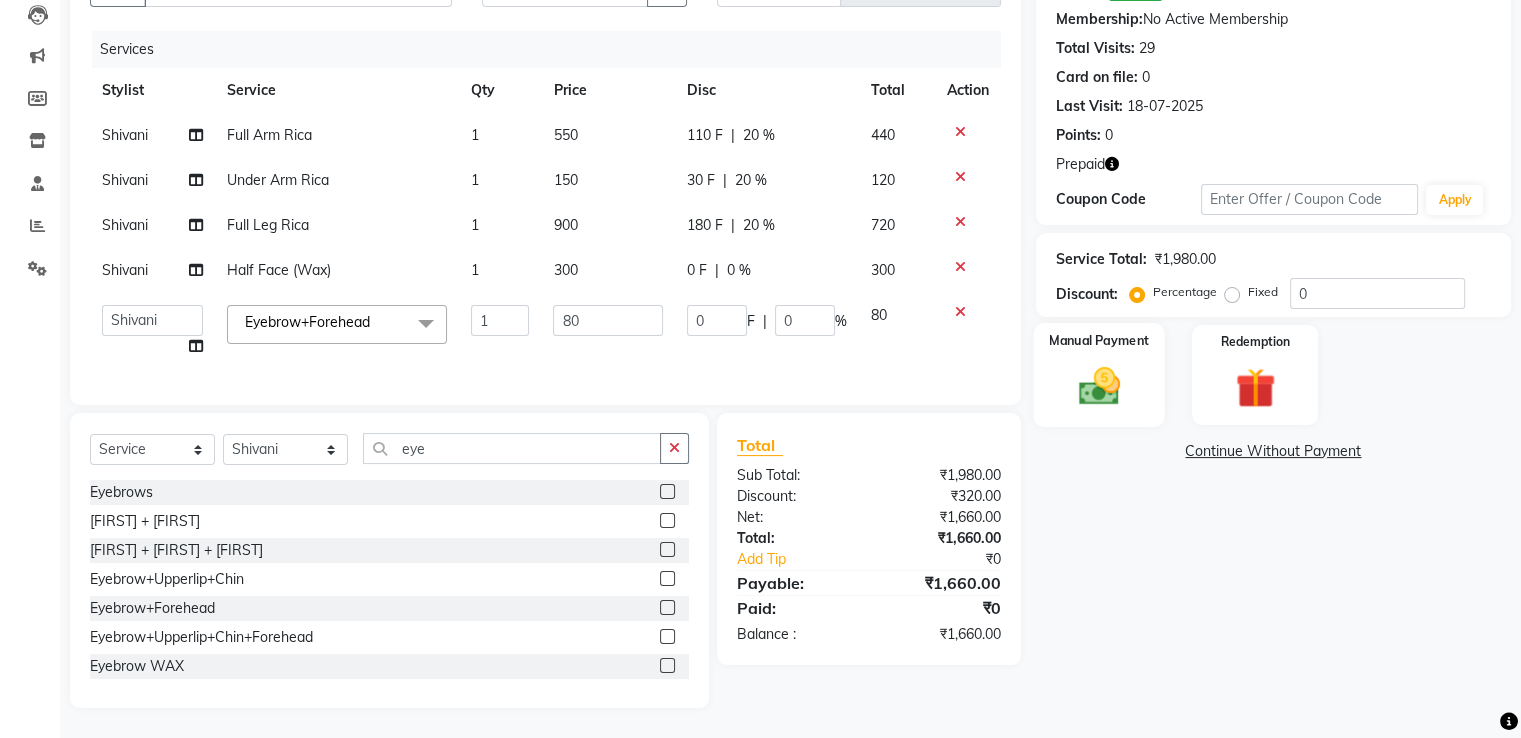 click on "Manual Payment" 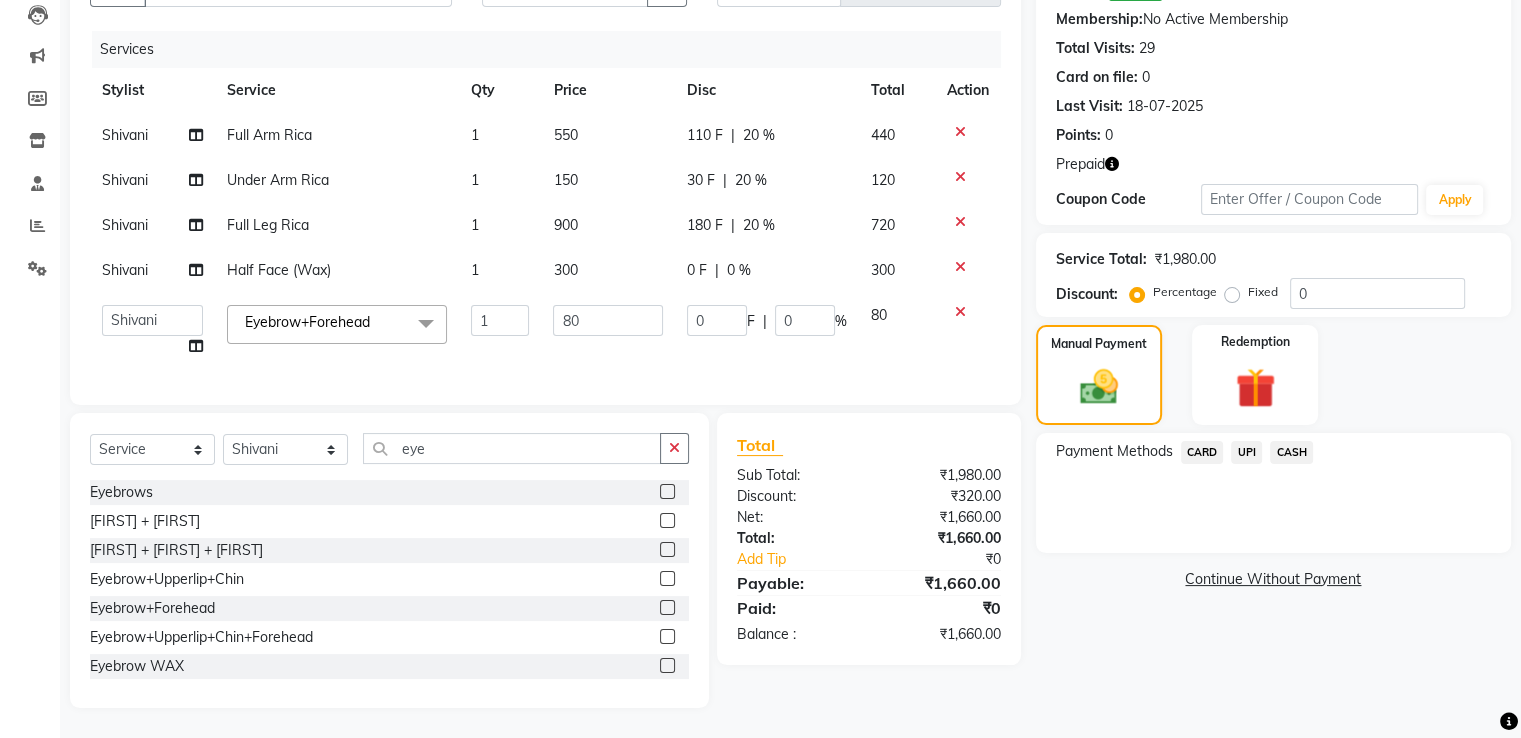 click on "CASH" 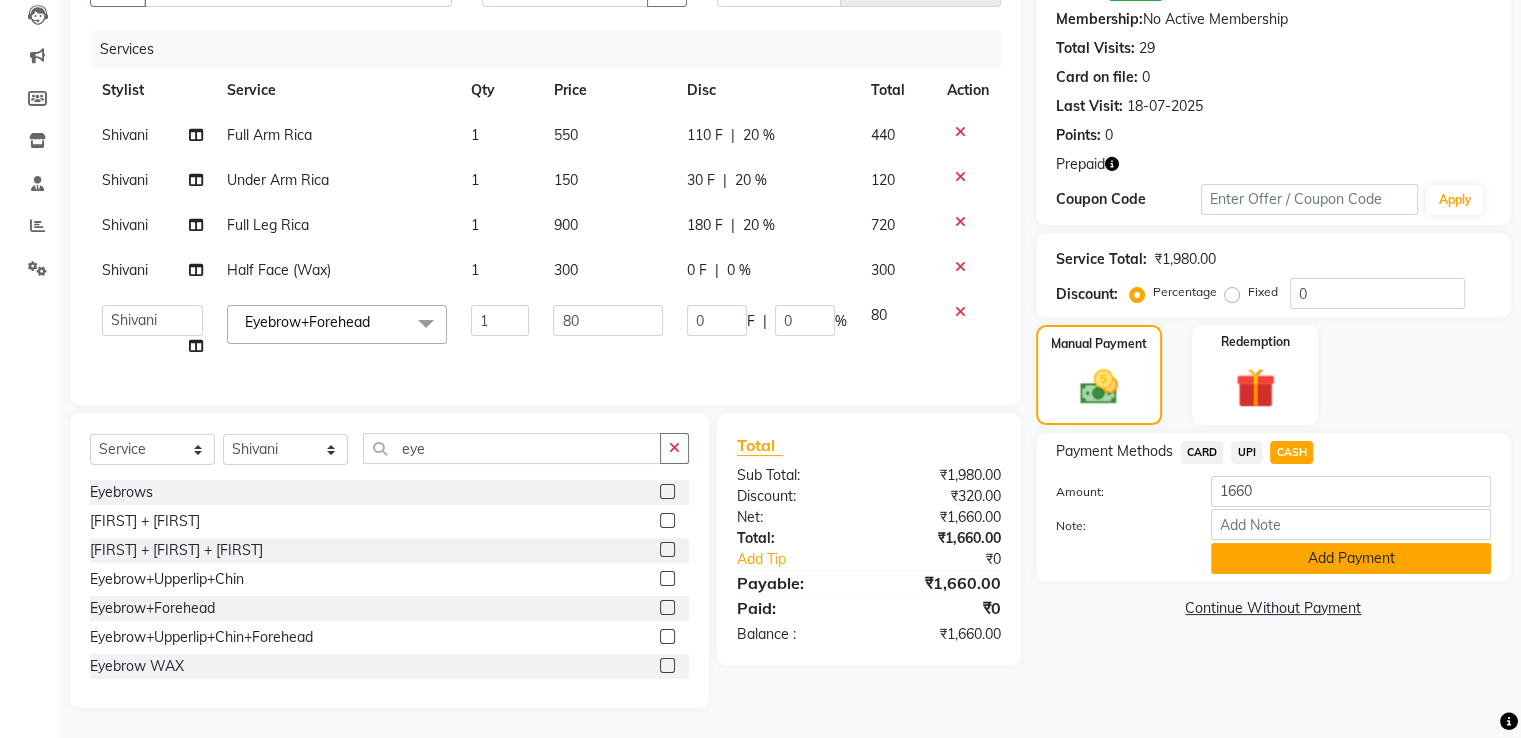 click on "Add Payment" 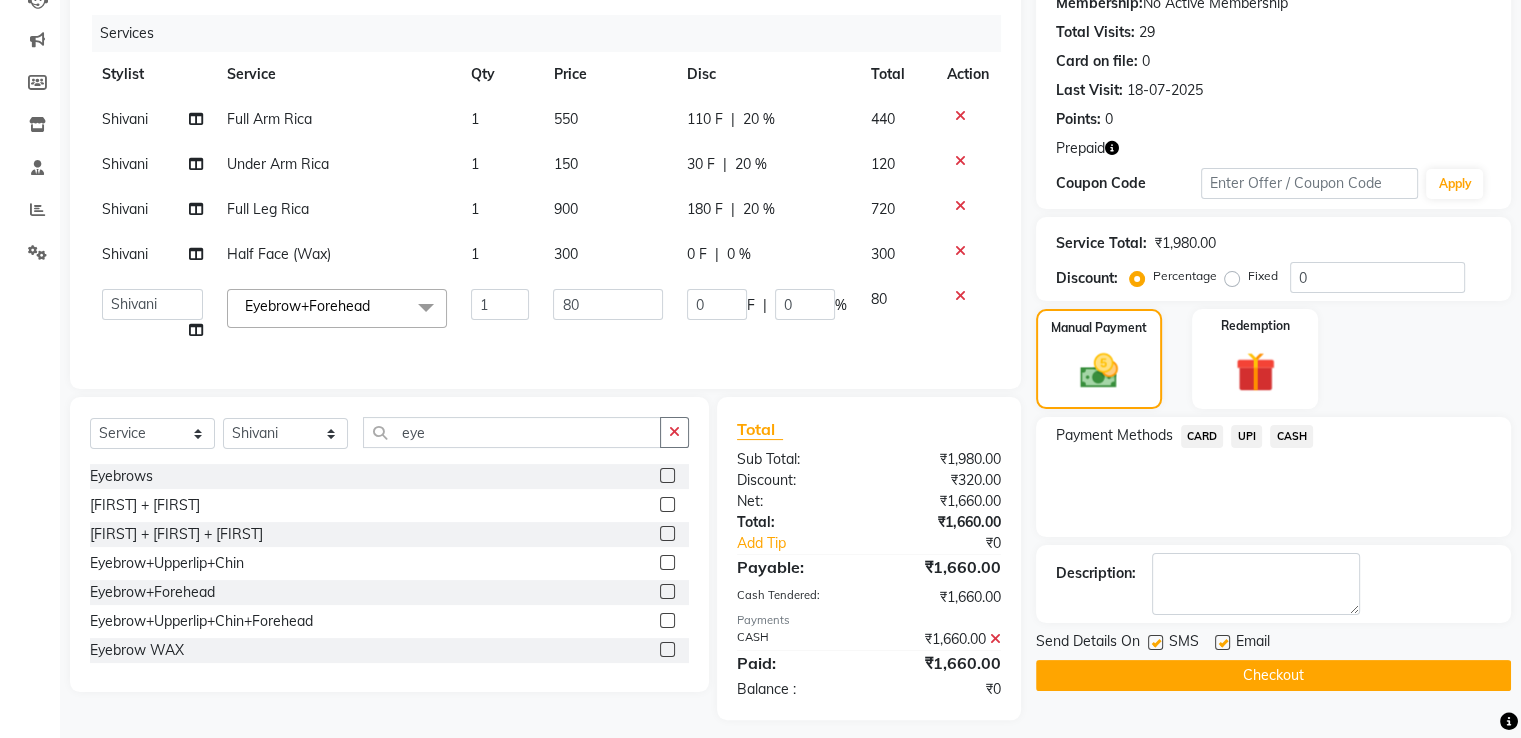 scroll, scrollTop: 260, scrollLeft: 0, axis: vertical 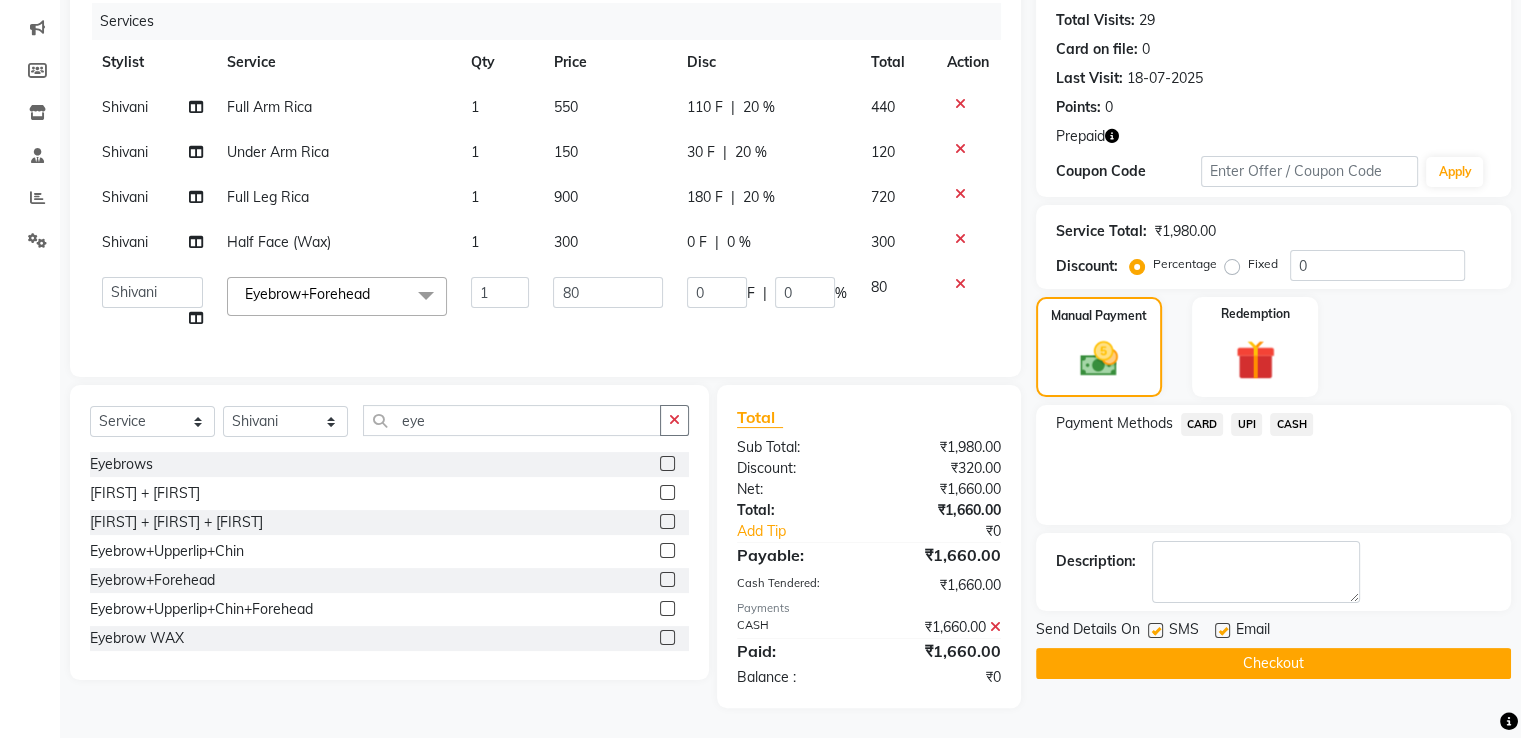 click on "Checkout" 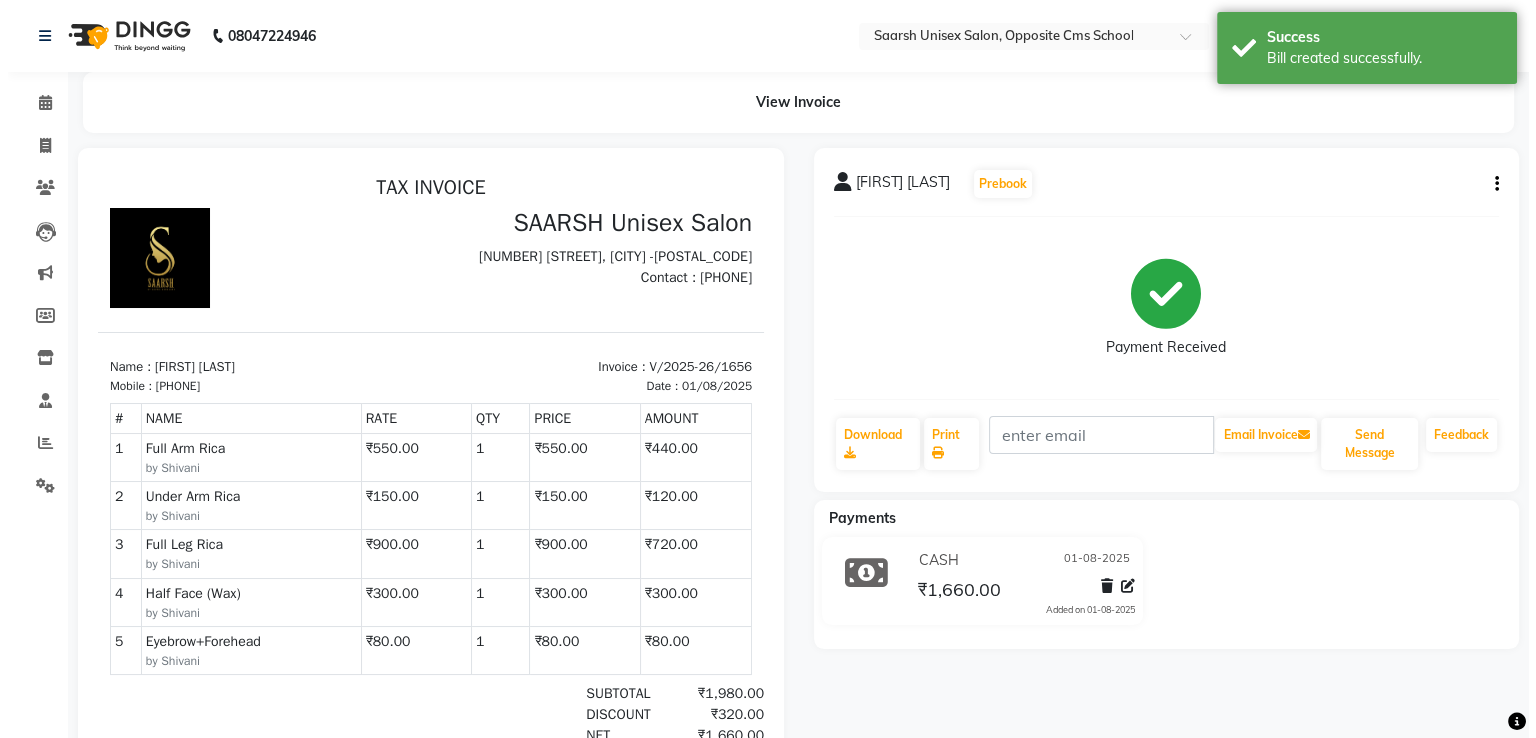 scroll, scrollTop: 0, scrollLeft: 0, axis: both 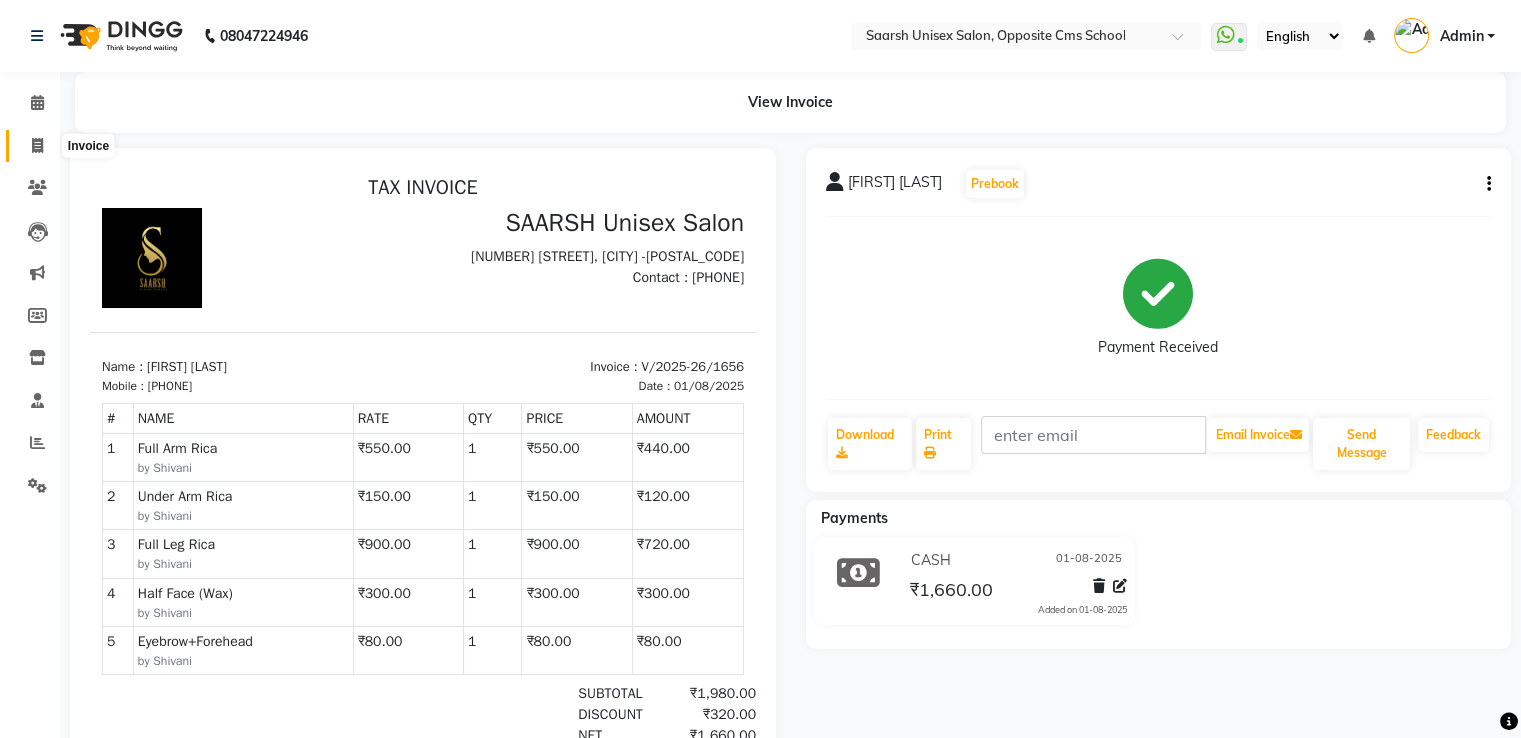 click 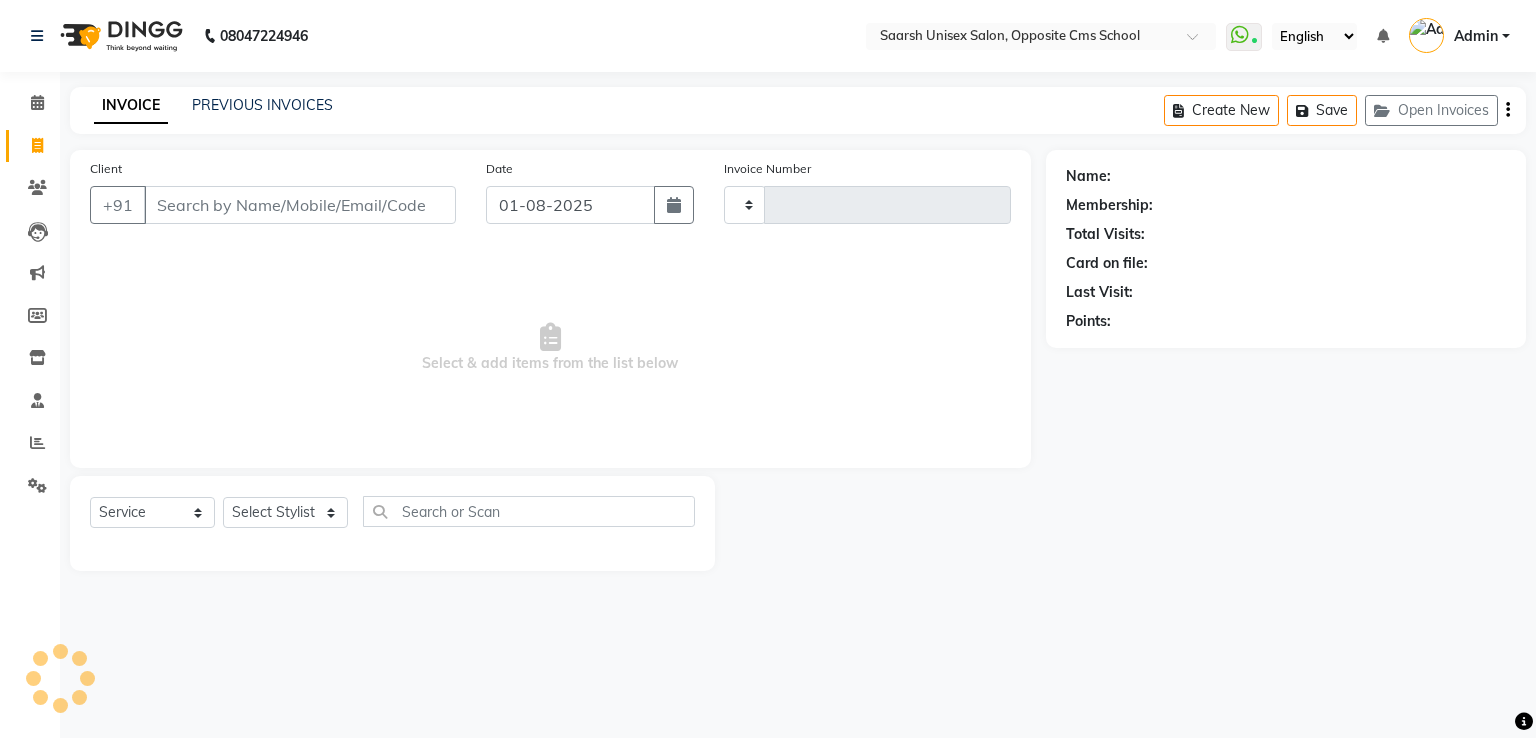 click on "Client" at bounding box center [300, 205] 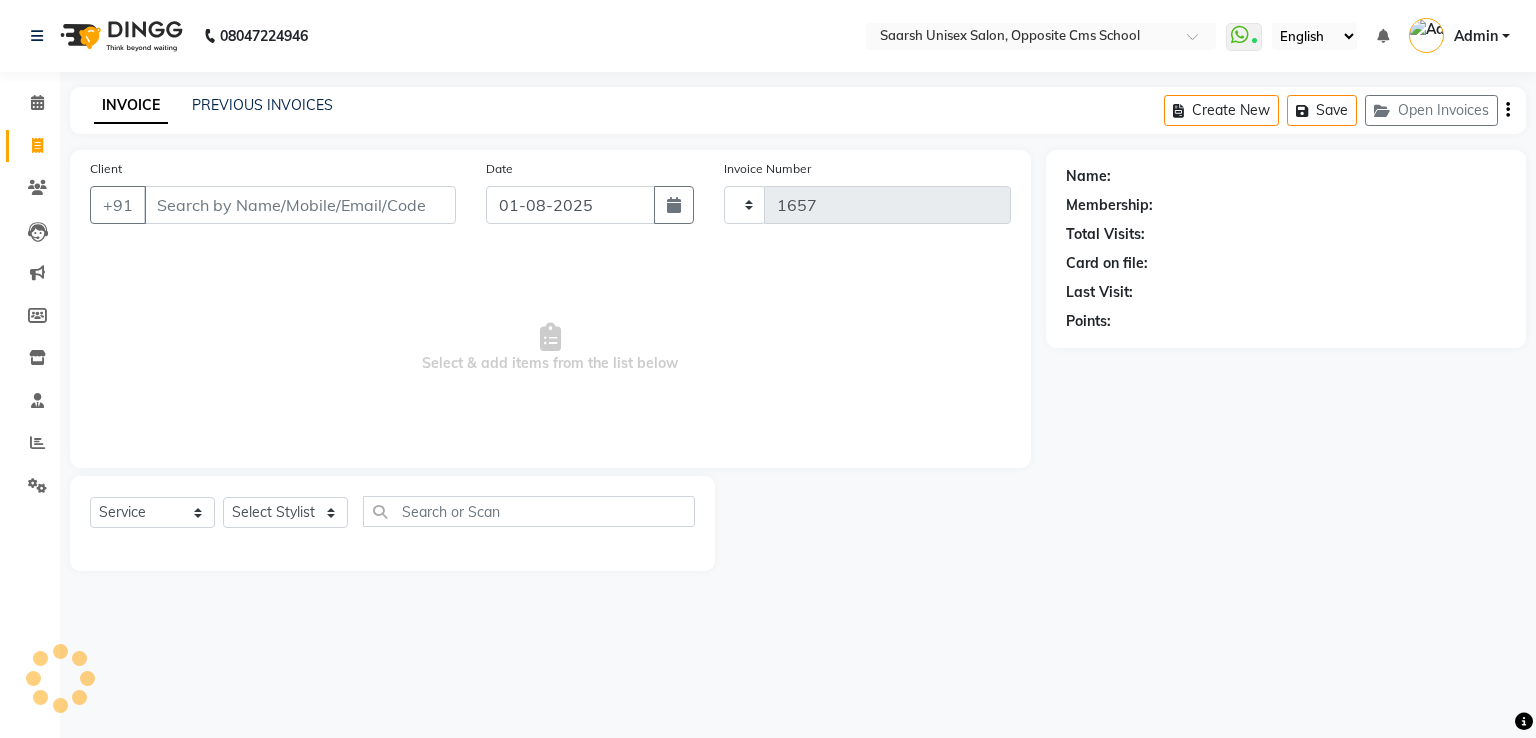 select on "3962" 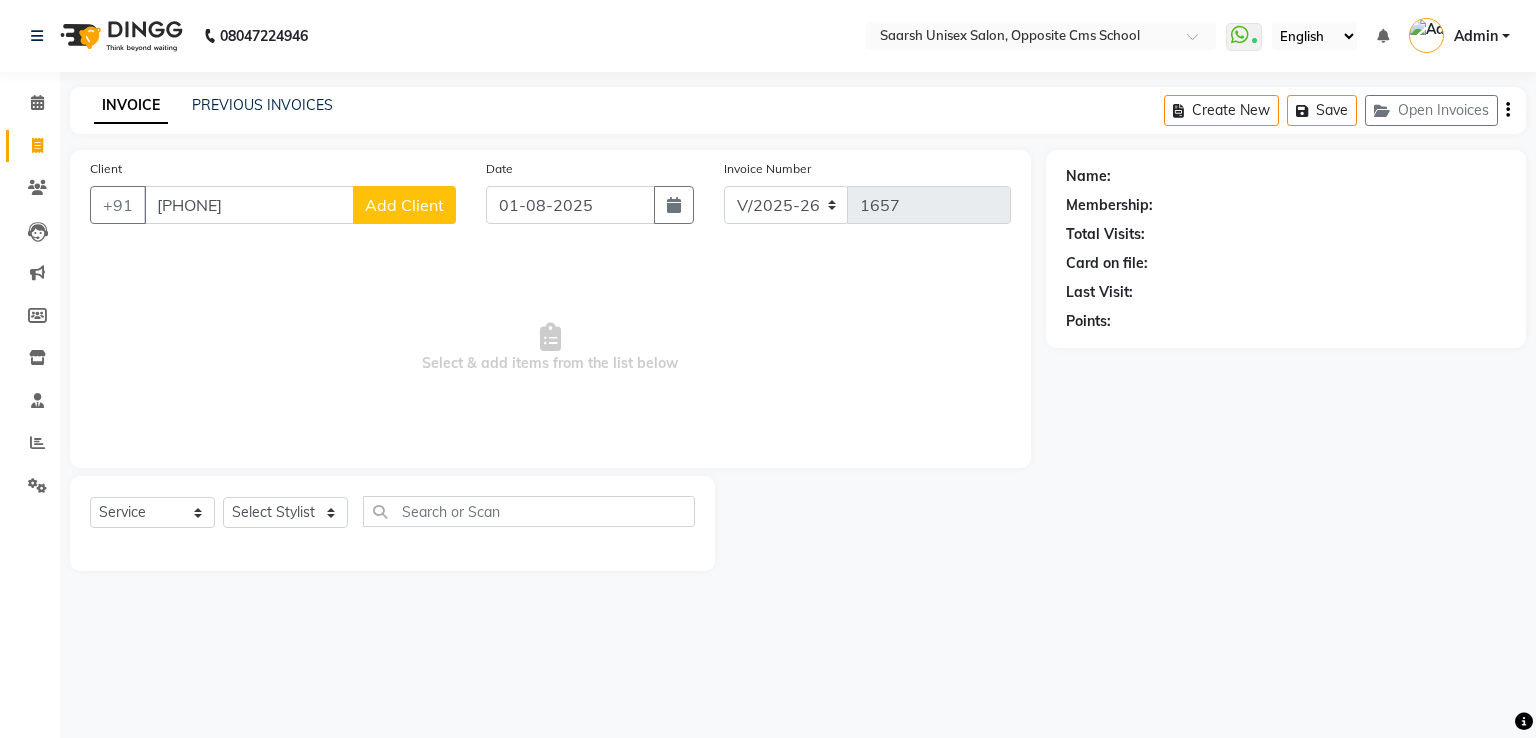type on "[PHONE]" 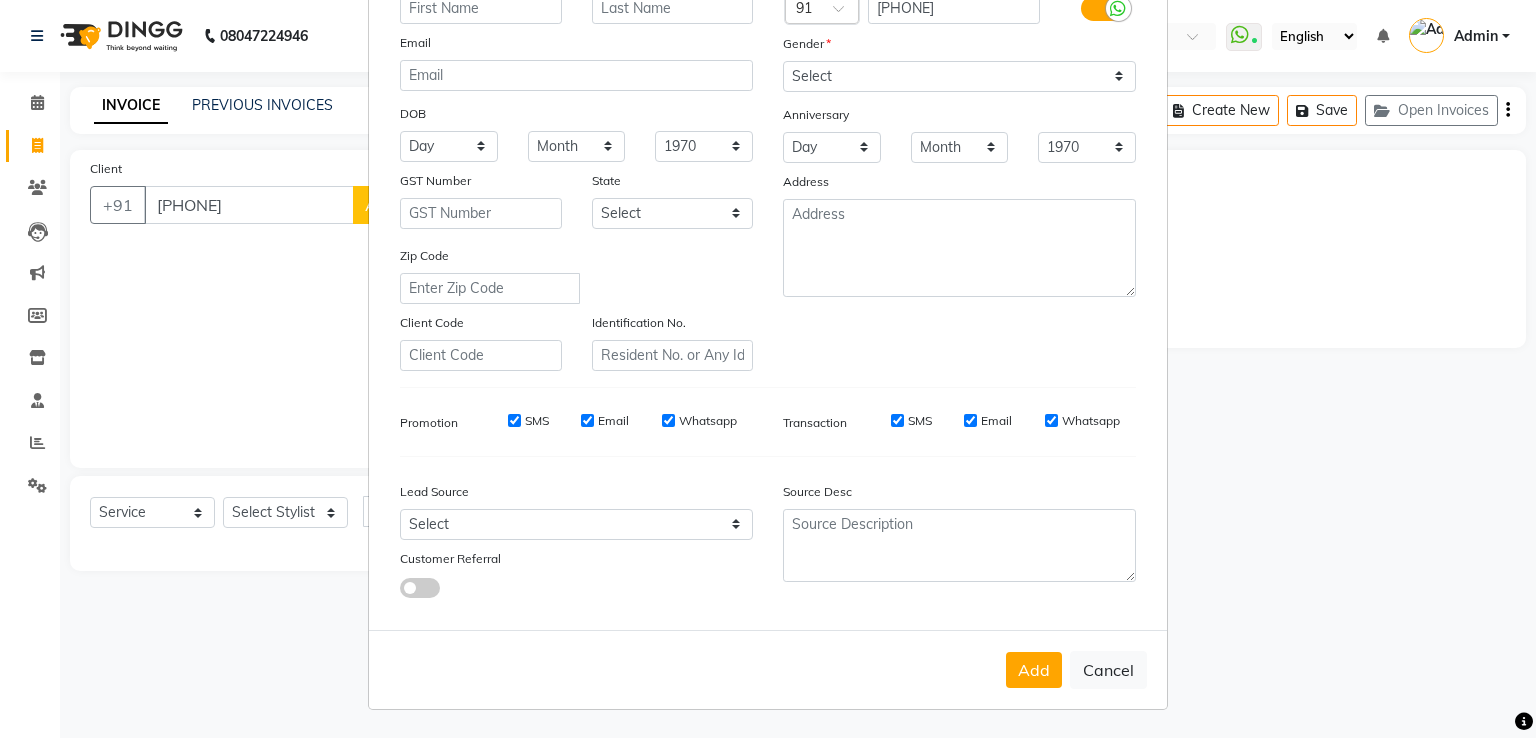 scroll, scrollTop: 195, scrollLeft: 0, axis: vertical 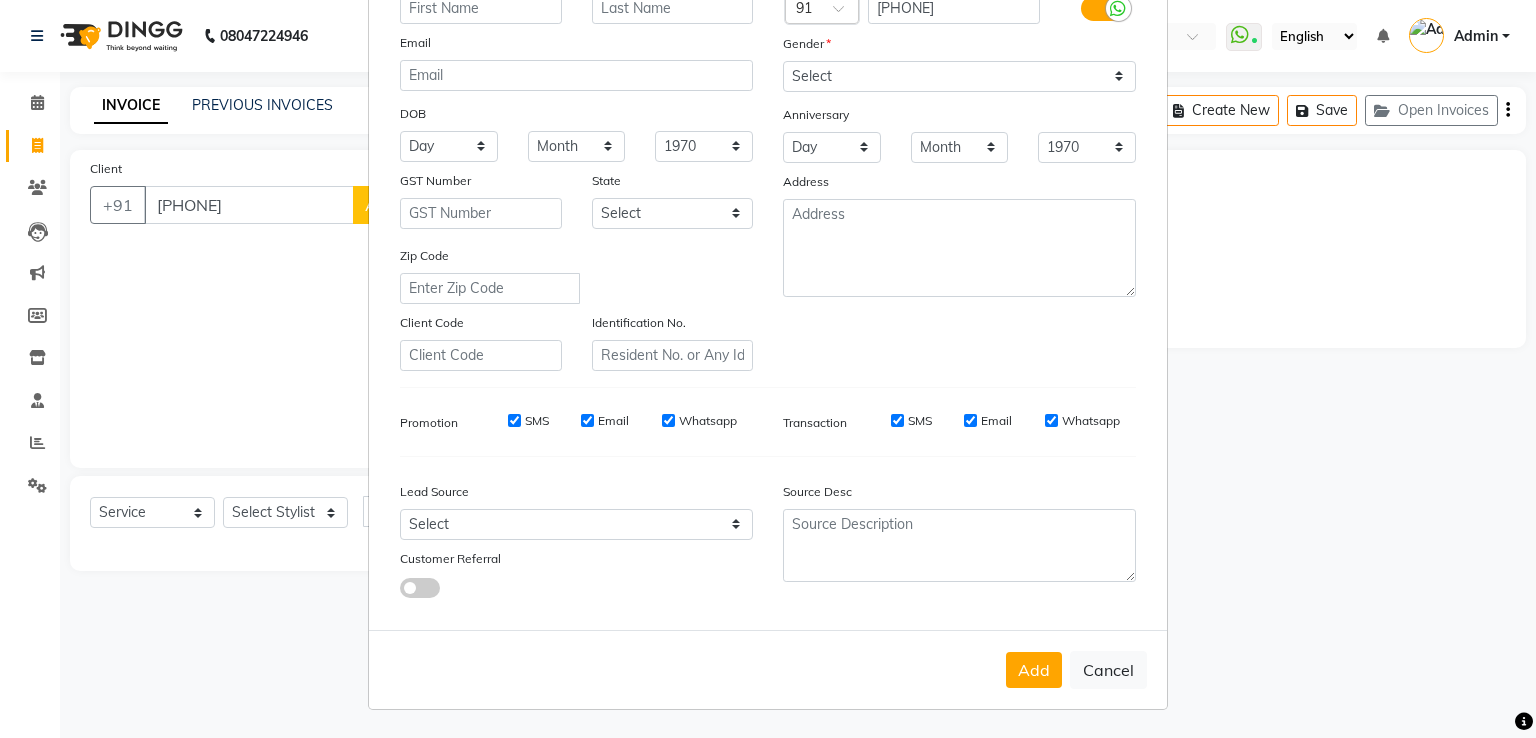 drag, startPoint x: 280, startPoint y: 198, endPoint x: 231, endPoint y: 205, distance: 49.497475 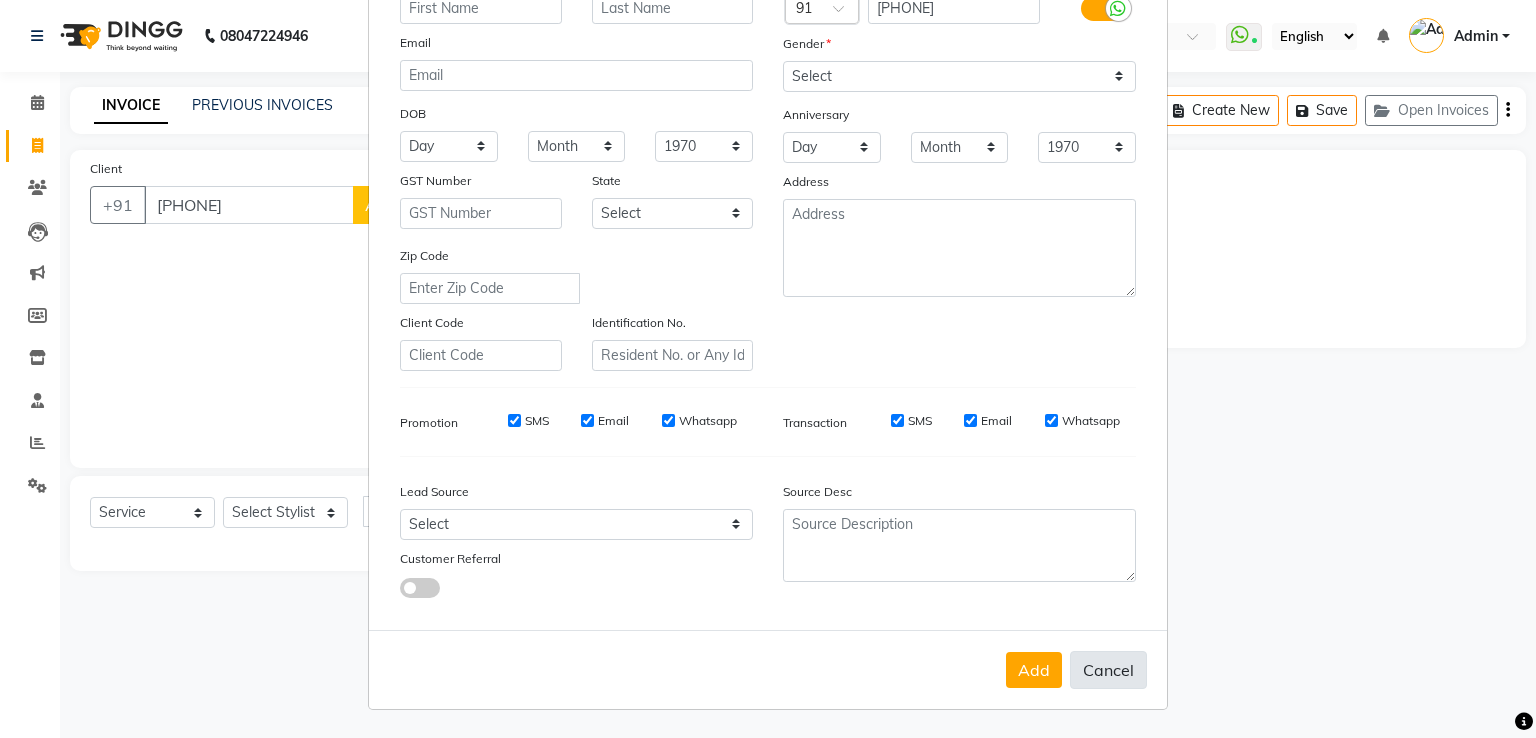 click on "Cancel" at bounding box center [1108, 670] 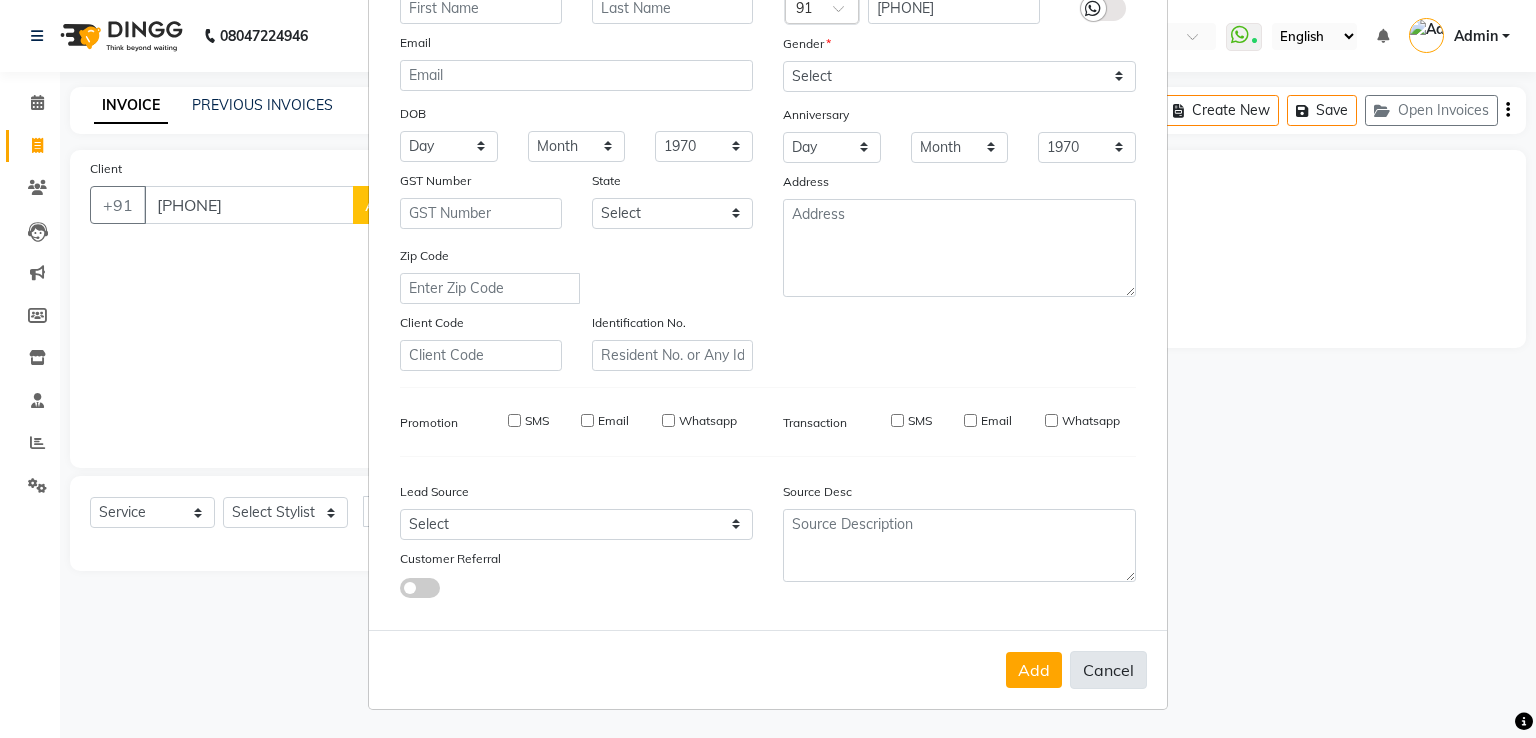 select 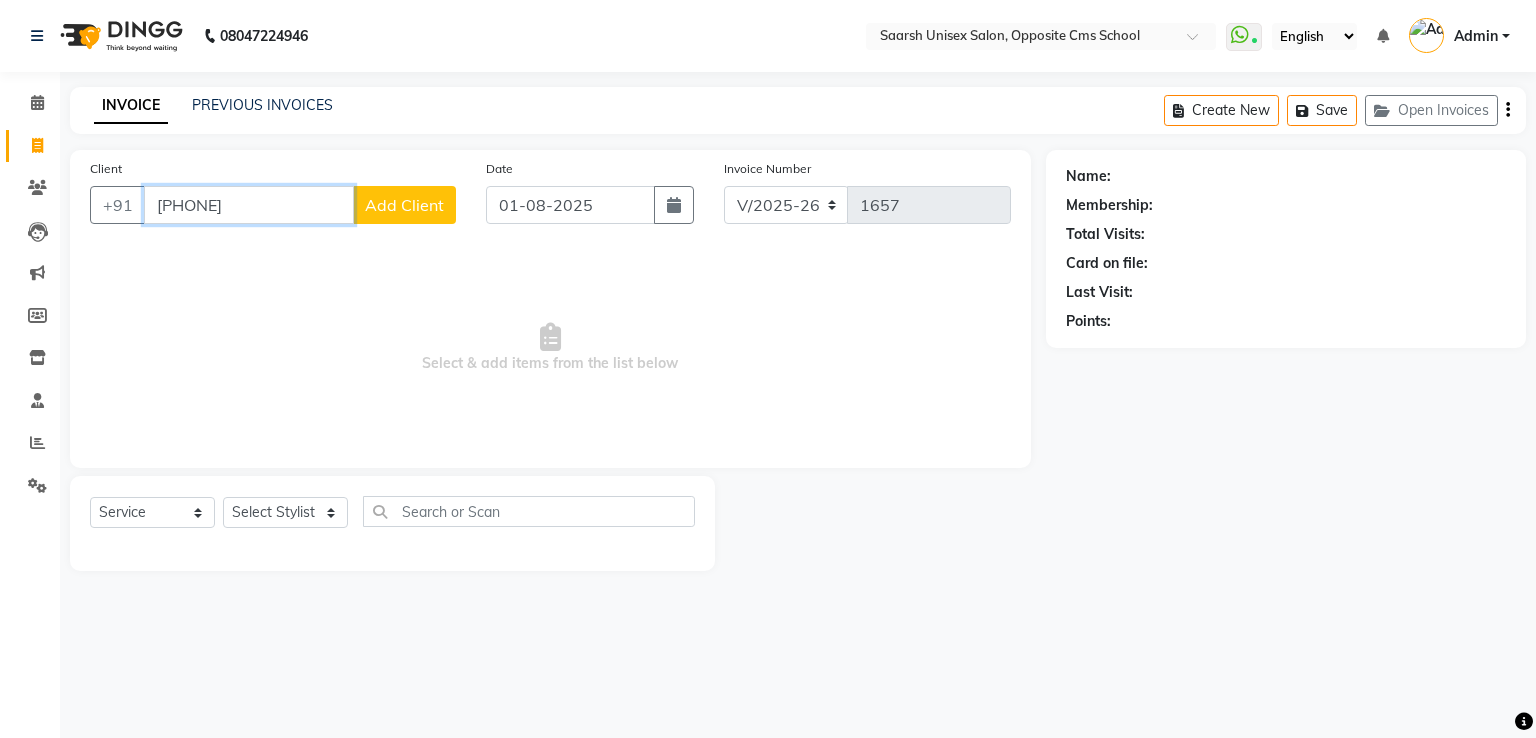 click on "[PHONE]" at bounding box center [249, 205] 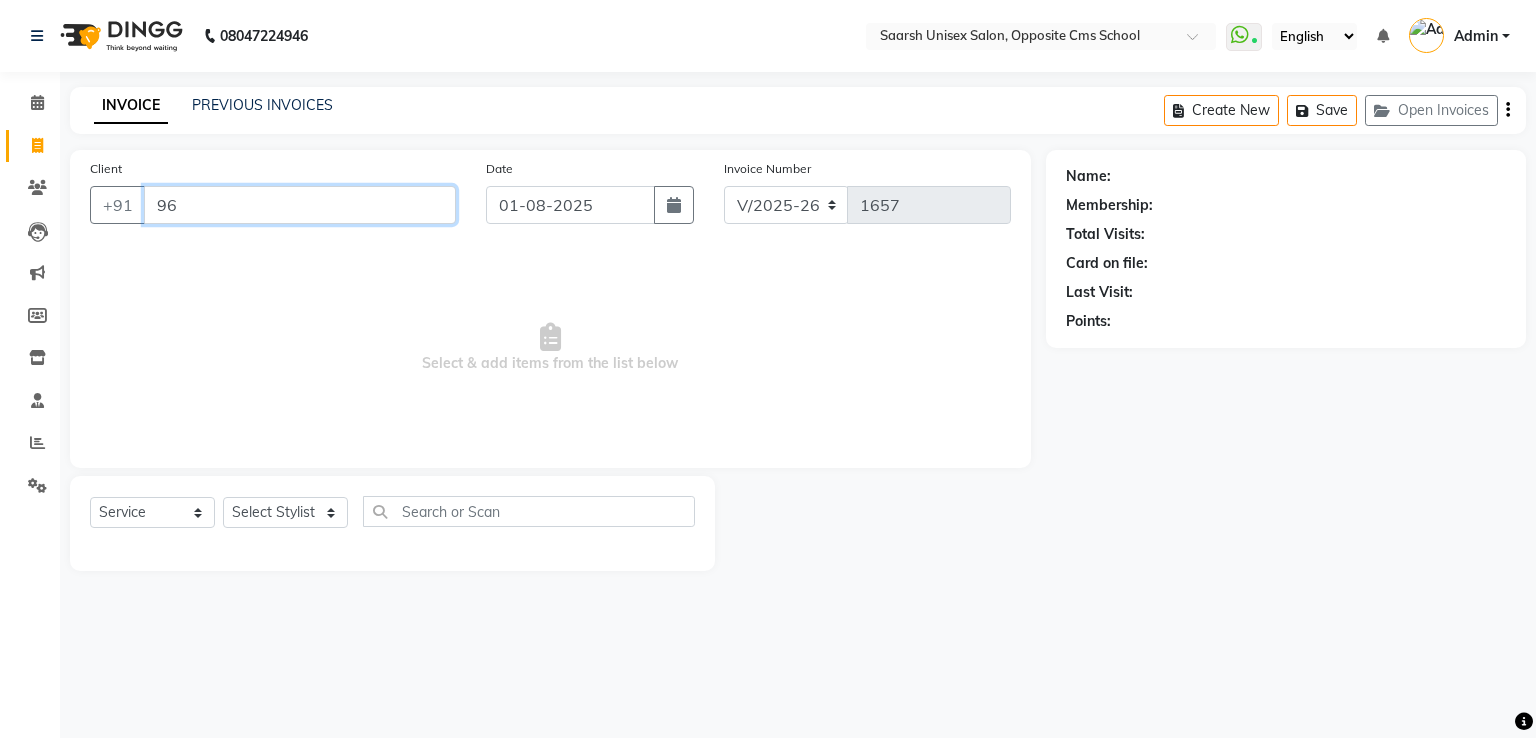 type on "9" 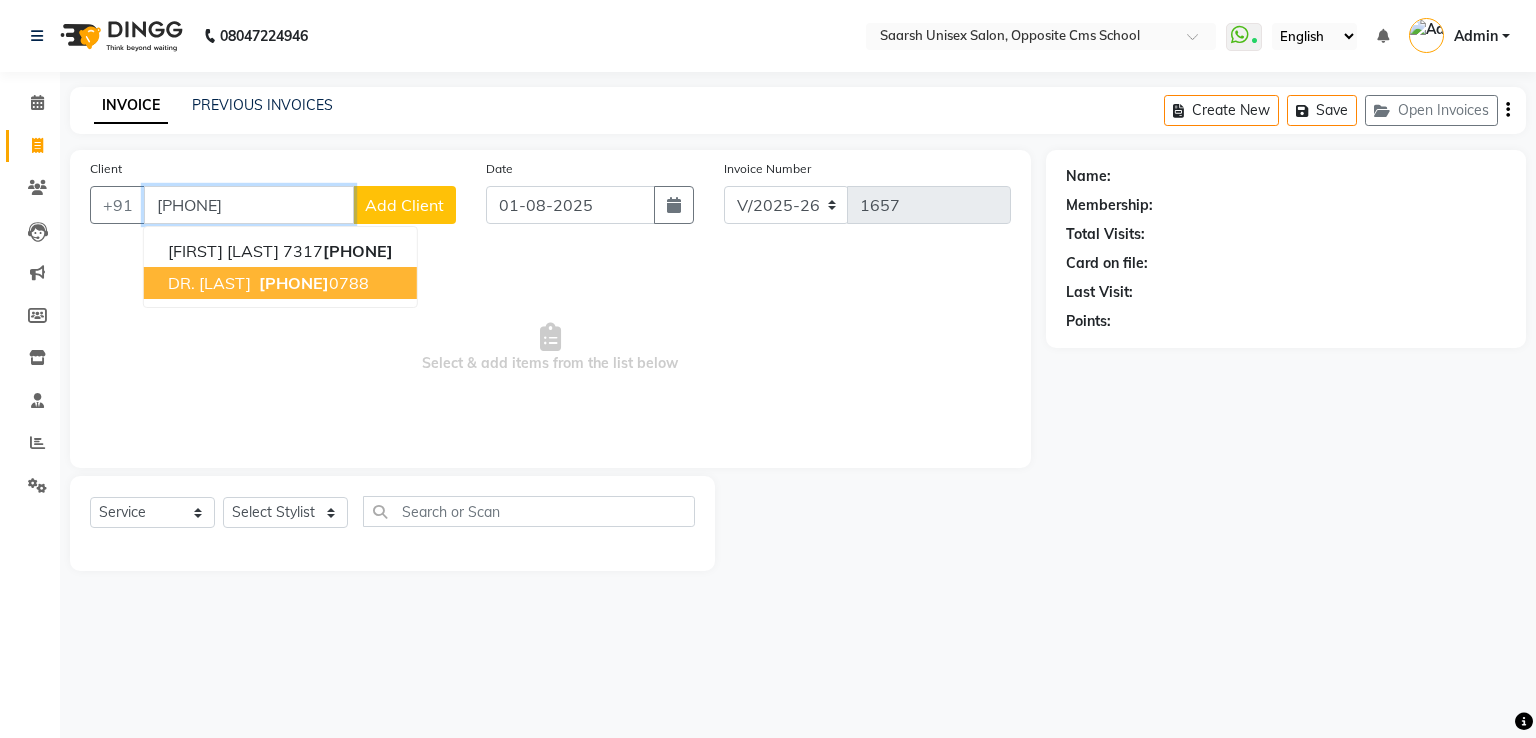 click on "[PHONE]" at bounding box center [312, 283] 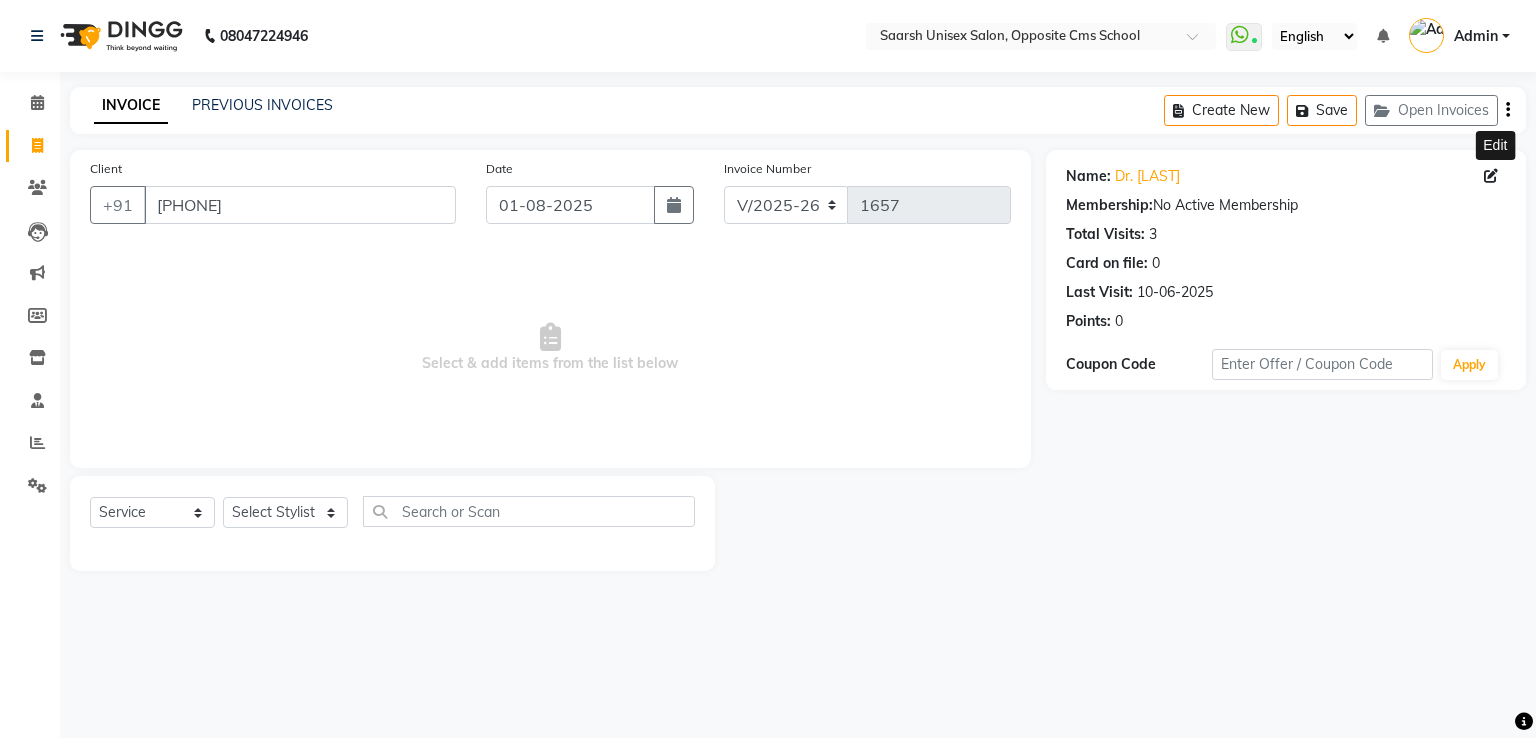 click 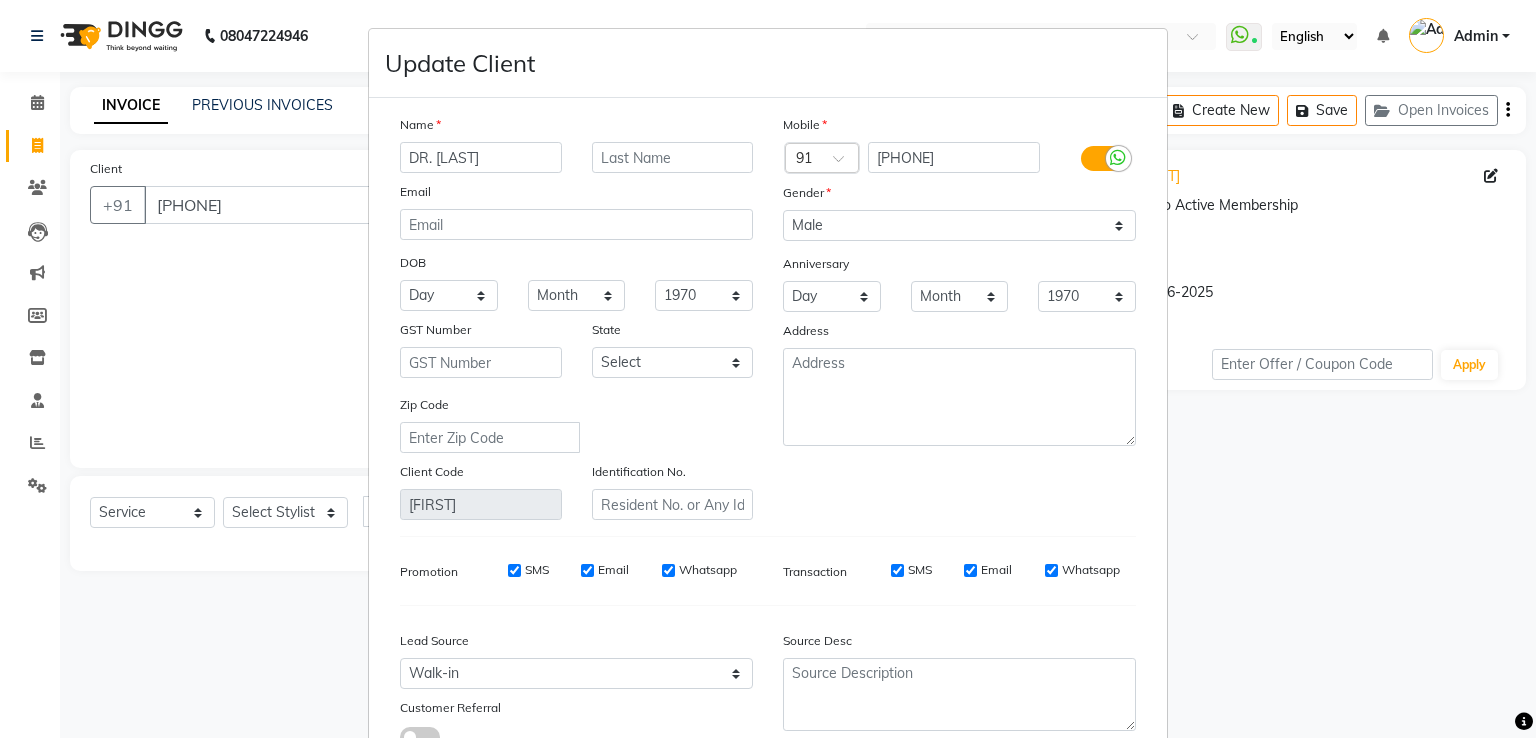 scroll, scrollTop: 160, scrollLeft: 0, axis: vertical 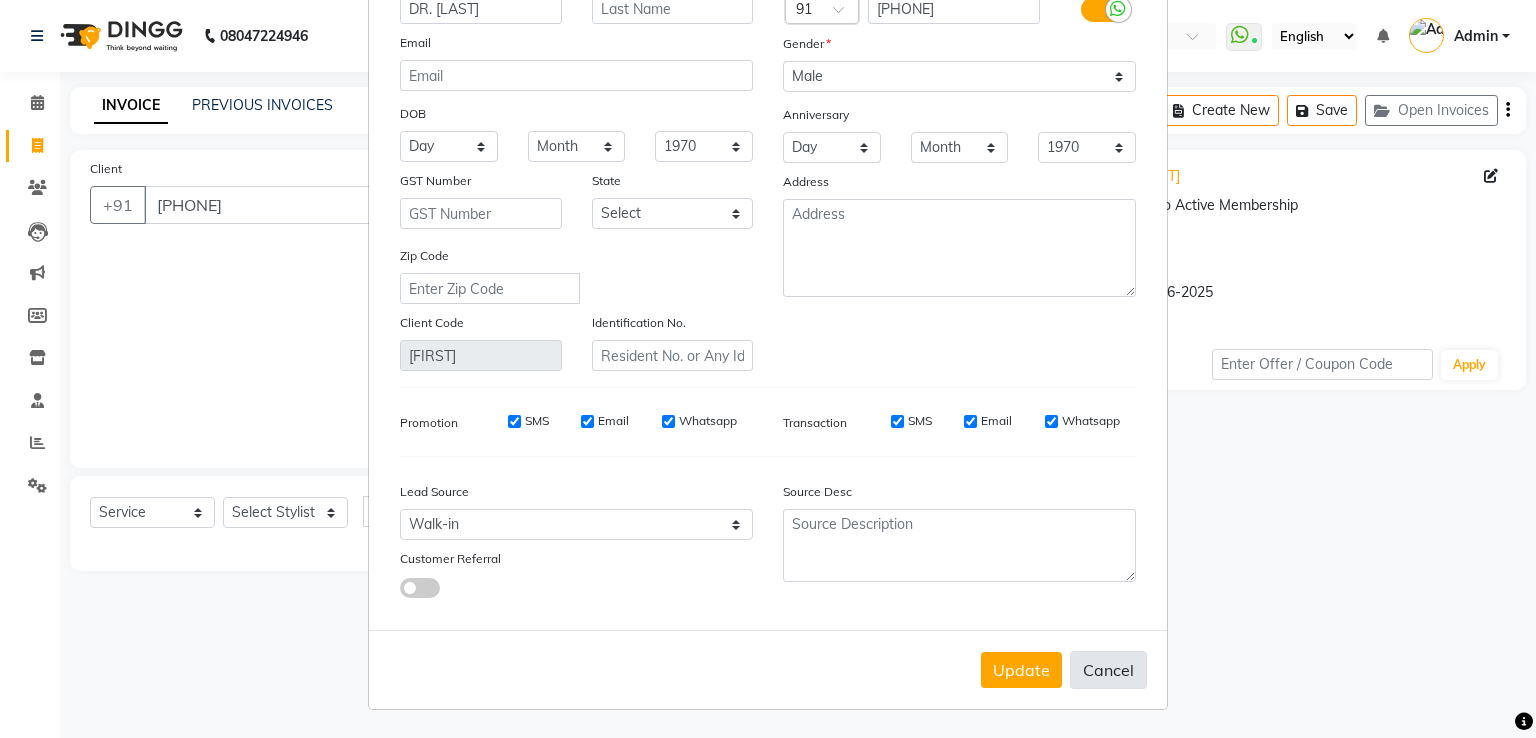 click on "Cancel" at bounding box center [1108, 670] 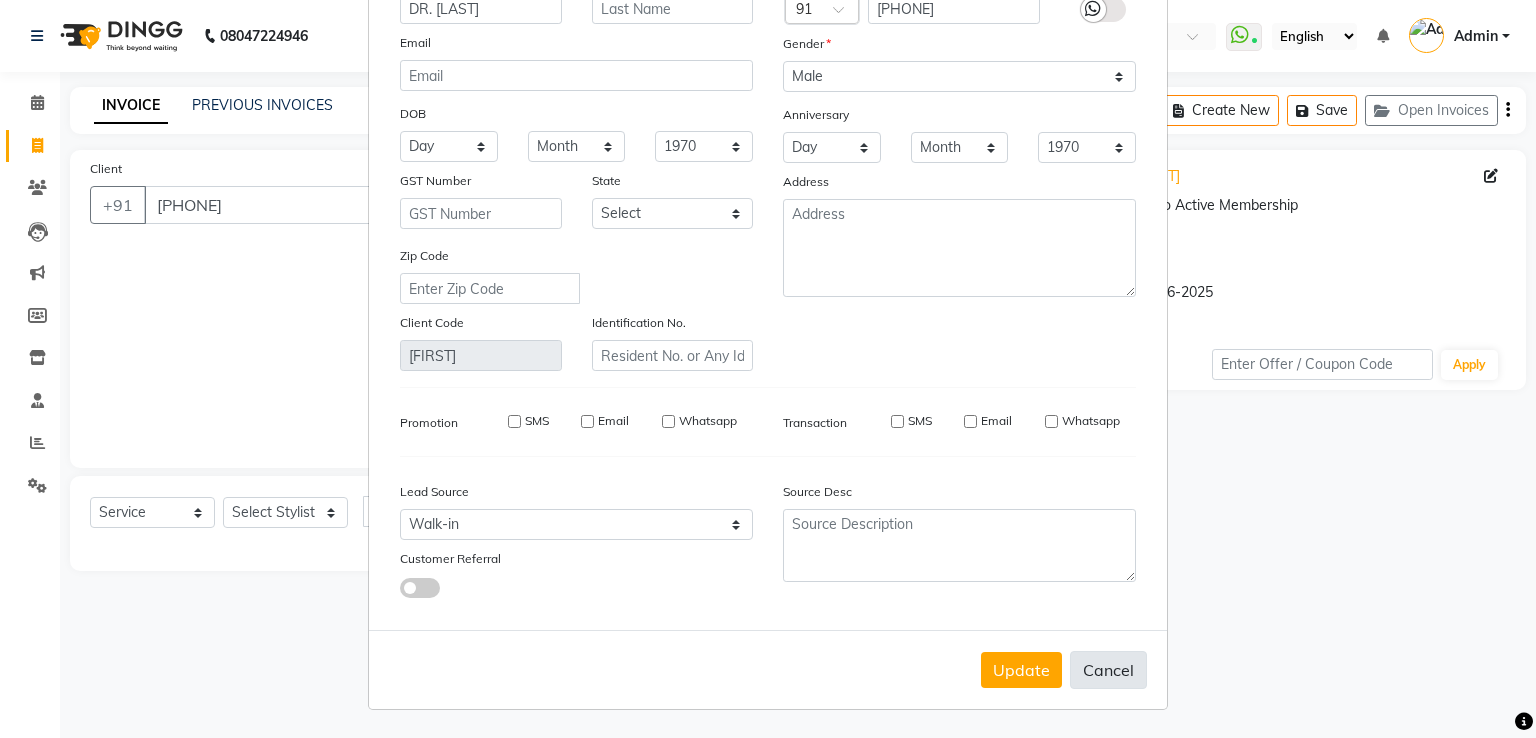 type 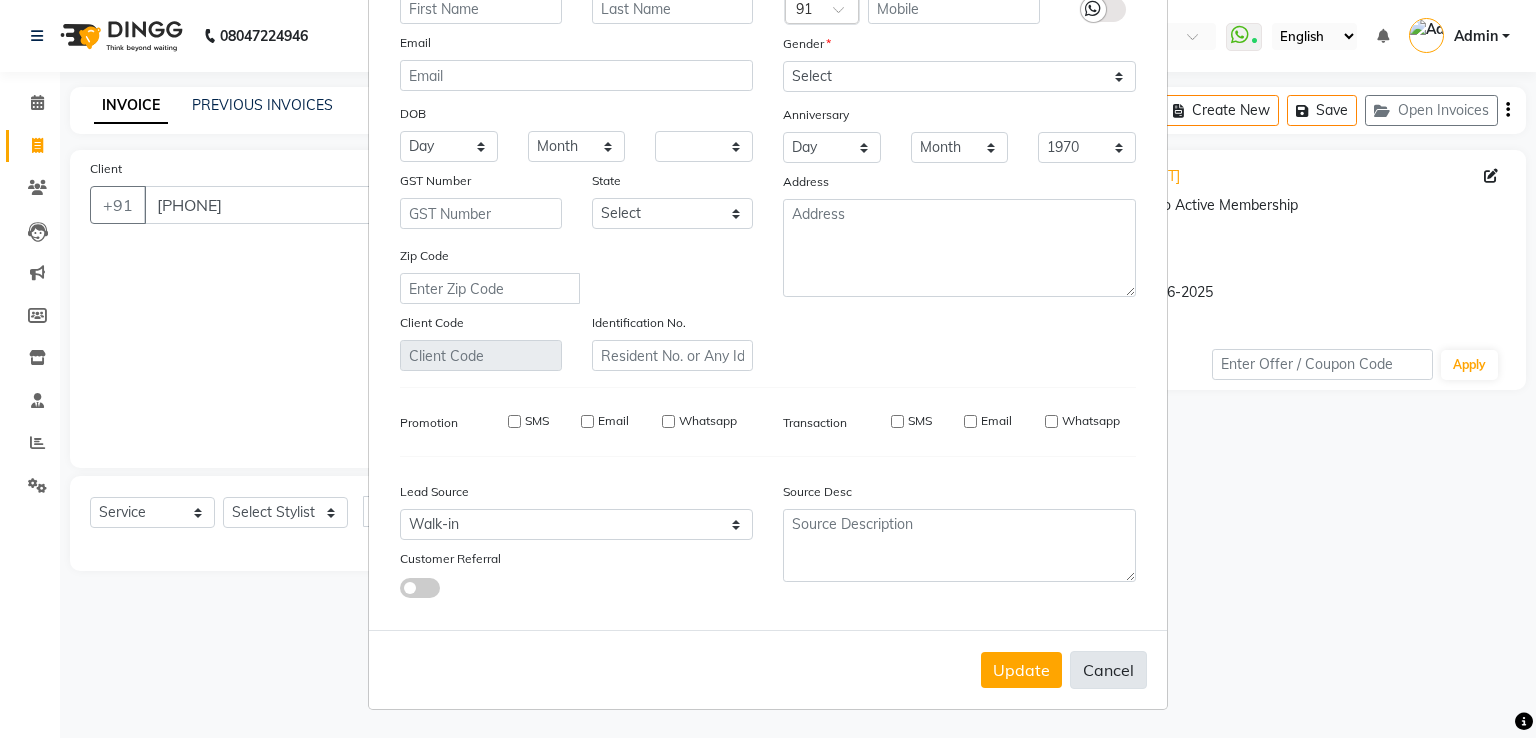 select 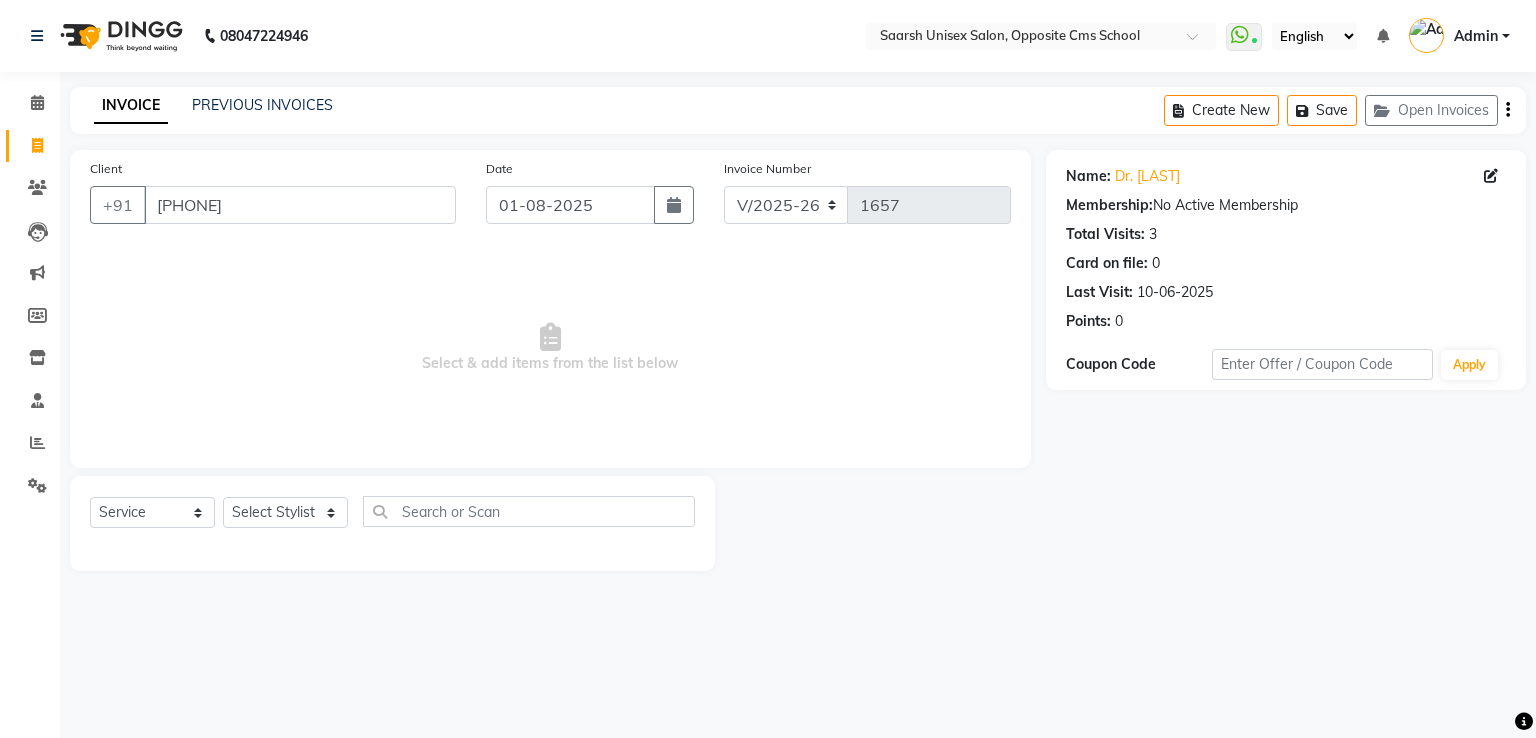 click 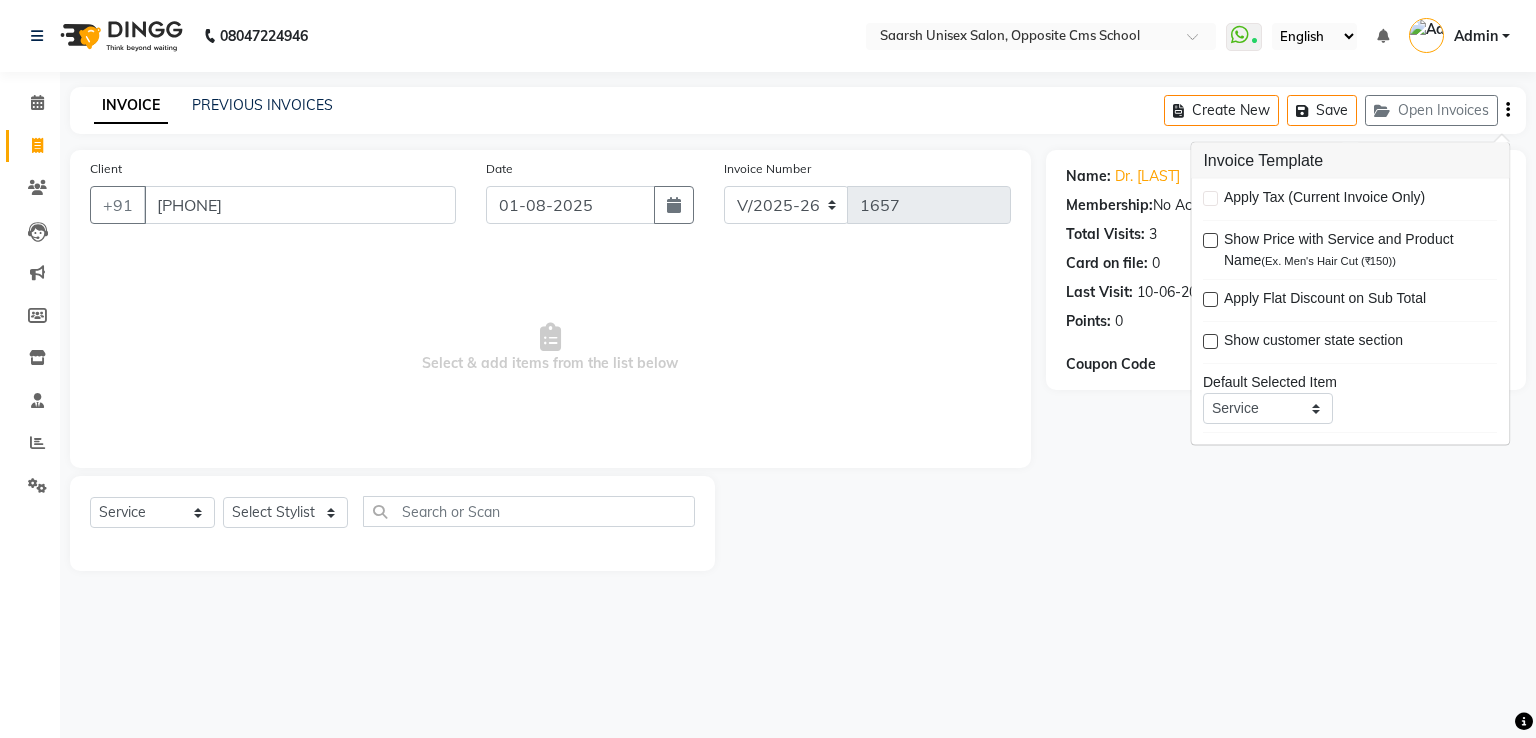 click 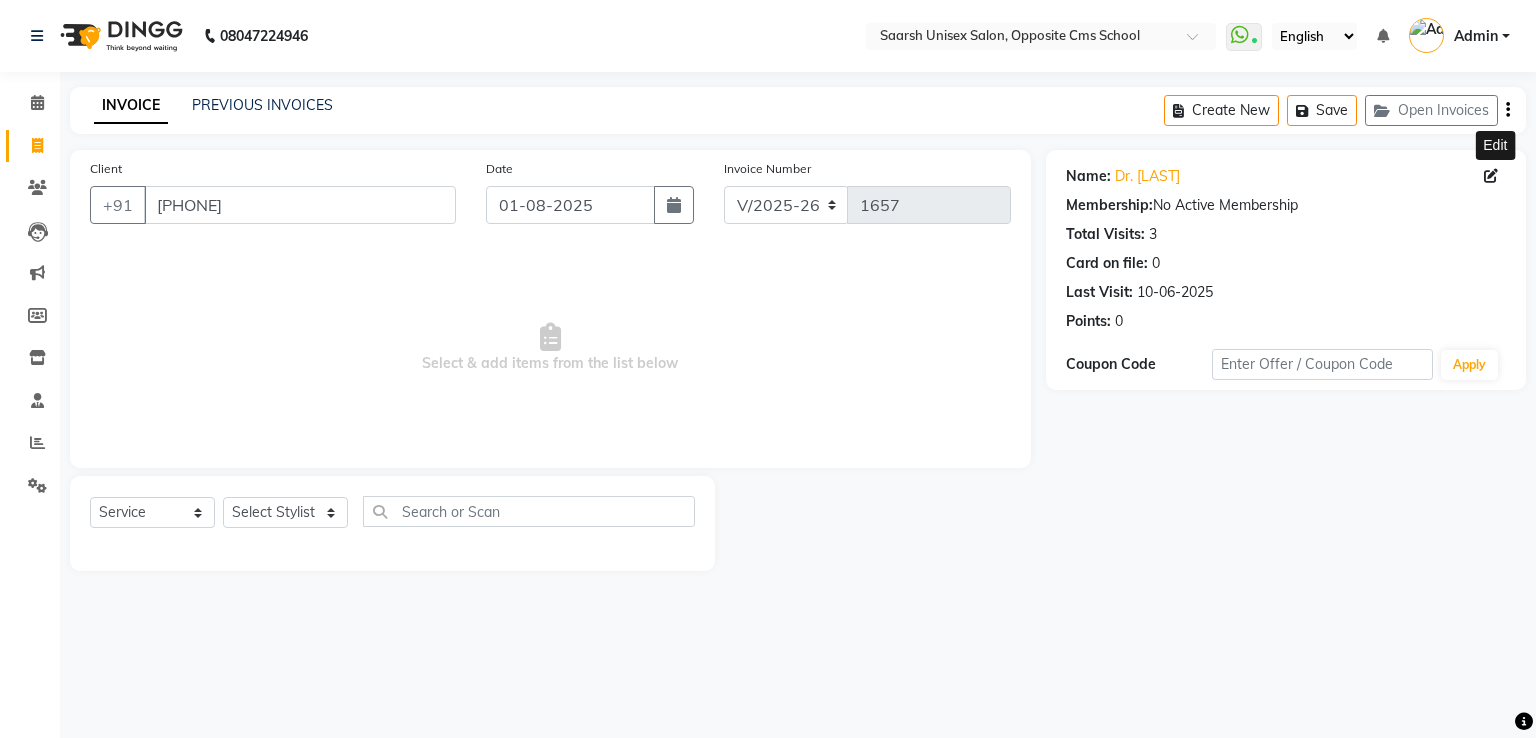 click 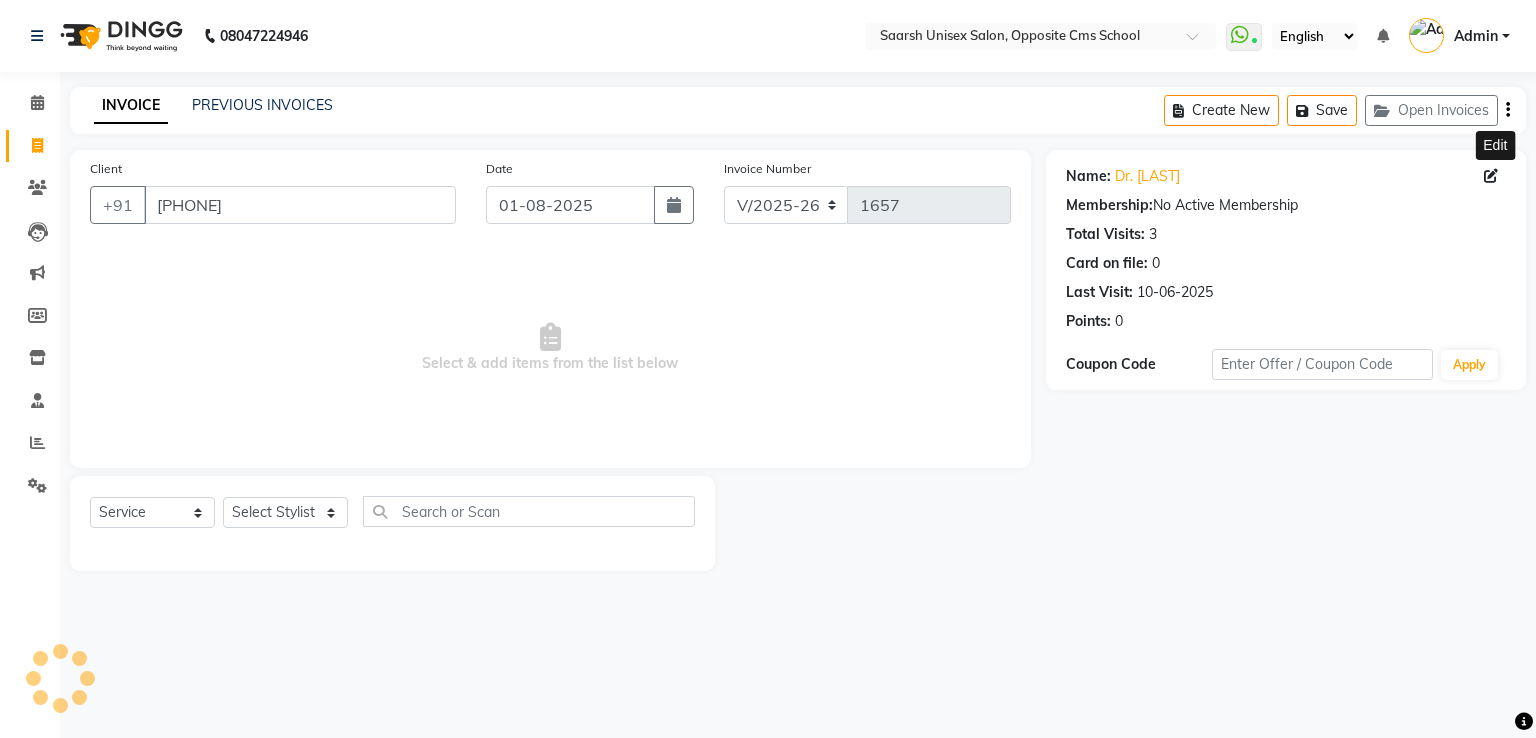 select on "male" 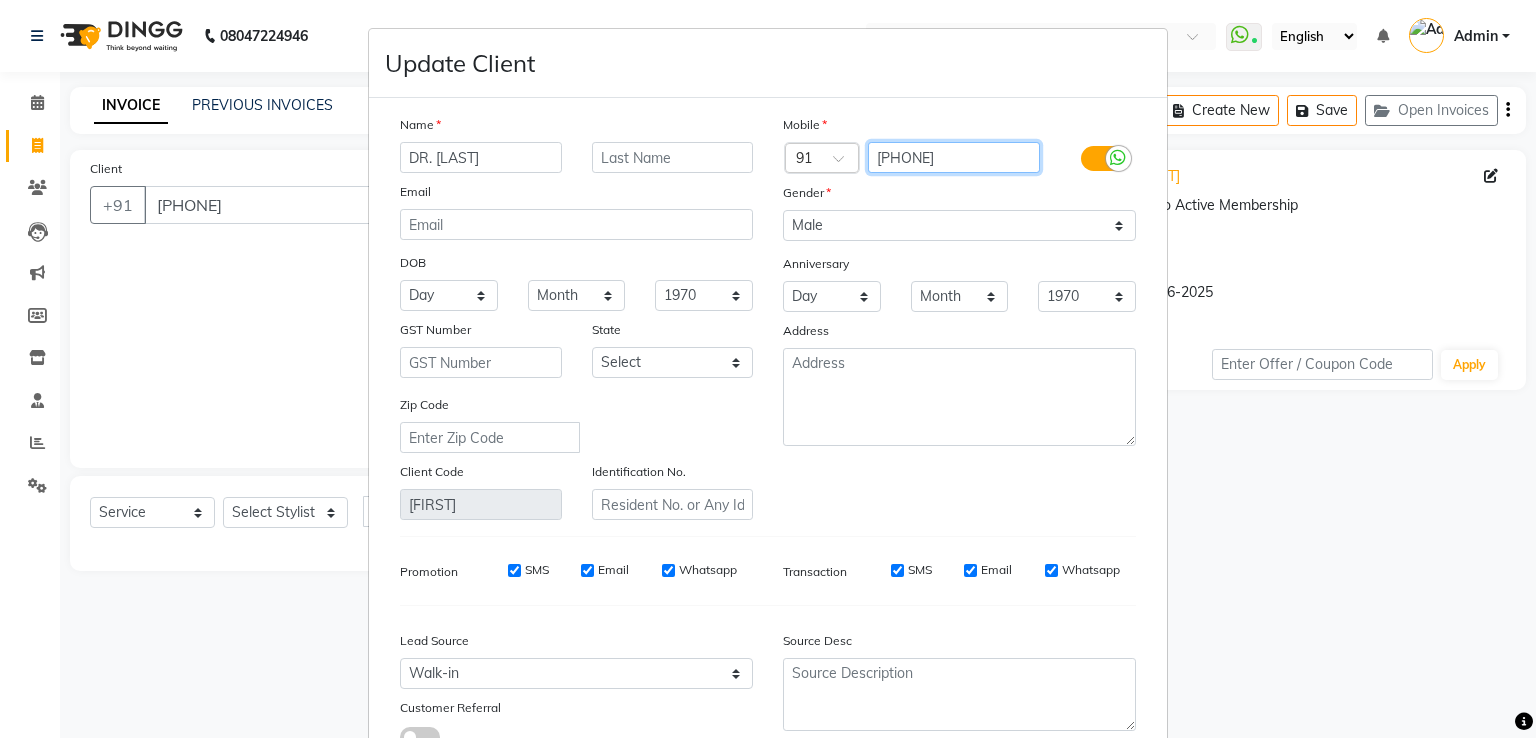 drag, startPoint x: 969, startPoint y: 155, endPoint x: 835, endPoint y: 180, distance: 136.31215 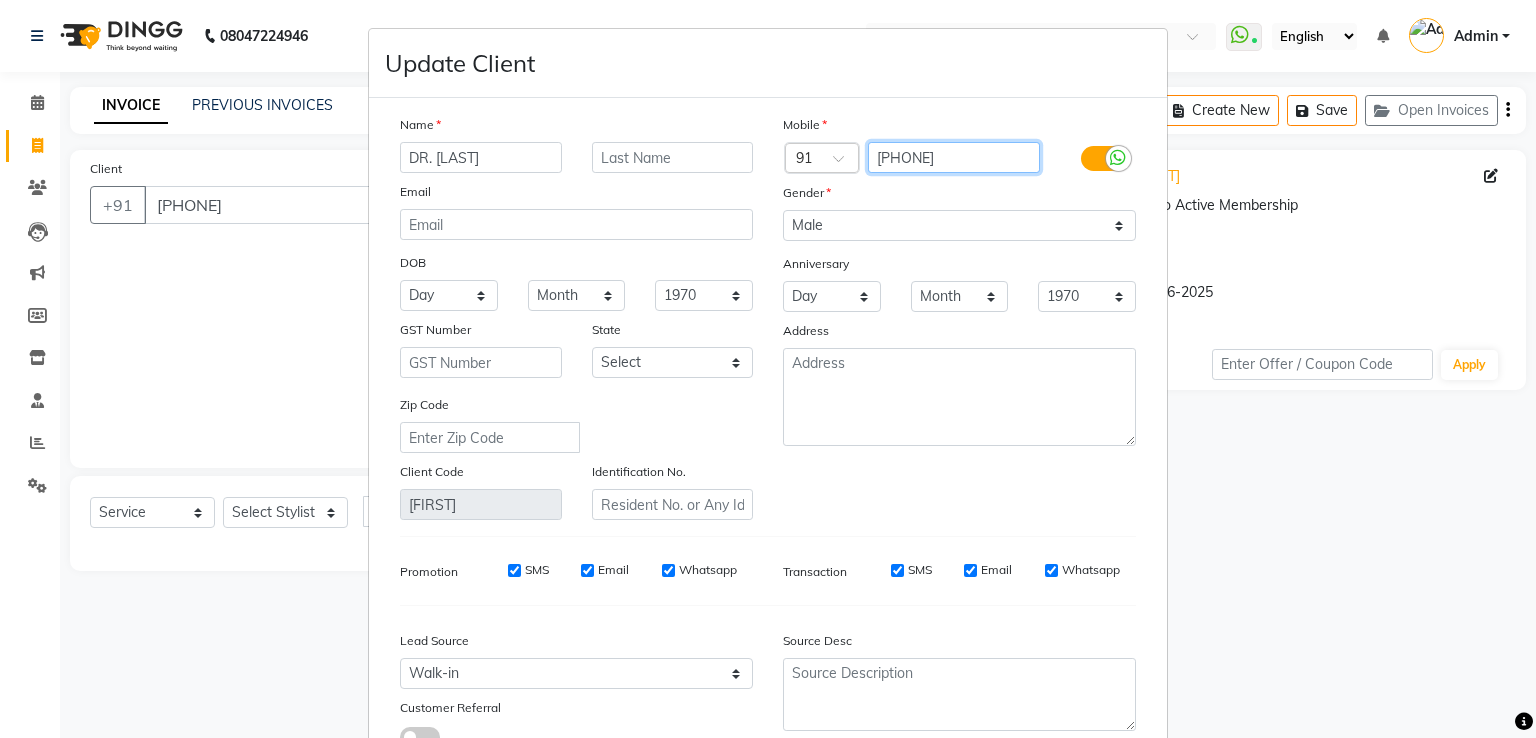 click on "Mobile Country Code × 91 [PHONE] Gender Select Male Female Other Prefer Not To Say Anniversary Day 01 02 03 04 05 06 07 08 09 10 11 12 13 14 15 16 17 18 19 20 21 22 23 24 25 26 27 28 29 30 31 Month January February March April May June July August September October November December 1970 1971 1972 1973 1974 1975 1976 1977 1978 1979 1980 1981 1982 1983 1984 1985 1986 1987 1988 1989 1990 1991 1992 1993 1994 1995 1996 1997 1998 1999 2000 2001 2002 2003 2004 2005 2006 2007 2008 2009 2010 2011 2012 2013 2014 2015 2016 2017 2018 2019 2020 2021 2022 2023 2024 2025 Address" at bounding box center (959, 317) 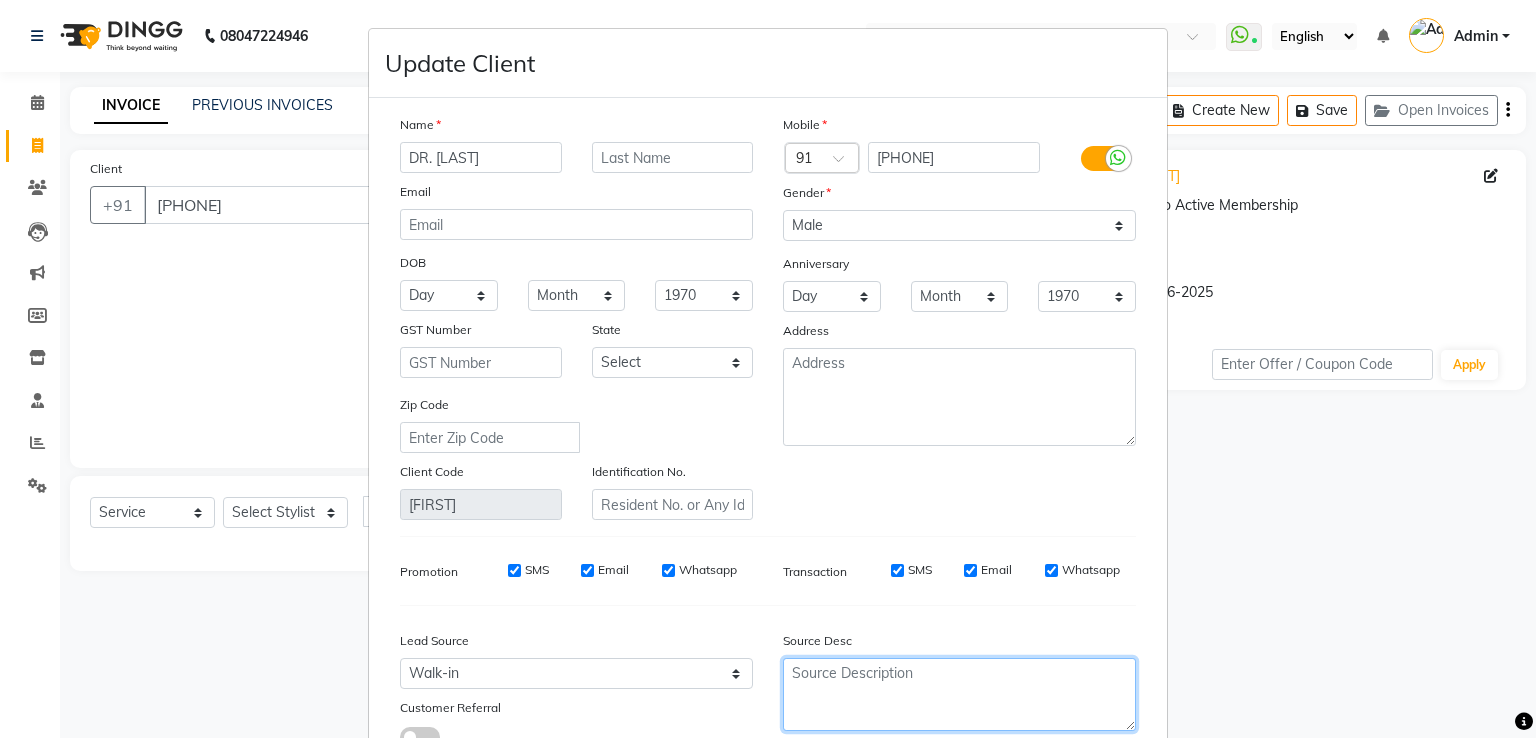 click at bounding box center (959, 694) 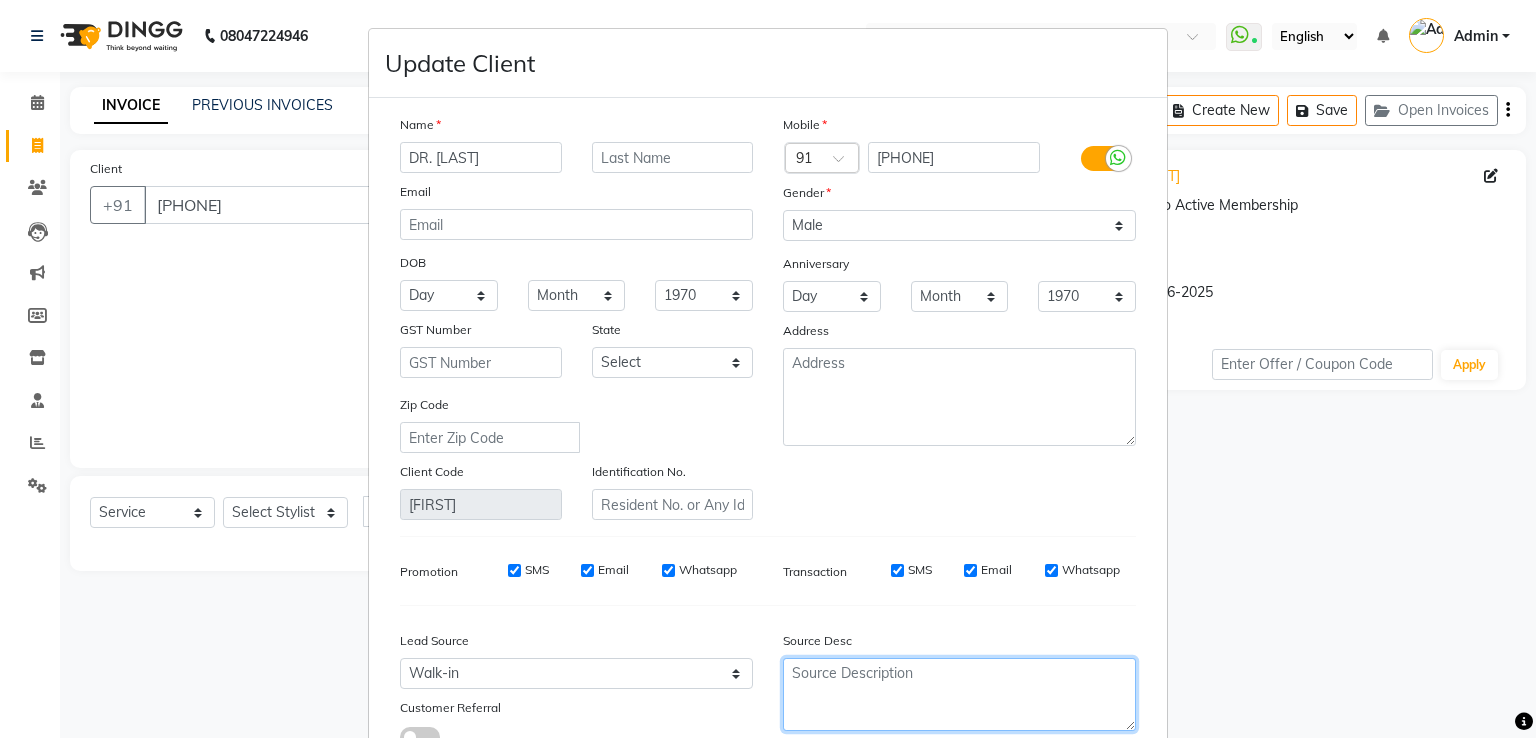 click at bounding box center (959, 694) 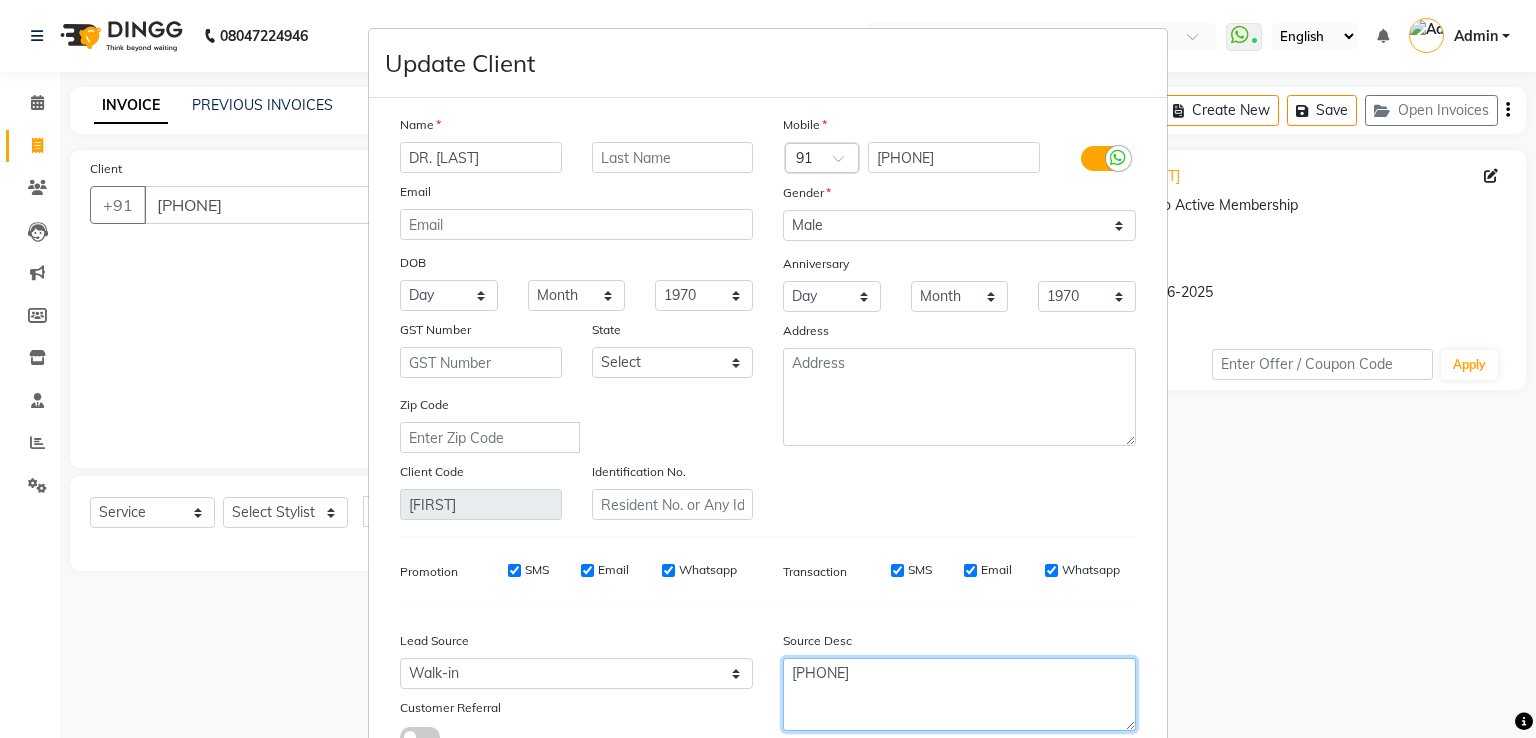 type on "[PHONE]" 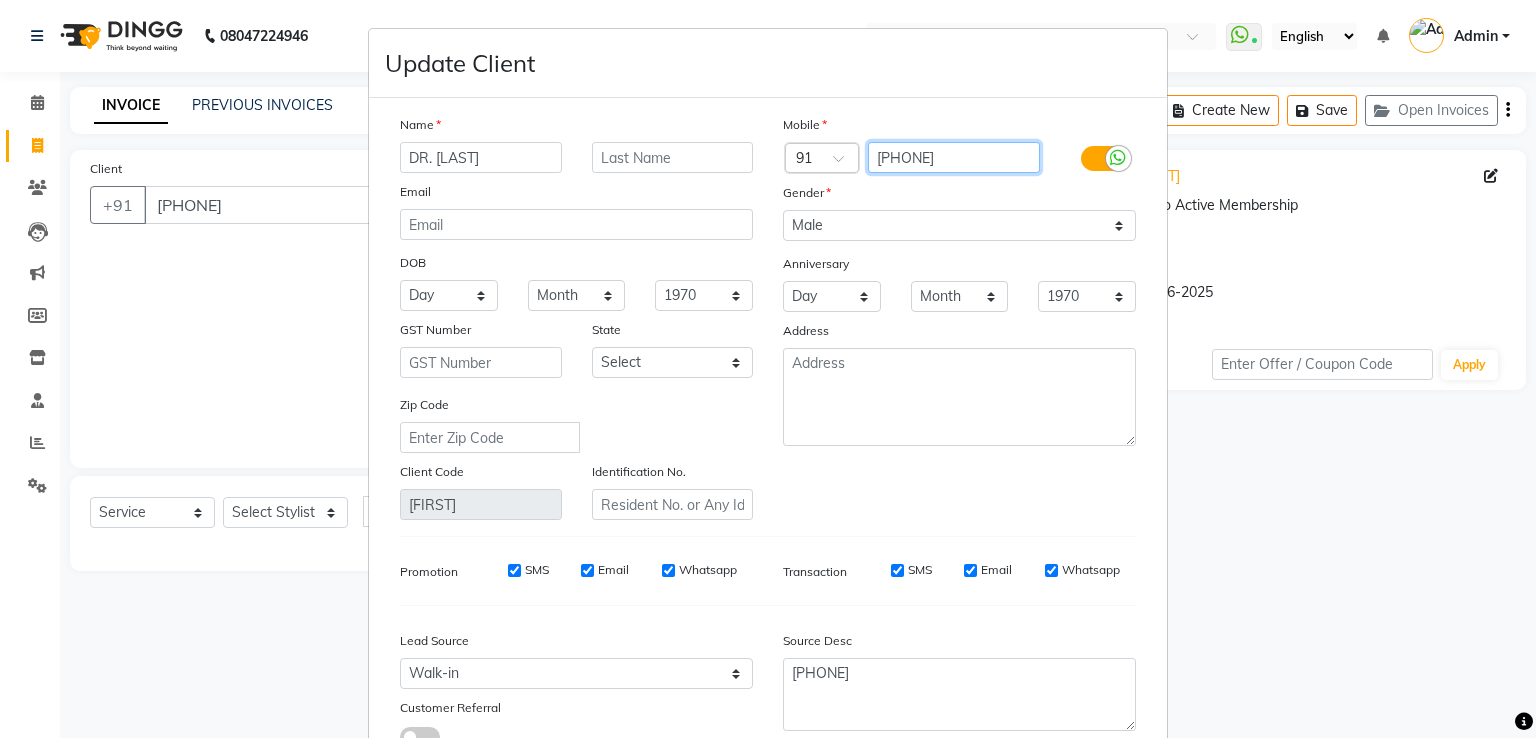 click on "[PHONE]" at bounding box center [954, 157] 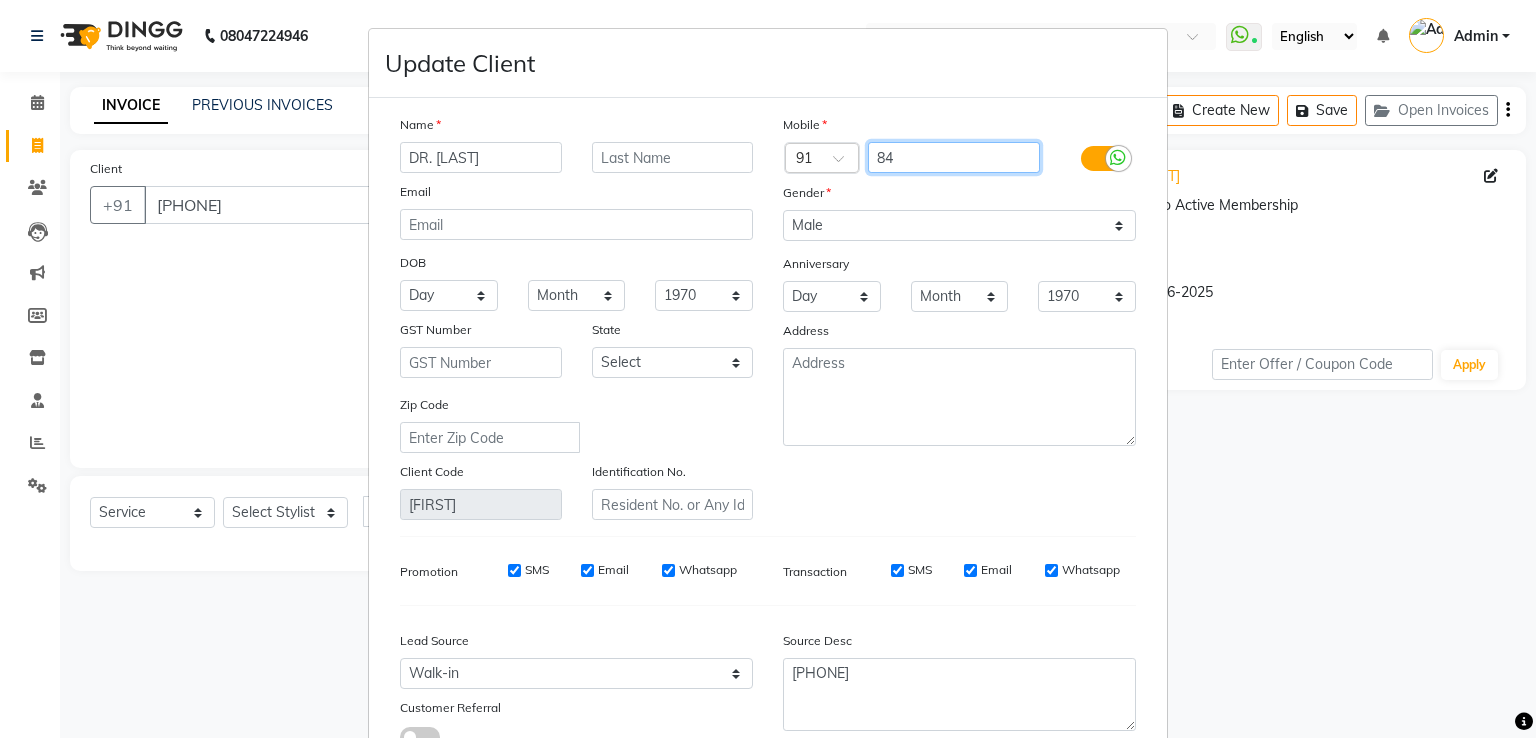 type on "8" 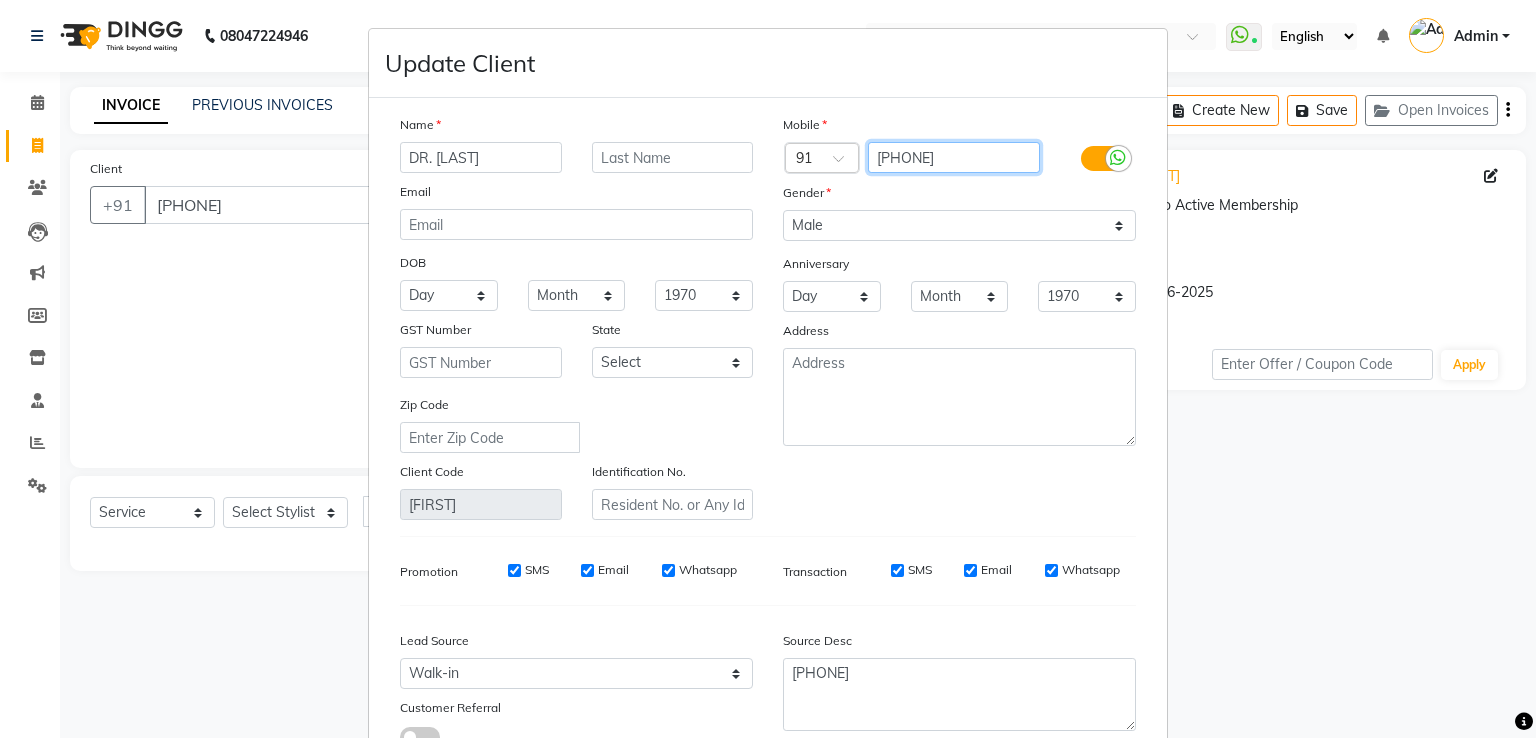 type on "[PHONE]" 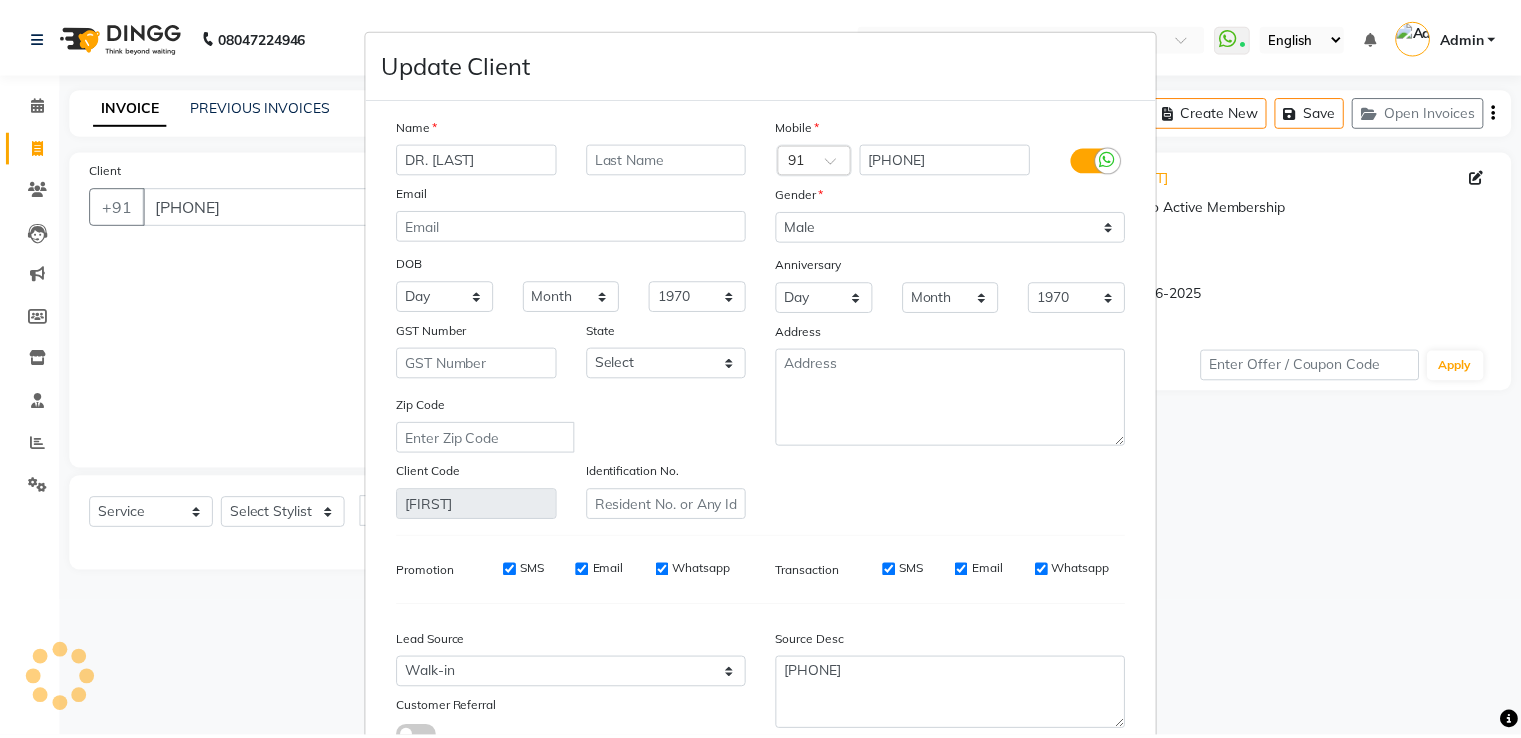 scroll, scrollTop: 160, scrollLeft: 0, axis: vertical 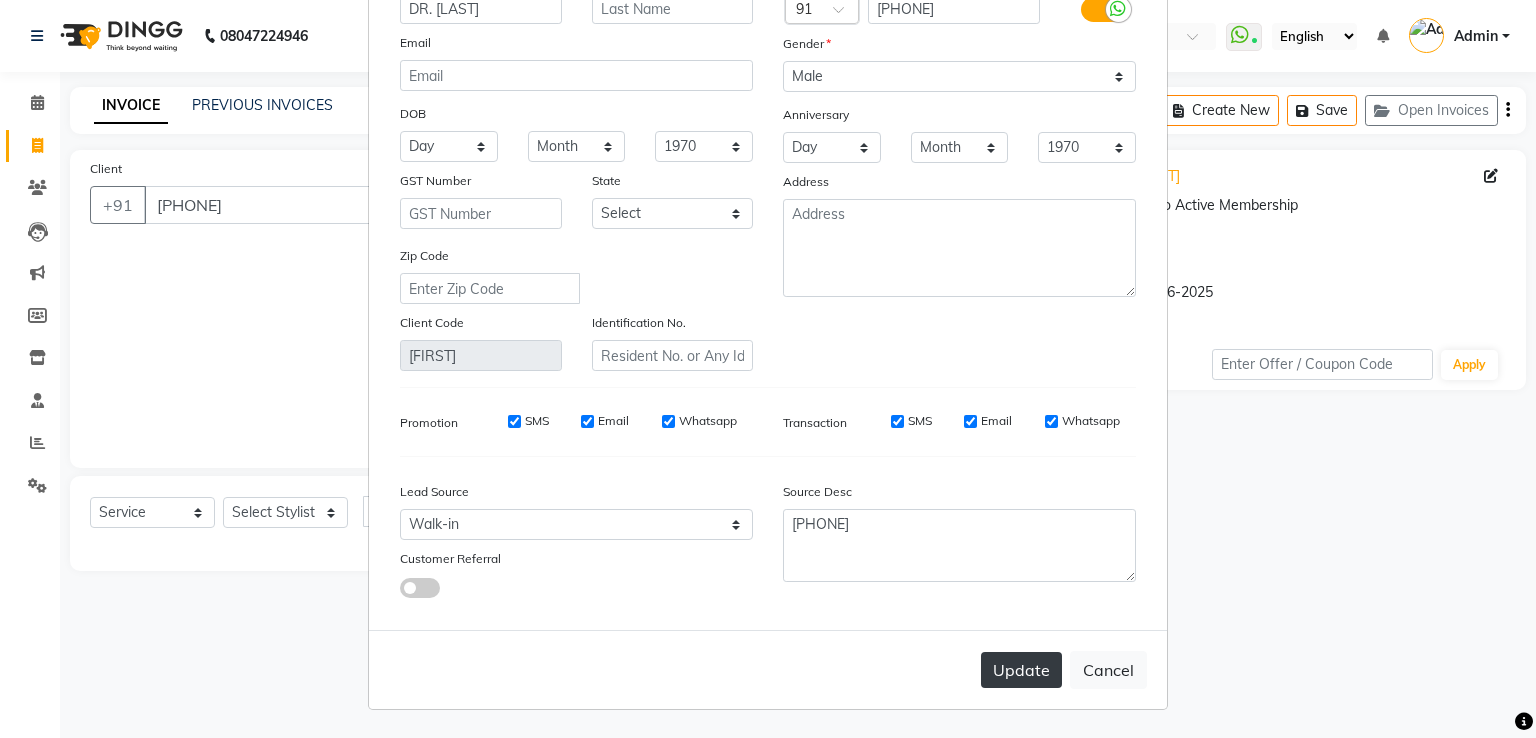 click on "Update" at bounding box center (1021, 670) 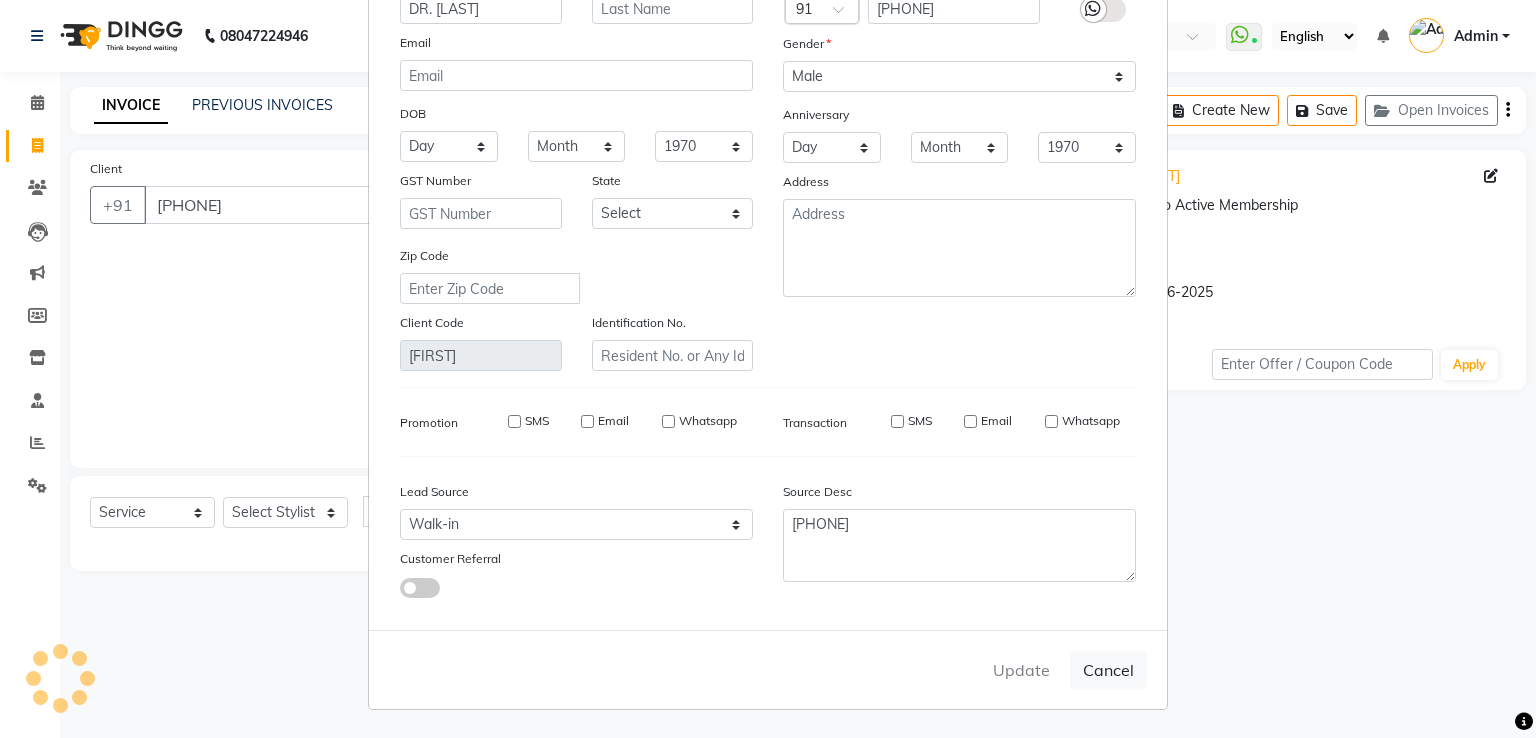 type on "[PHONE]" 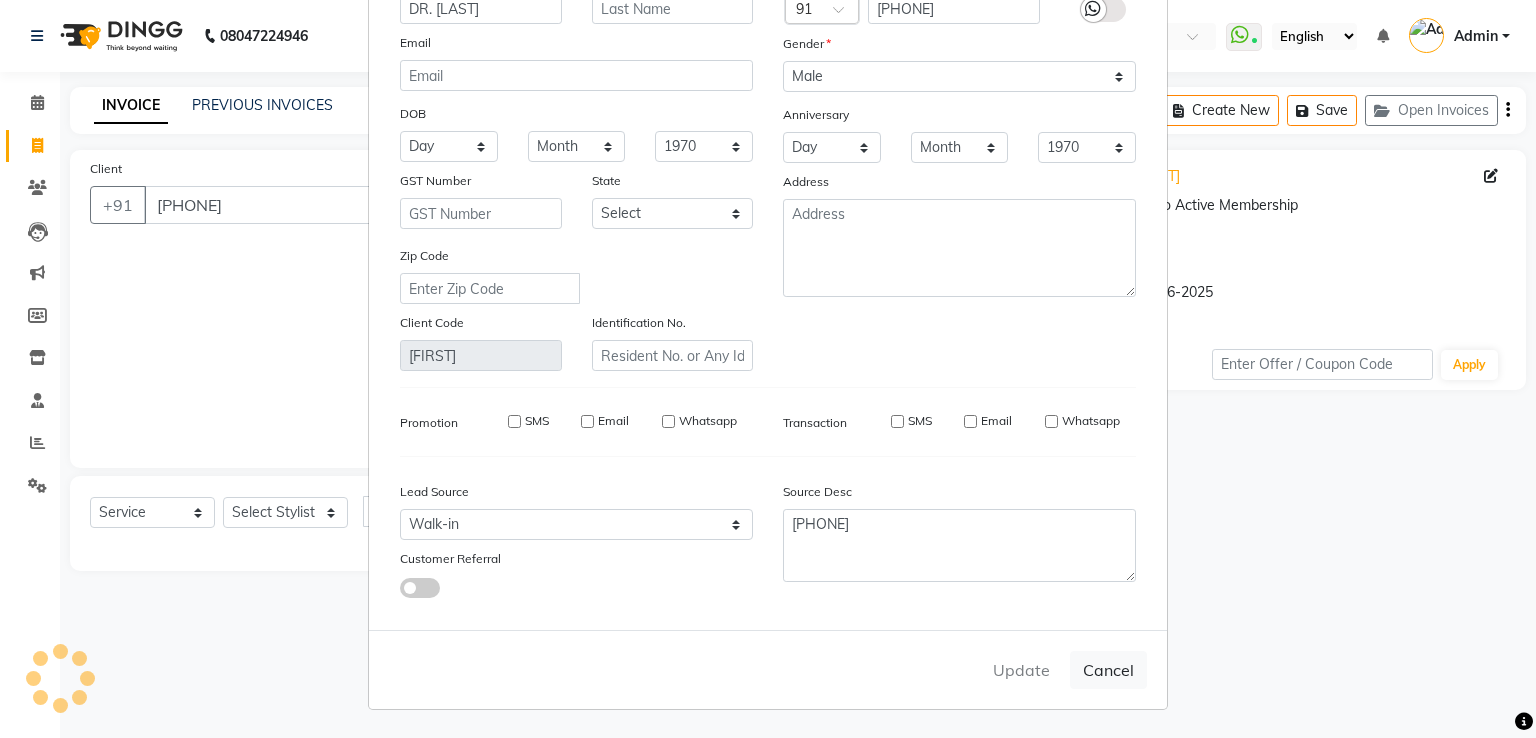 type 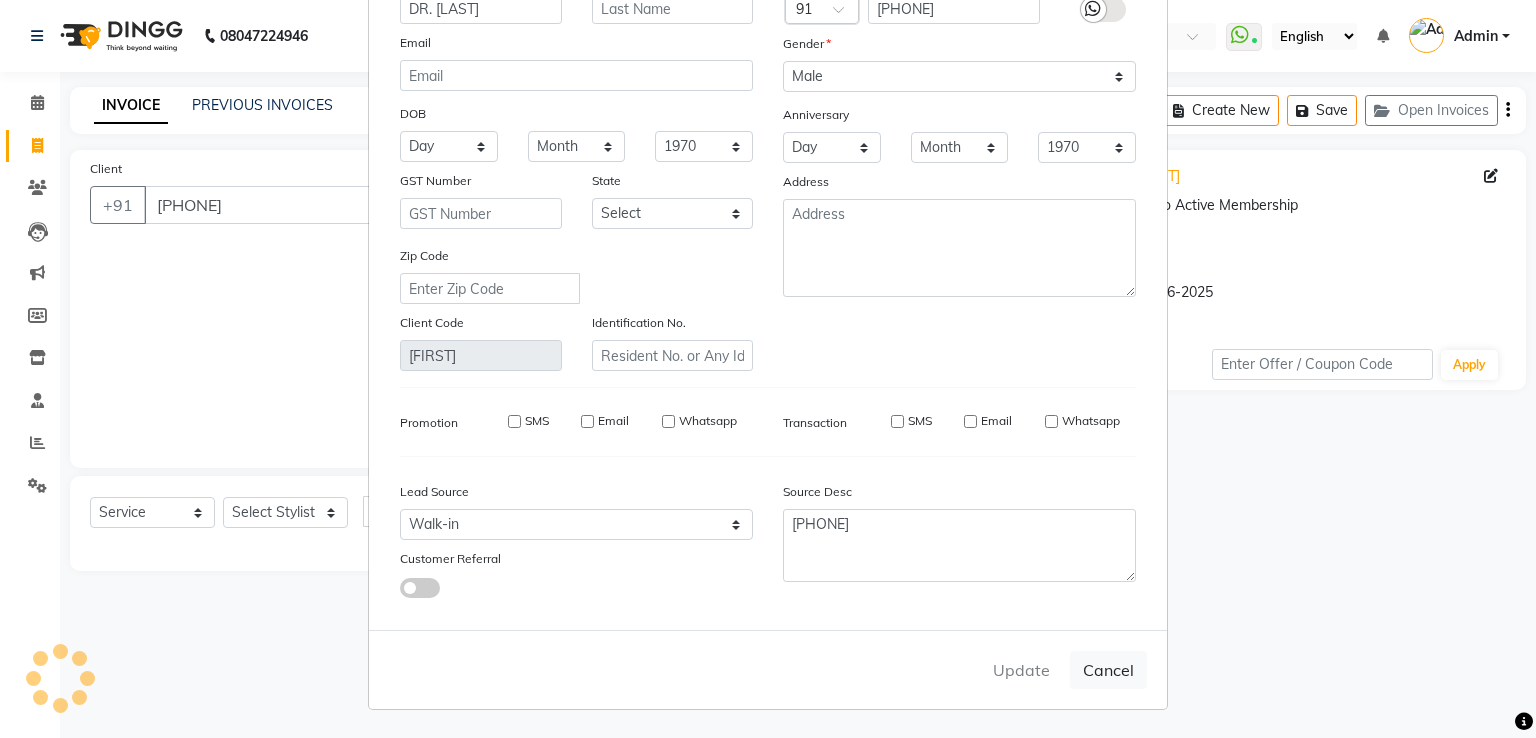 type 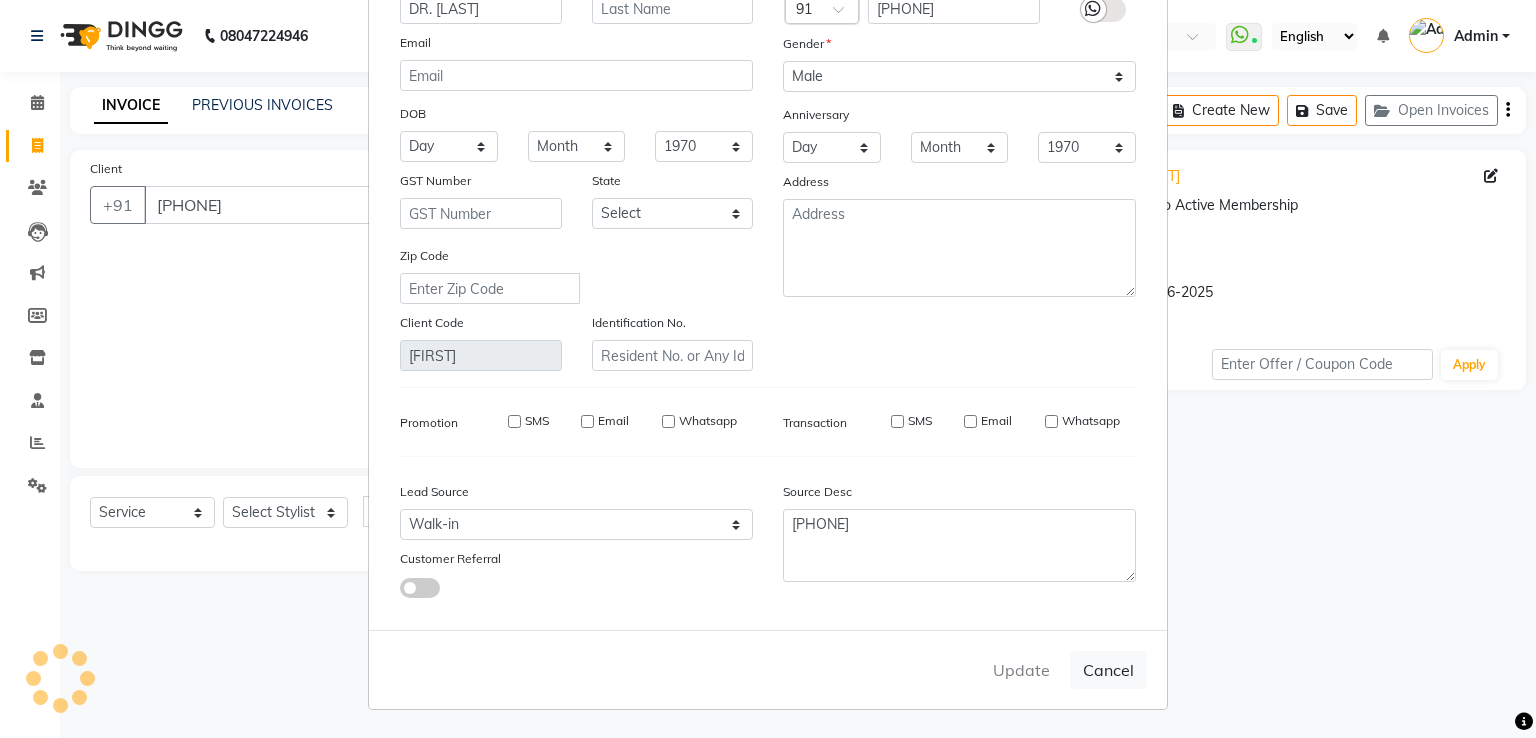 type 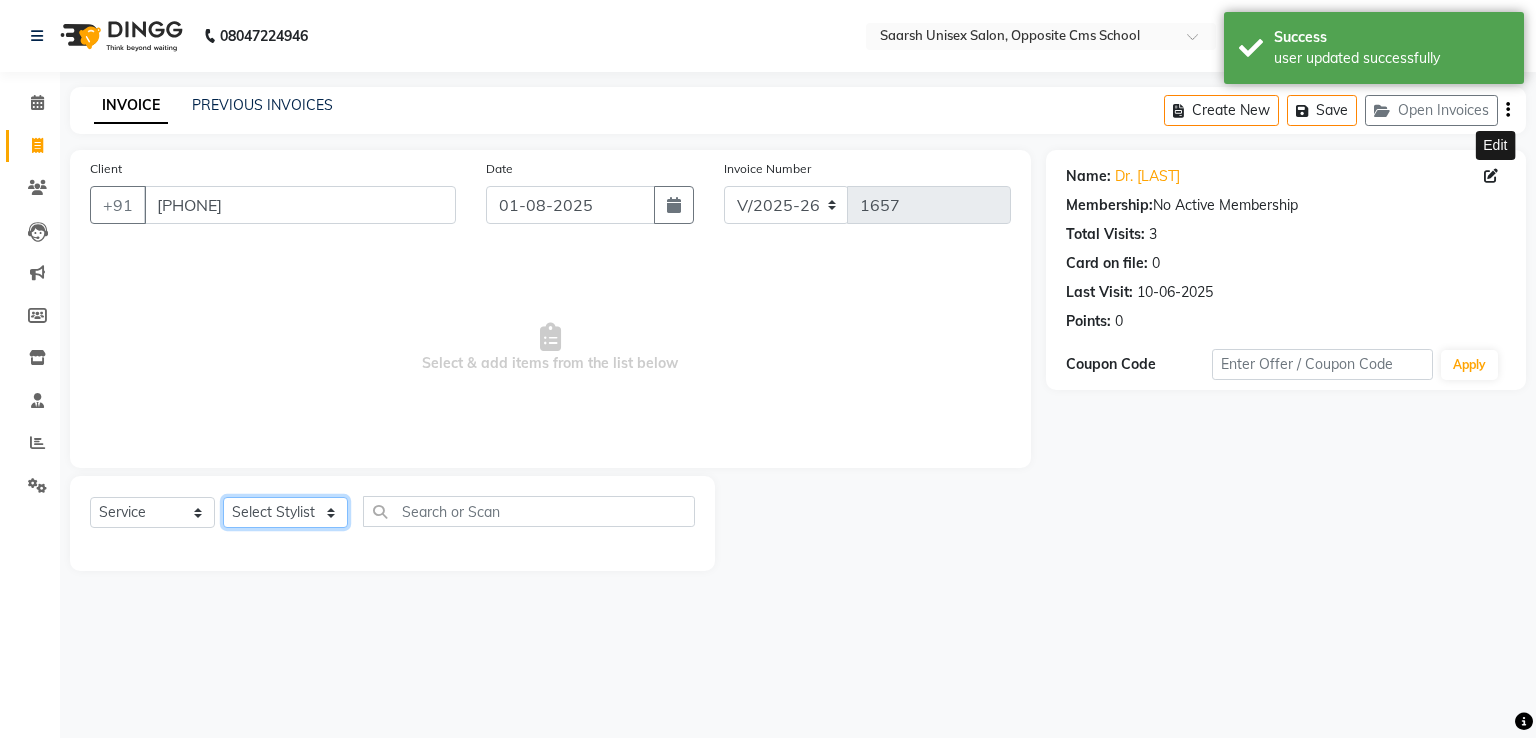 click on "Select Stylist Bablu Dinesh Pal Front Desk Rehan Sadhna Sapna Shams Shivani Shivi [FIRST] [LAST]" 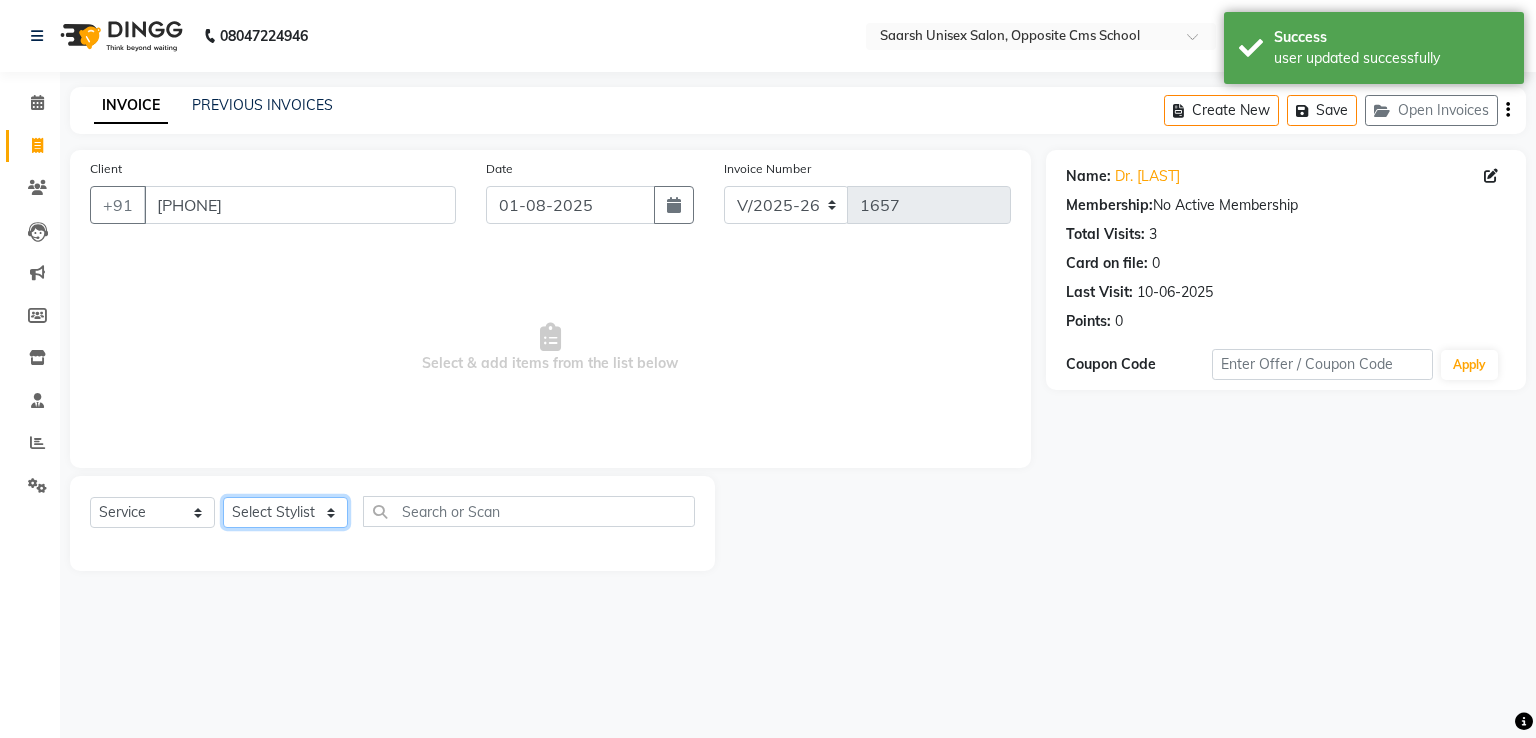 select on "20641" 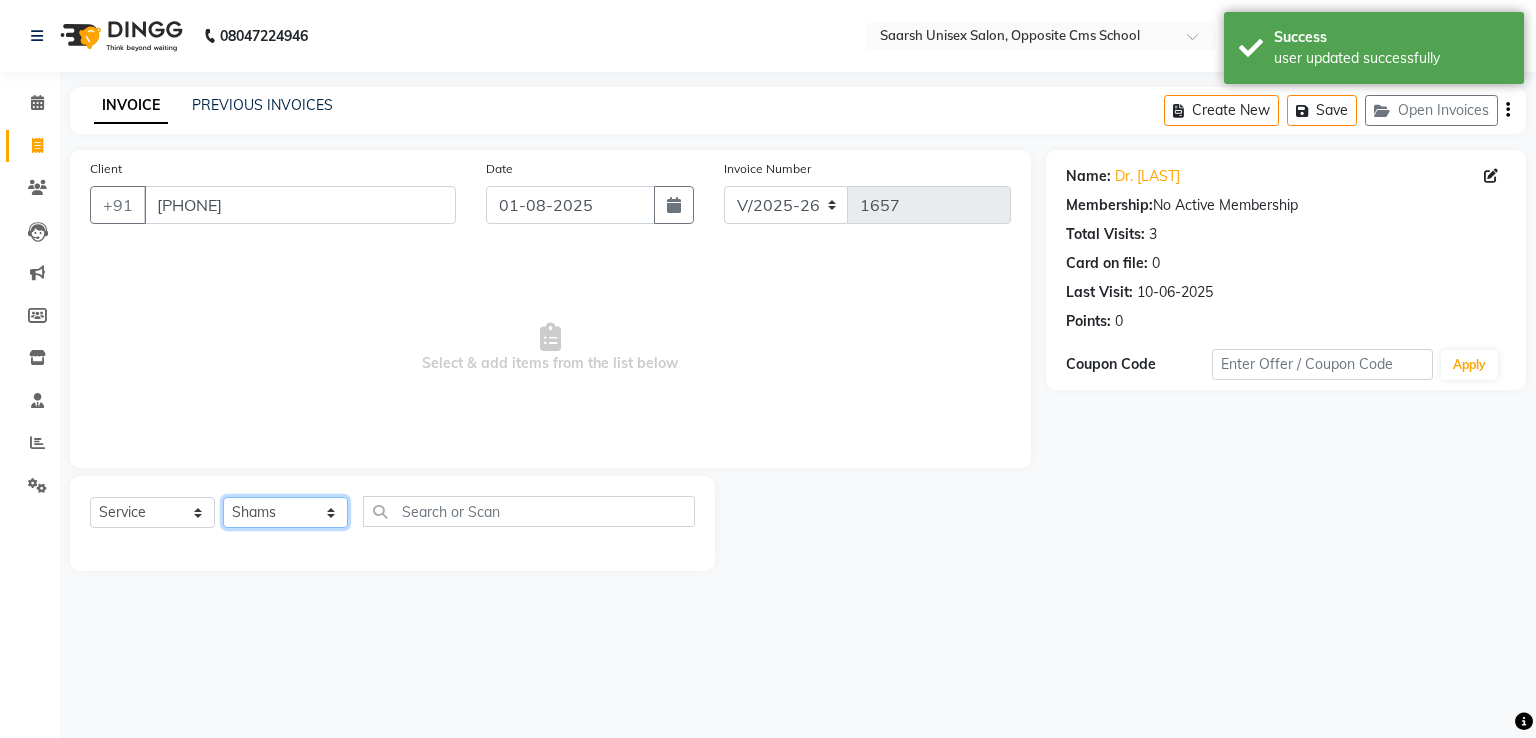 click on "Select Stylist Bablu Dinesh Pal Front Desk Rehan Sadhna Sapna Shams Shivani Shivi [FIRST] [LAST]" 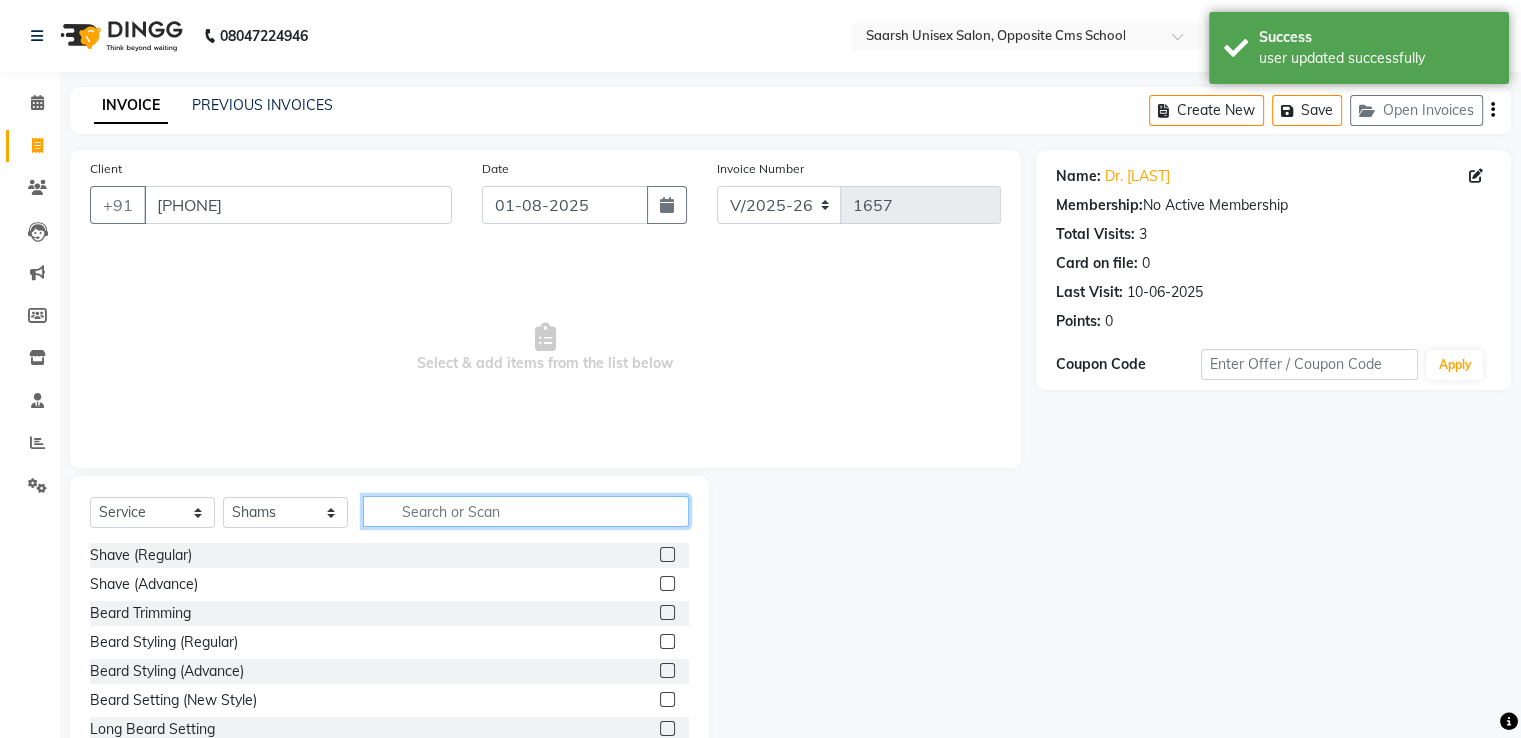 click 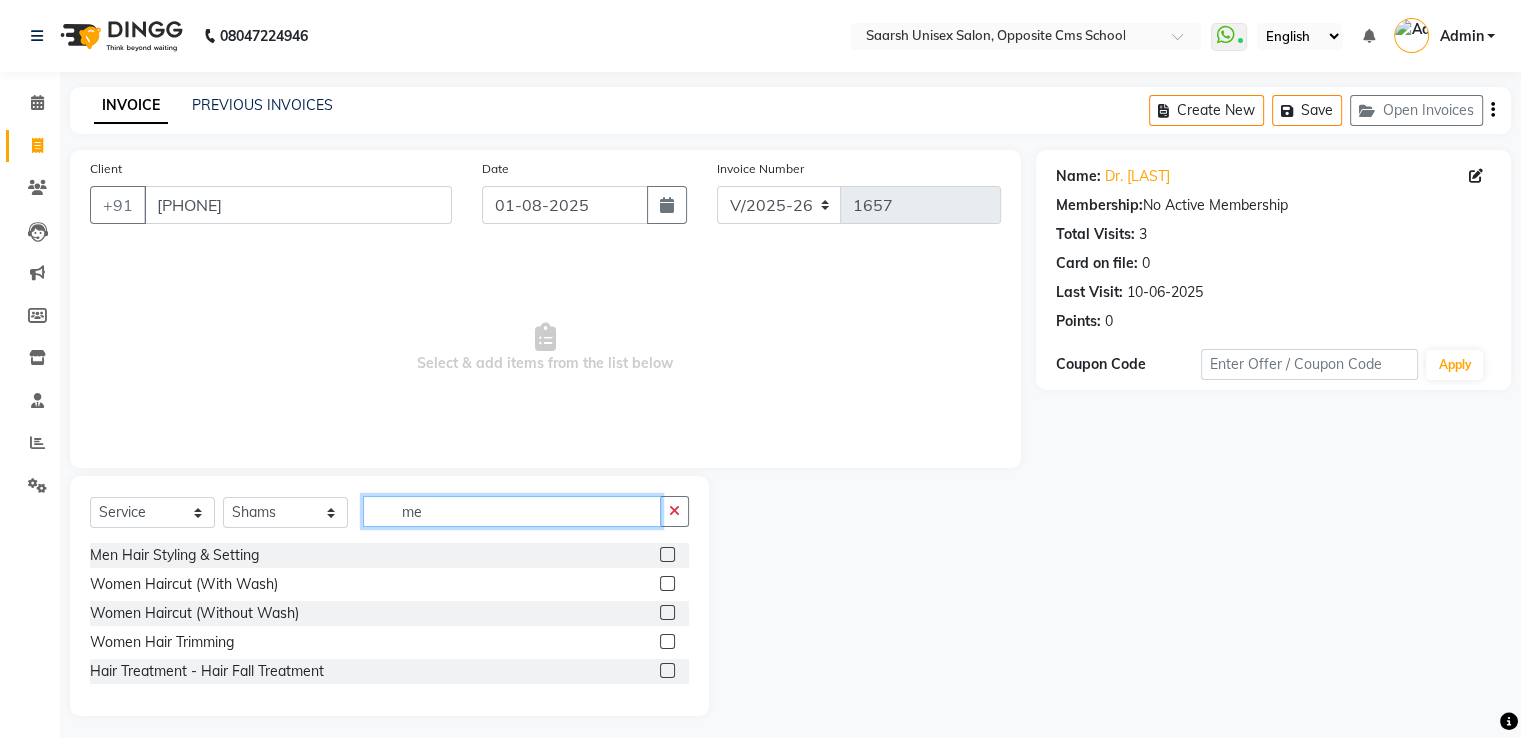 type on "m" 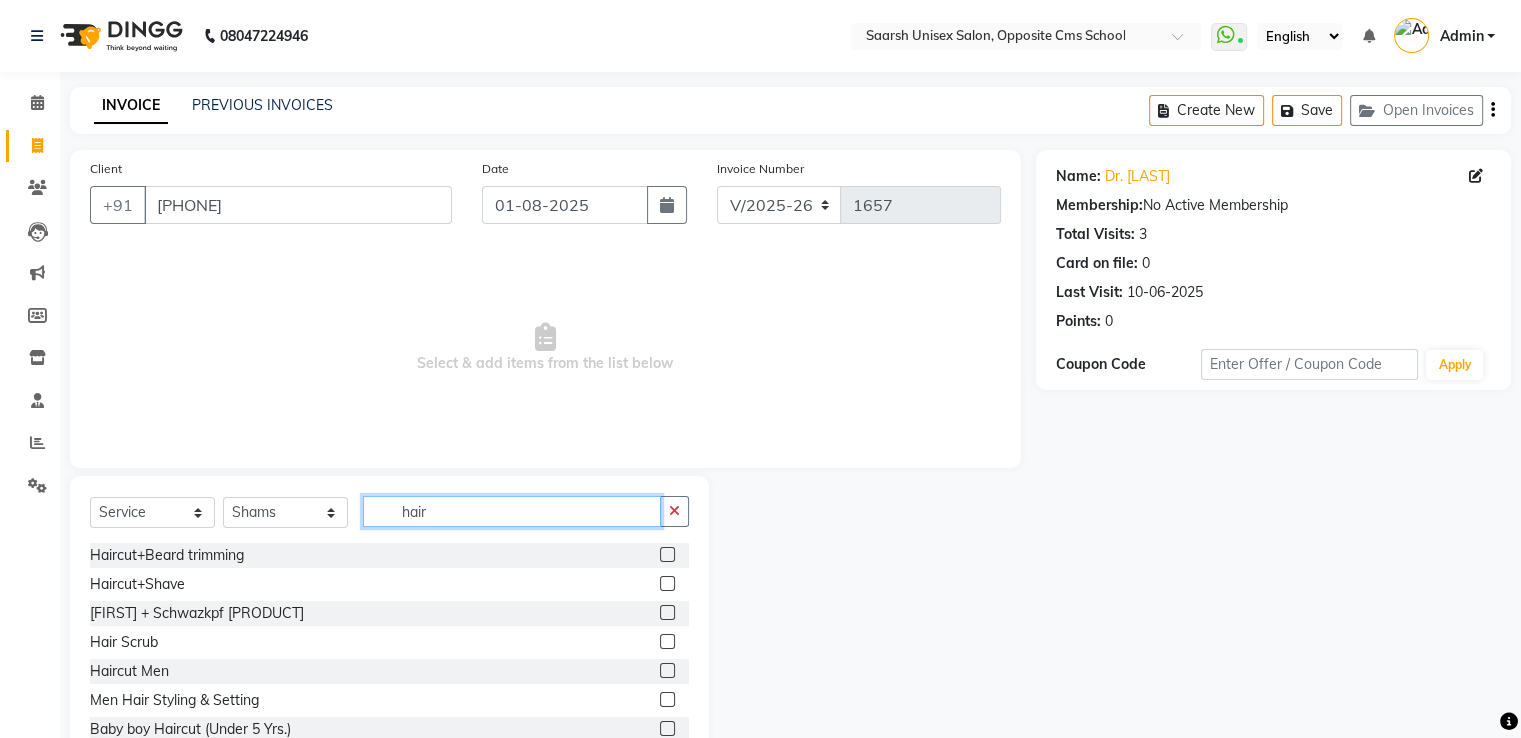 type on "hair" 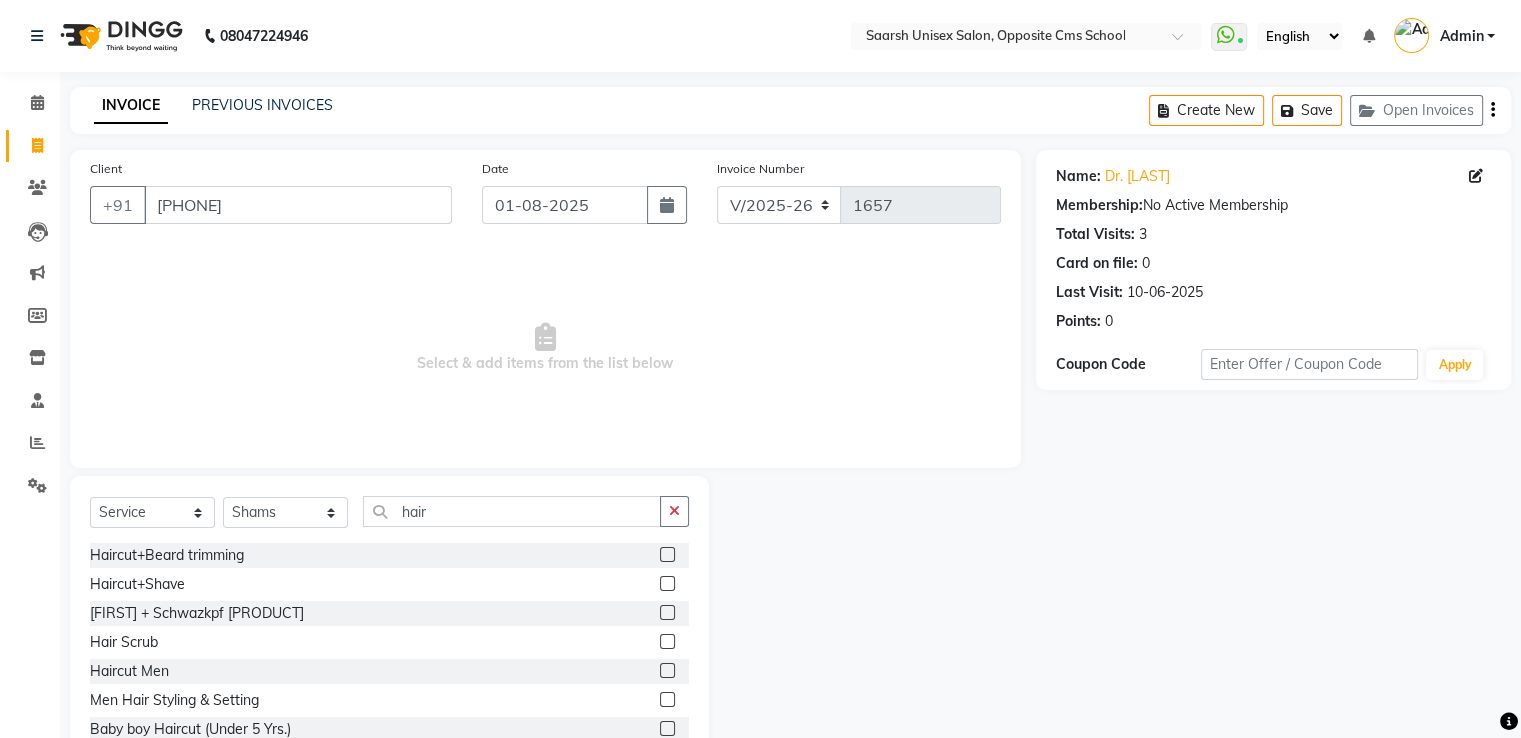 click 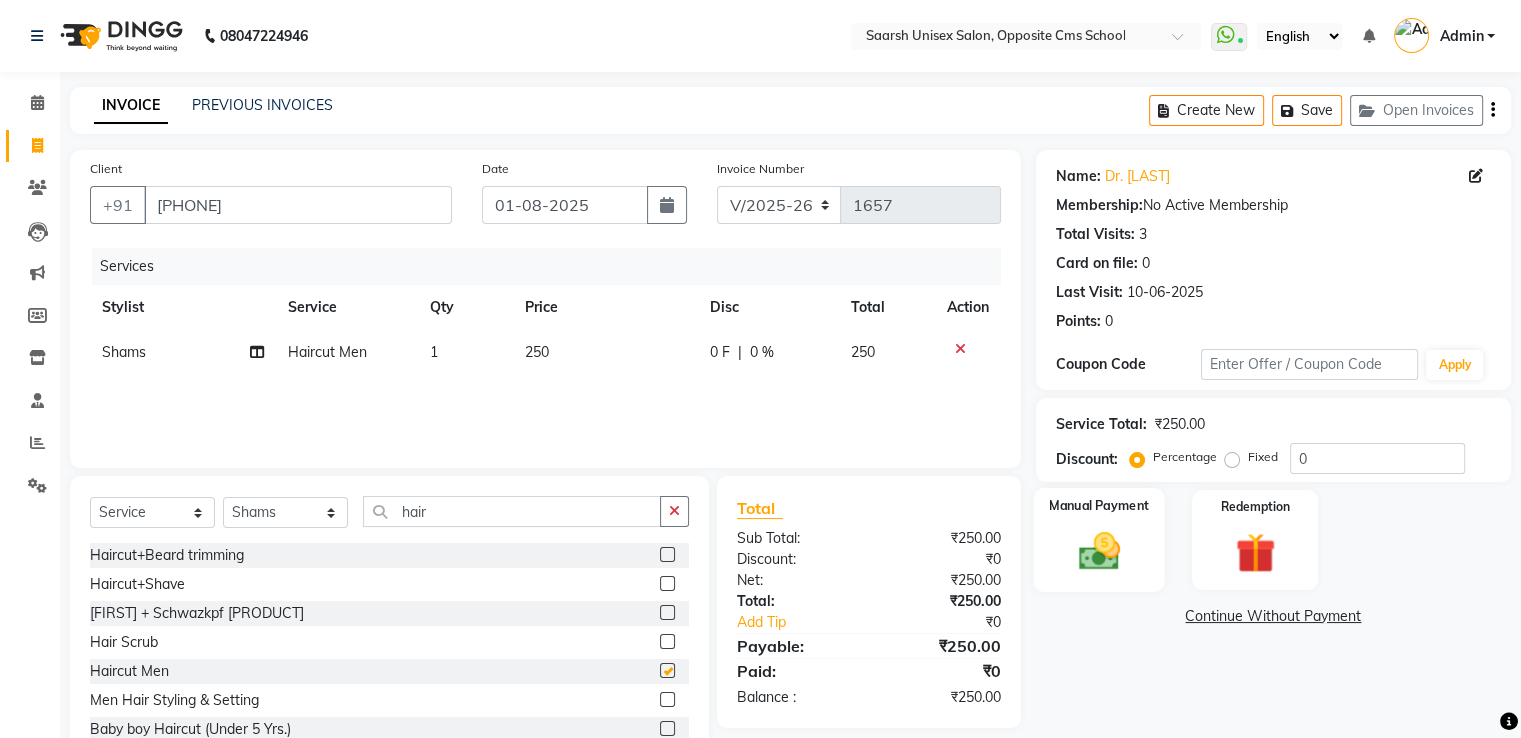 checkbox on "false" 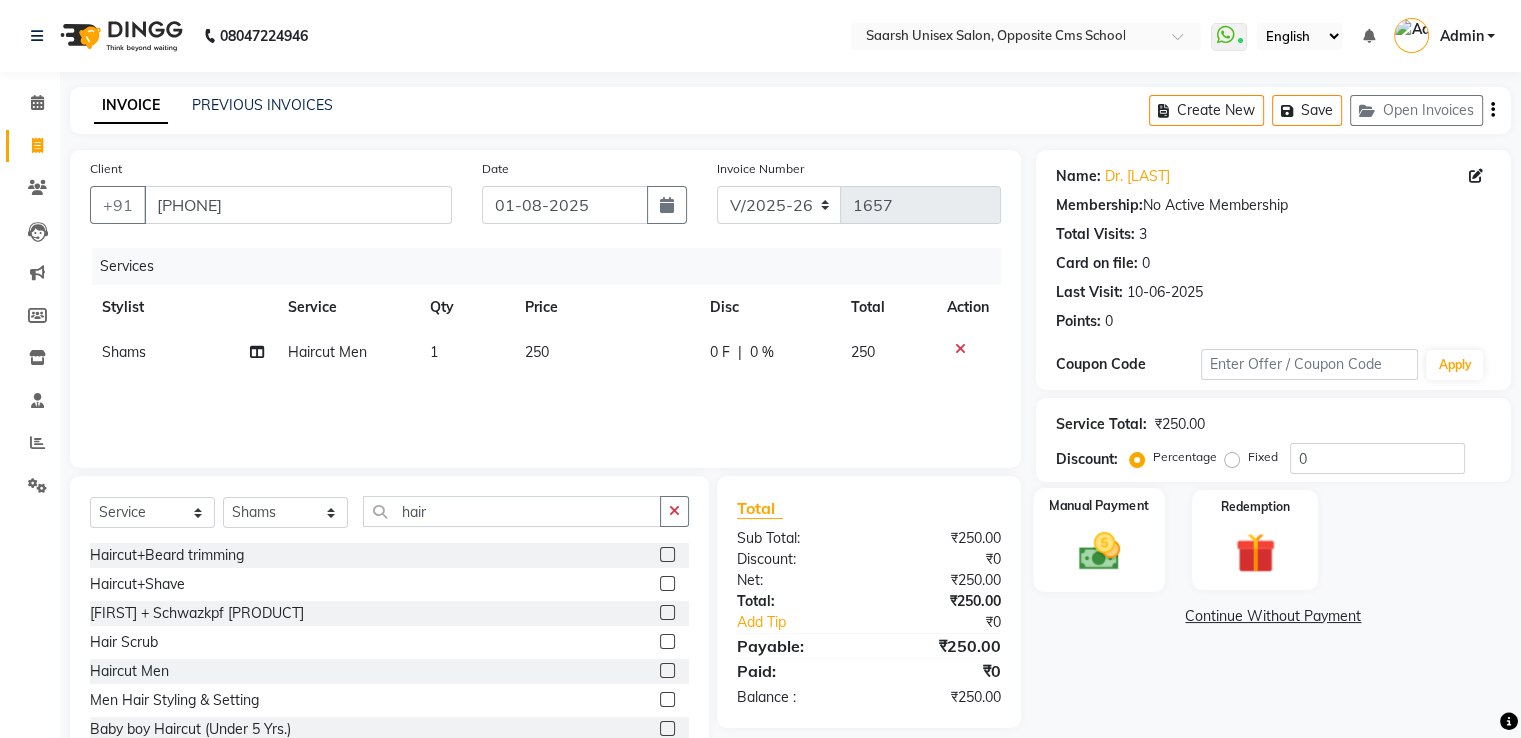 click 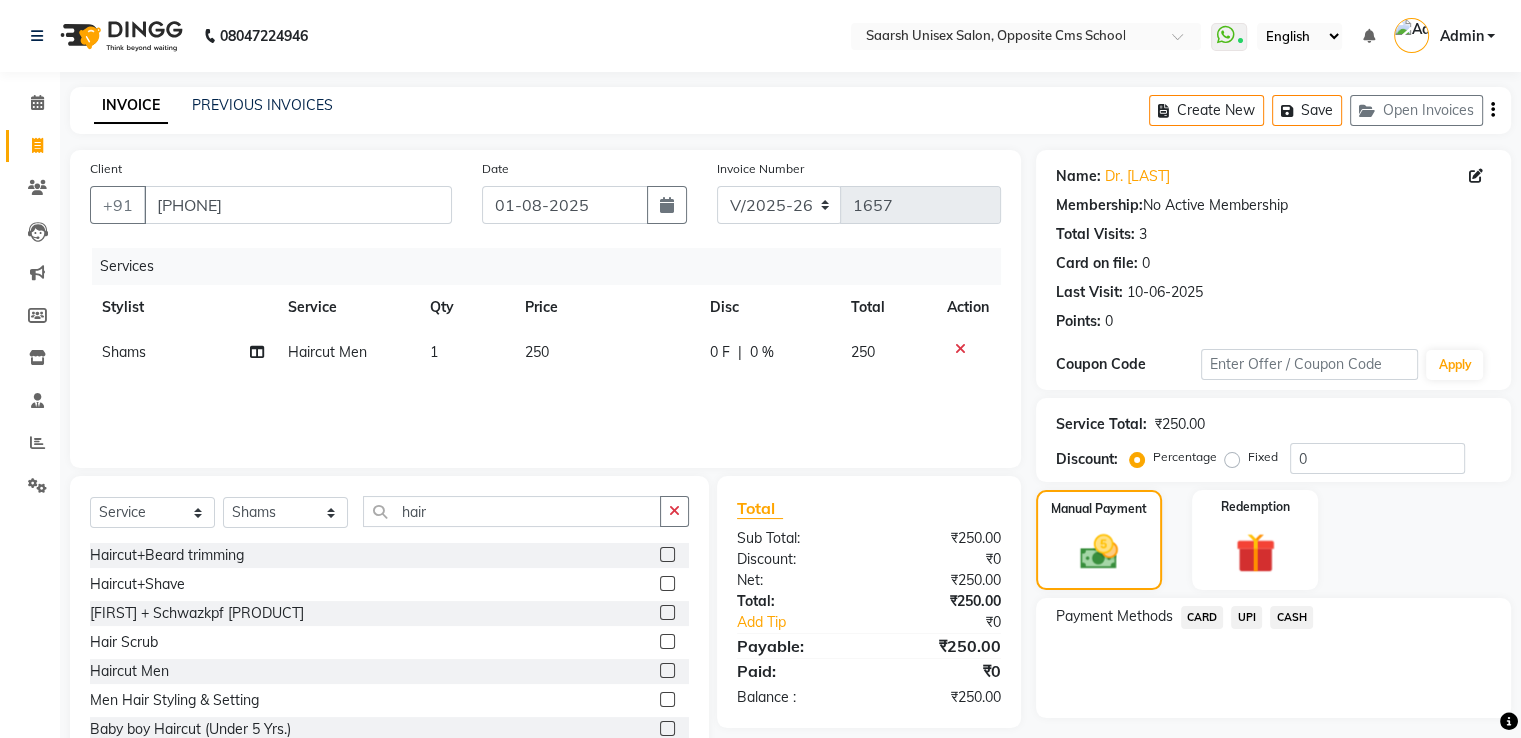click on "UPI" 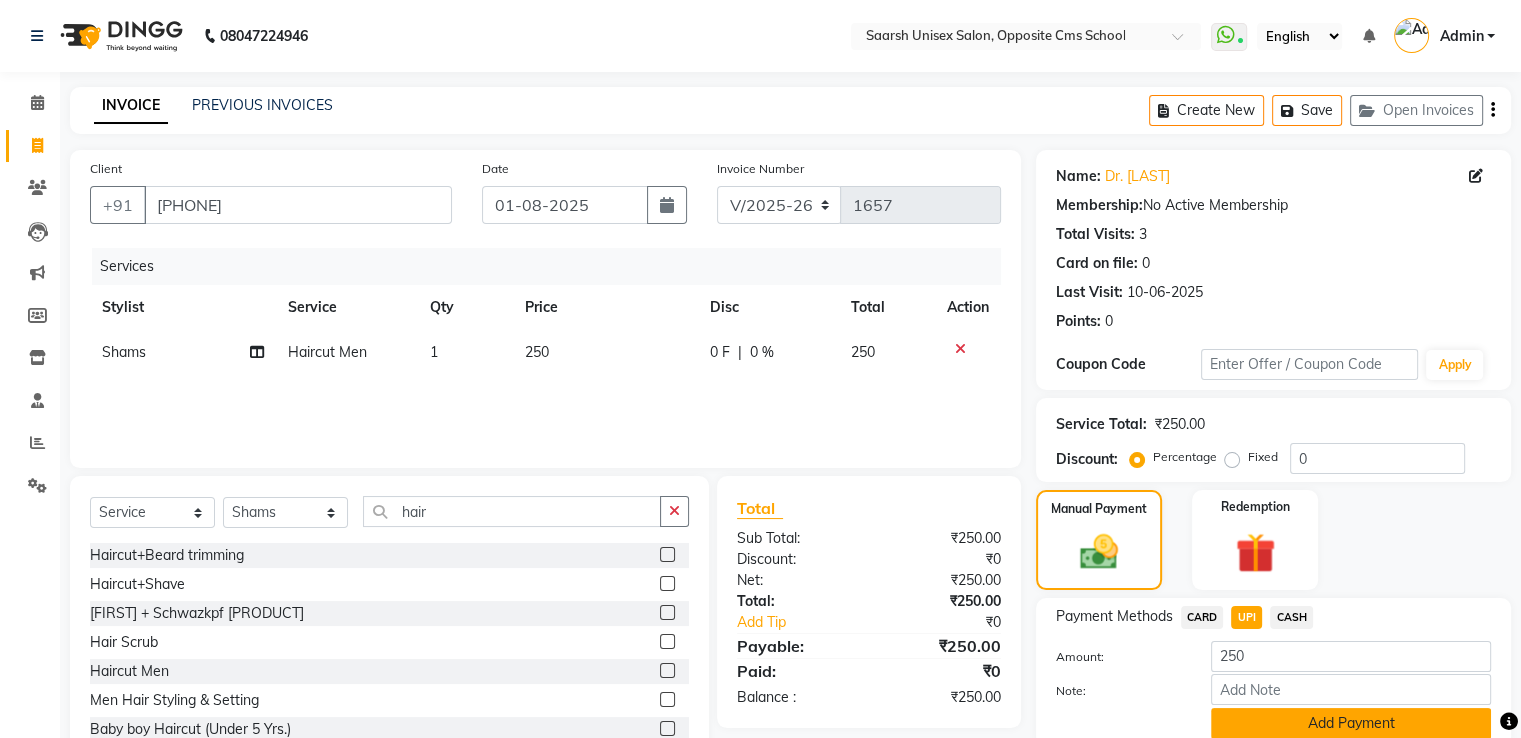 click on "Add Payment" 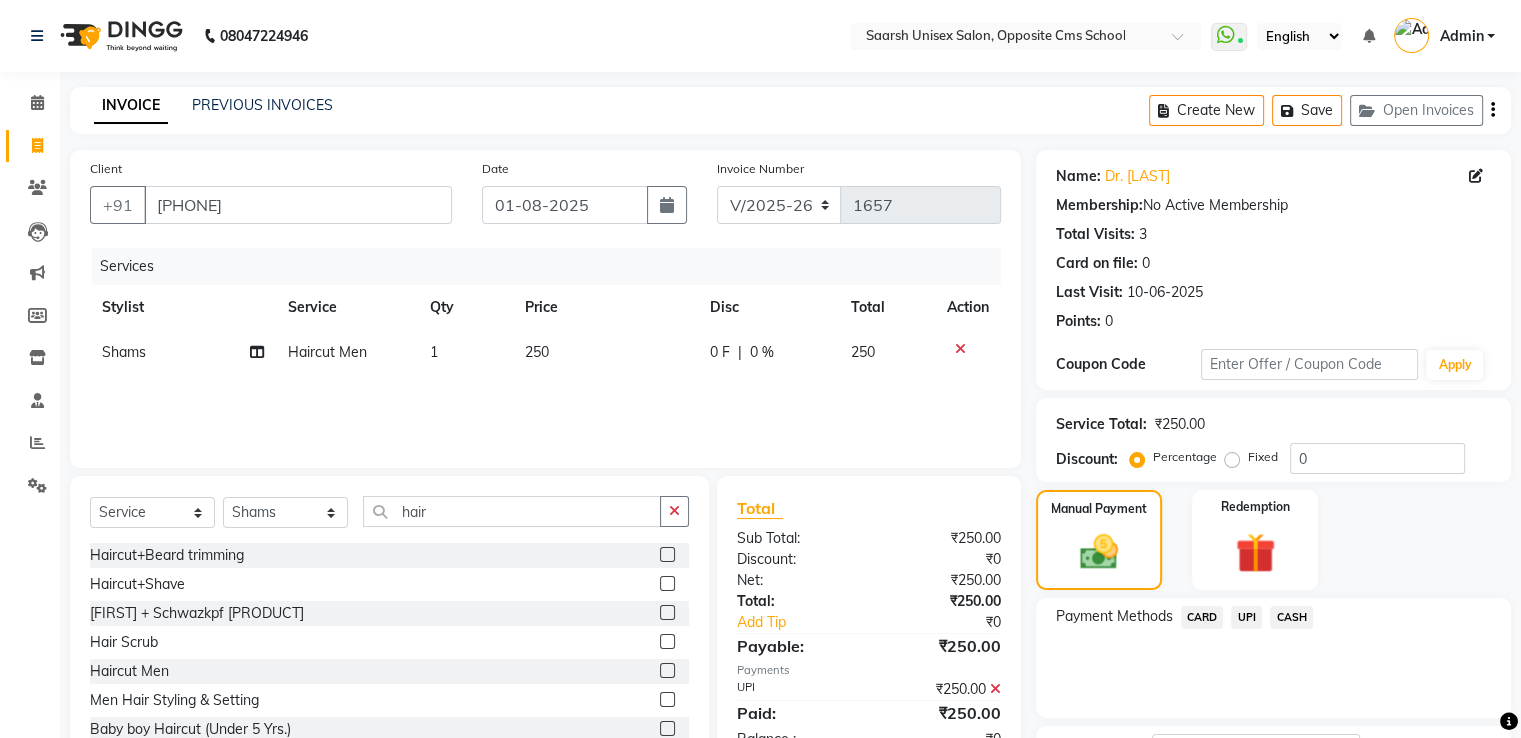 scroll, scrollTop: 163, scrollLeft: 0, axis: vertical 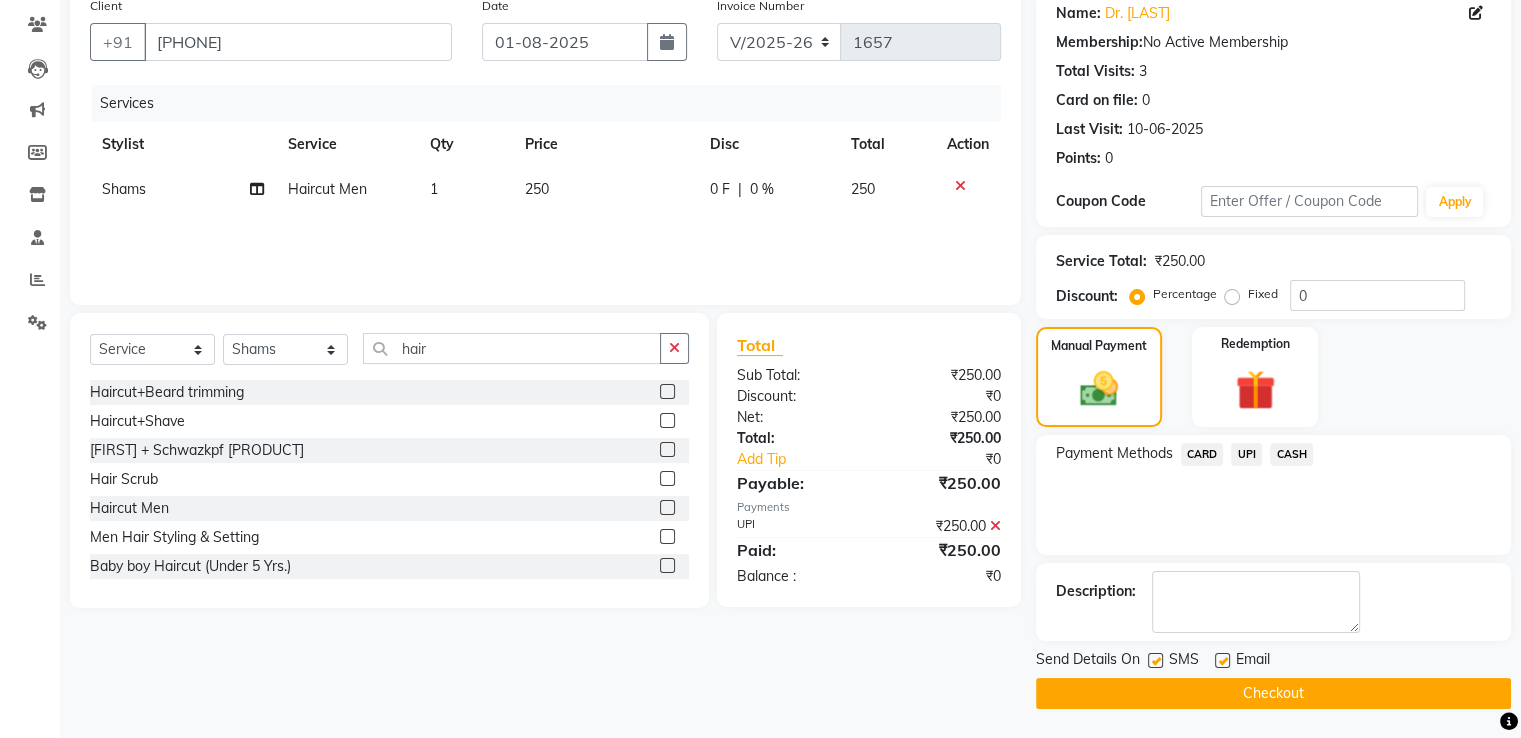 click on "Checkout" 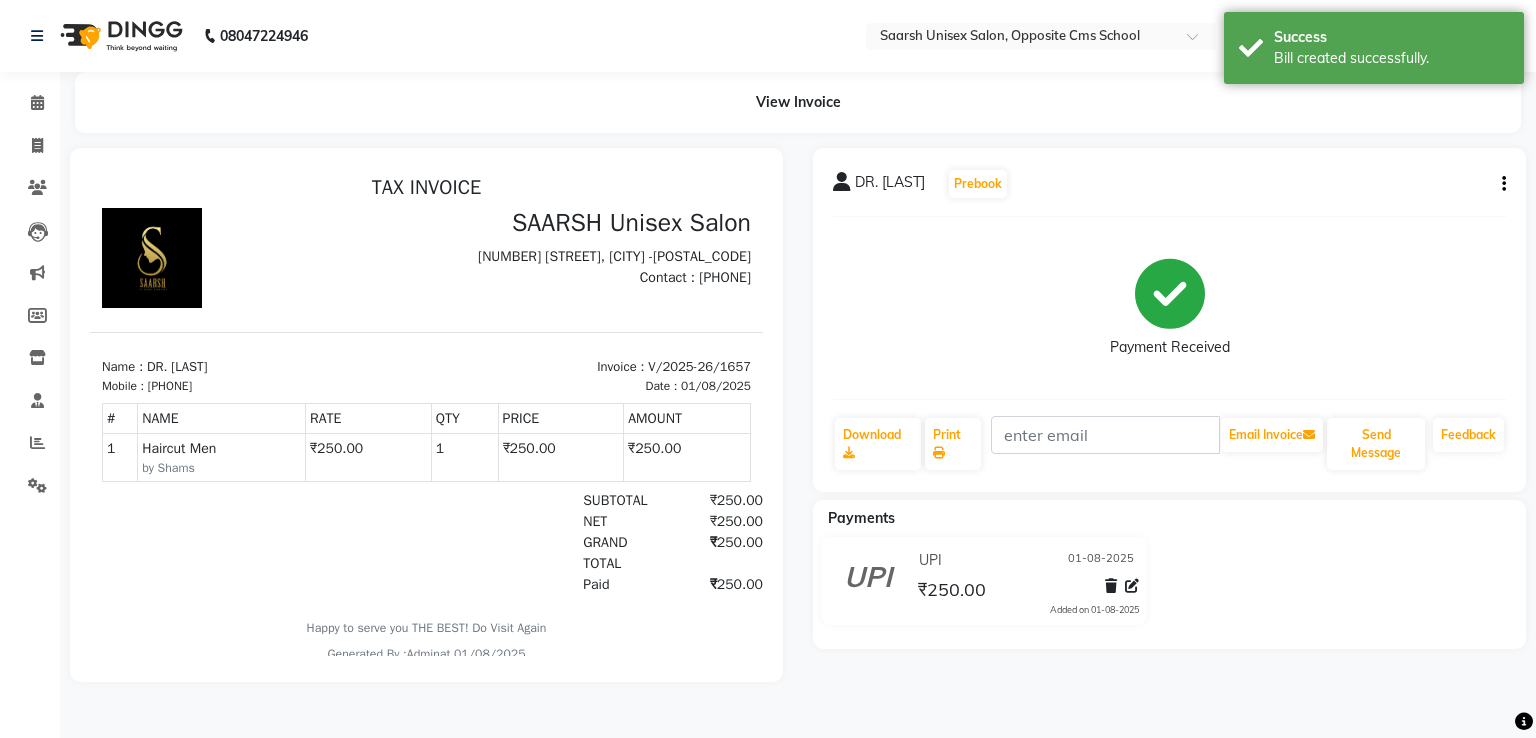 scroll, scrollTop: 0, scrollLeft: 0, axis: both 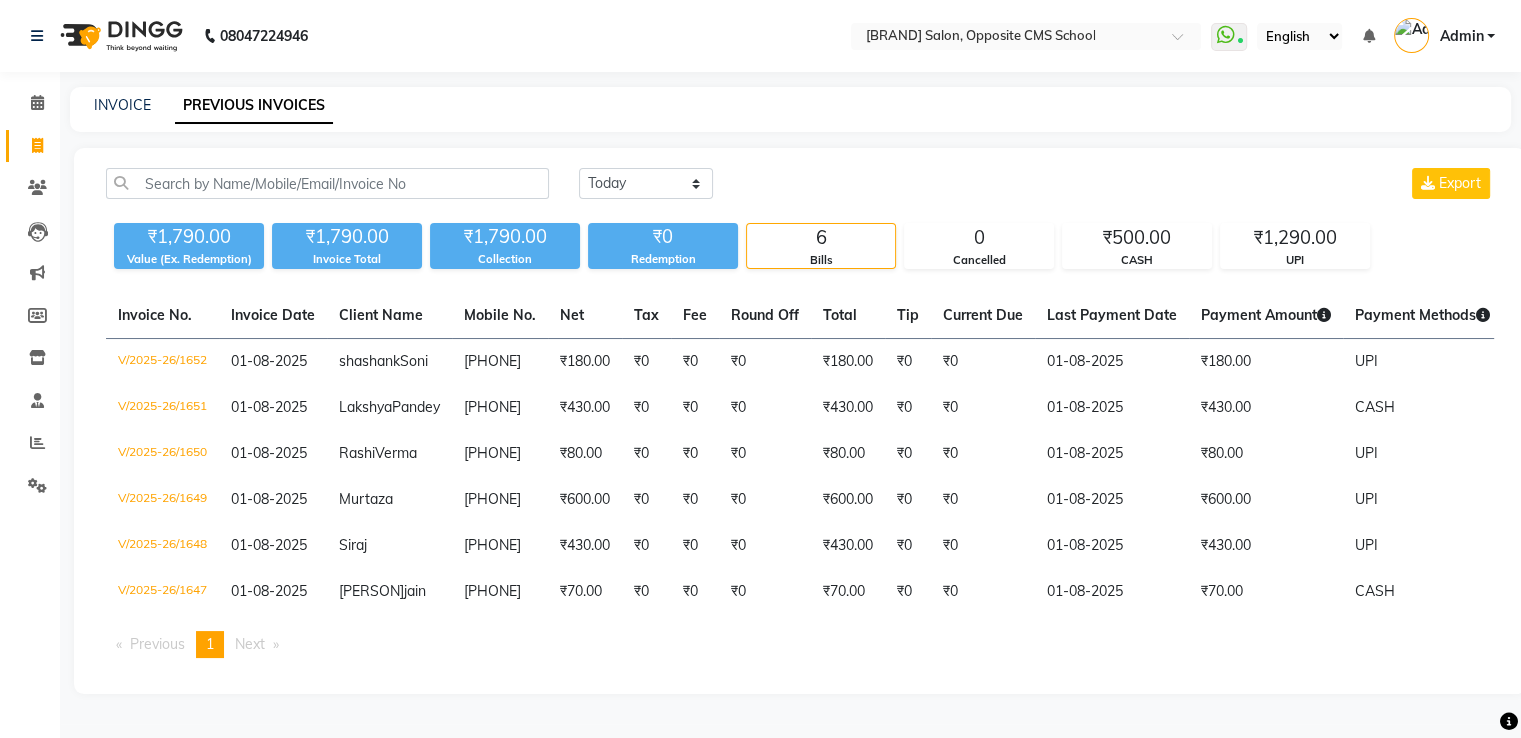 click on "INVOICE PREVIOUS INVOICES" 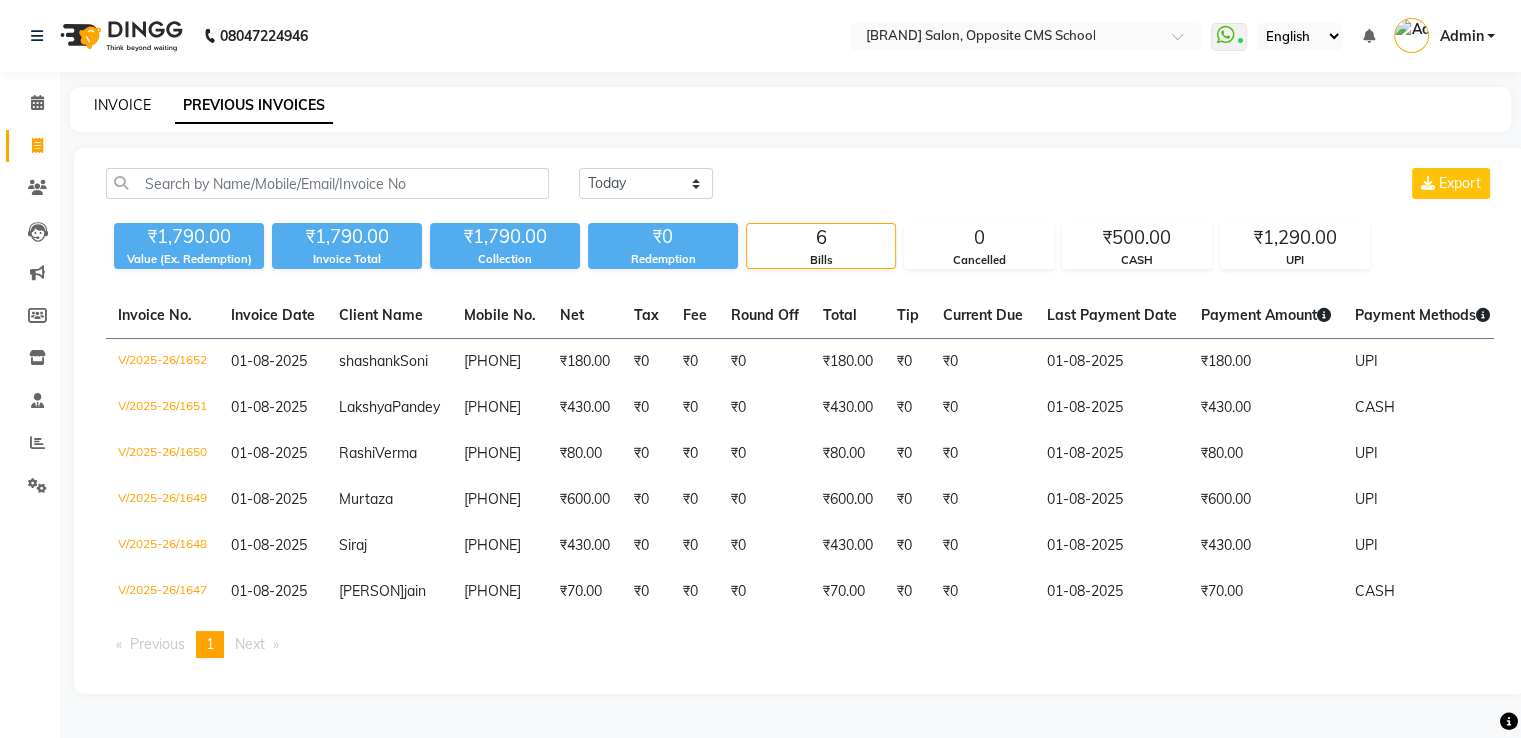 click on "INVOICE" 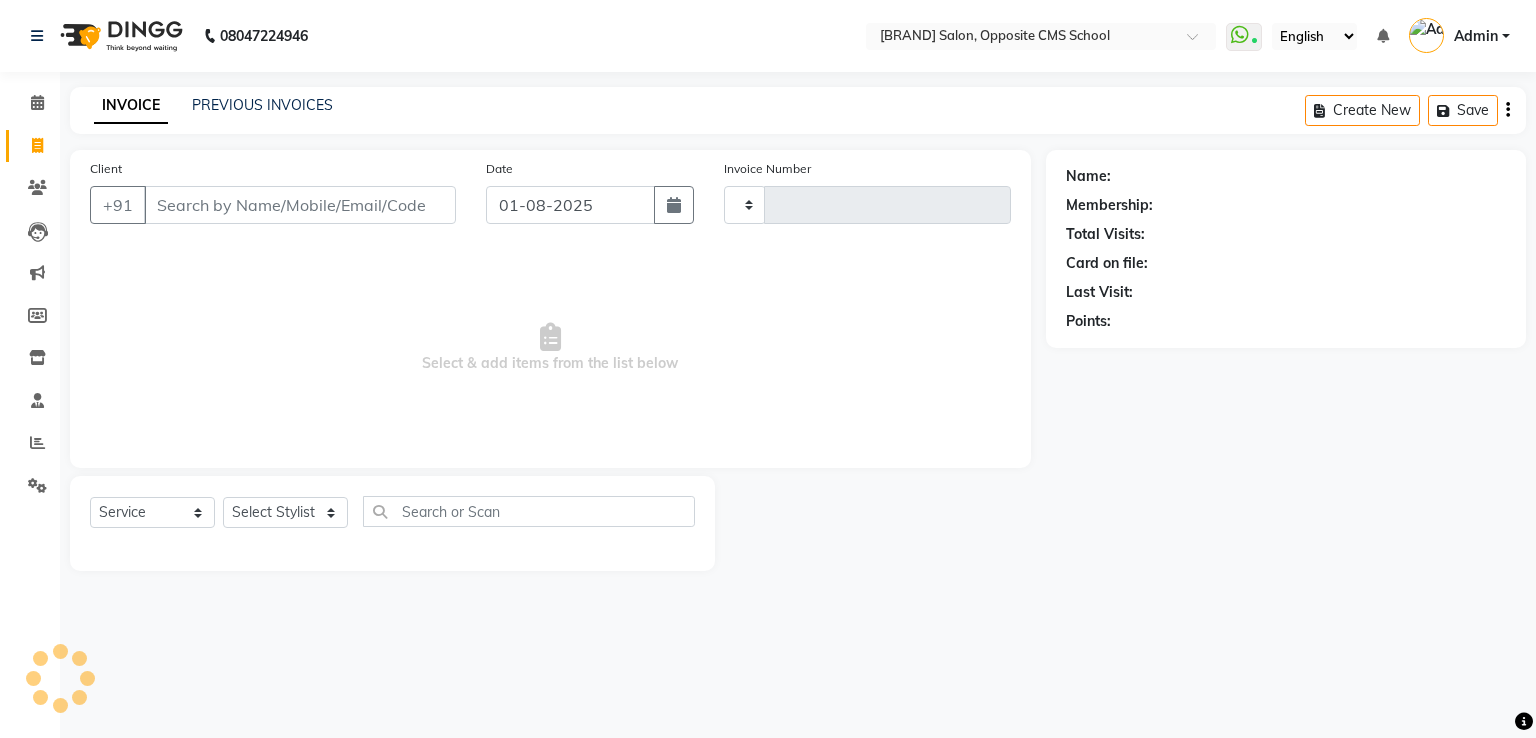 type on "1658" 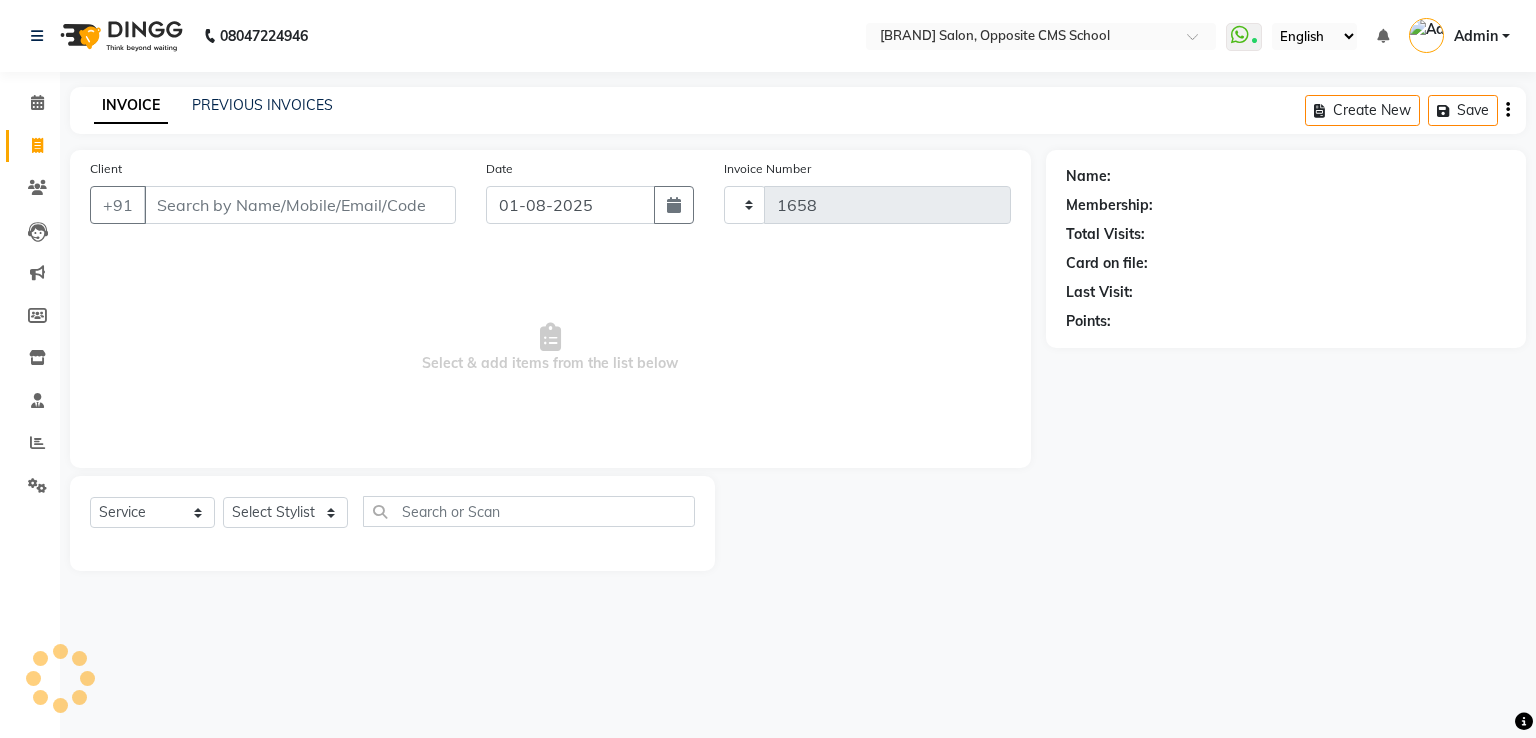 select on "3962" 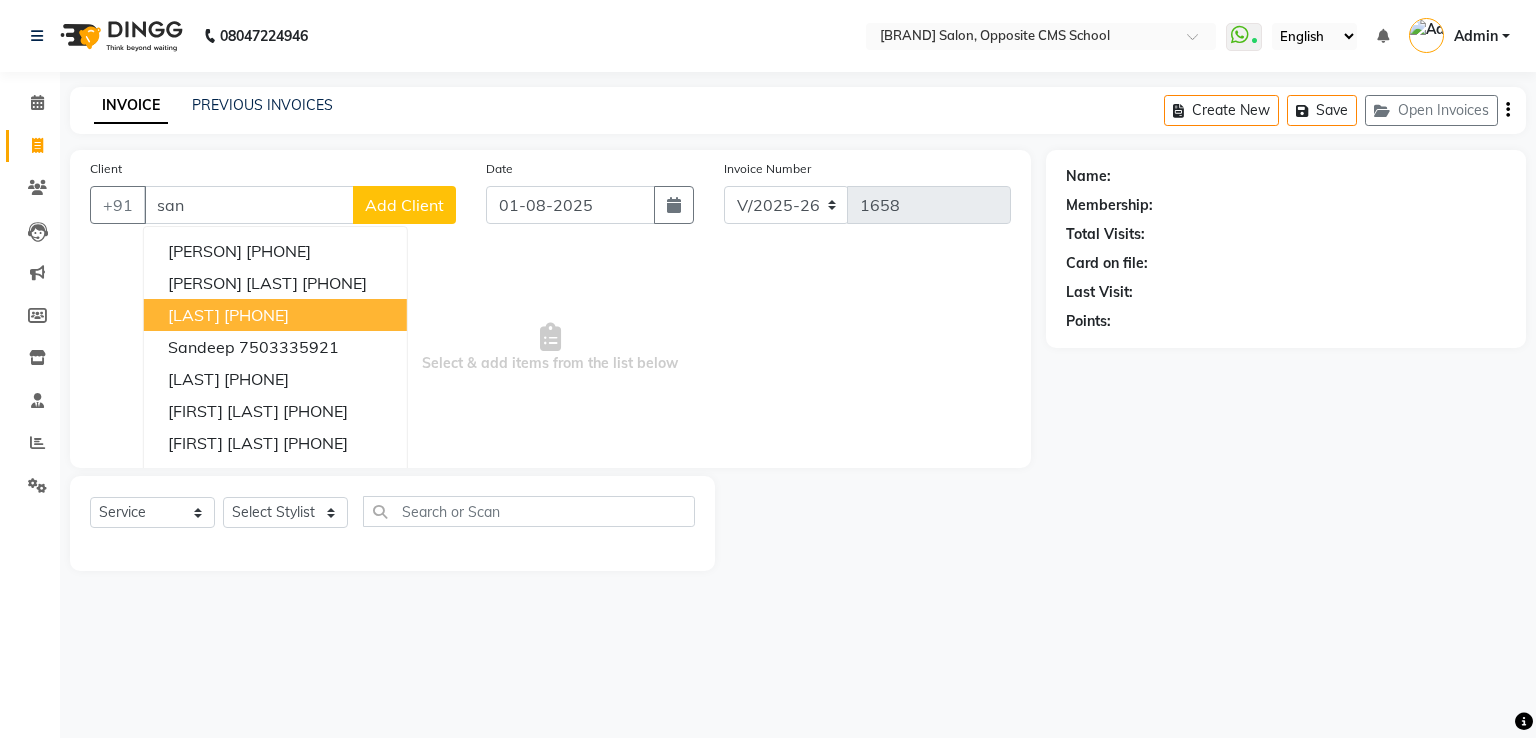 click on "Sanjay Ganglani" at bounding box center (194, 315) 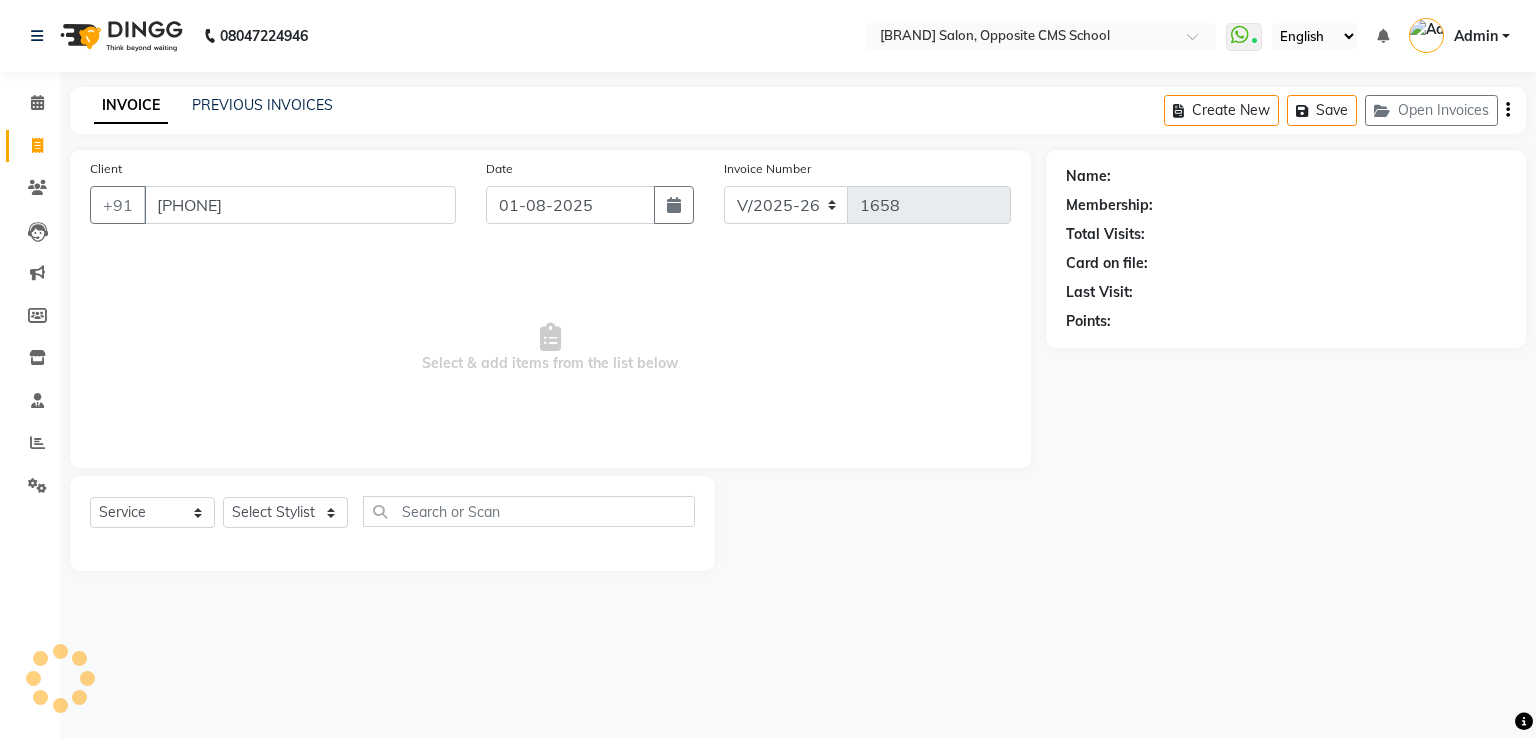 type on "9935317123" 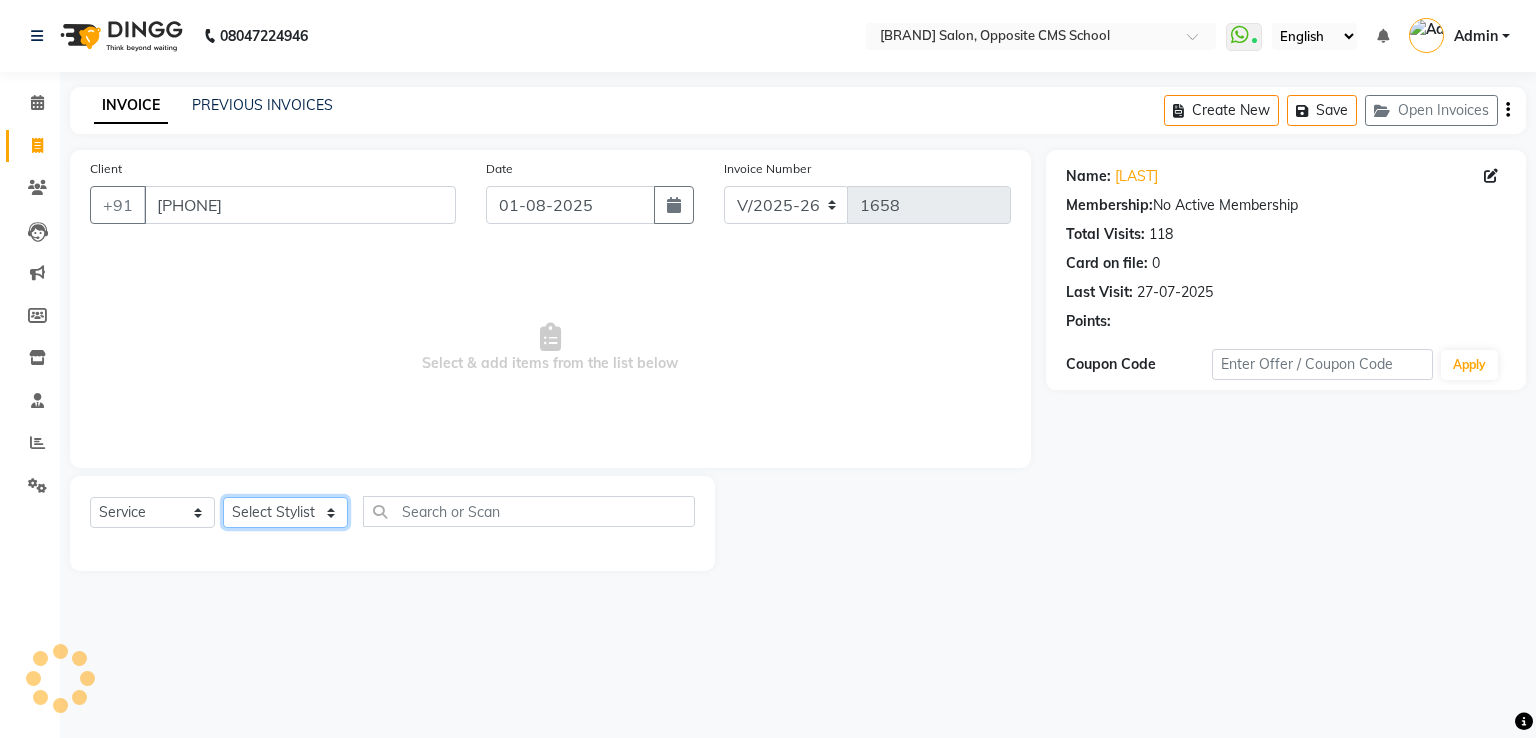 click on "Select Stylist Bablu Dinesh Pal Front Desk Rehan Sadhna Sapna Shams Shivani Shivi [FIRST] [LAST]" 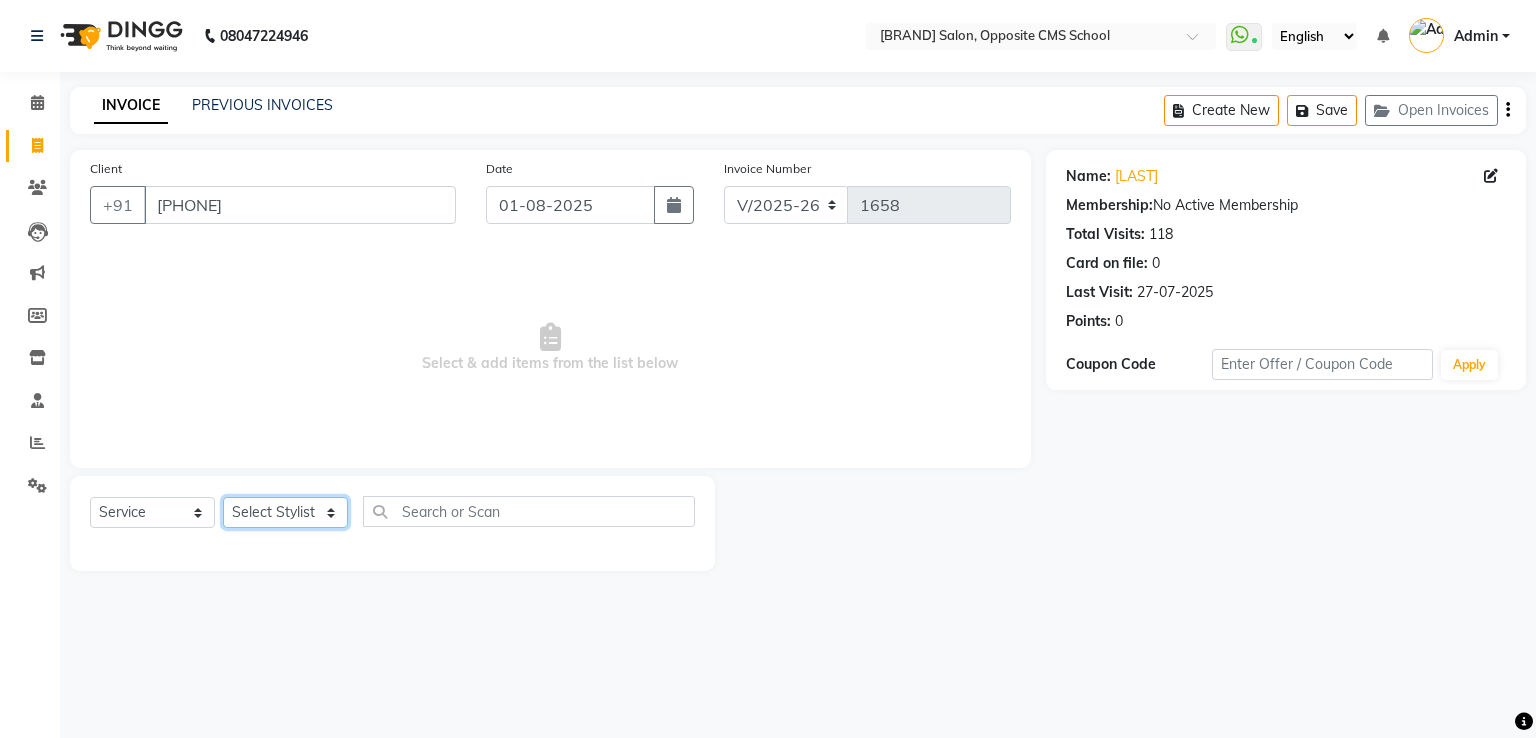 select on "[PHONE]" 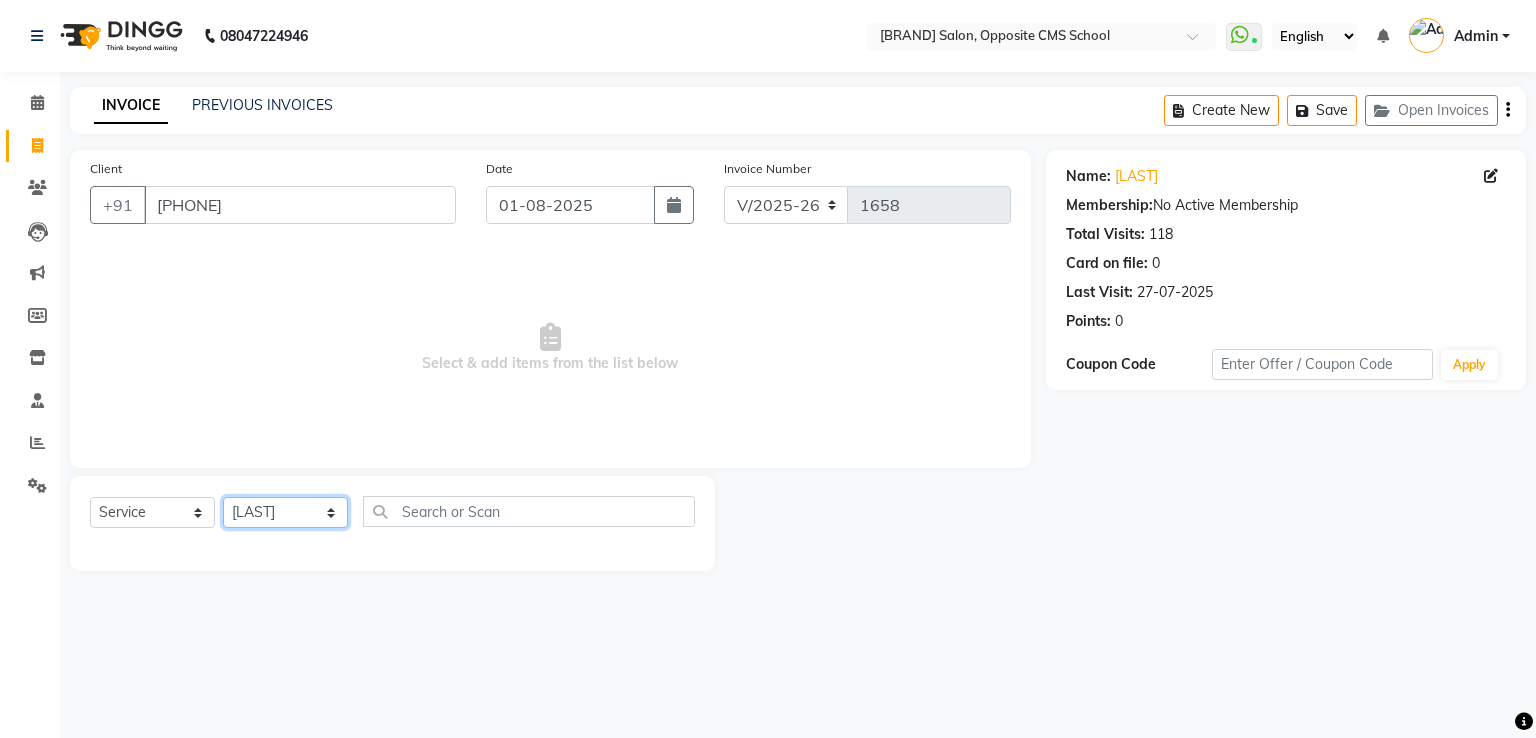 click on "Select Stylist Bablu Dinesh Pal Front Desk Rehan Sadhna Sapna Shams Shivani Shivi [FIRST] [LAST]" 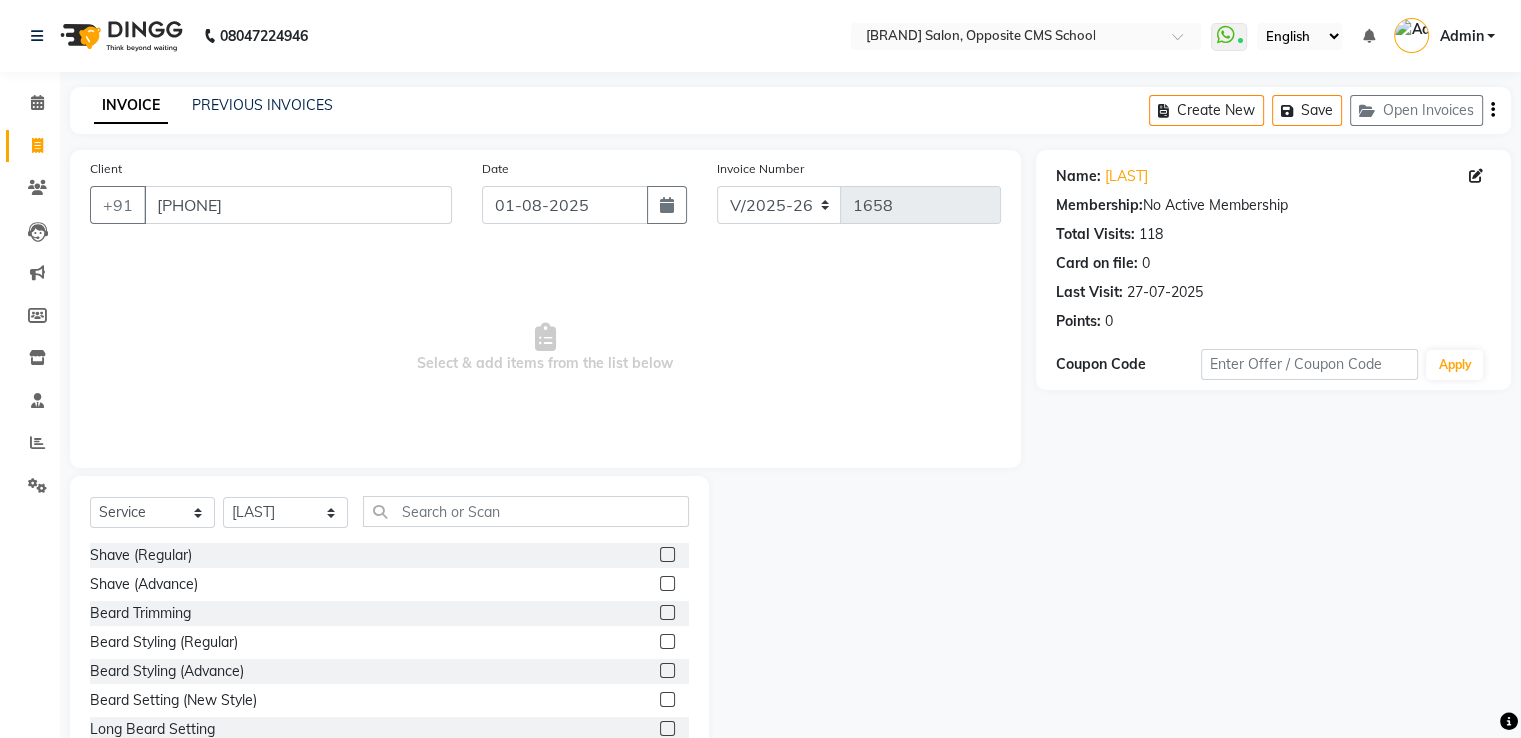 click on "Select  Service  Product  Membership  Package Voucher Prepaid Gift Card  Select Stylist Bablu Dinesh Pal Front Desk Rehan Sadhna Sapna Shams Shivani Shivi Utkarsh Saraswat" 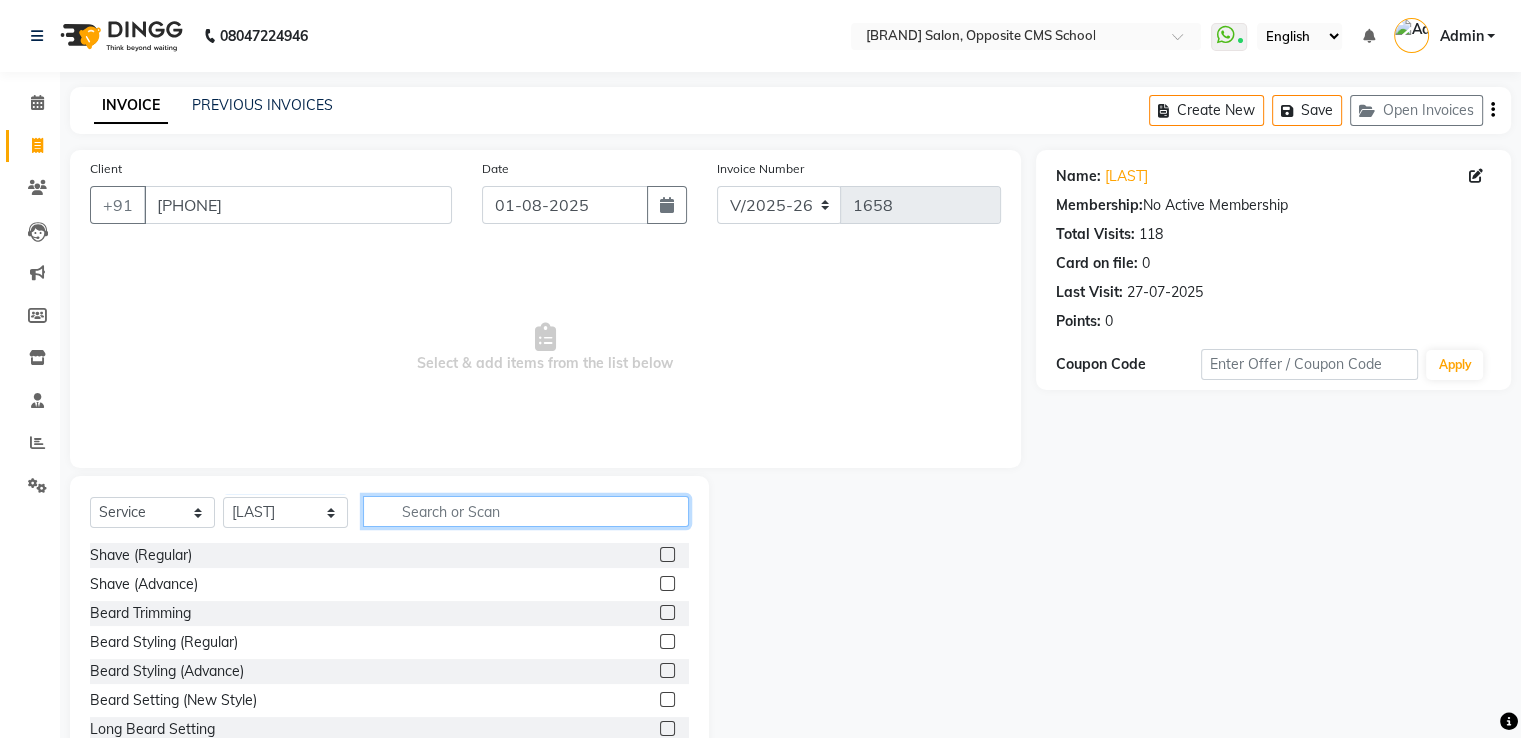click 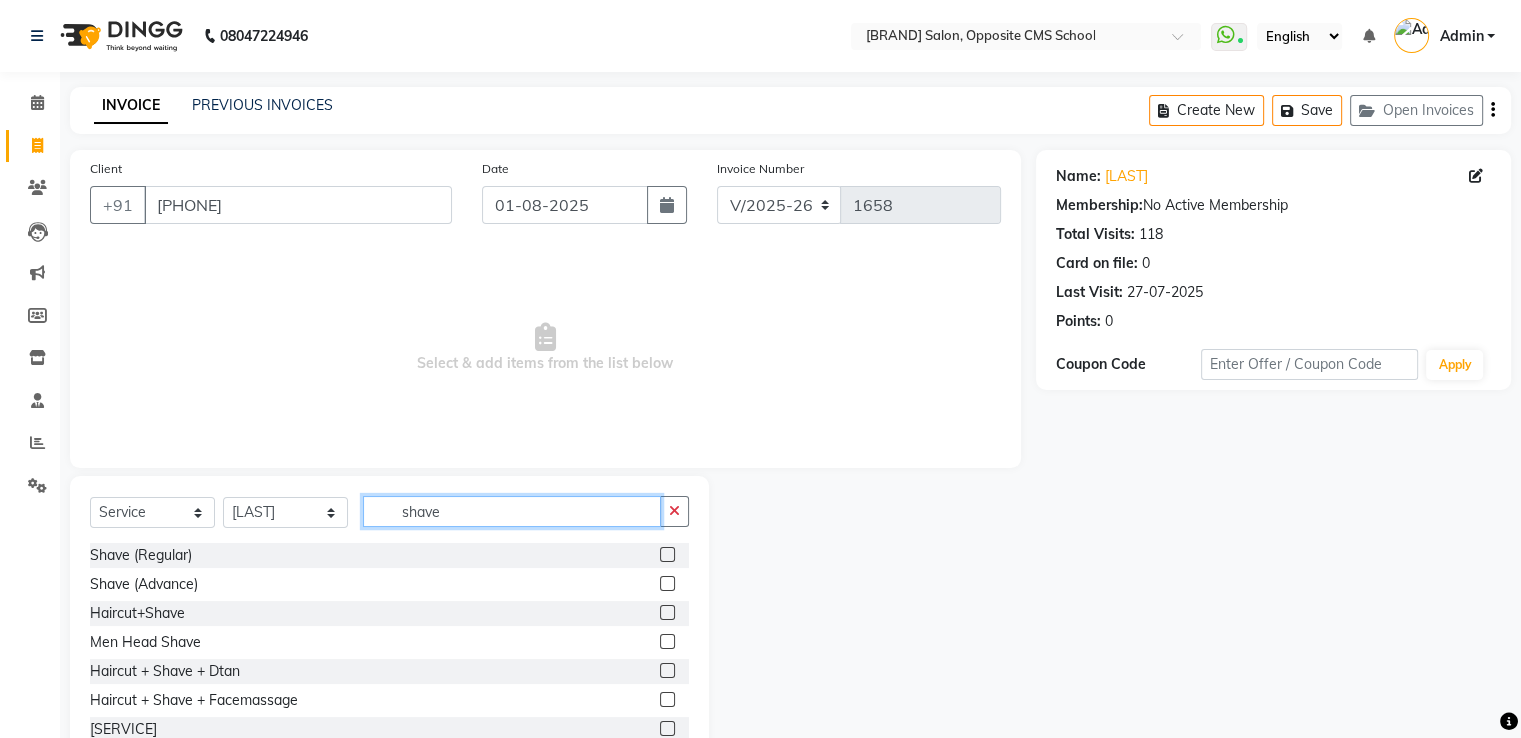 type on "shave" 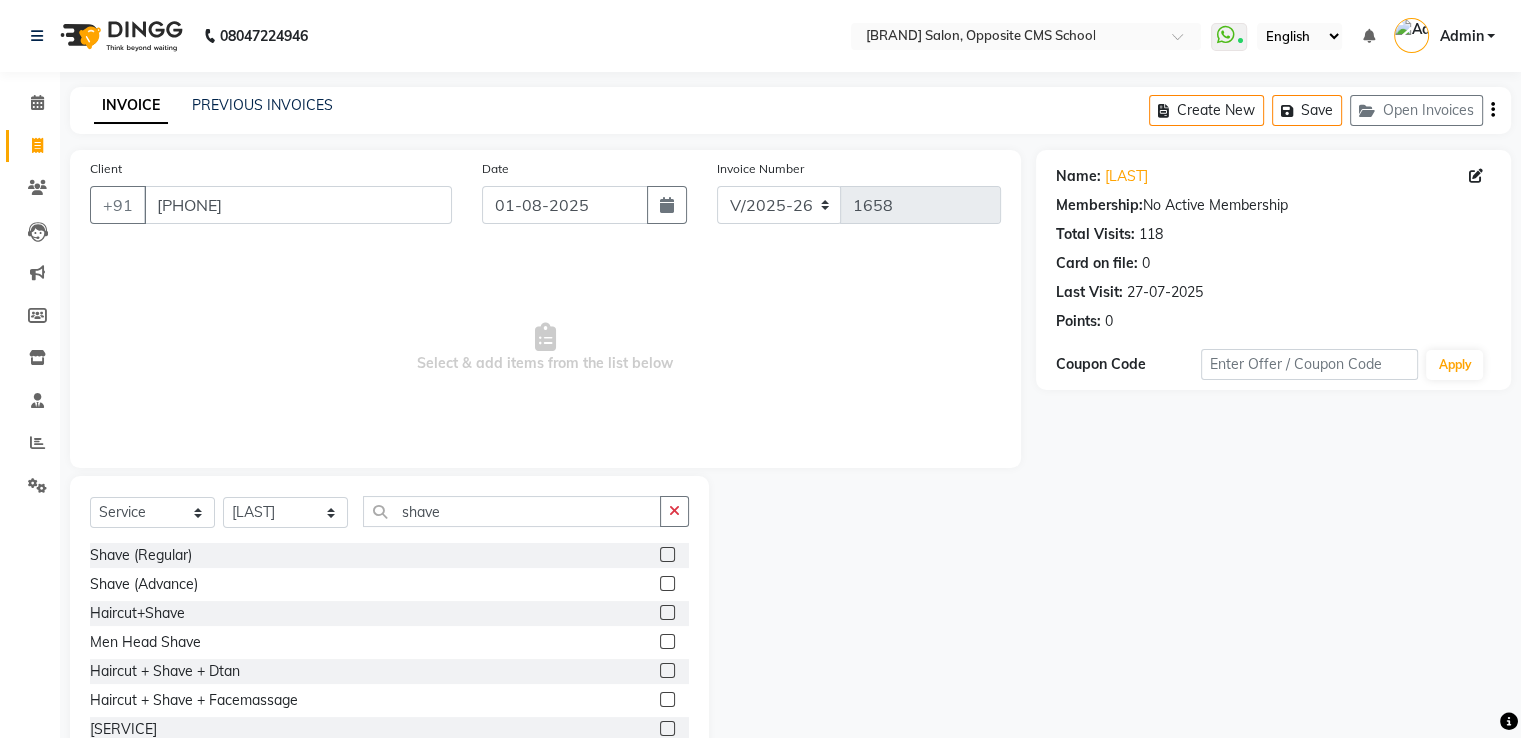 click 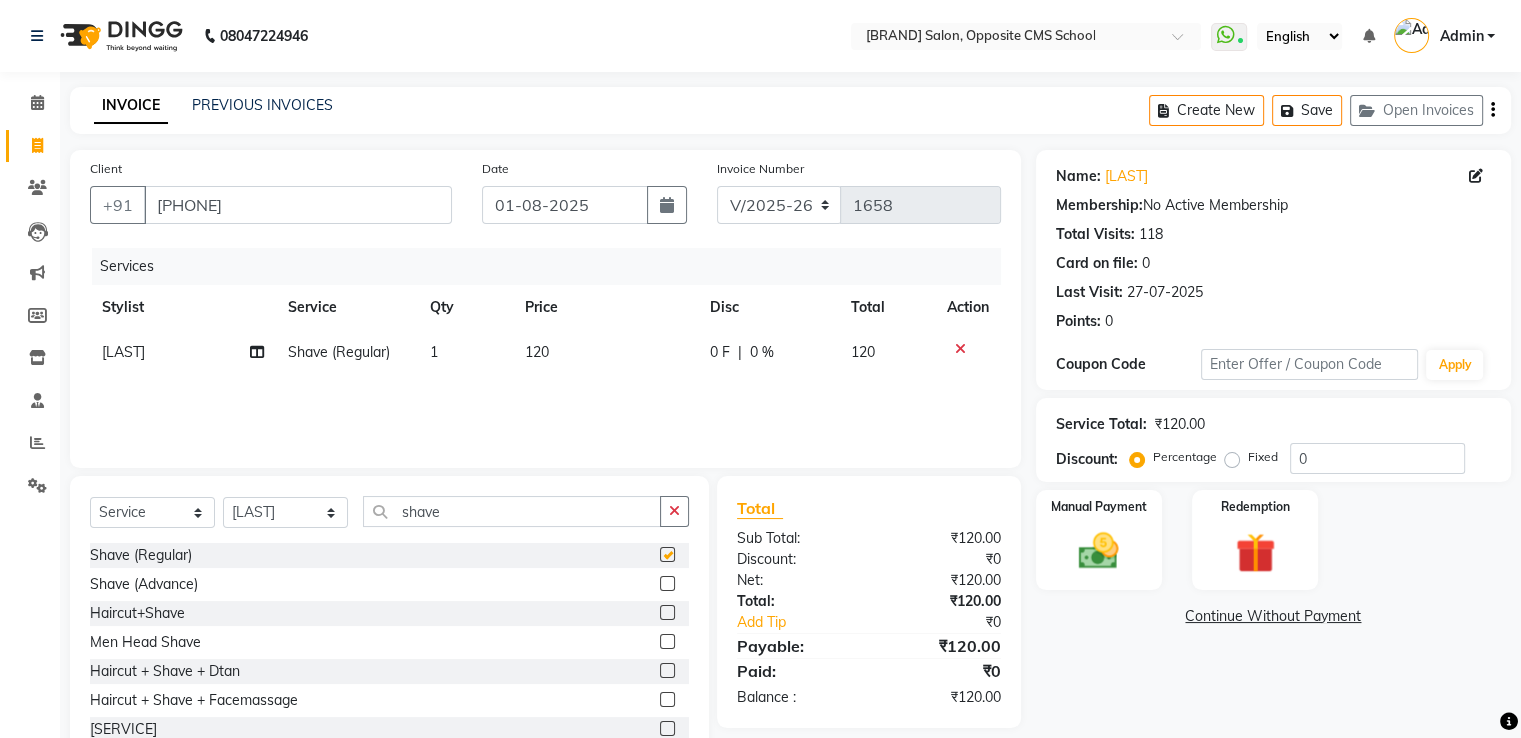 checkbox on "false" 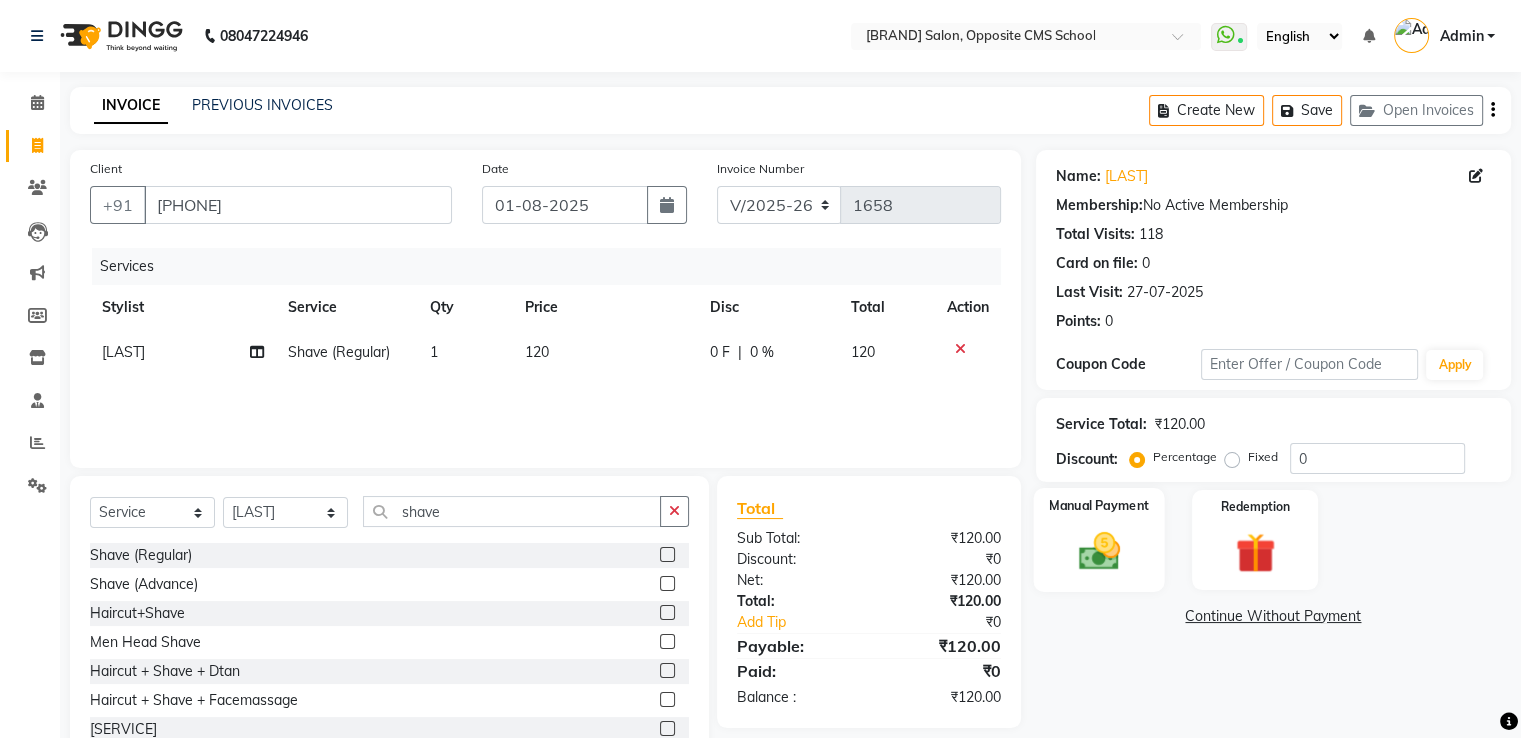 click 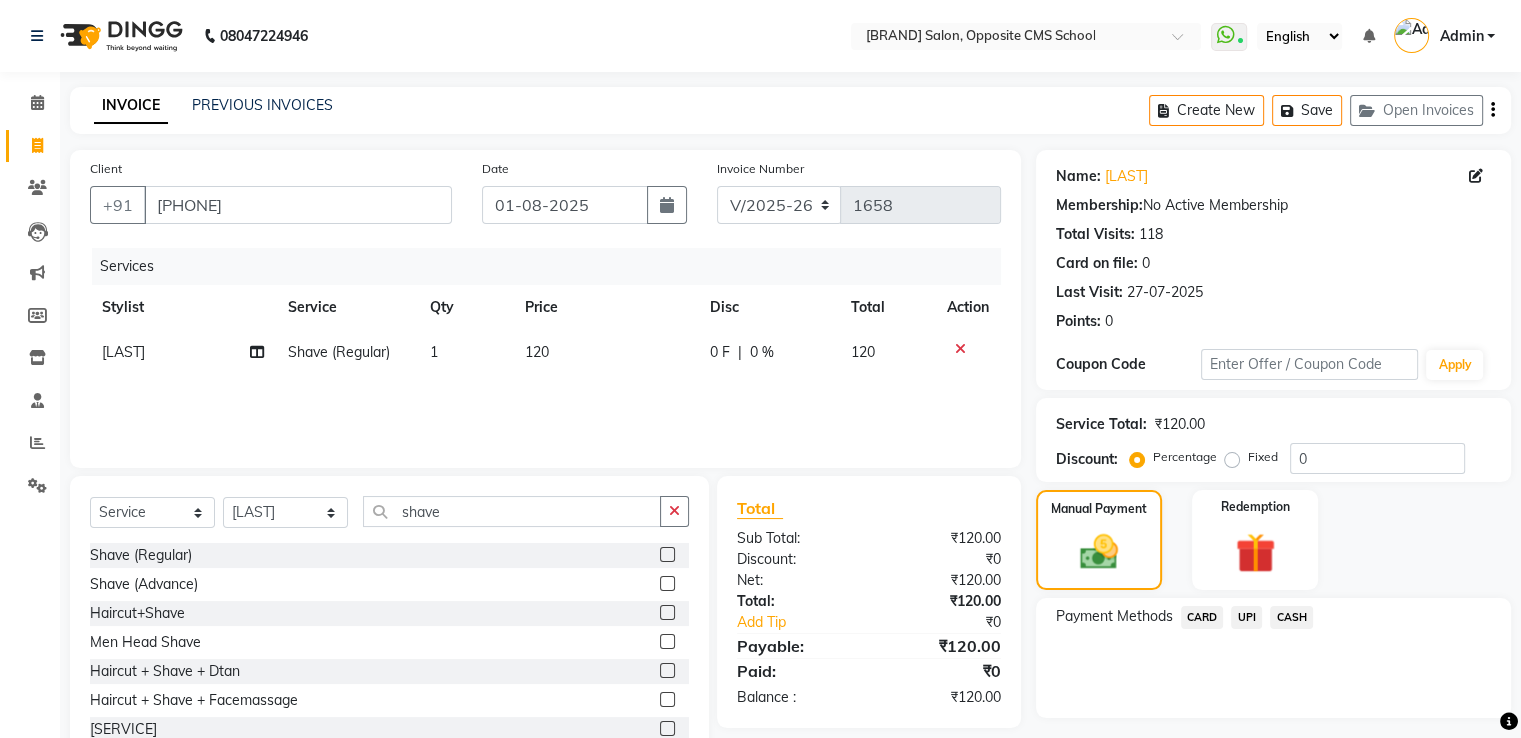 click on "0 F" 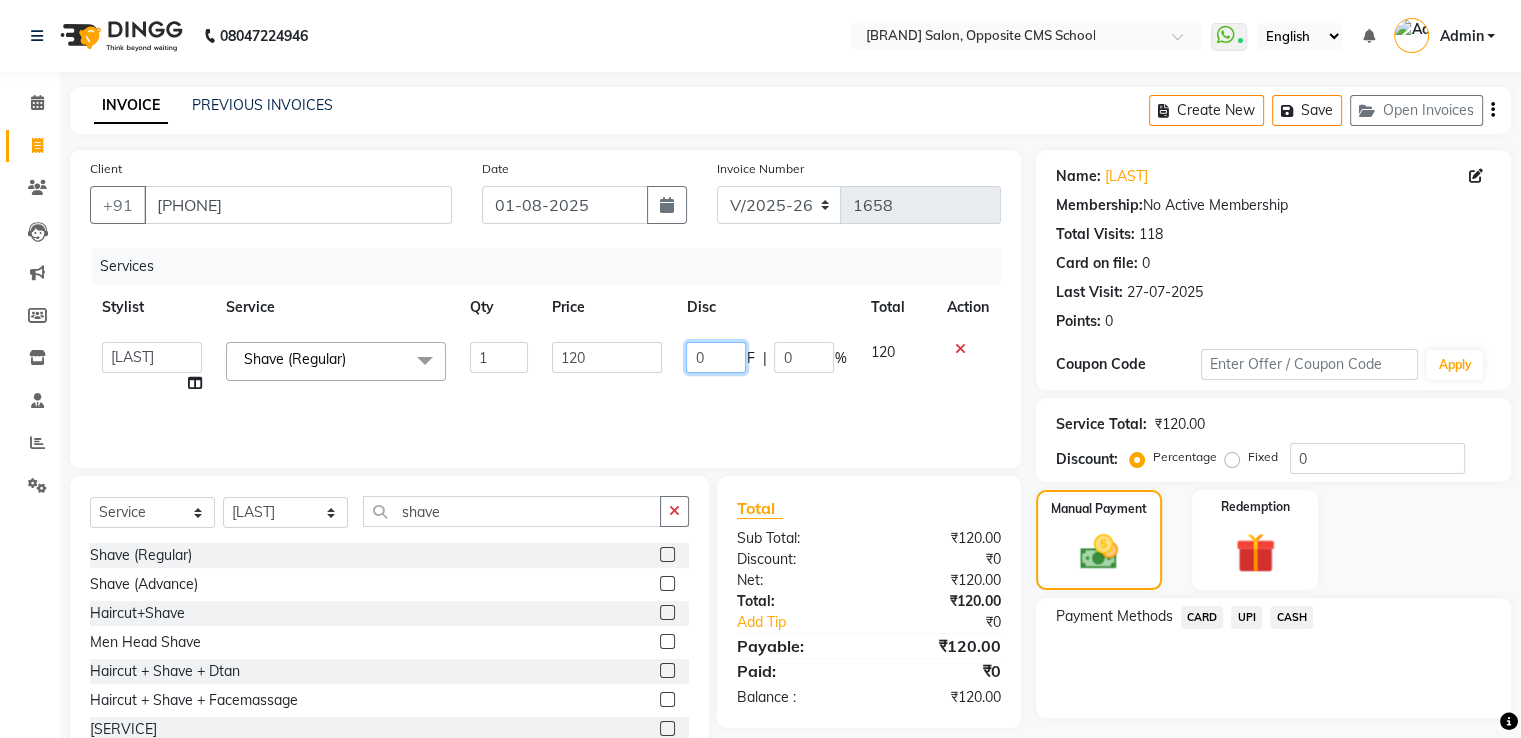 click on "0" 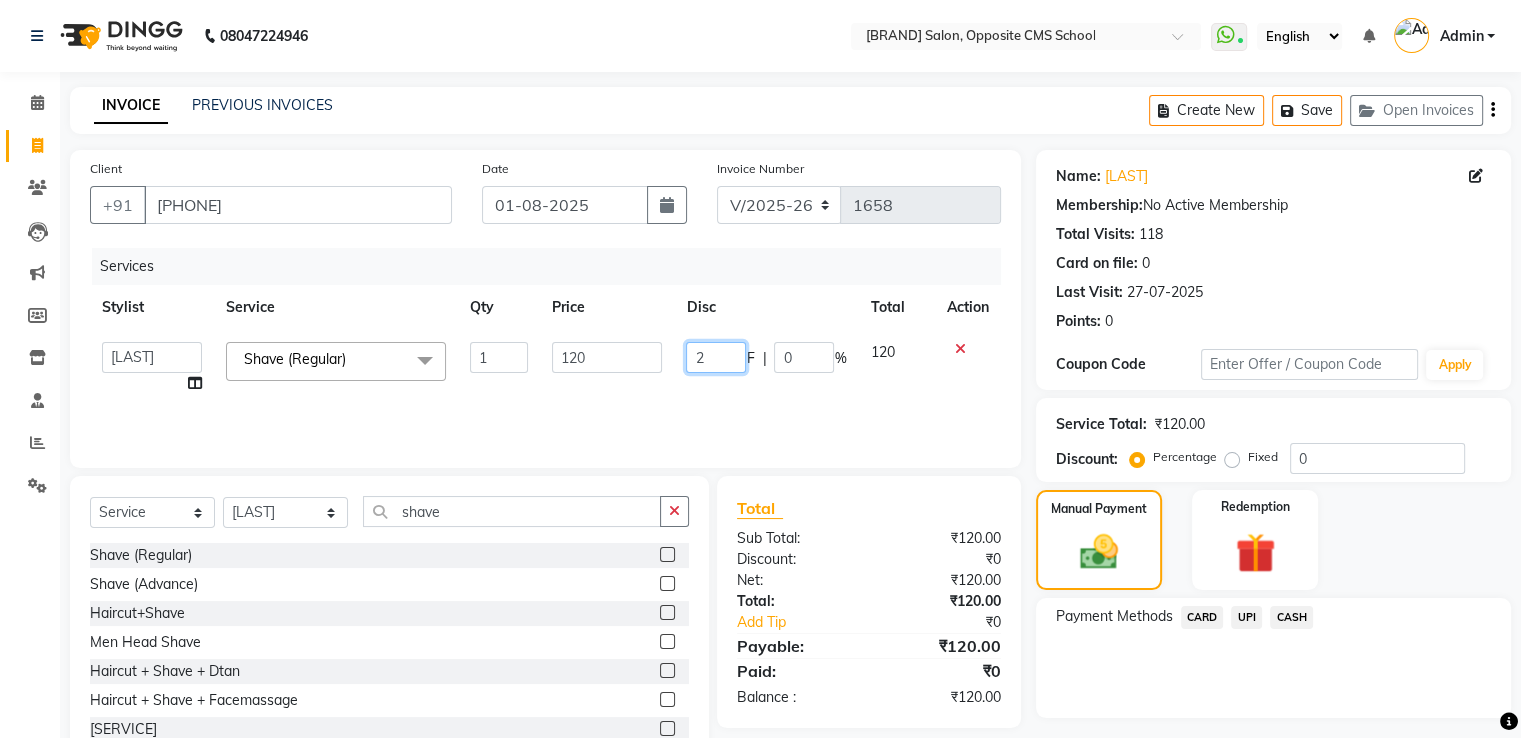 type on "20" 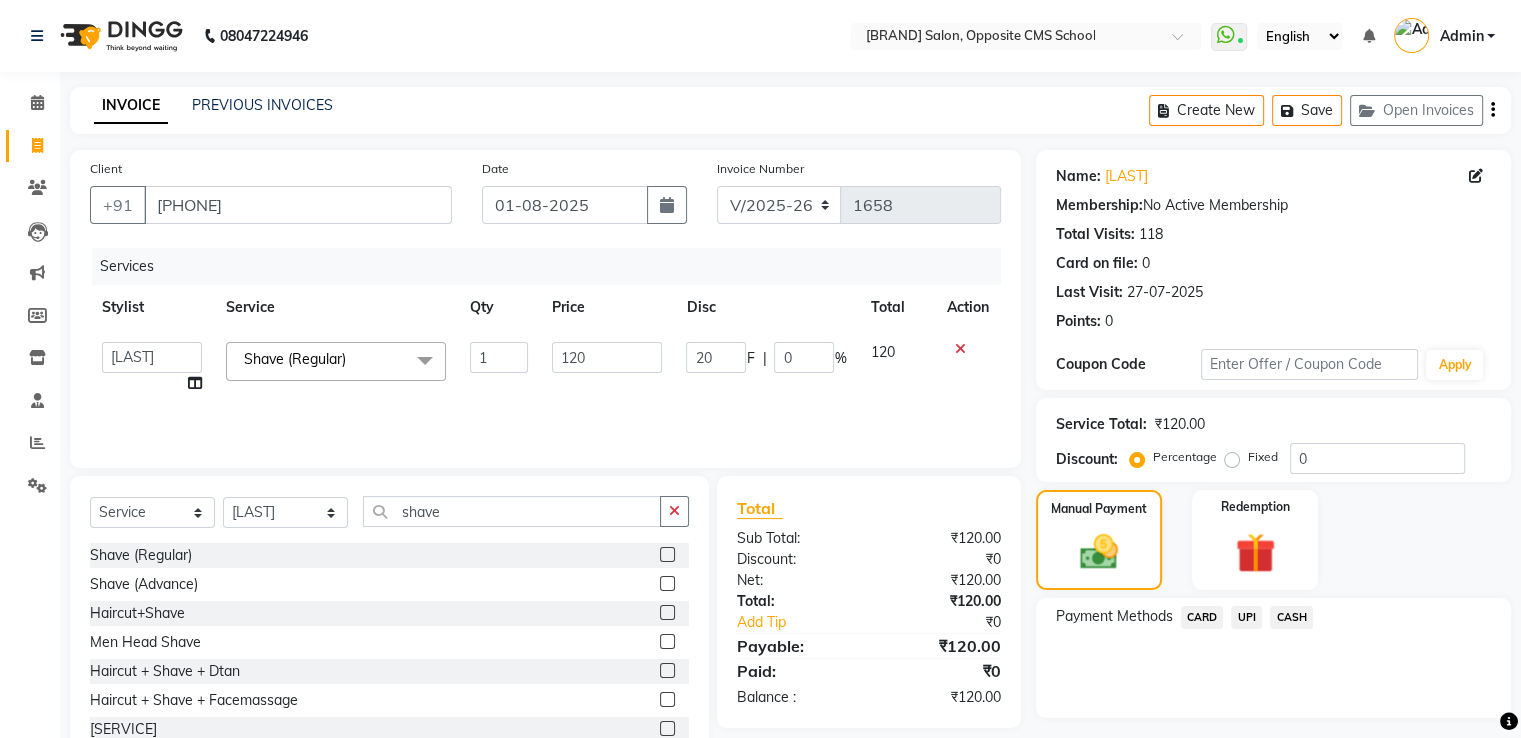 click on "CASH" 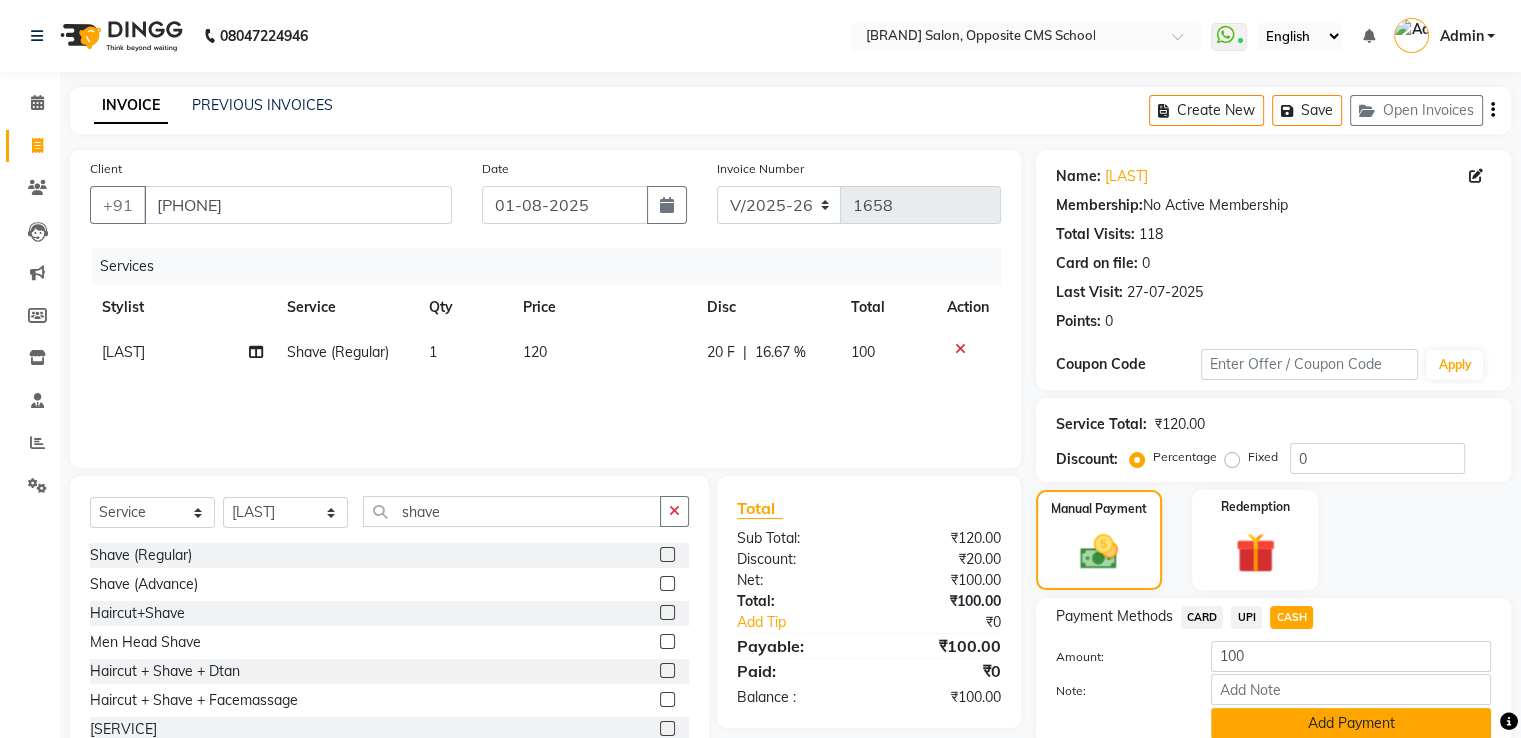 click on "Add Payment" 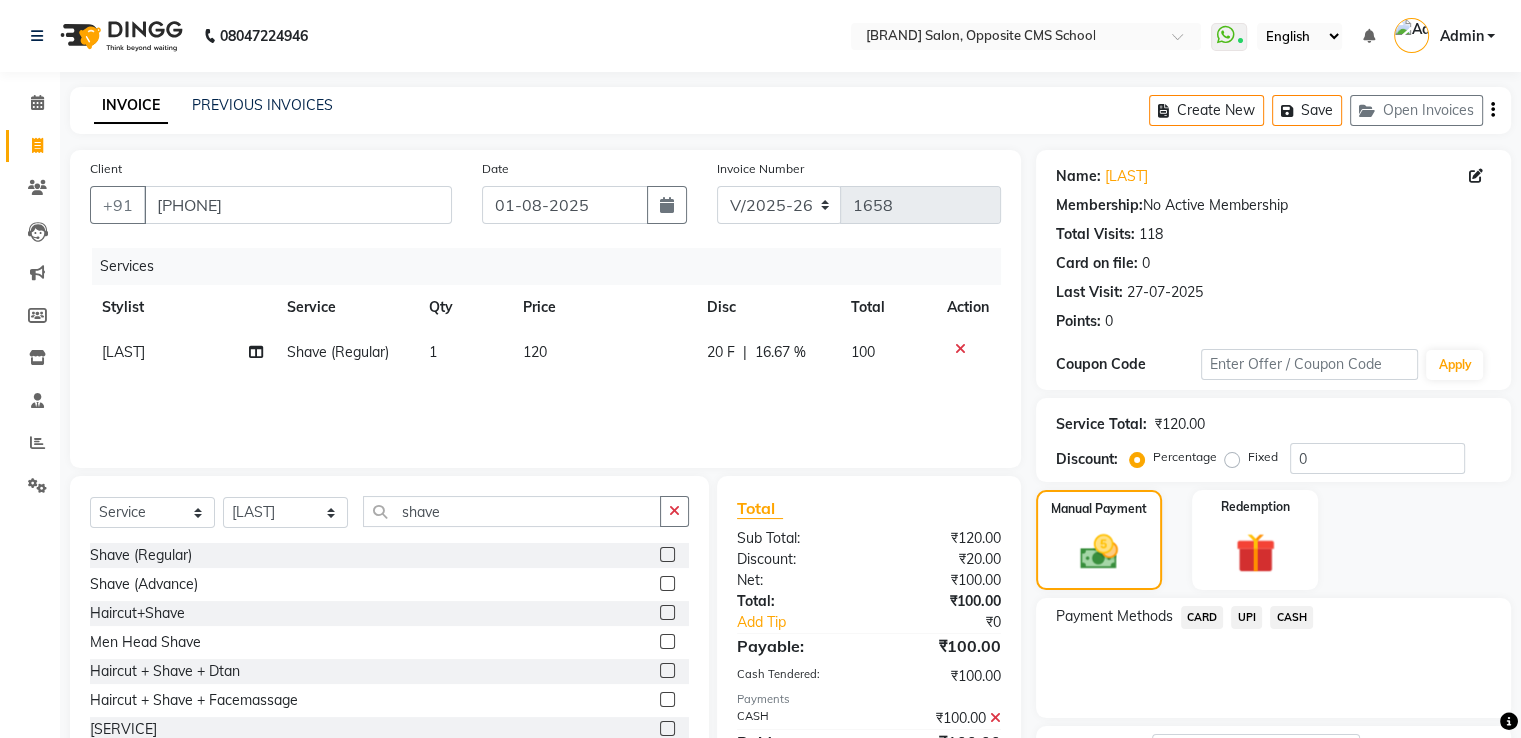 scroll, scrollTop: 163, scrollLeft: 0, axis: vertical 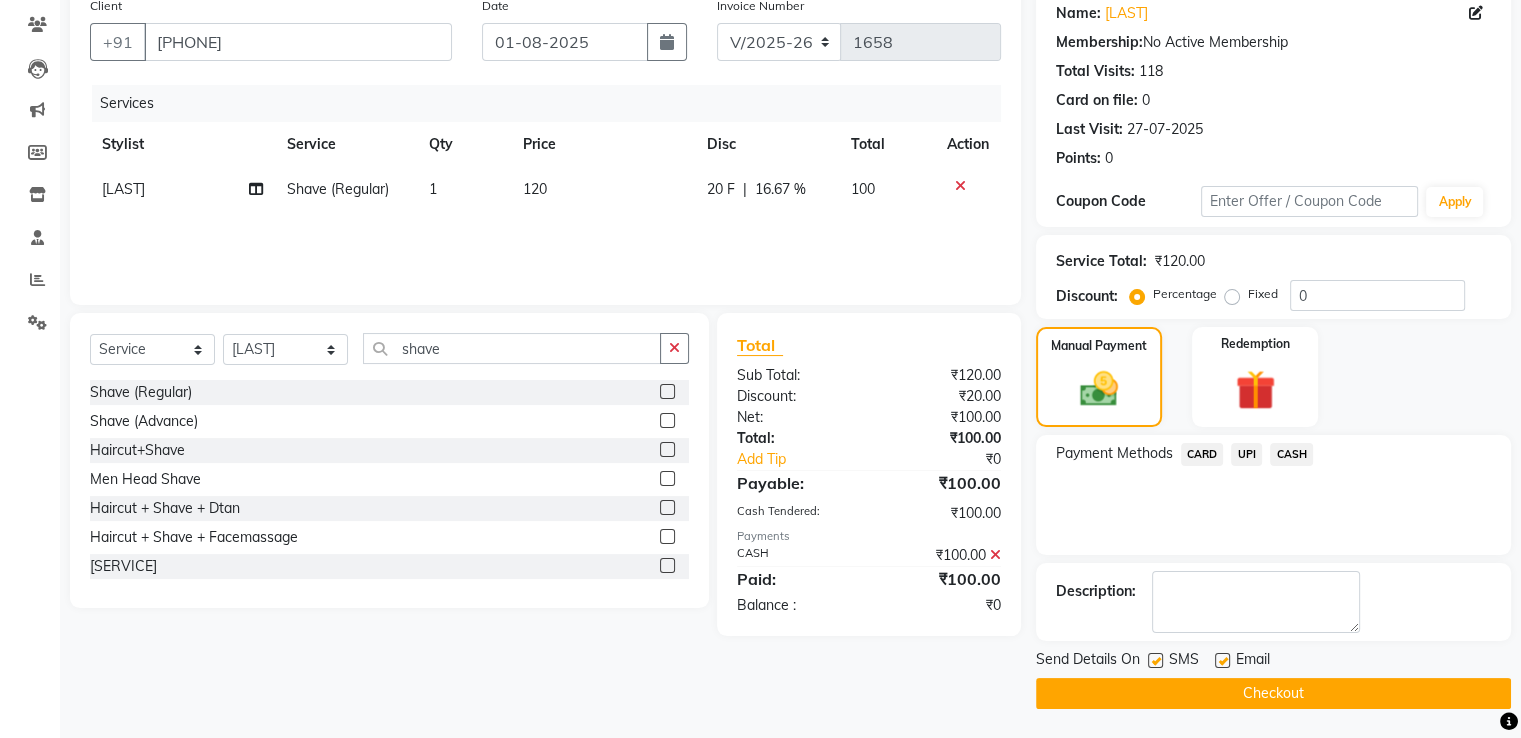 click on "Checkout" 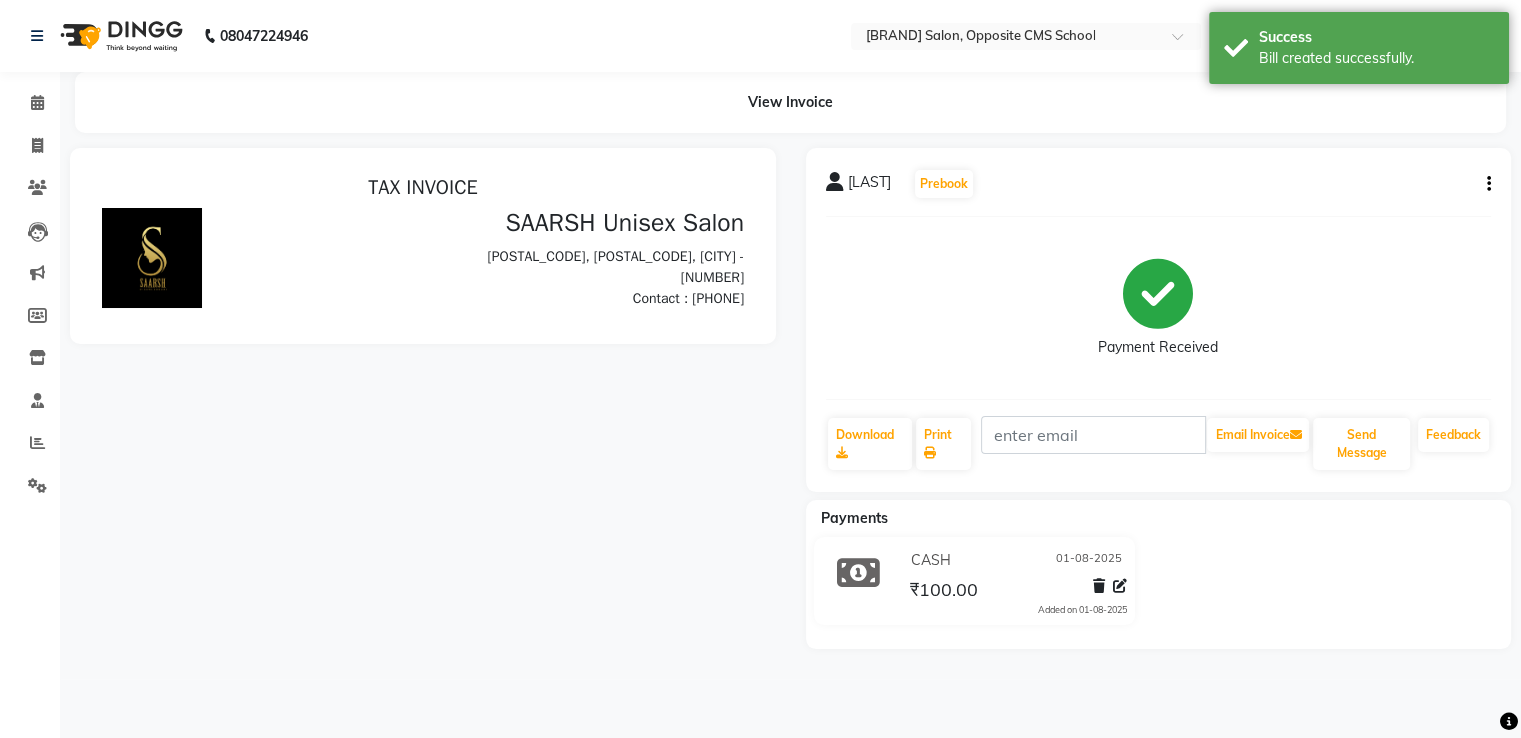 scroll, scrollTop: 0, scrollLeft: 0, axis: both 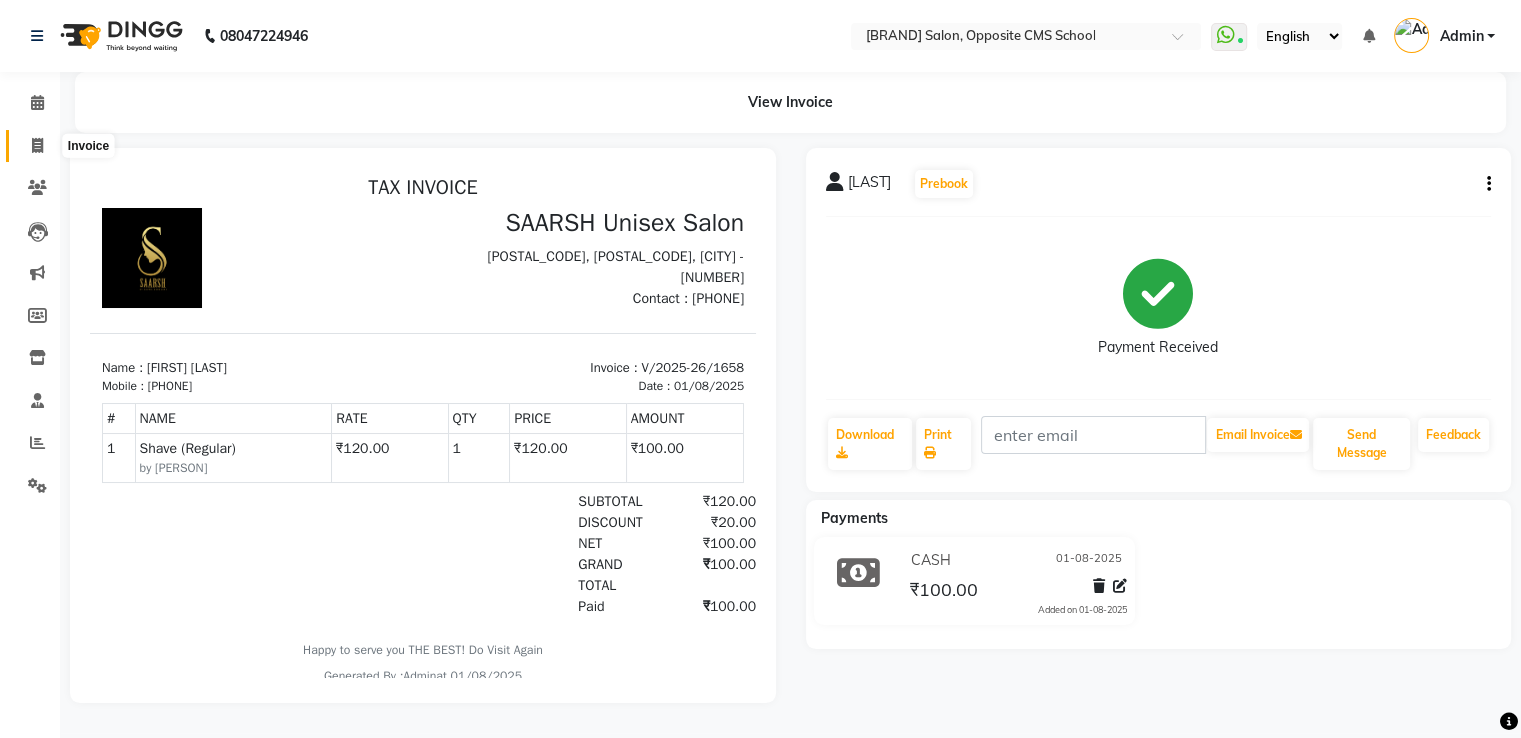 click 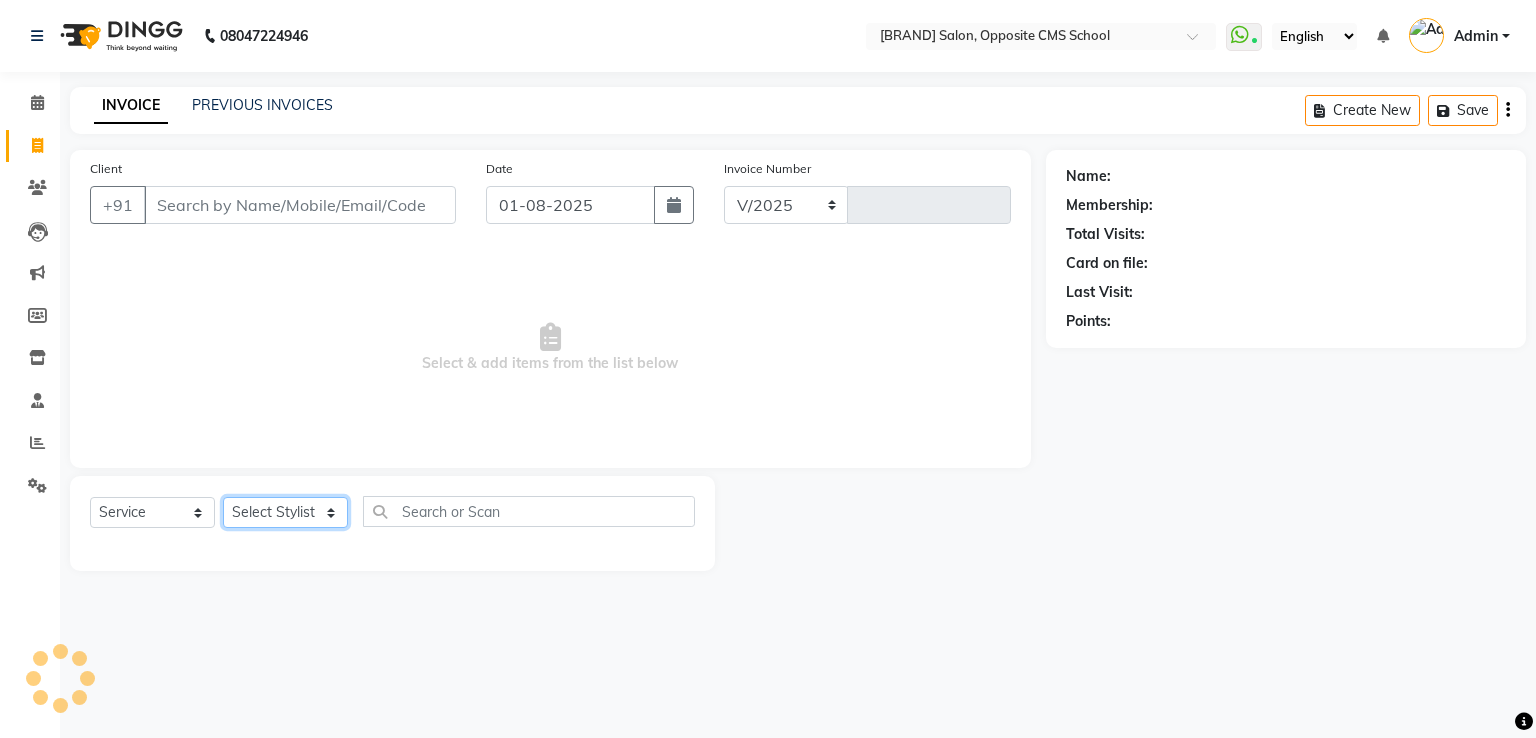 select on "3962" 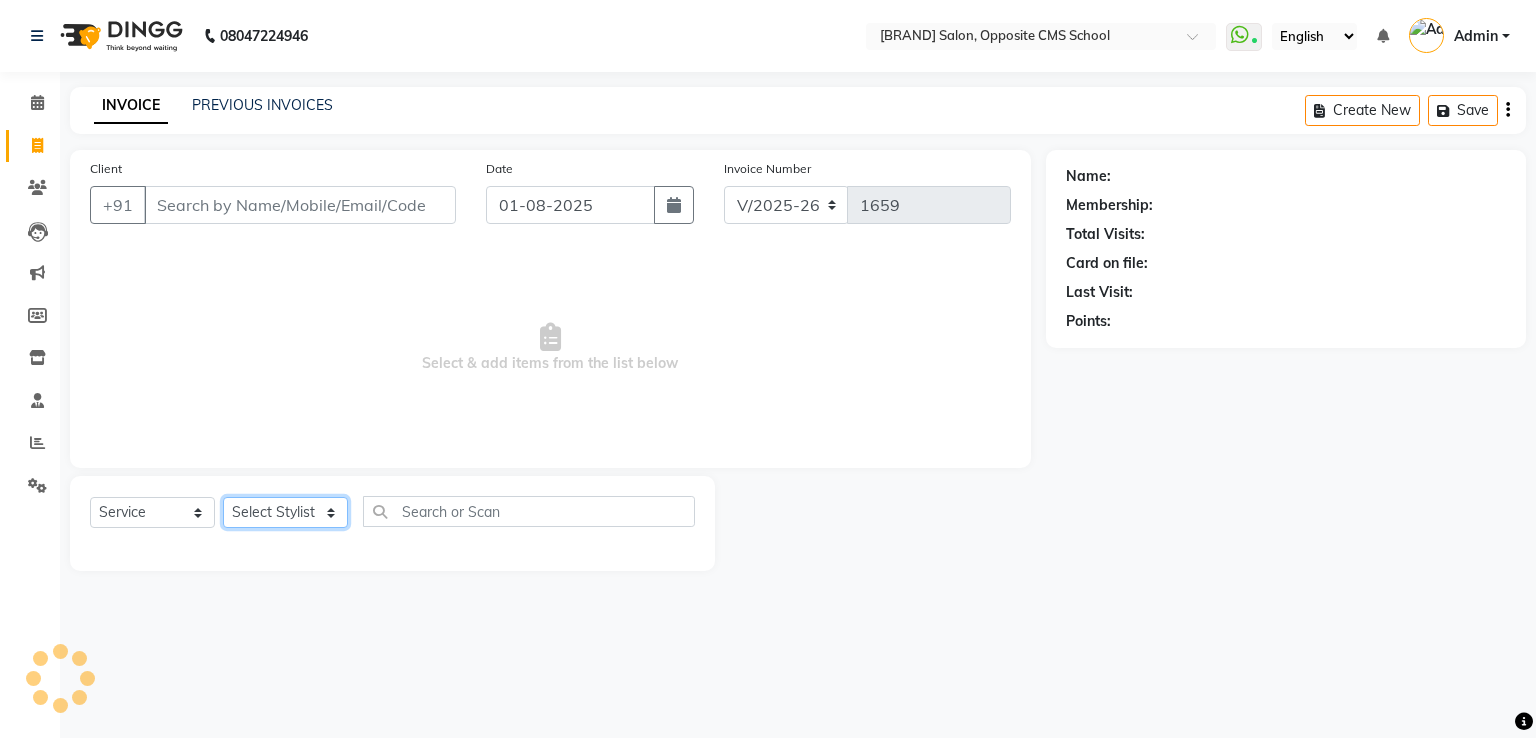 click on "Select Stylist" 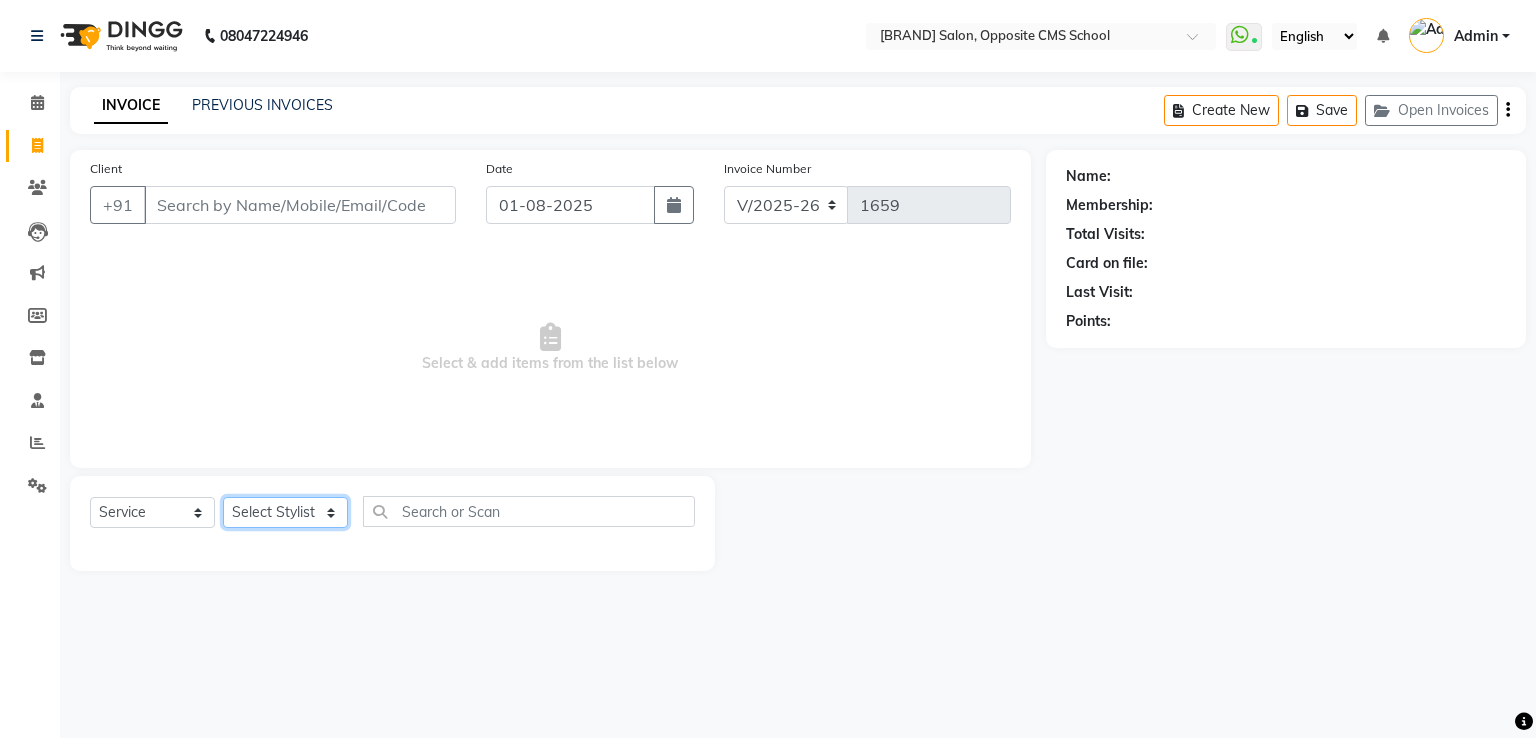 select on "32207" 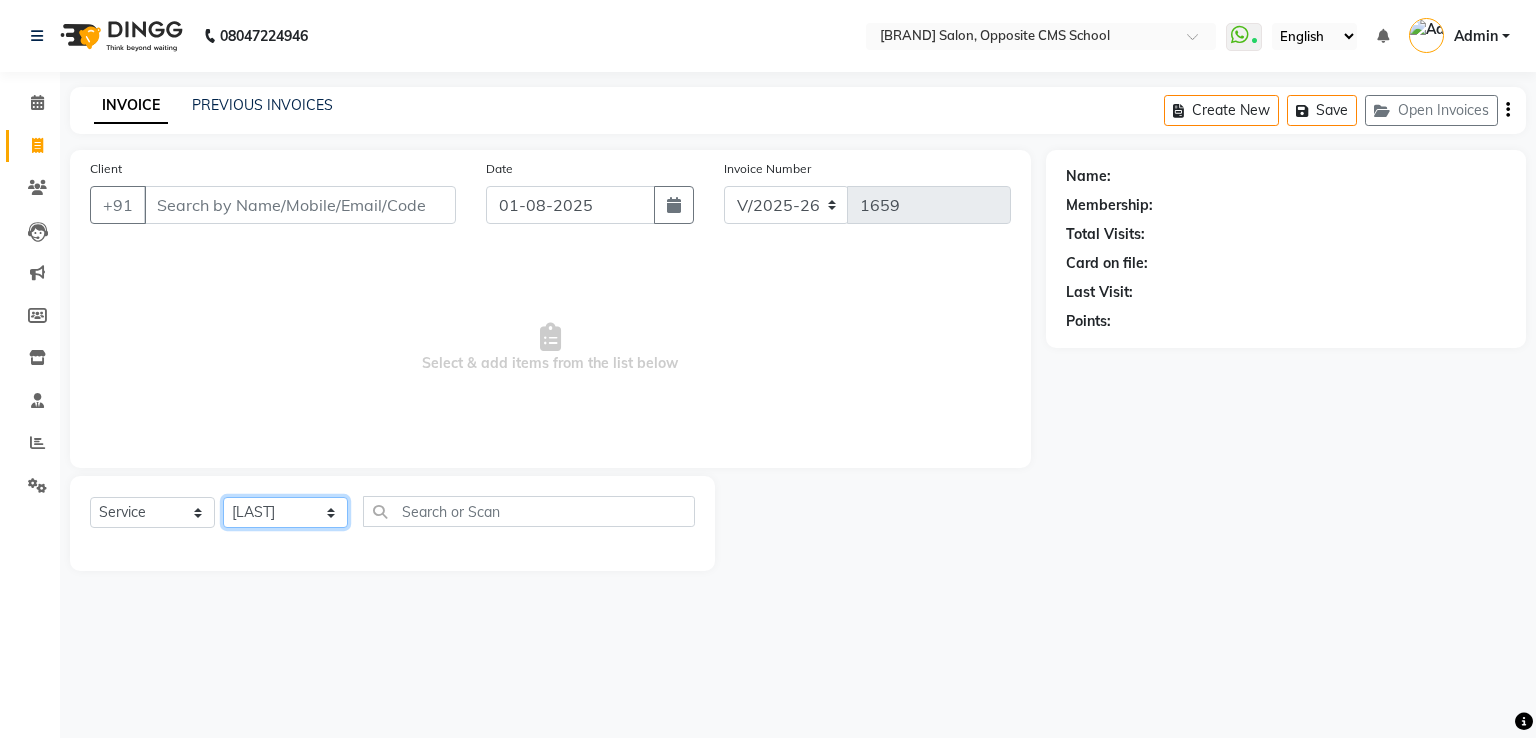 click on "Select Stylist Bablu Dinesh Pal Front Desk Rehan Sadhna Sapna Shams Shivani Shivi [FIRST] [LAST]" 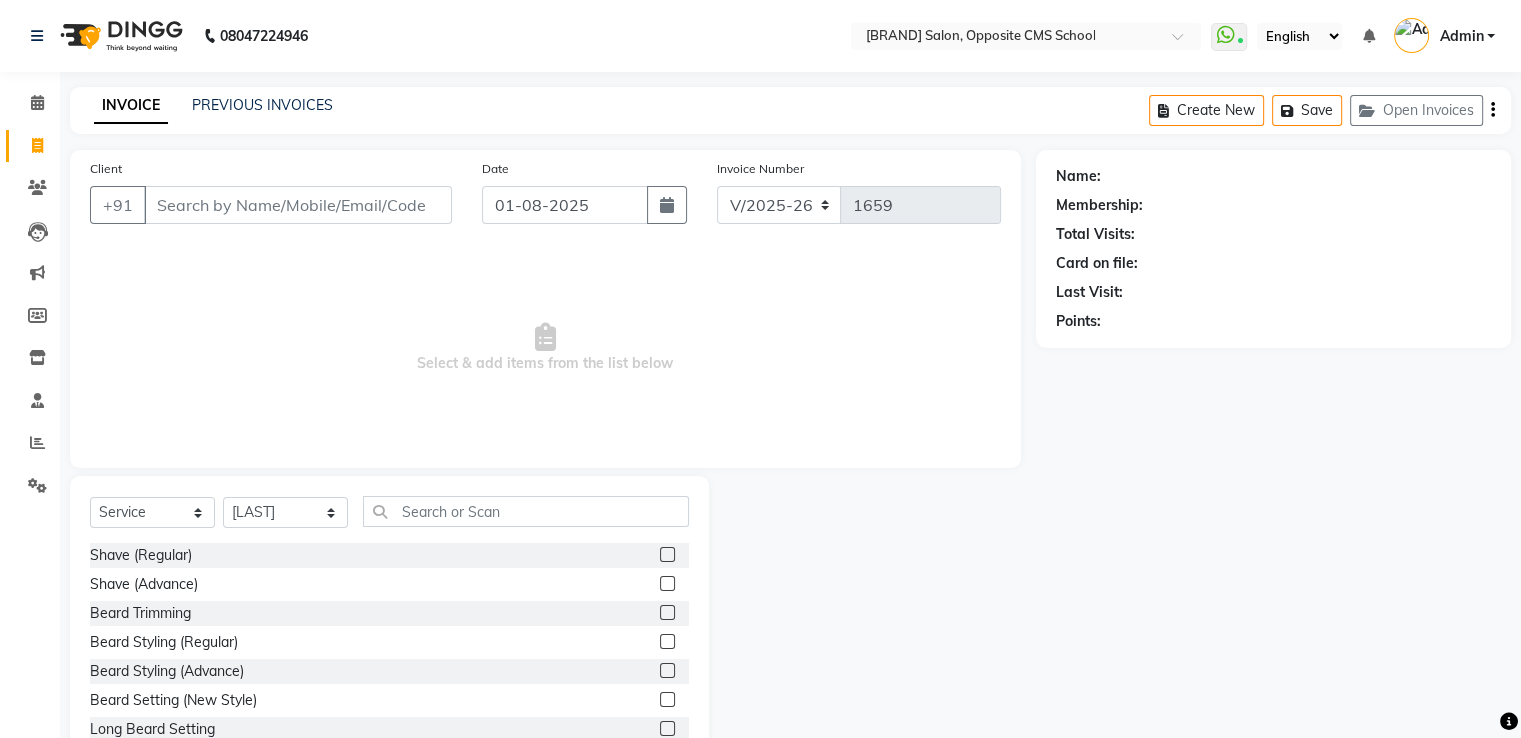 click on "Select  Service  Product  Membership  Package Voucher Prepaid Gift Card  Select Stylist Bablu Dinesh Pal Front Desk Rehan Sadhna Sapna Shams Shivani Shivi Utkarsh Saraswat" 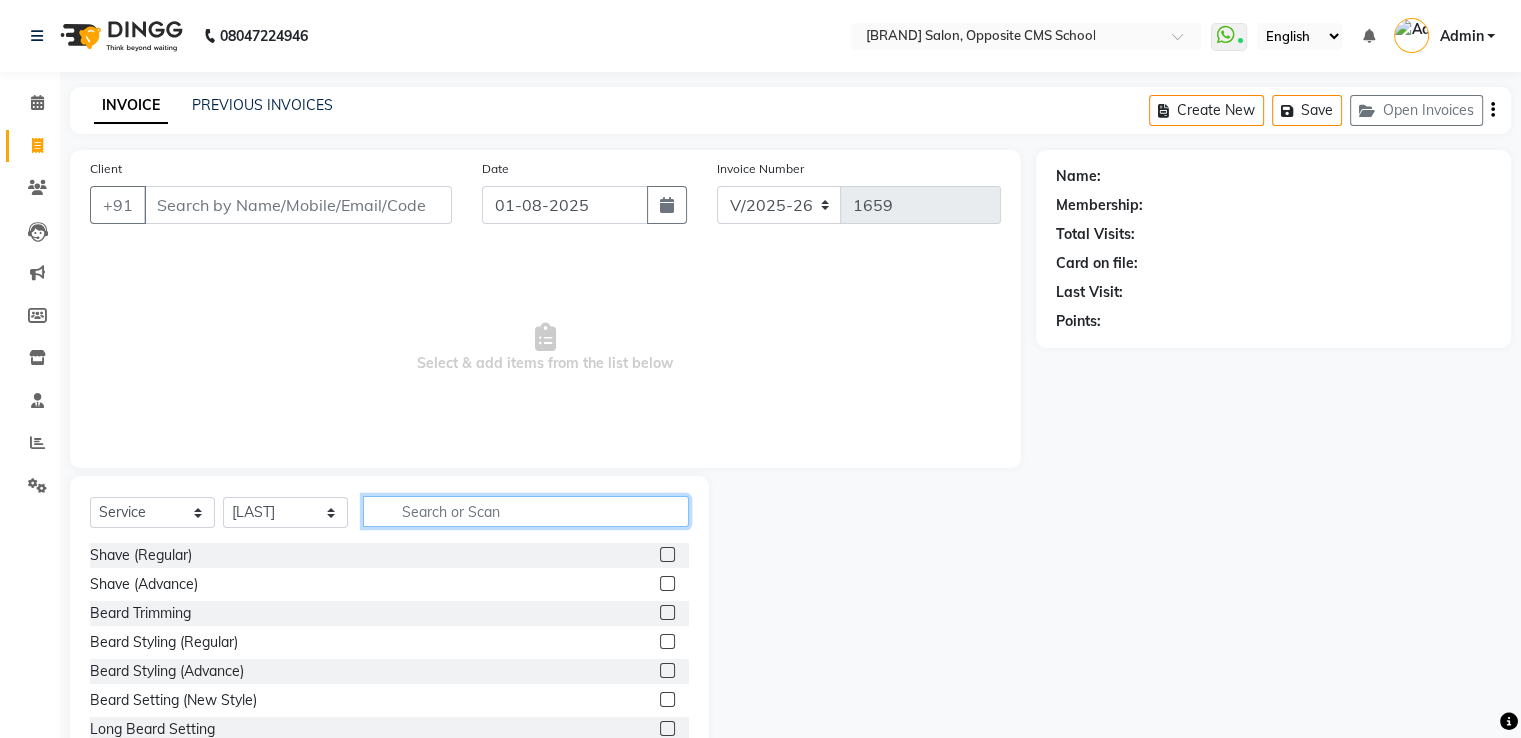 click 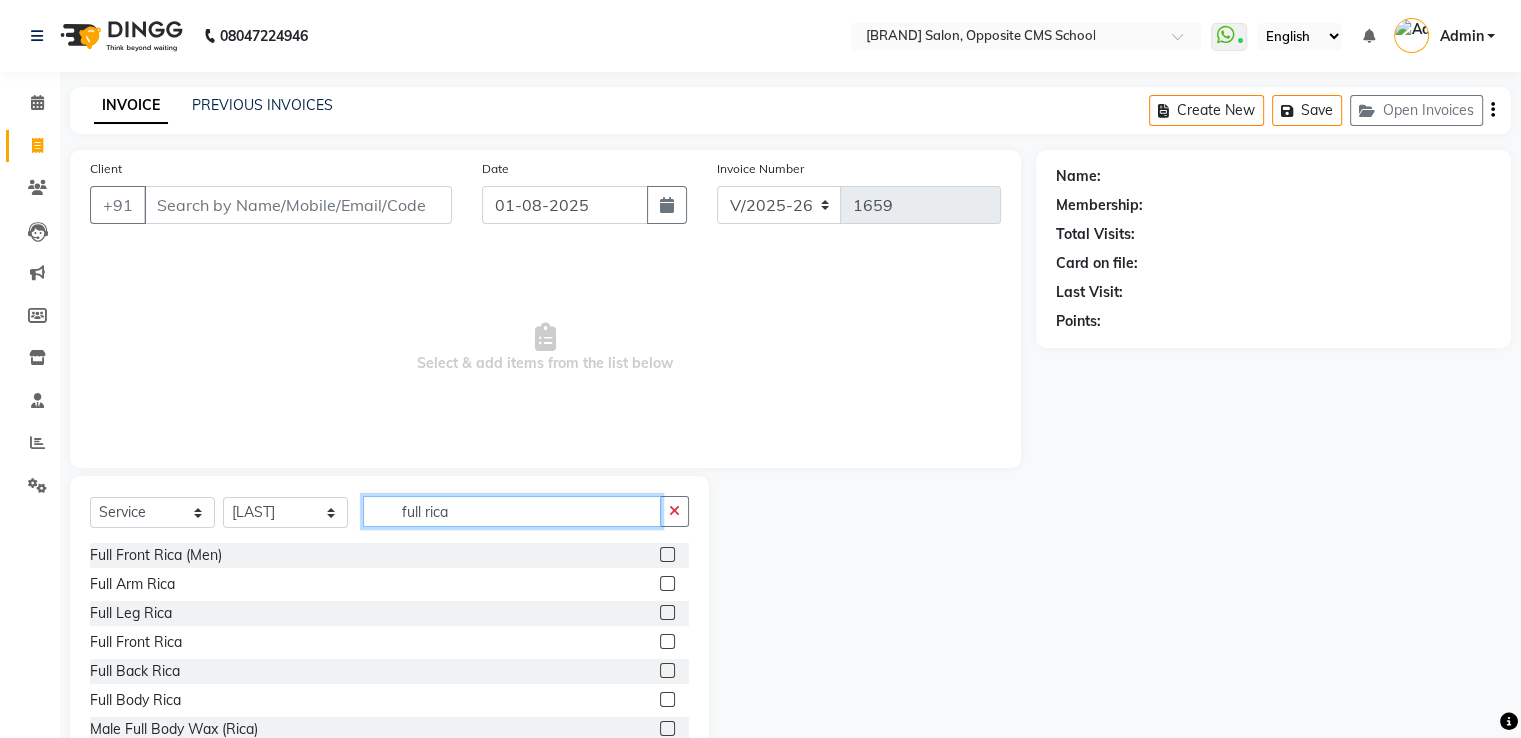 type on "full rica" 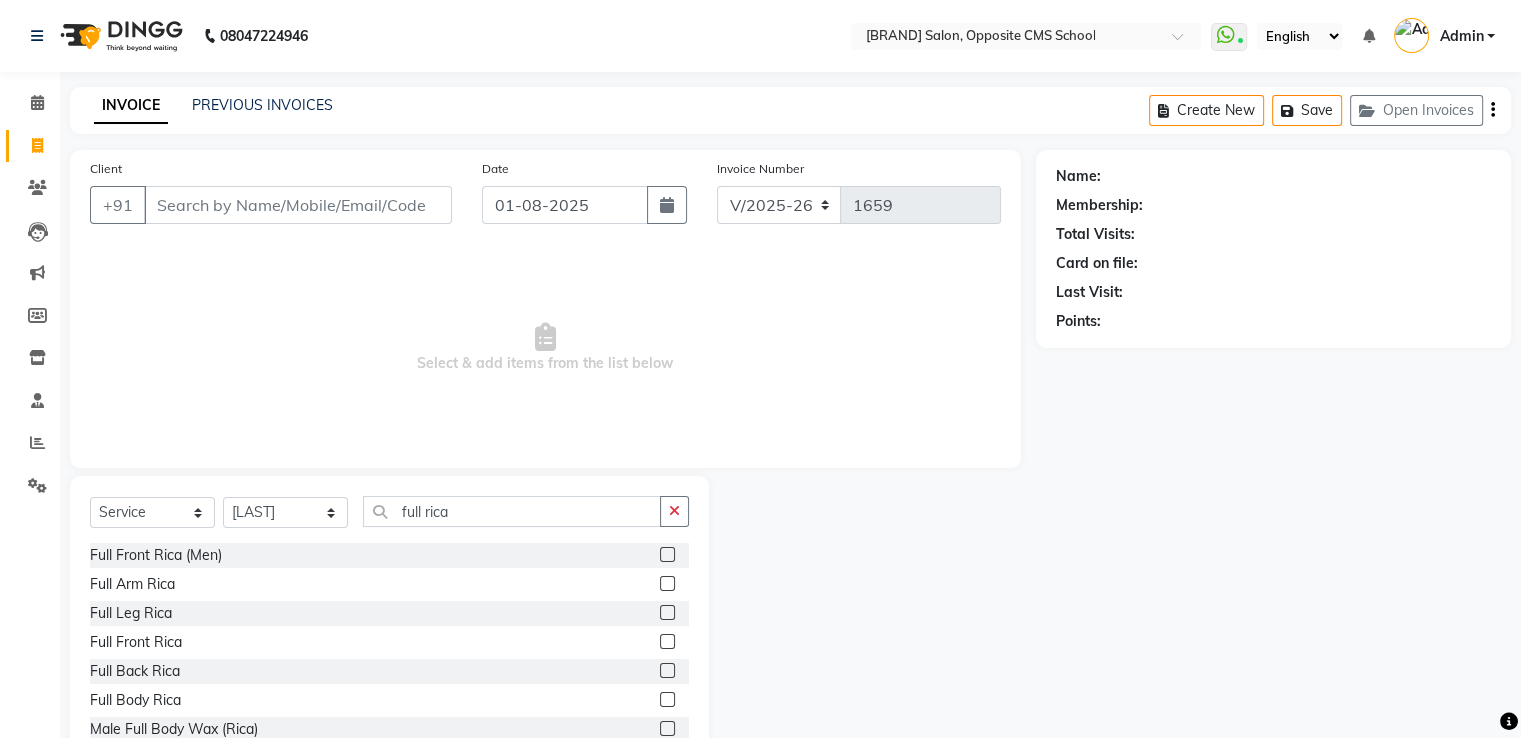 click 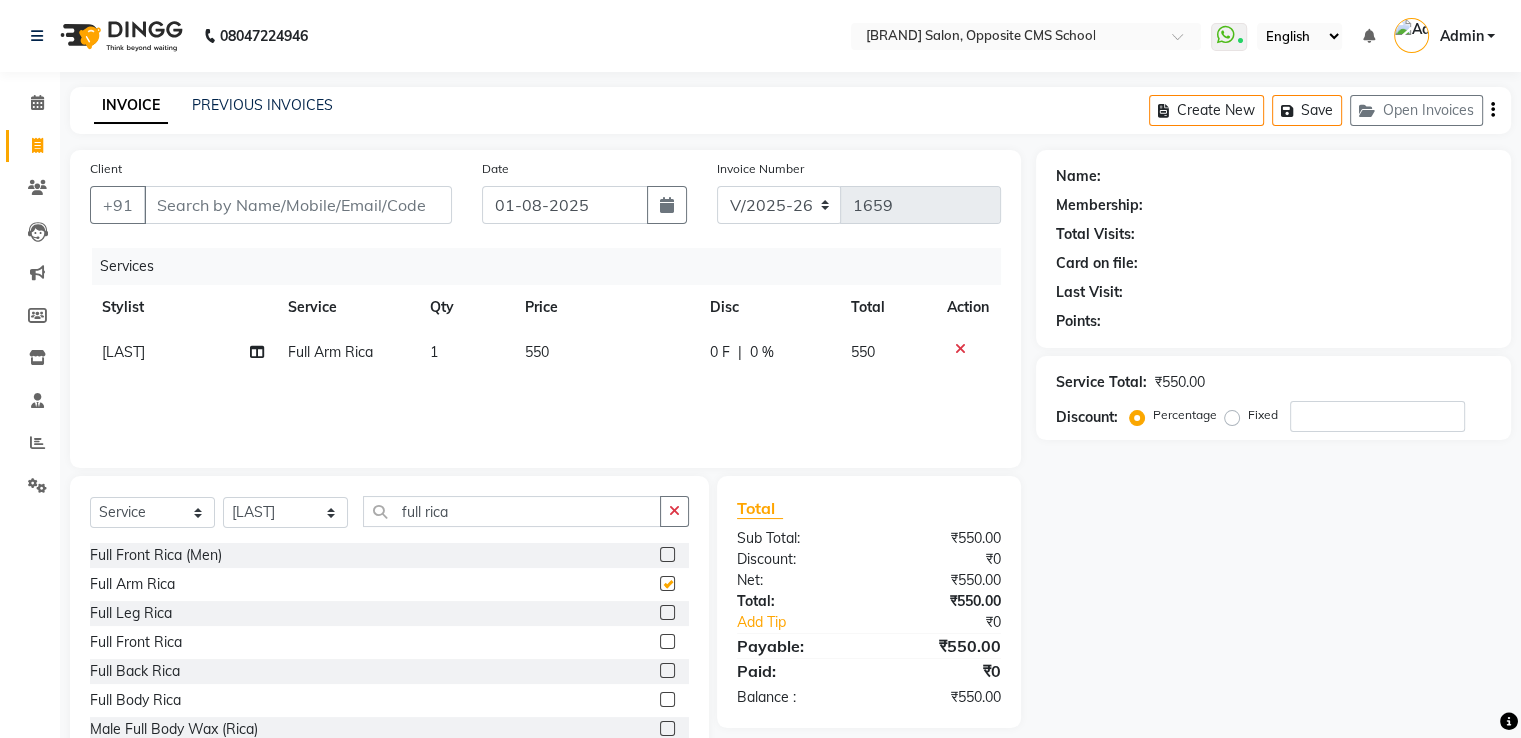 checkbox on "false" 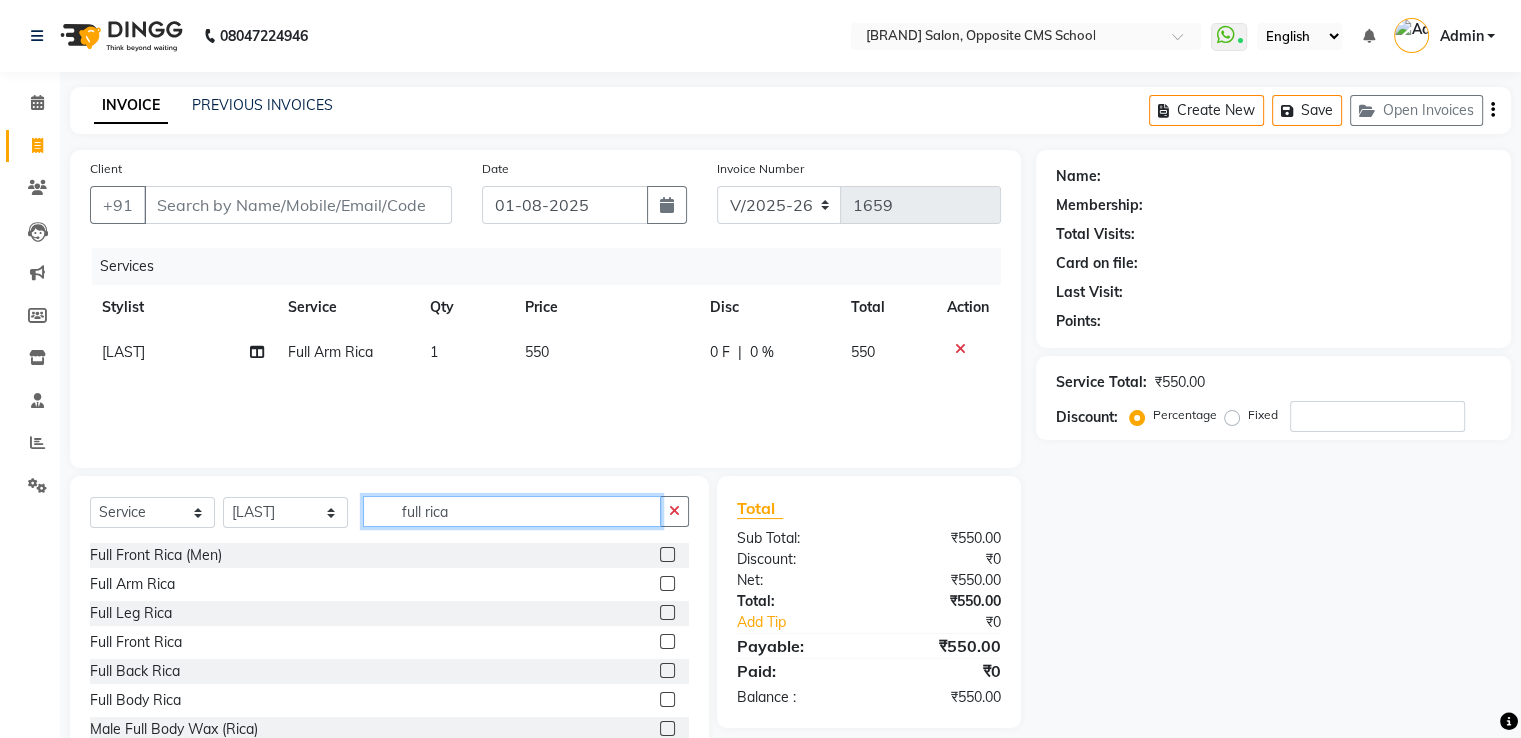 click on "full rica" 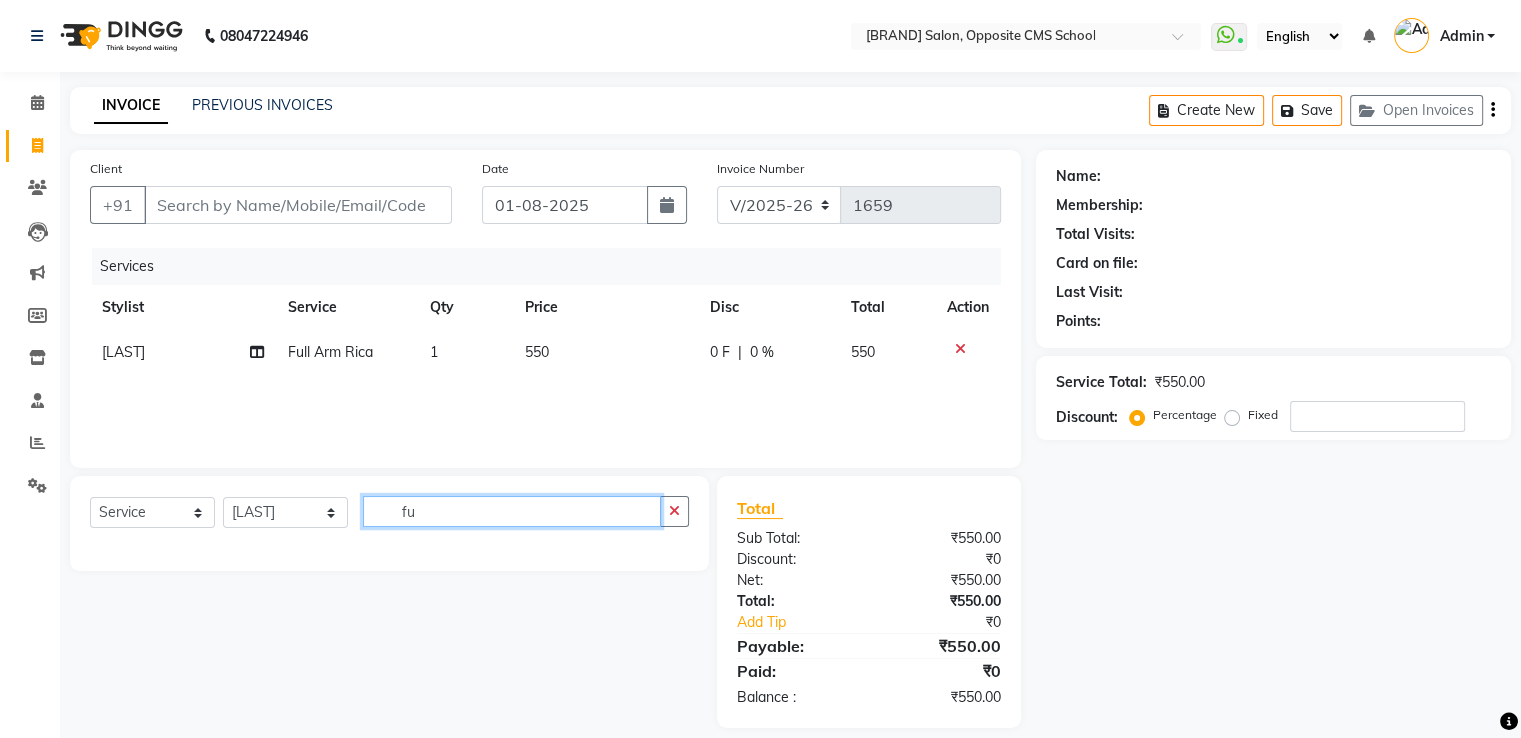 type on "f" 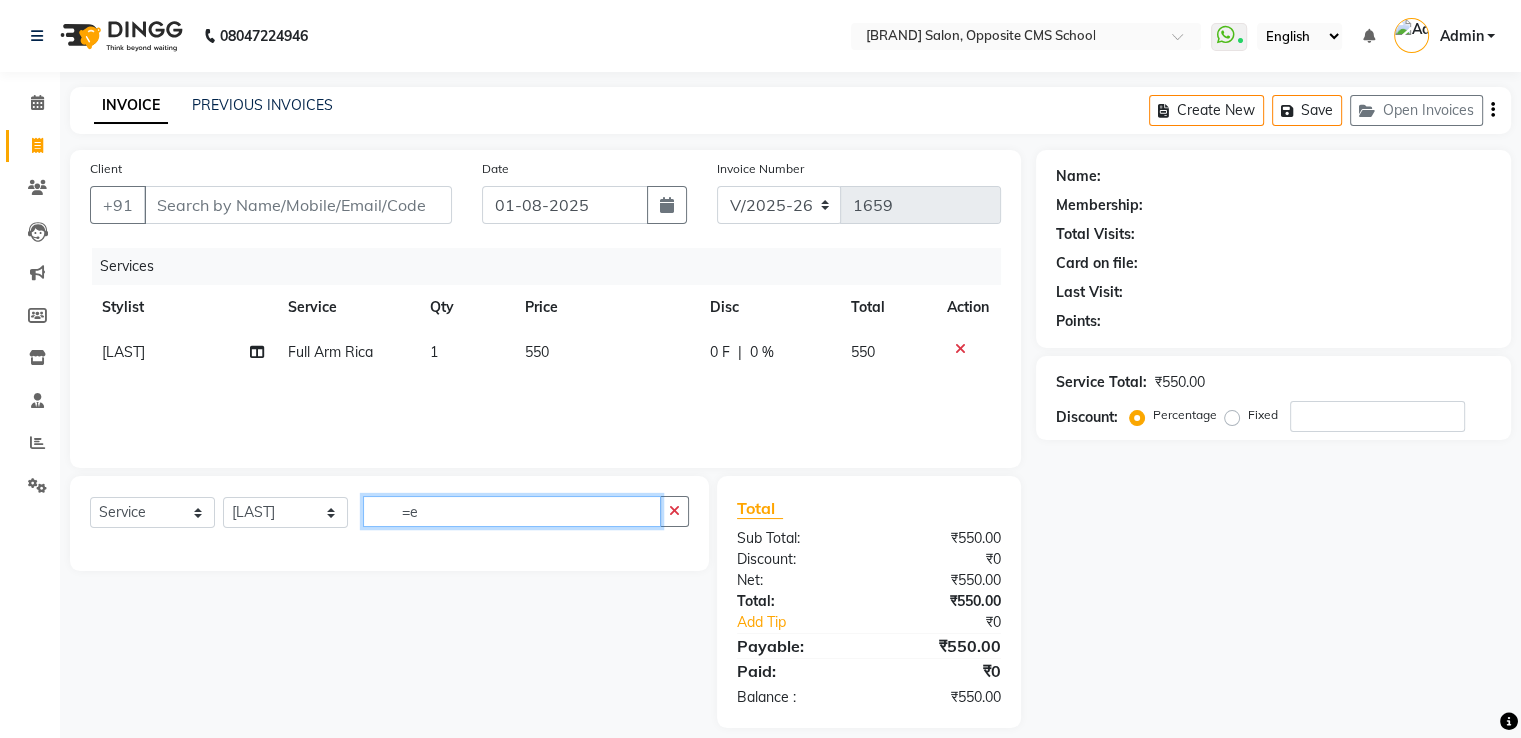 type on "=" 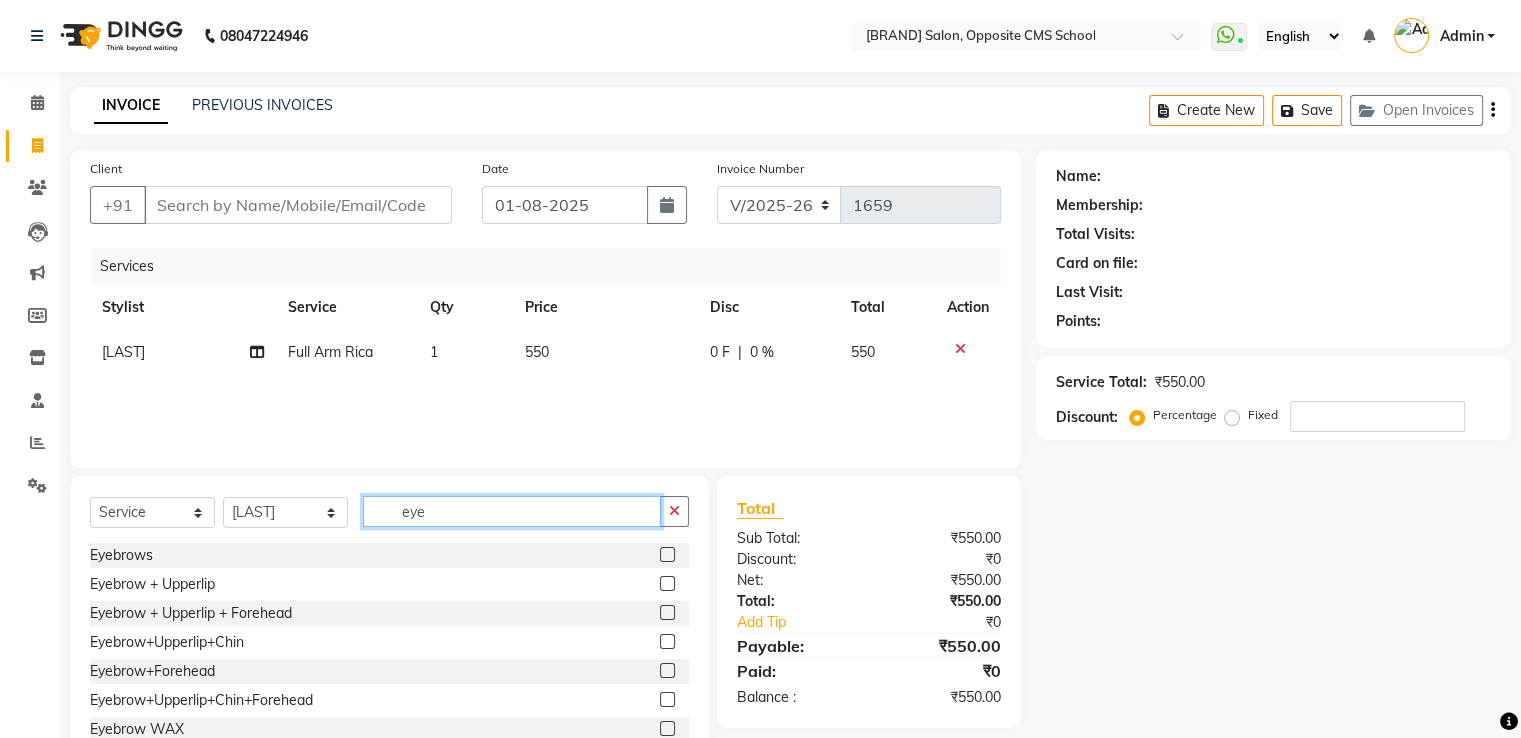 type on "eye" 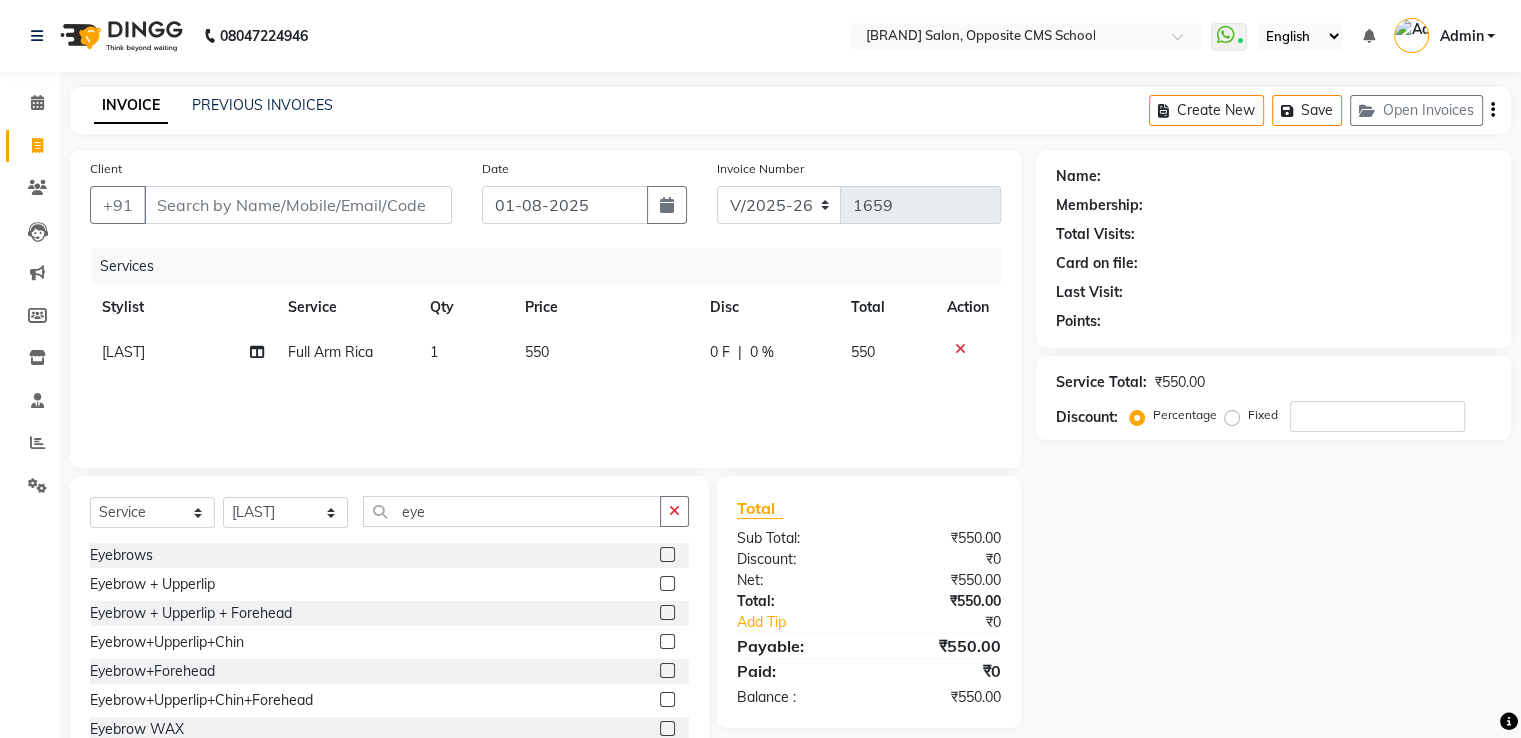 click 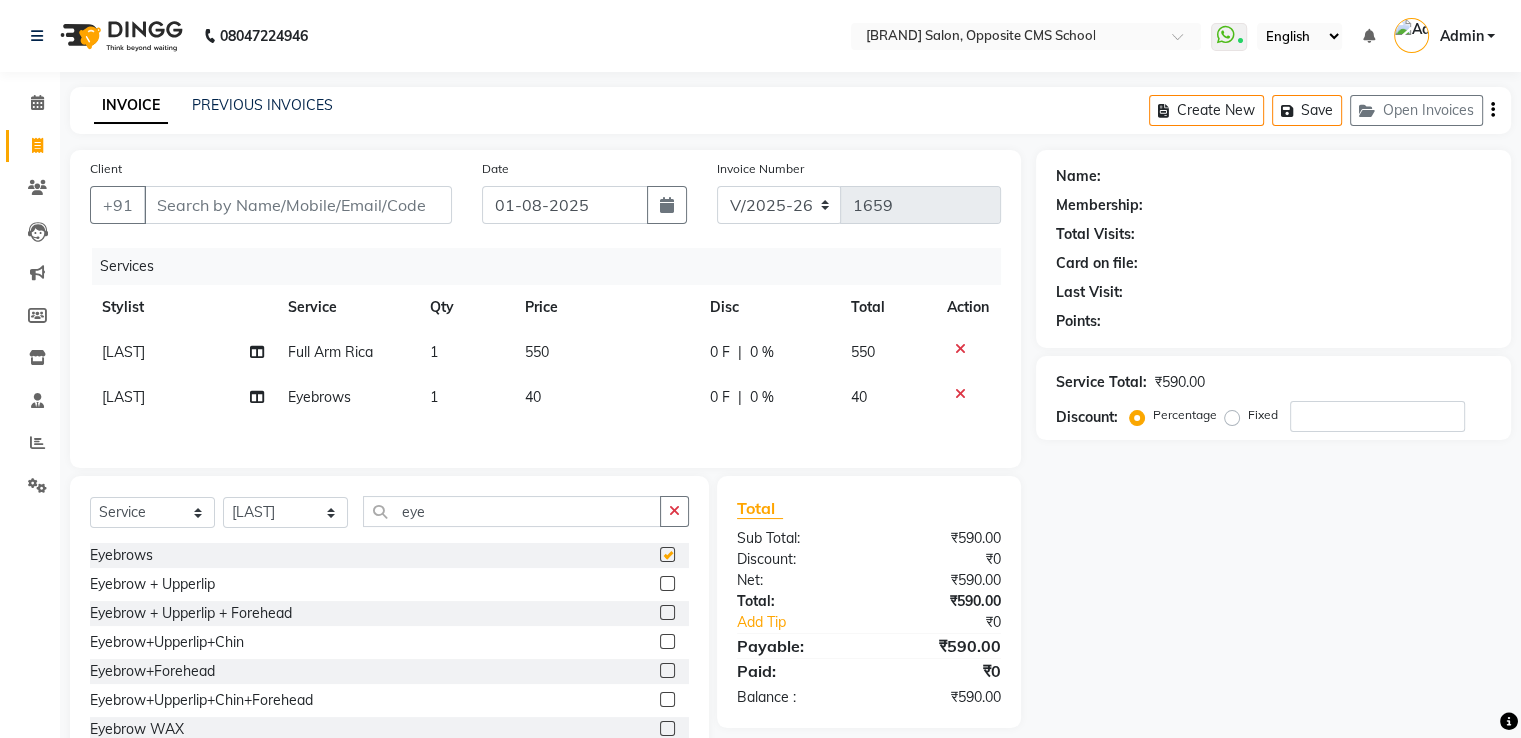 checkbox on "false" 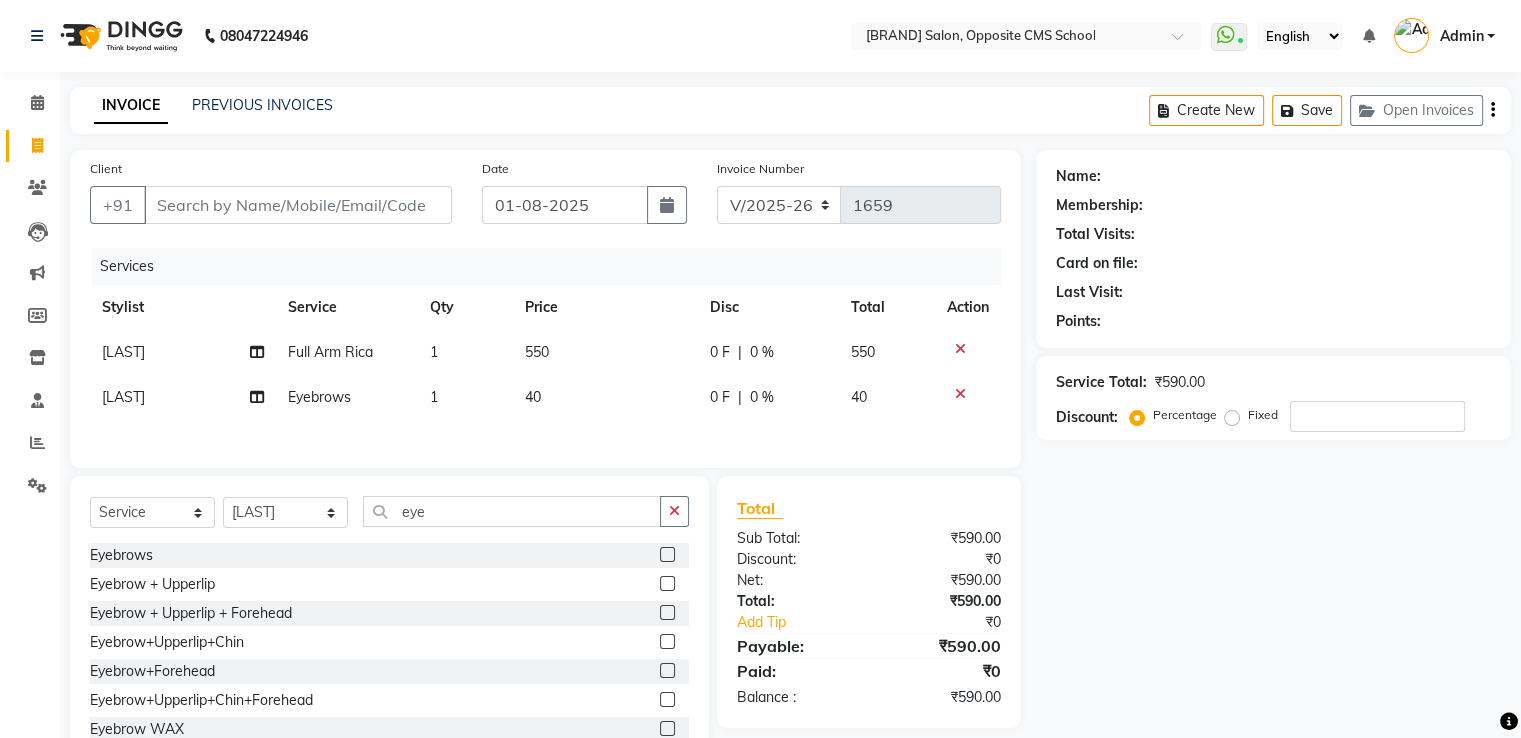 click 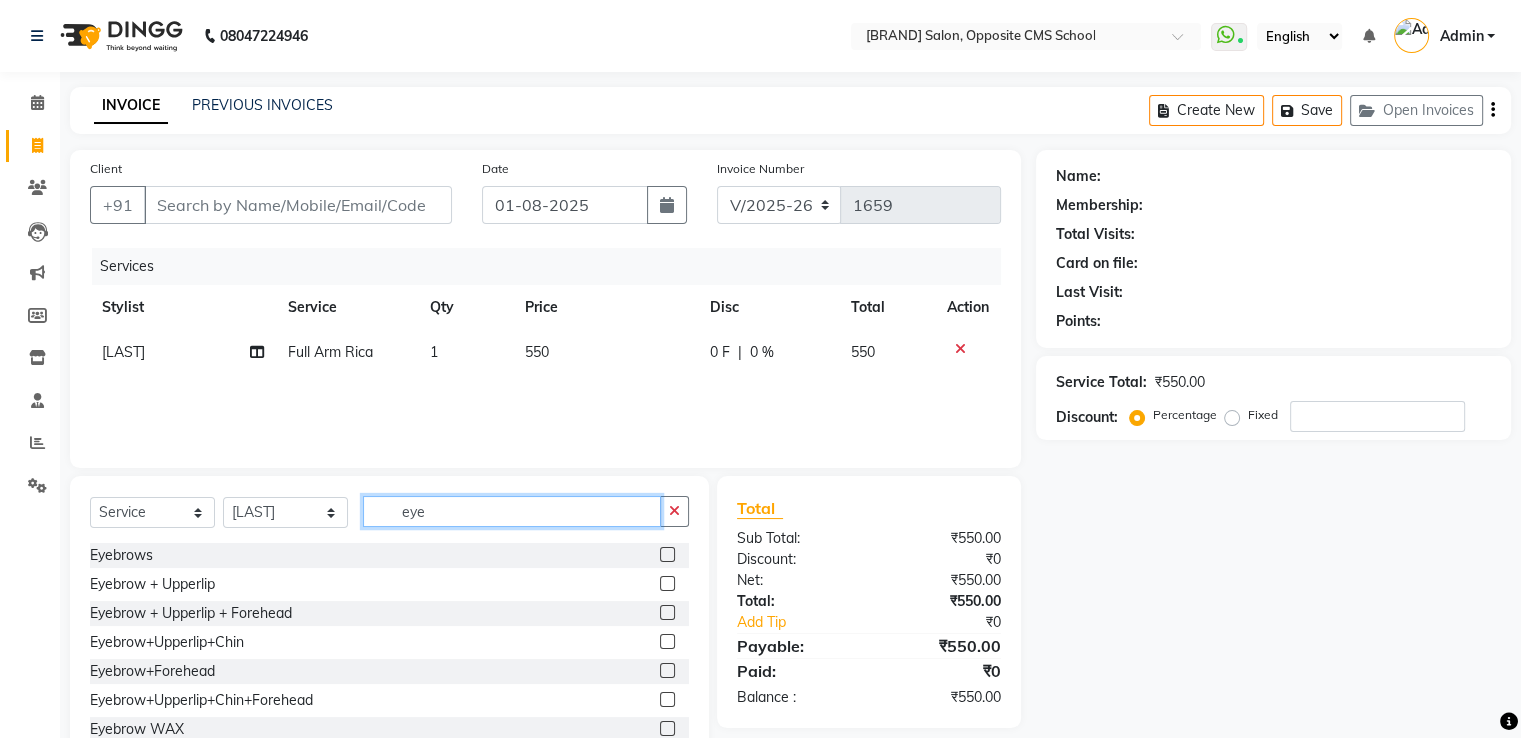 click on "eye" 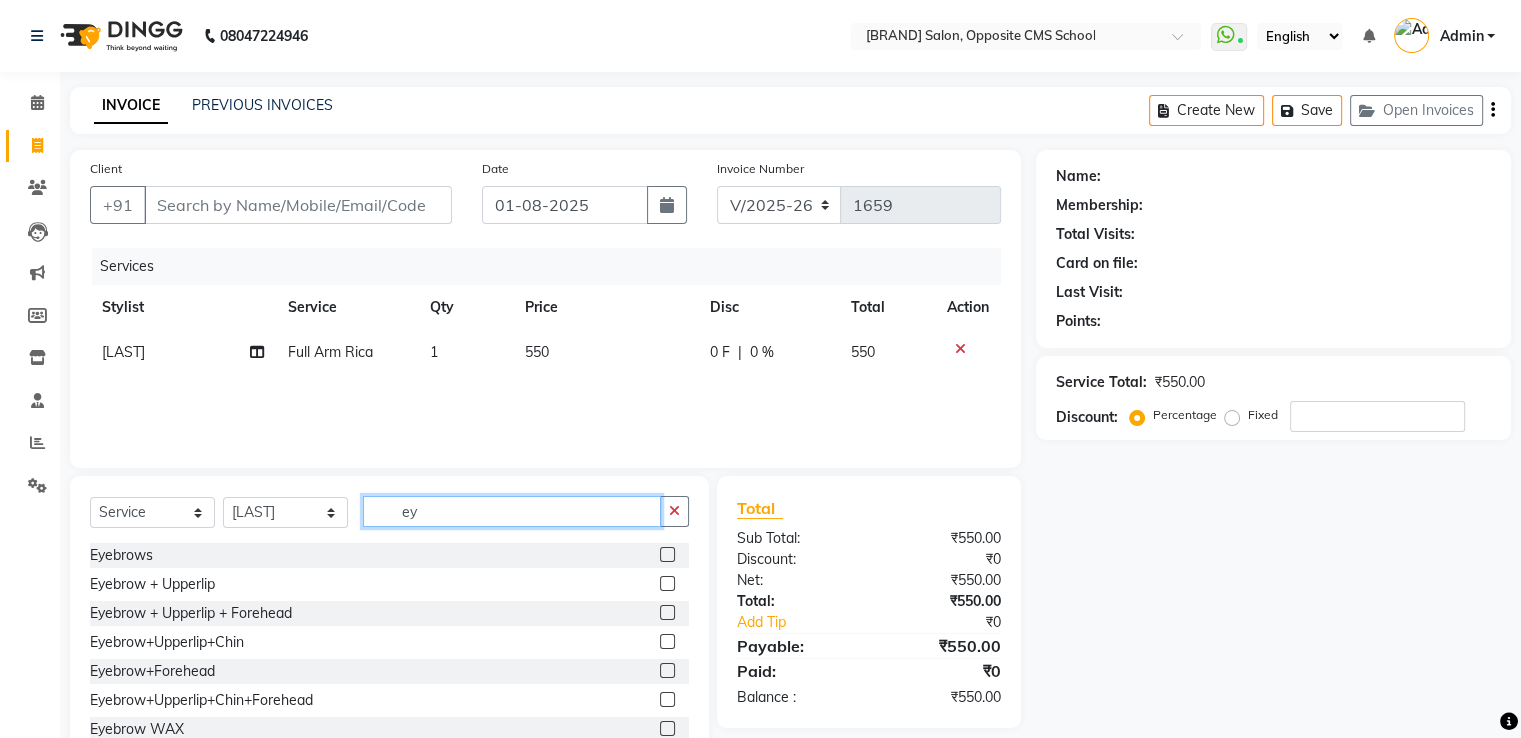 type on "e" 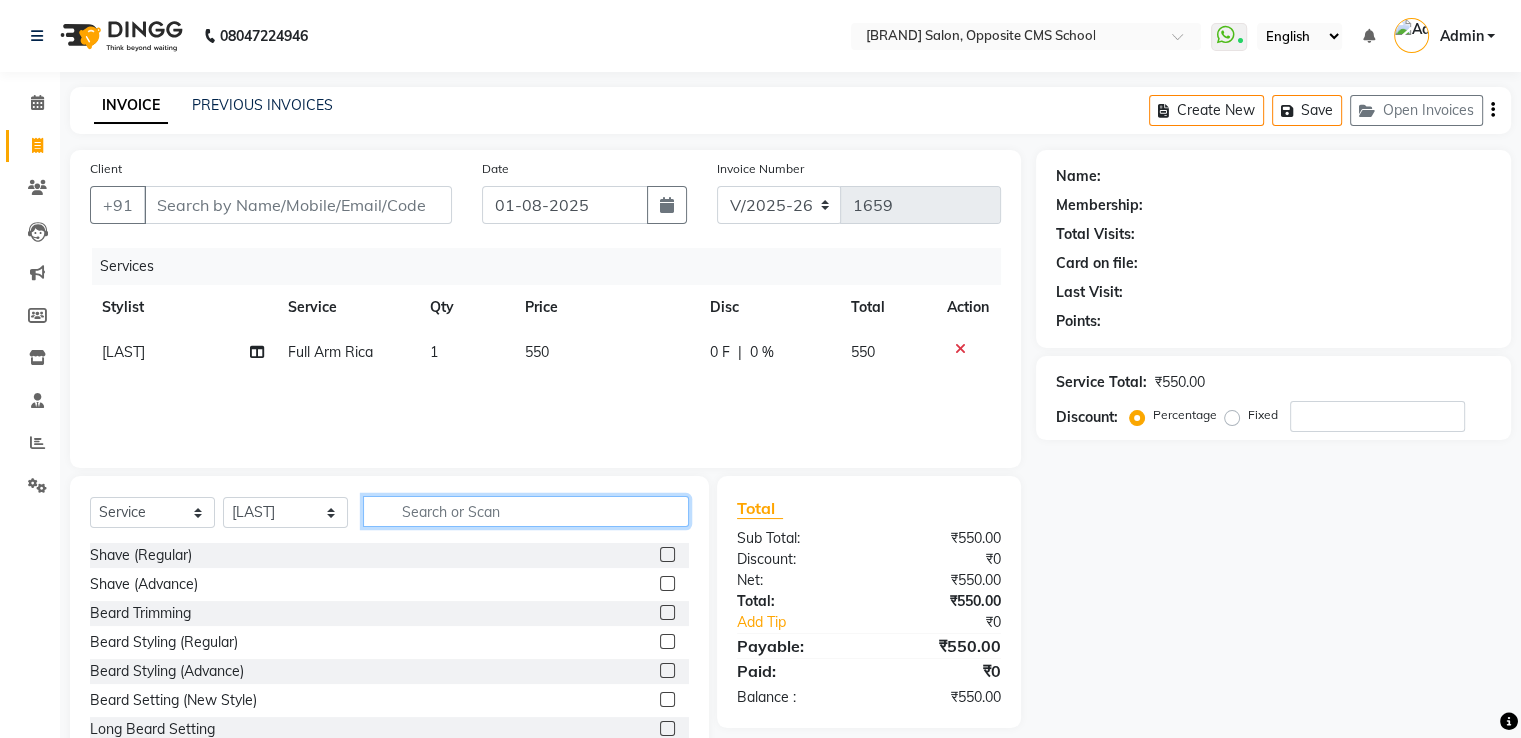 type on "y" 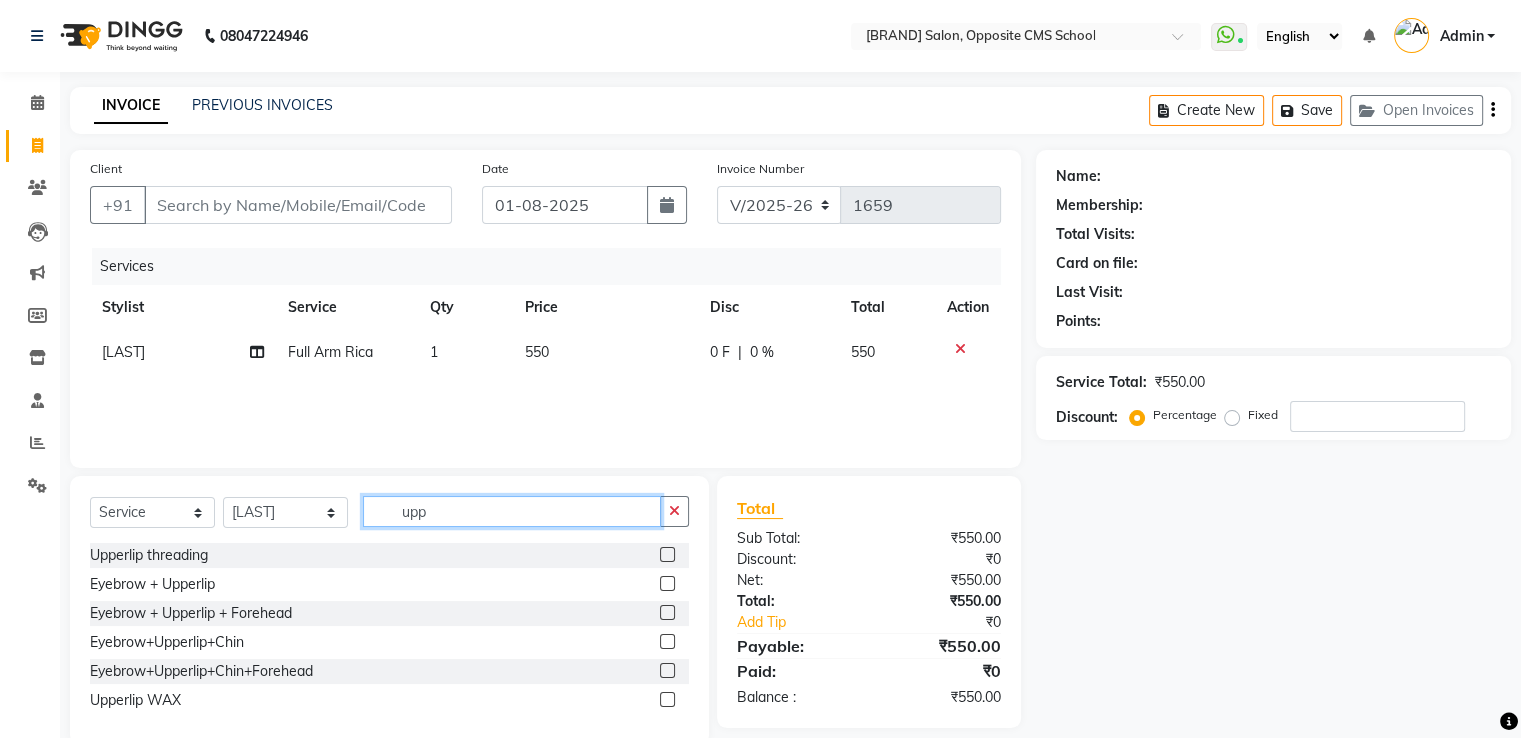 type on "upp" 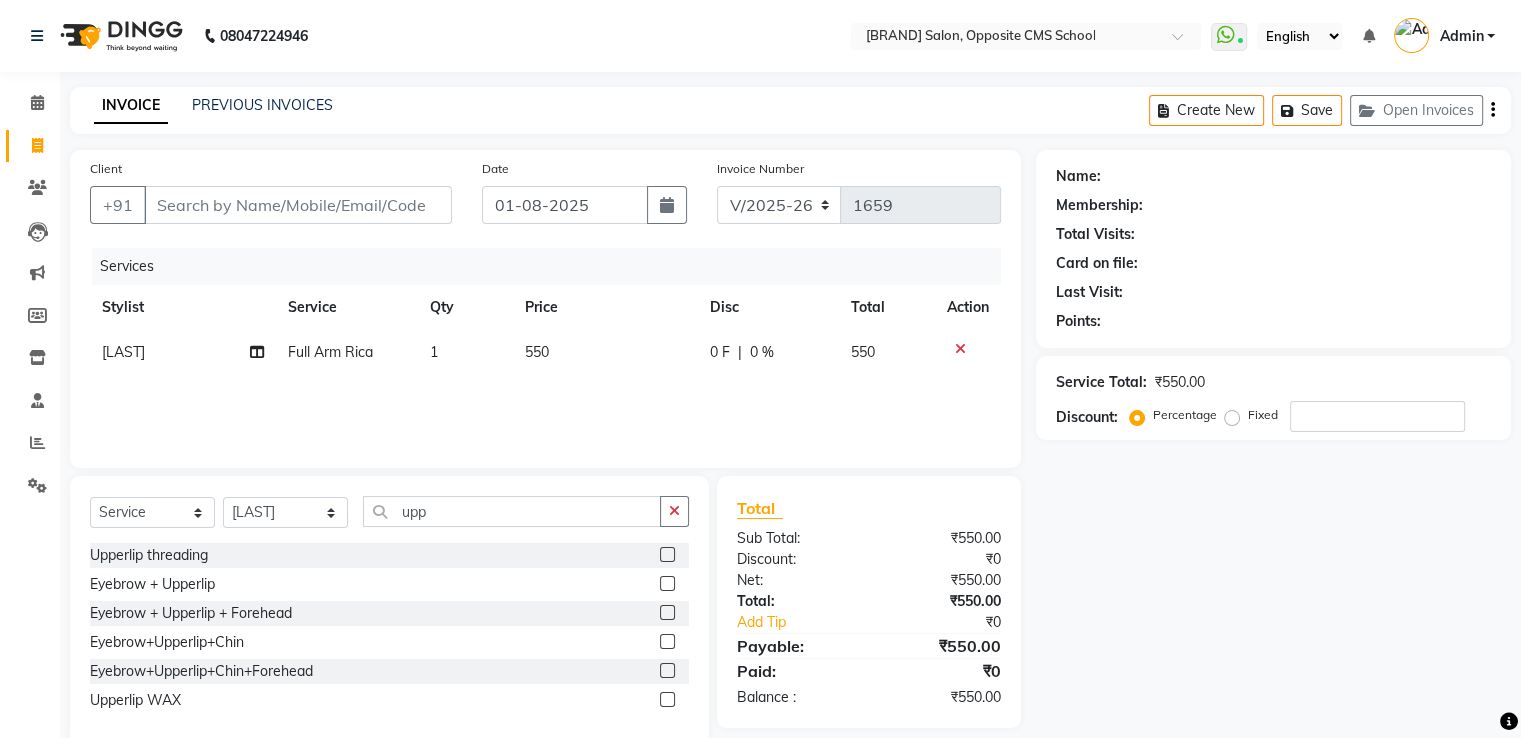 click 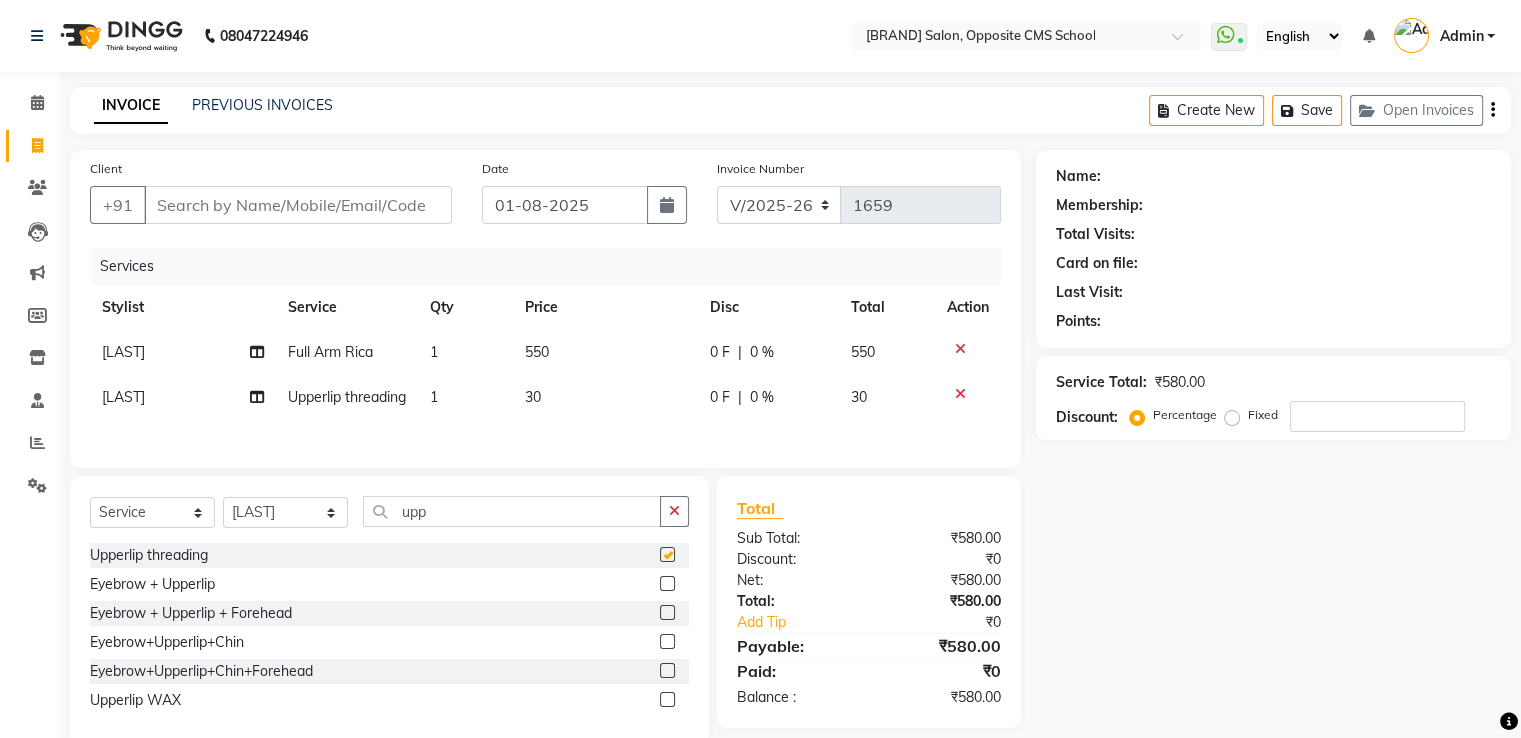checkbox on "false" 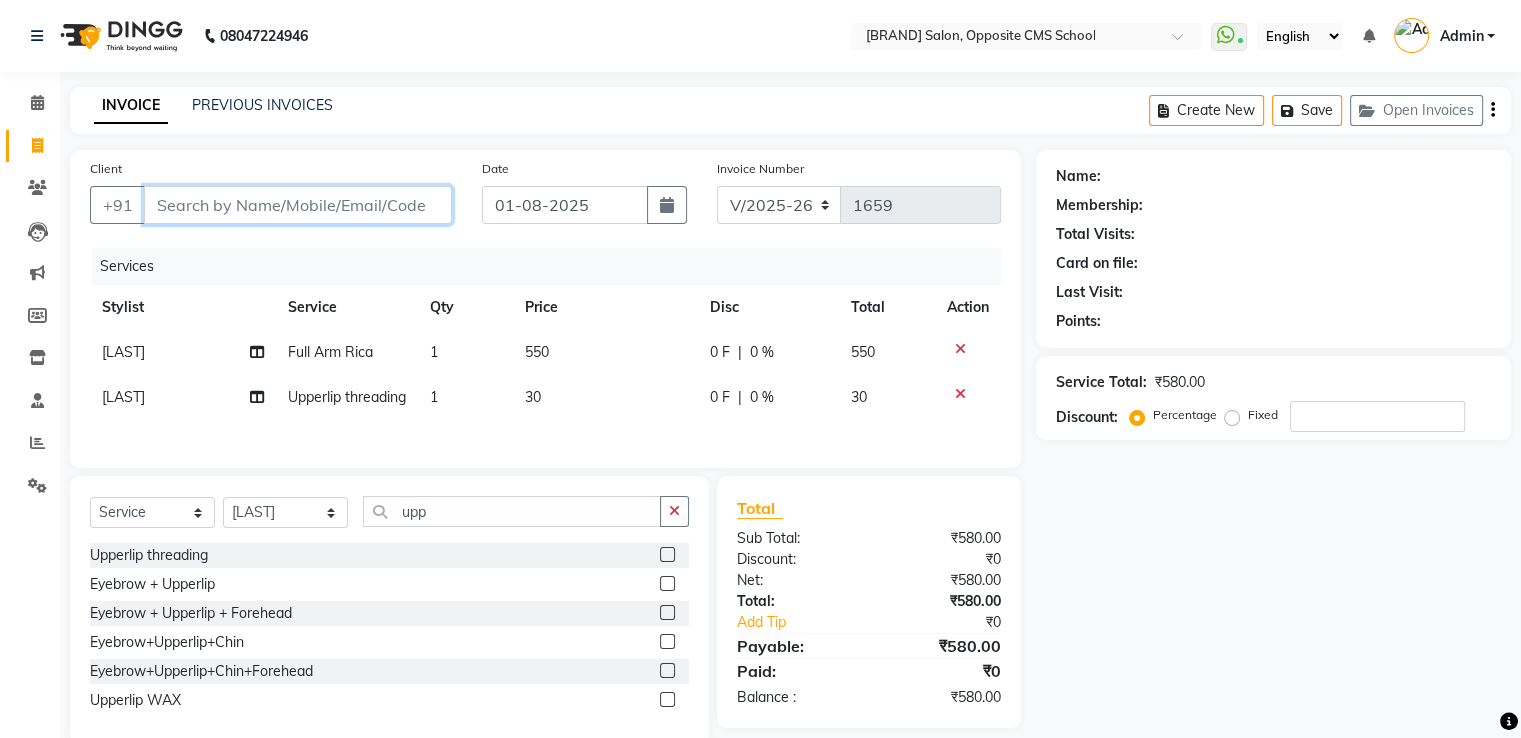 click on "Client" at bounding box center [298, 205] 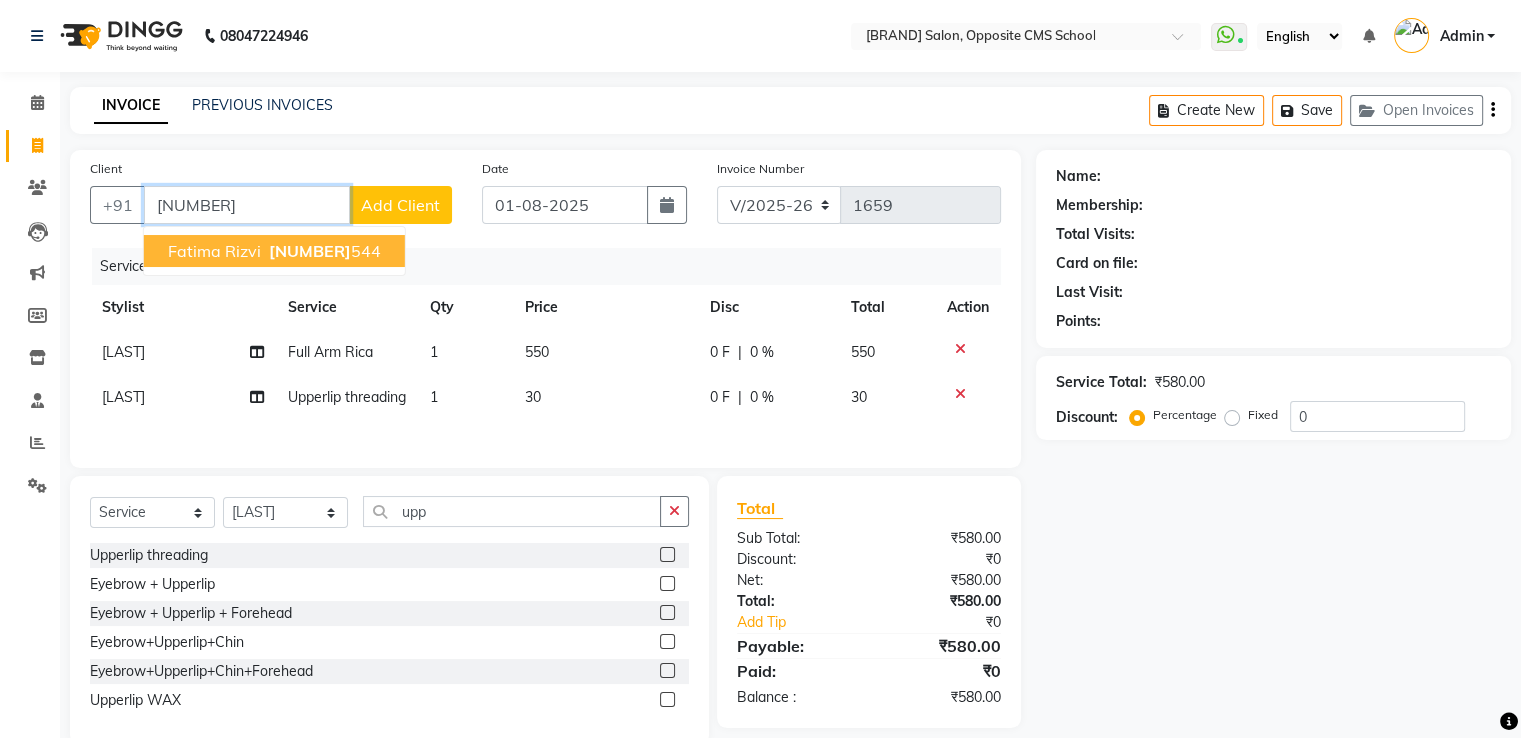 click on "8887699" at bounding box center [310, 251] 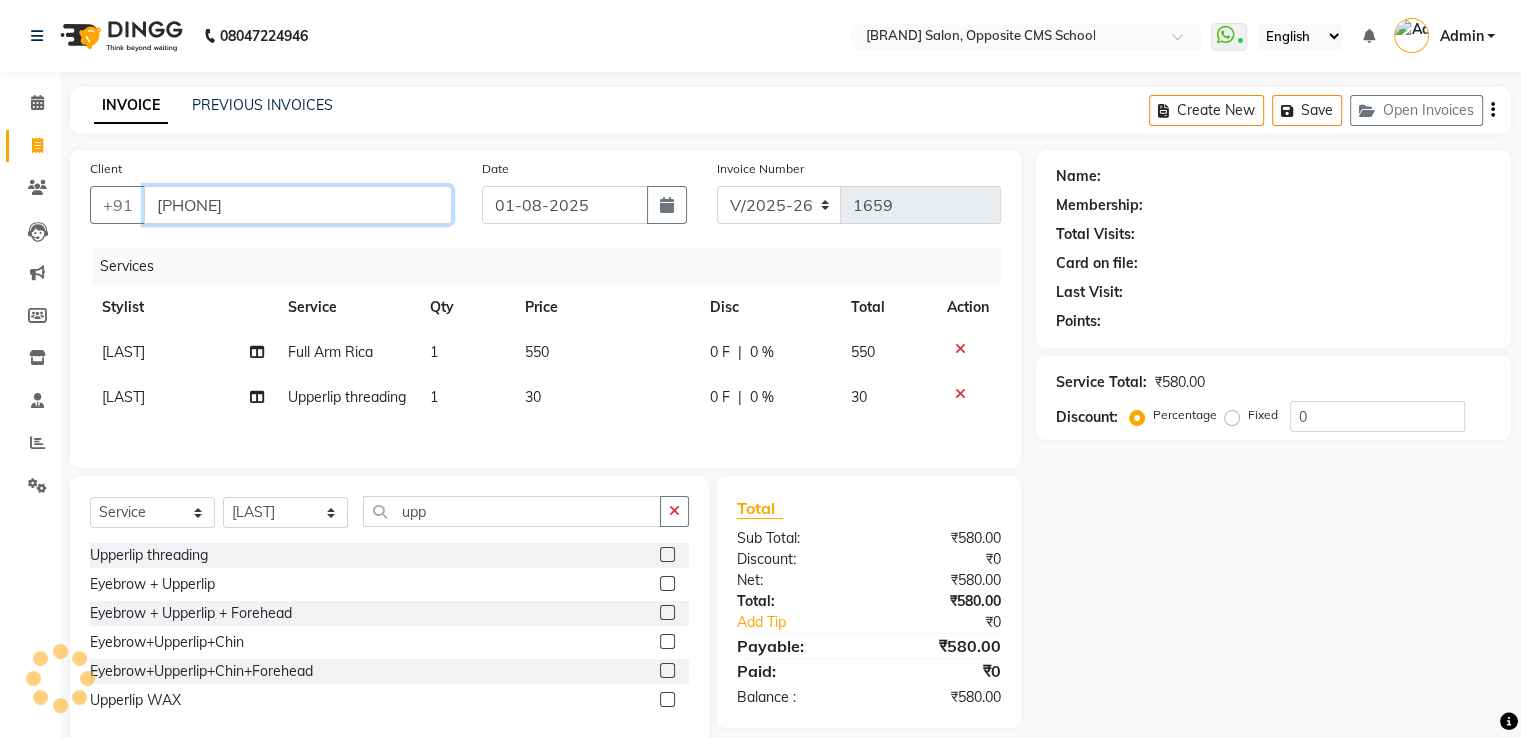 type on "8887699544" 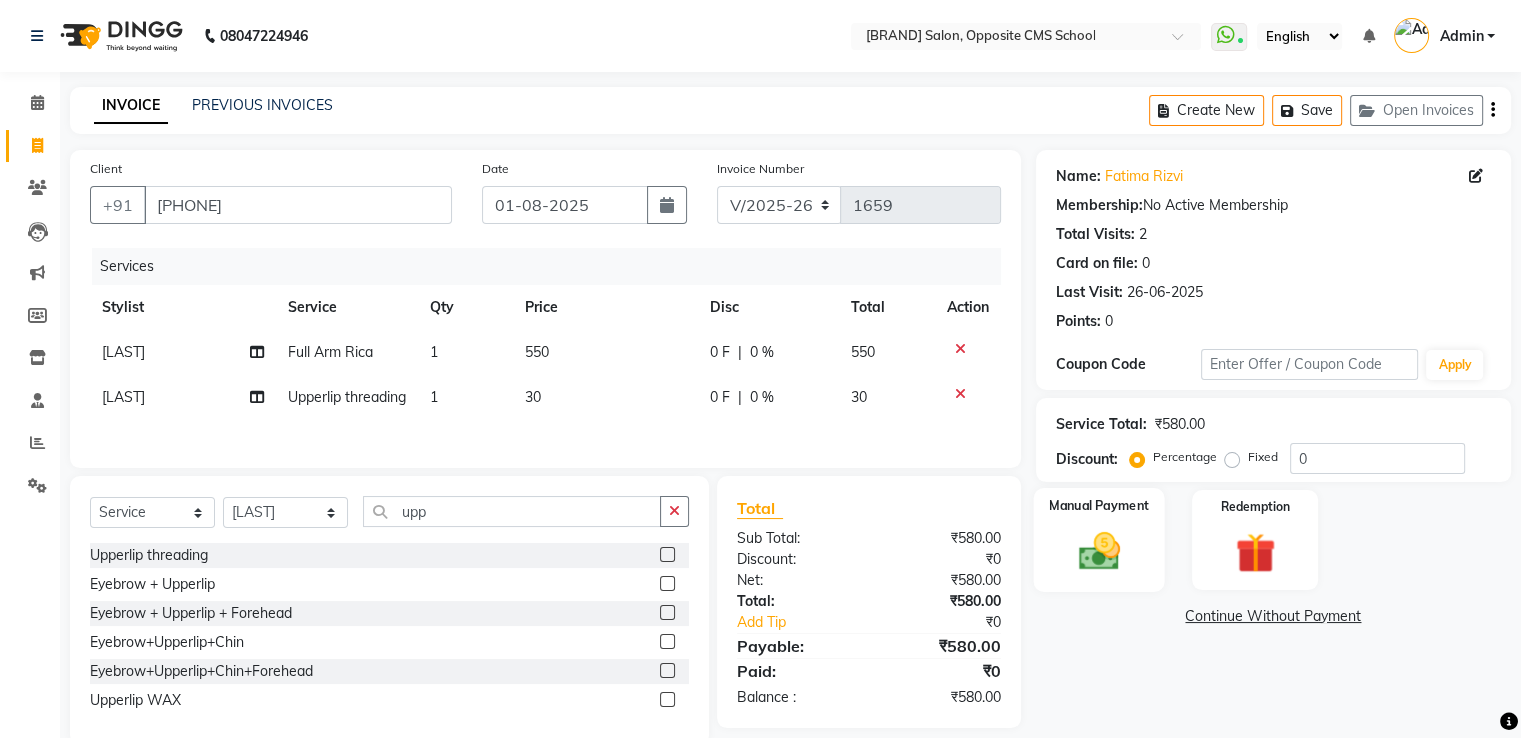 click on "Manual Payment" 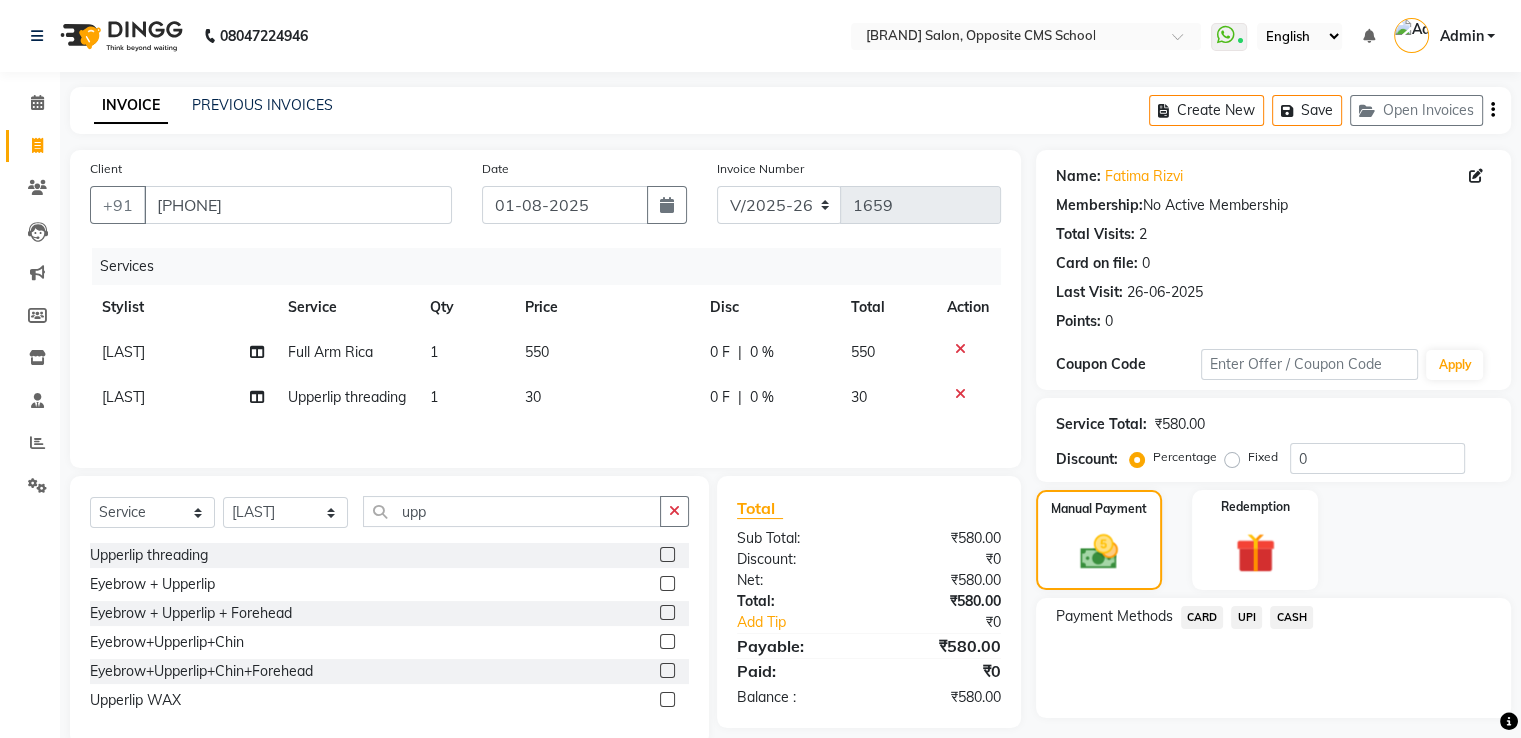 click on "CASH" 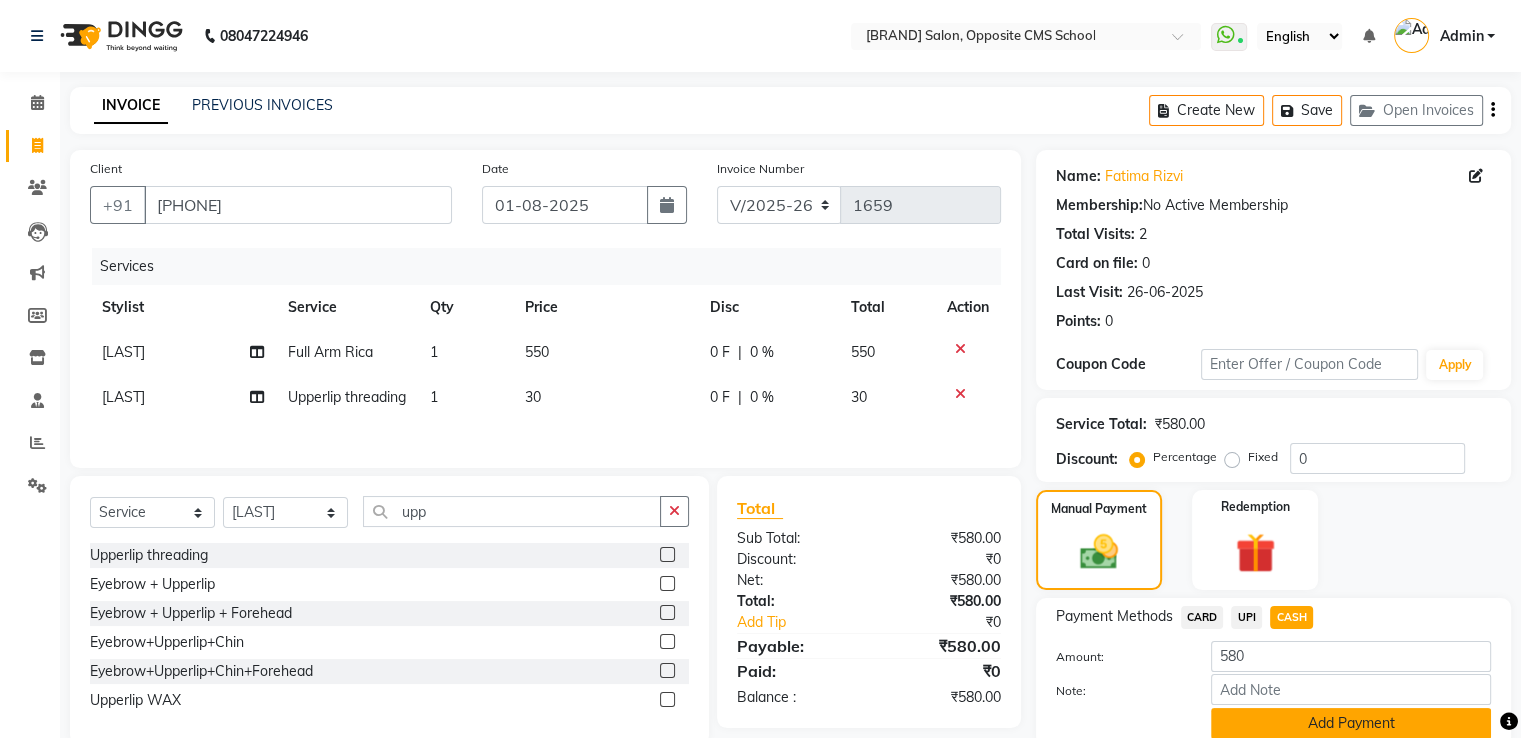 click on "Add Payment" 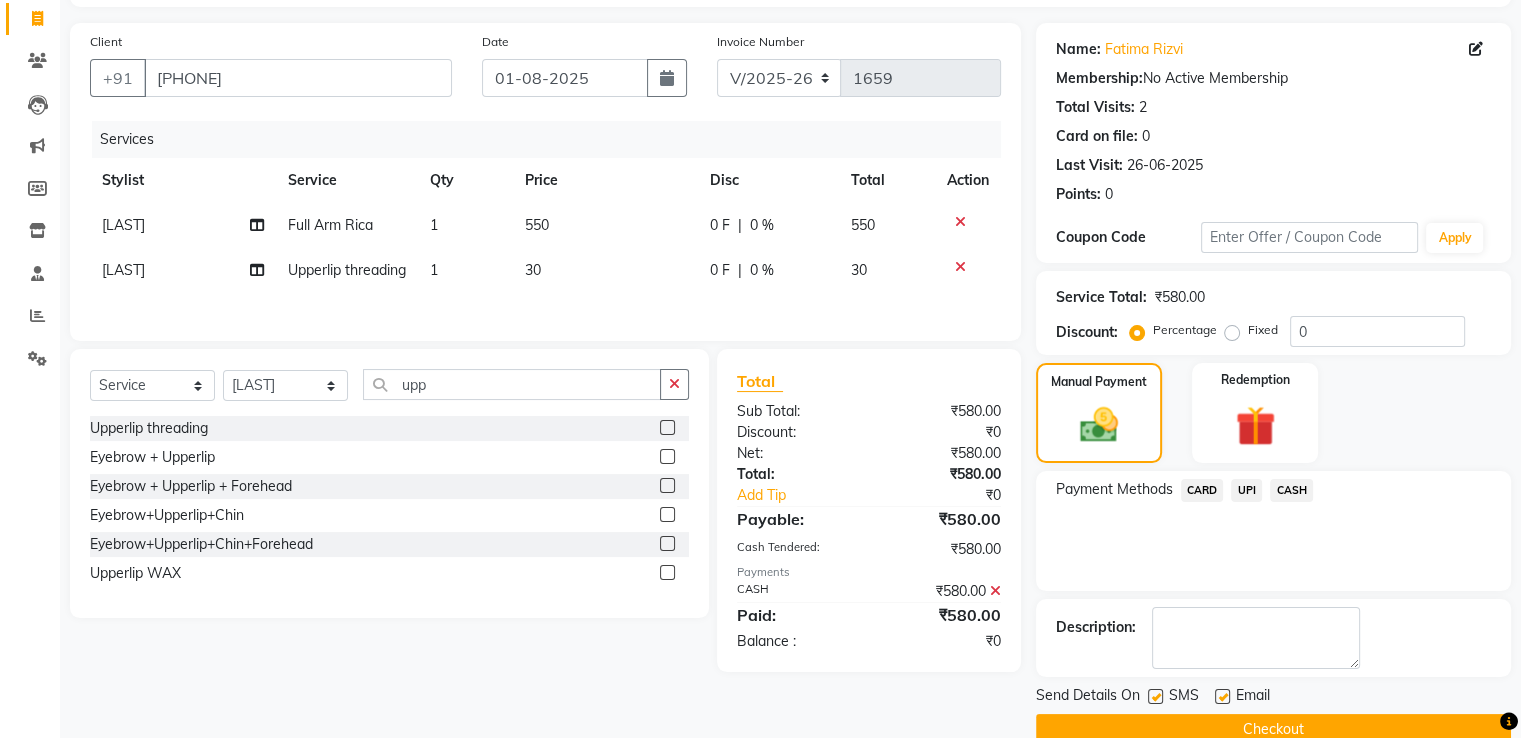 scroll, scrollTop: 163, scrollLeft: 0, axis: vertical 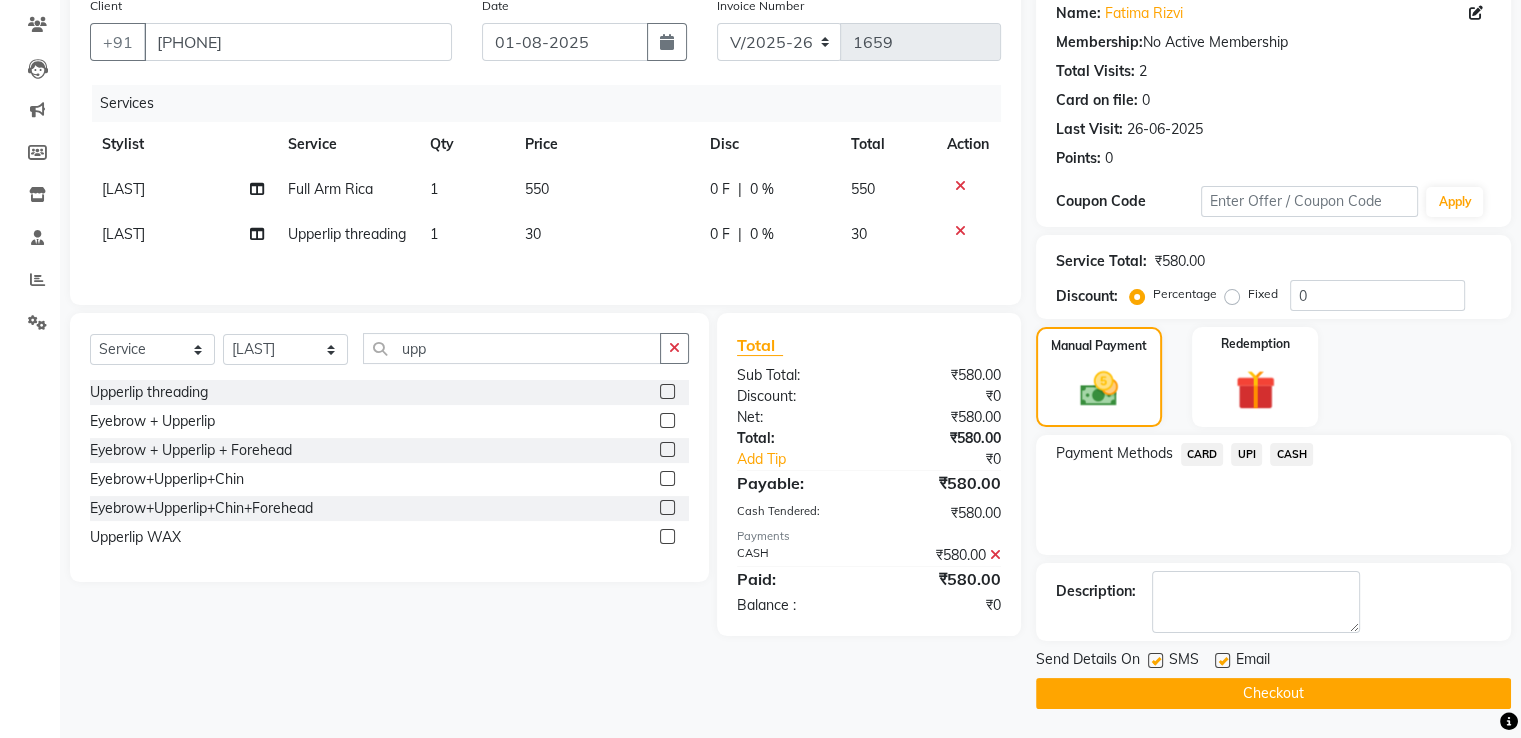 click on "Checkout" 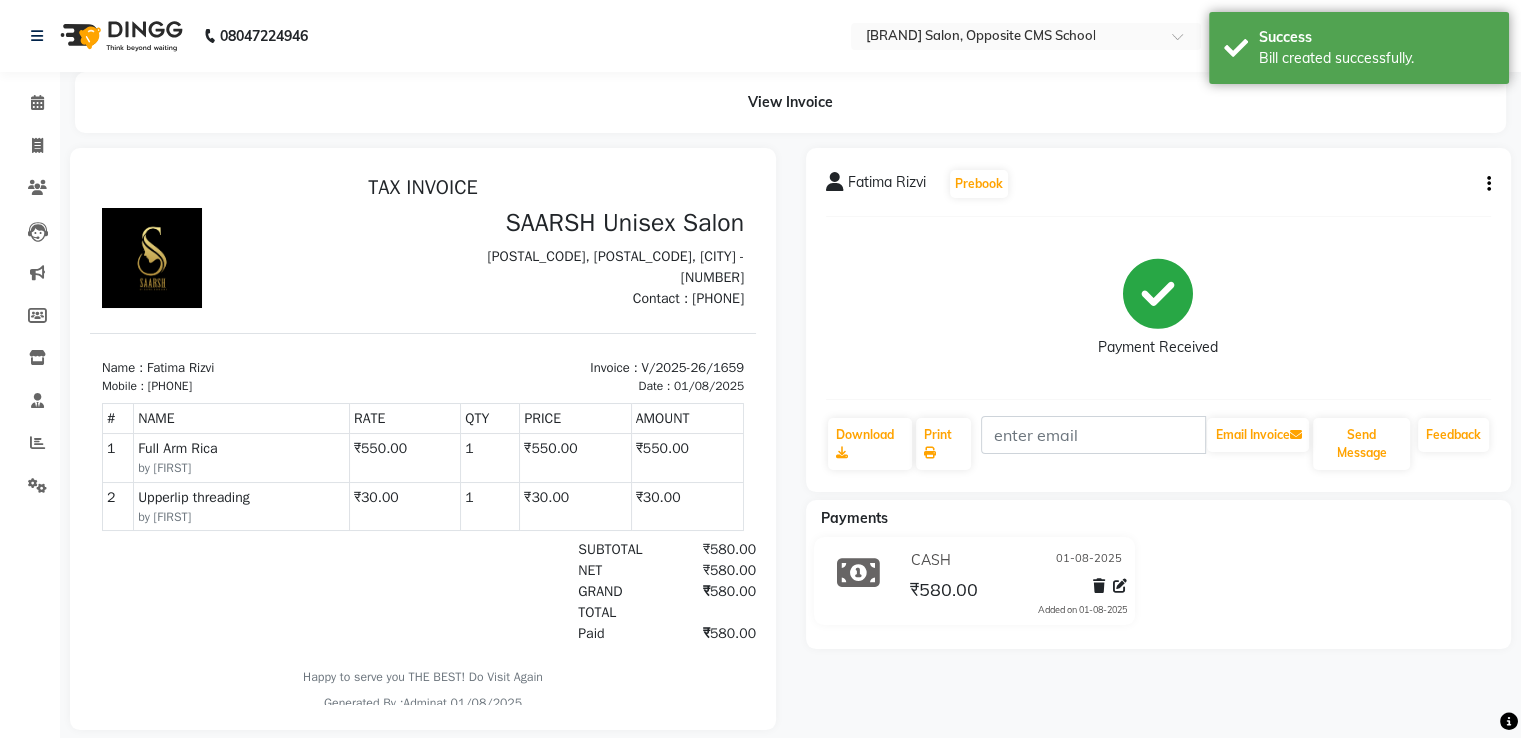 scroll, scrollTop: 0, scrollLeft: 0, axis: both 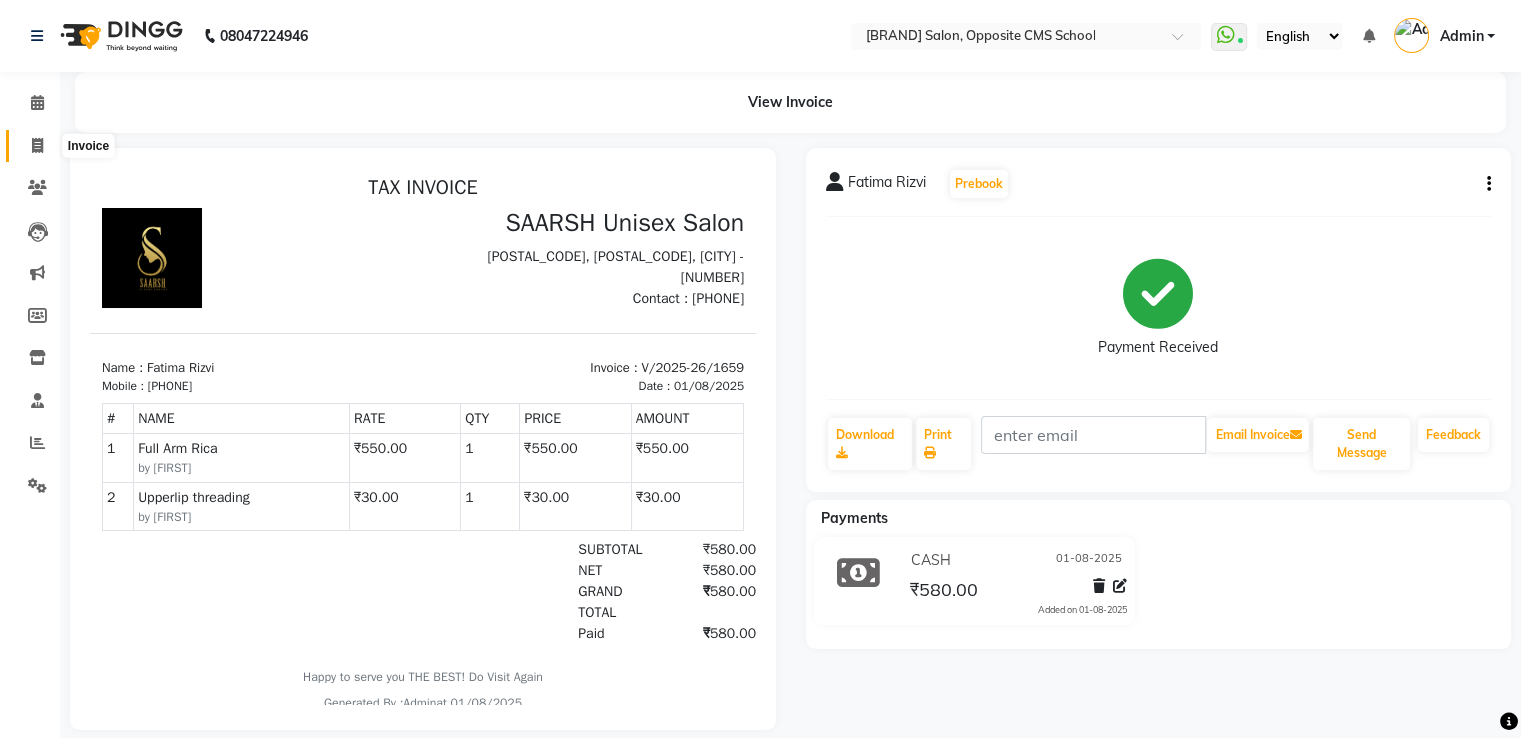click 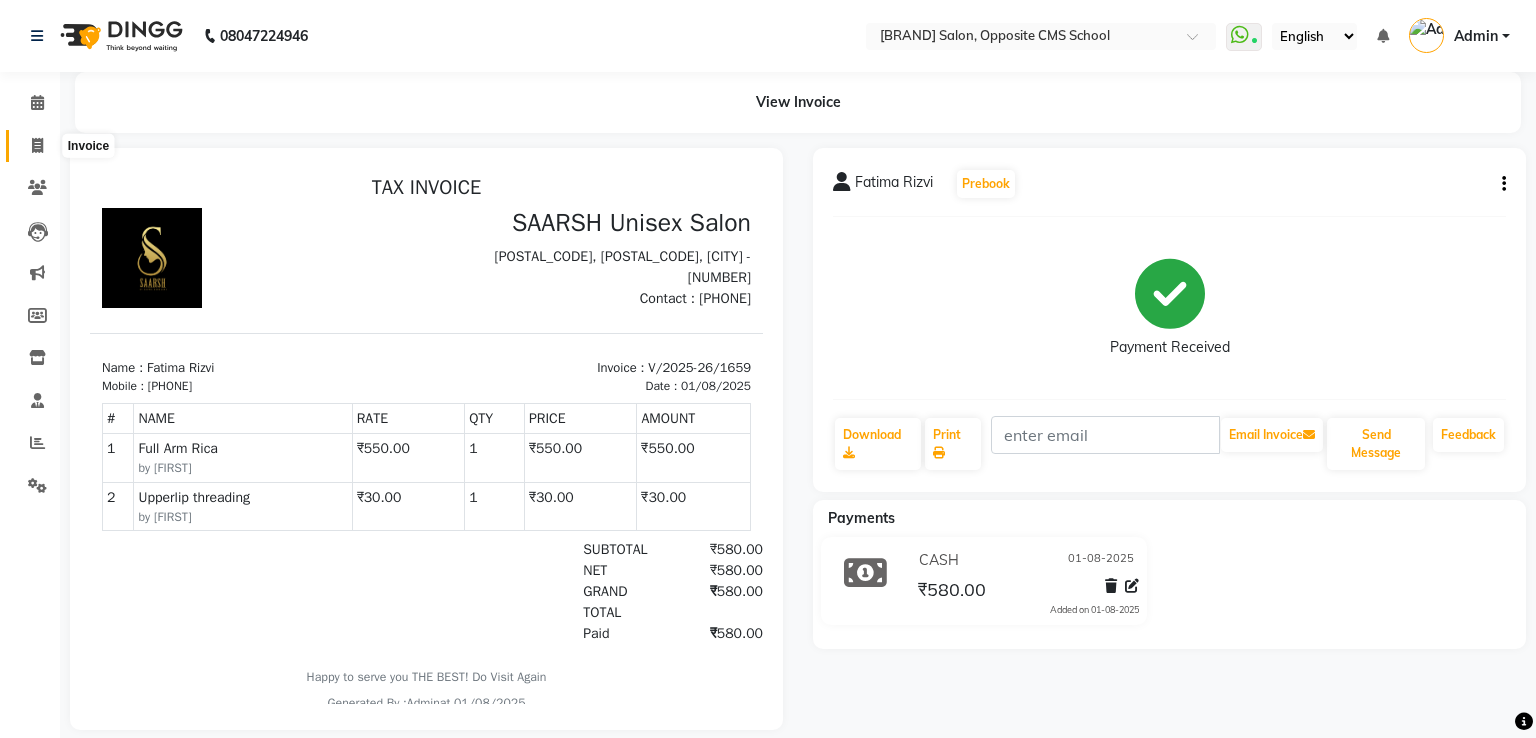 select on "service" 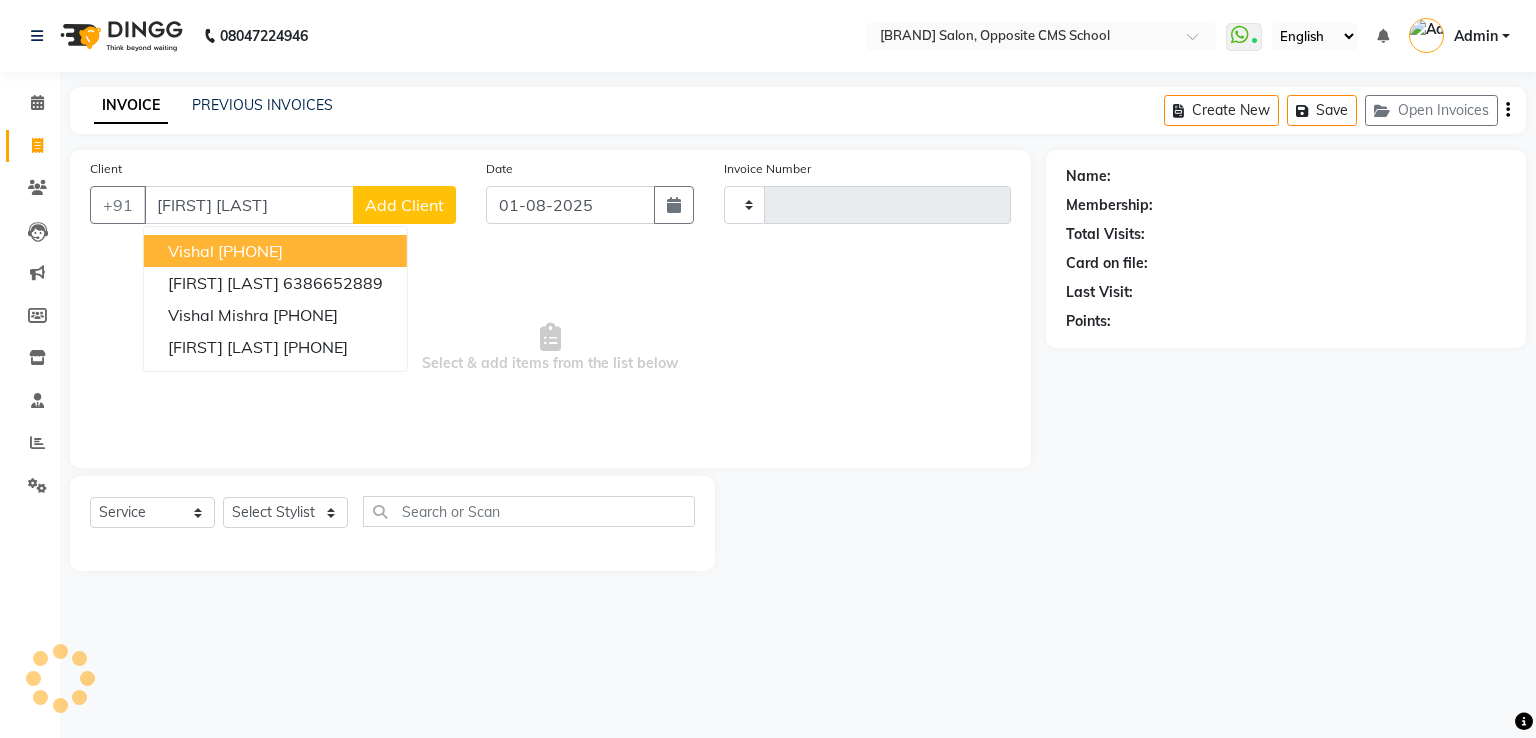 type on "vishant ga" 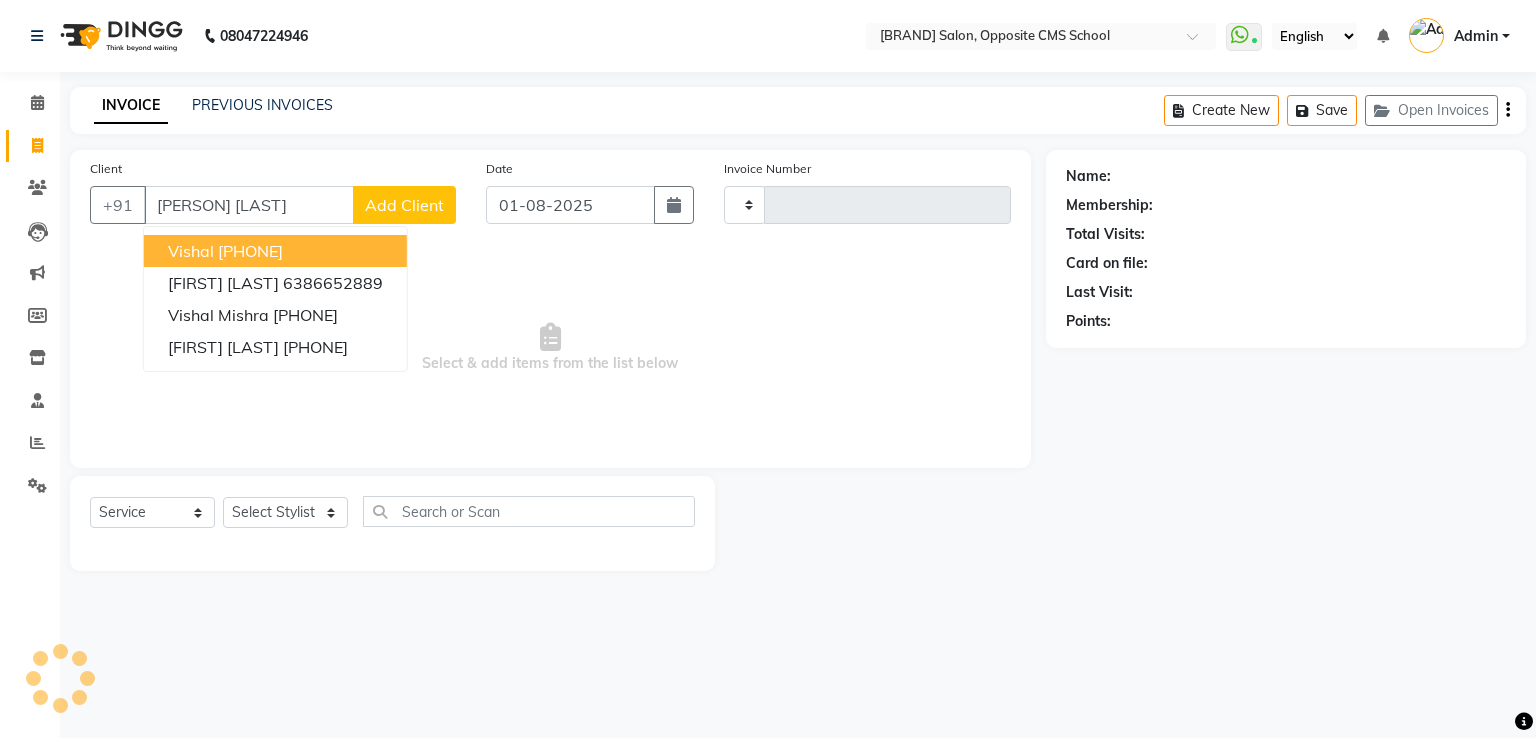 type on "1660" 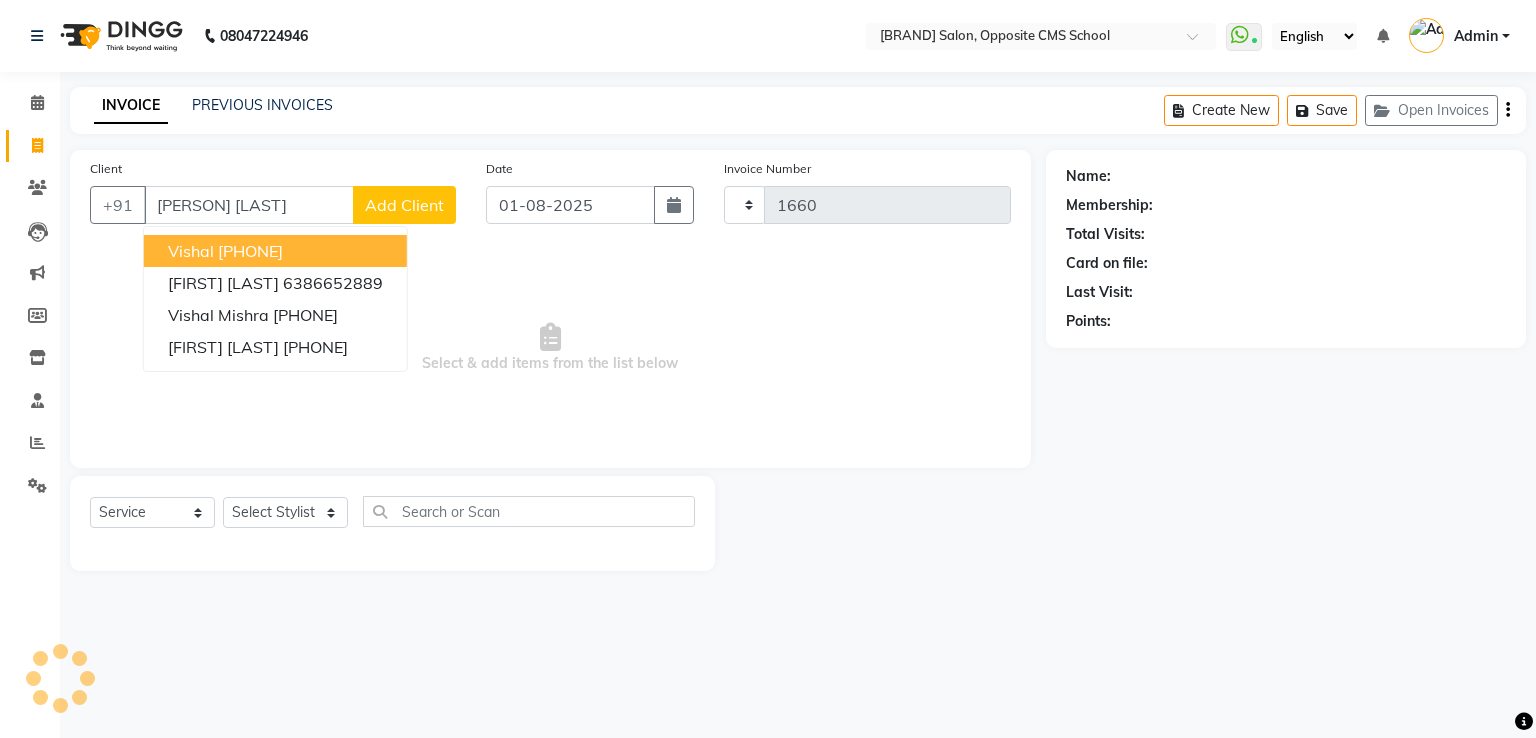 select on "3962" 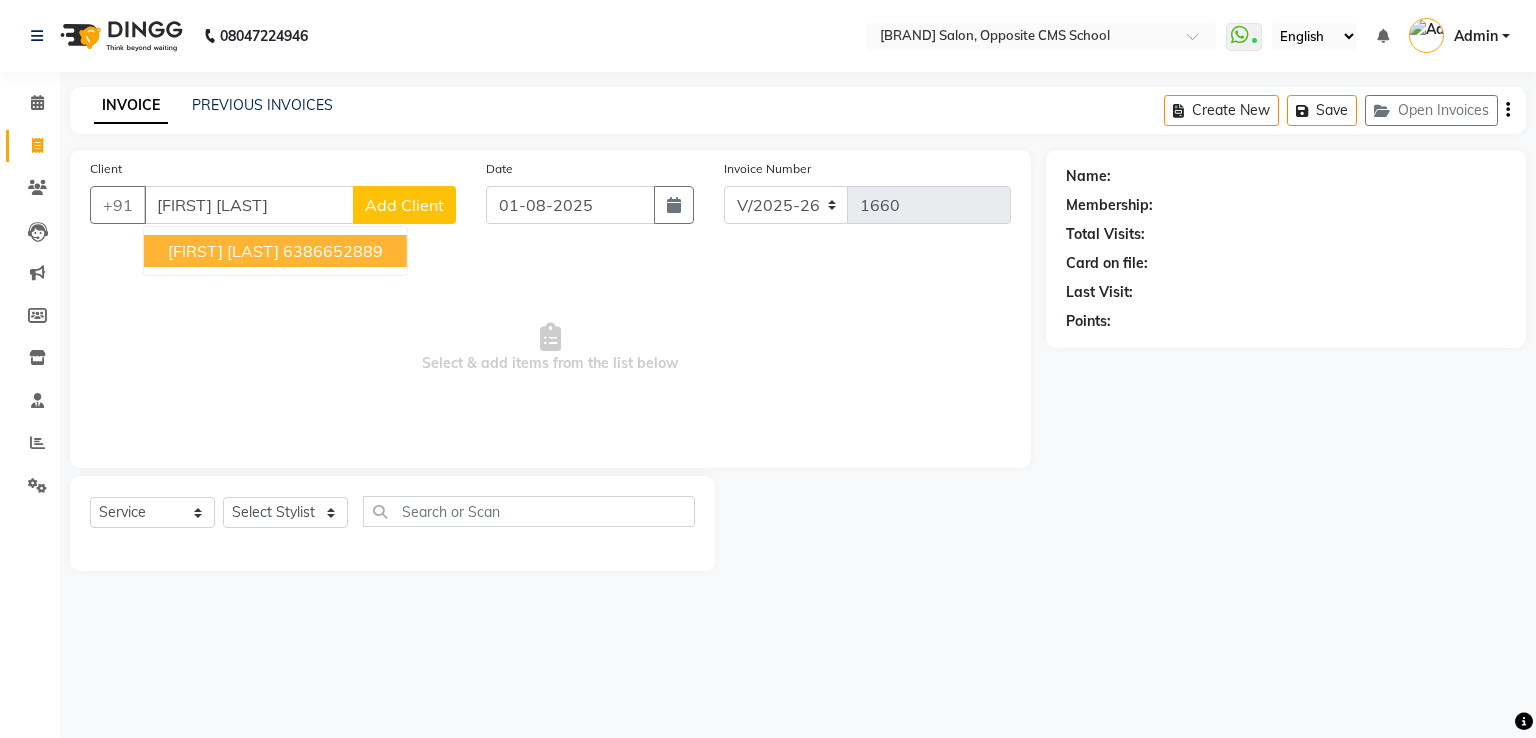click on "Vishant Ganglani" at bounding box center (223, 251) 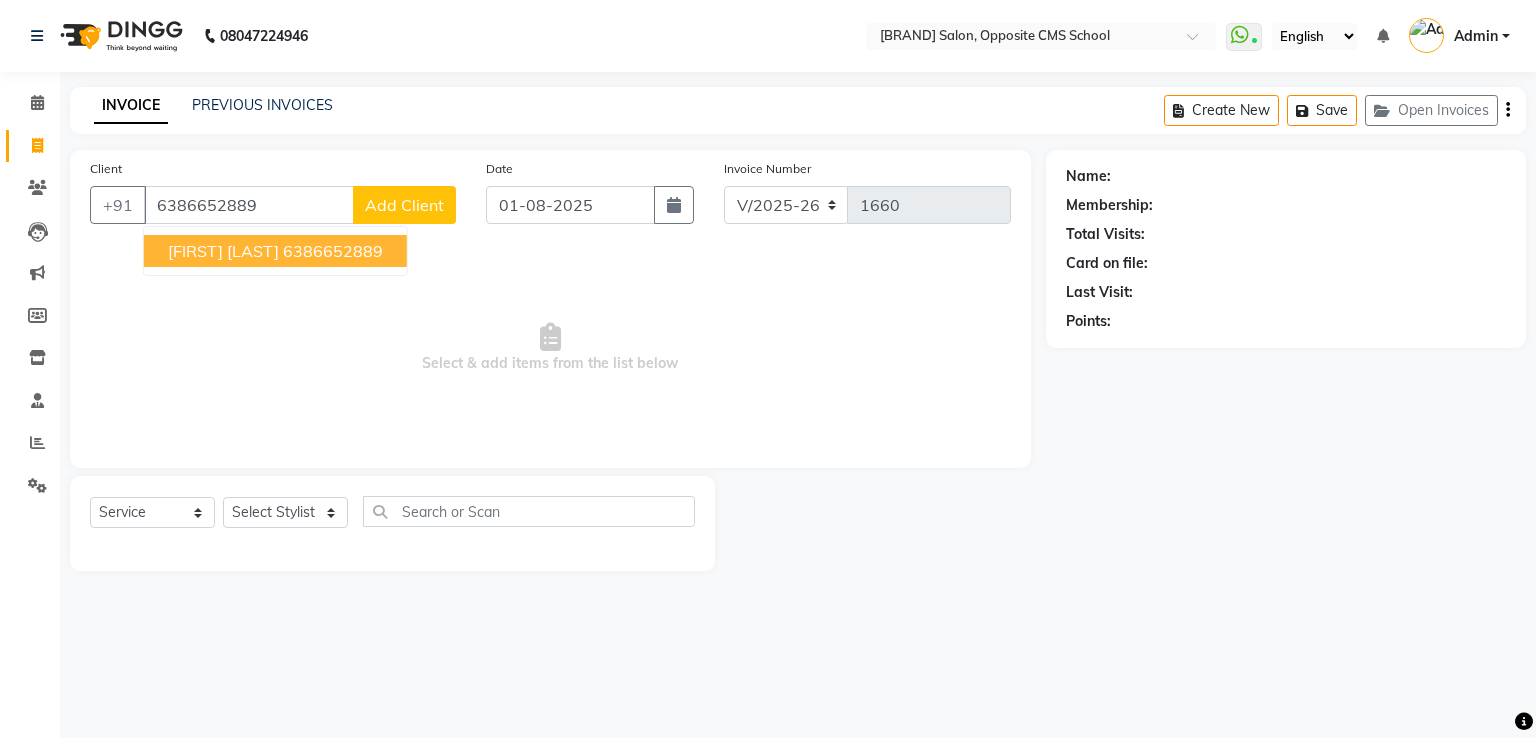 type on "6386652889" 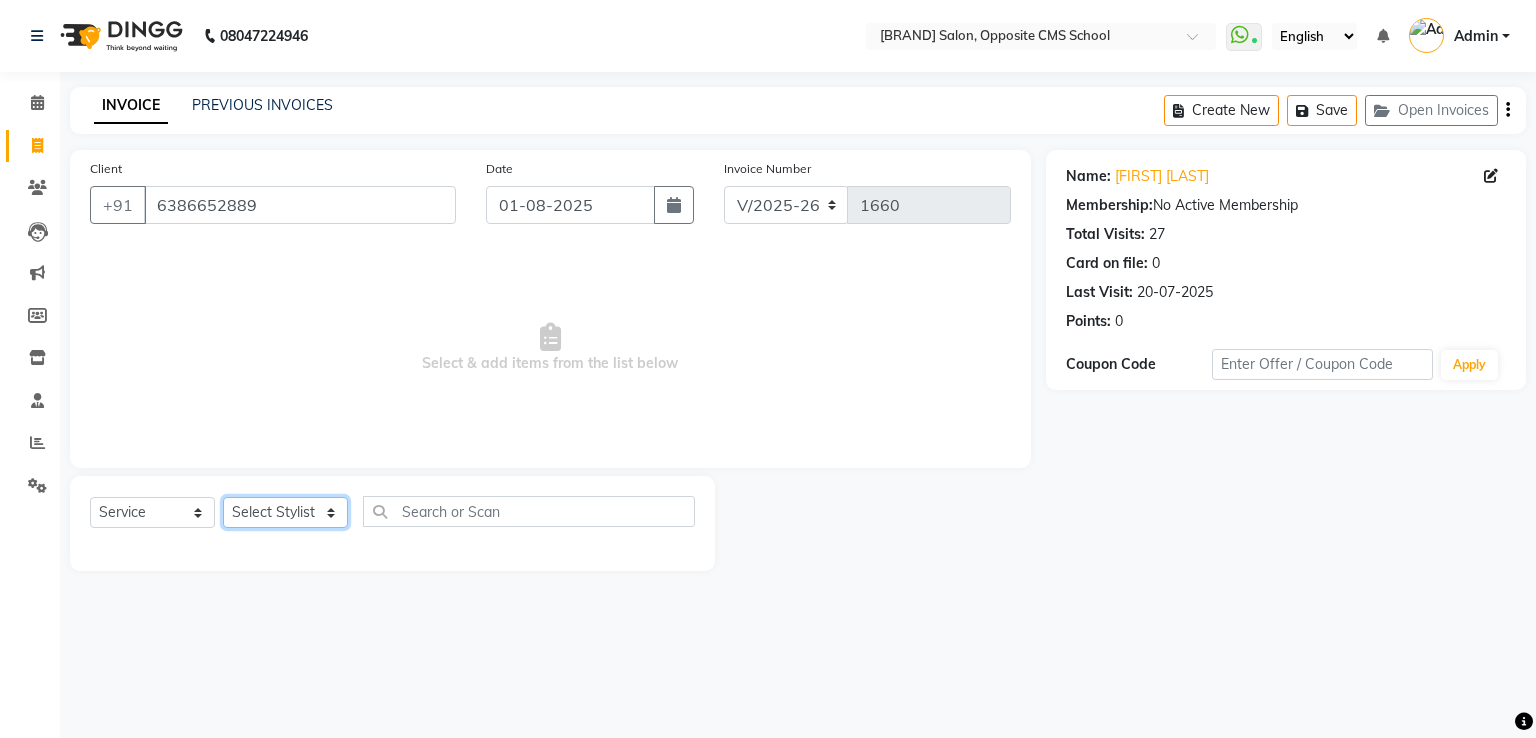 click on "Select Stylist Bablu Dinesh Pal Front Desk Rehan Sadhna Sapna Shams Shivani Shivi [FIRST] [LAST]" 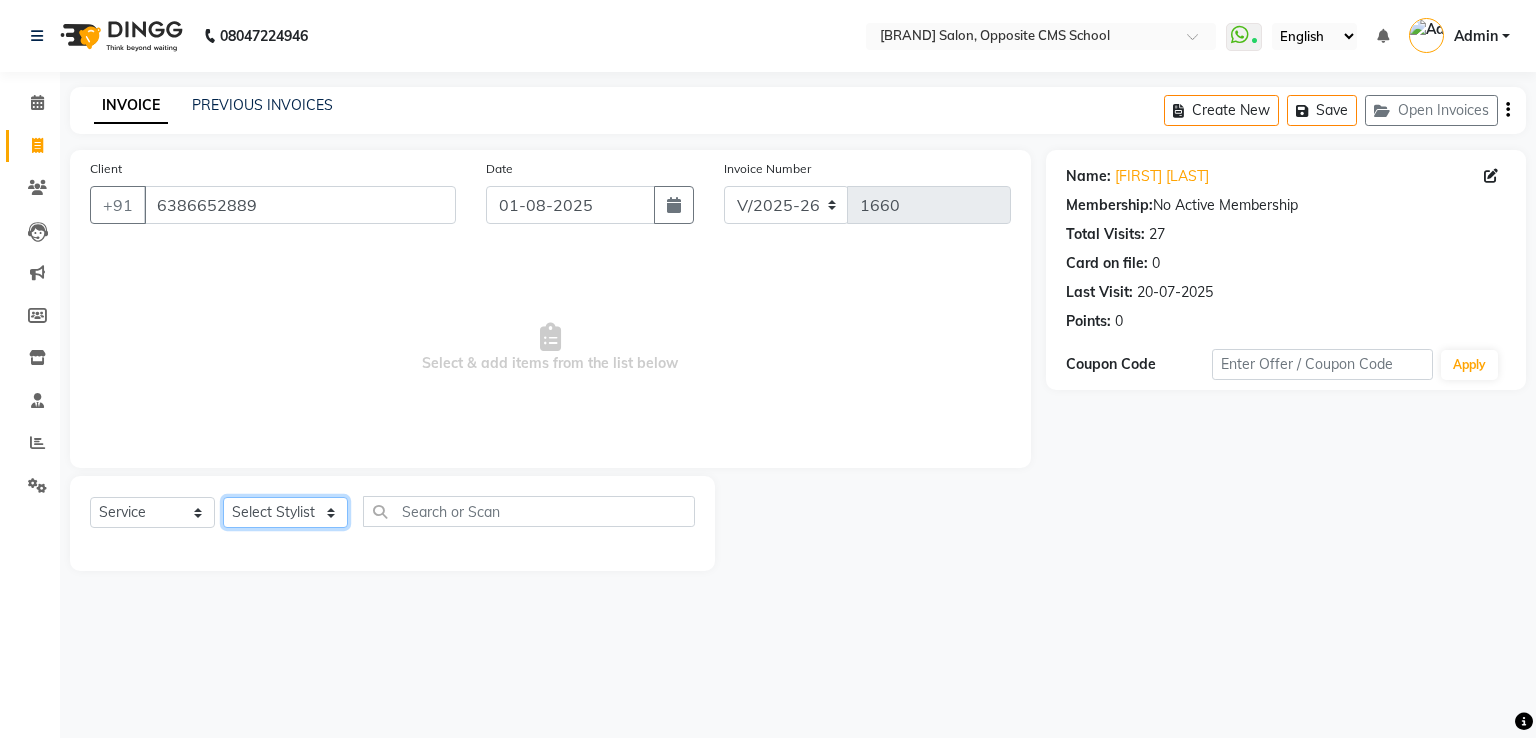 select on "20641" 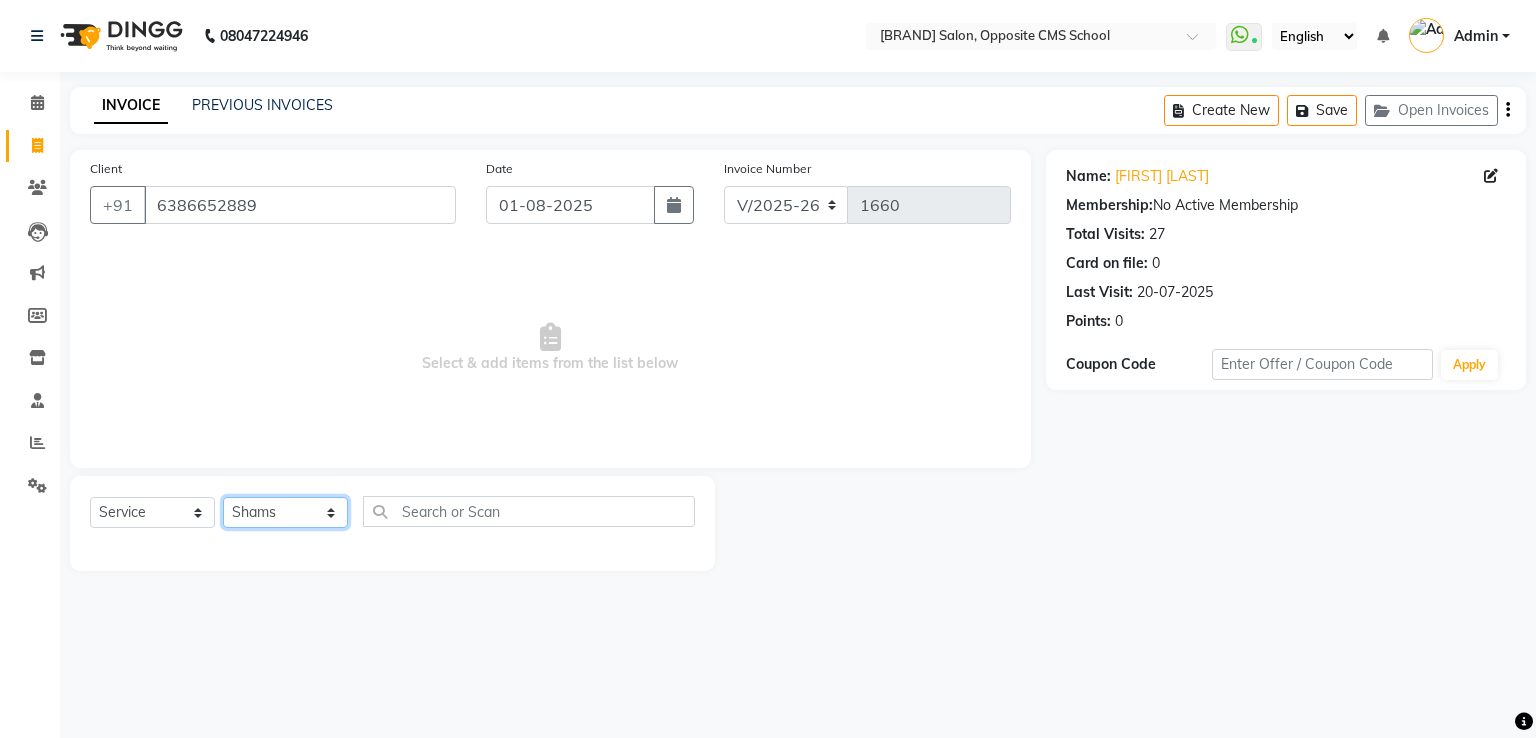 click on "Select Stylist Bablu Dinesh Pal Front Desk Rehan Sadhna Sapna Shams Shivani Shivi [FIRST] [LAST]" 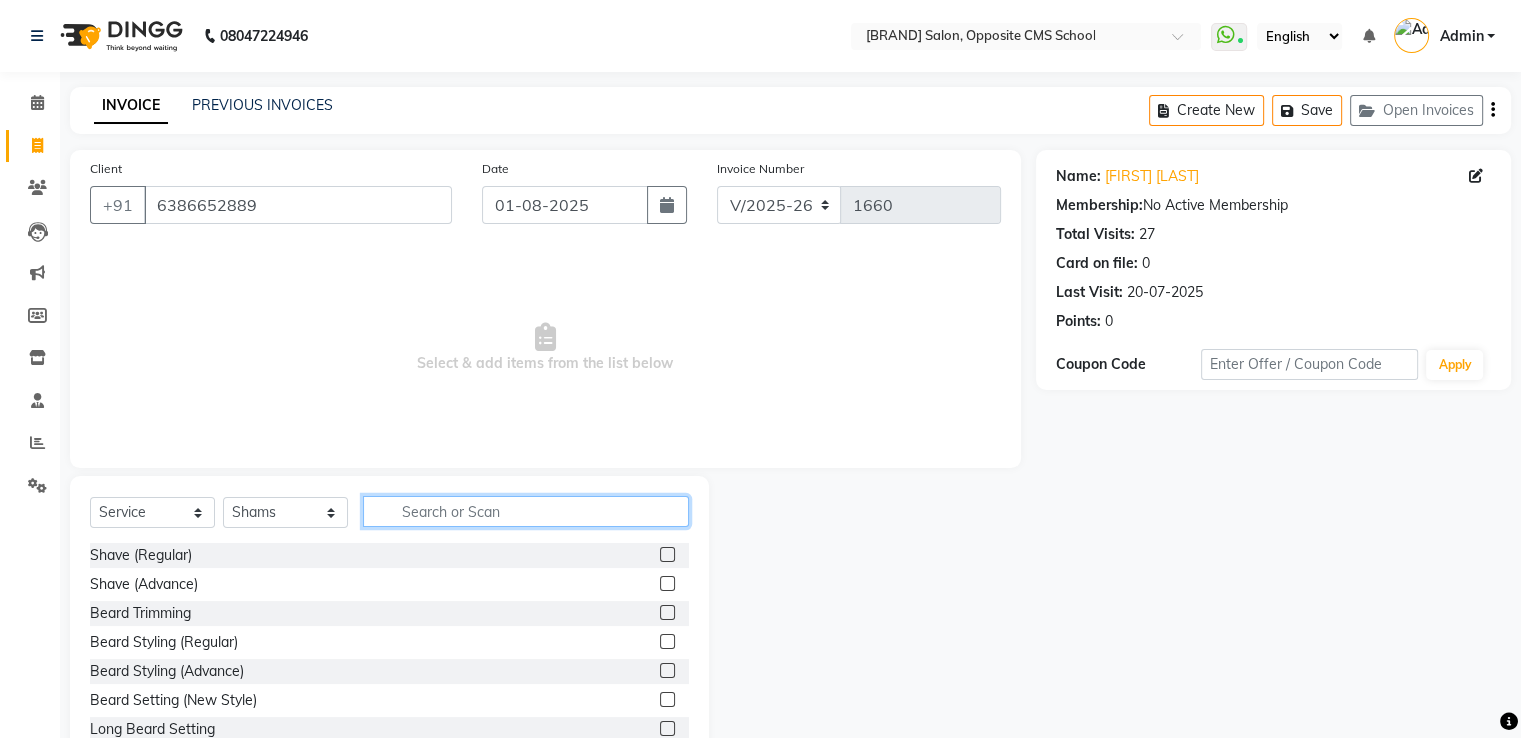 click 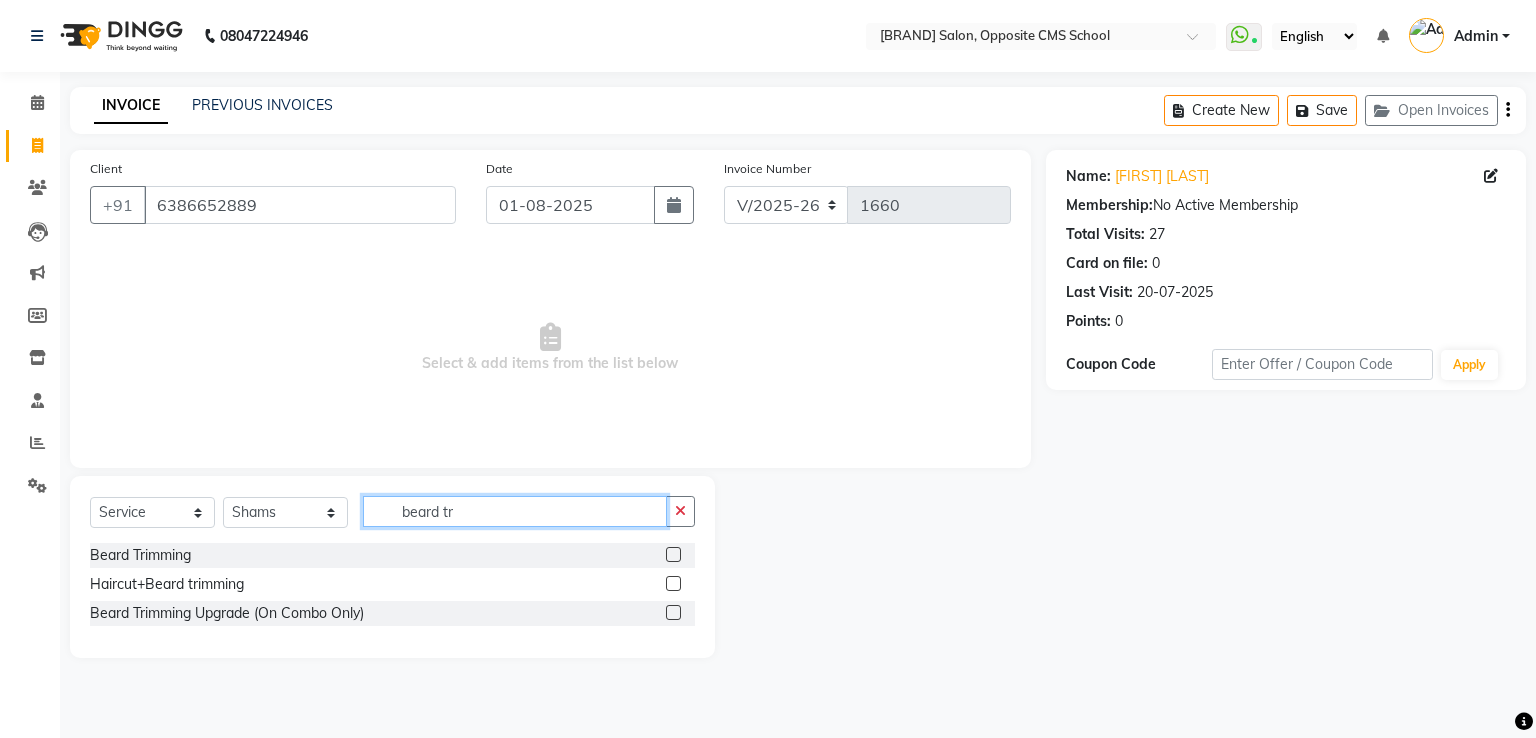 type on "beard tr" 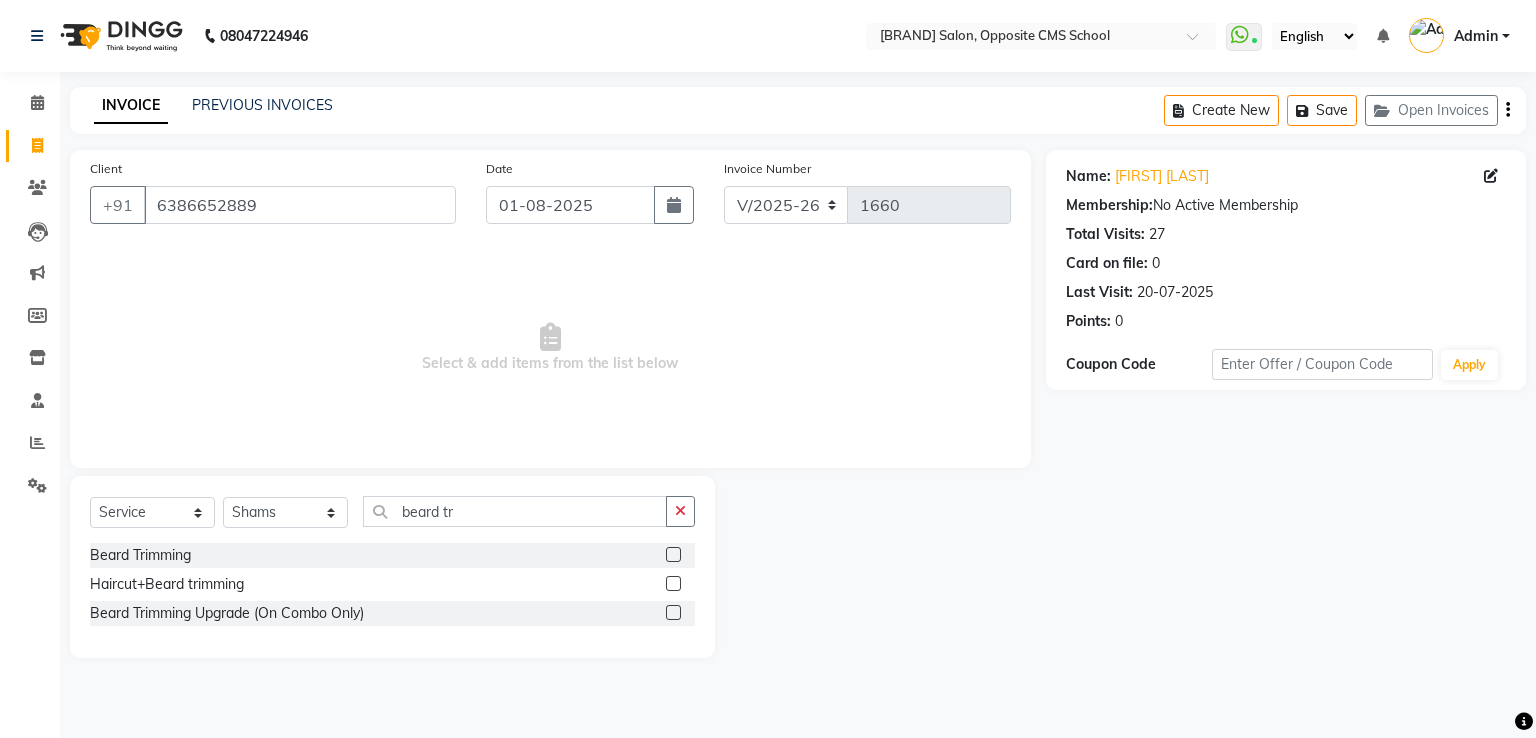 click 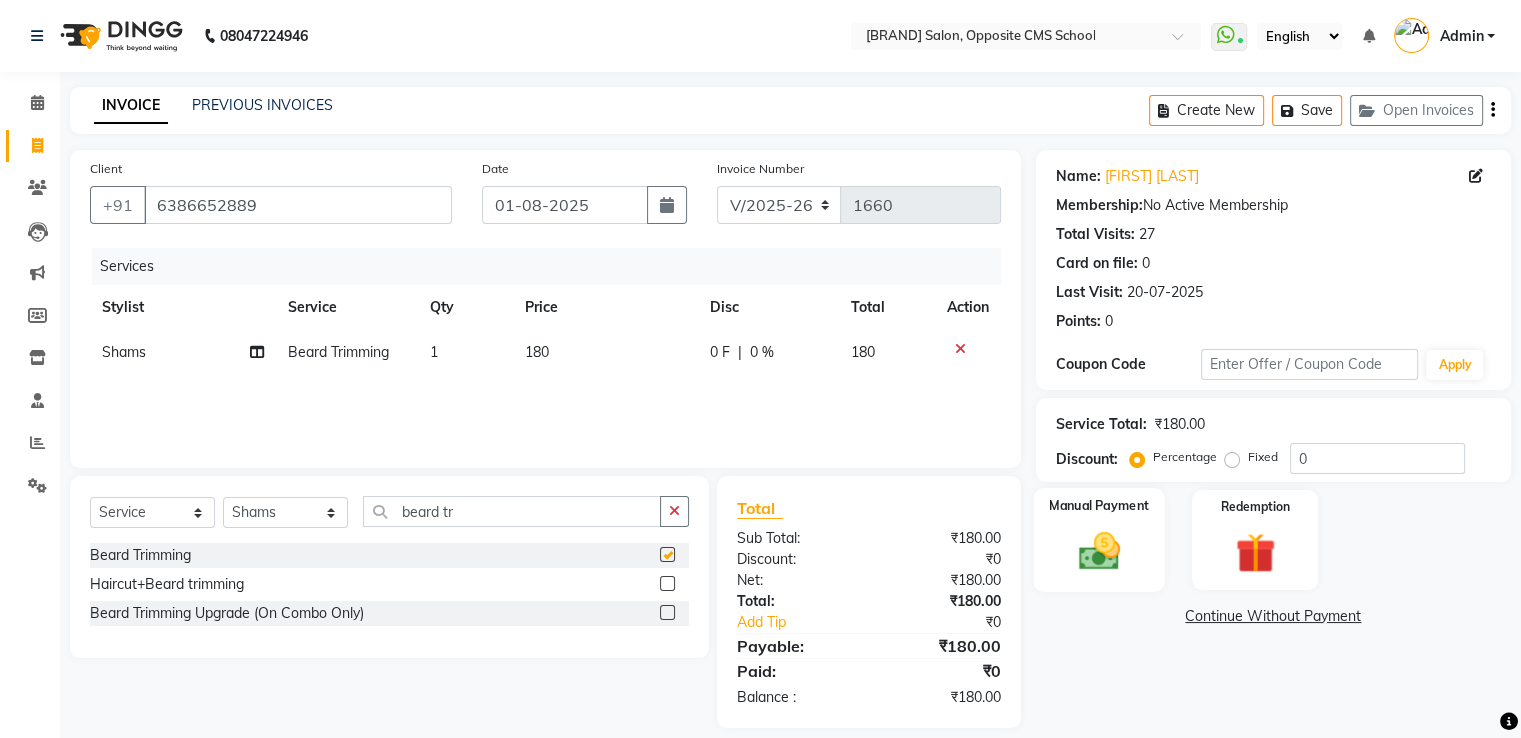 checkbox on "false" 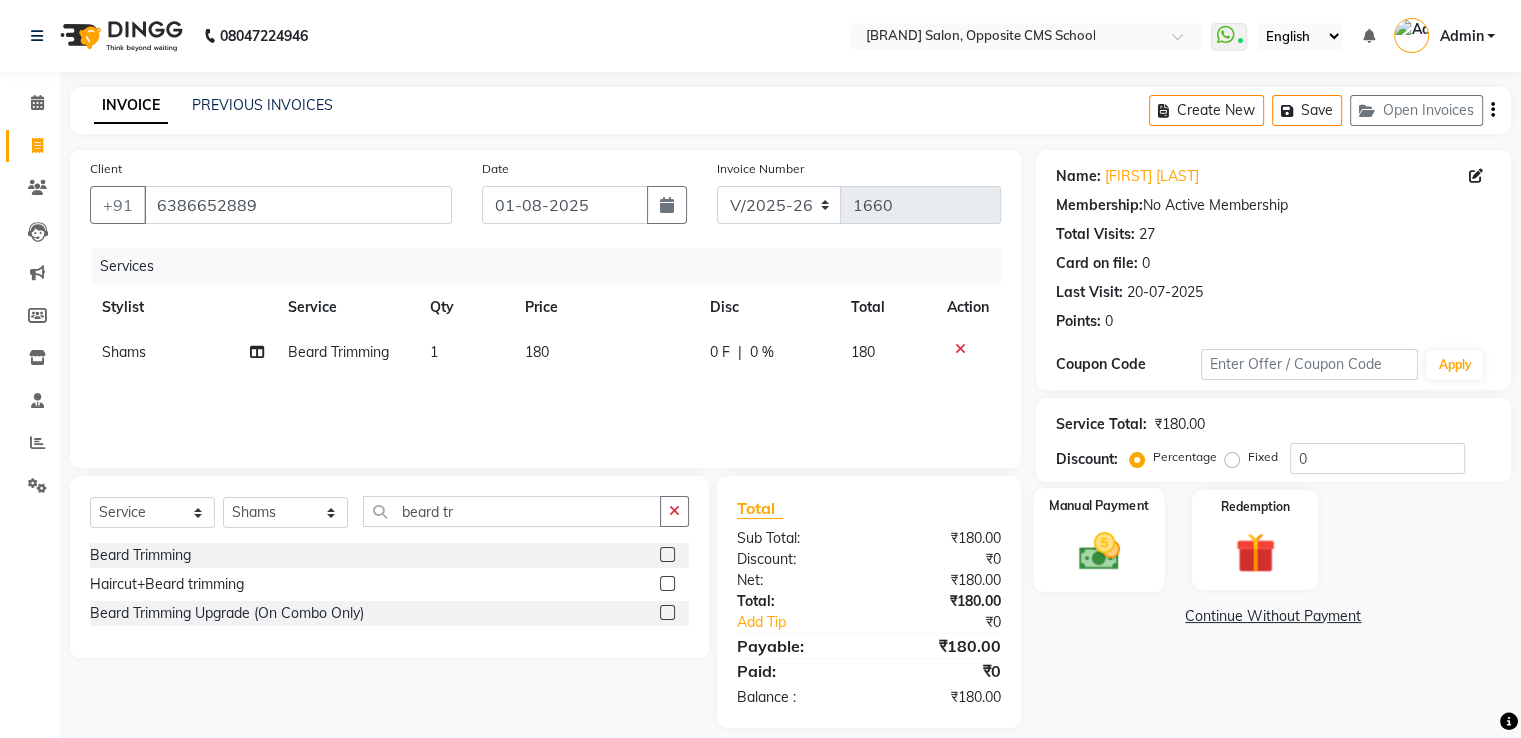 click 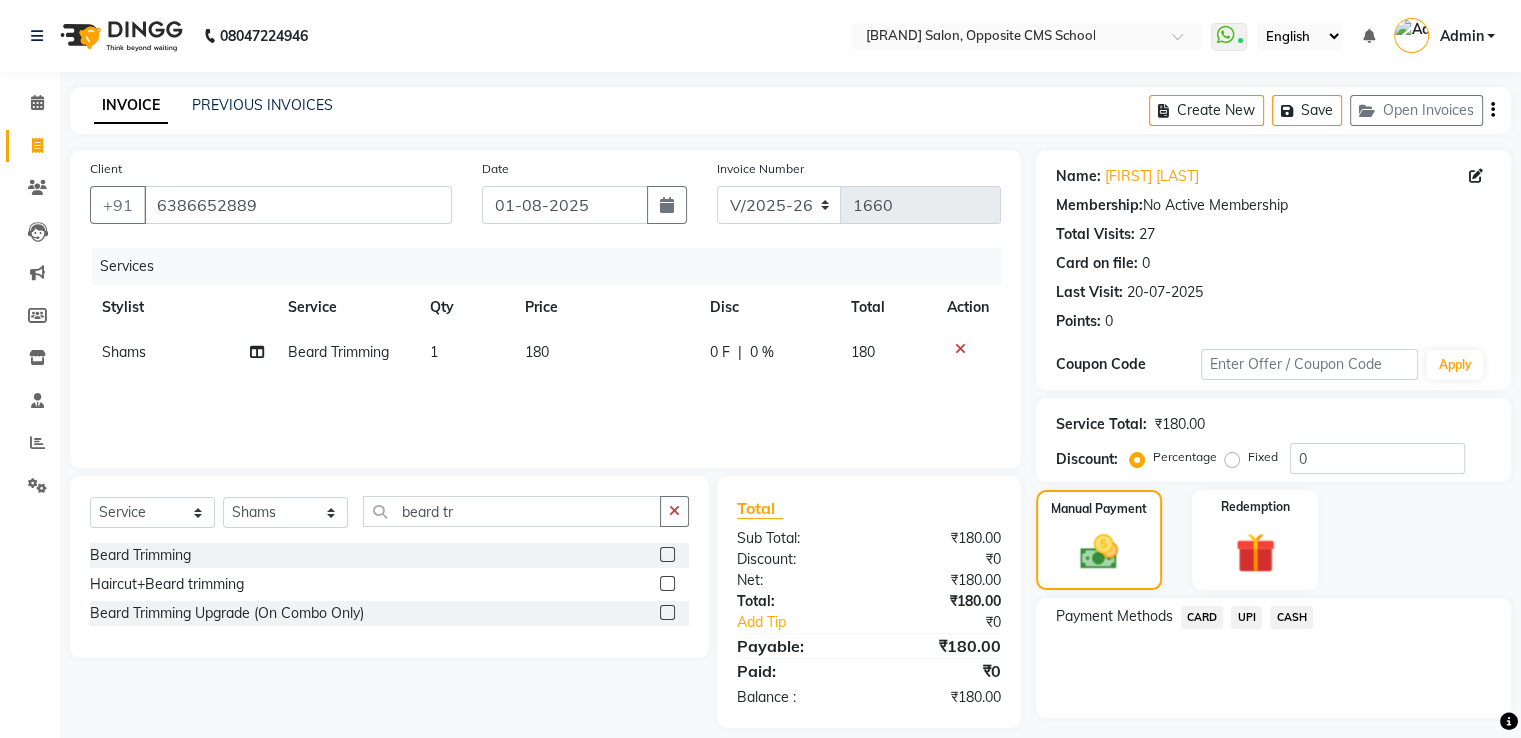 click on "0 F" 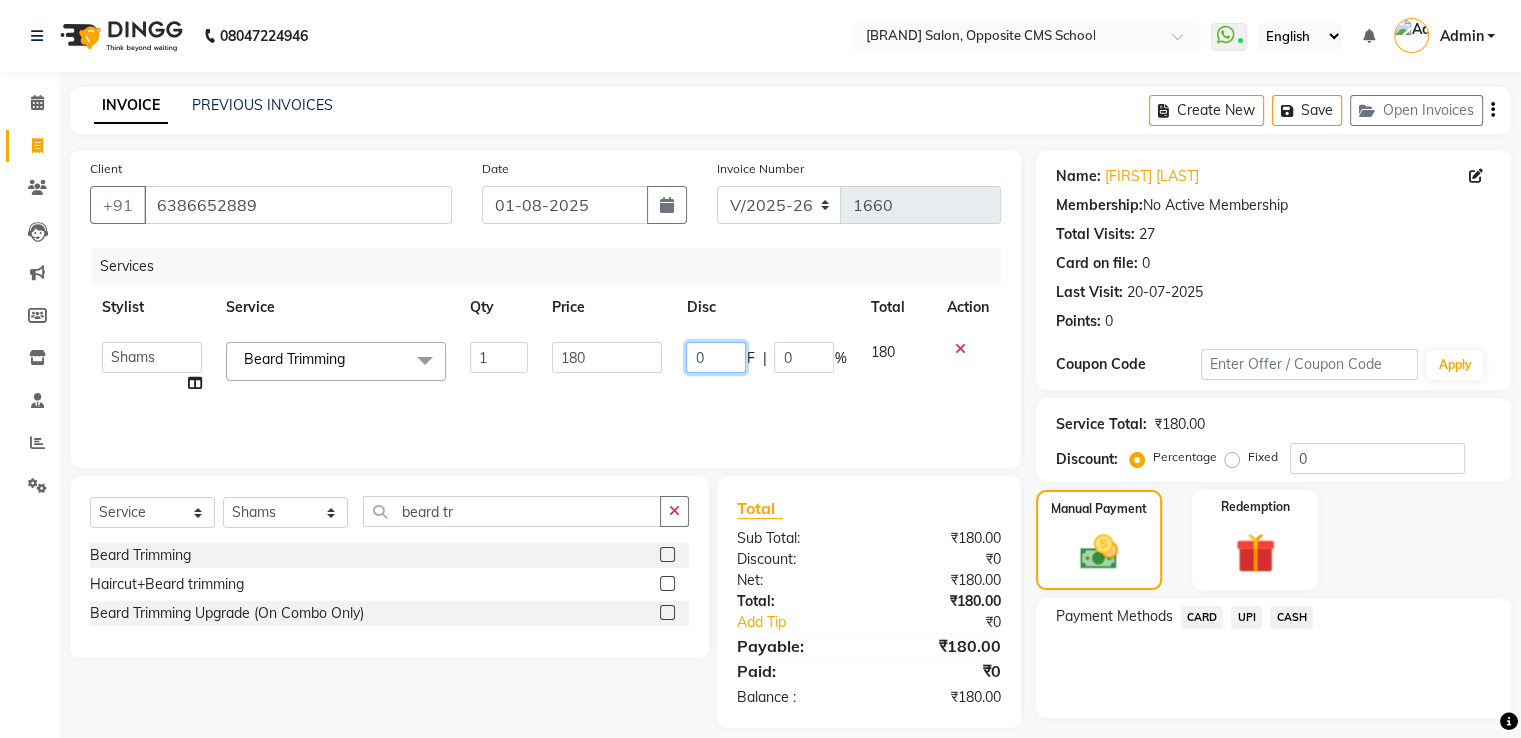 click on "0" 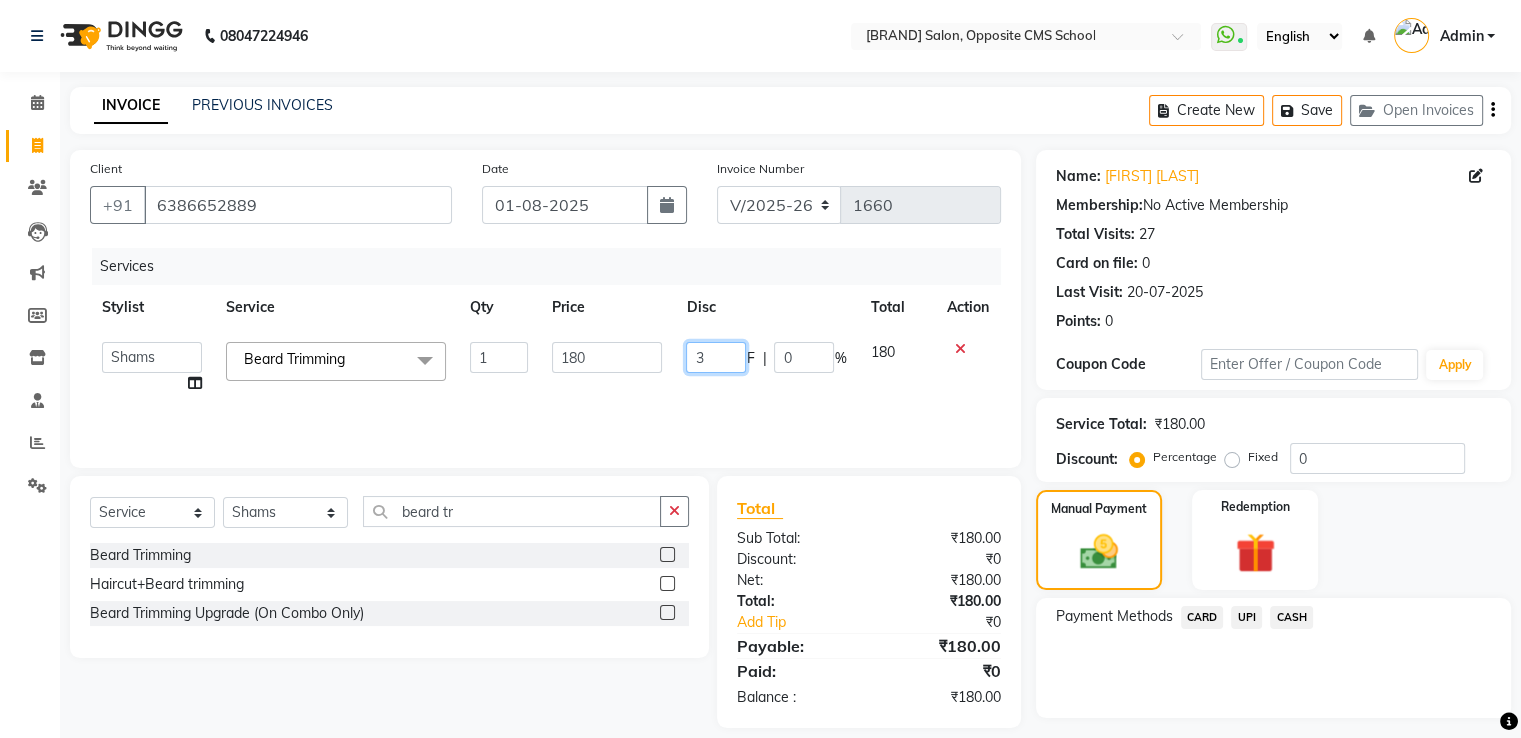 type on "30" 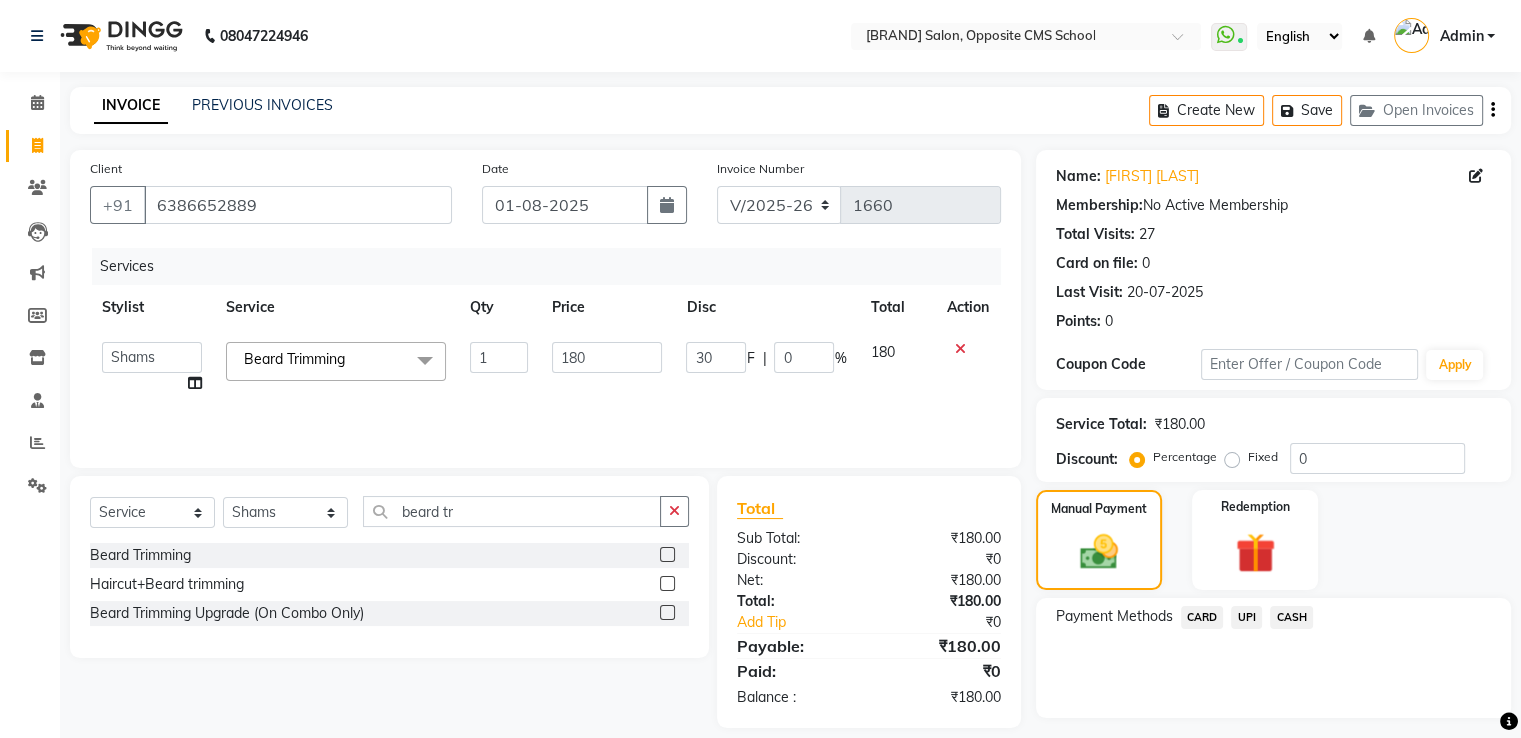 click on "Services Stylist Service Qty Price Disc Total Action  Bablu   Dinesh Pal   Front Desk   Rehan   Sadhna   Sapna   Shams   Shivani   Shivi   Utkarsh Saraswat   Beard Trimming  x Shave (Regular) Shave (Advance)  Beard Trimming  Beard Styling (Regular) Beard Styling (Advance)  Beard Setting (New Style)  Long Beard Setting  Beard Spa Beard Color Haircut+Beard trimming Haircut+Shave Men399 Haircut + Schwazkpf Hairspa Pampering (Men)   -   Threading Pampering (Men)   -   Face Cleansing Male Face Massage Male face Massage(Premium) Pampering (Men)   -   Chest Trimming Pampering (Men)   -   Chest Wax Pampering (Men)   -   Hand Trimming Pampering (Men)   -   Hand Wax  face Scrub Hair Scrub Half Back Trimming Full Front Rica (Men)    Upperlip threading   Chin threading   Forehead threading  Side Lock threading  Eyebrows   Full Face threading Half Face (Thread) Eyebrow + Upperlip Eyebrow + Upperlip + Forehead Lower Lip Eyebrow+Upperlip+Chin Eyebrow+Forehead Eyebrow+Upperlip+Chin+Forehead Side Lock Extra Threading Flicks" 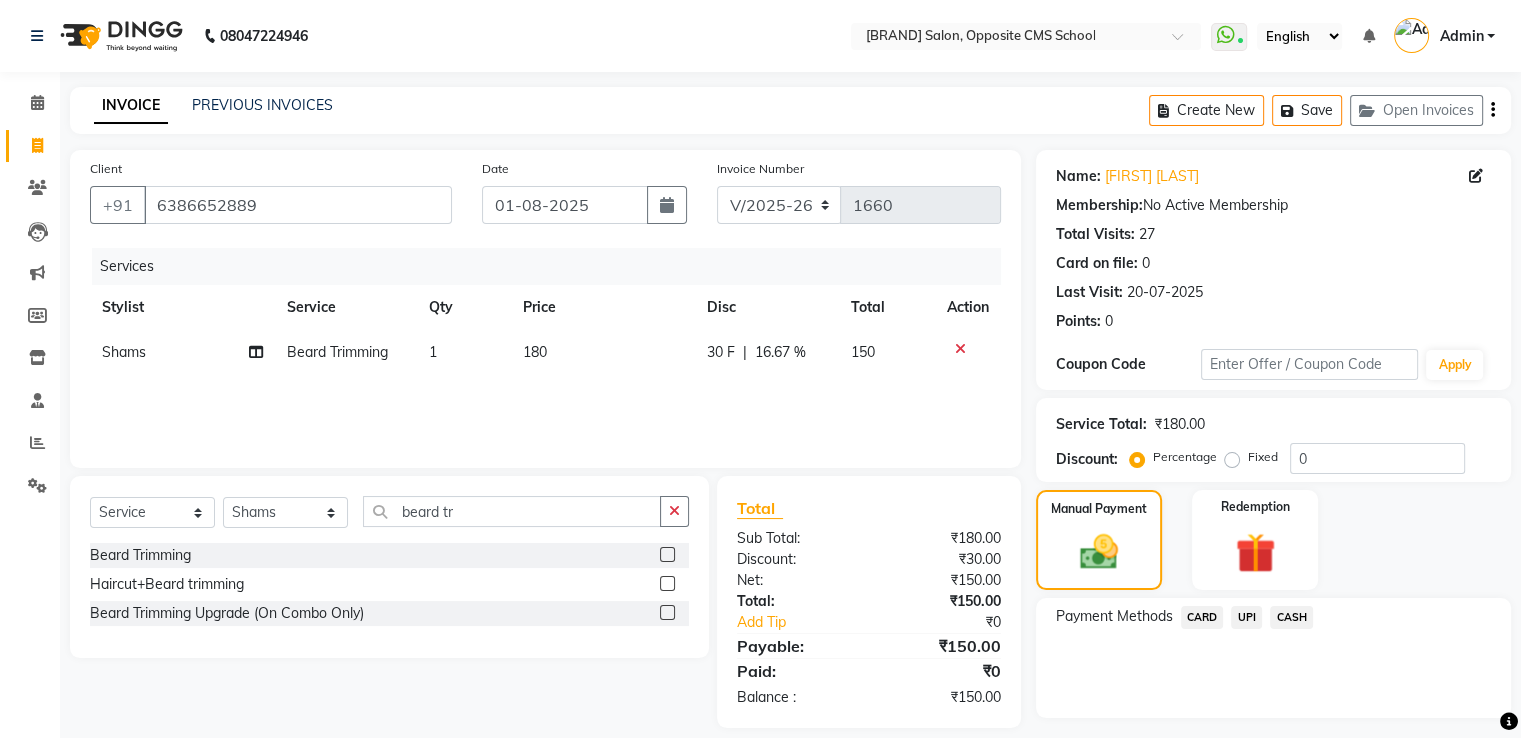 click on "UPI" 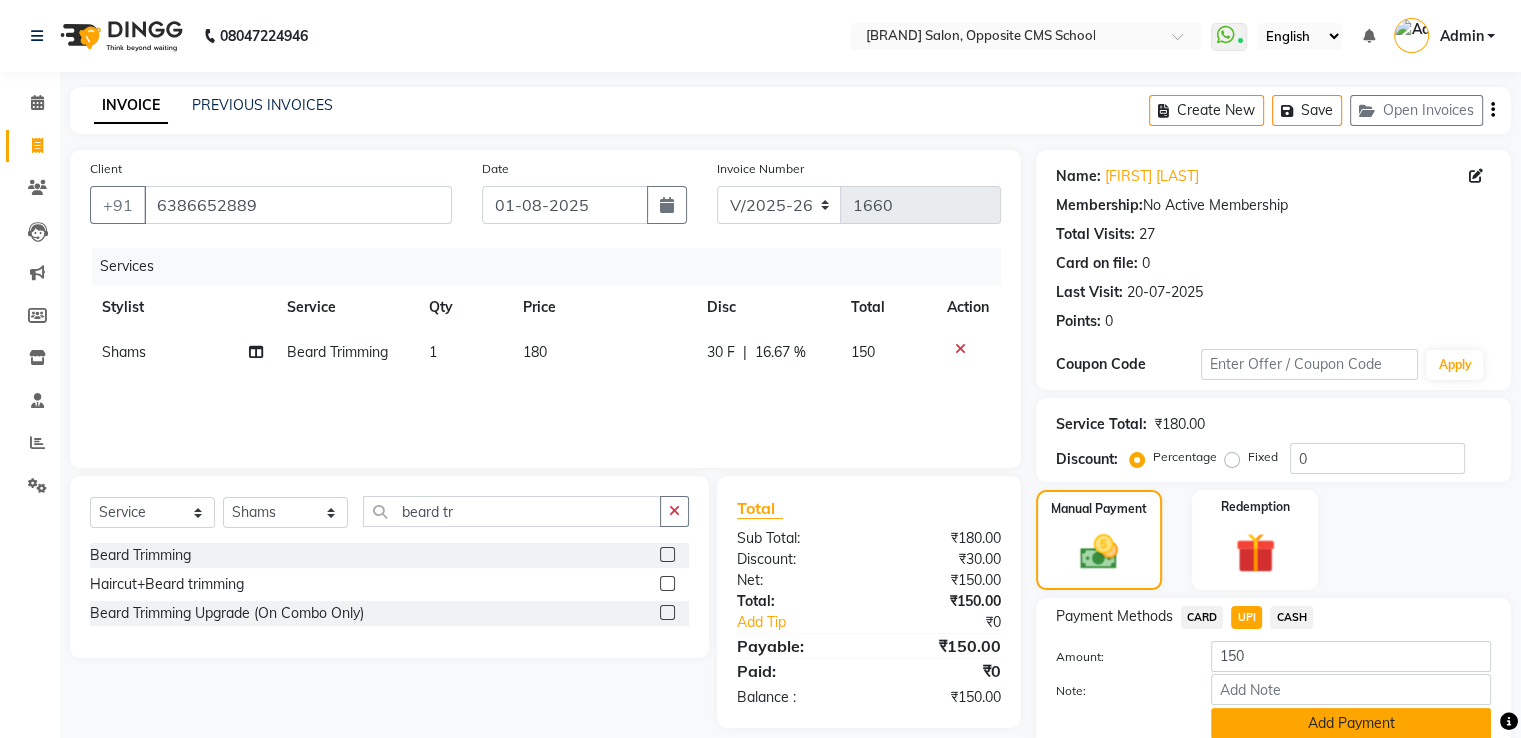 click on "Add Payment" 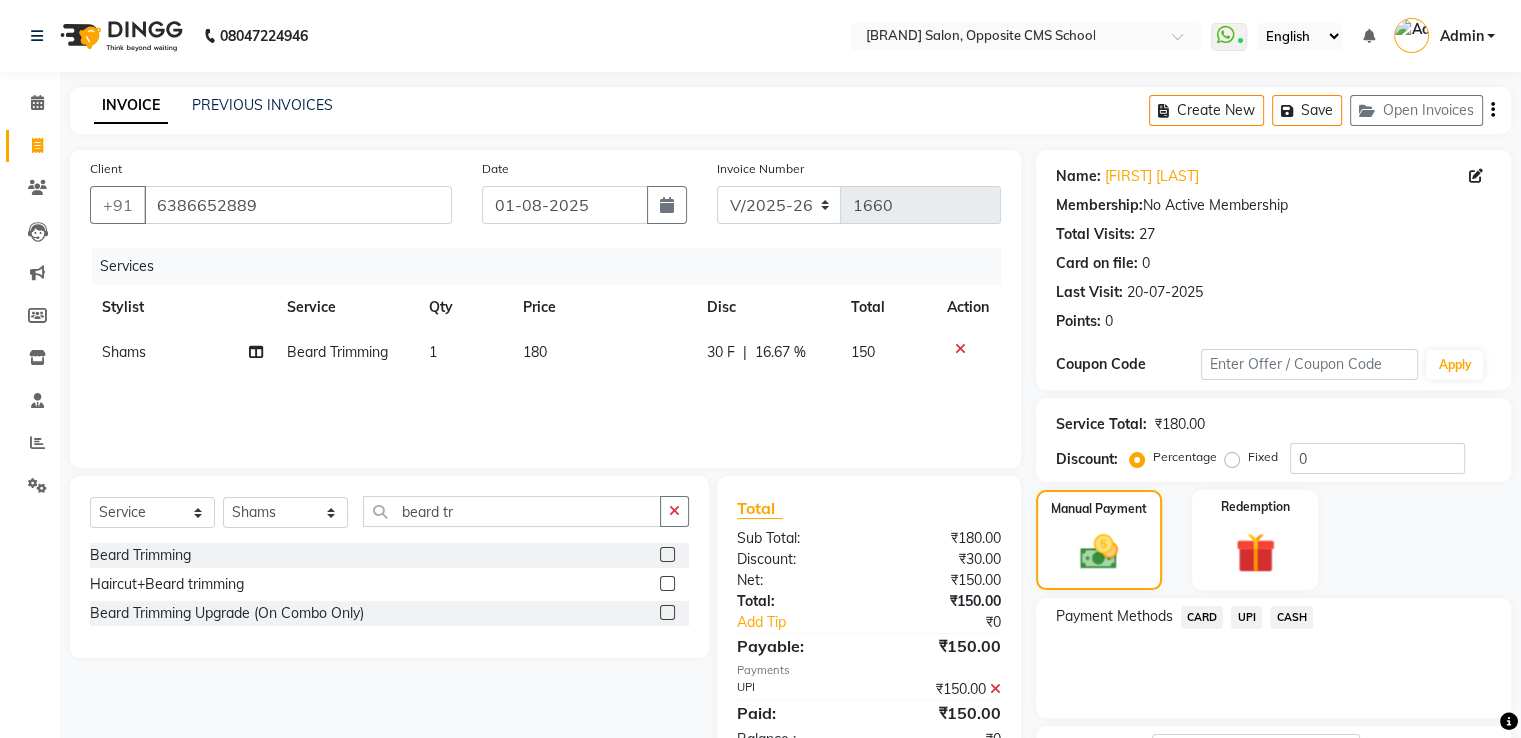 scroll, scrollTop: 163, scrollLeft: 0, axis: vertical 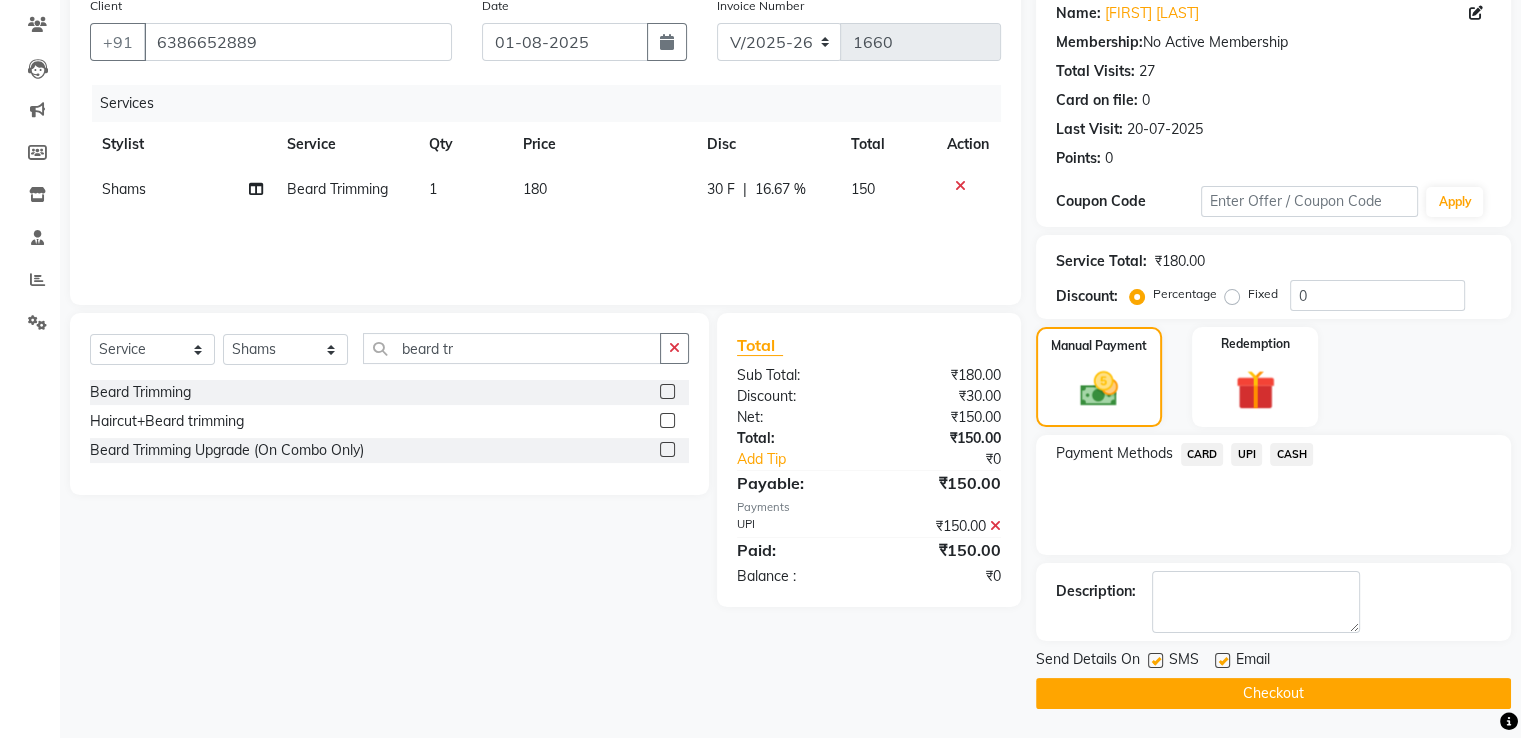 click on "Checkout" 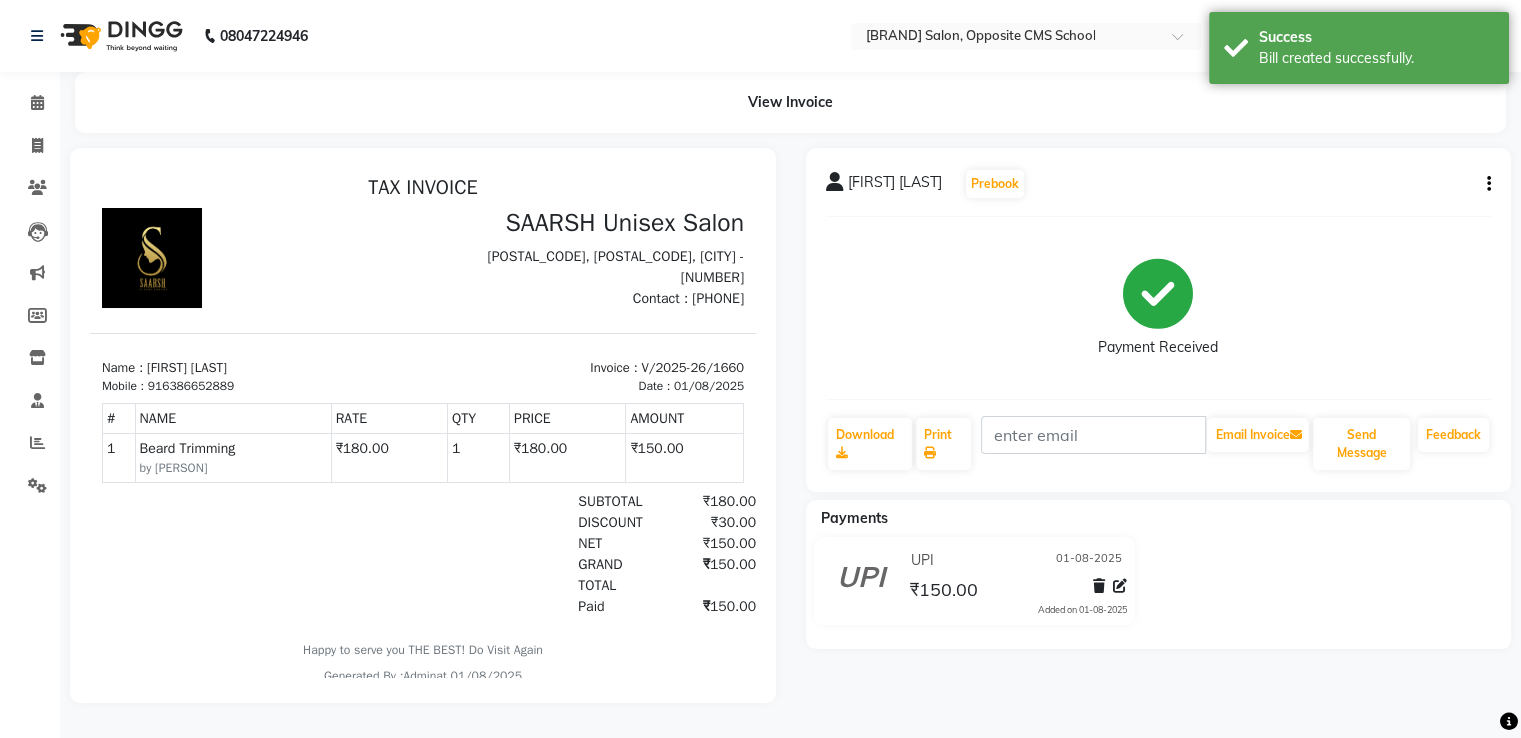 scroll, scrollTop: 0, scrollLeft: 0, axis: both 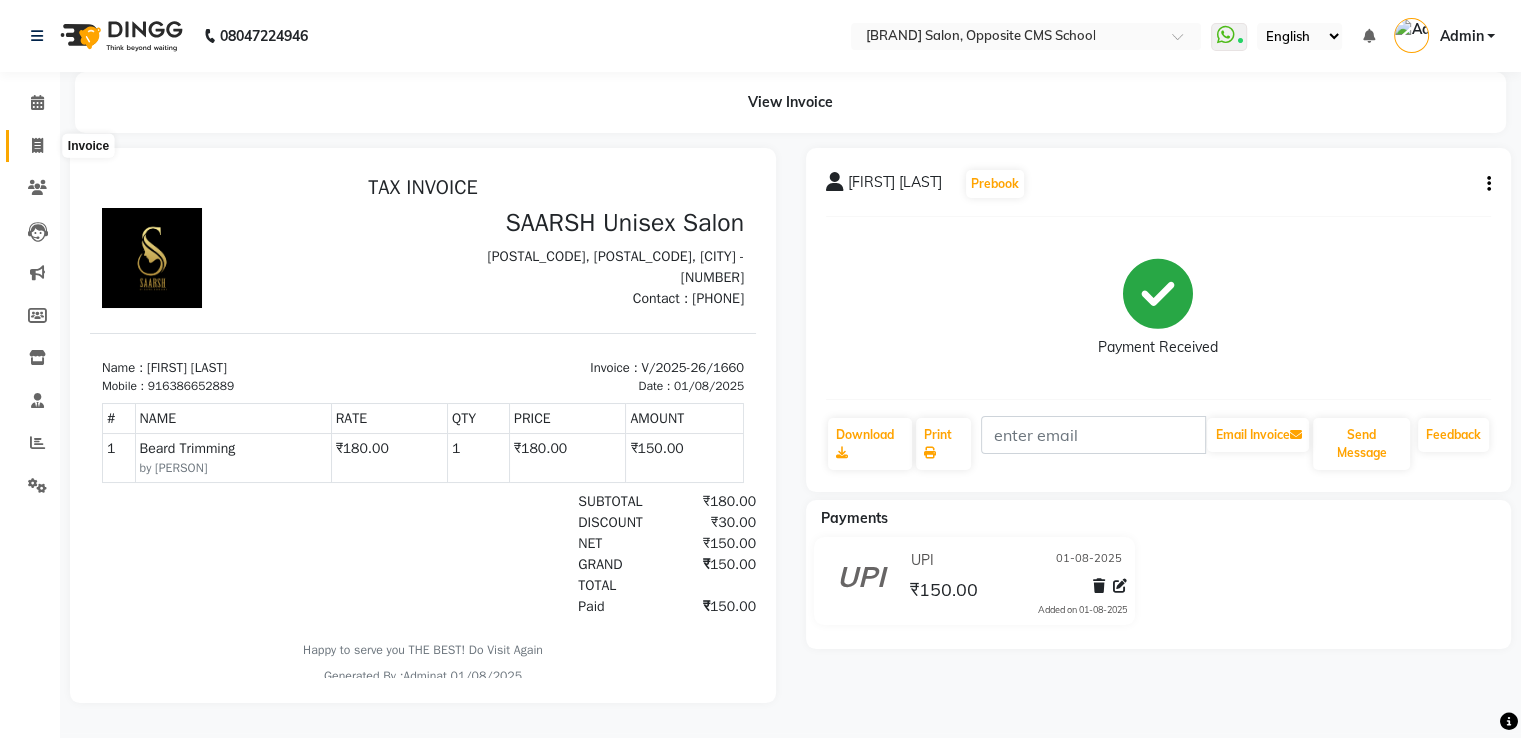 click 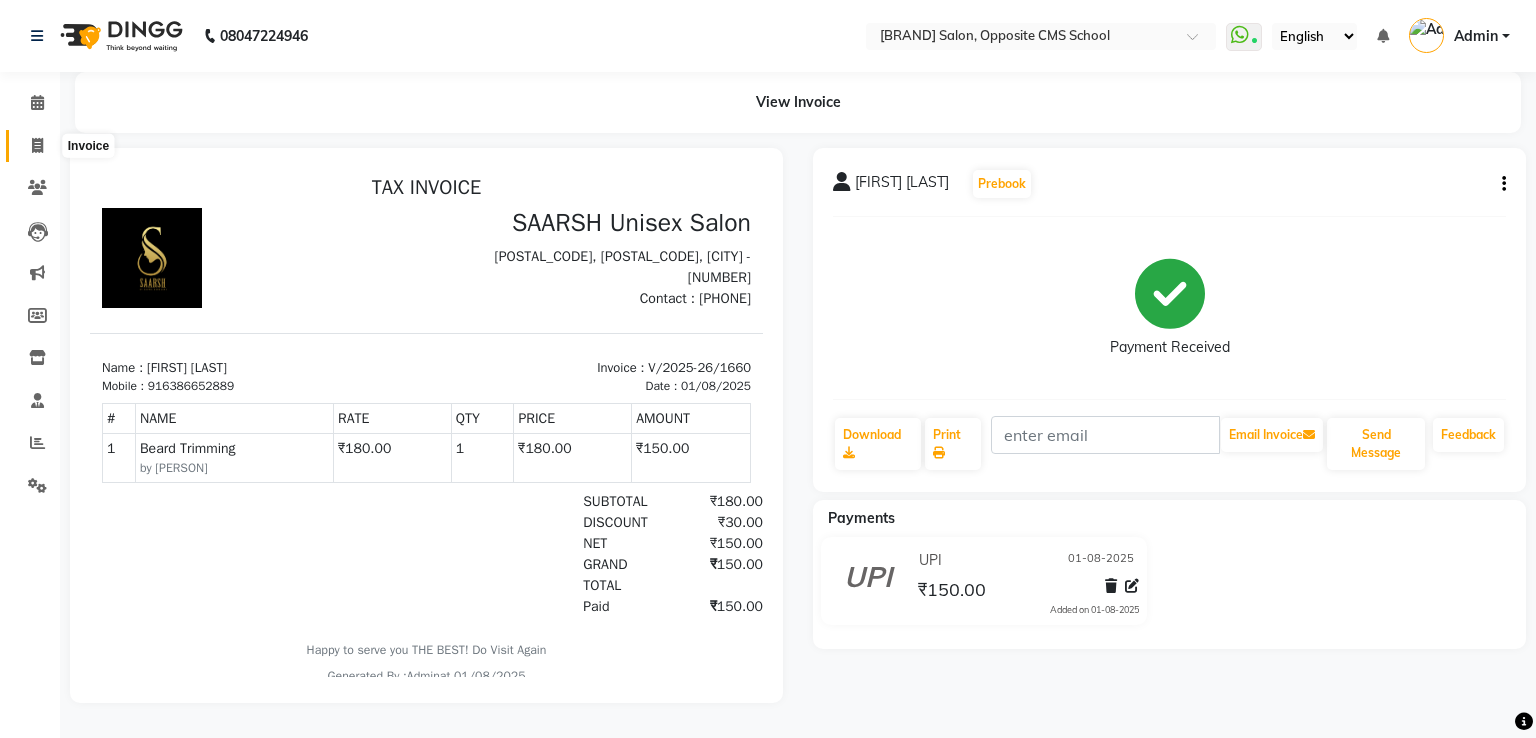 select on "service" 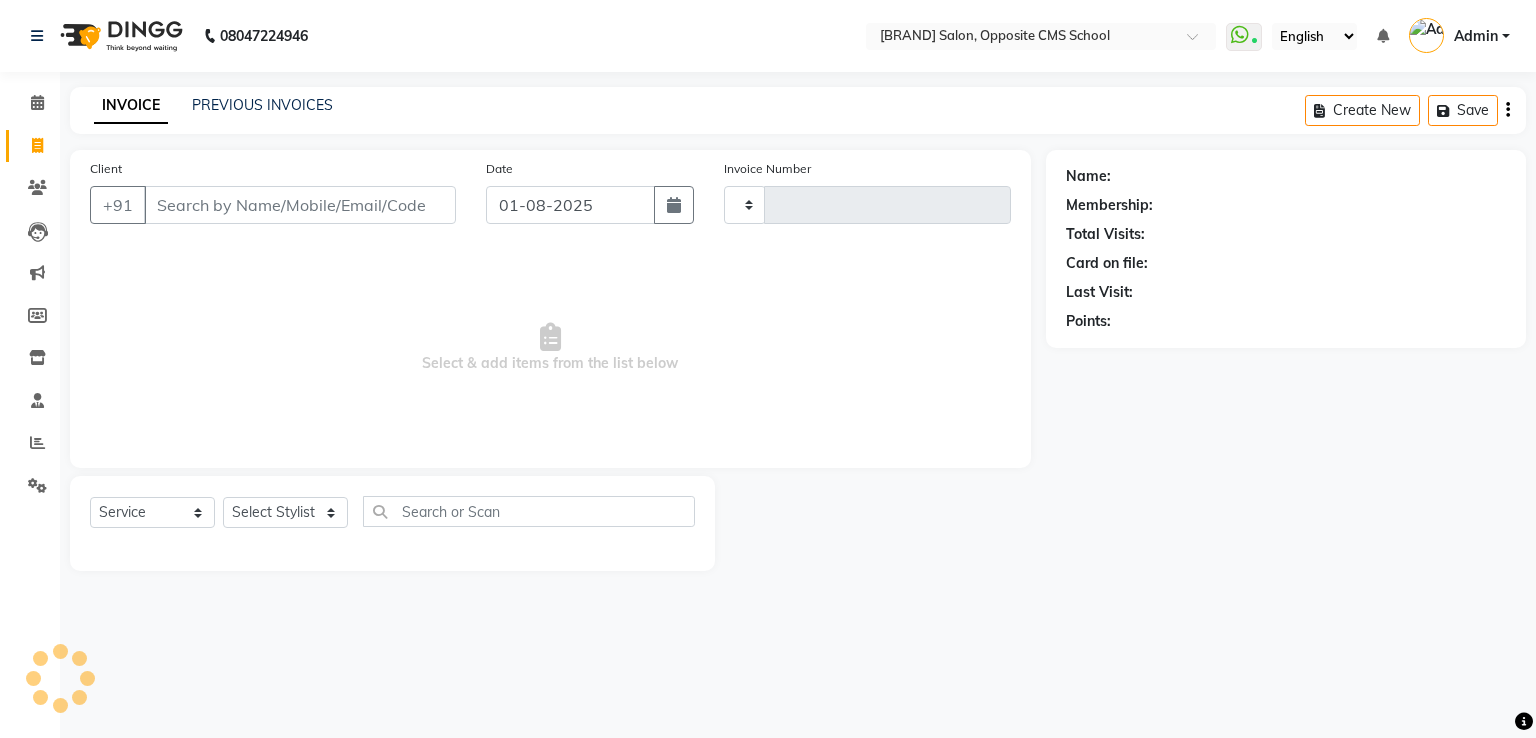 type on "1661" 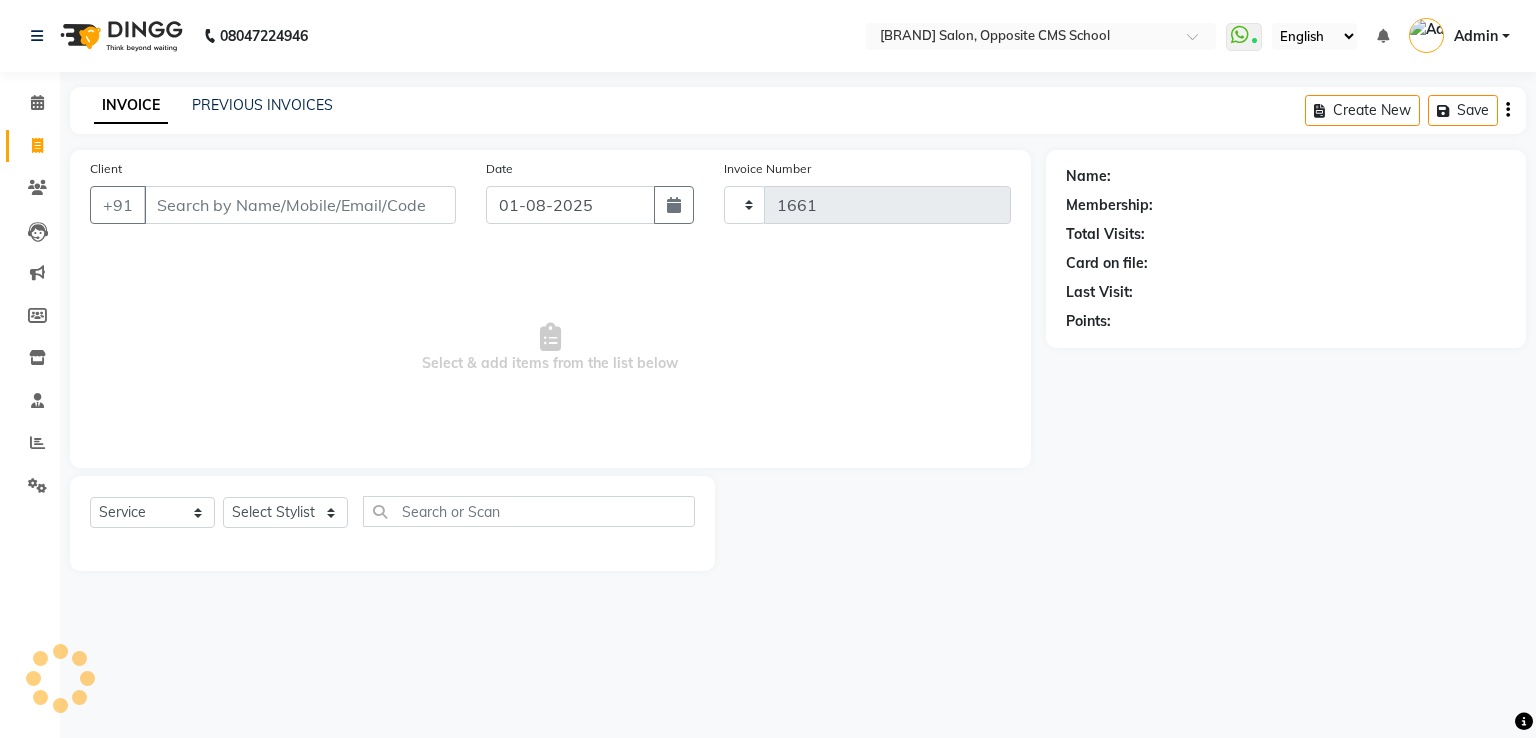 select on "3962" 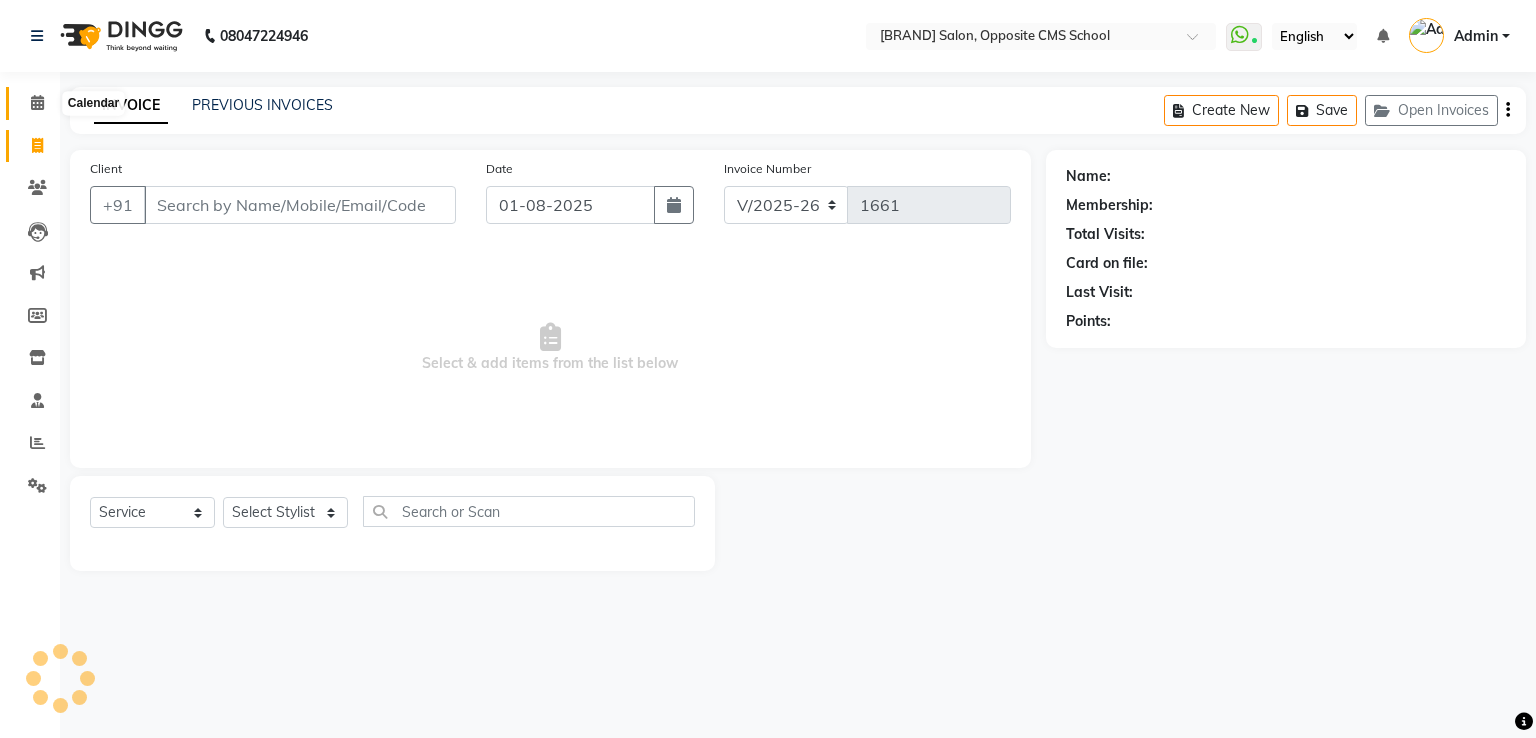 click 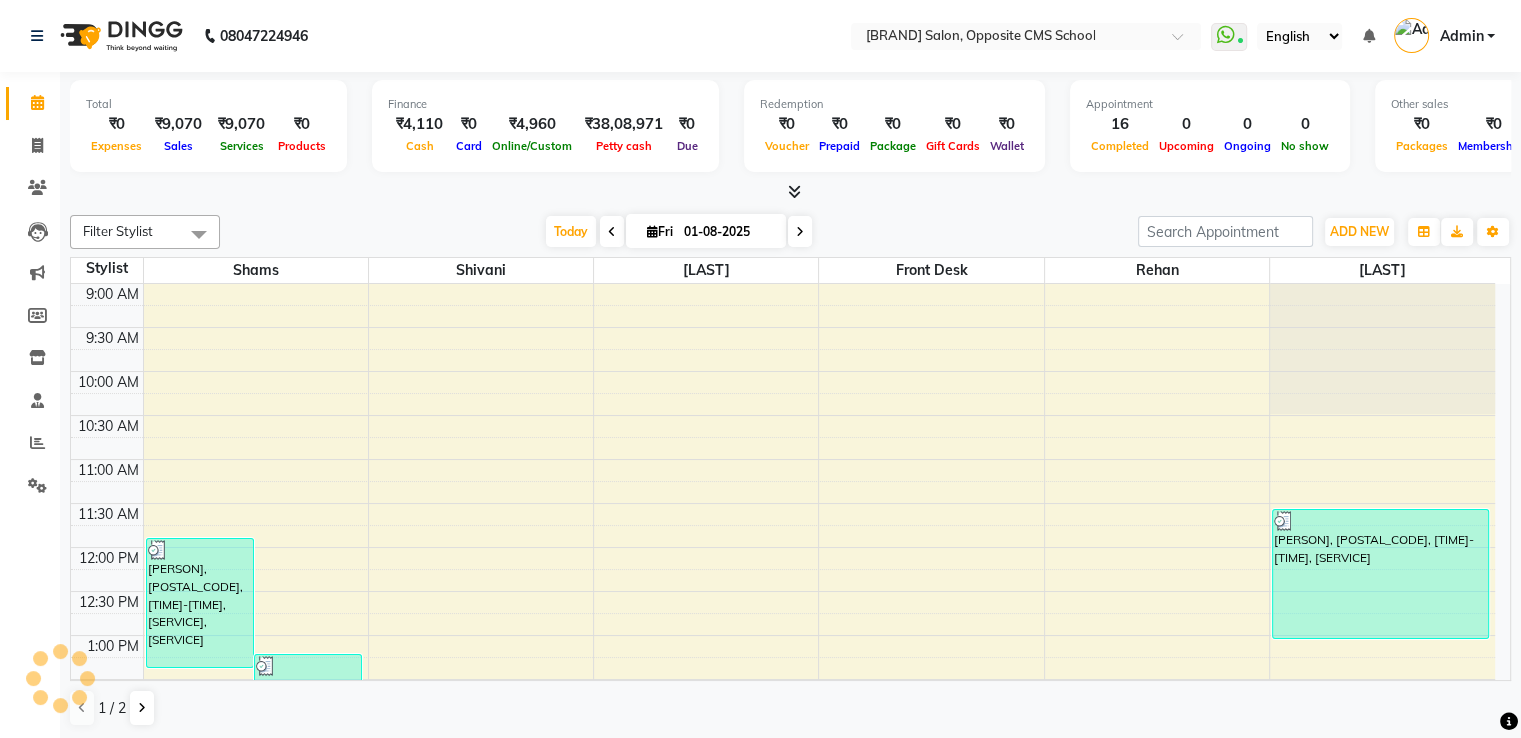 scroll, scrollTop: 611, scrollLeft: 0, axis: vertical 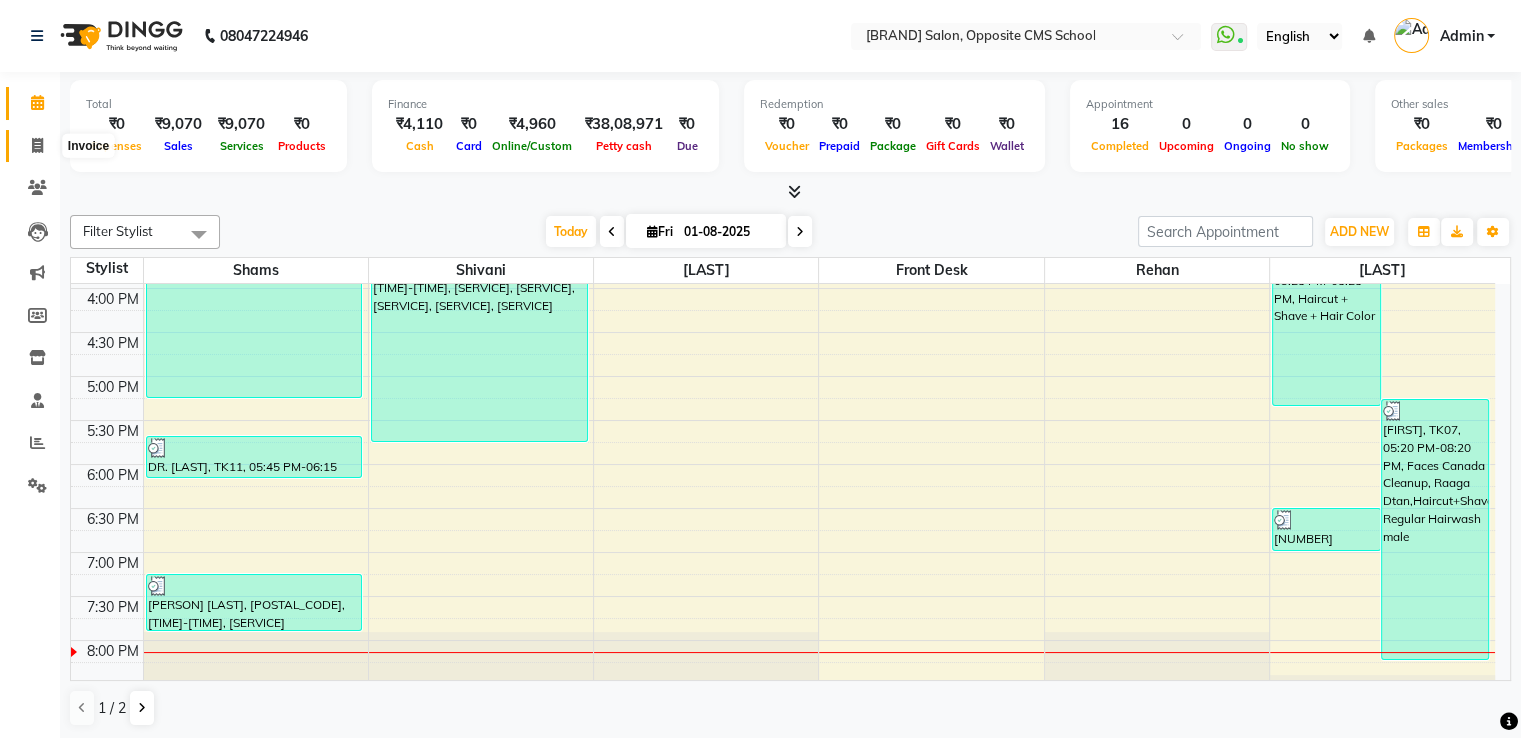 click 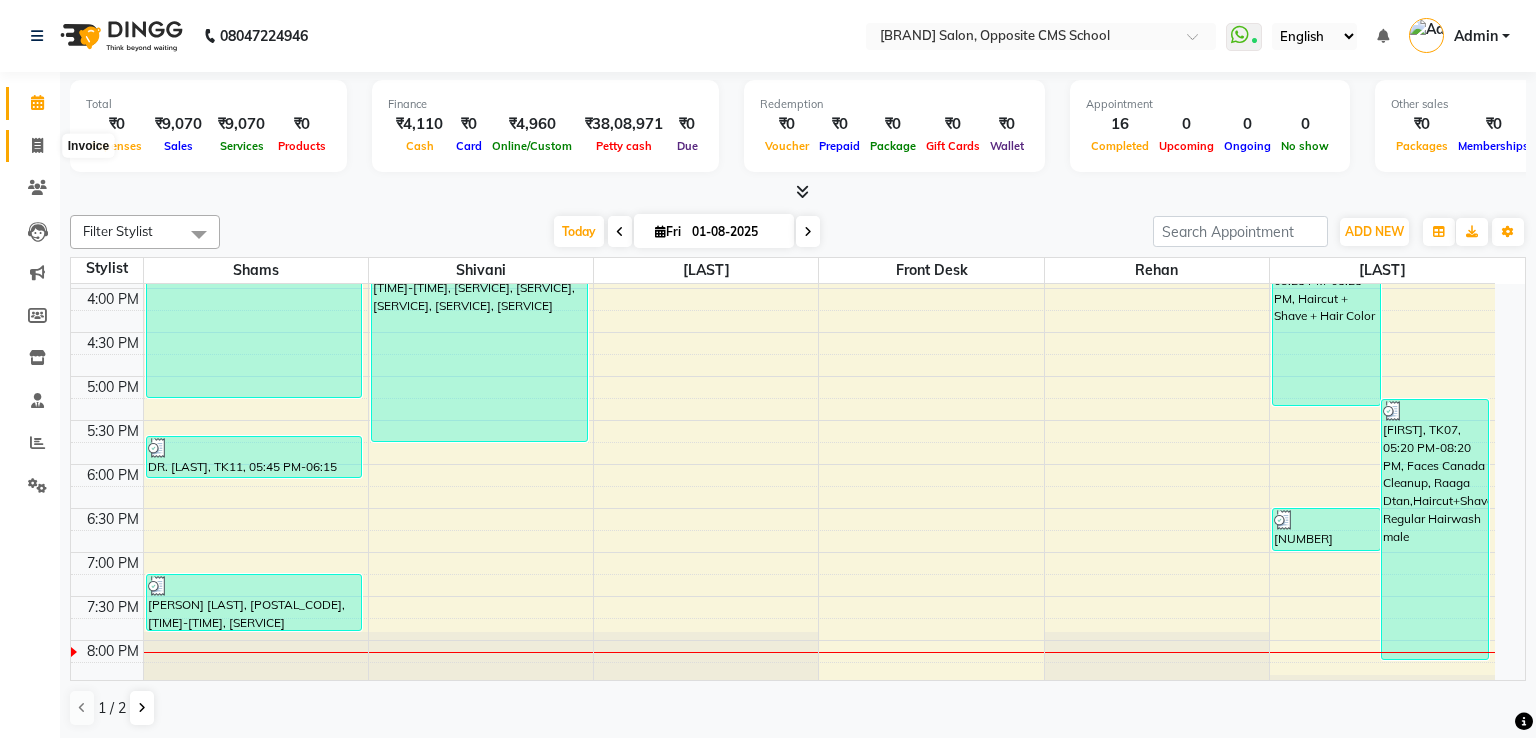 select on "service" 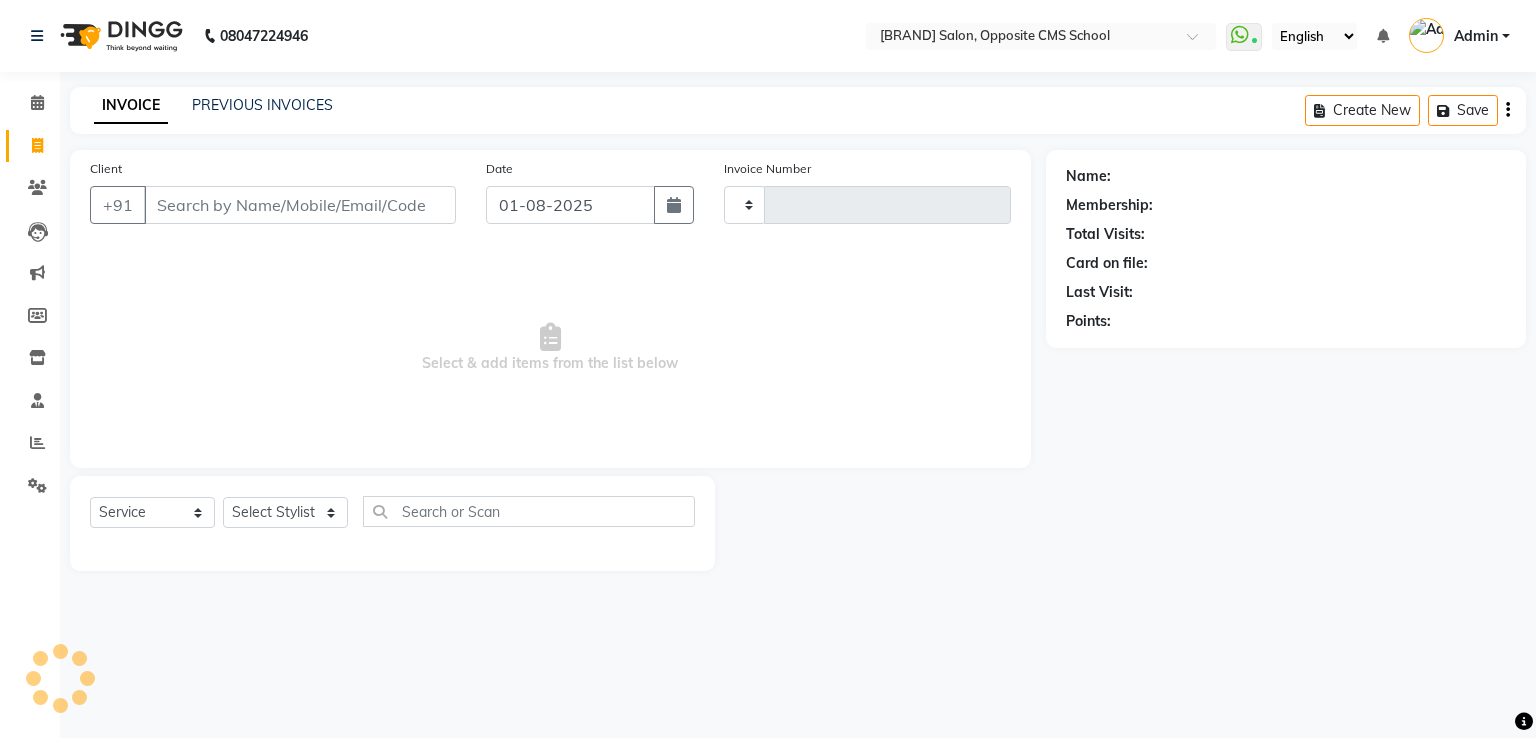type on "1661" 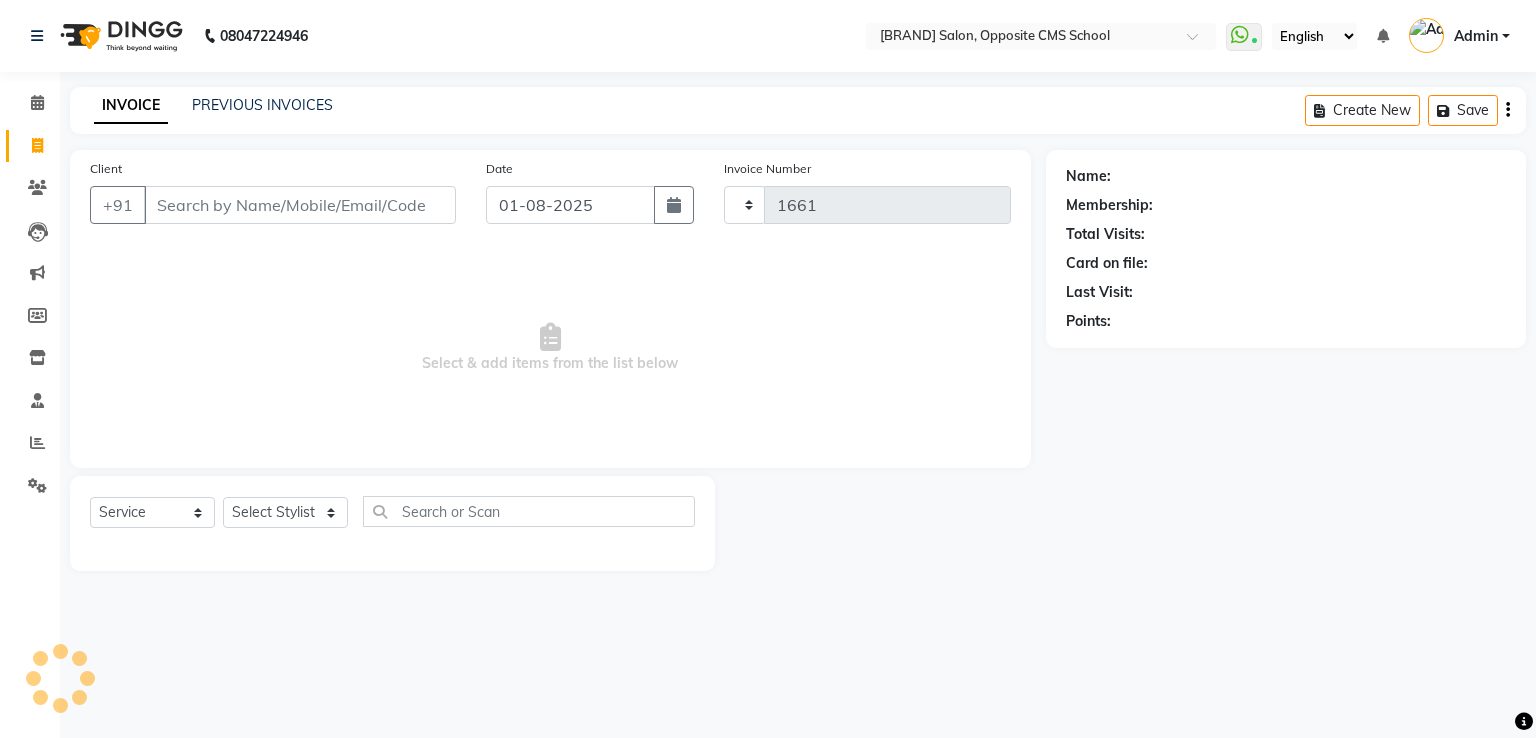 select on "3962" 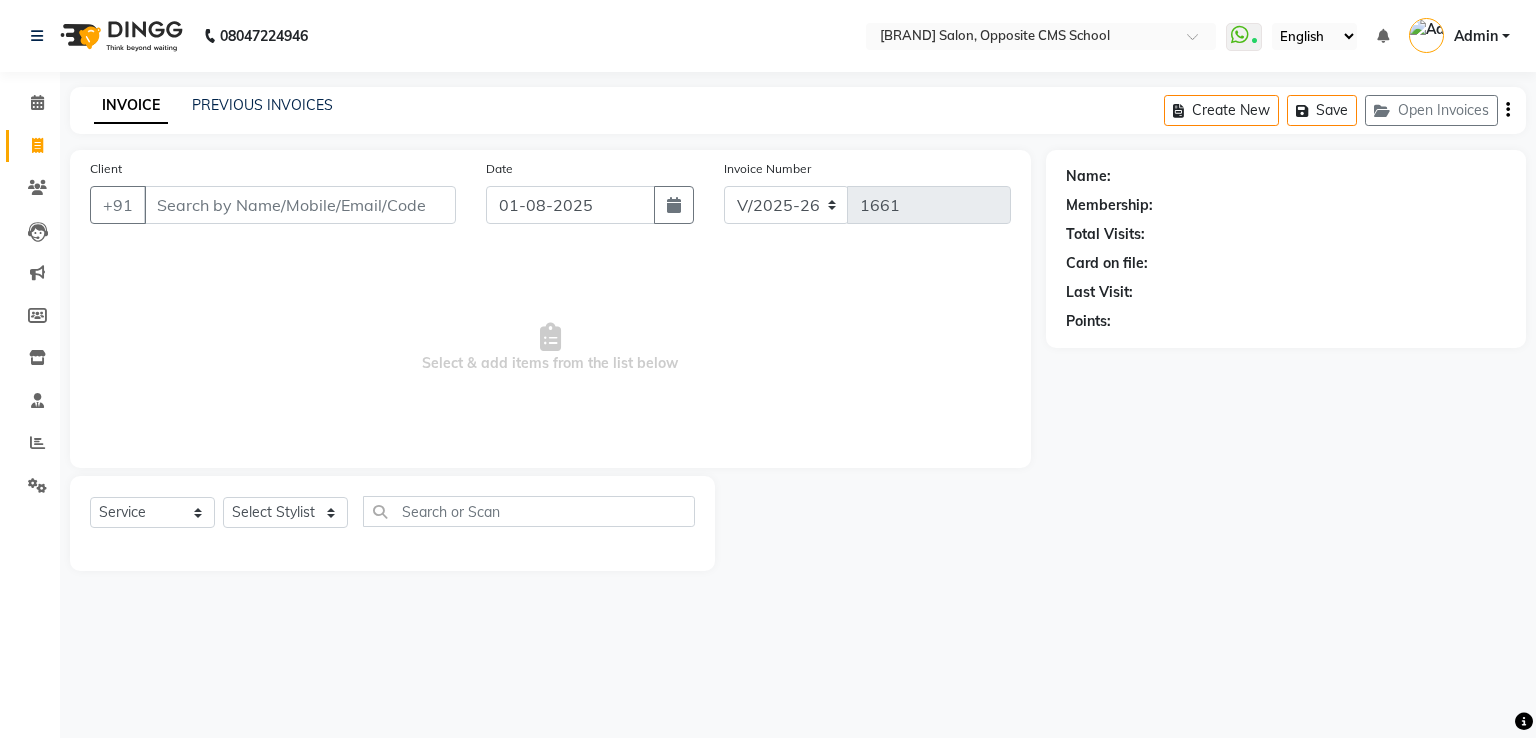 click on "Client" at bounding box center [300, 205] 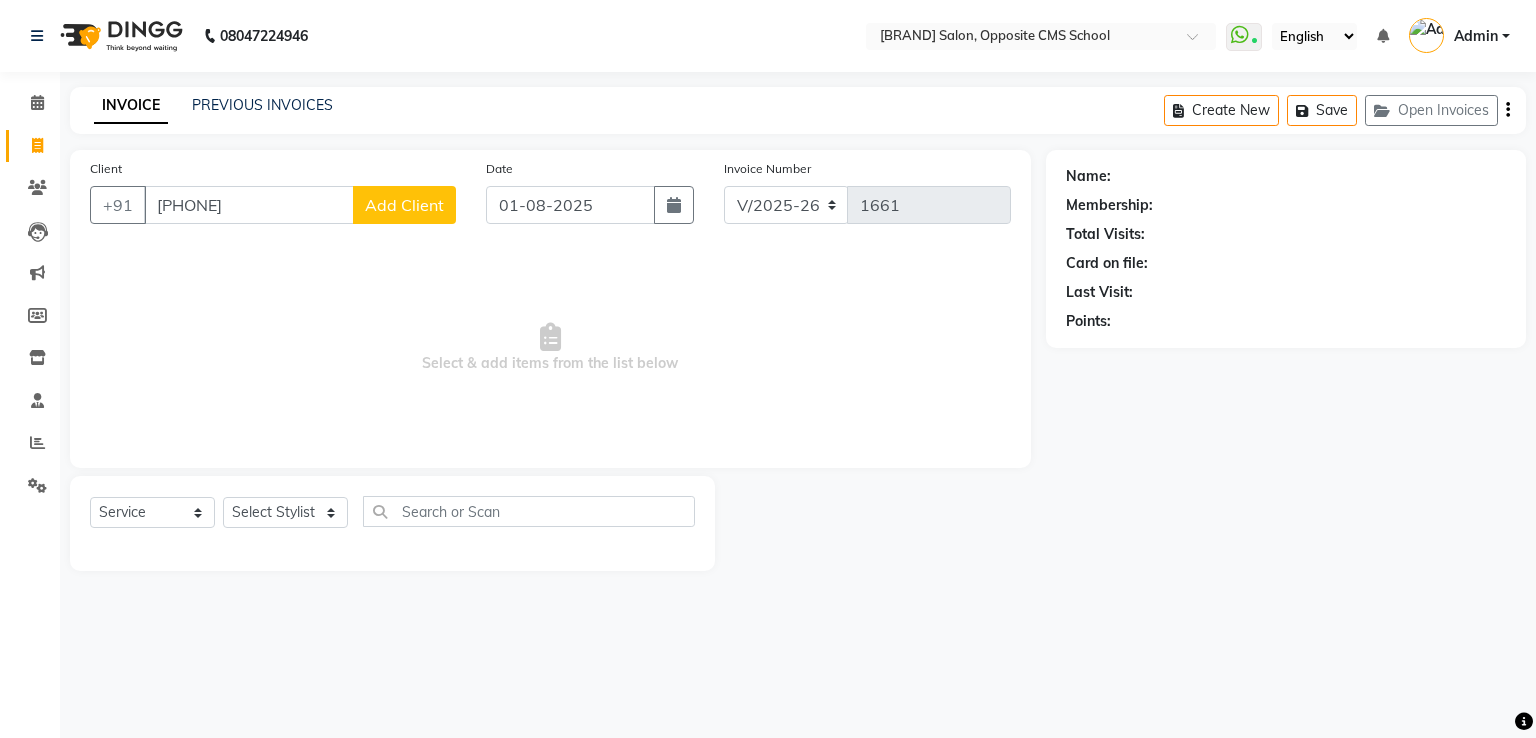 type on "7080424555" 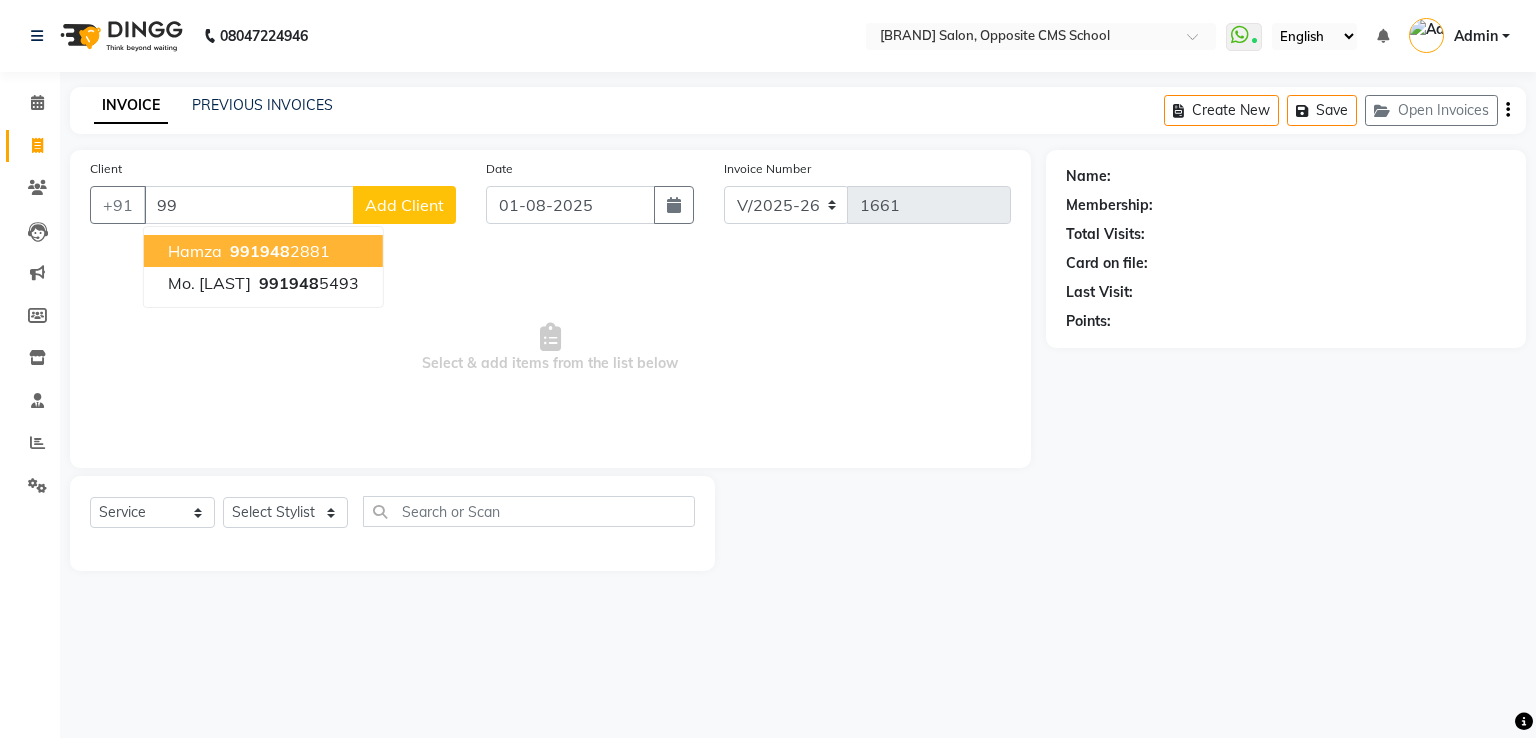 type on "9" 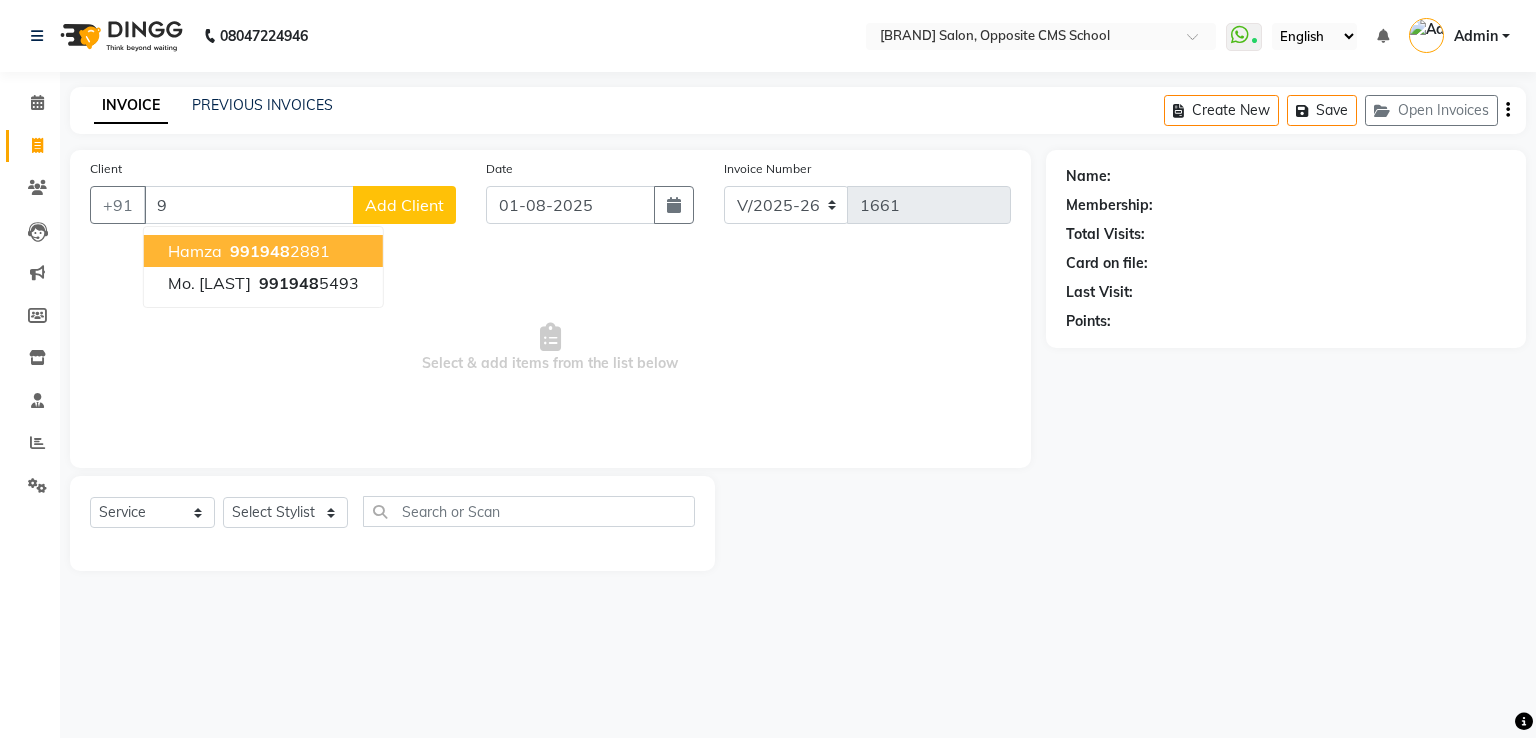 type 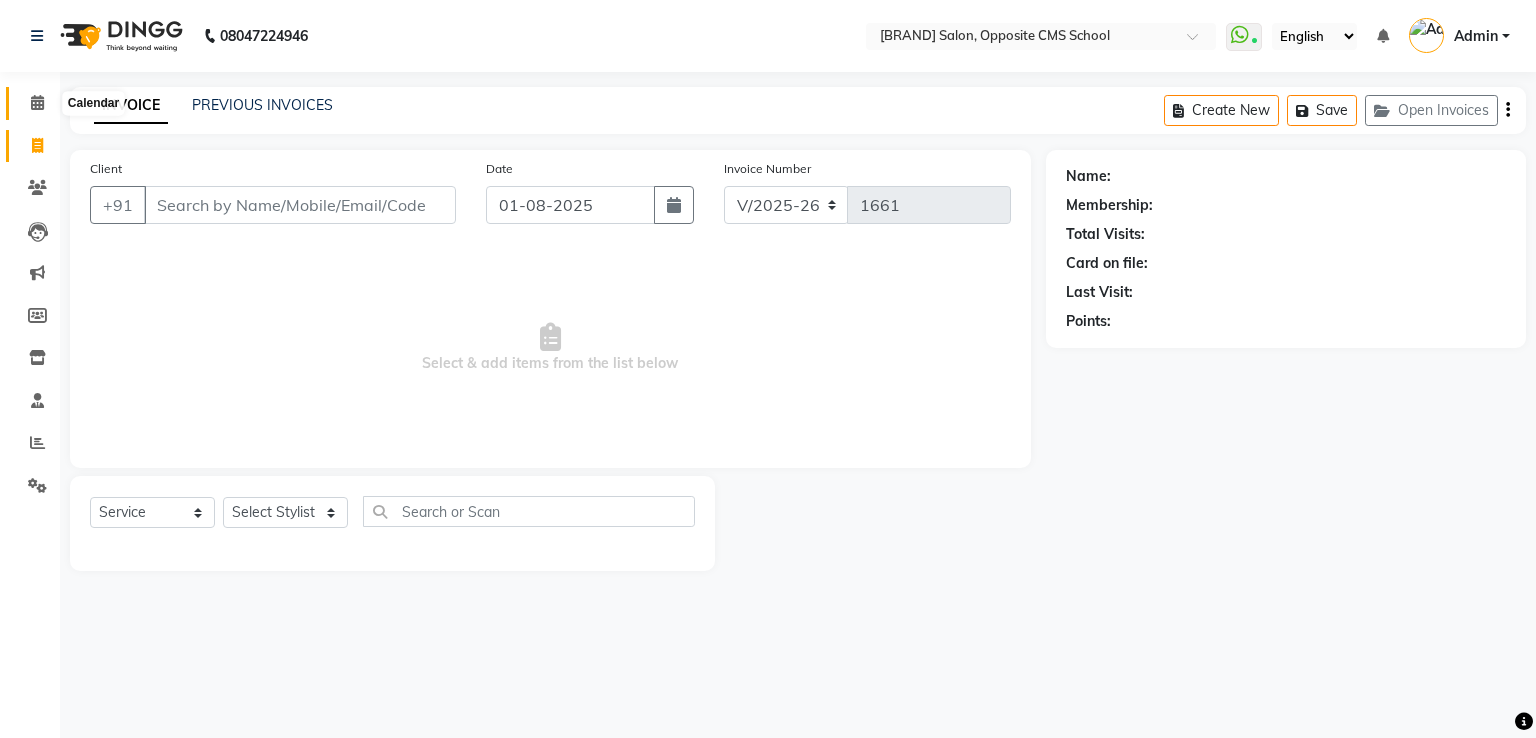 click 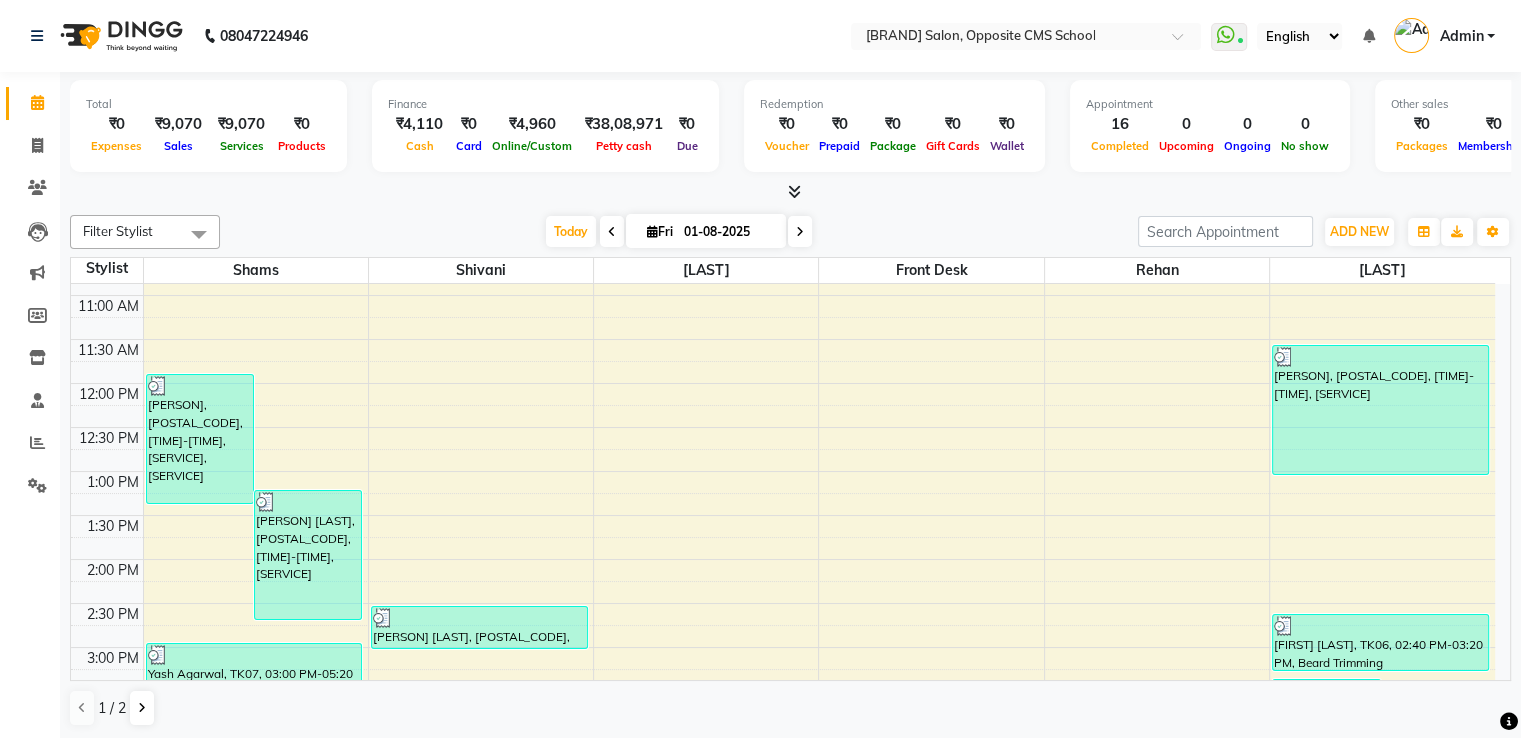 scroll, scrollTop: 164, scrollLeft: 0, axis: vertical 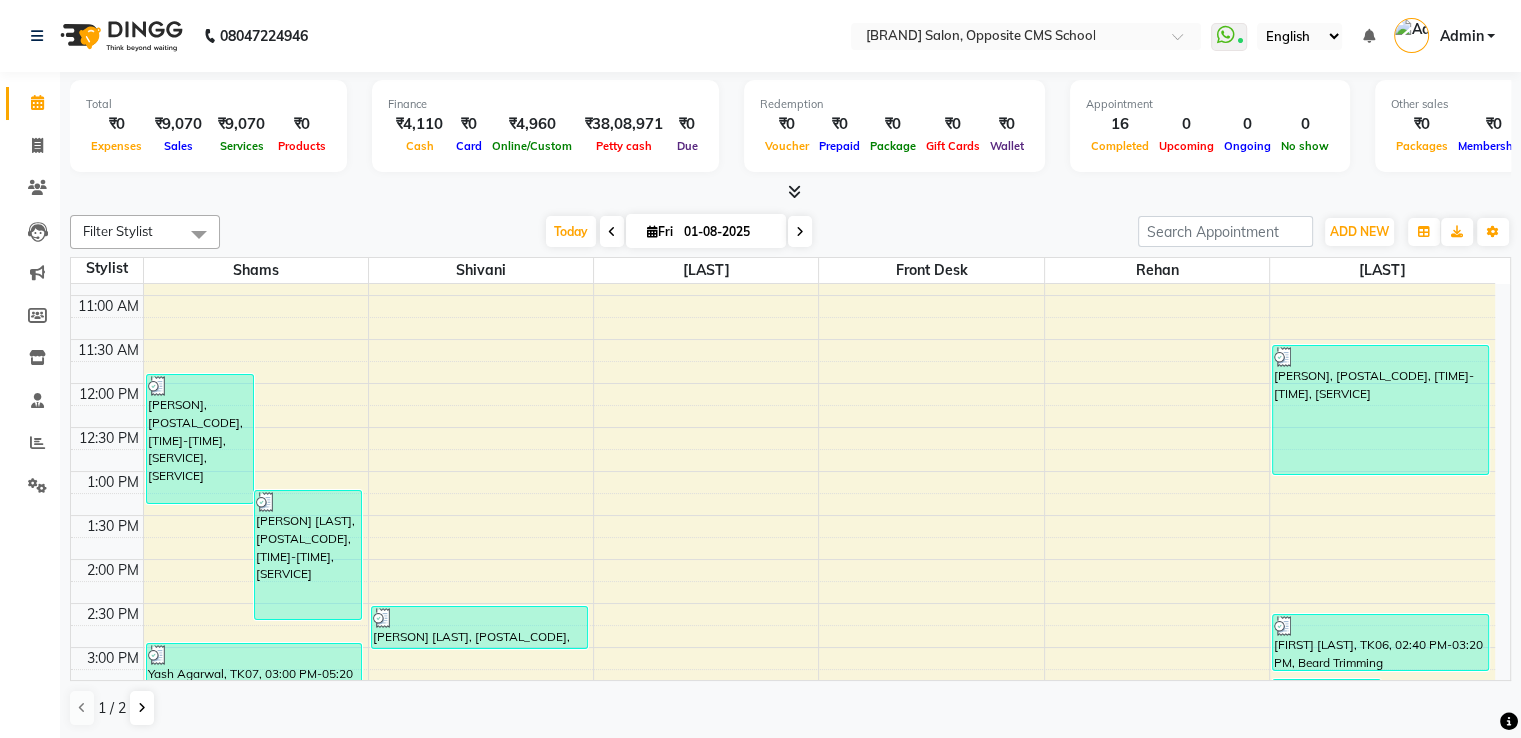 click at bounding box center (800, 231) 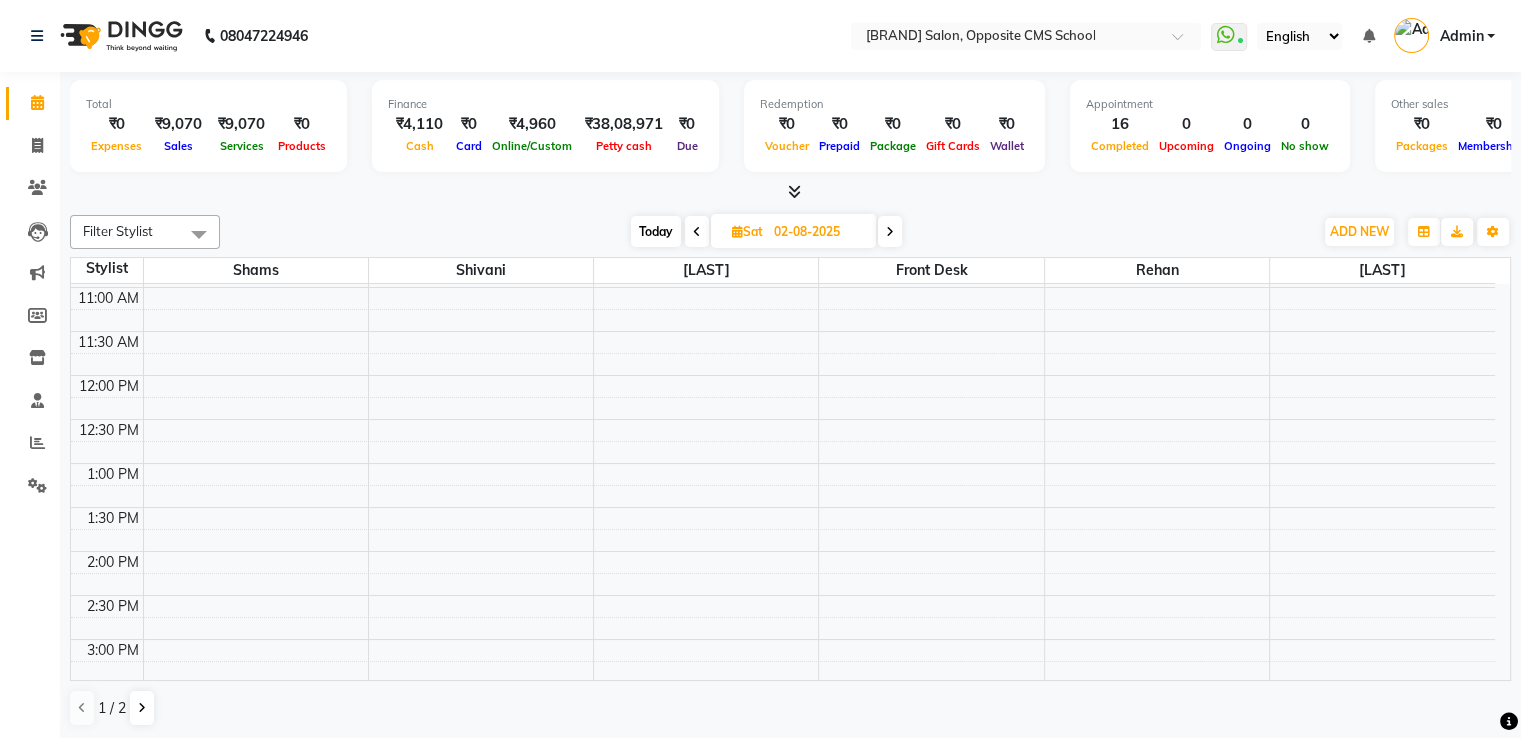 scroll, scrollTop: 172, scrollLeft: 0, axis: vertical 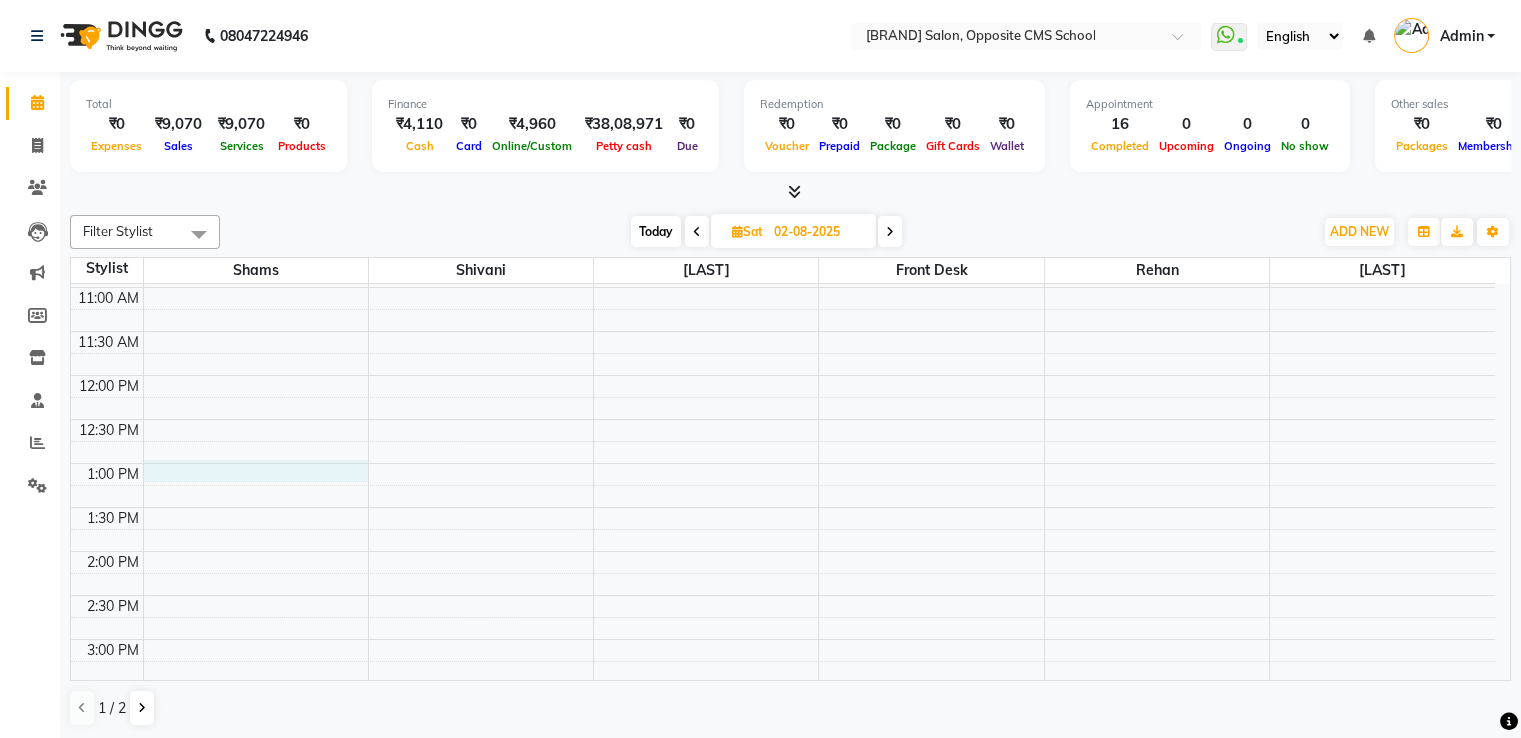 click on "9:00 AM 9:30 AM 10:00 AM 10:30 AM 11:00 AM 11:30 AM 12:00 PM 12:30 PM 1:00 PM 1:30 PM 2:00 PM 2:30 PM 3:00 PM 3:30 PM 4:00 PM 4:30 PM 5:00 PM 5:30 PM 6:00 PM 6:30 PM 7:00 PM 7:30 PM 8:00 PM 8:30 PM" at bounding box center [783, 639] 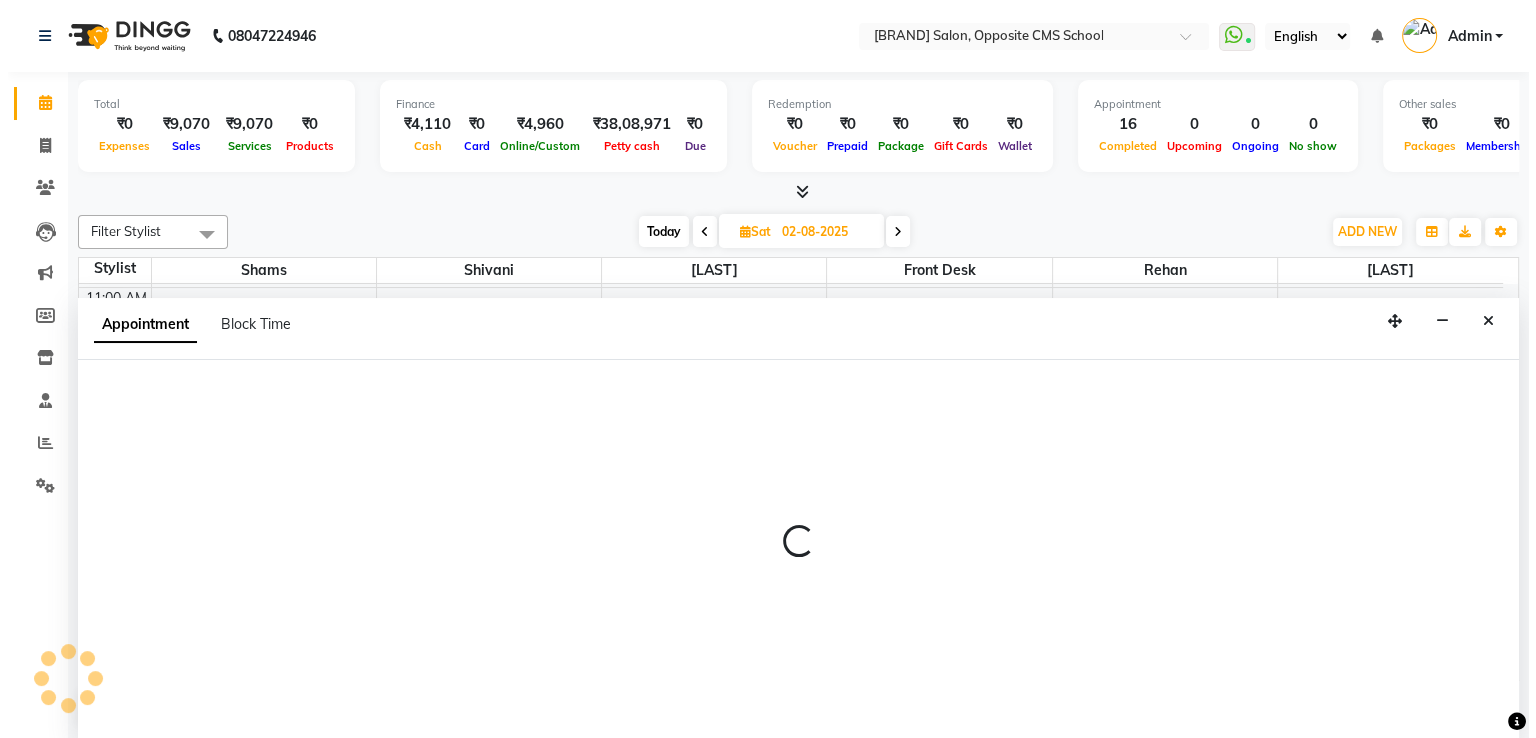 scroll, scrollTop: 1, scrollLeft: 0, axis: vertical 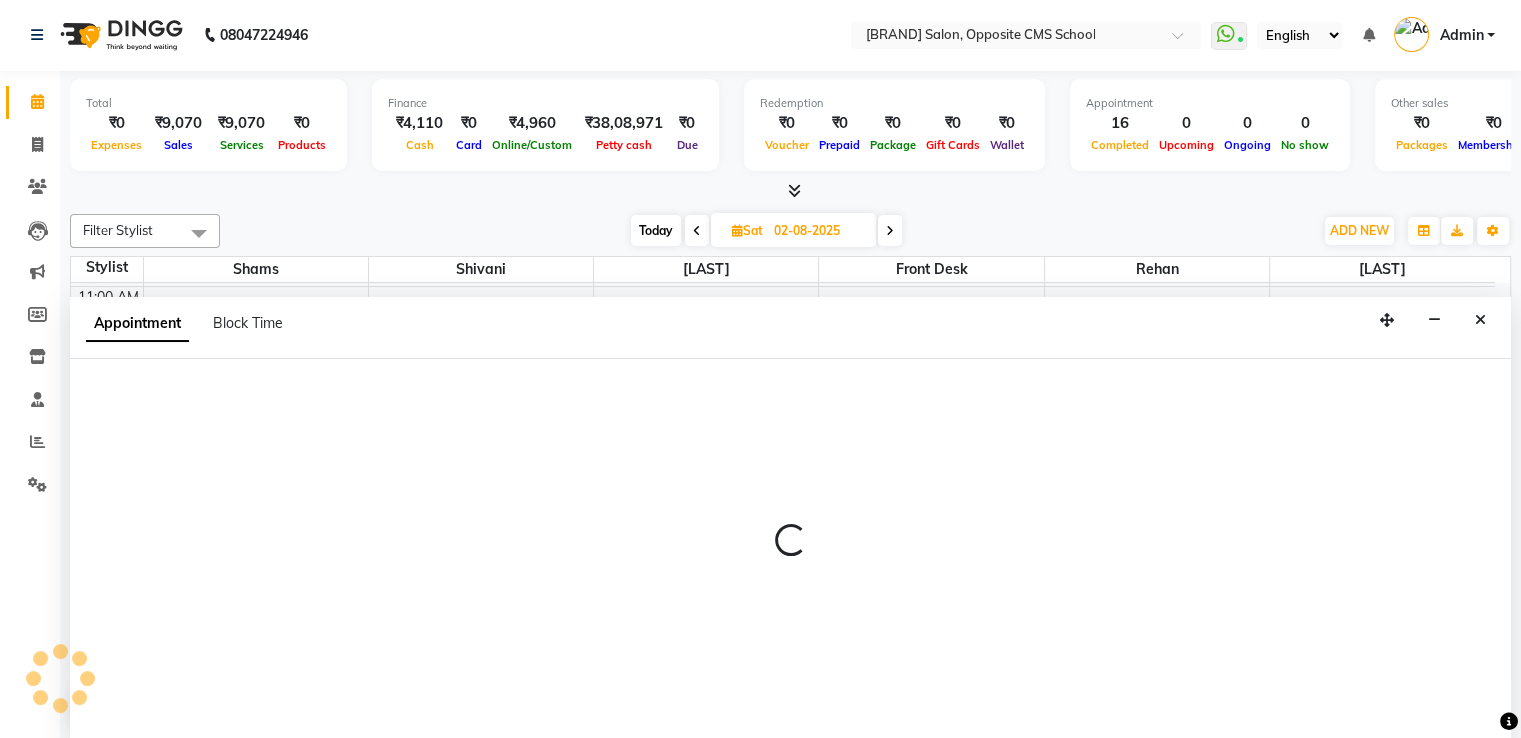 select on "20641" 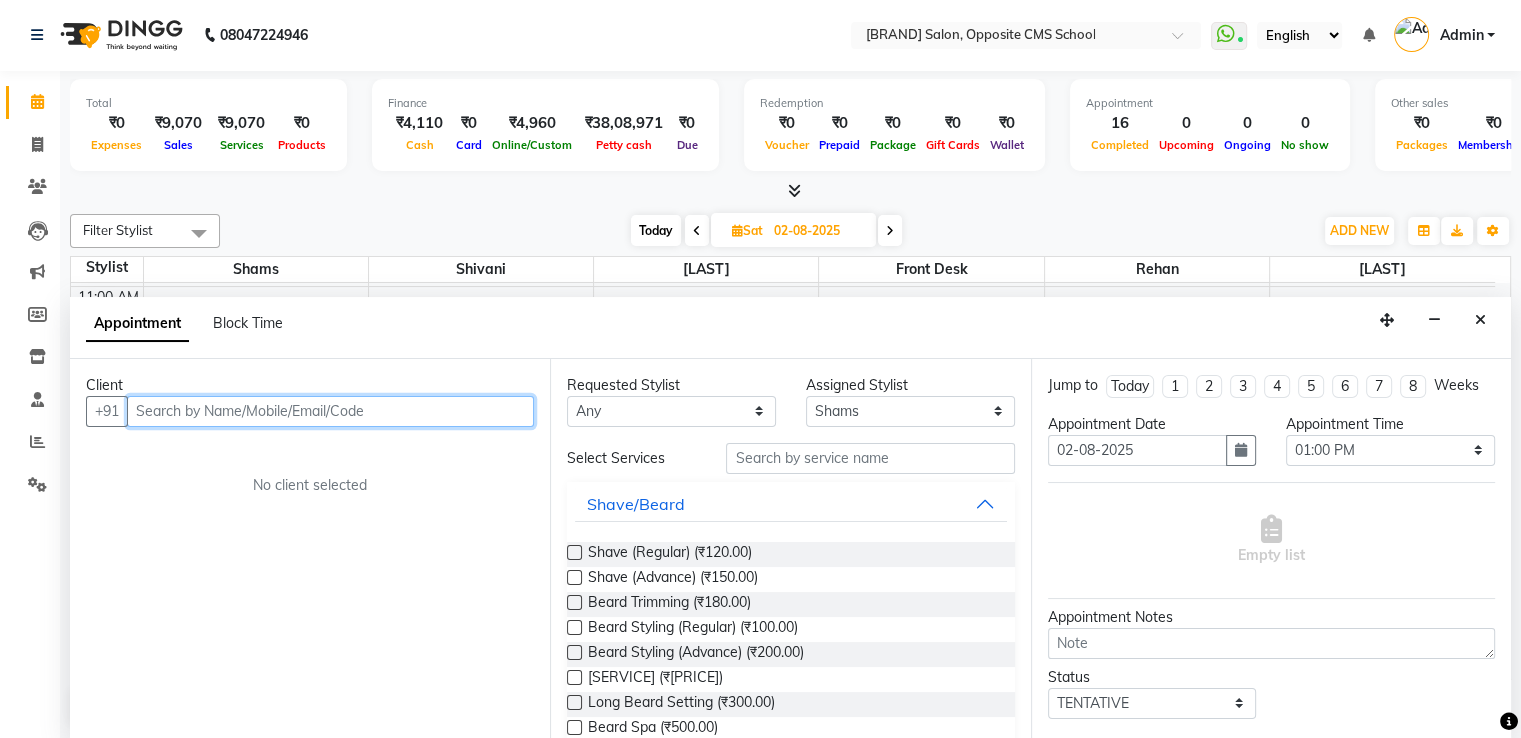 paste on "7080424555" 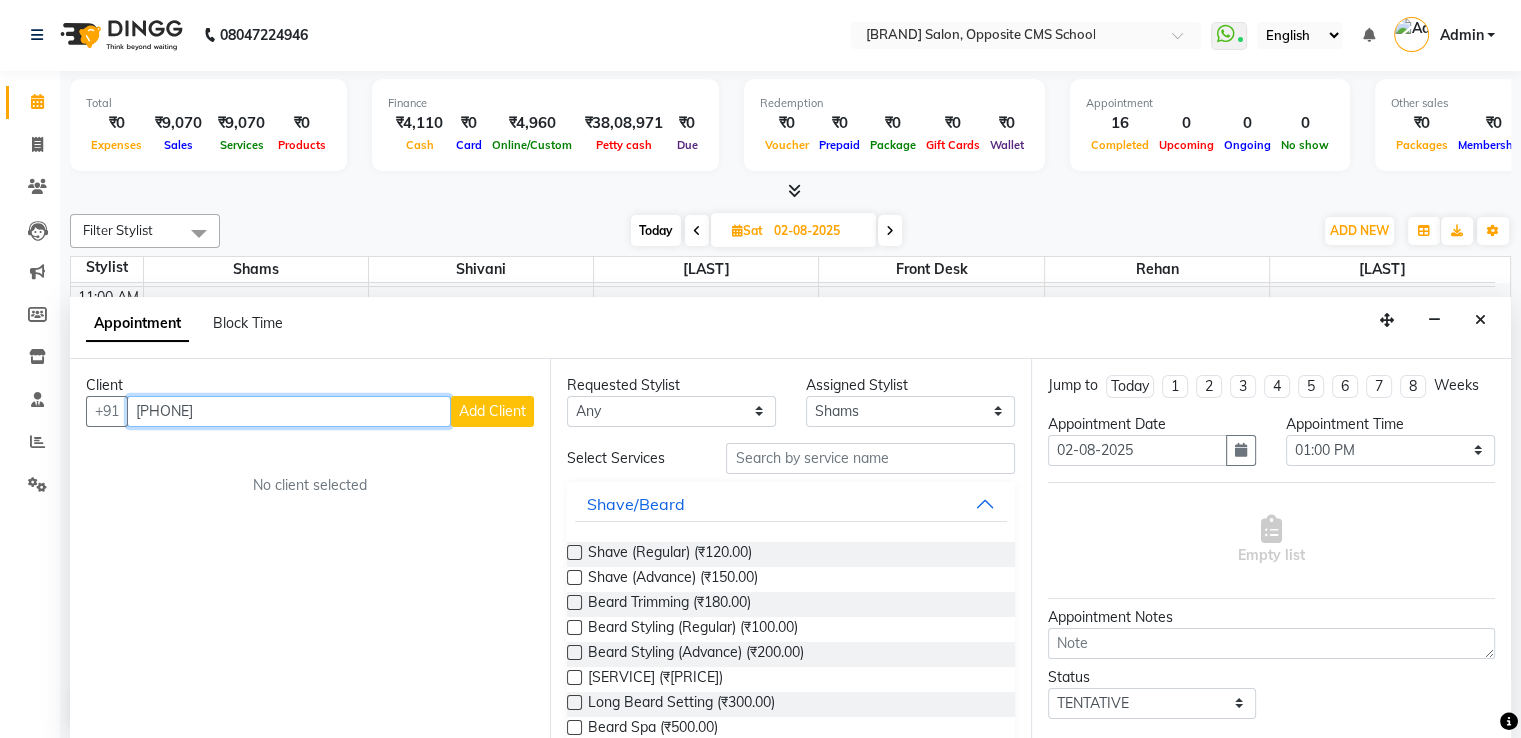 type on "7080424555" 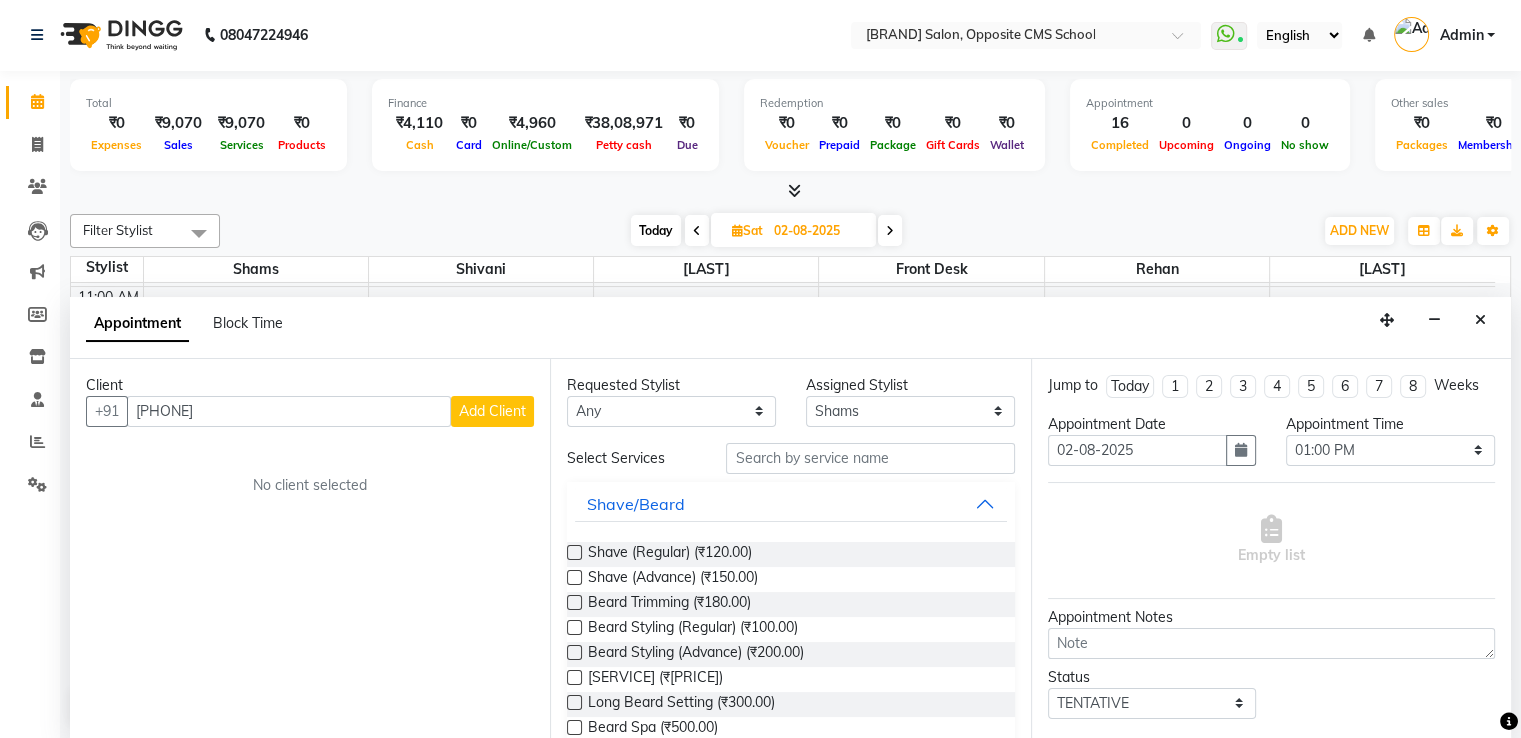 click on "Add Client" at bounding box center (492, 411) 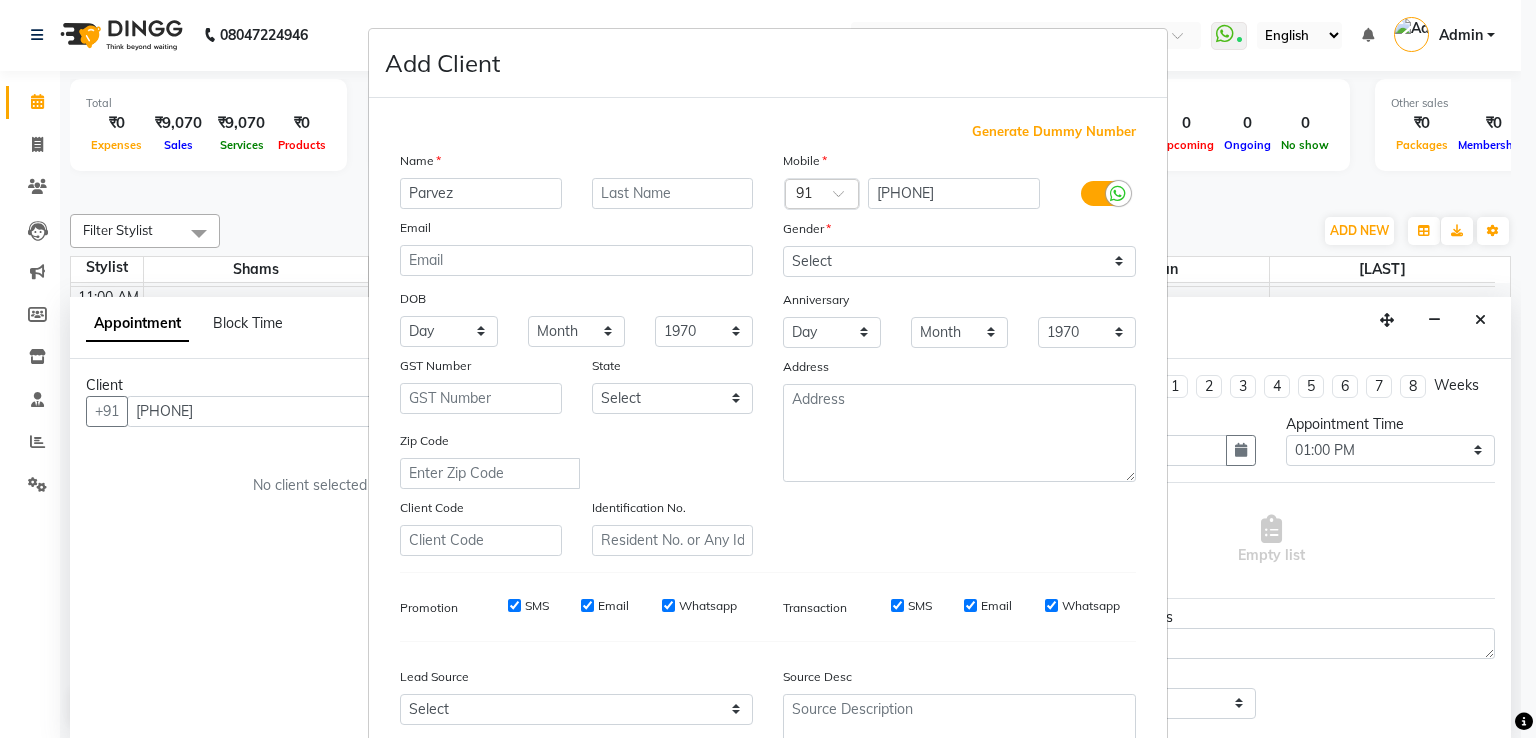 type on "Parvez" 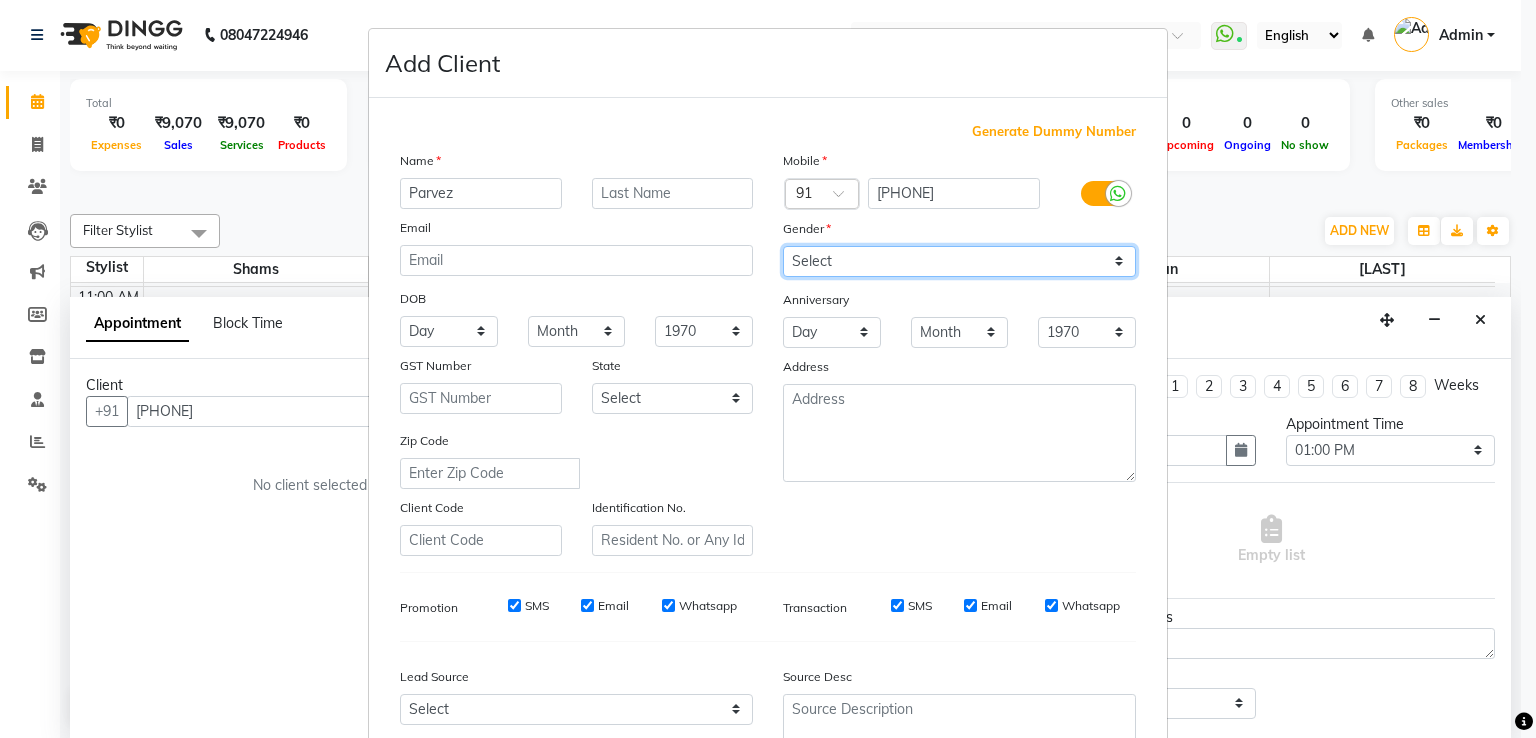 click on "Select Male Female Other Prefer Not To Say" at bounding box center (959, 261) 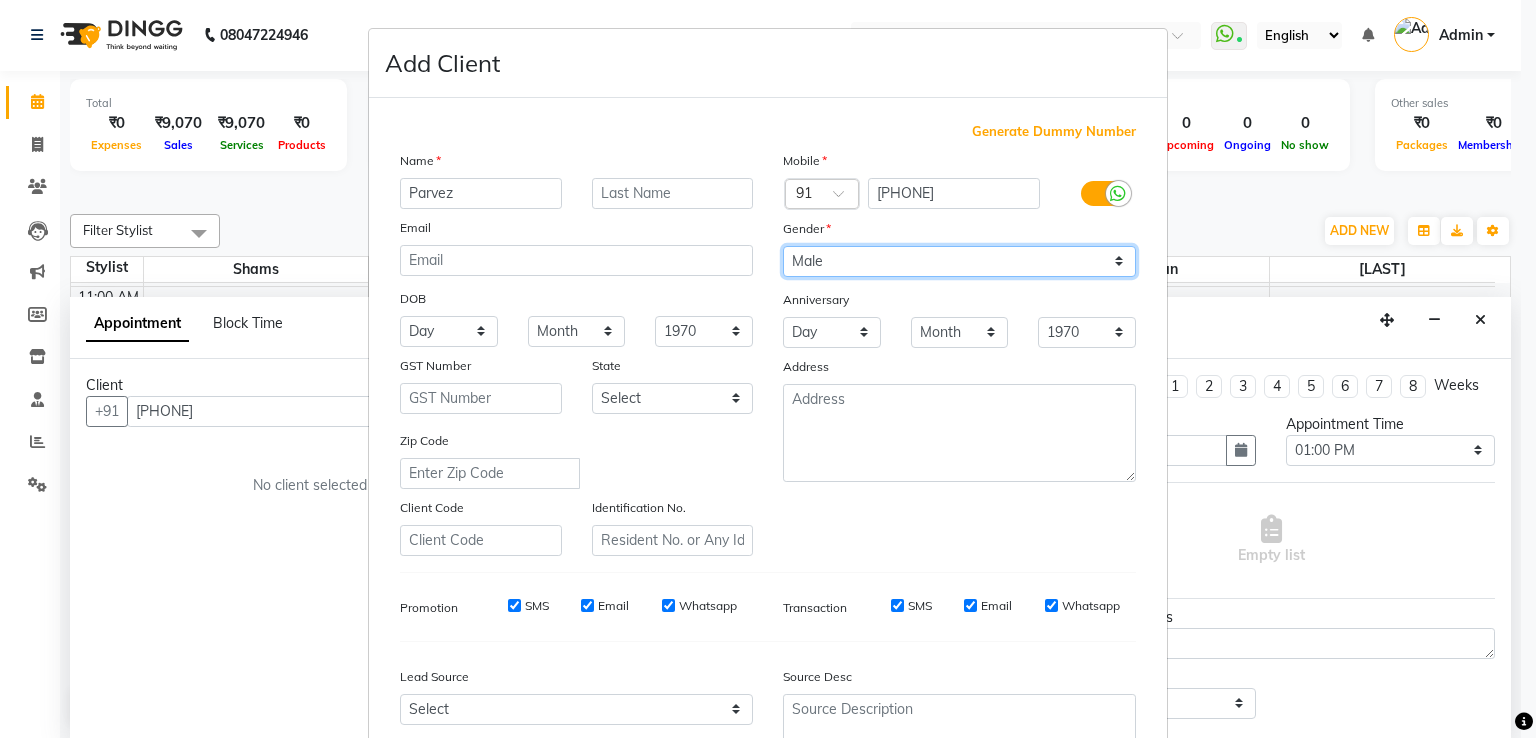 click on "Select Male Female Other Prefer Not To Say" at bounding box center [959, 261] 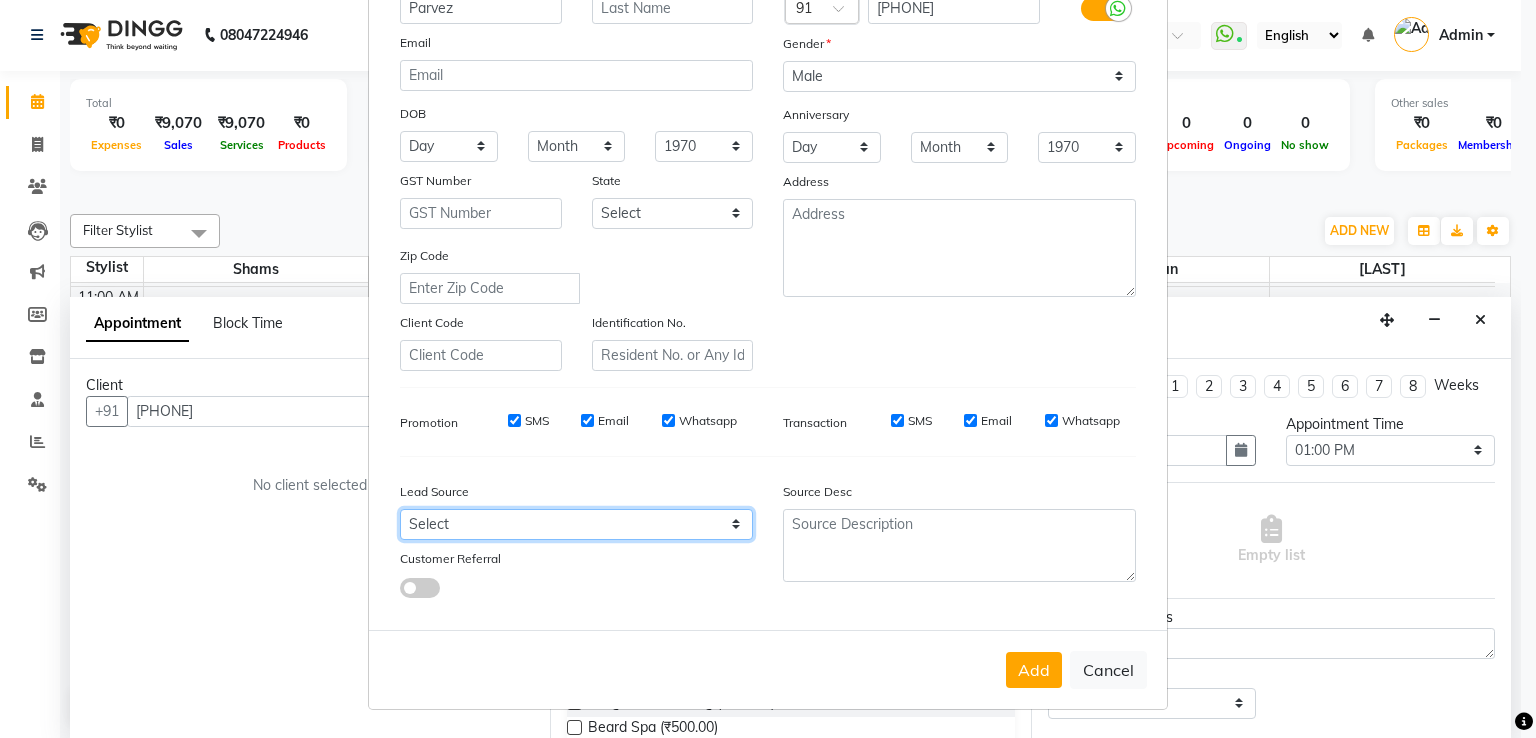 click on "Select Walk-in Referral Internet Friend Word of Mouth Advertisement Facebook JustDial Google Other Instagram  YouTube  WhatsApp" at bounding box center (576, 524) 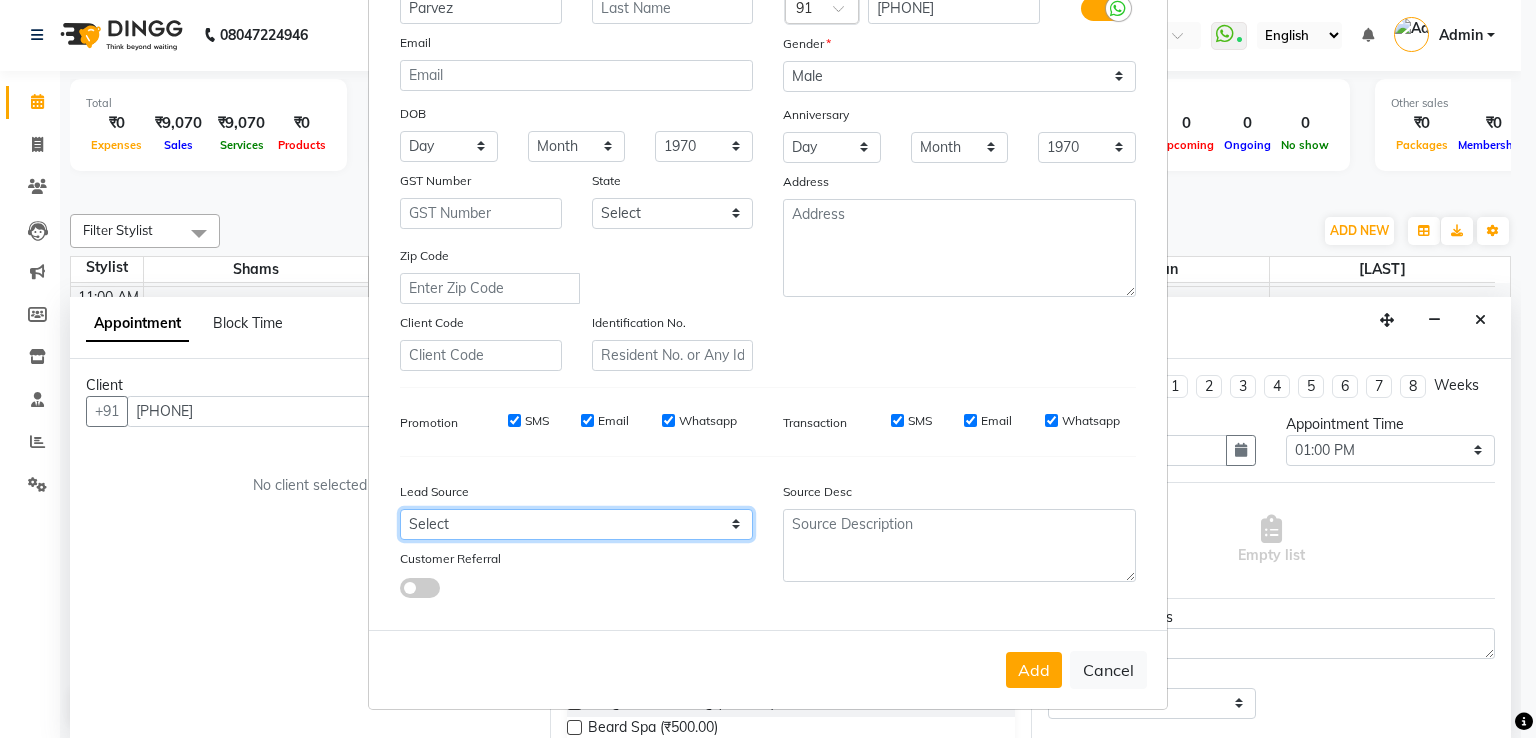 select on "28233" 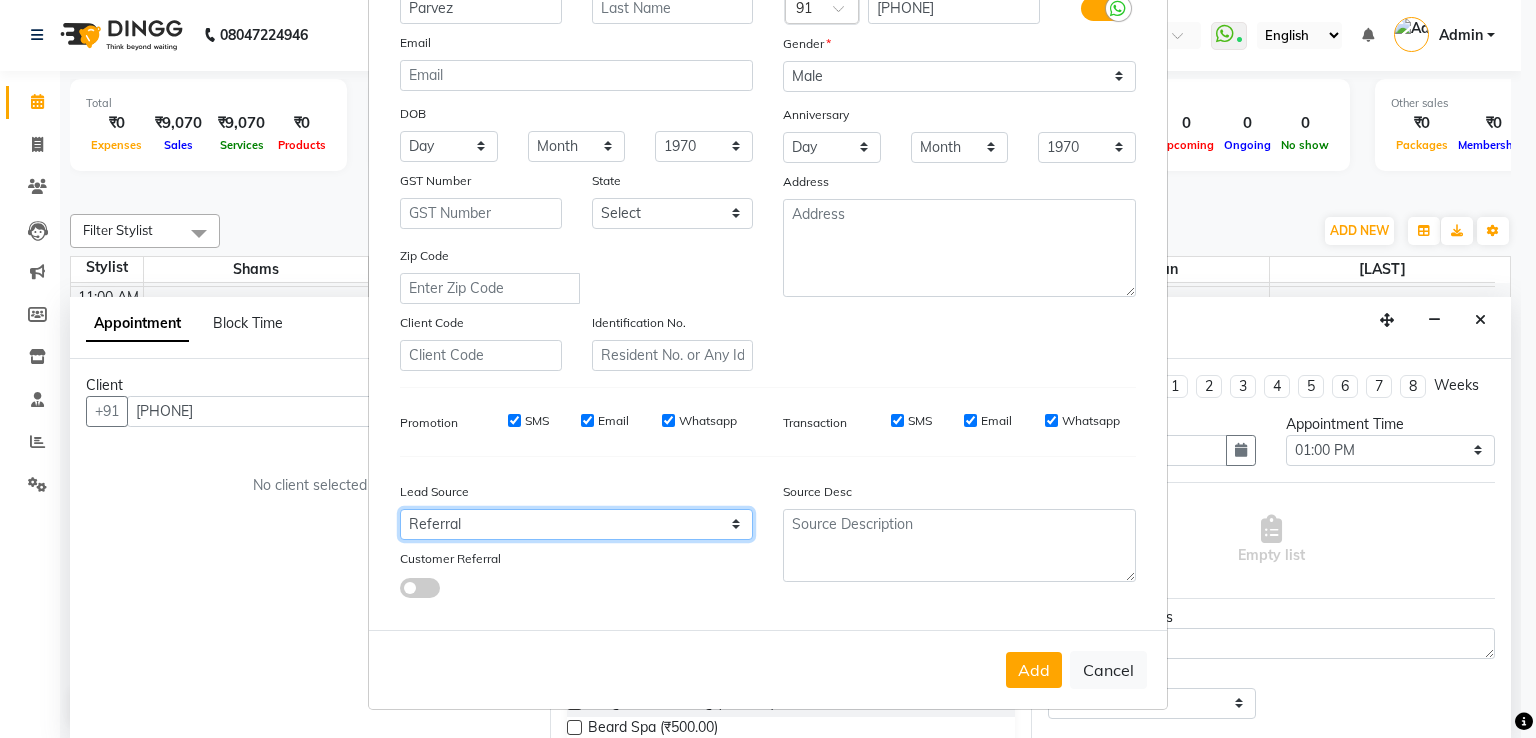 click on "Select Walk-in Referral Internet Friend Word of Mouth Advertisement Facebook JustDial Google Other Instagram  YouTube  WhatsApp" at bounding box center [576, 524] 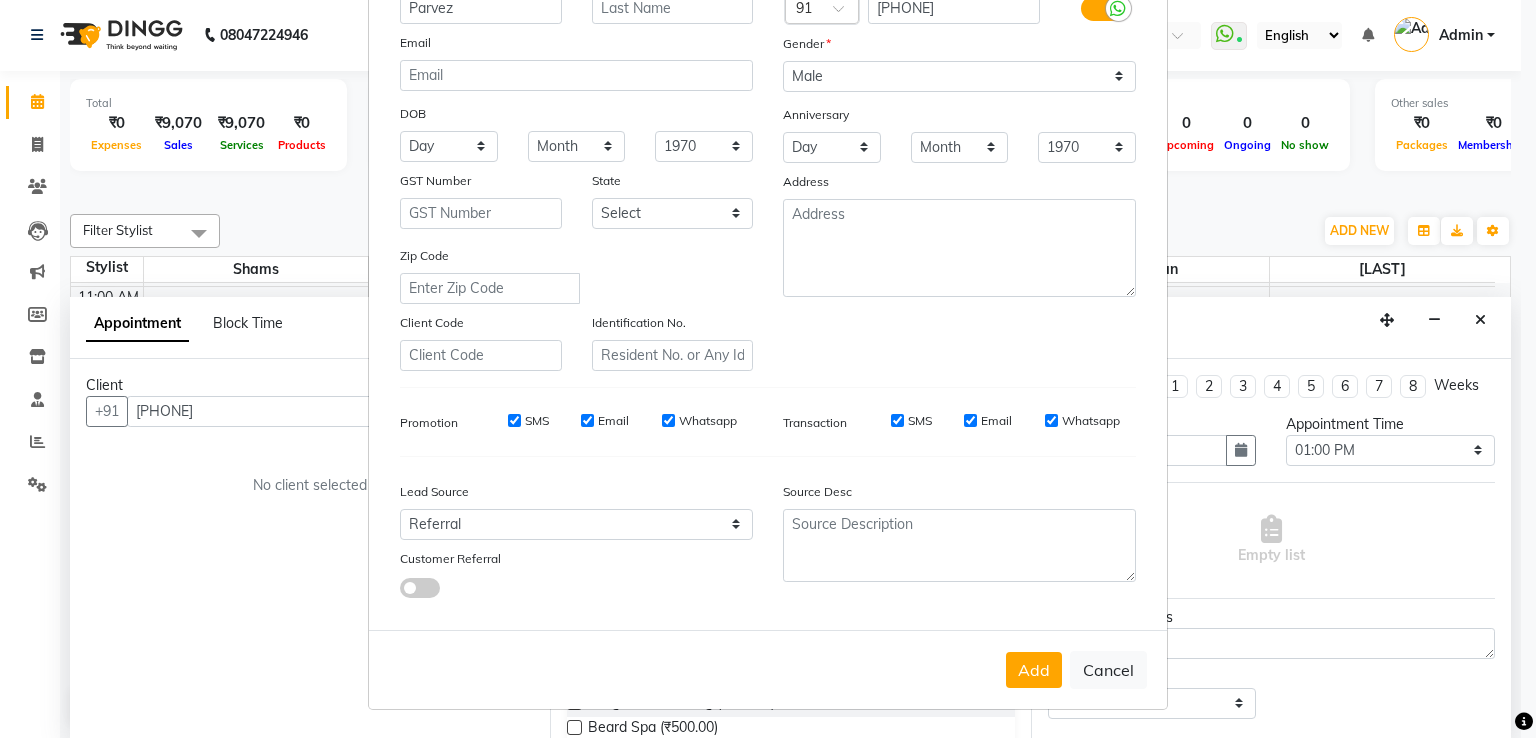 click at bounding box center [420, 588] 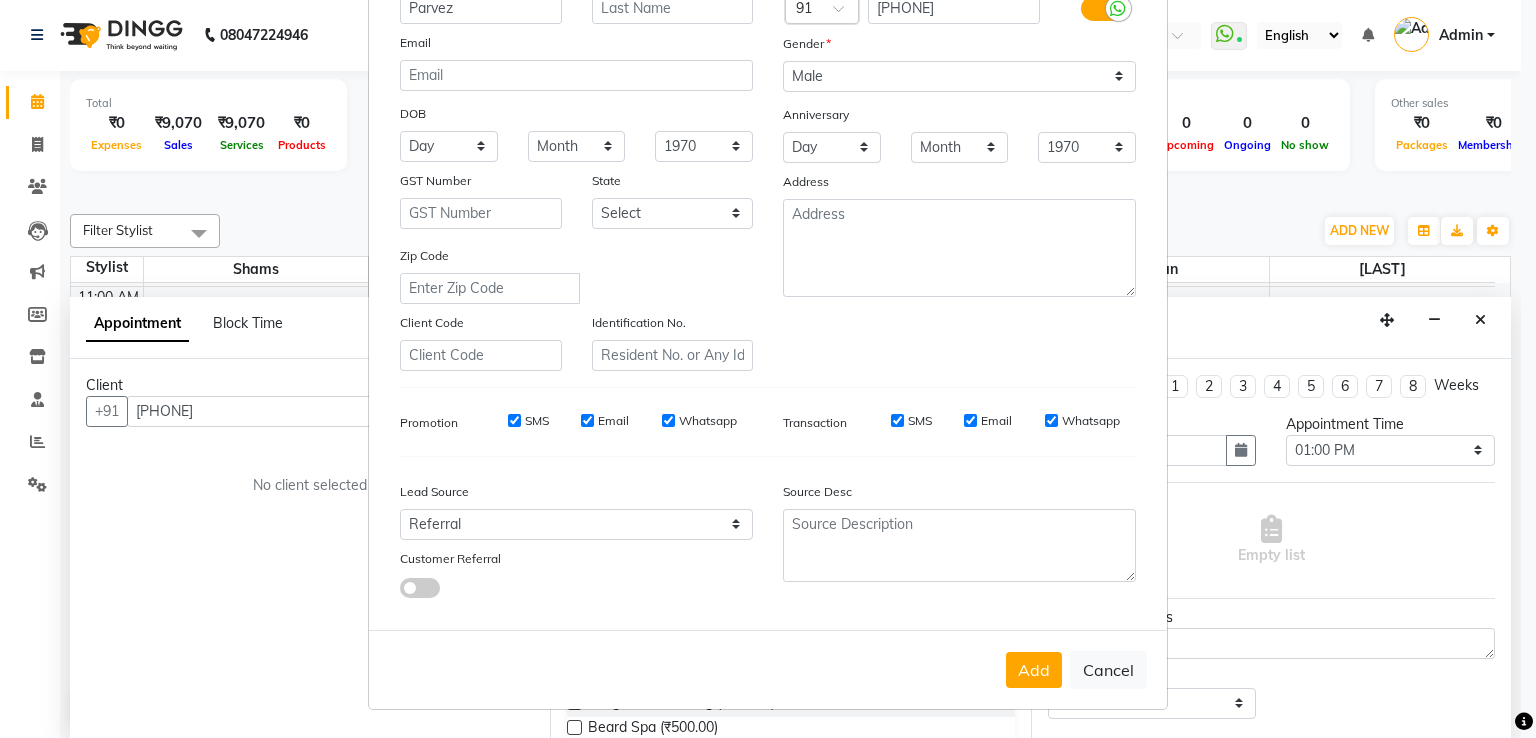 click at bounding box center [400, 591] 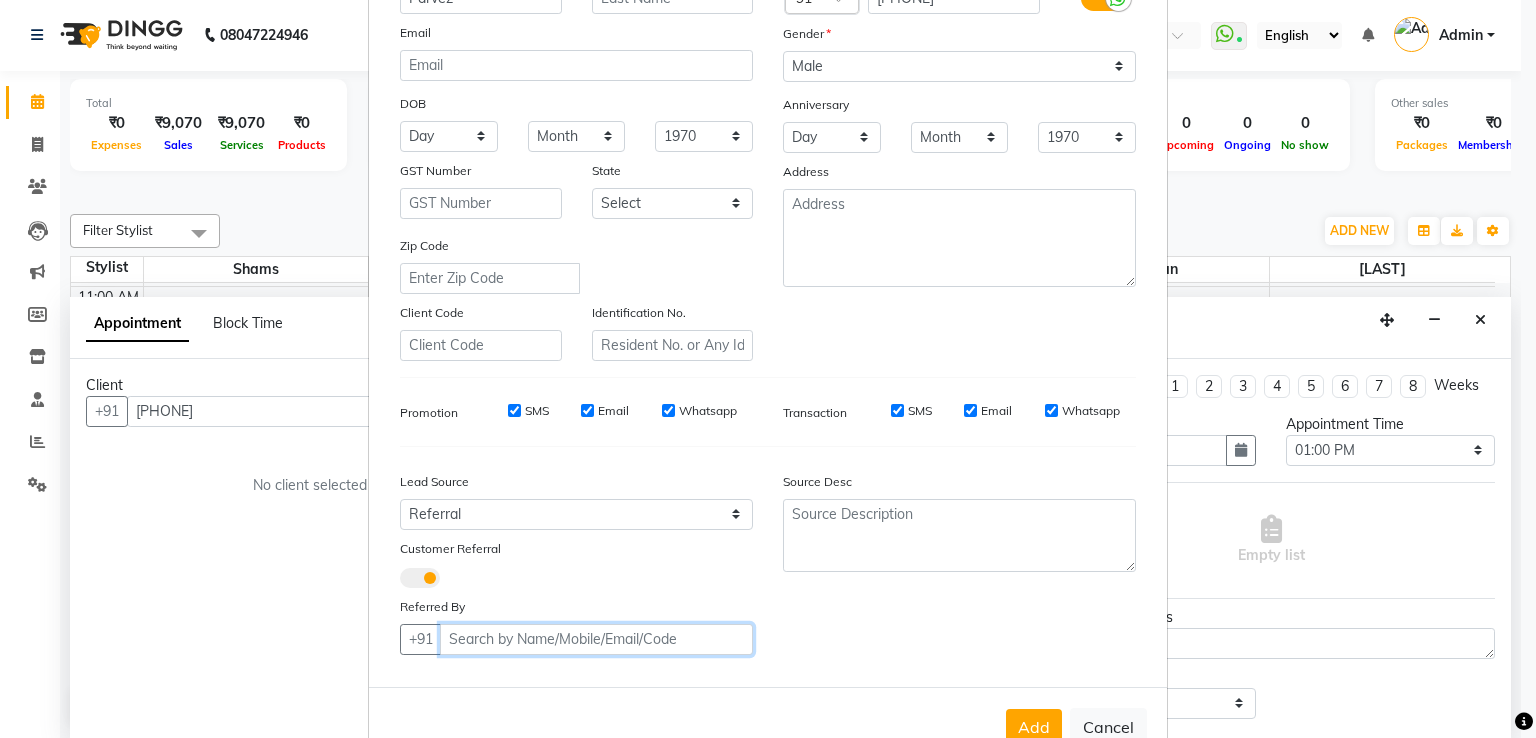 click at bounding box center (596, 639) 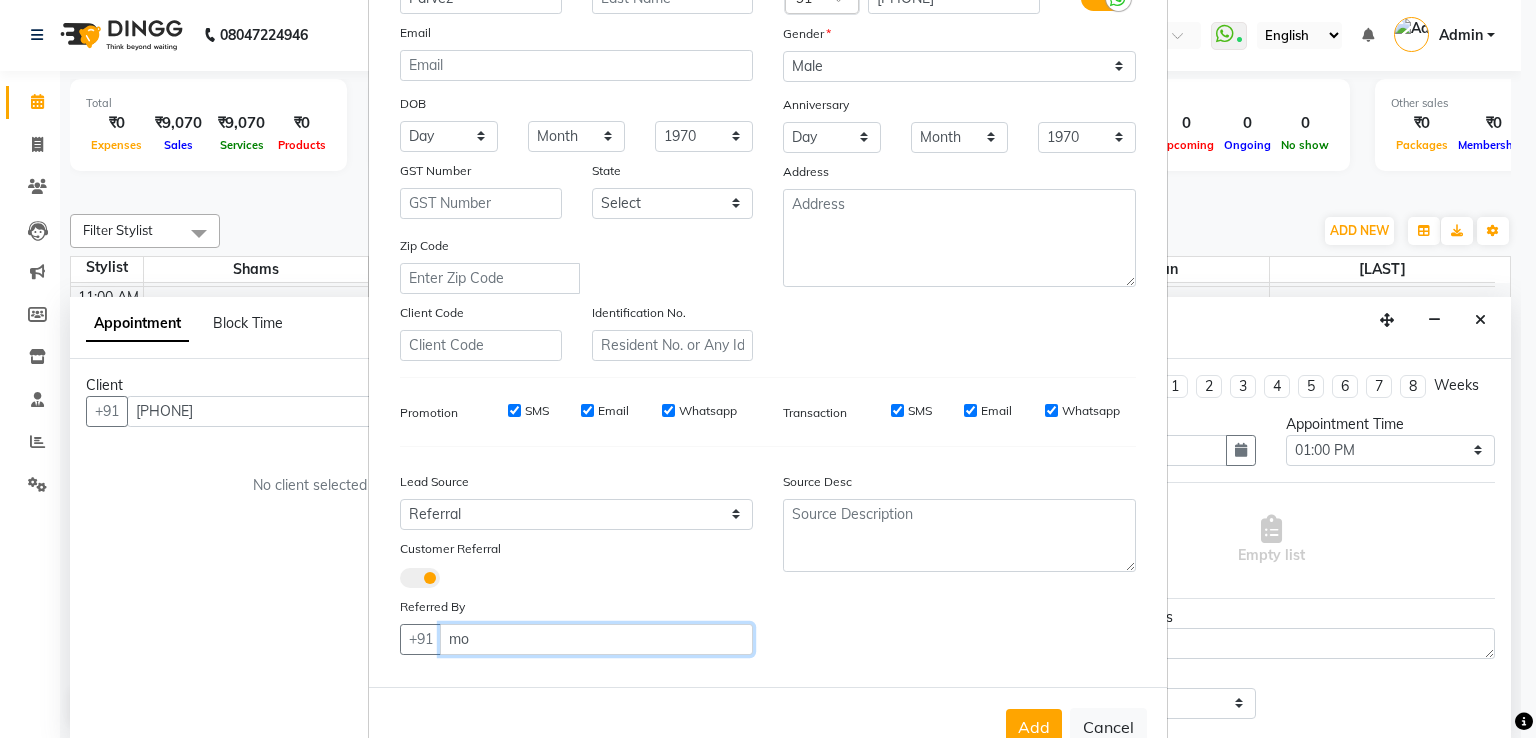 type on "m" 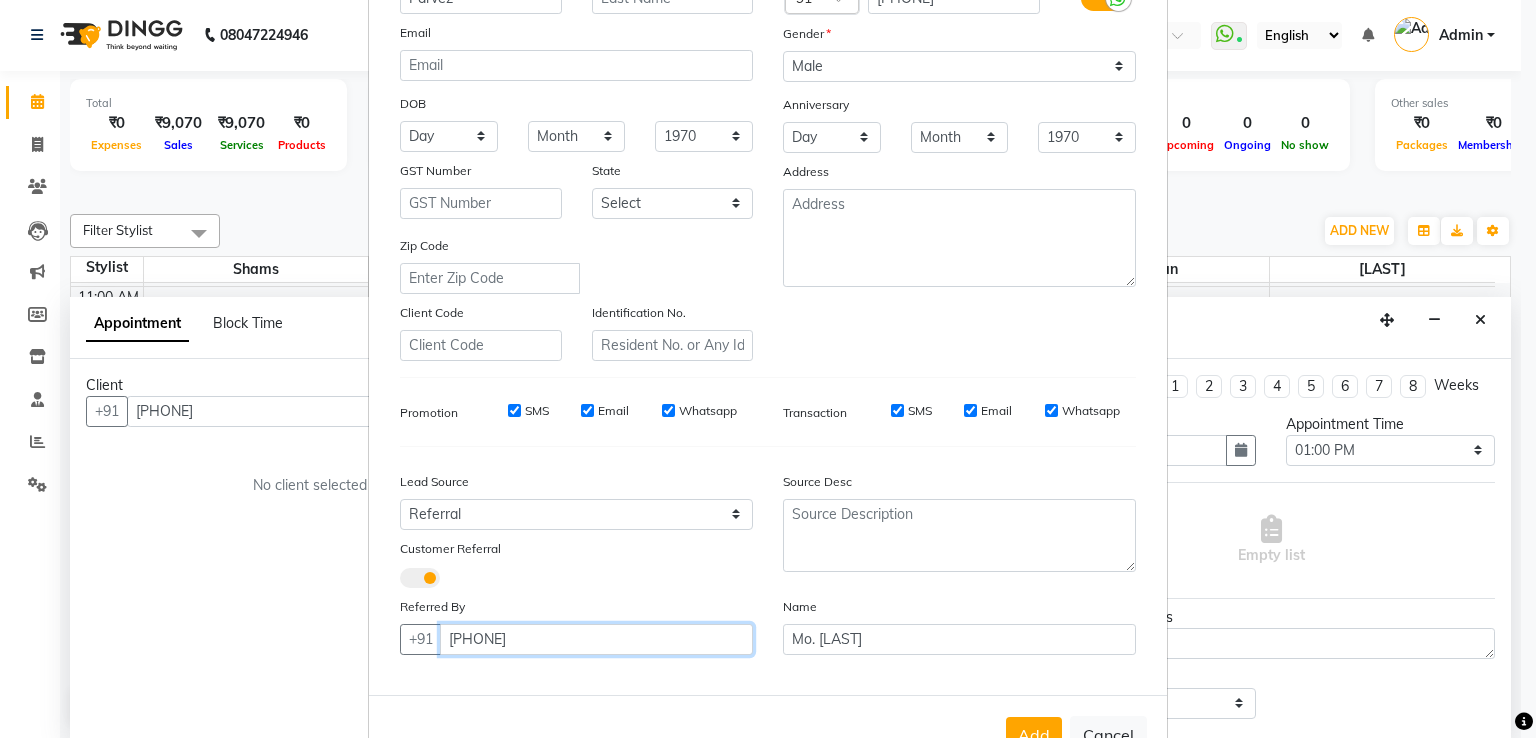 scroll, scrollTop: 268, scrollLeft: 0, axis: vertical 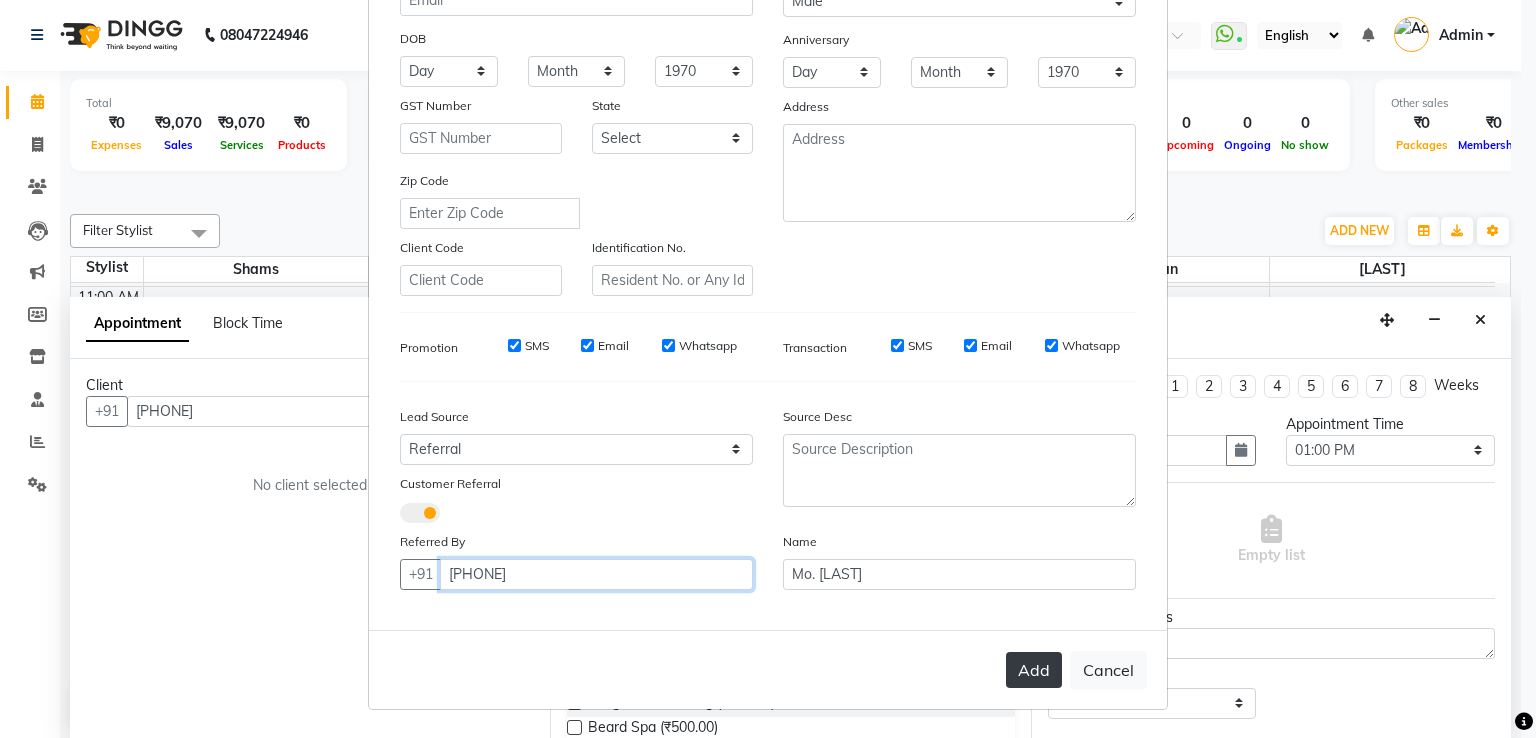 type on "9919485493" 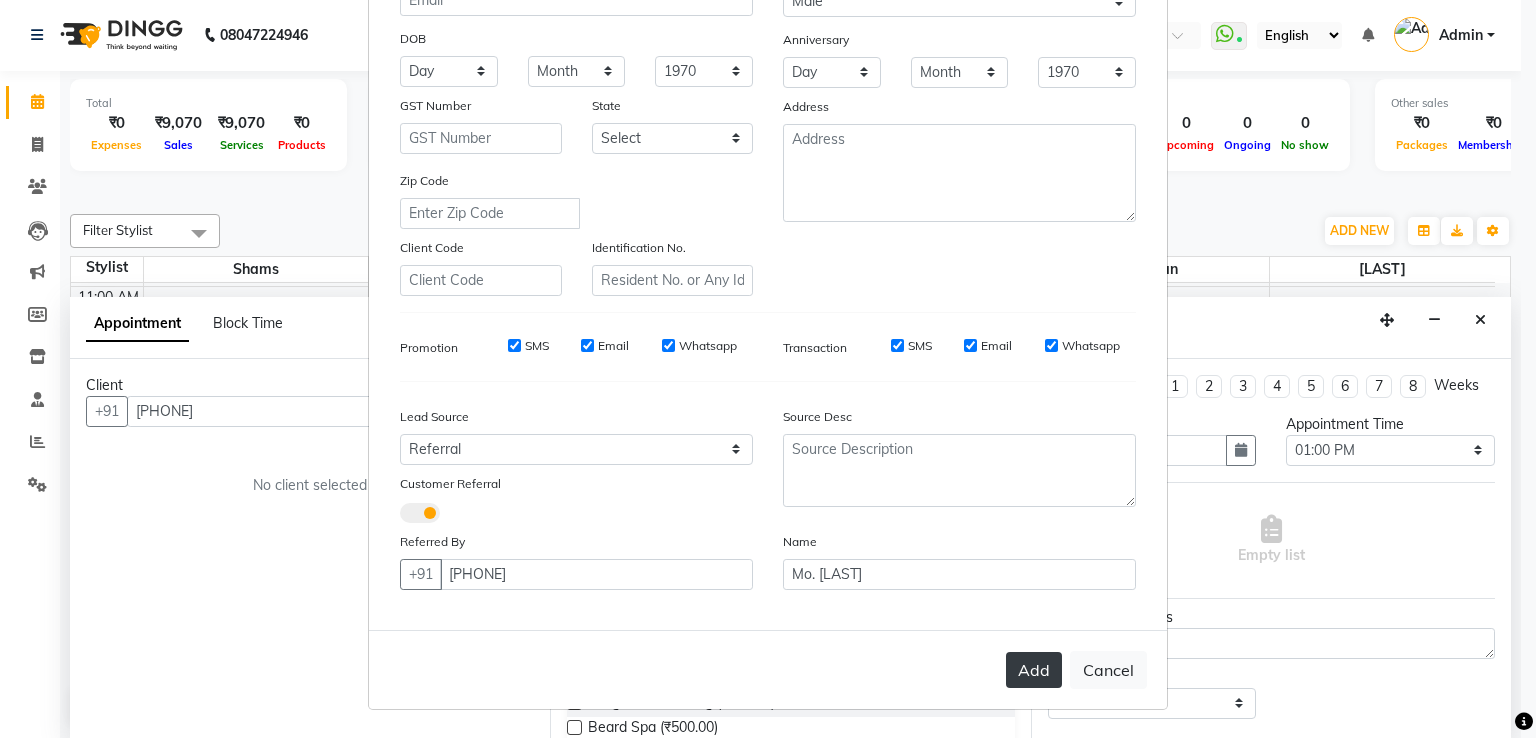 click on "Add" at bounding box center [1034, 670] 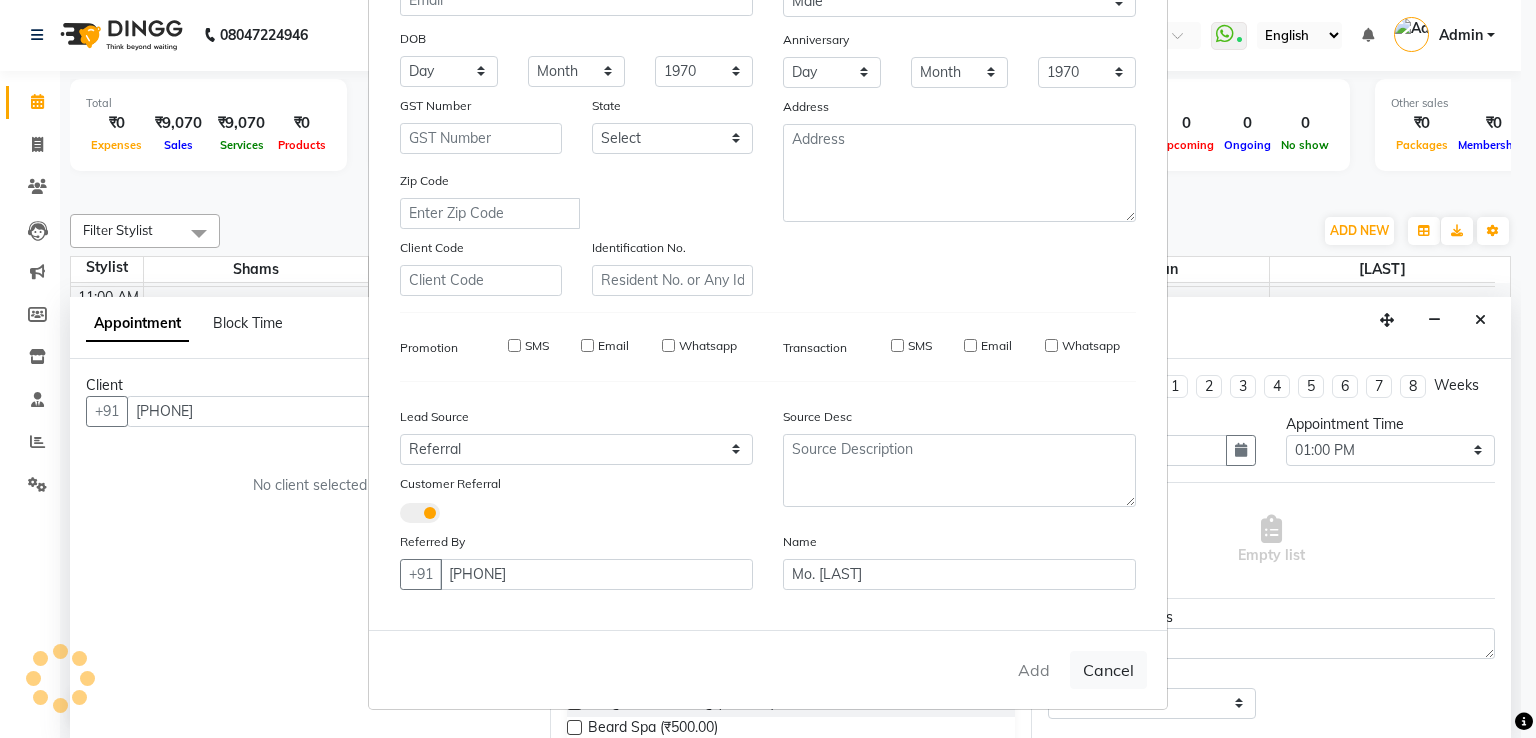 type 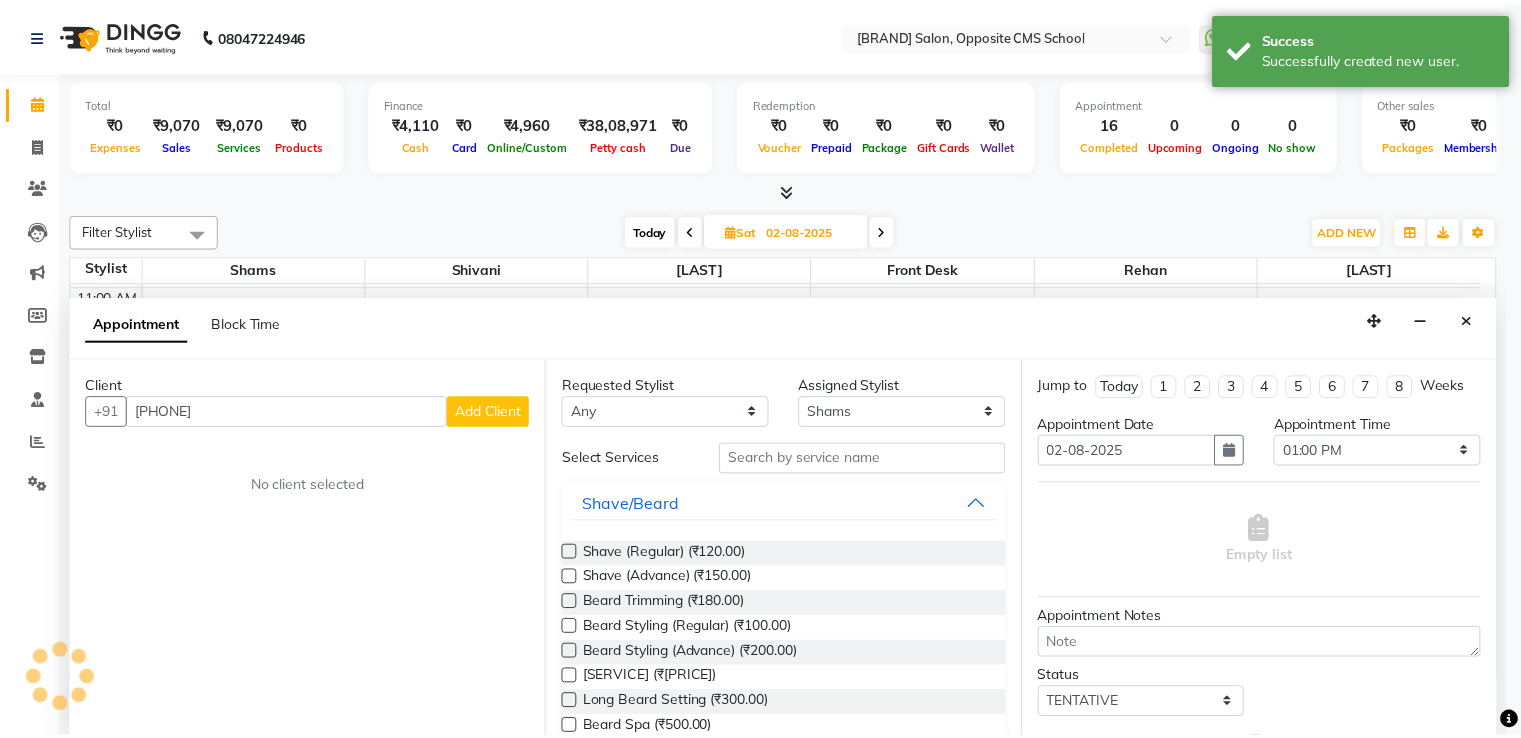 scroll, scrollTop: 263, scrollLeft: 0, axis: vertical 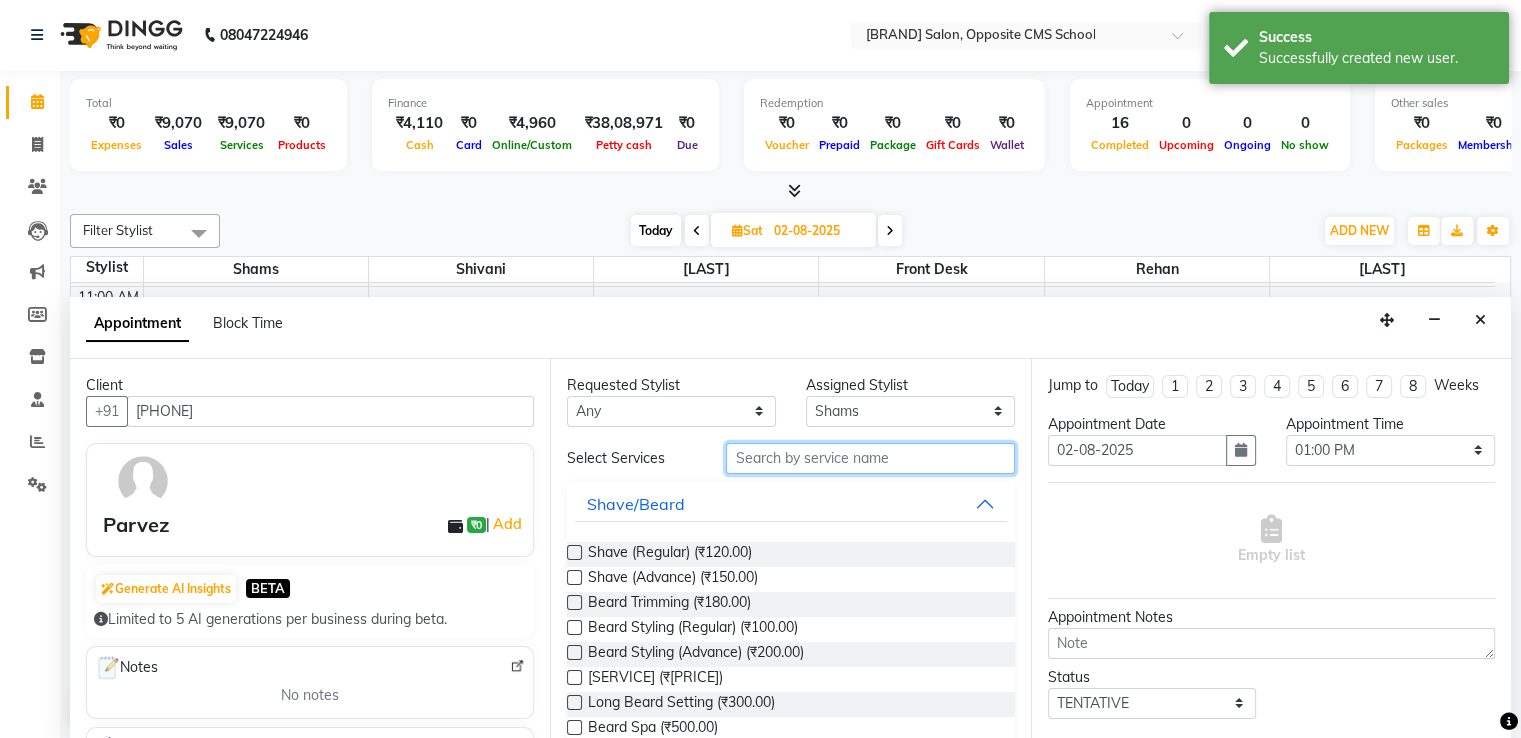 click at bounding box center [870, 458] 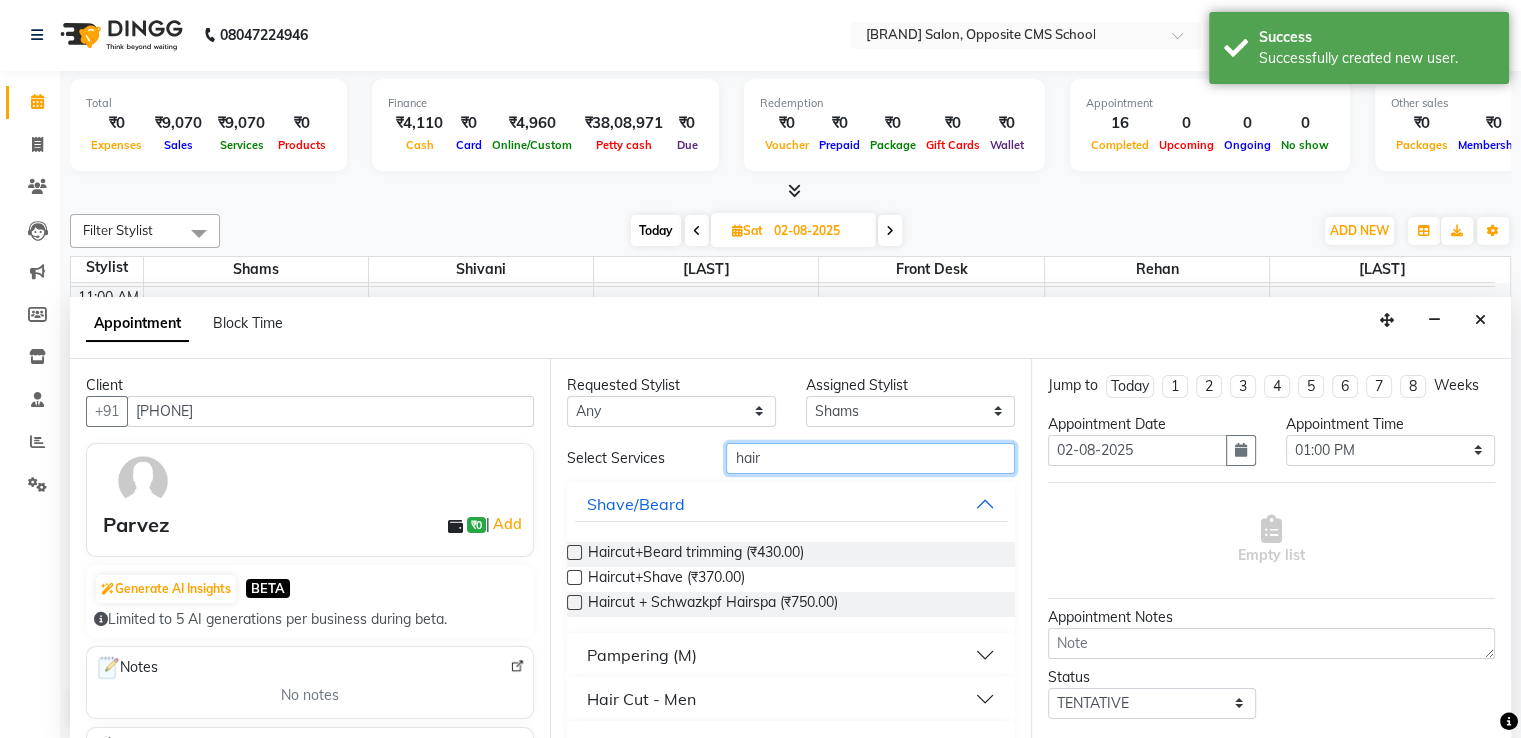 type on "hair" 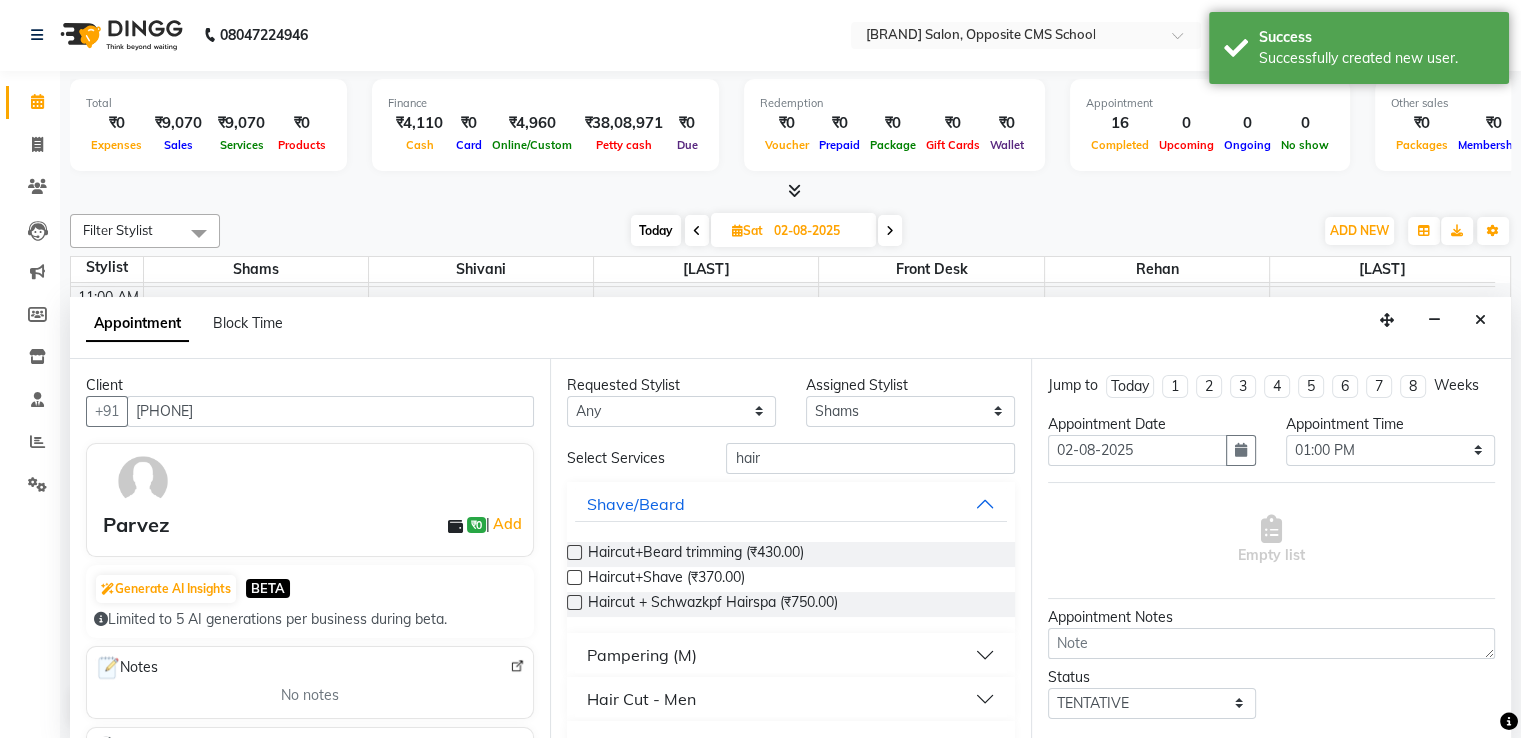 click at bounding box center (574, 552) 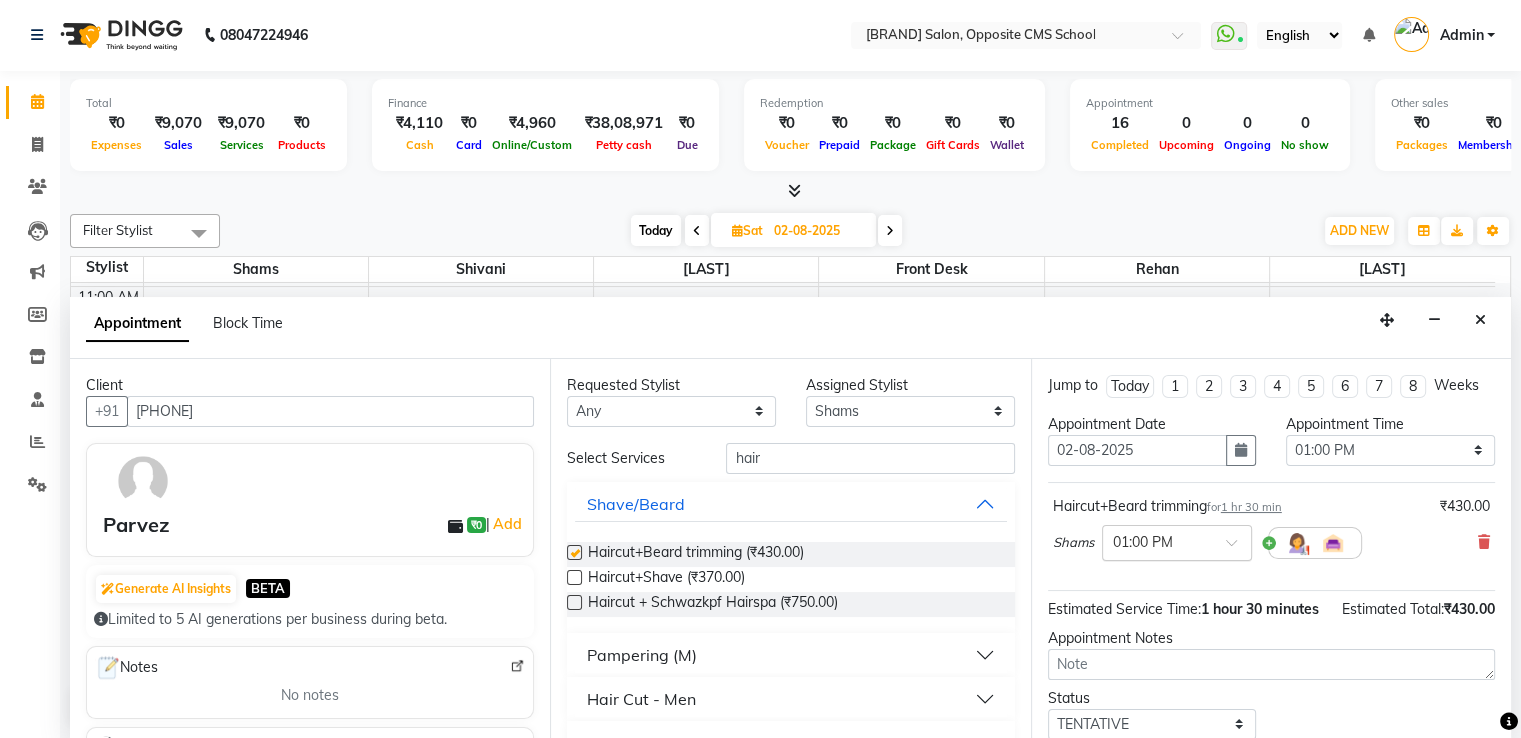 checkbox on "false" 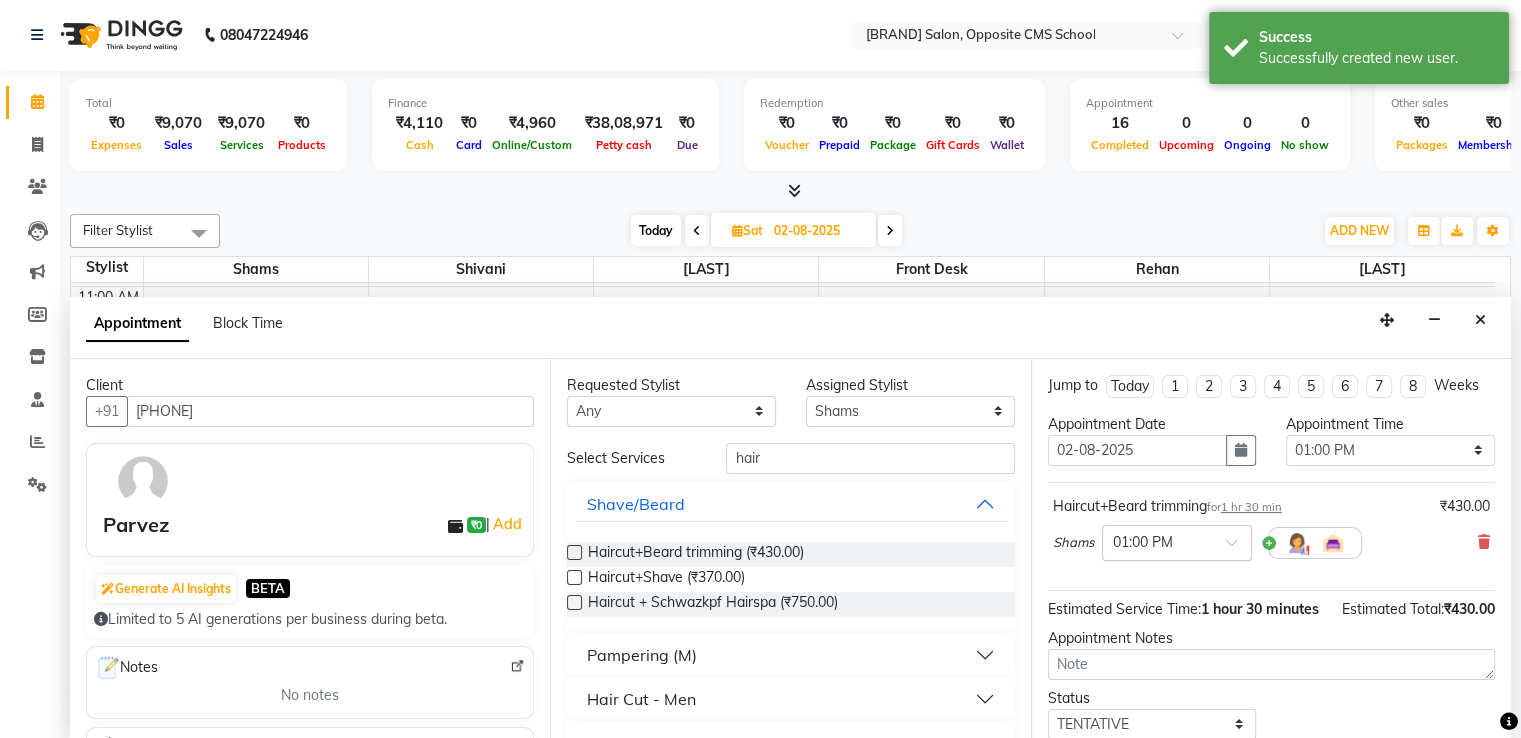 scroll, scrollTop: 146, scrollLeft: 0, axis: vertical 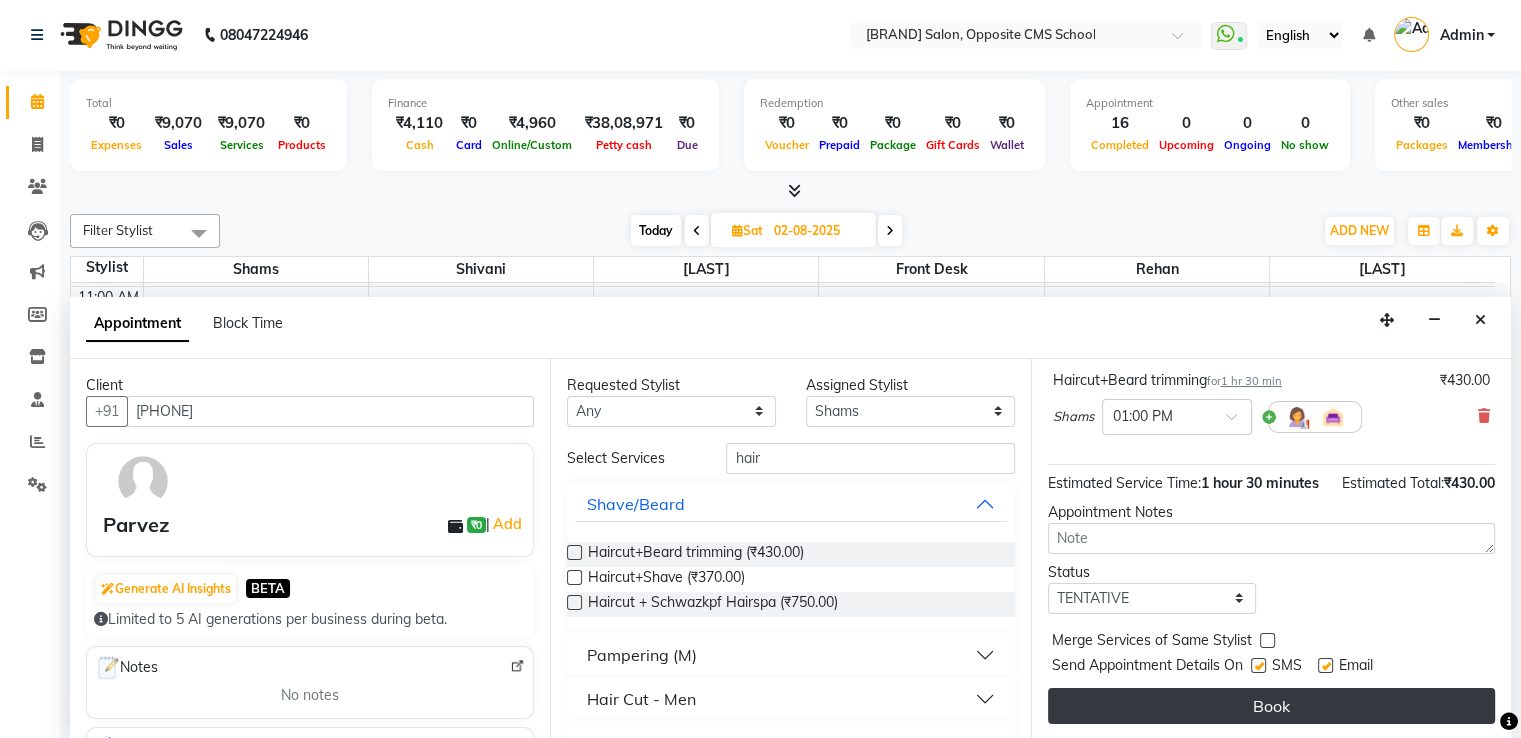 click on "Book" at bounding box center (1271, 706) 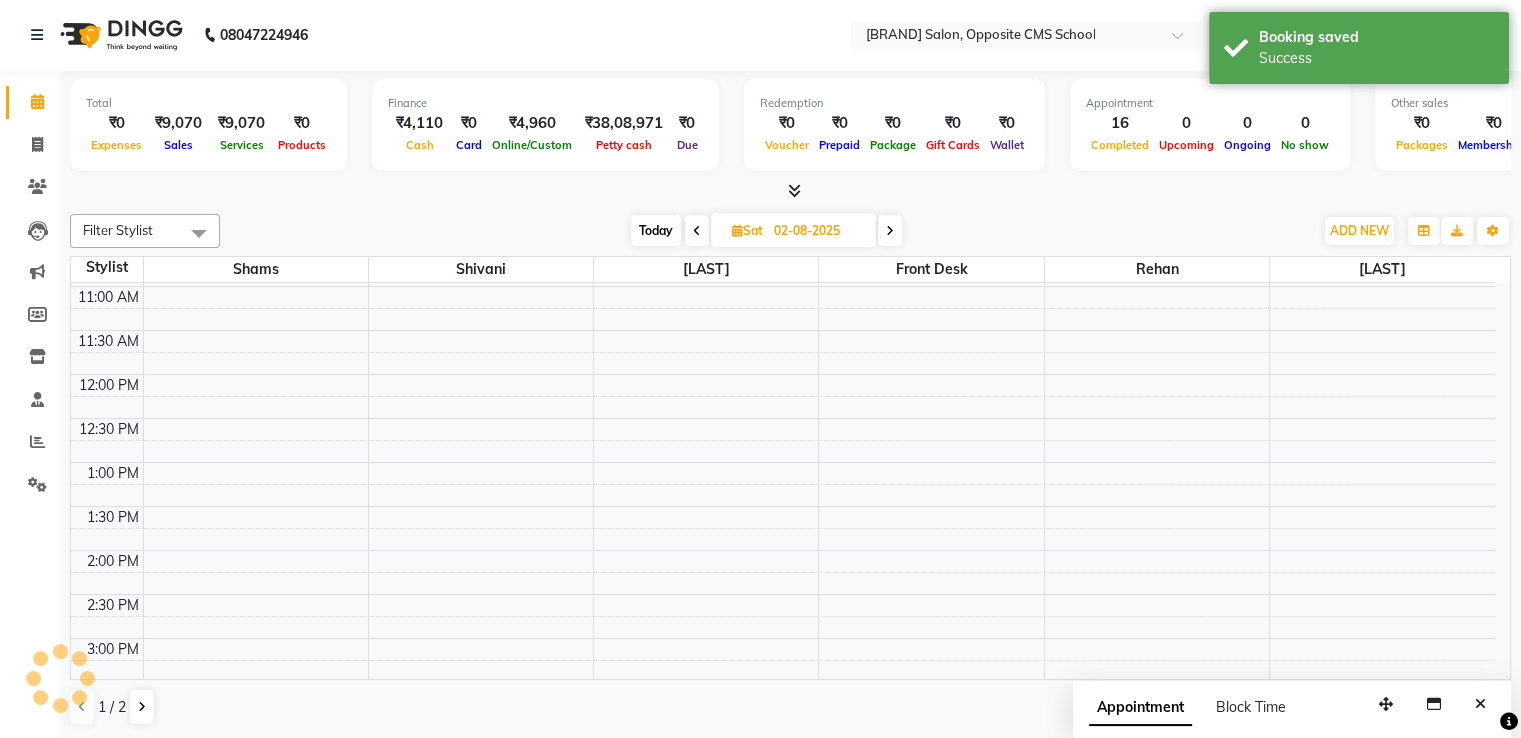 scroll, scrollTop: 0, scrollLeft: 0, axis: both 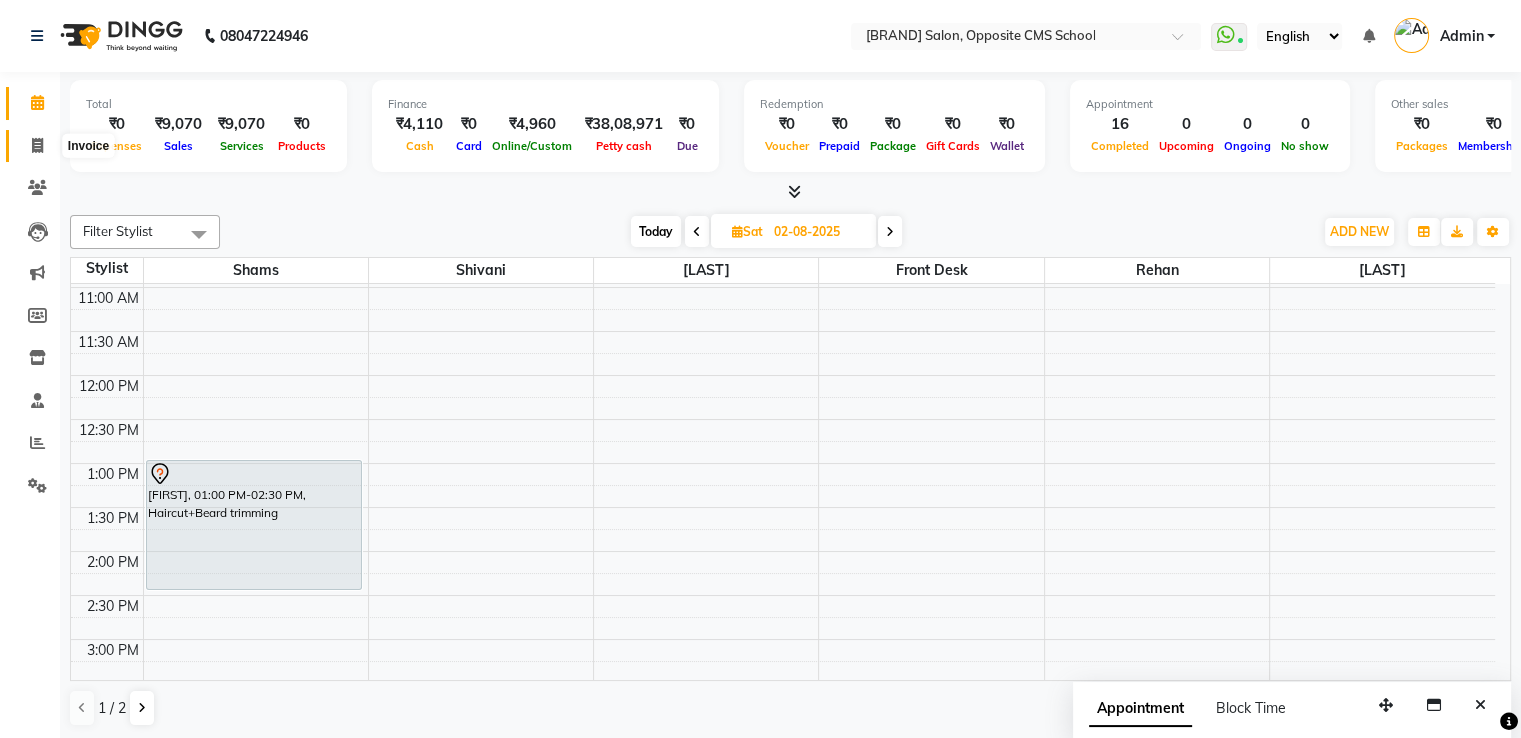 click 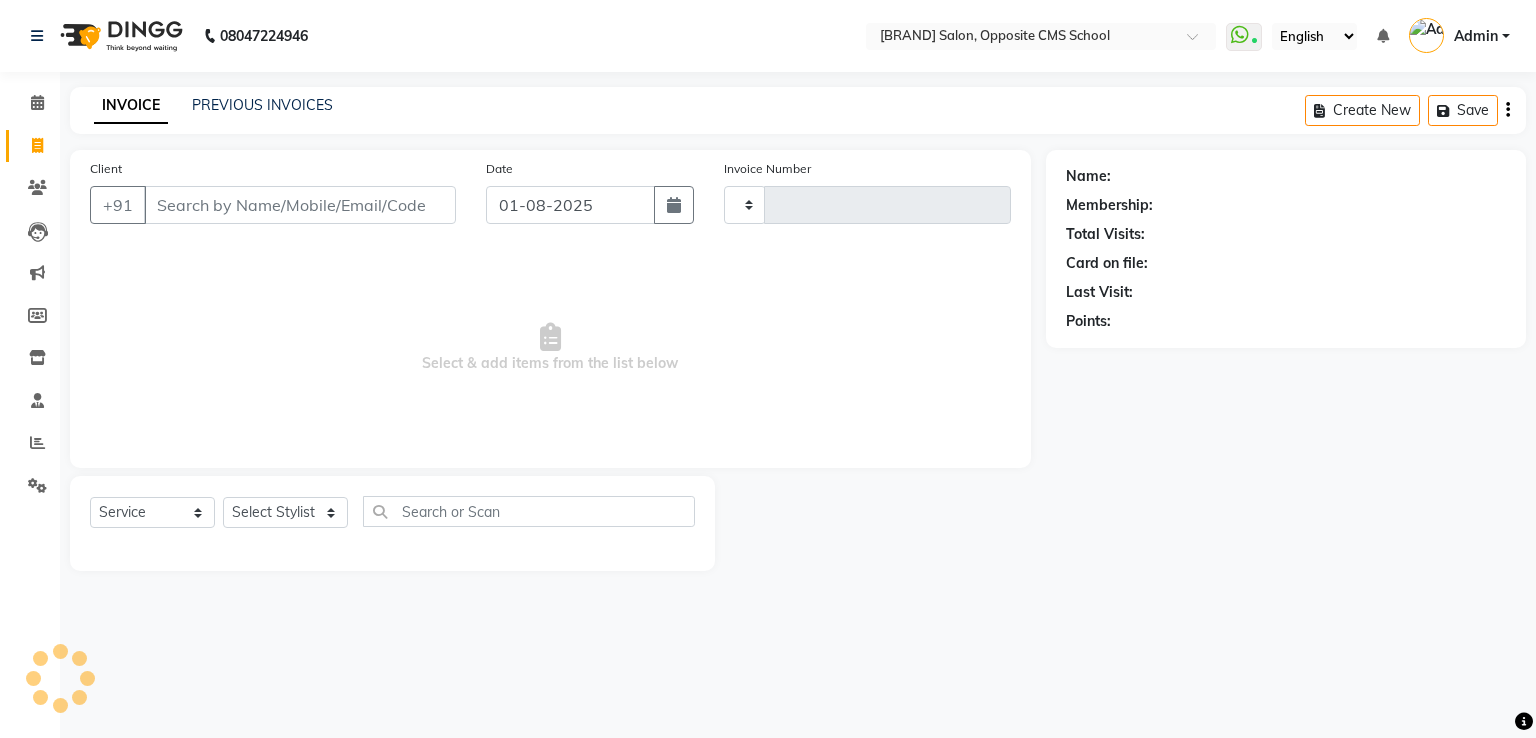 type on "1661" 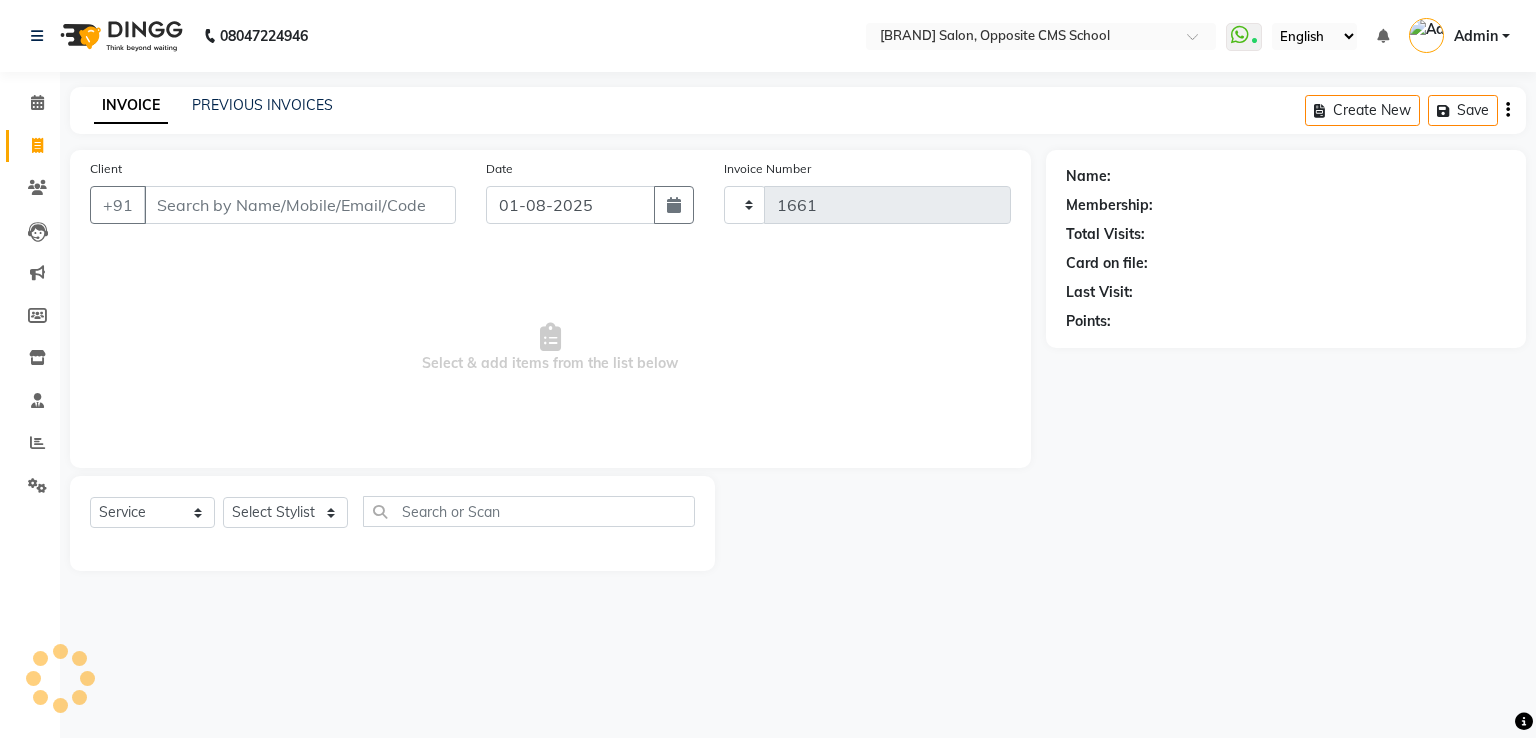 select on "3962" 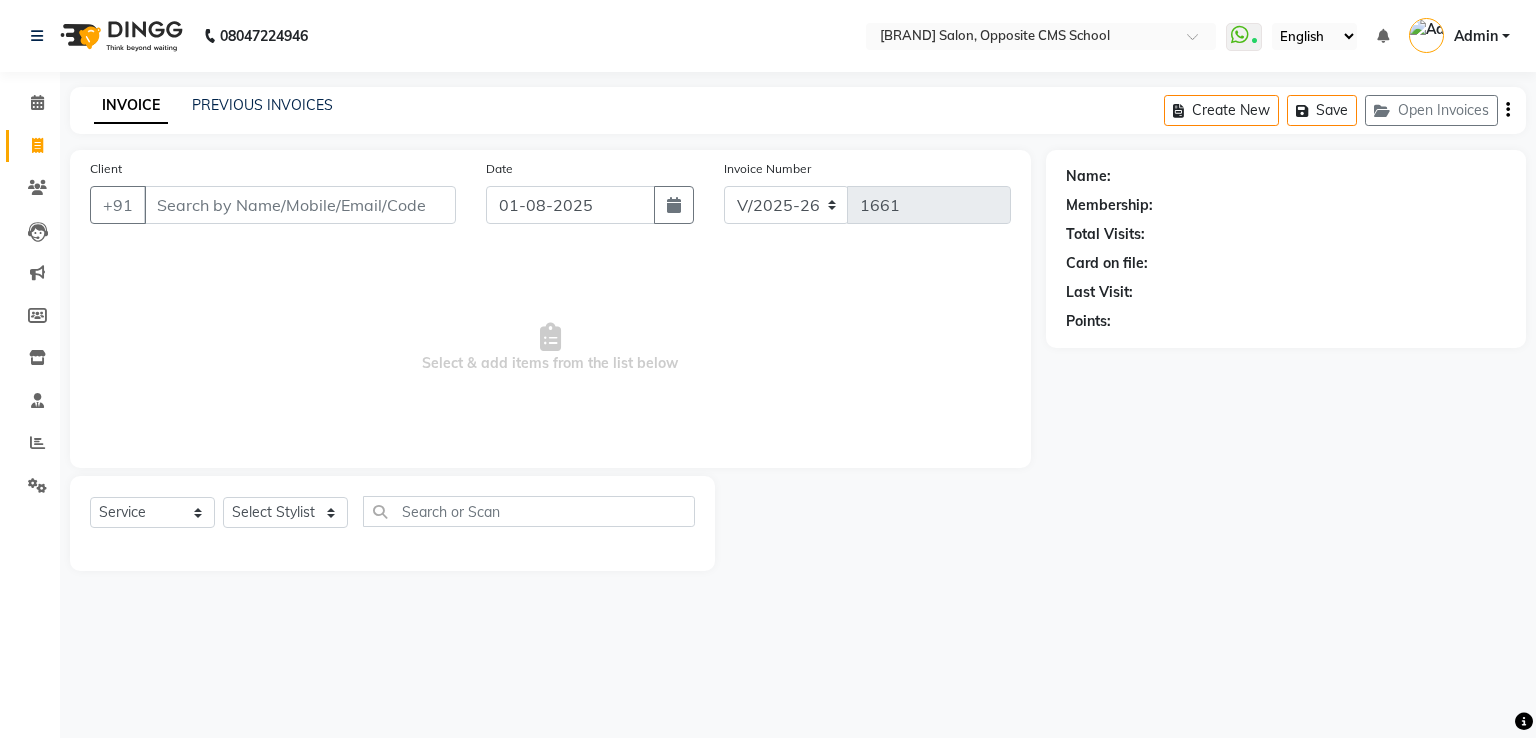 click on "Client" at bounding box center [300, 205] 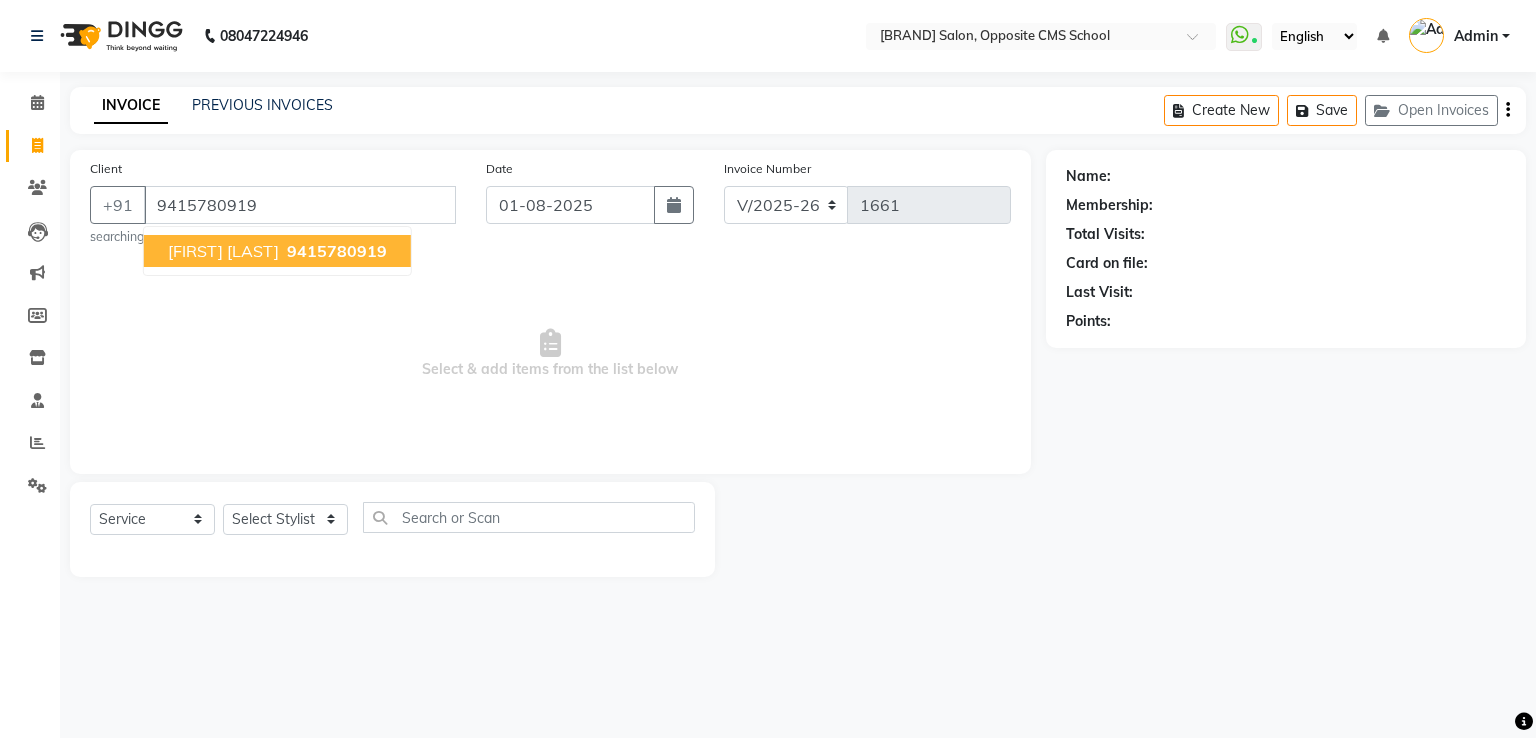 type on "9415780919" 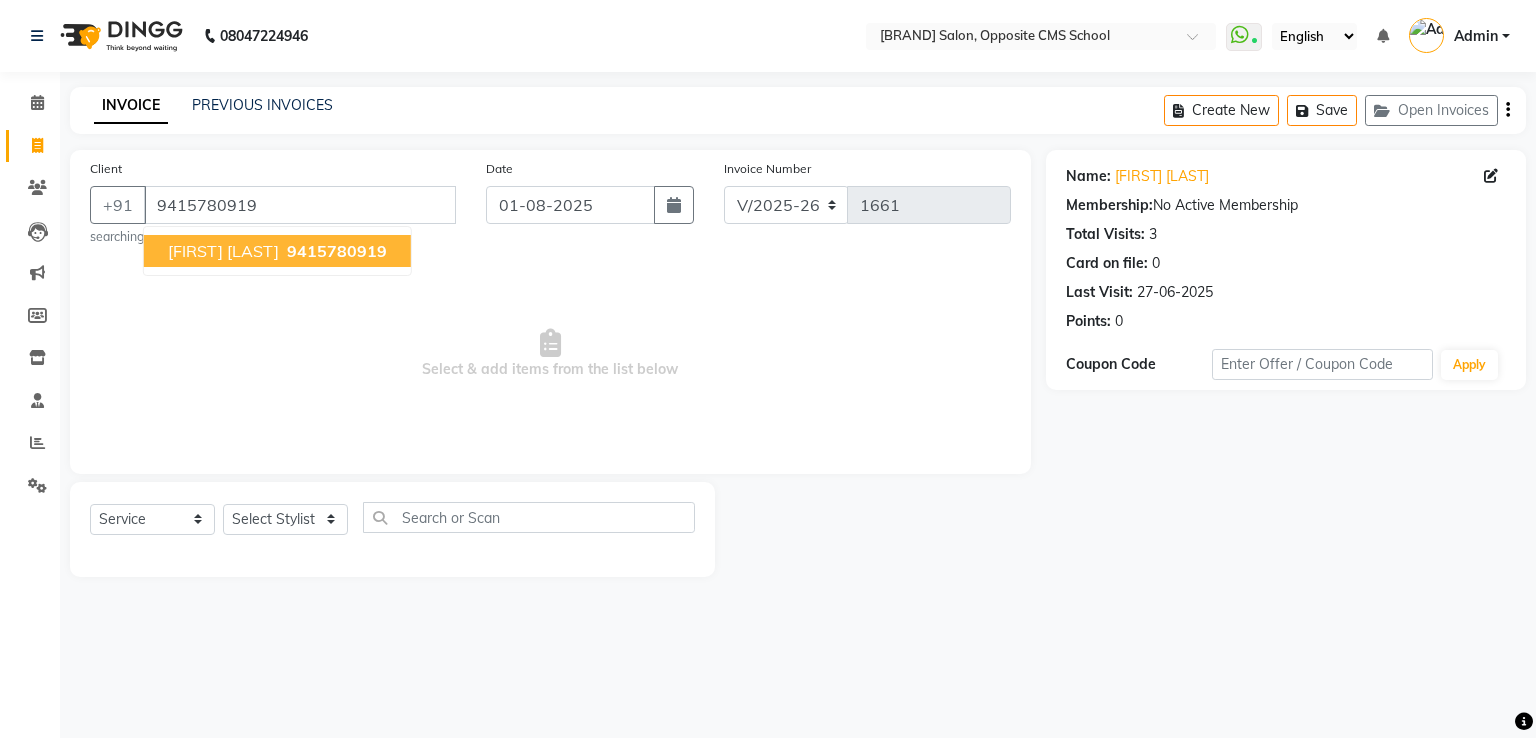 click on "9415780919" at bounding box center [337, 251] 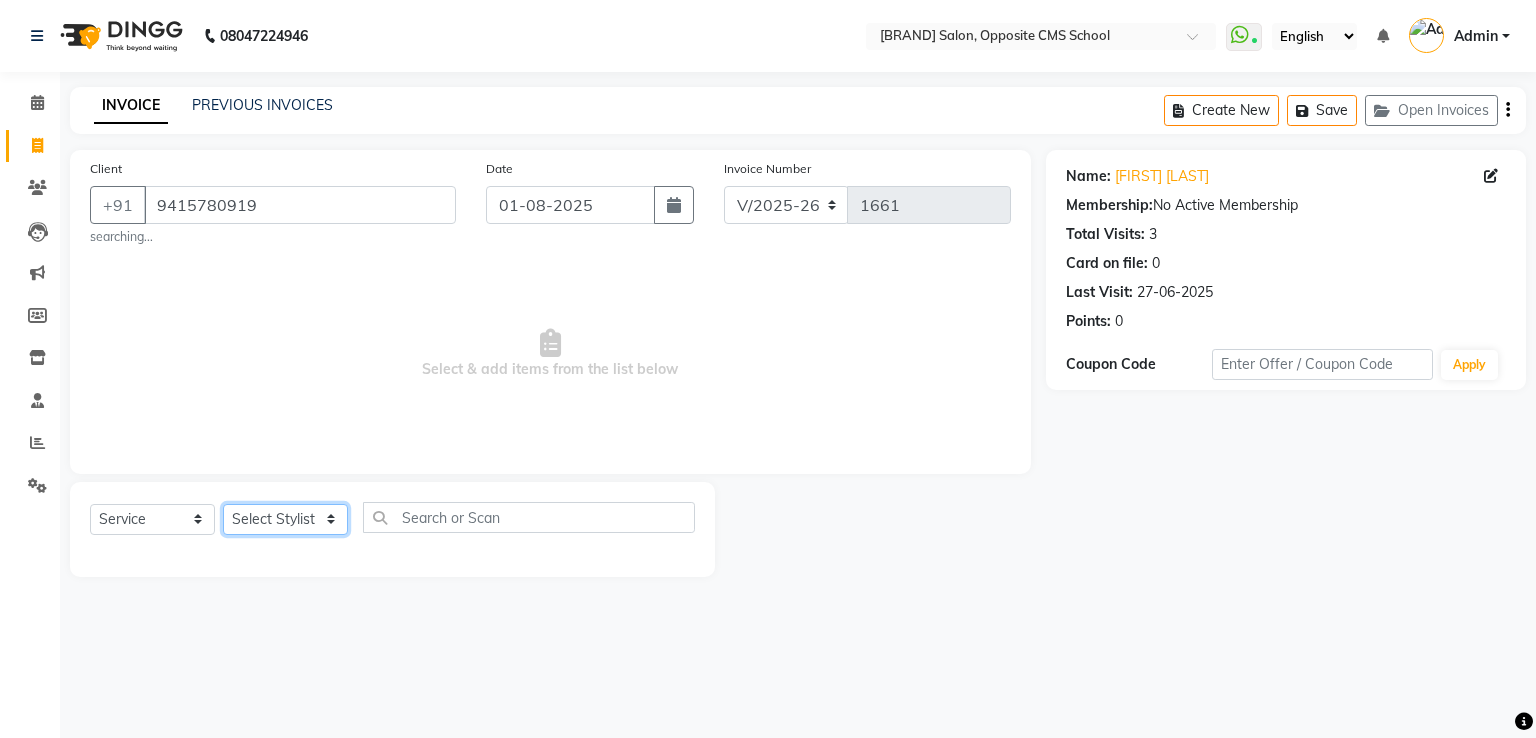 click on "Select Stylist Bablu Dinesh Pal Front Desk Rehan Sadhna Sapna Shams Shivani Shivi [FIRST] [LAST]" 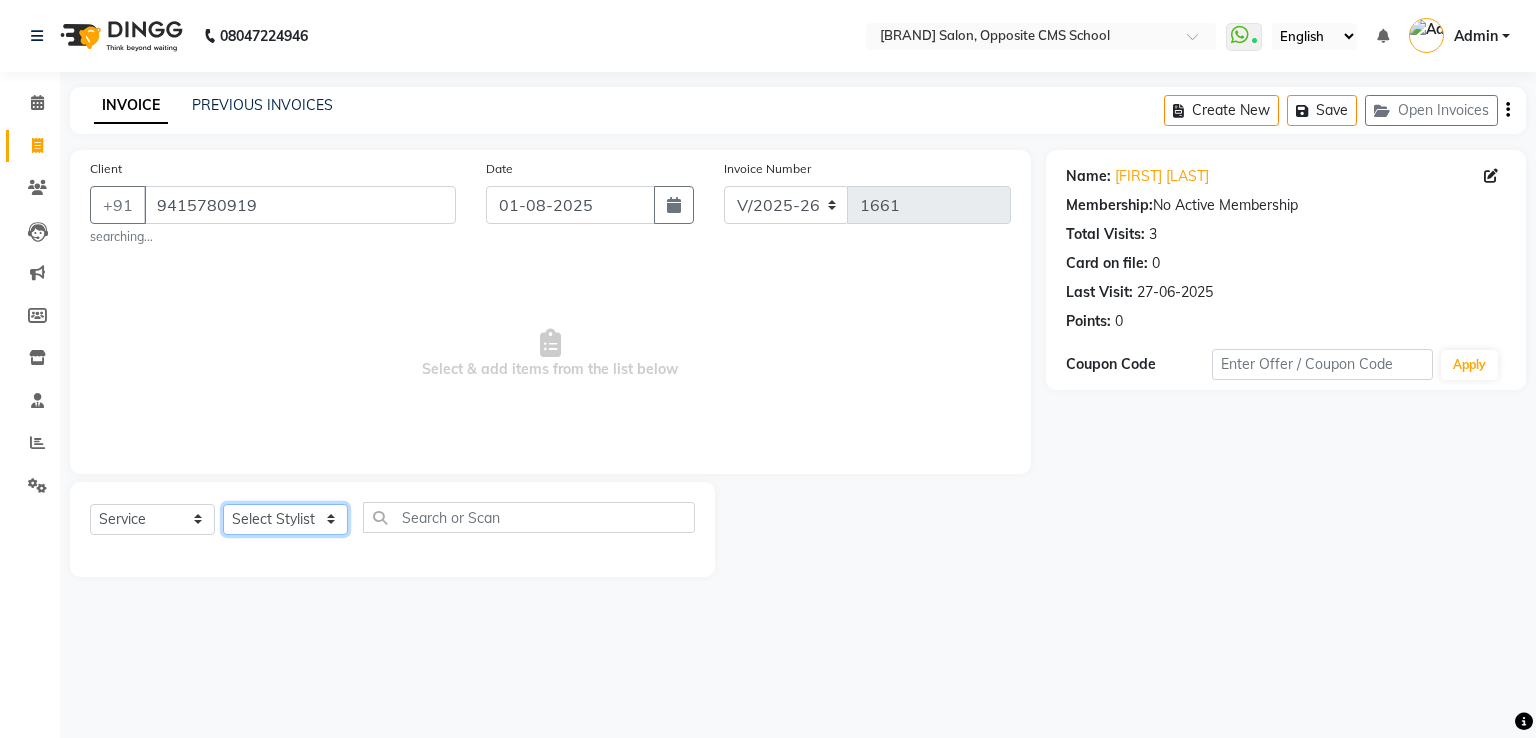 select on "[PHONE]" 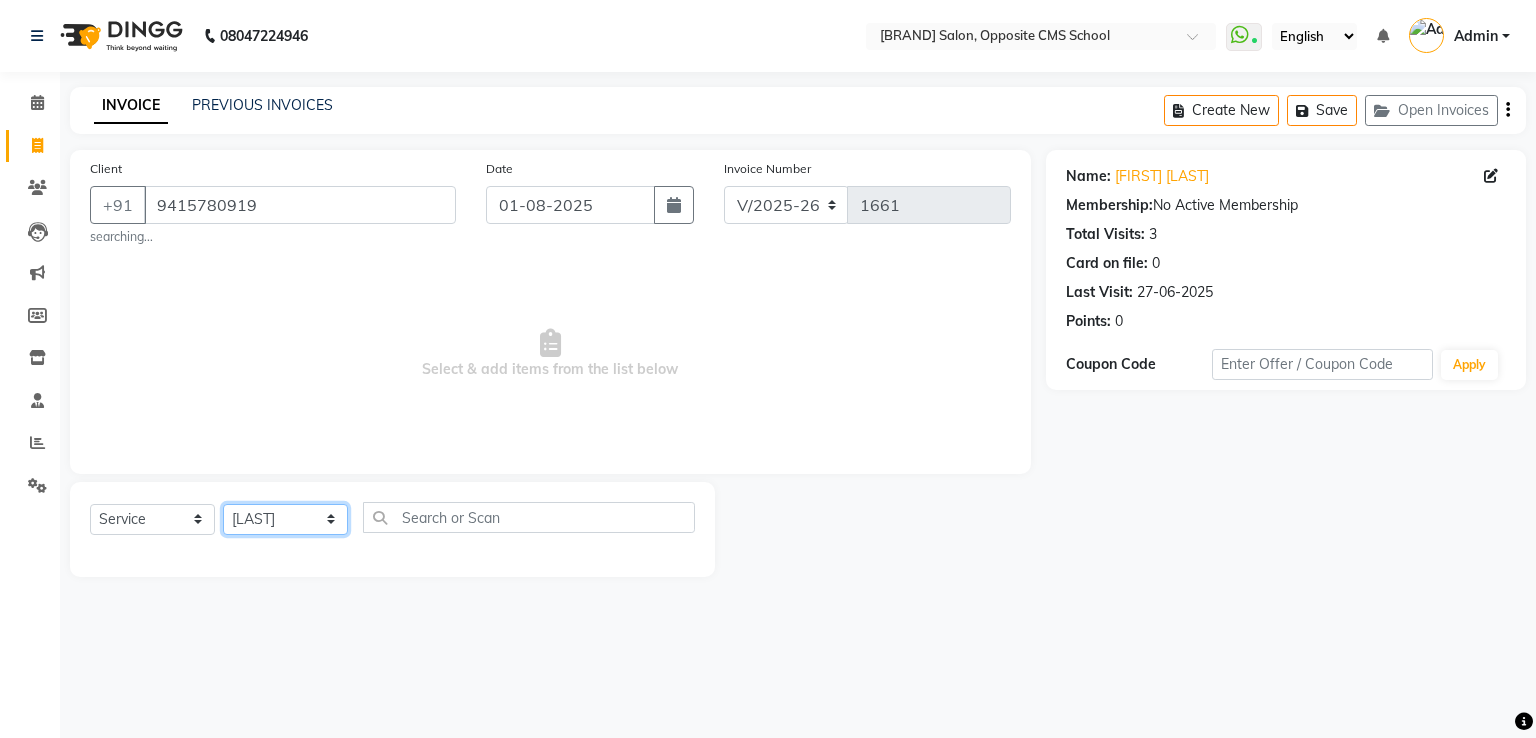 click on "Select Stylist Bablu Dinesh Pal Front Desk Rehan Sadhna Sapna Shams Shivani Shivi [FIRST] [LAST]" 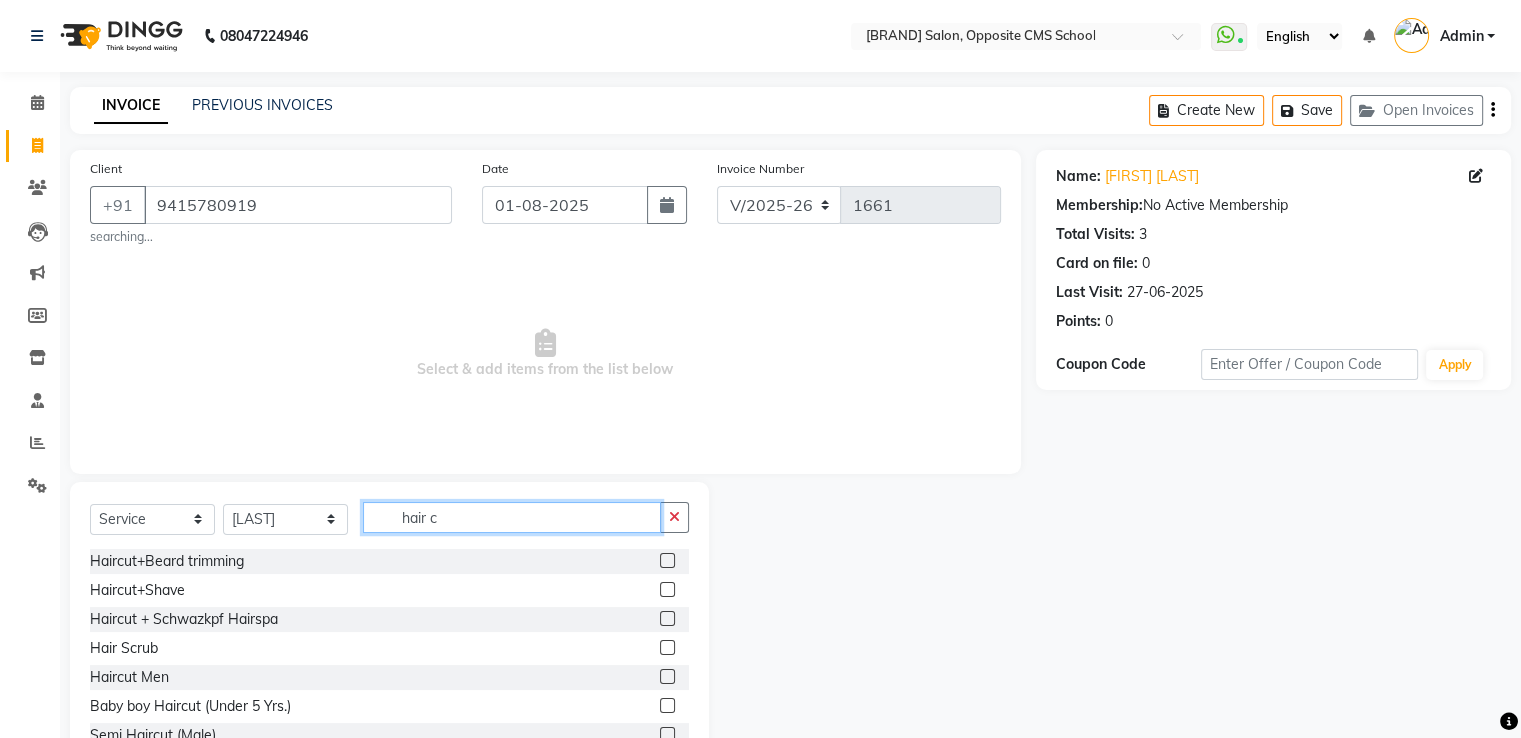 type on "hair c" 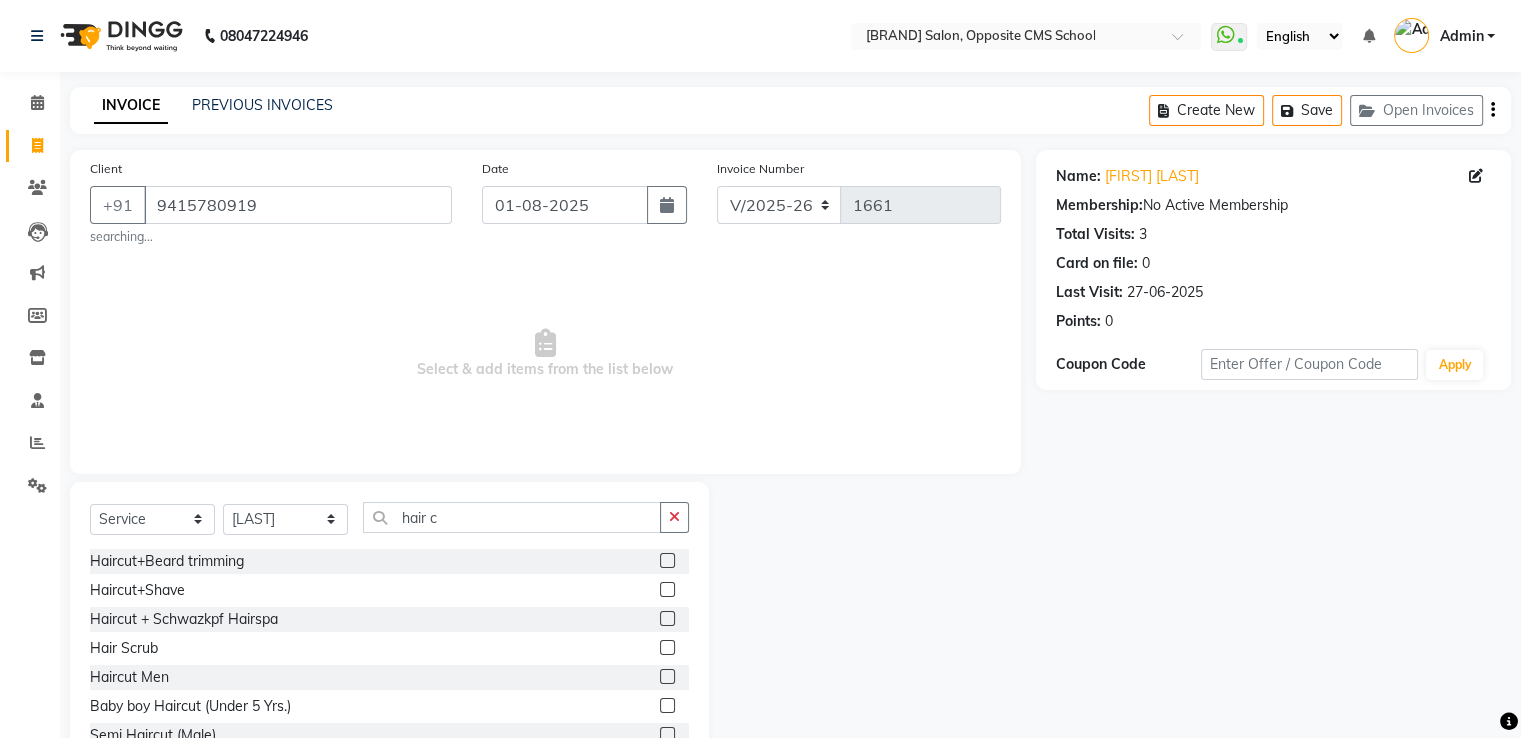 click 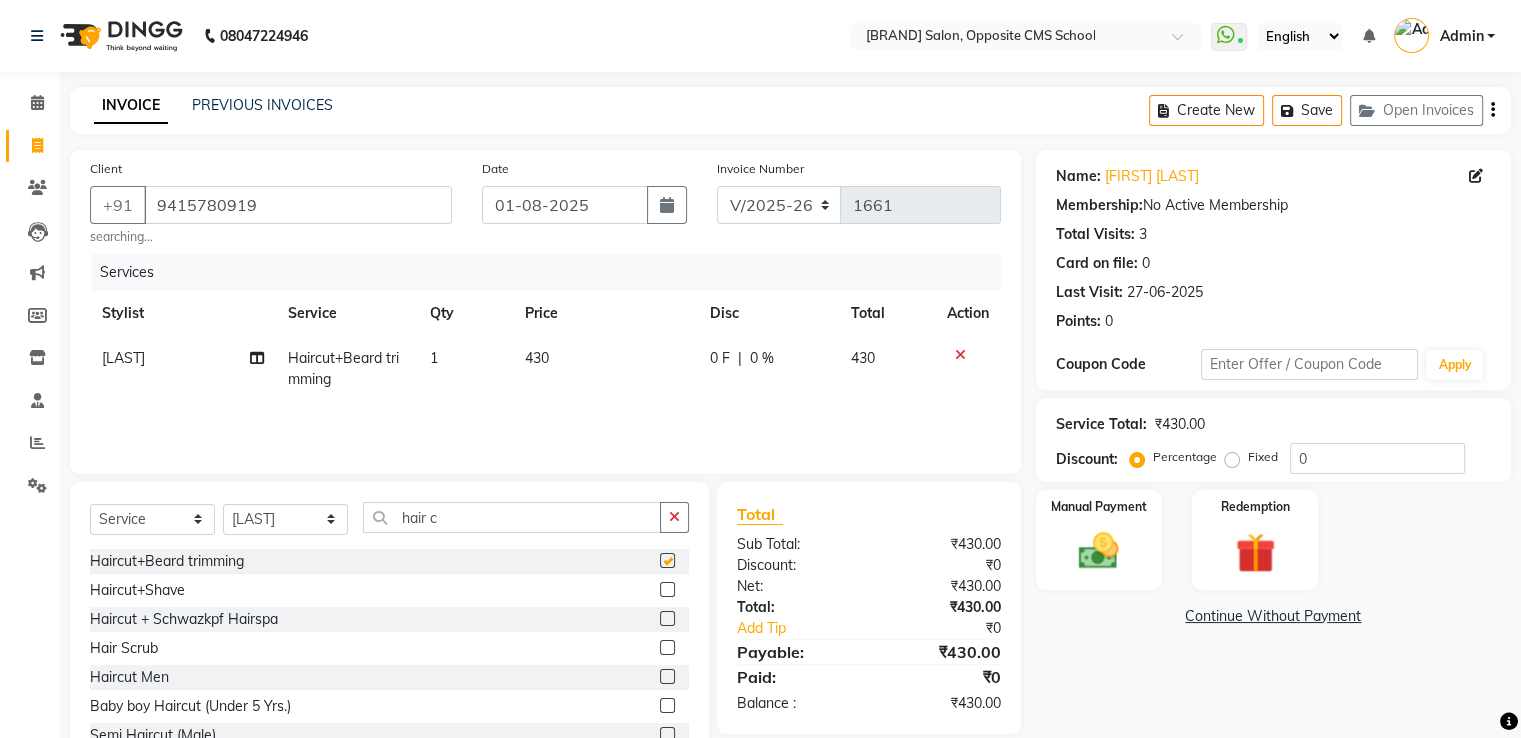 checkbox on "false" 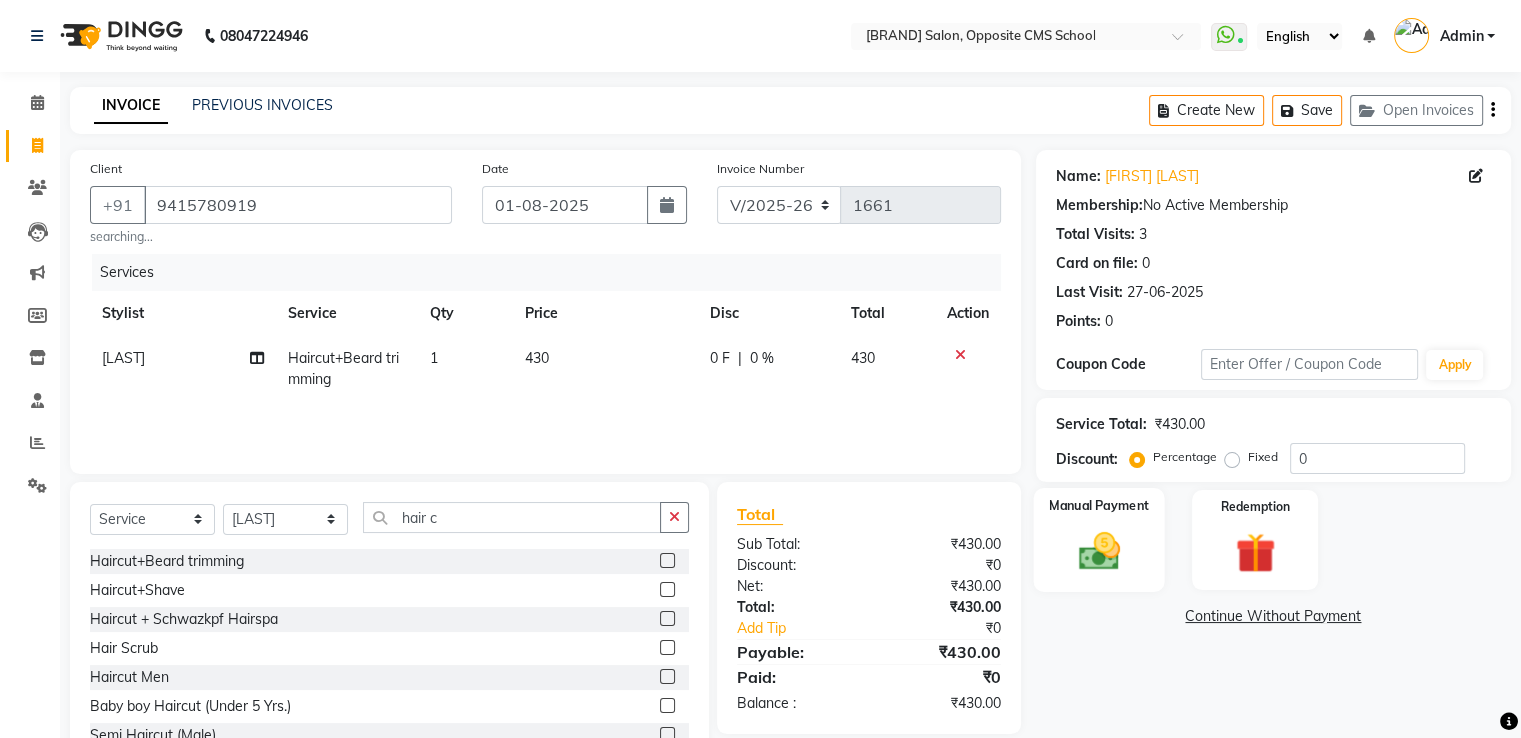 click 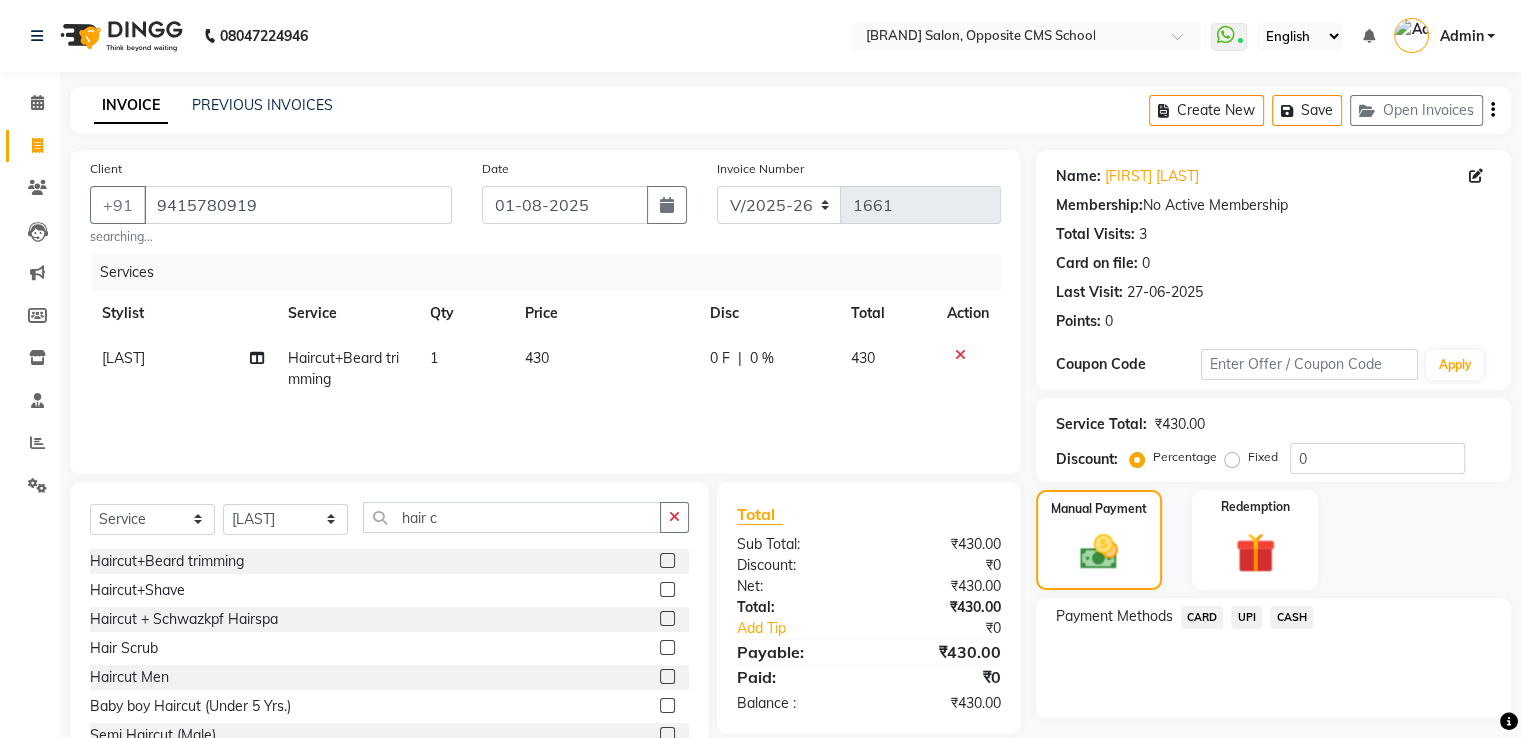 click on "CASH" 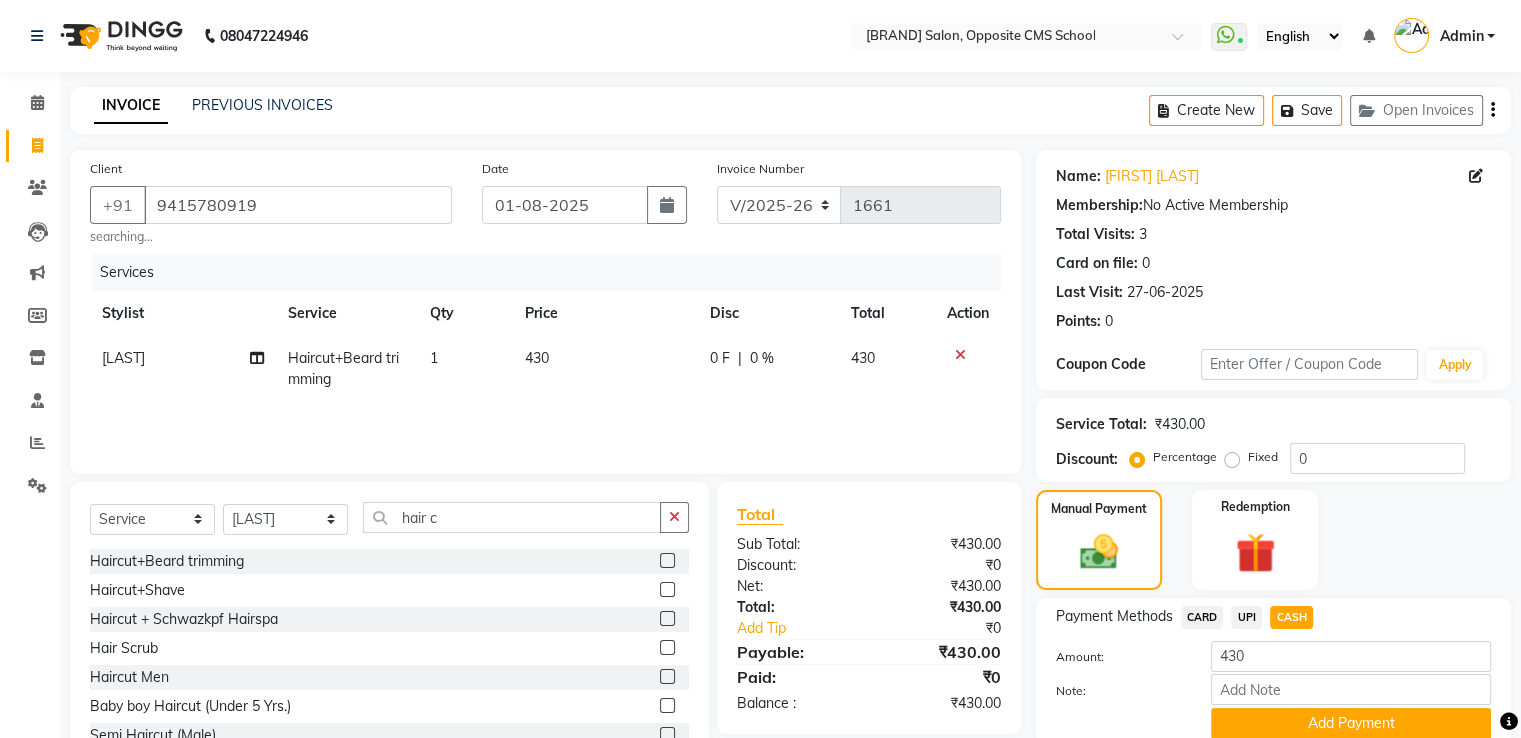 scroll, scrollTop: 81, scrollLeft: 0, axis: vertical 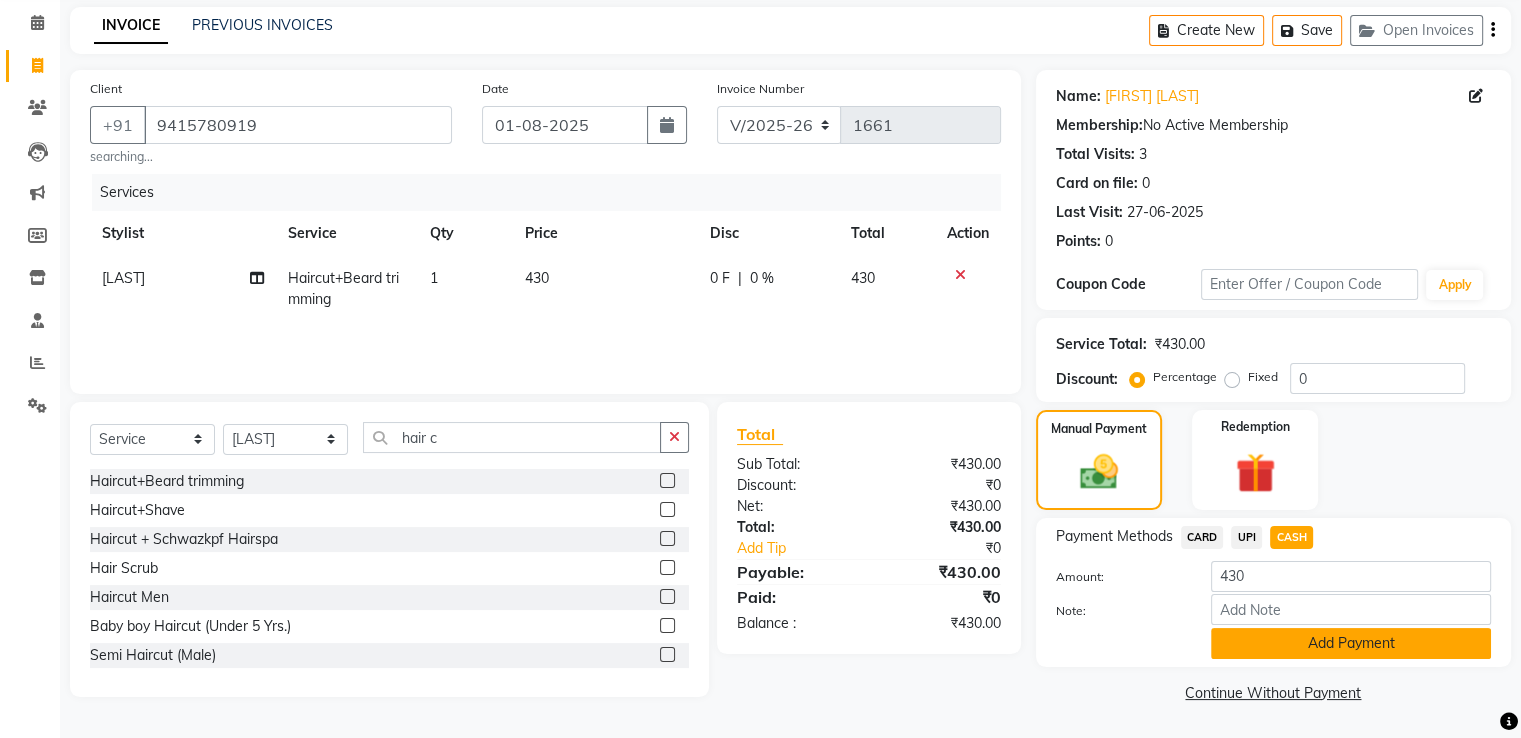 click on "Add Payment" 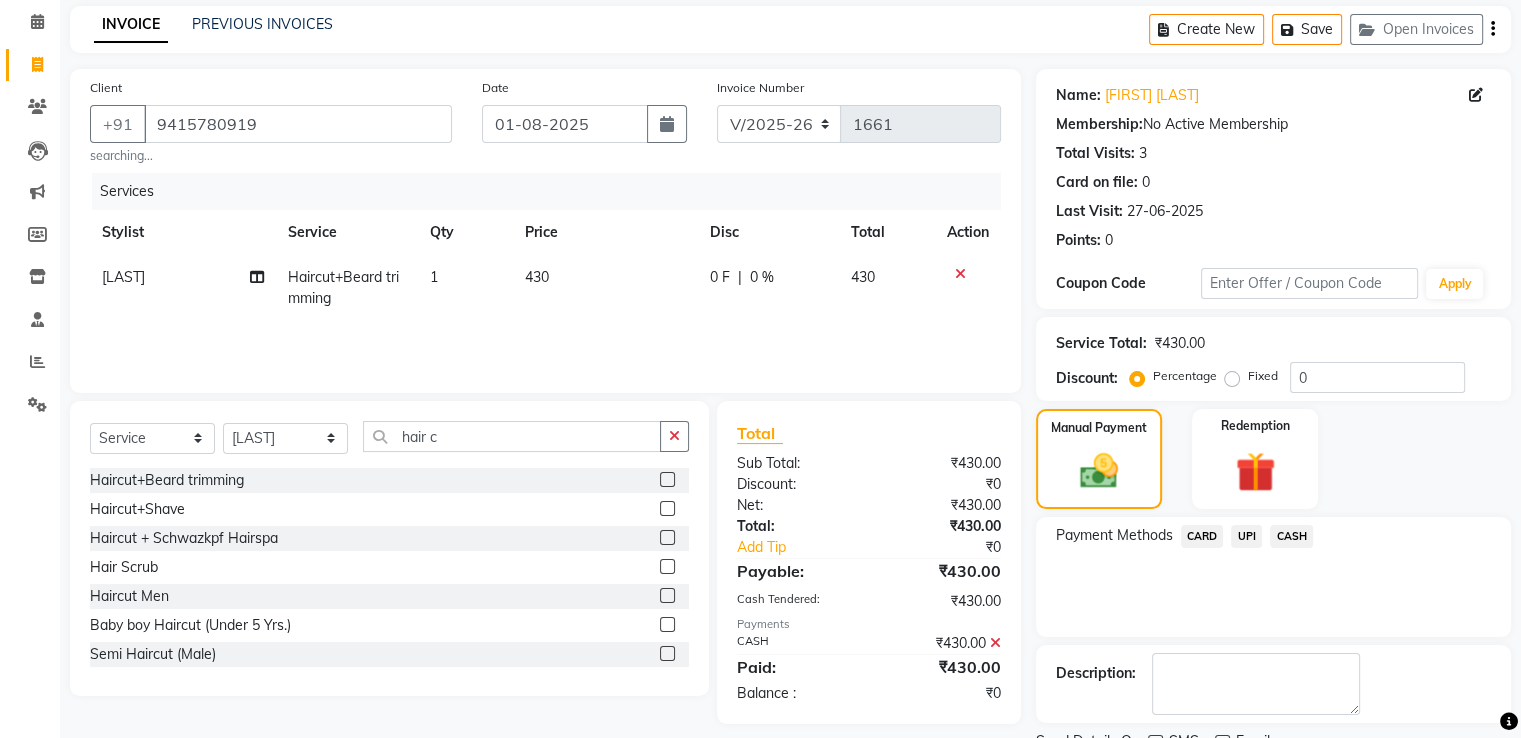 scroll, scrollTop: 163, scrollLeft: 0, axis: vertical 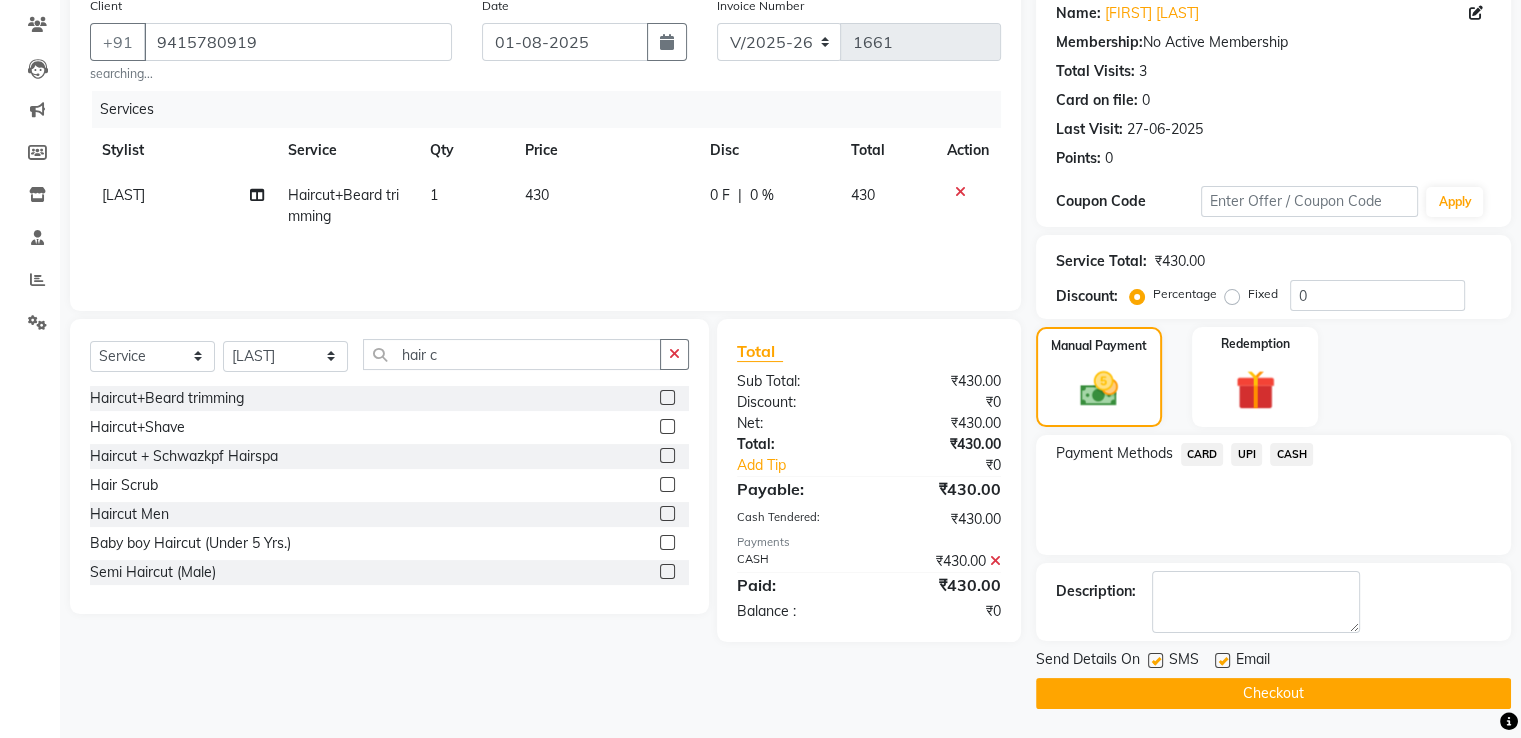 click on "Checkout" 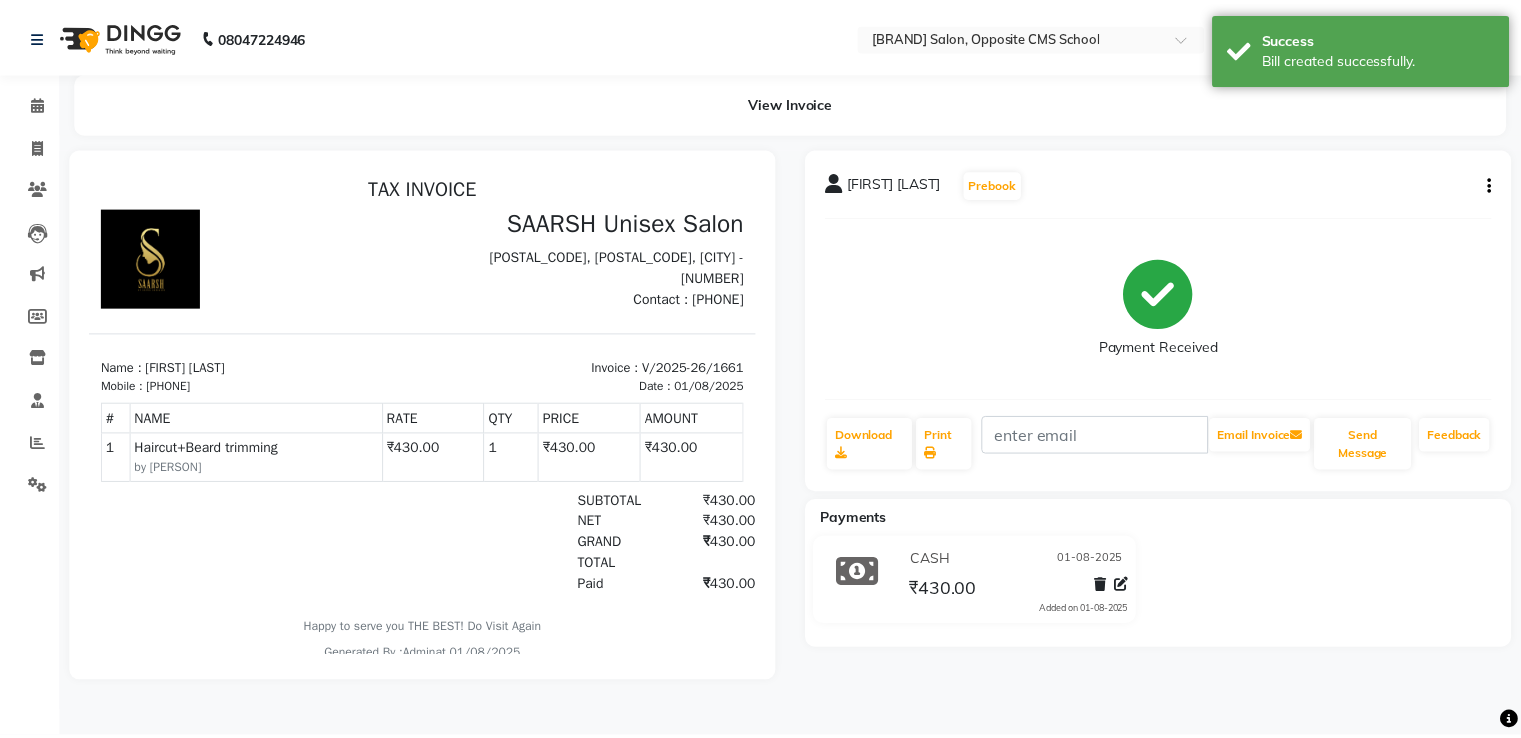 scroll, scrollTop: 0, scrollLeft: 0, axis: both 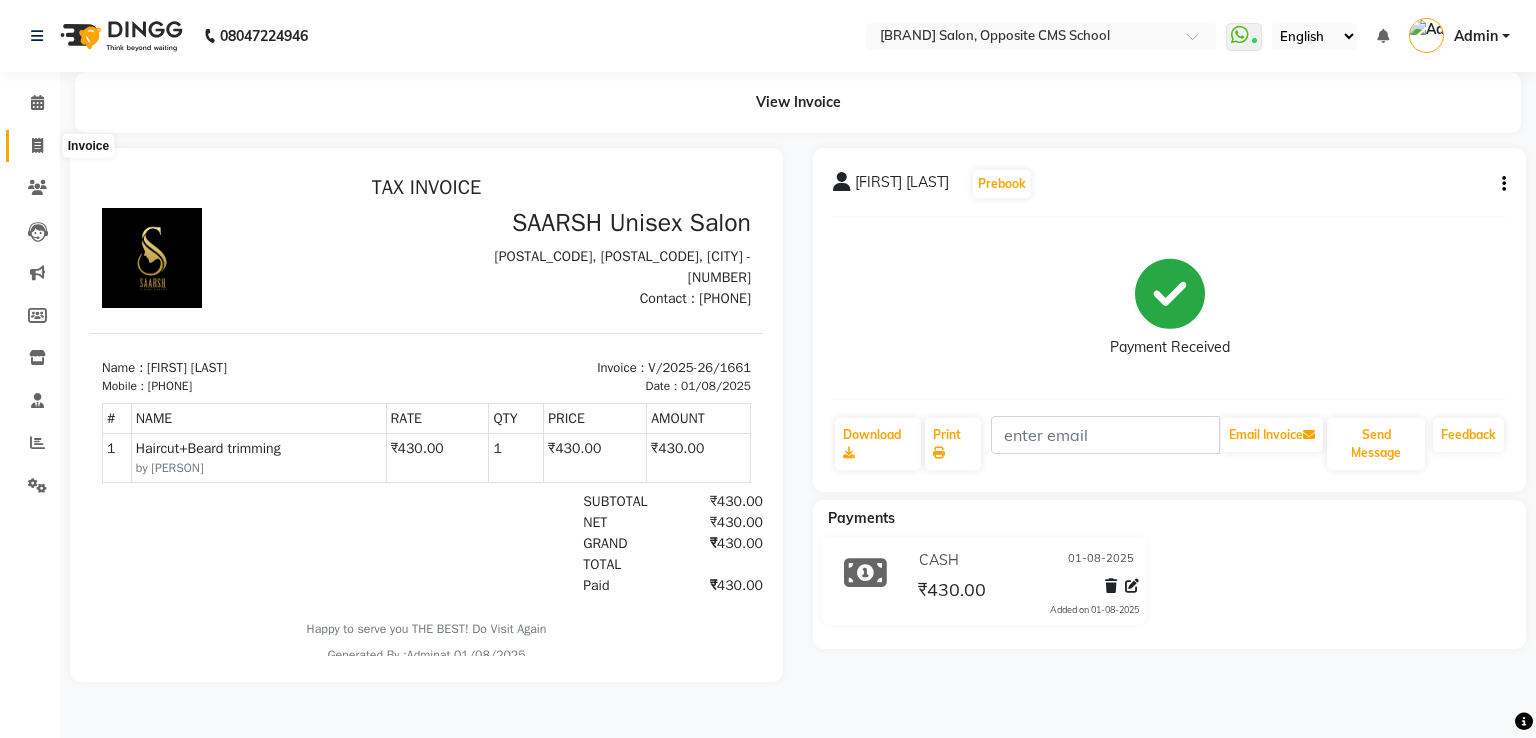 click 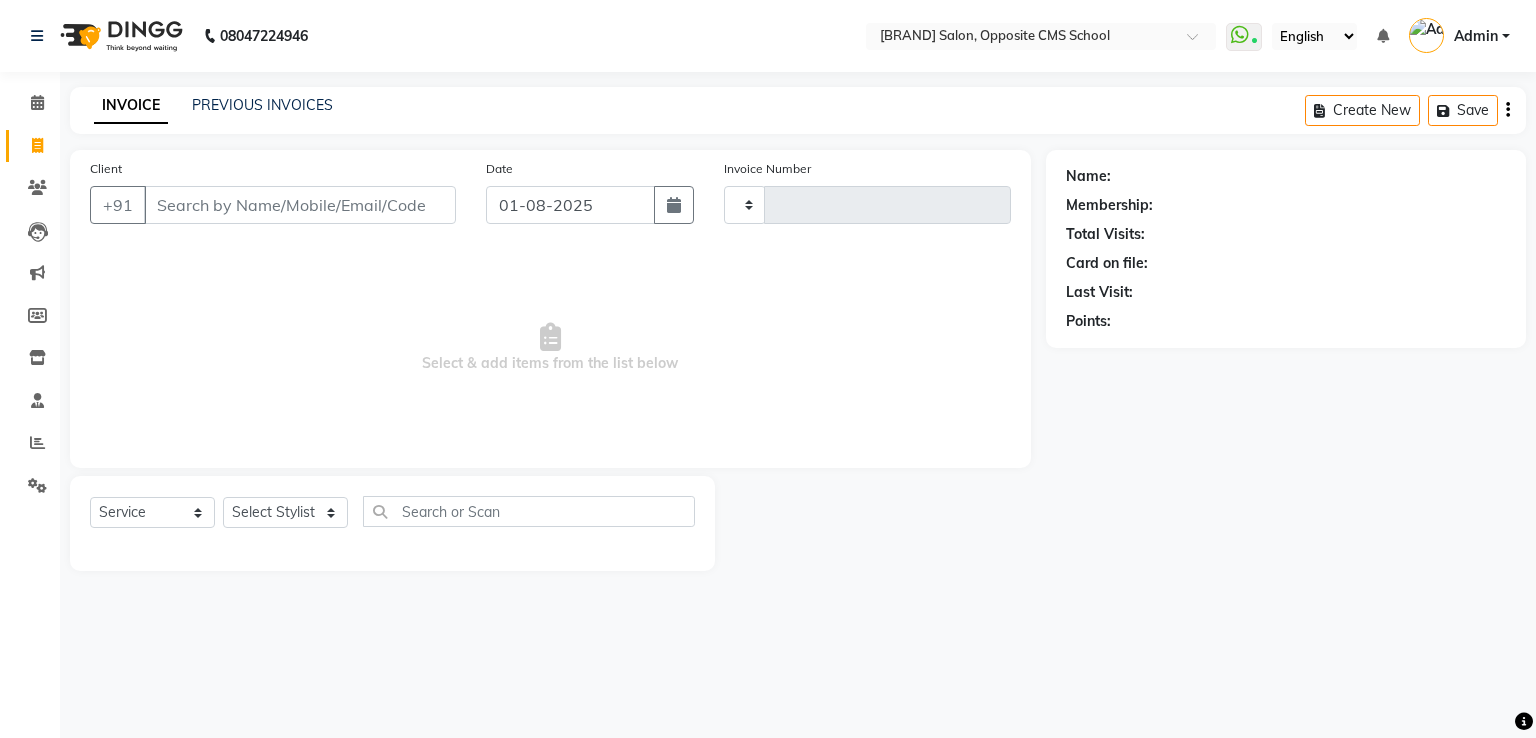 type on "1662" 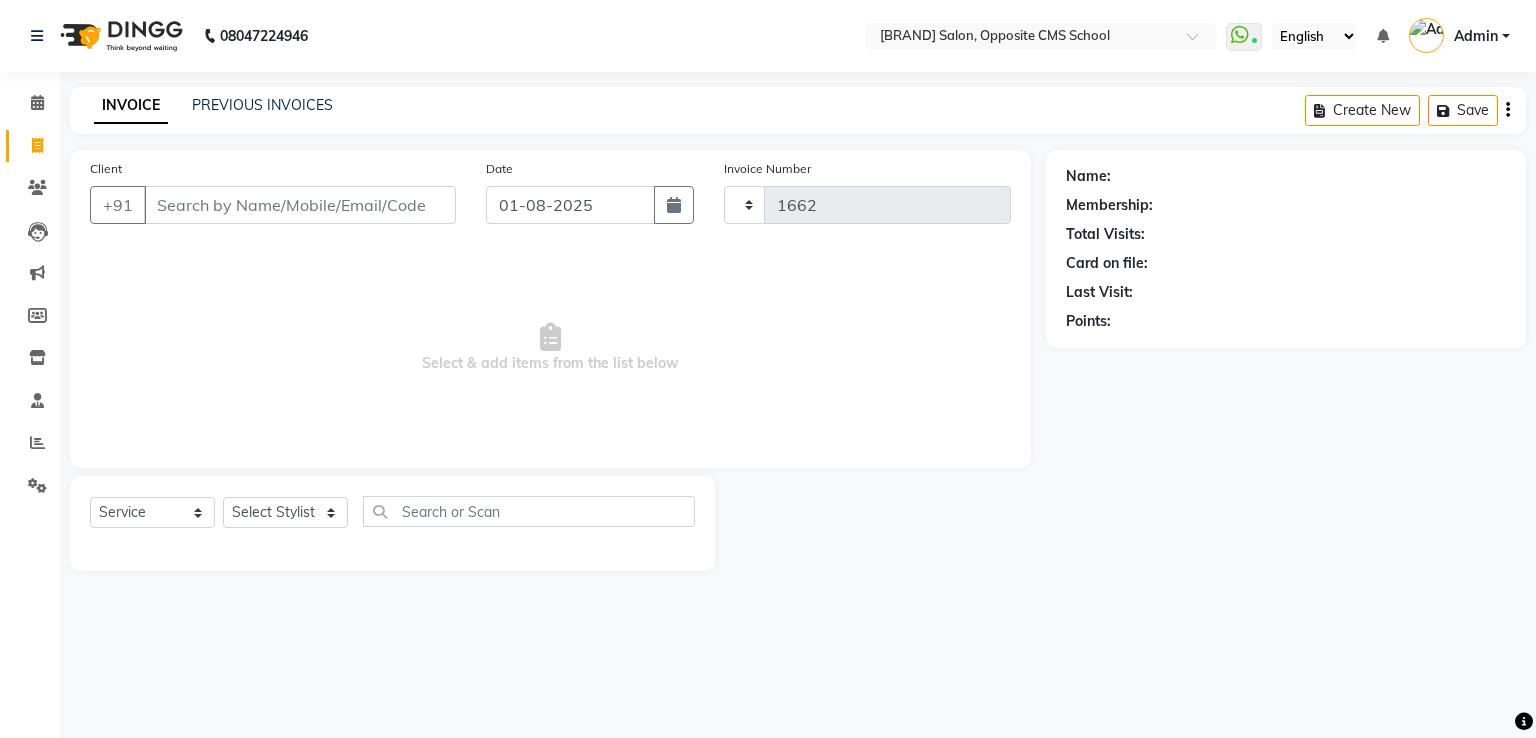 select on "3962" 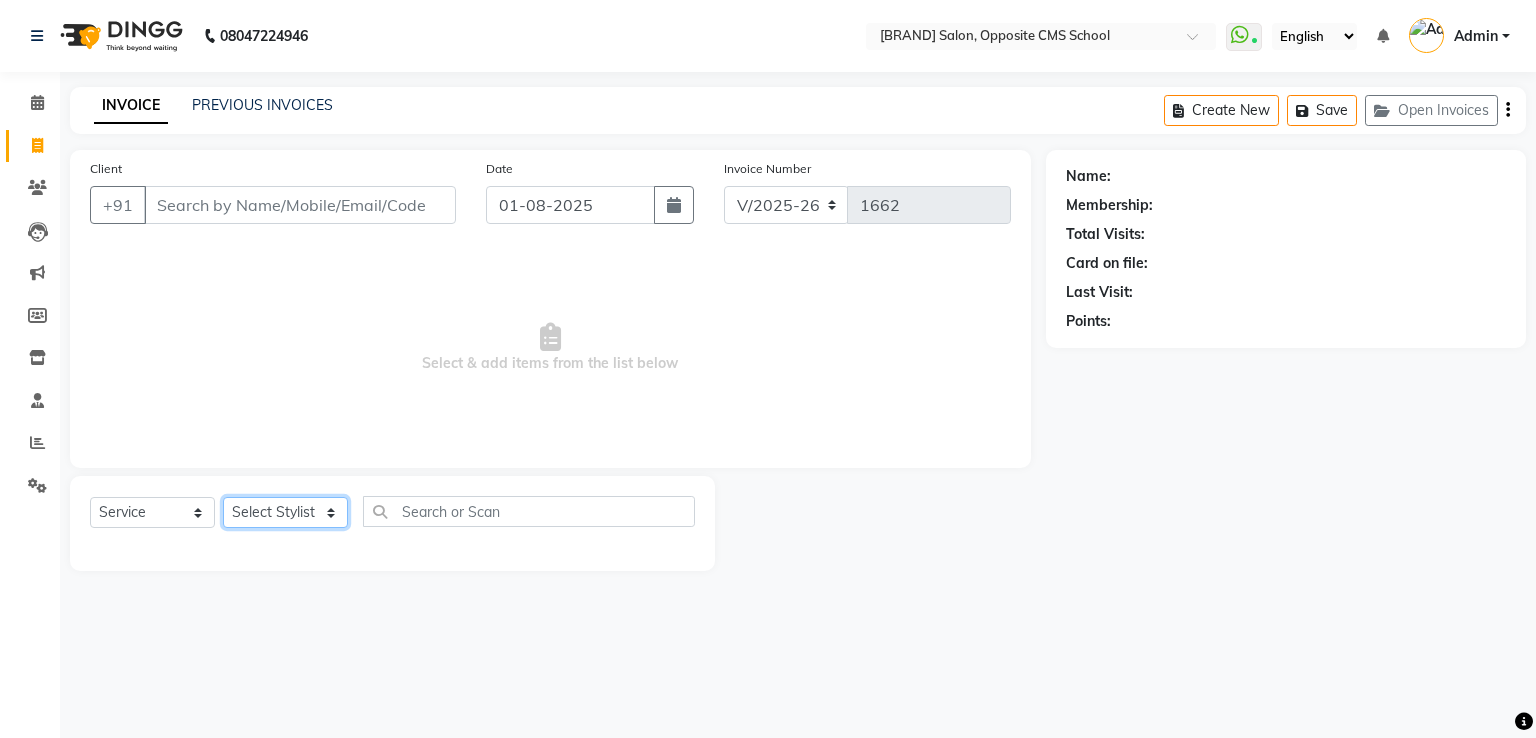 click on "Select Stylist" 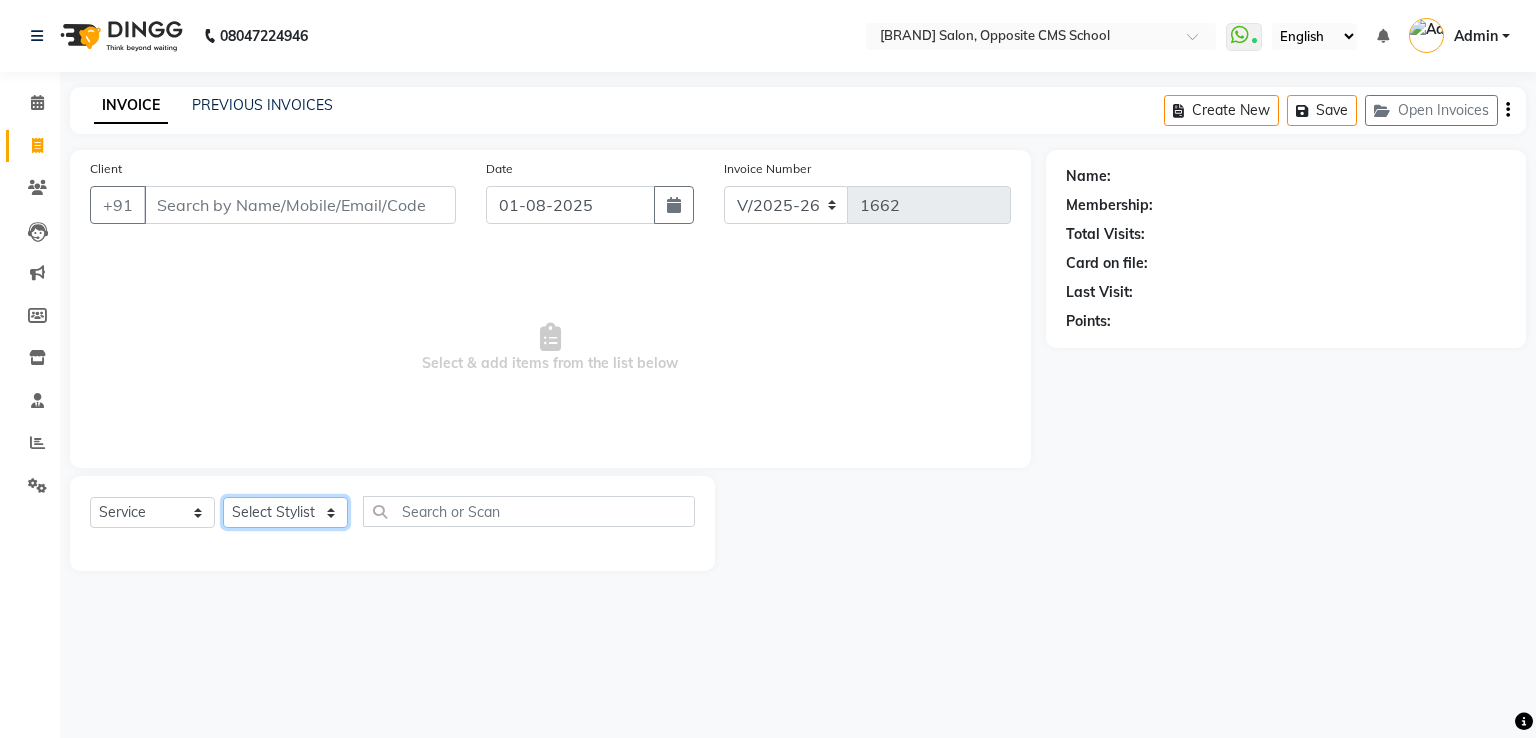 select on "32207" 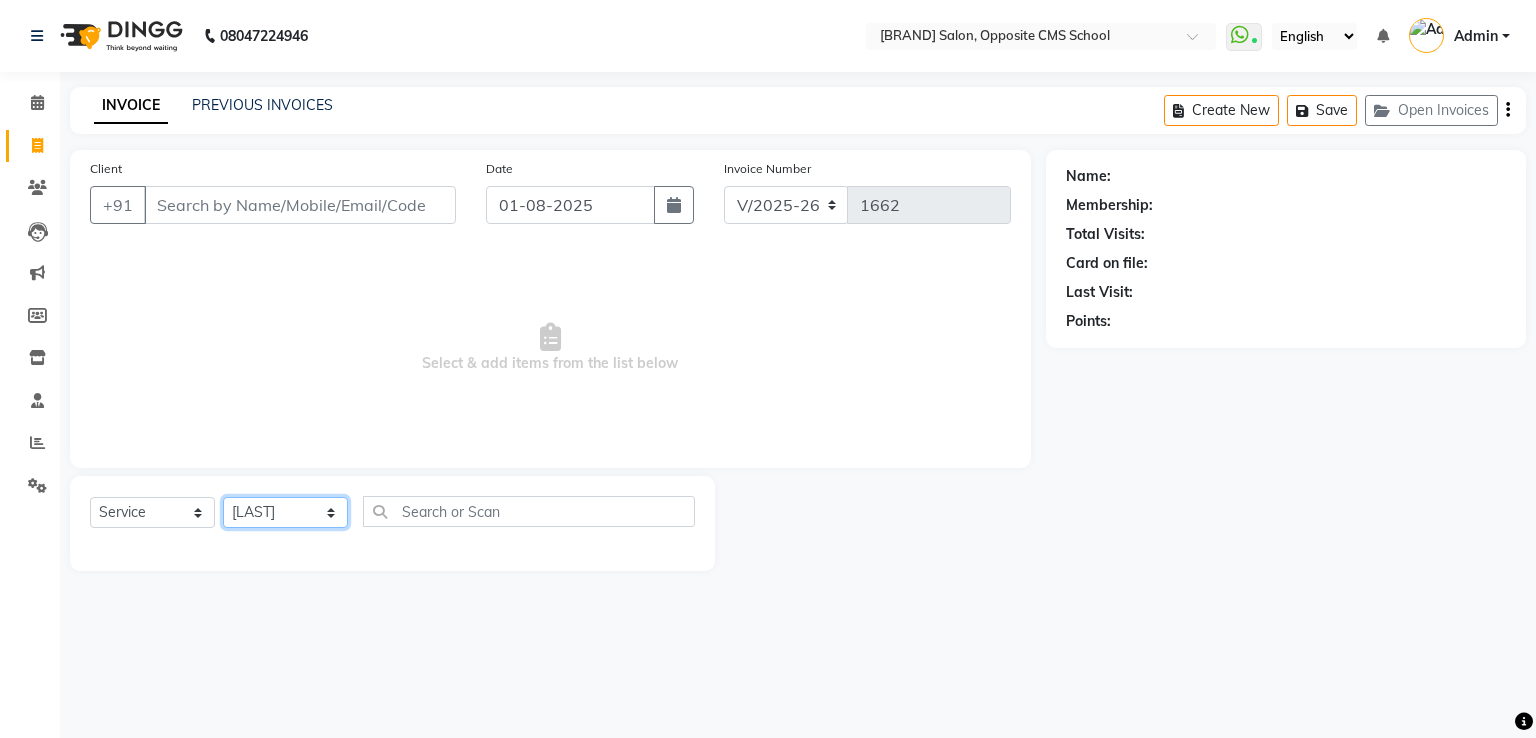 click on "Select Stylist Bablu Dinesh Pal Front Desk Rehan Sadhna Sapna Shams Shivani Shivi [FIRST] [LAST]" 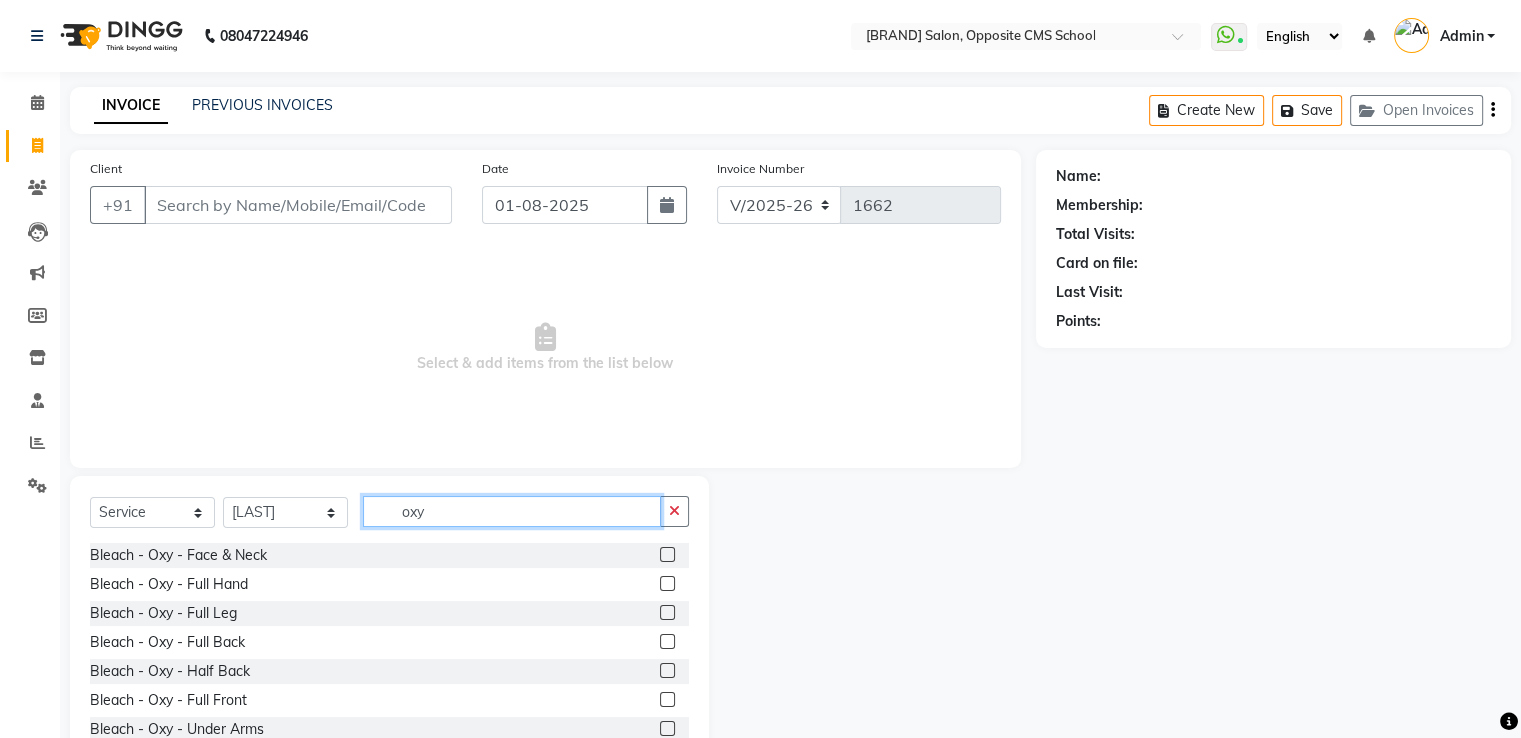 type on "oxy" 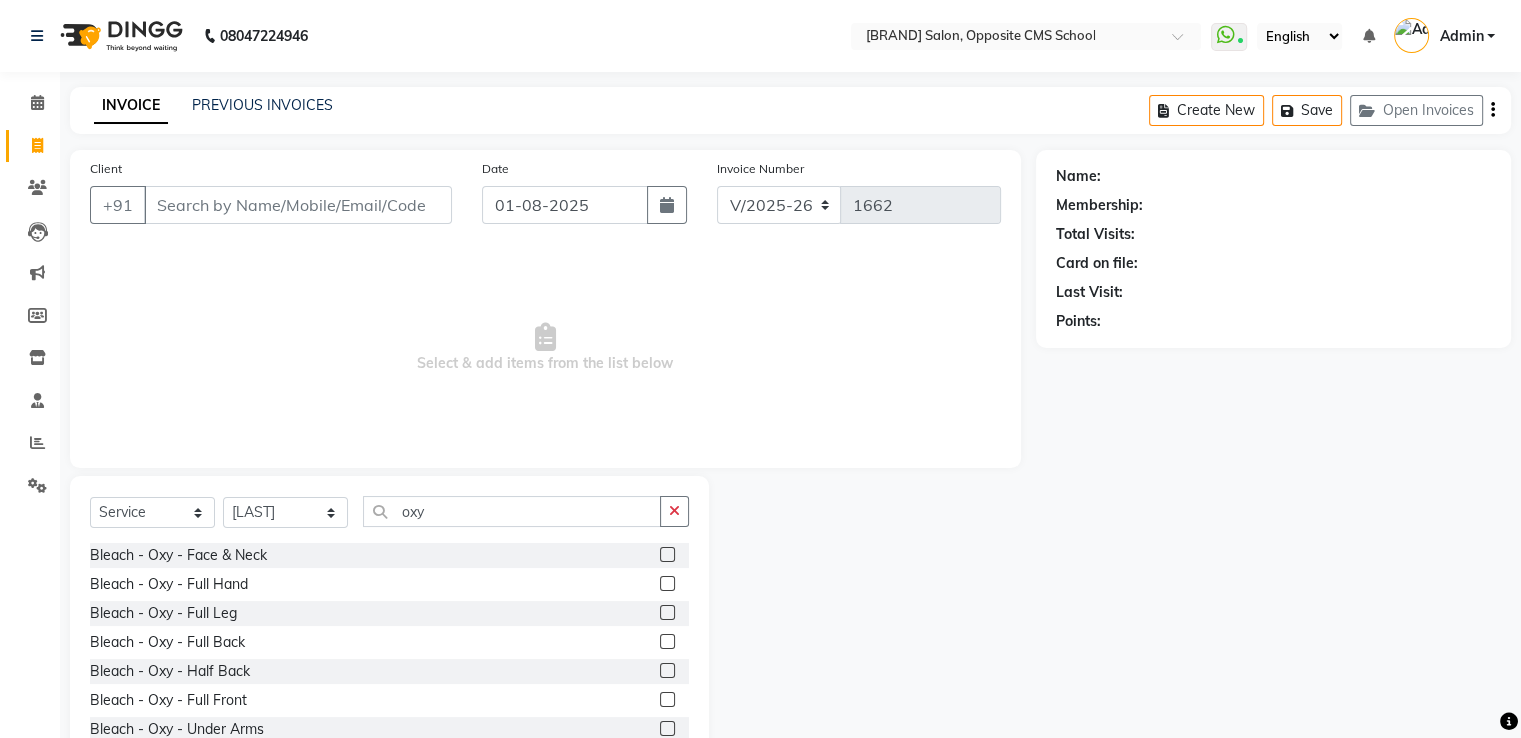 click 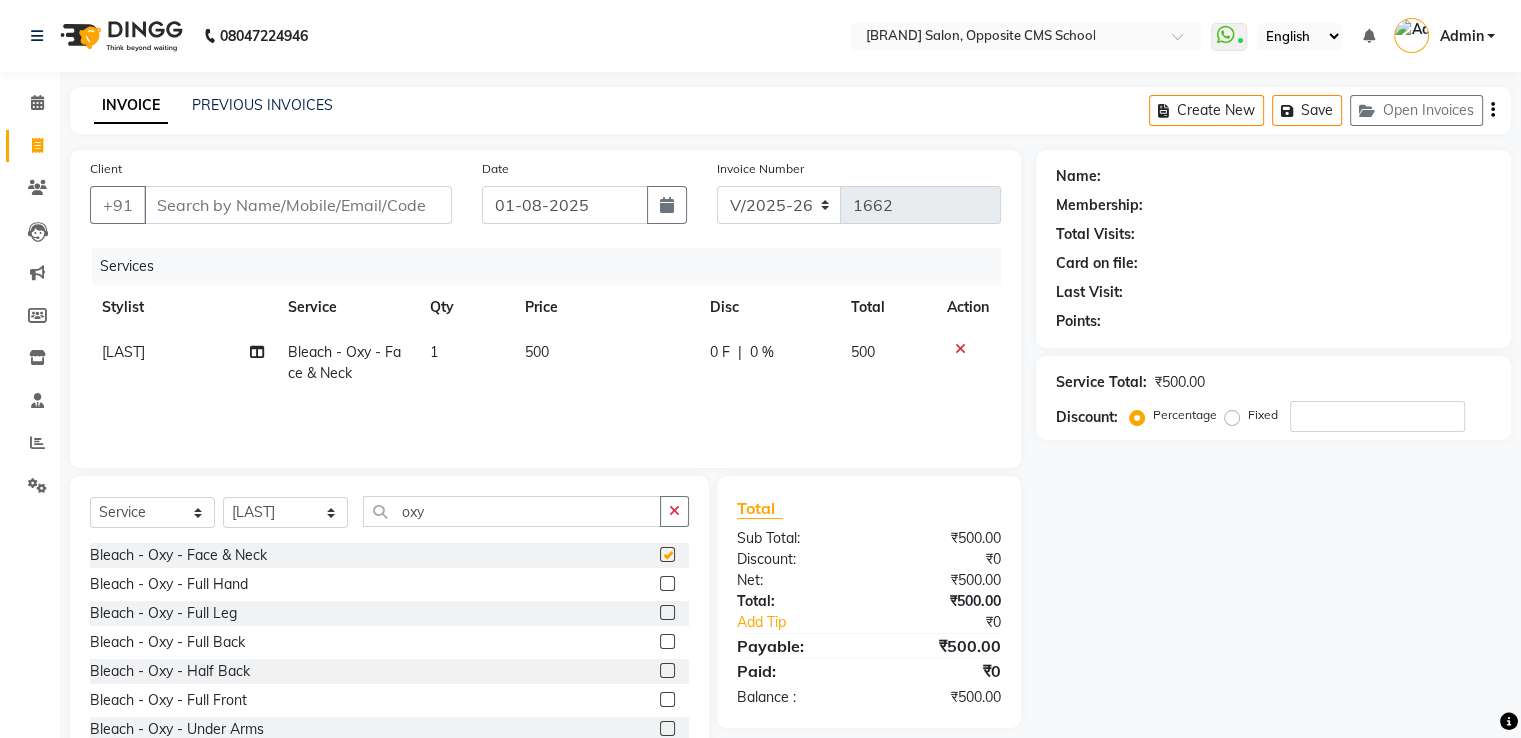 checkbox on "false" 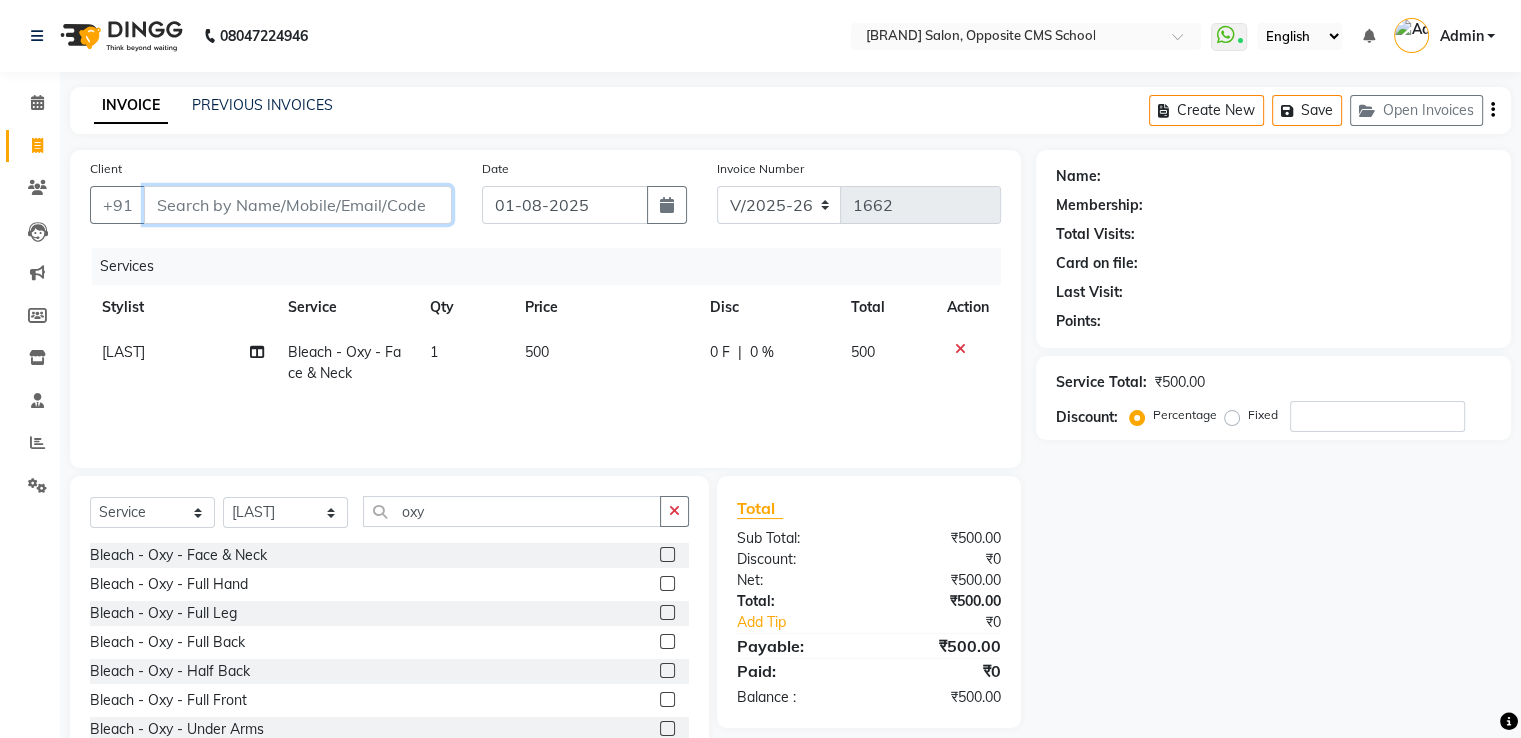 click on "Client" at bounding box center (298, 205) 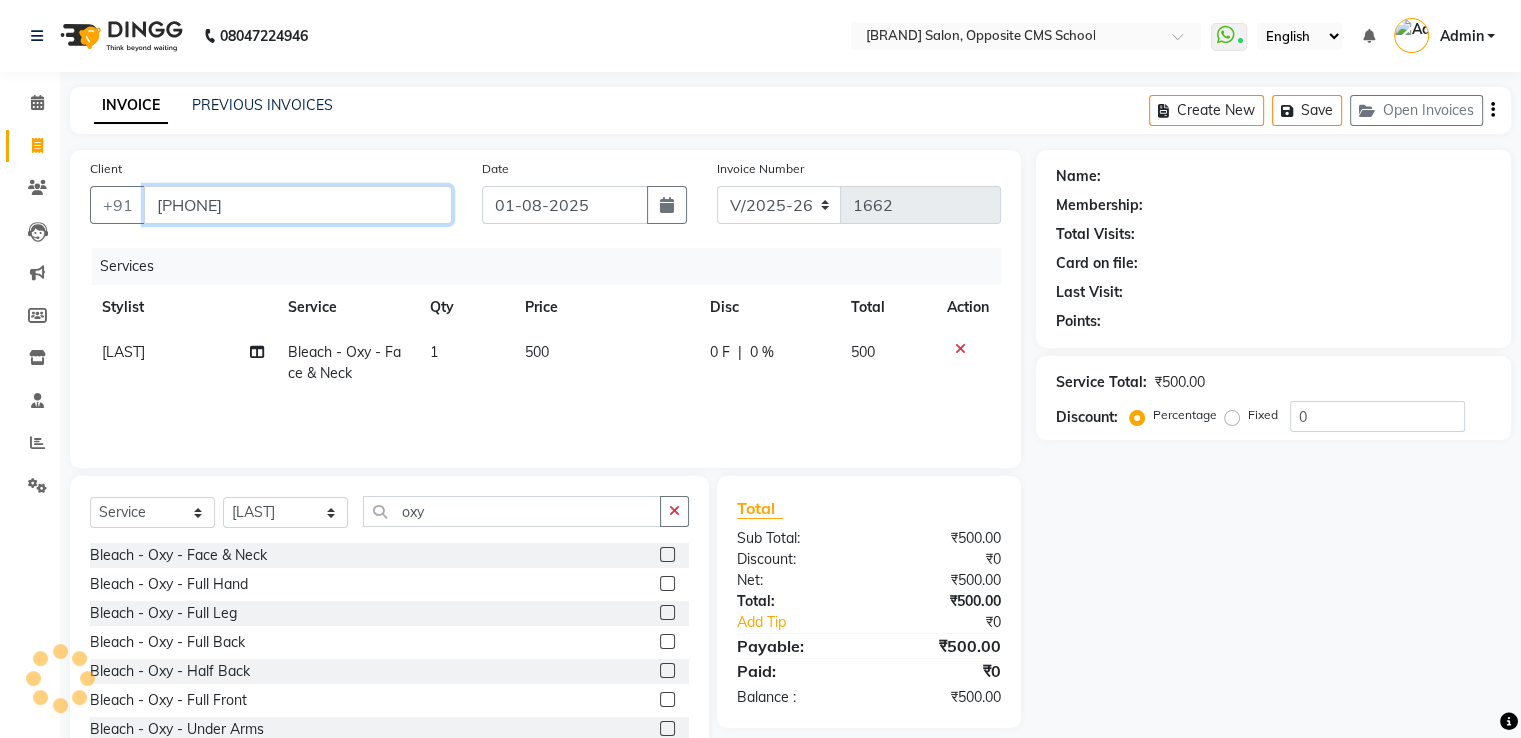 type on "8887699544" 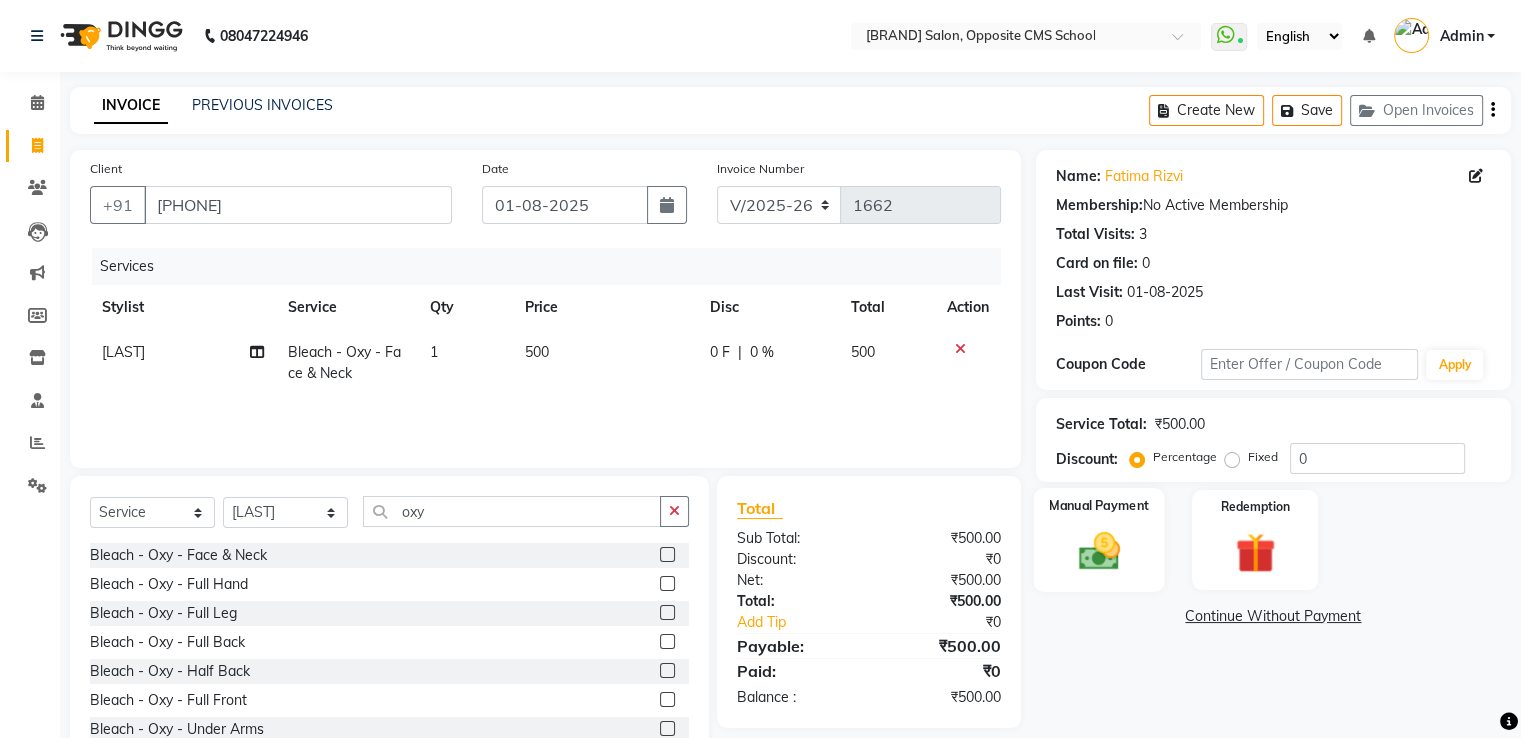 click 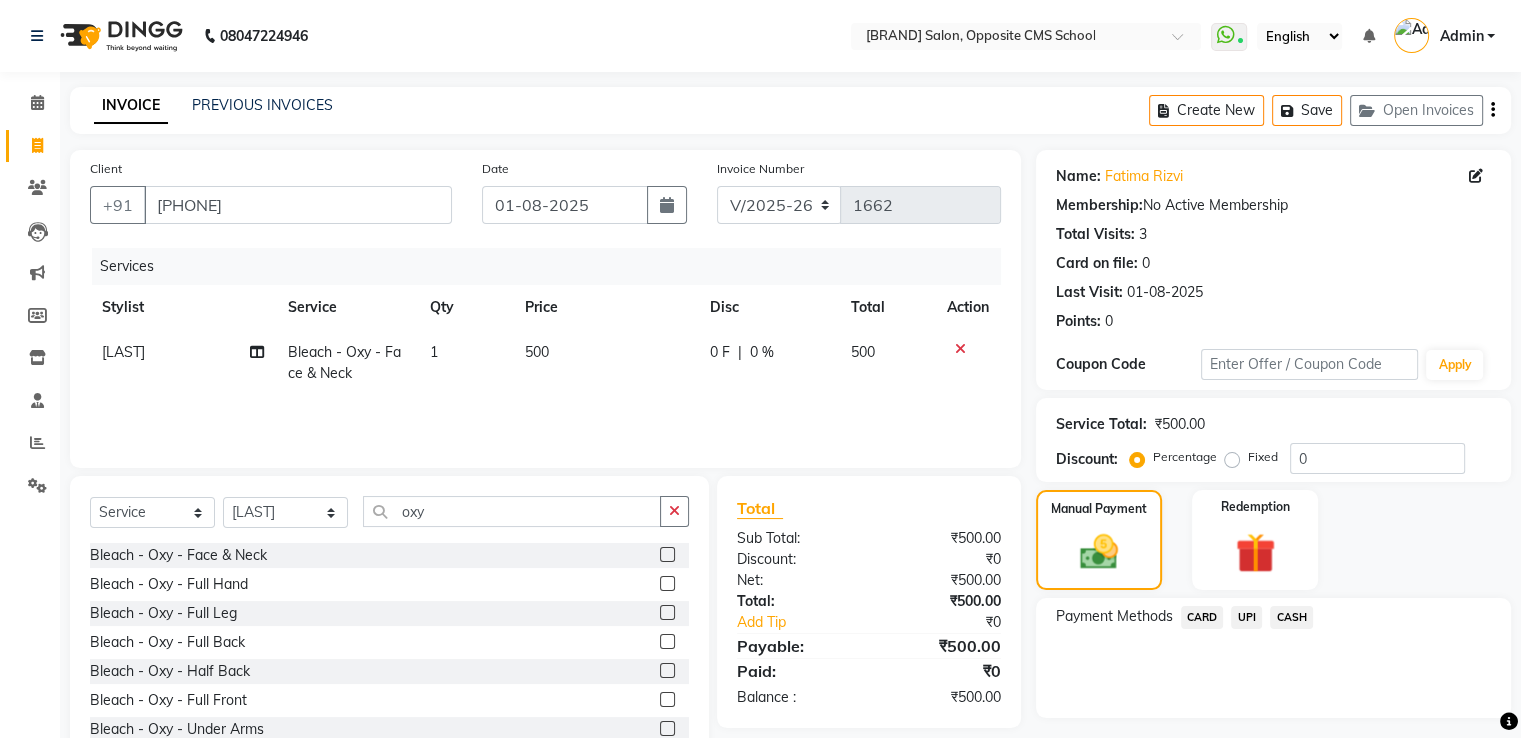 click on "CASH" 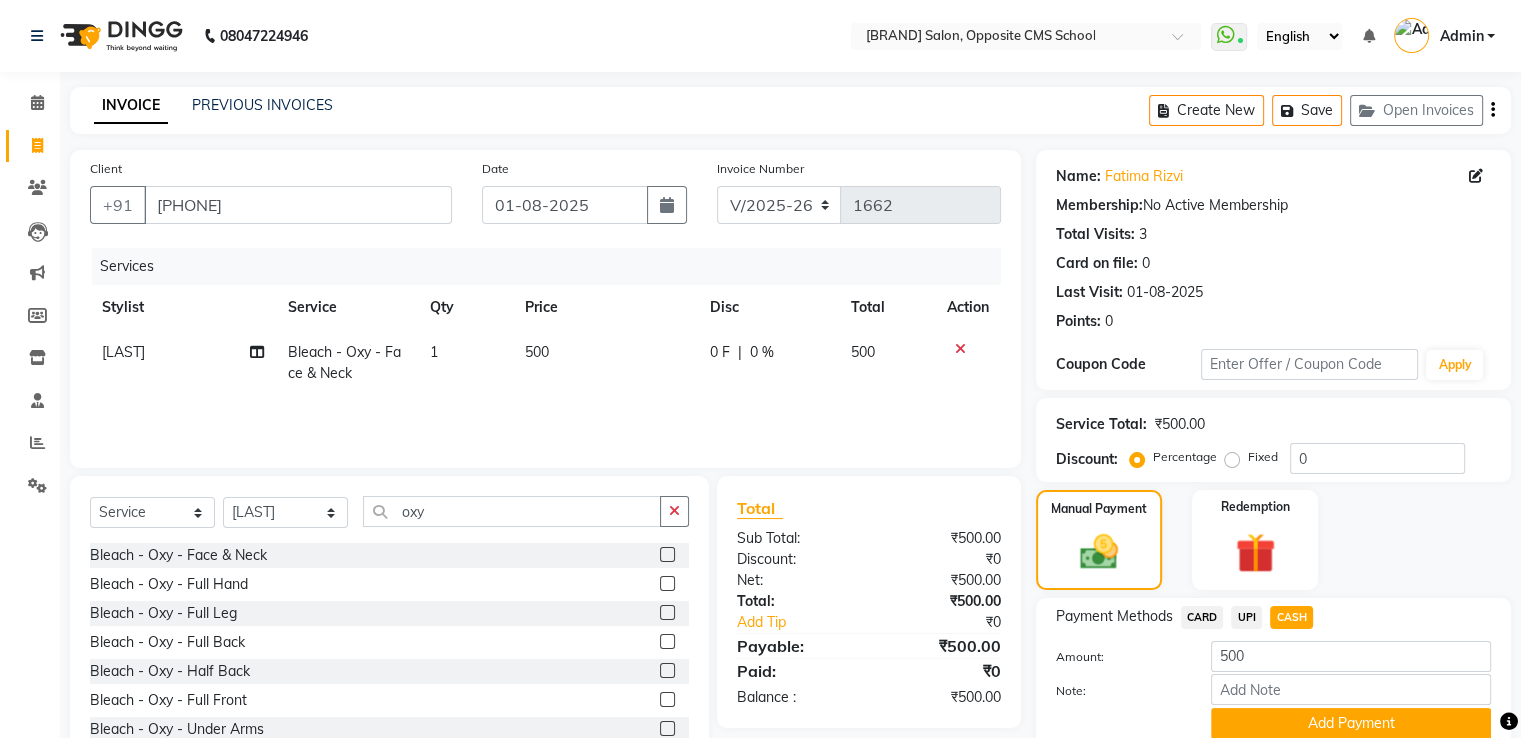 scroll, scrollTop: 81, scrollLeft: 0, axis: vertical 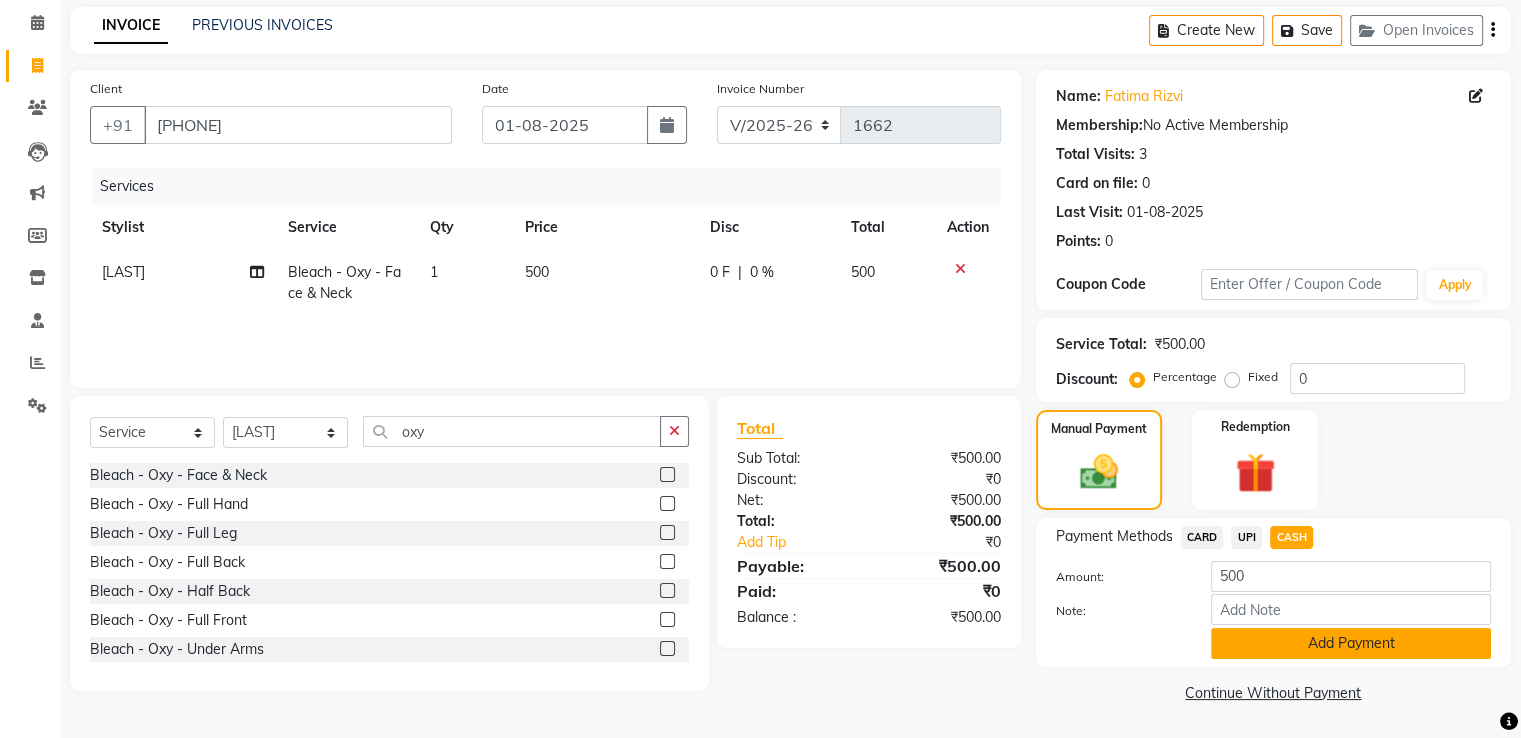 click on "Add Payment" 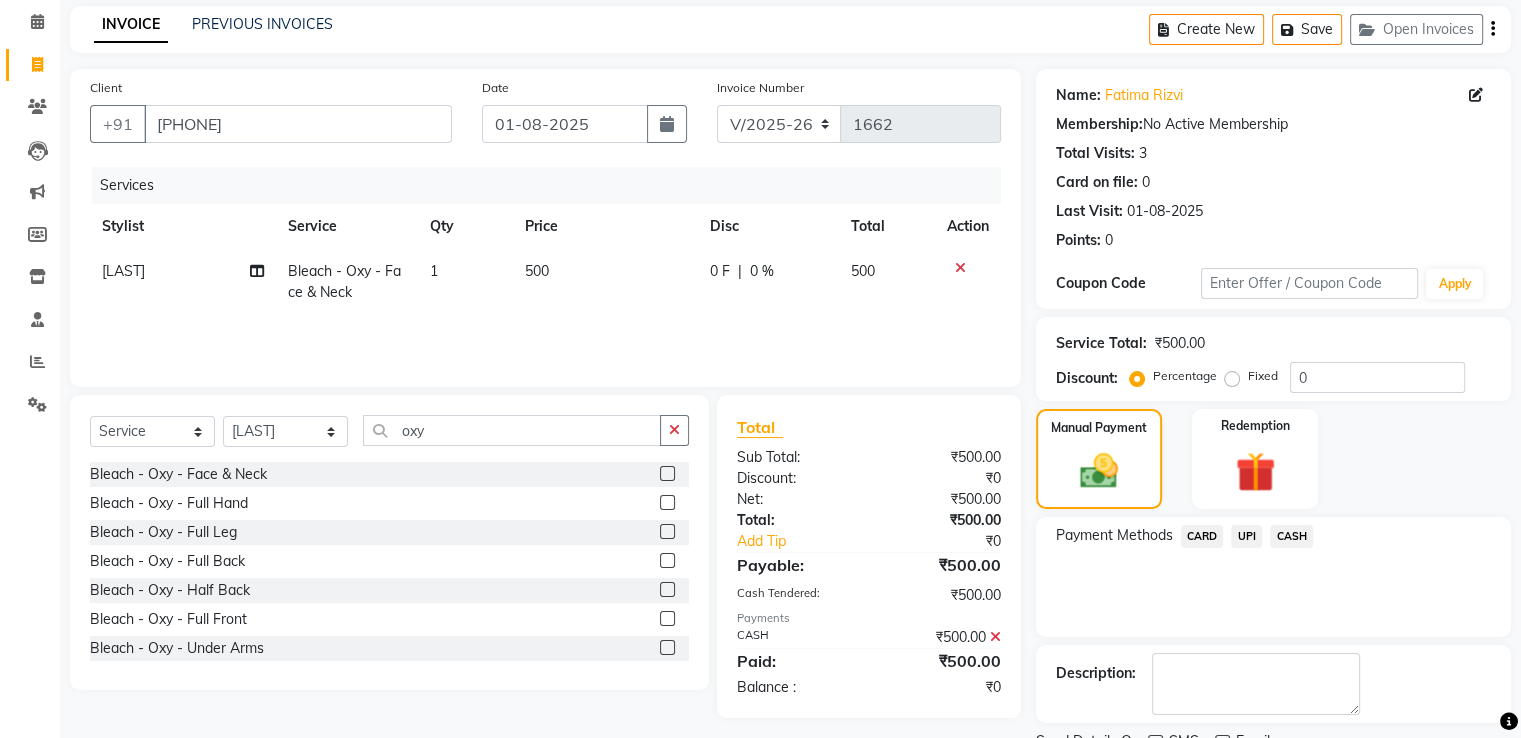 scroll, scrollTop: 163, scrollLeft: 0, axis: vertical 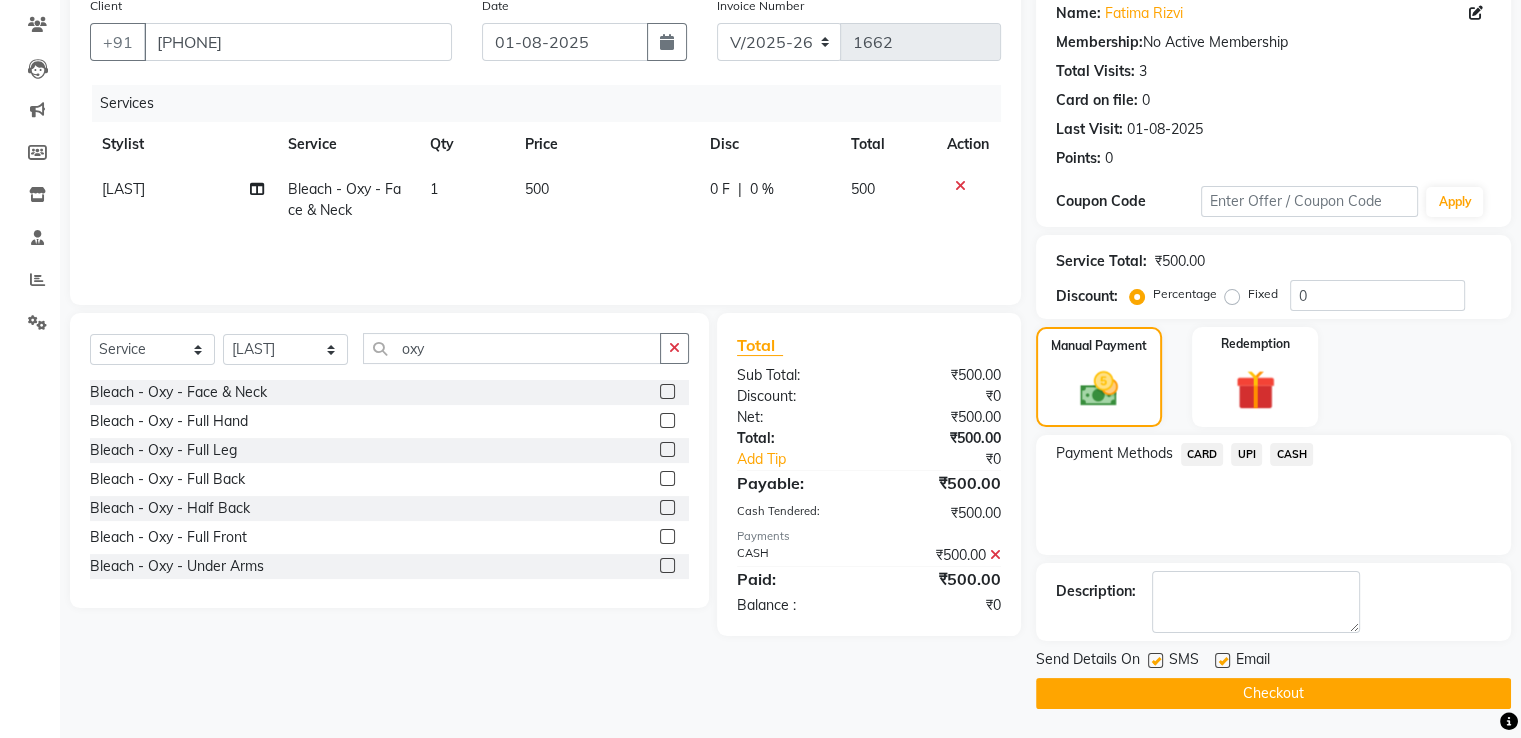 click on "Checkout" 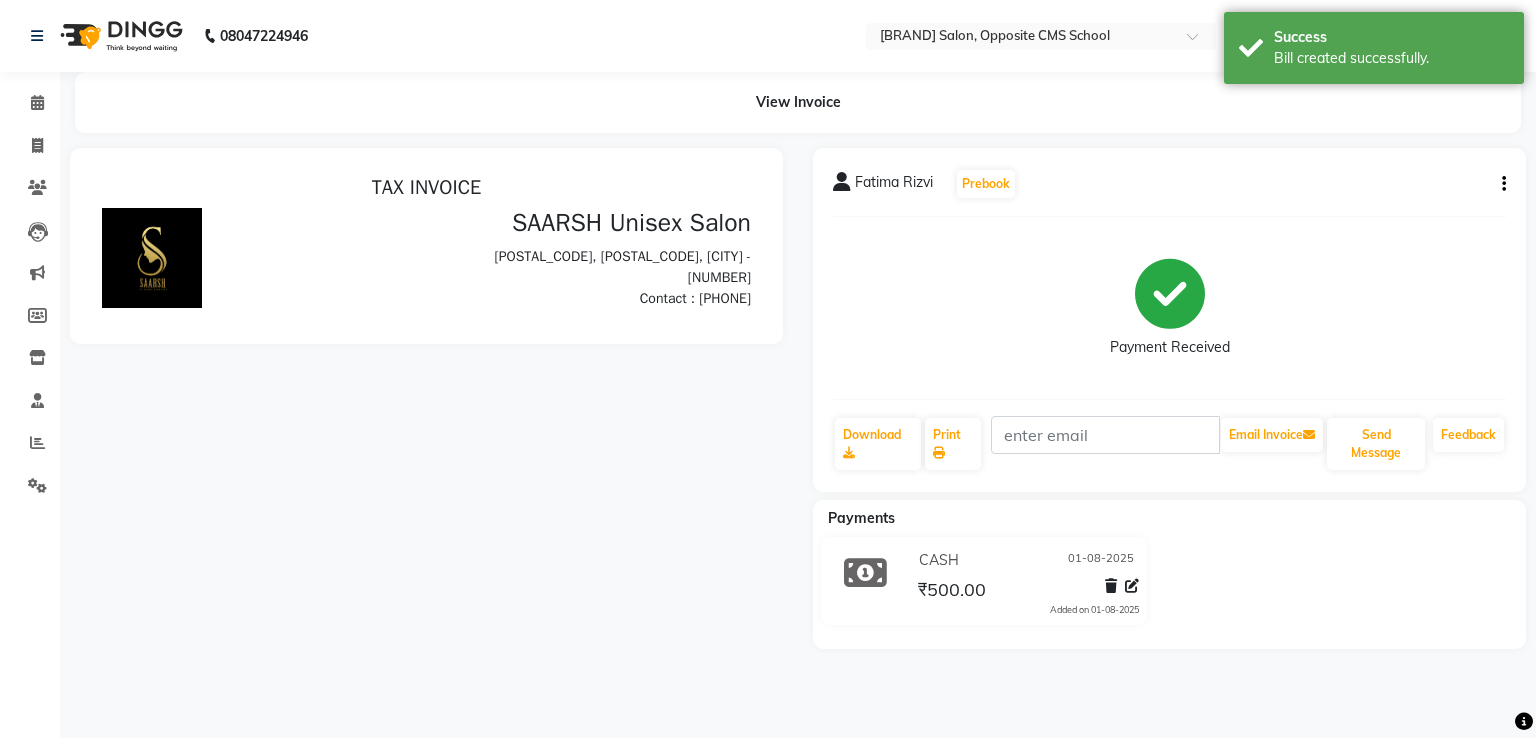 scroll, scrollTop: 0, scrollLeft: 0, axis: both 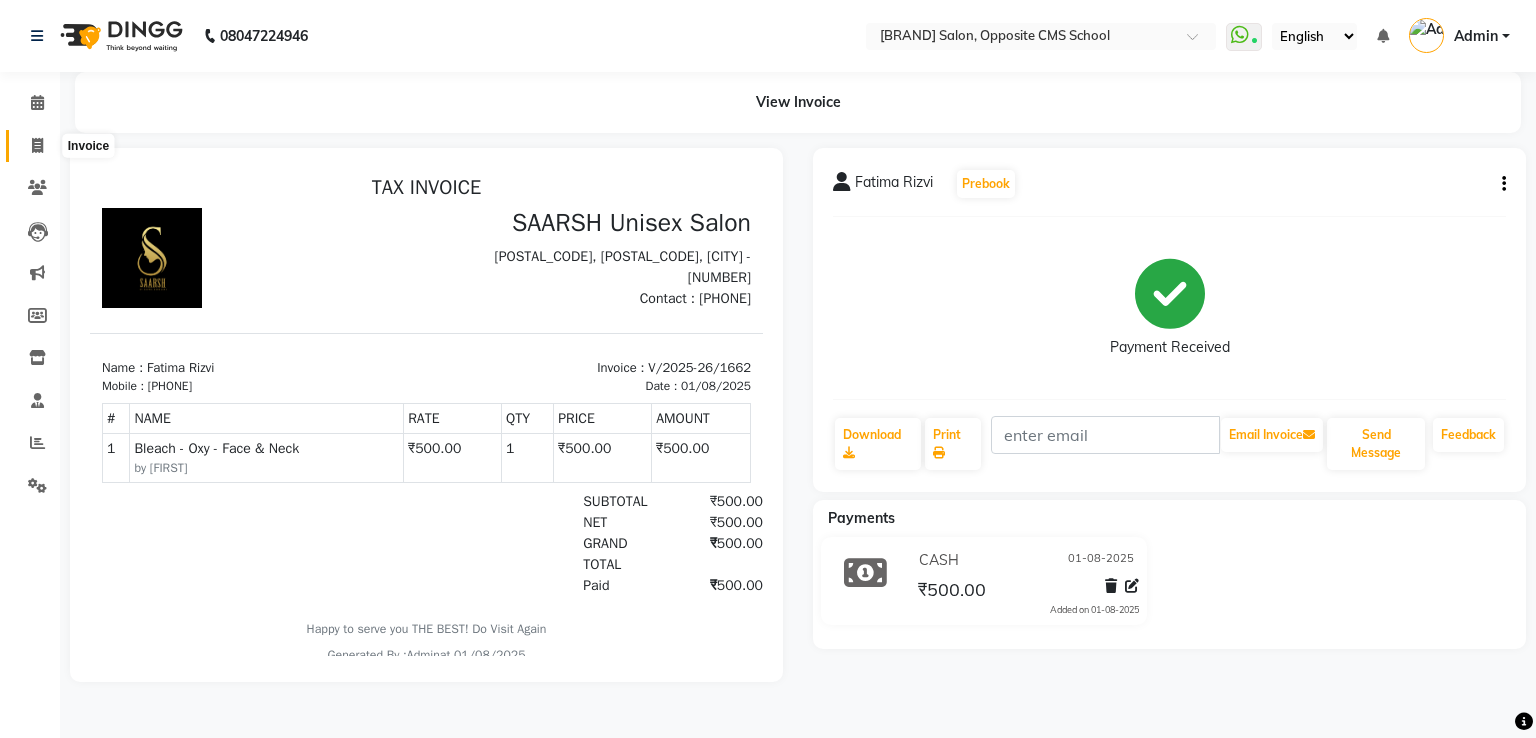 click 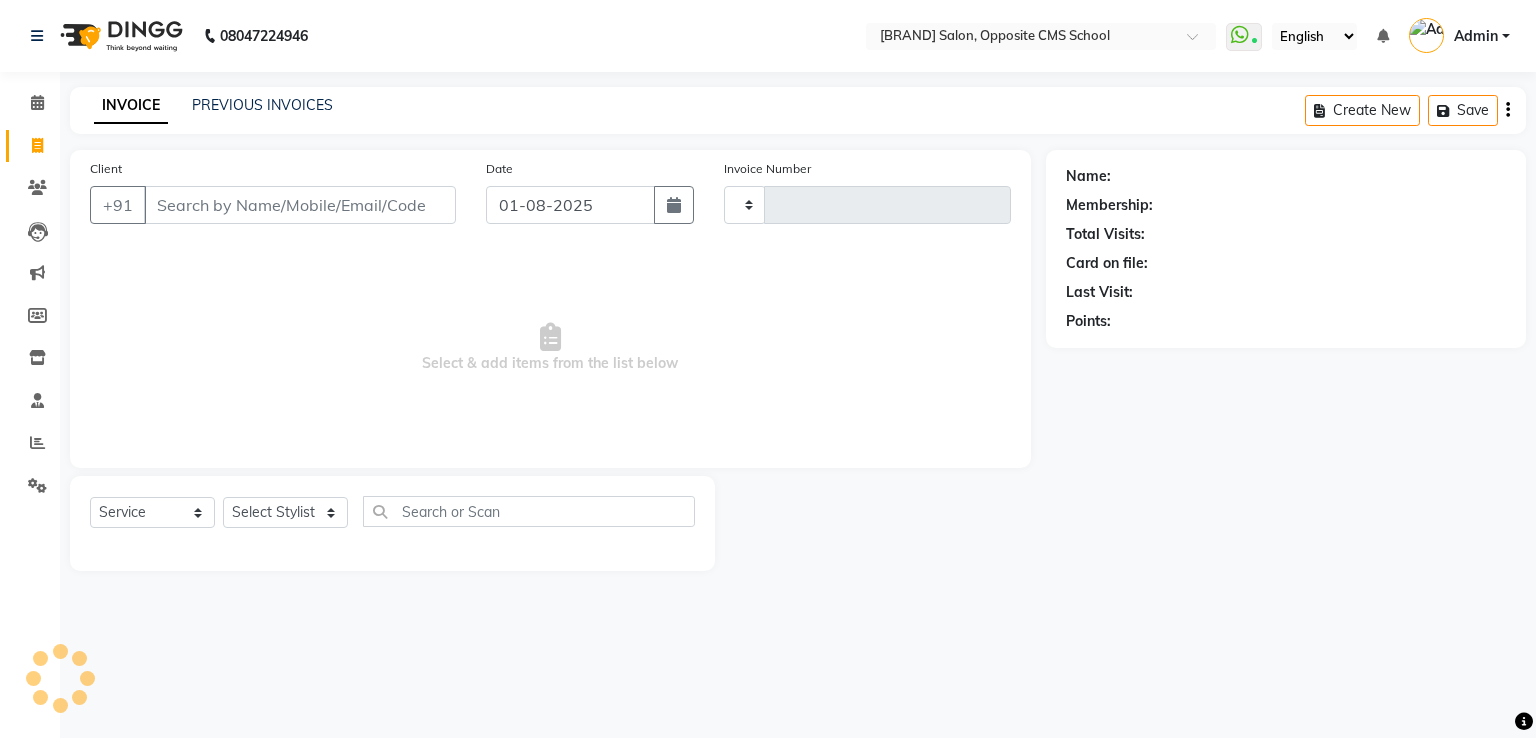 type on "1663" 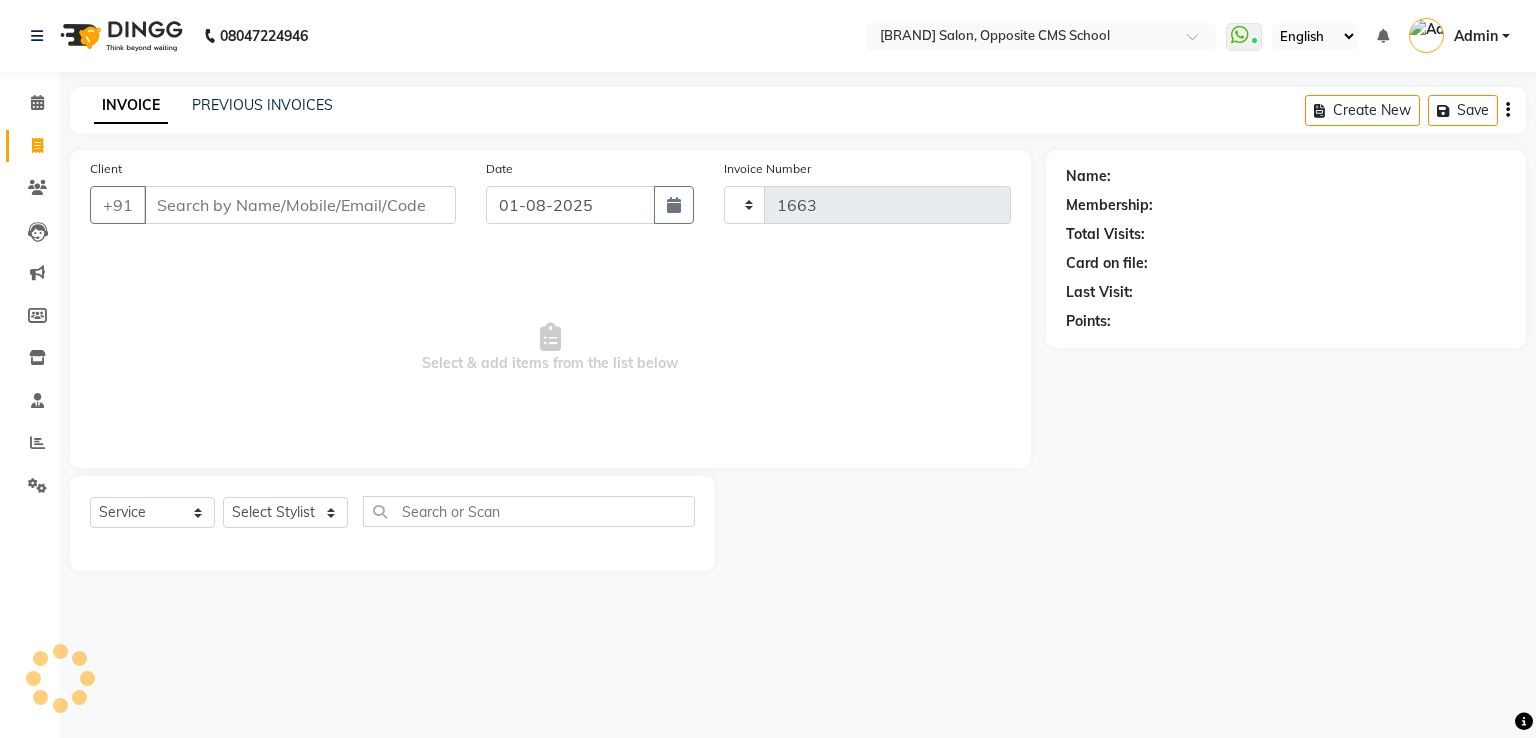 select on "3962" 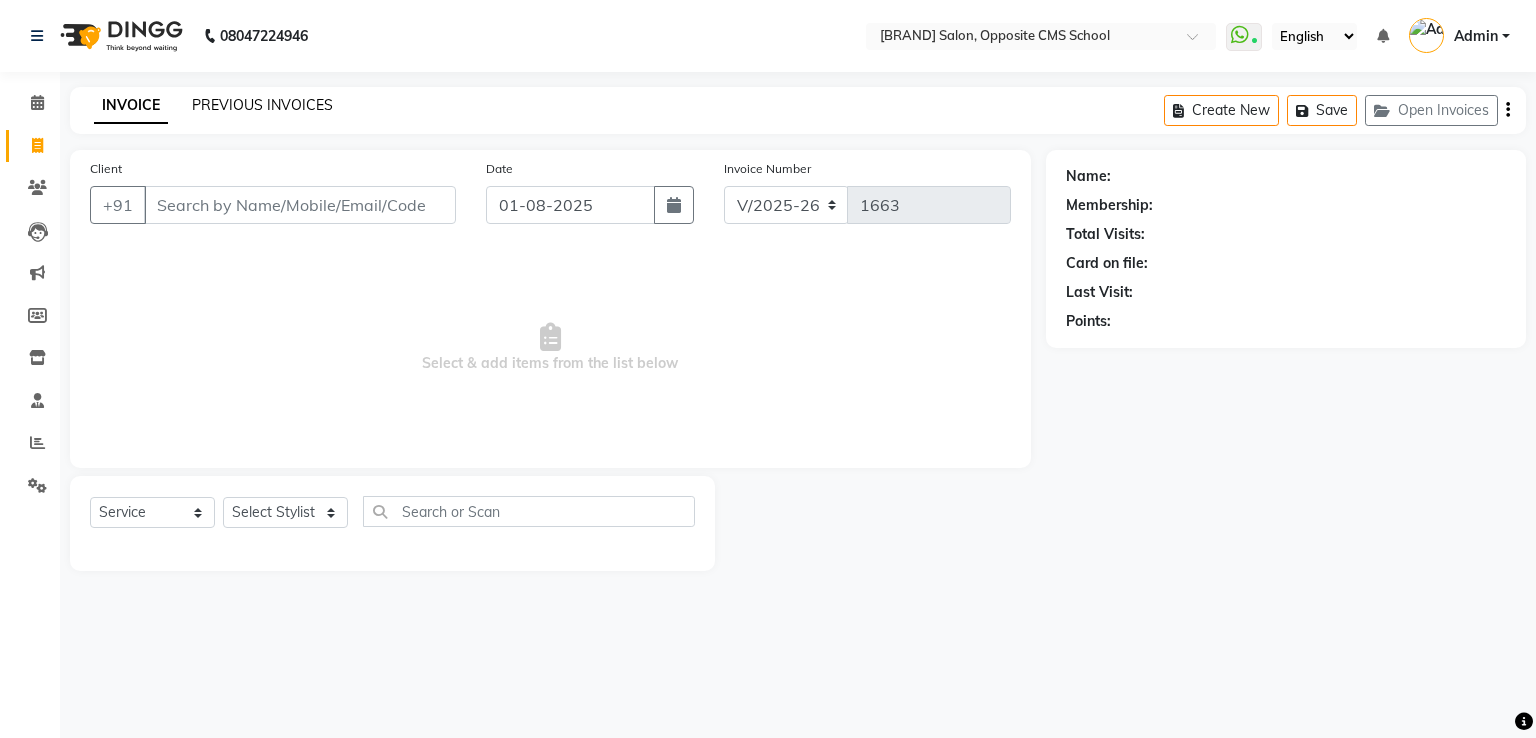 click on "PREVIOUS INVOICES" 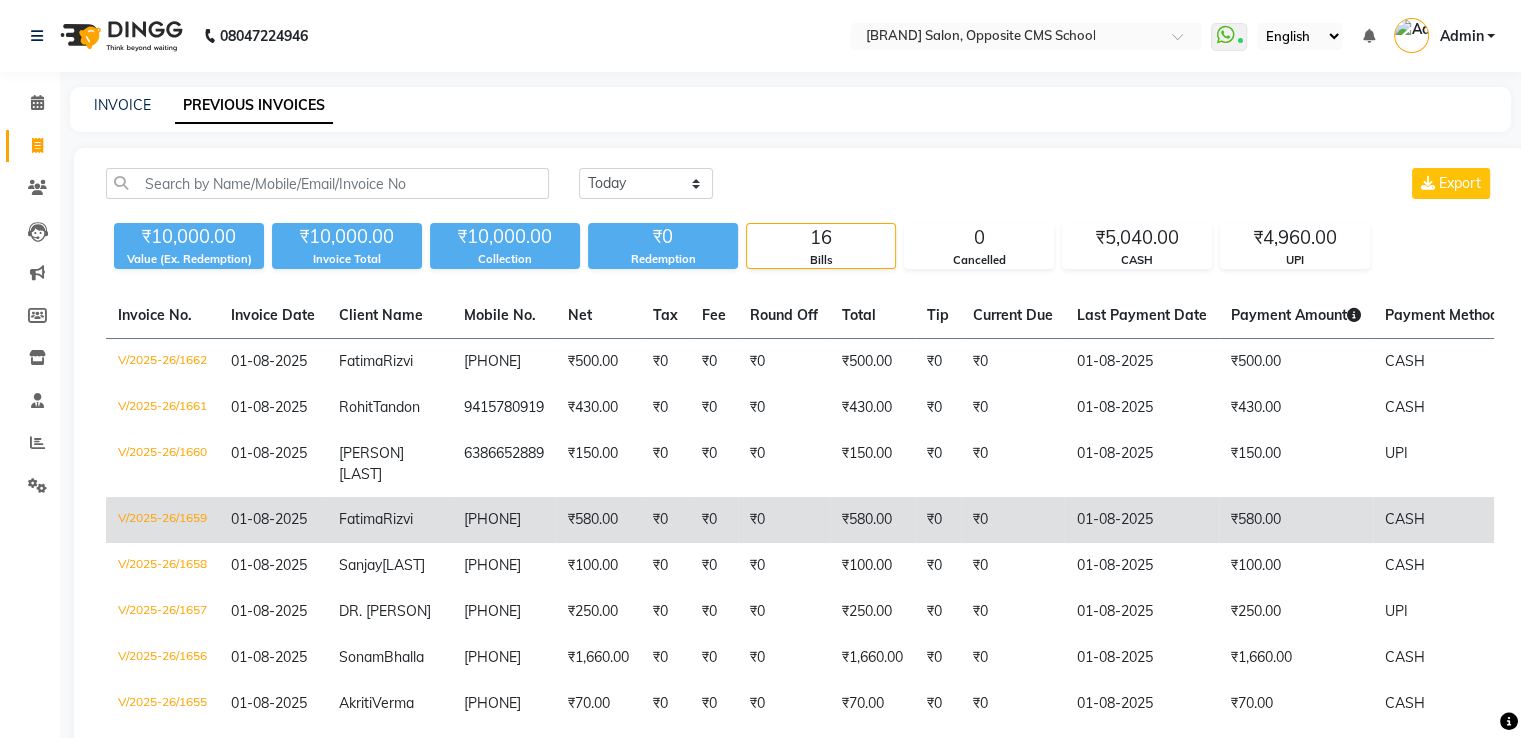click on "₹580.00" 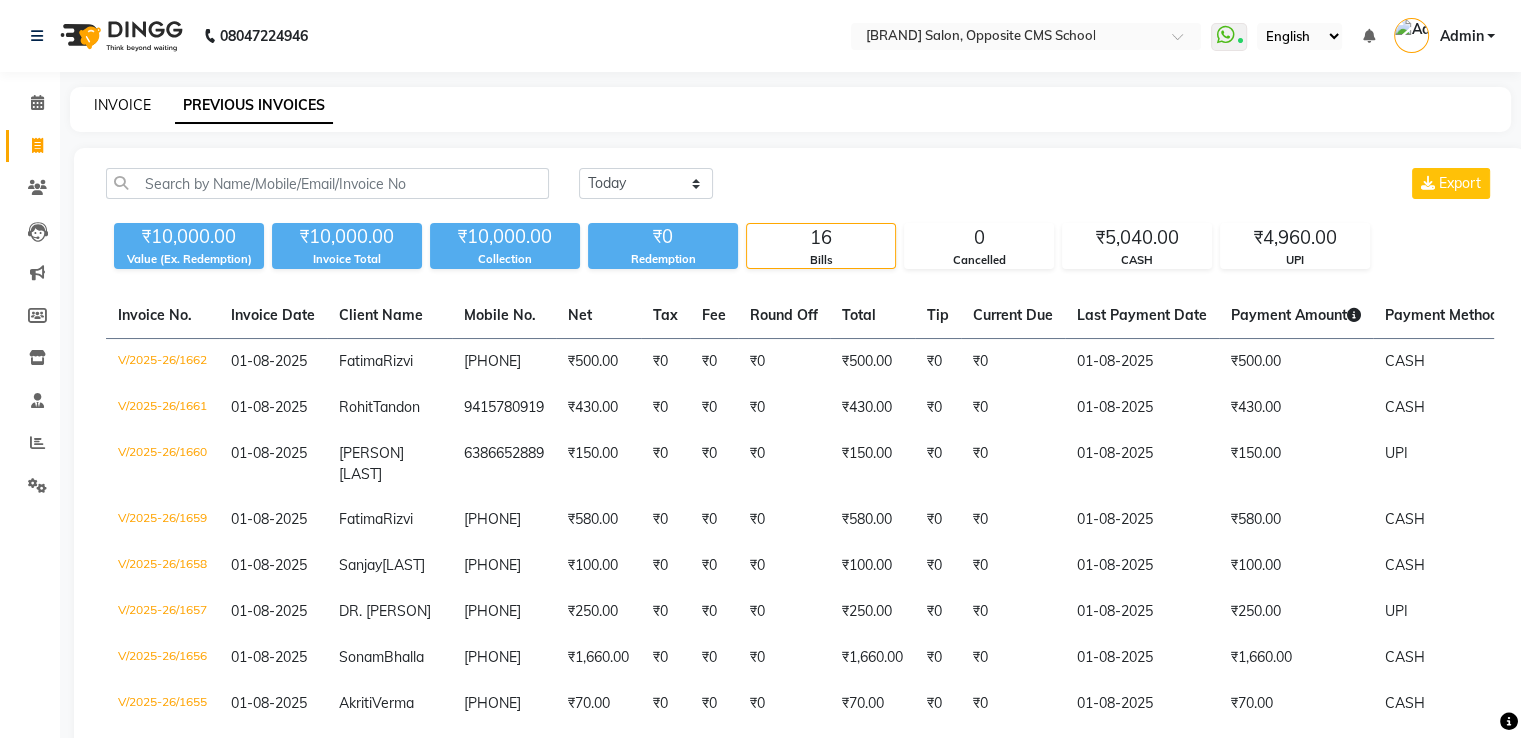 click on "INVOICE" 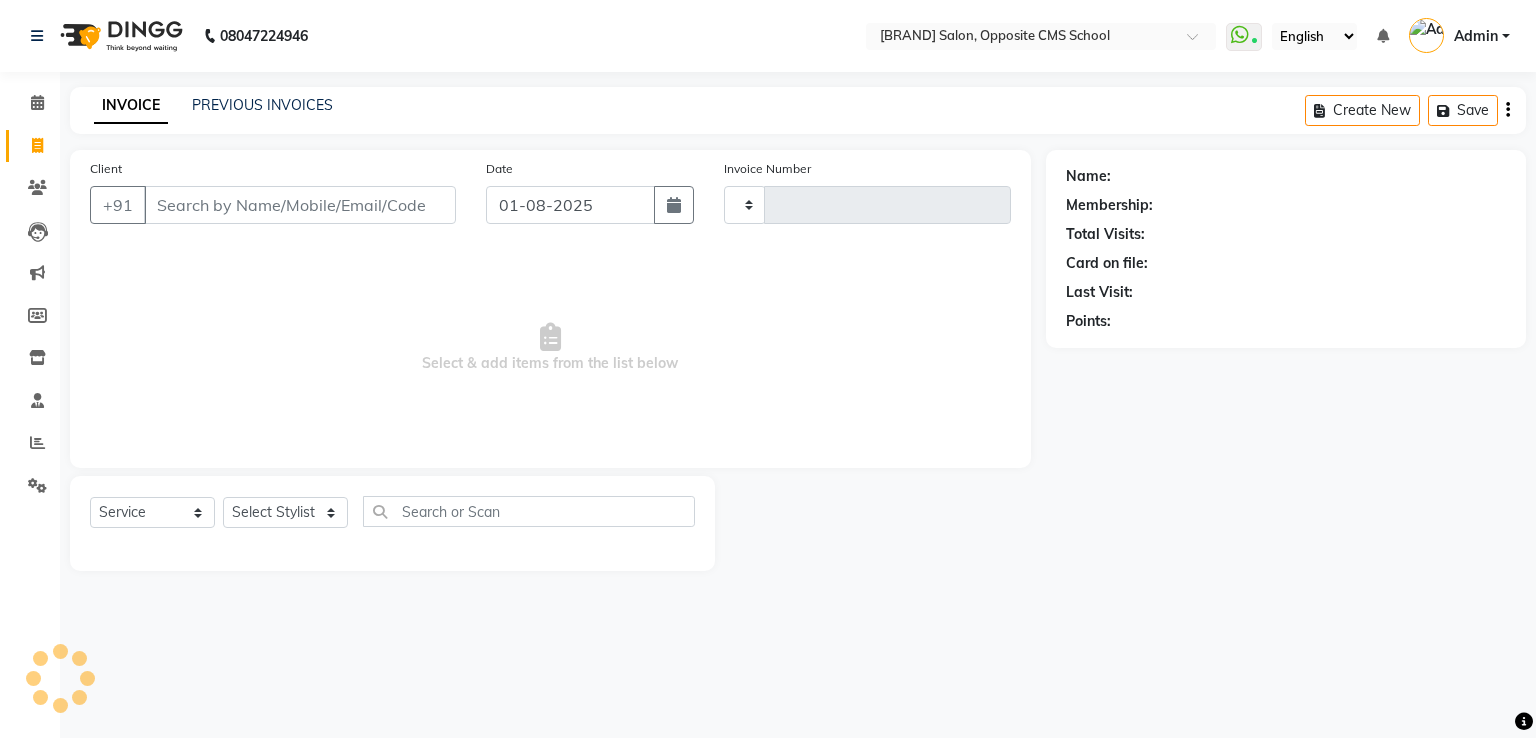 type on "1663" 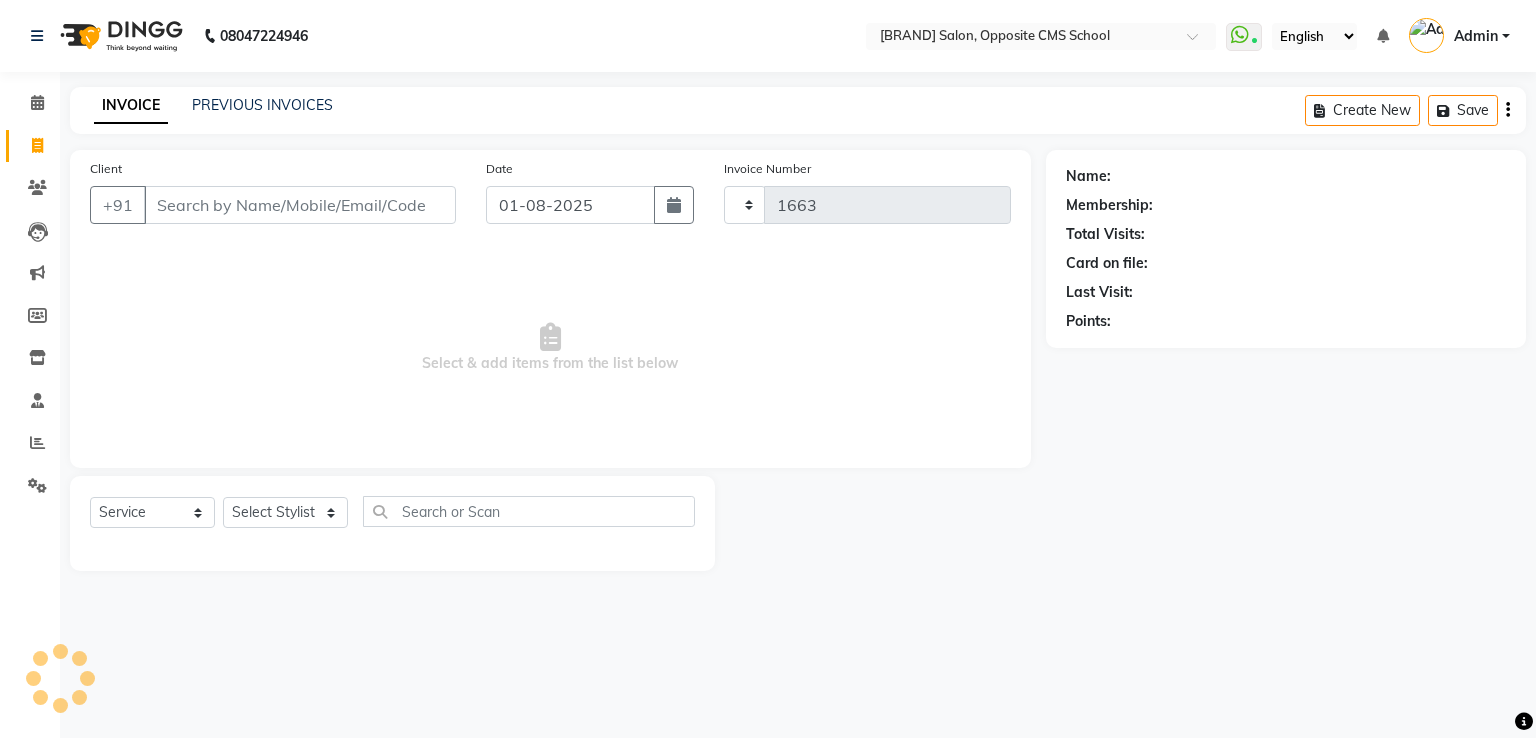 select on "3962" 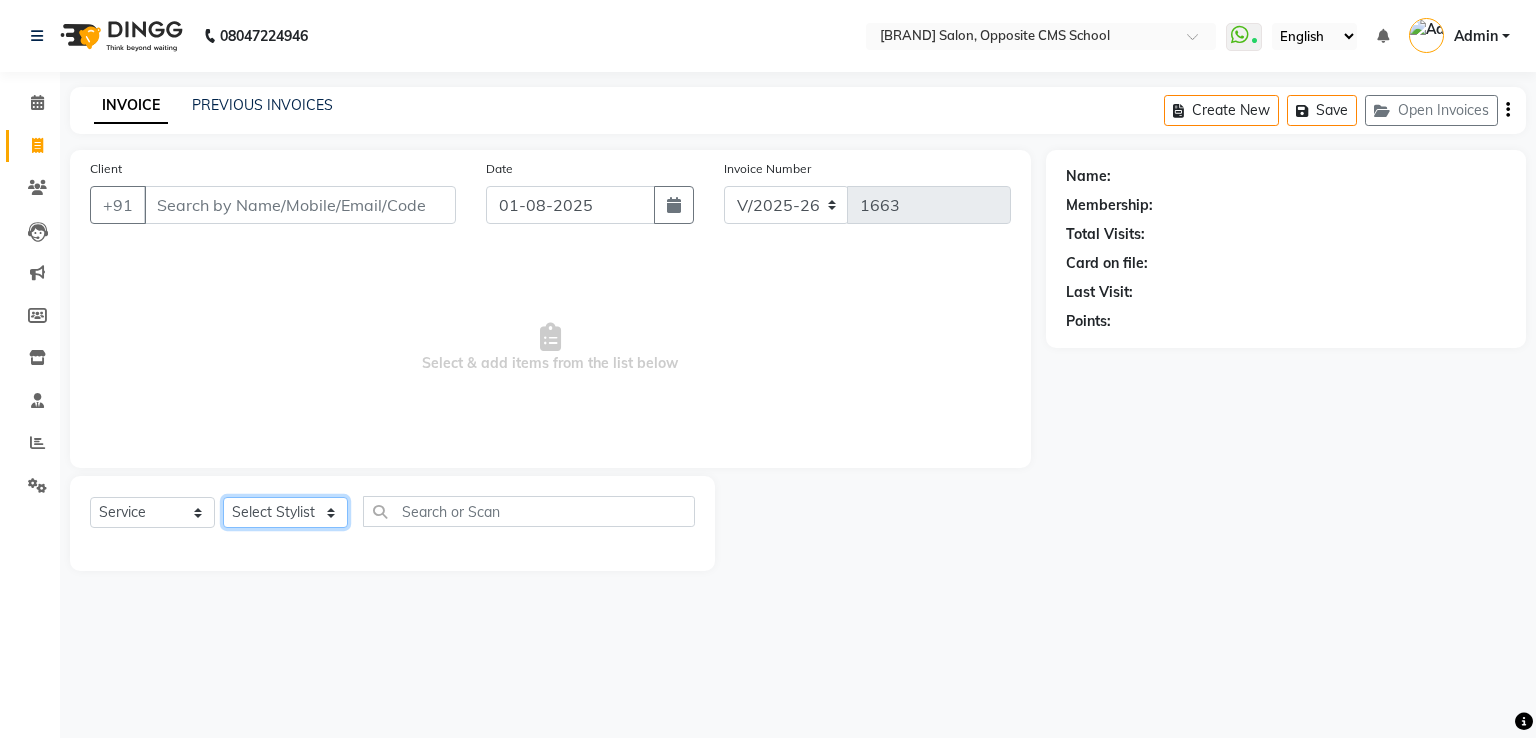 click on "Select Stylist Bablu Dinesh Pal Front Desk Rehan Sadhna Sapna Shams Shivani Shivi [FIRST] [LAST]" 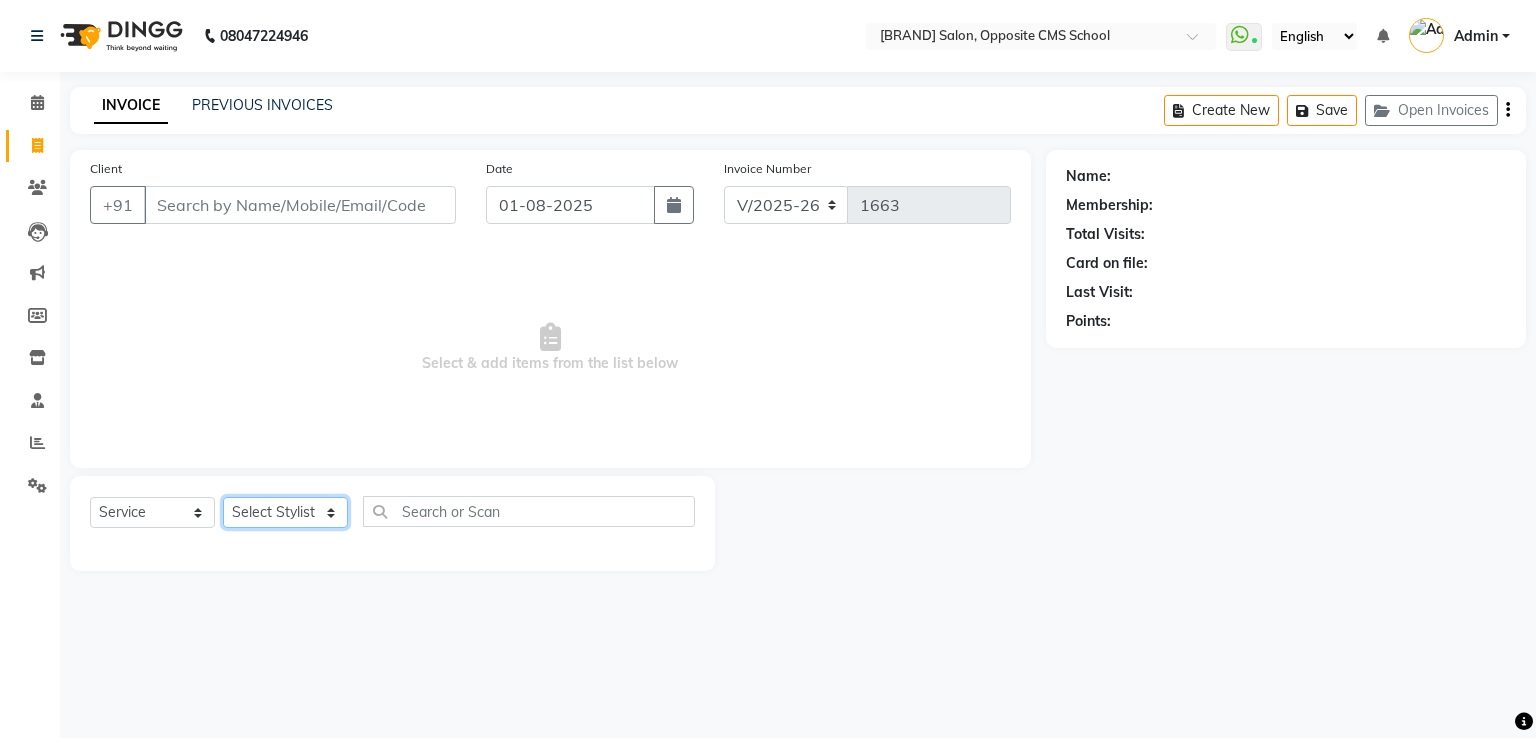 select on "43201" 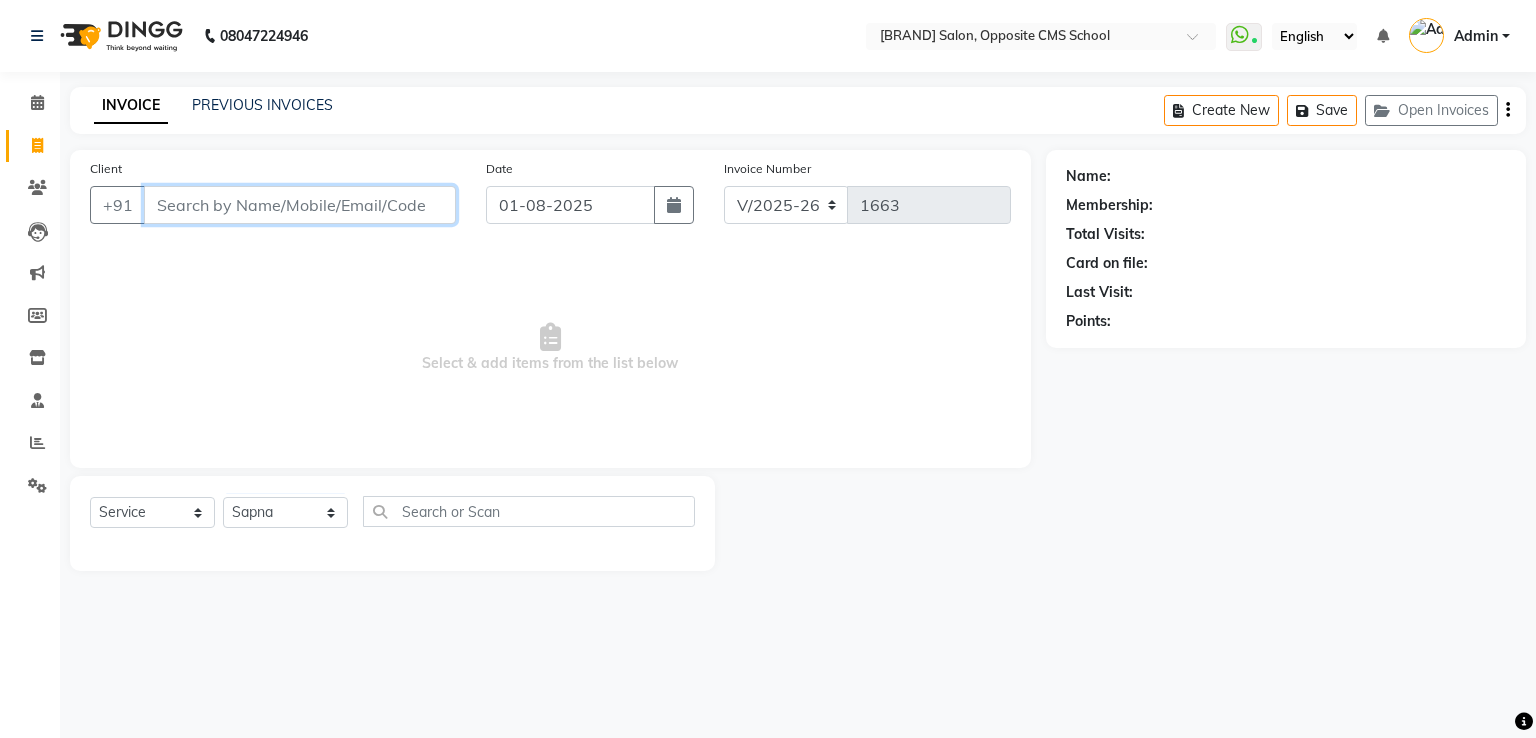 click on "Client" at bounding box center [300, 205] 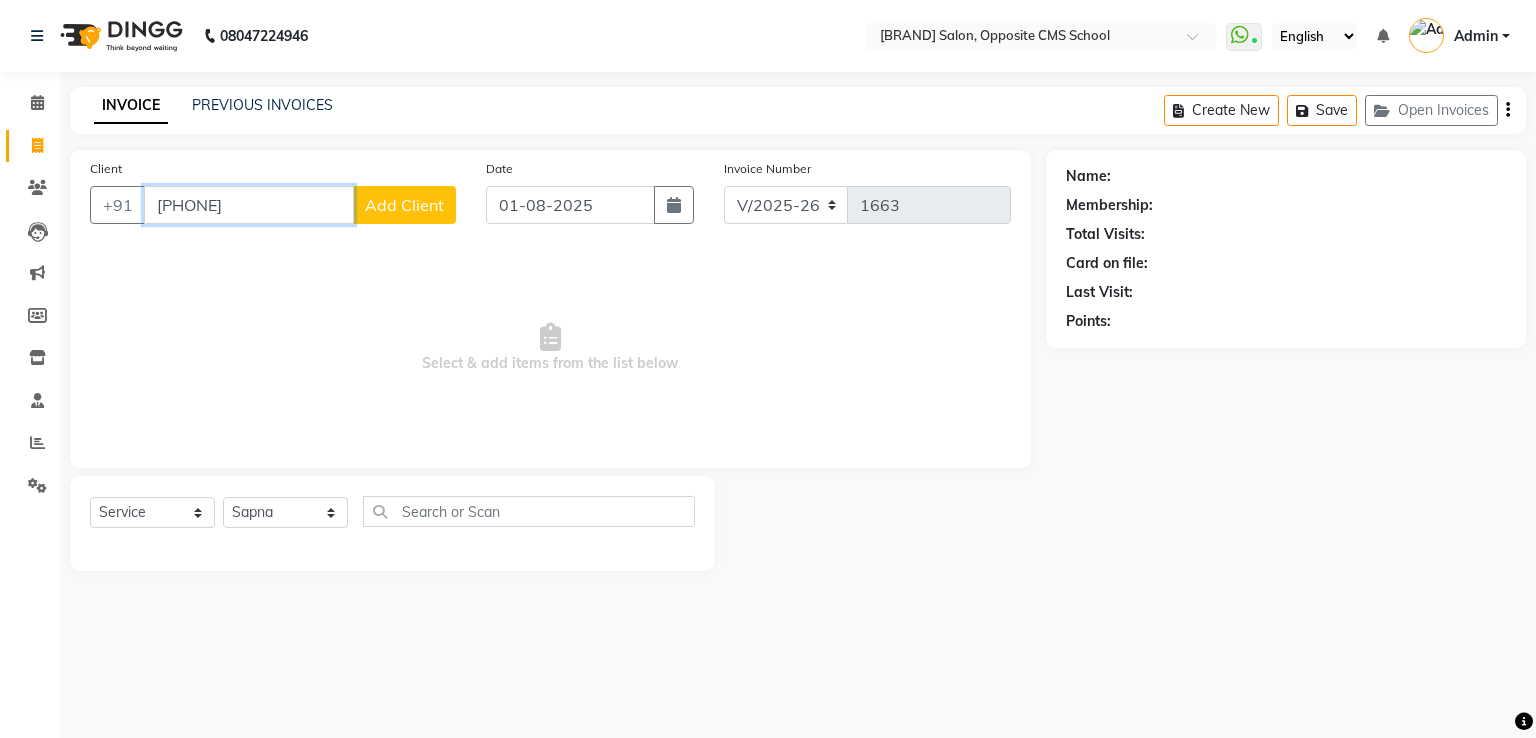 type on "9410688229" 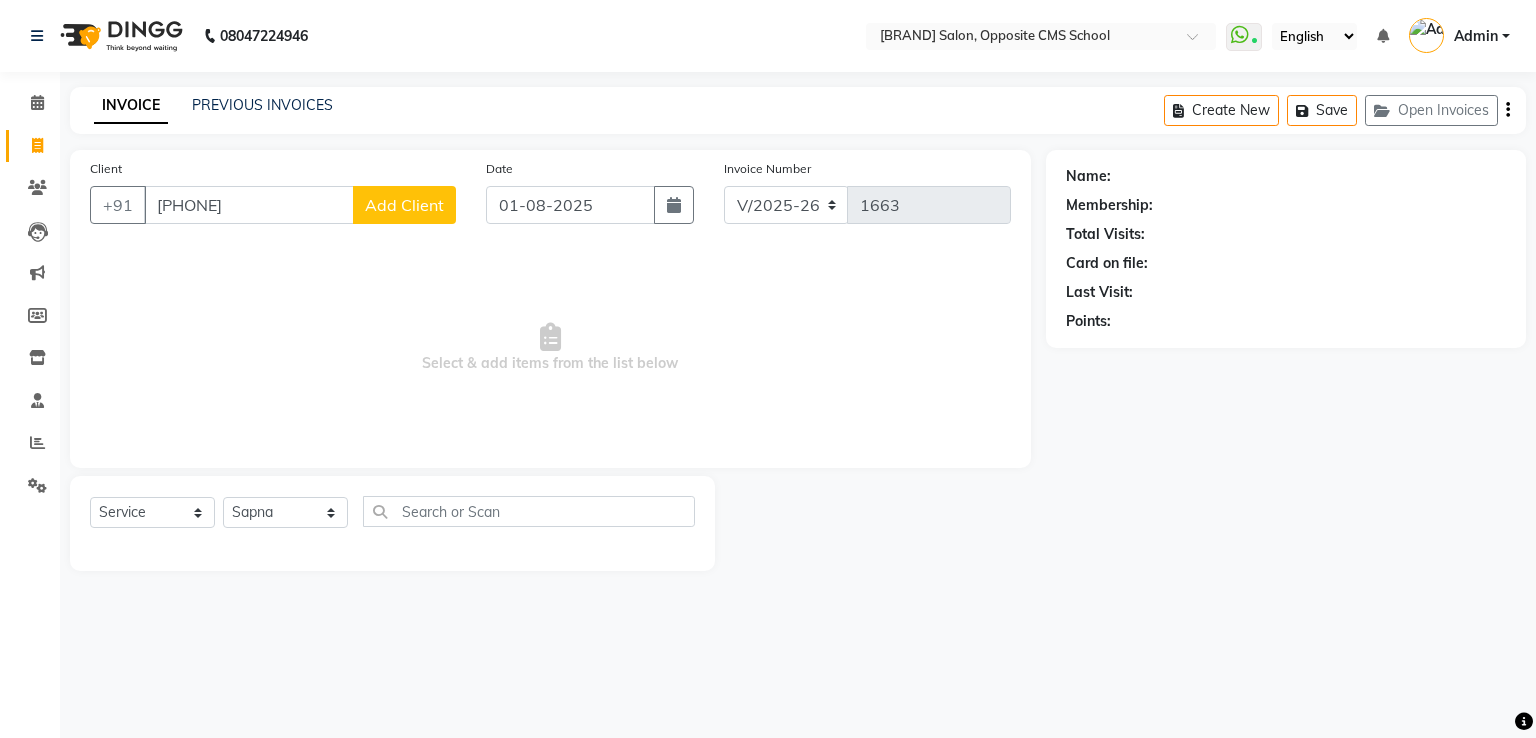 click on "Add Client" 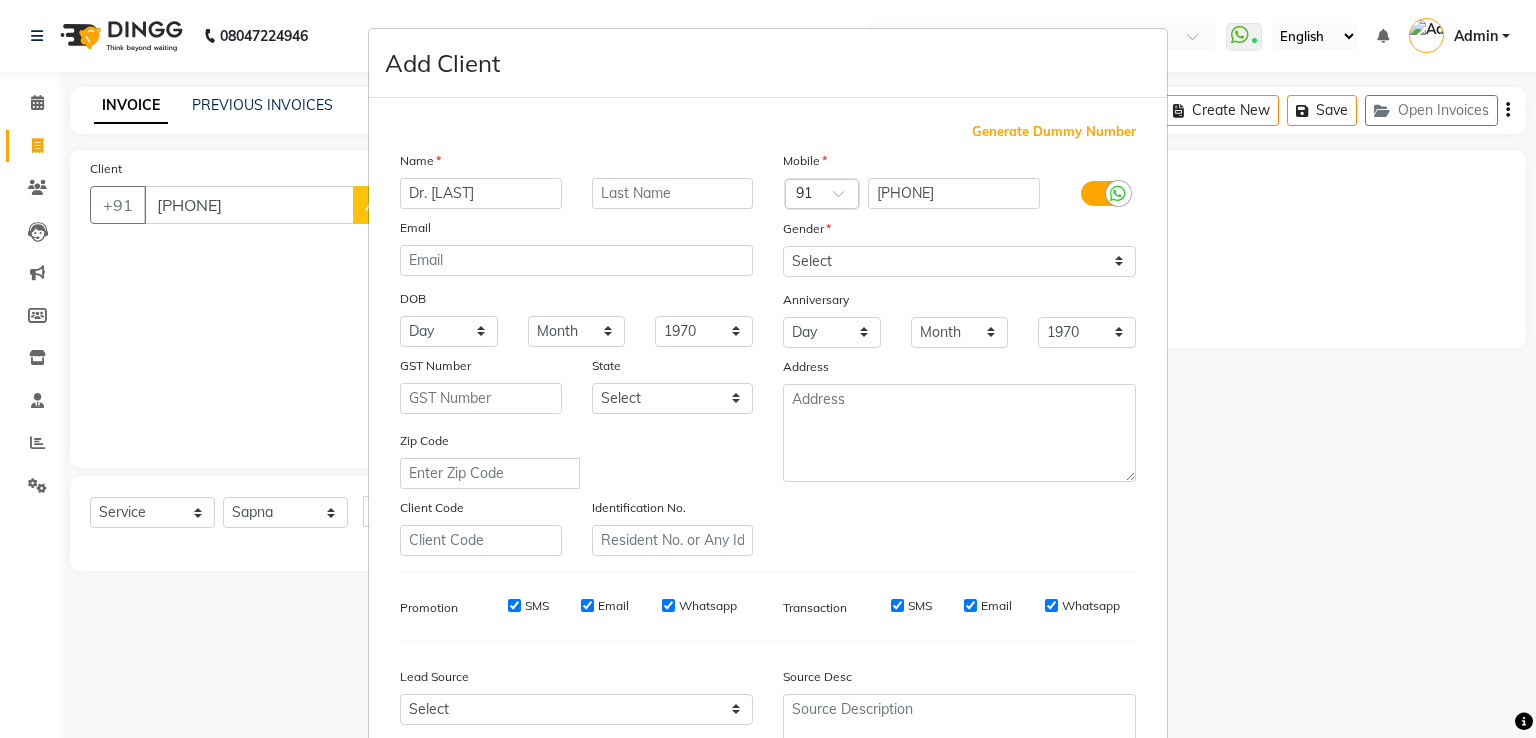 type on "Dr. Ayush" 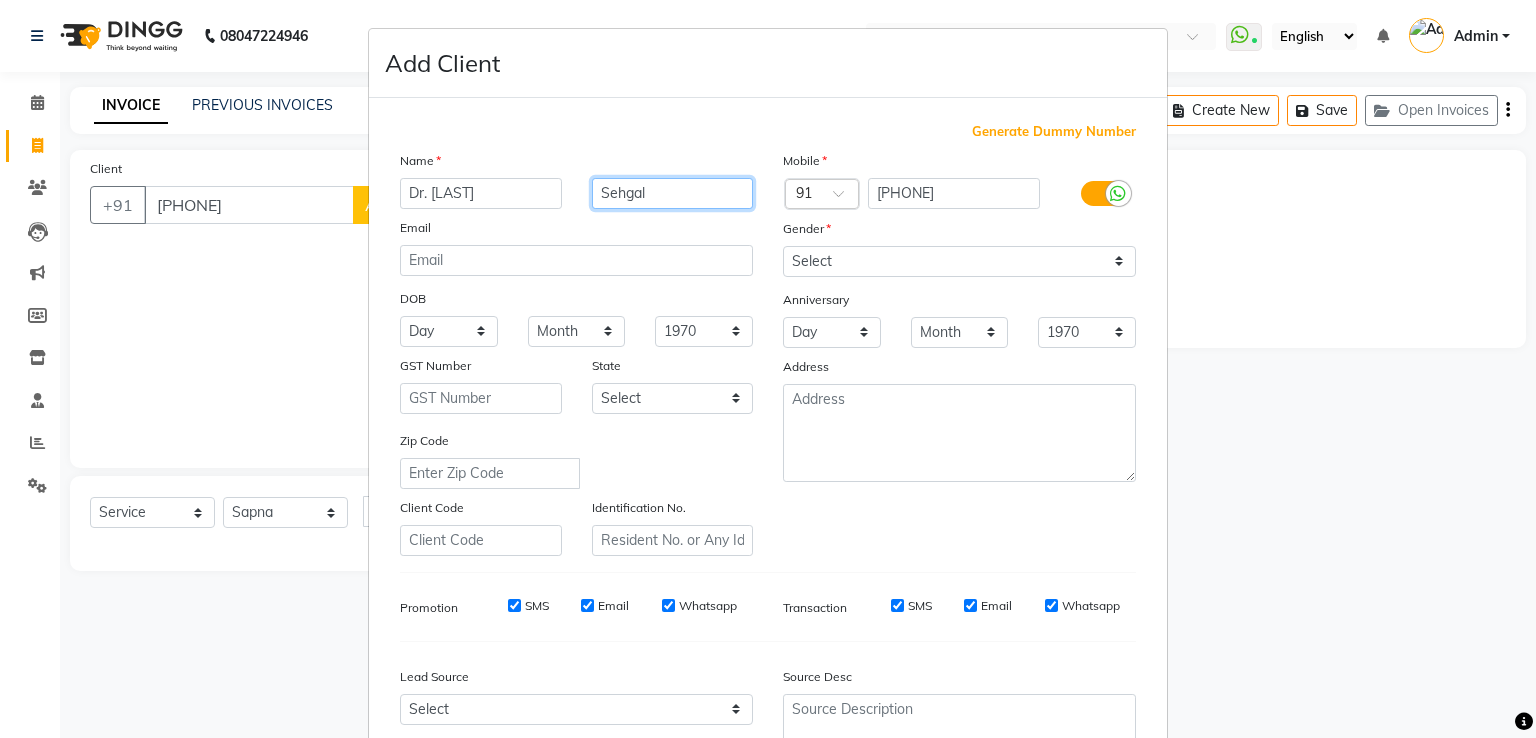 type on "Sehgal" 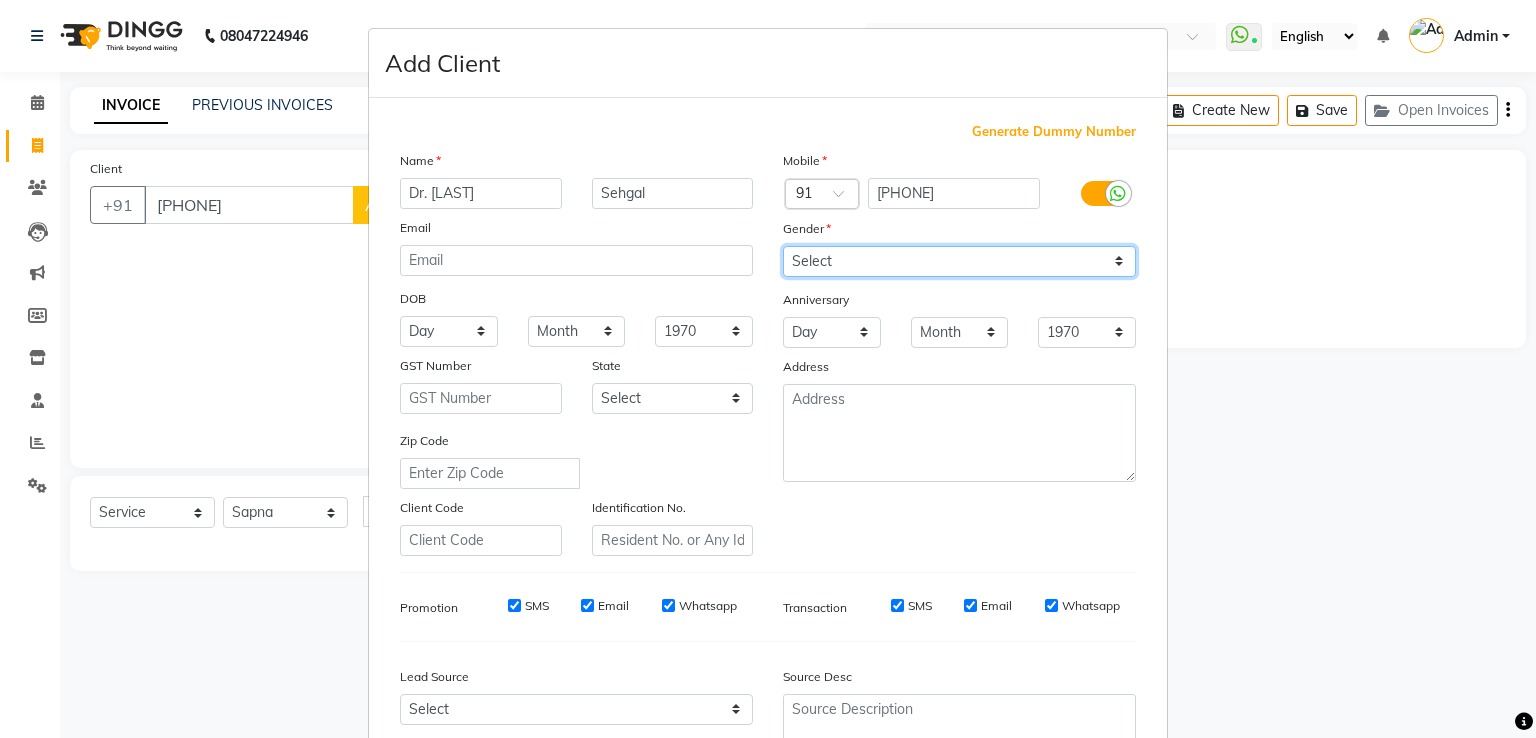 click on "Select Male Female Other Prefer Not To Say" at bounding box center [959, 261] 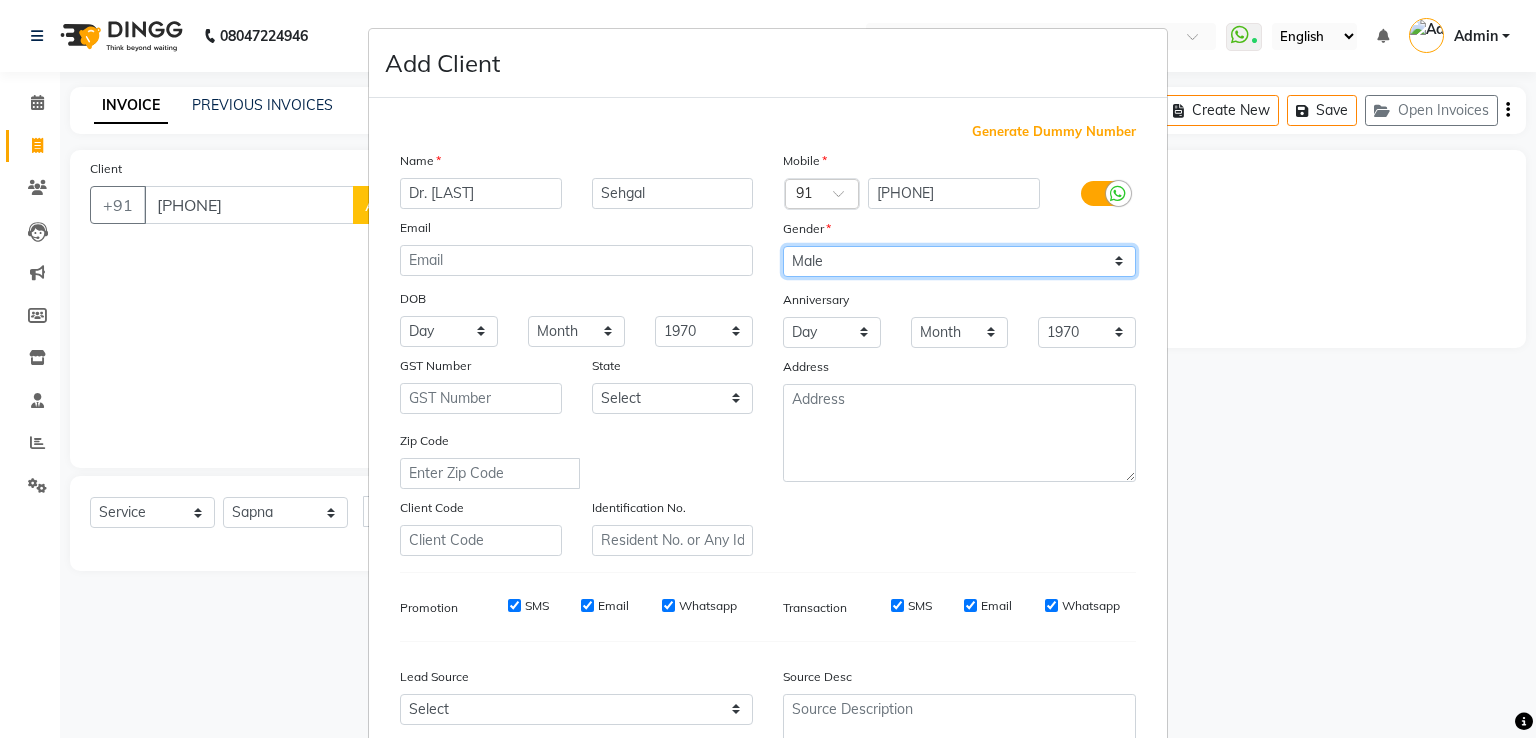 click on "Select Male Female Other Prefer Not To Say" at bounding box center (959, 261) 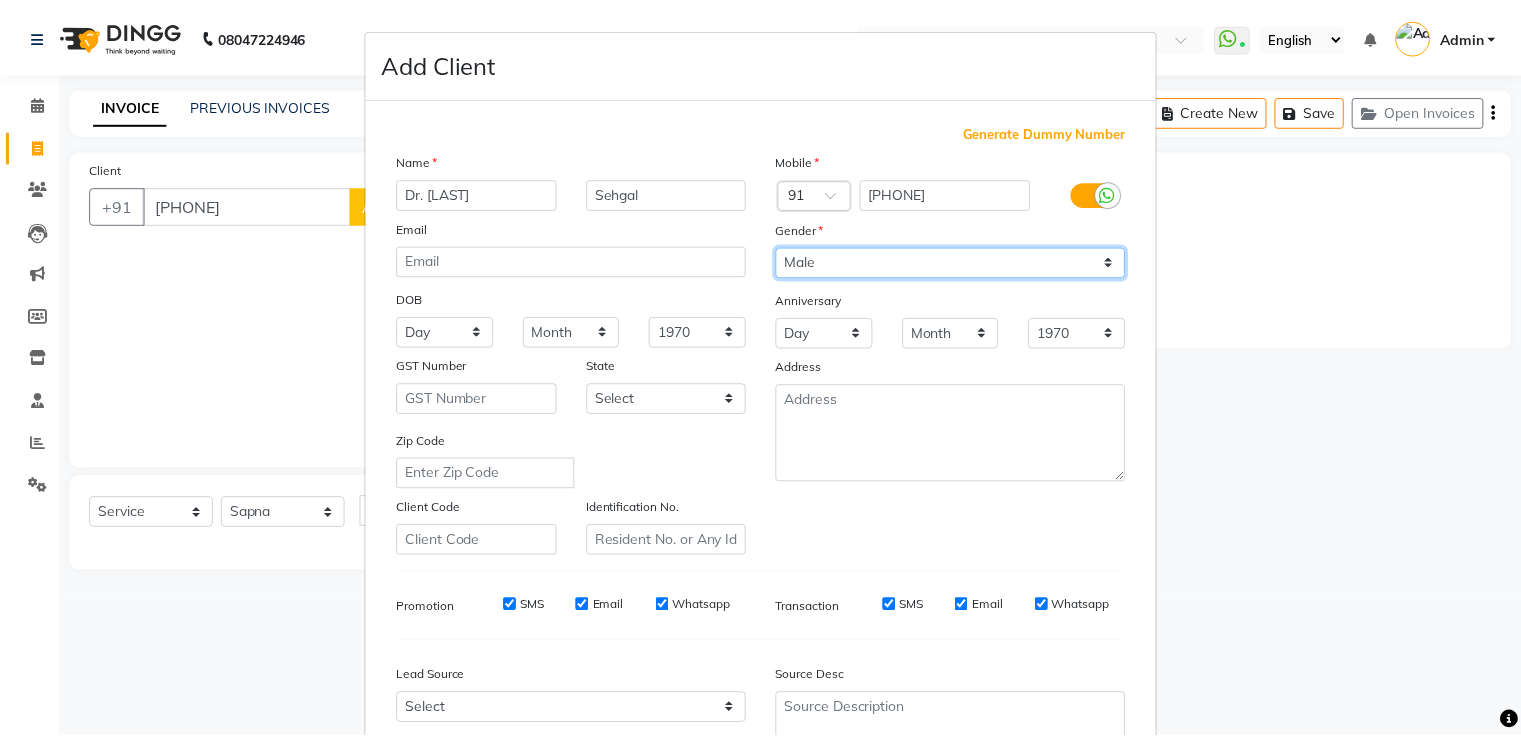 scroll, scrollTop: 195, scrollLeft: 0, axis: vertical 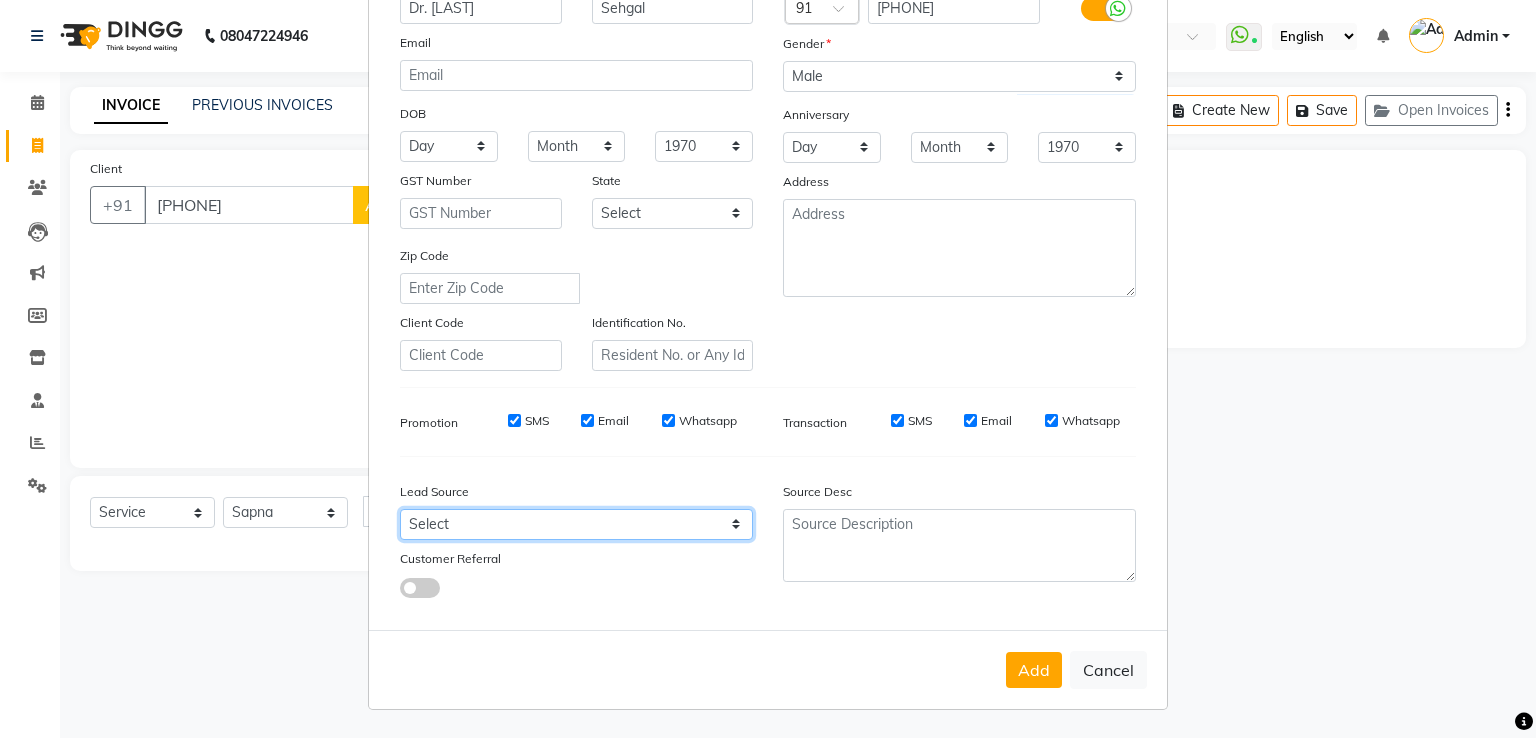 click on "Select Walk-in Referral Internet Friend Word of Mouth Advertisement Facebook JustDial Google Other Instagram  YouTube  WhatsApp" at bounding box center (576, 524) 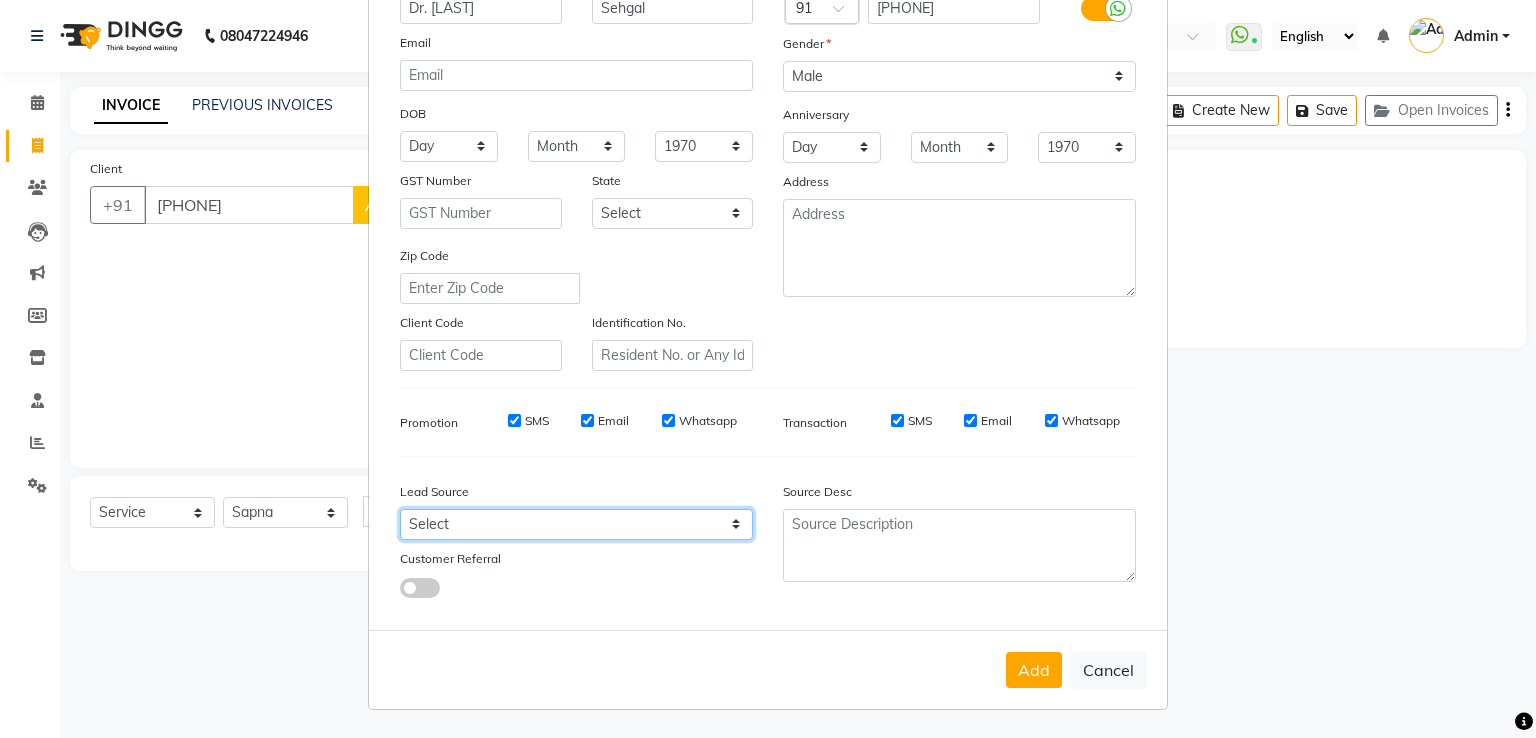 select on "28240" 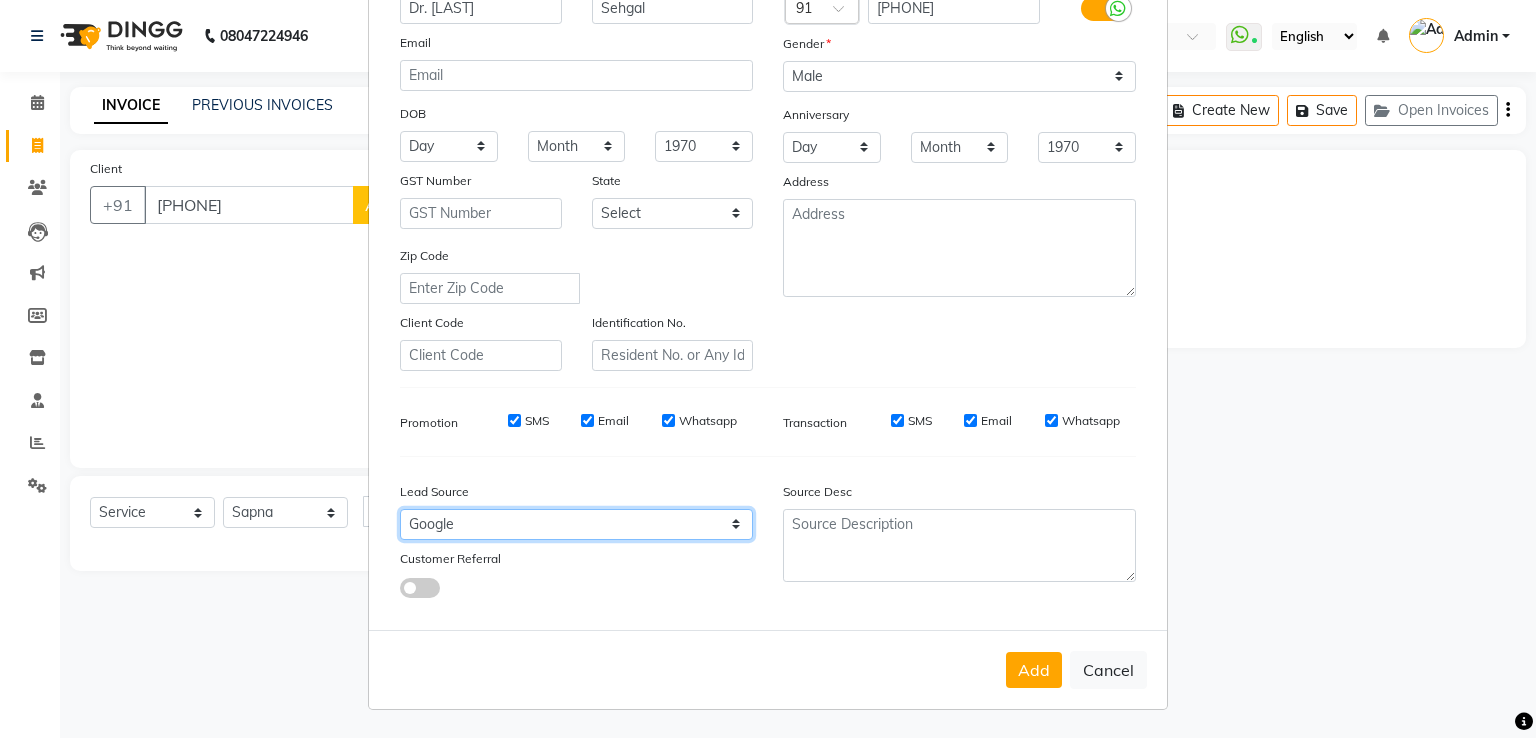 click on "Select Walk-in Referral Internet Friend Word of Mouth Advertisement Facebook JustDial Google Other Instagram  YouTube  WhatsApp" at bounding box center [576, 524] 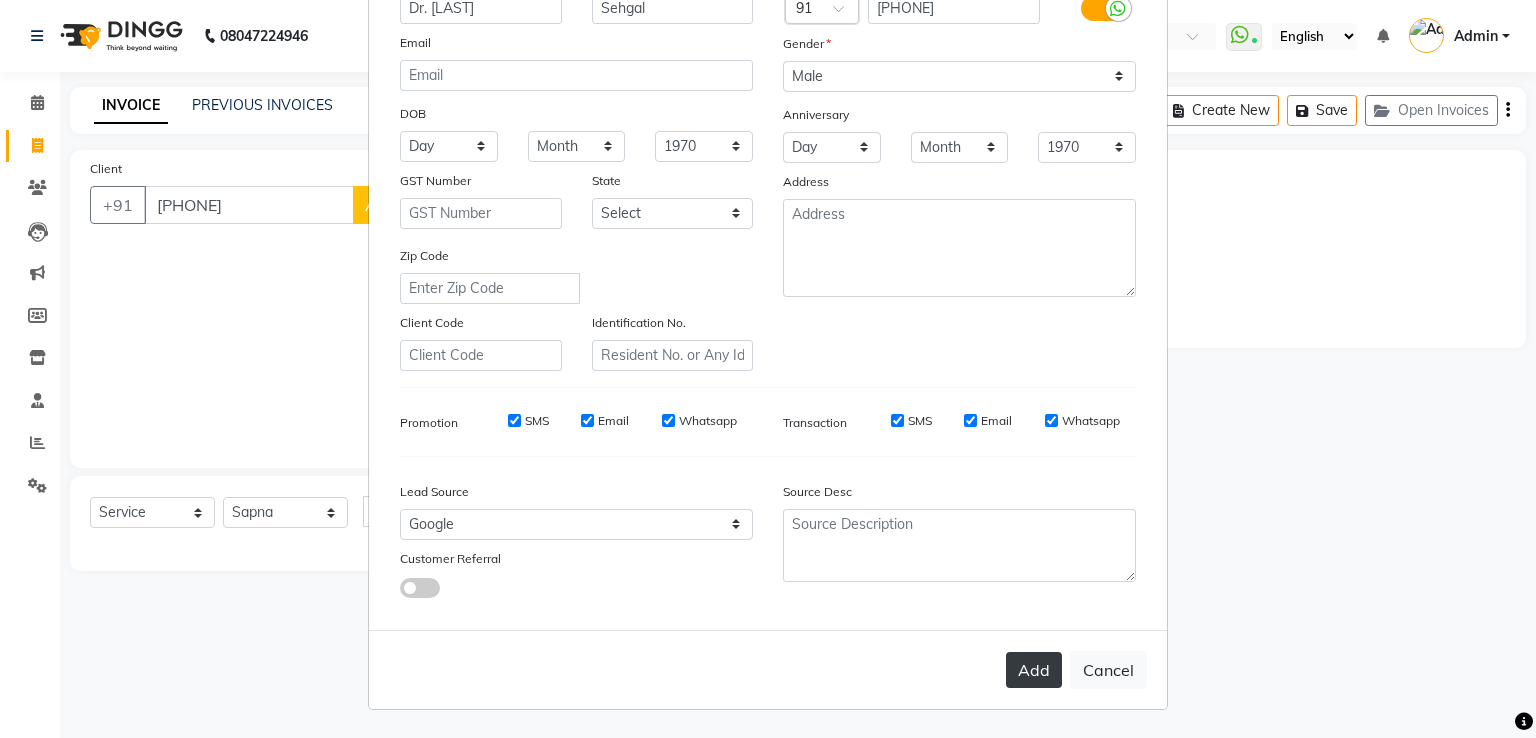 click on "Add" at bounding box center [1034, 670] 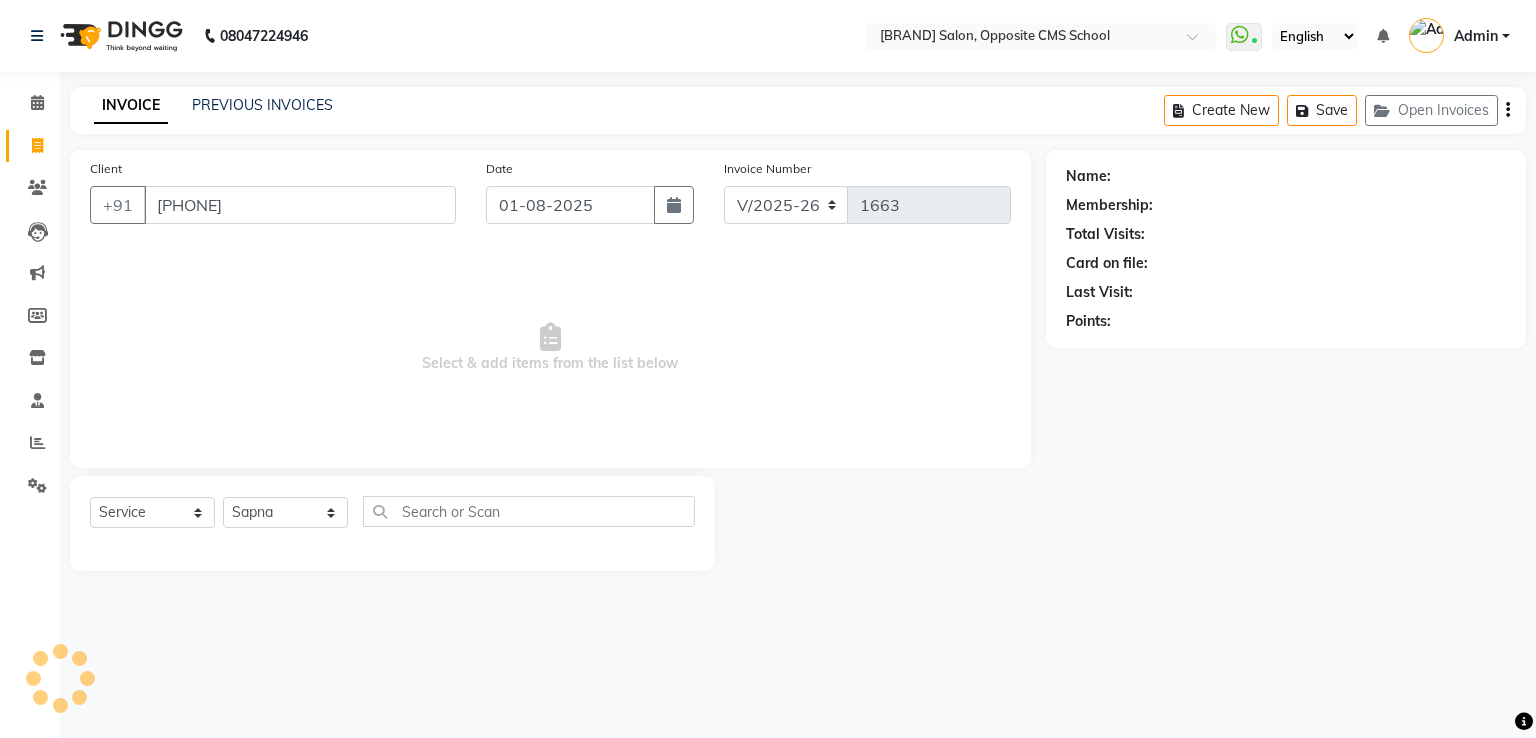 type 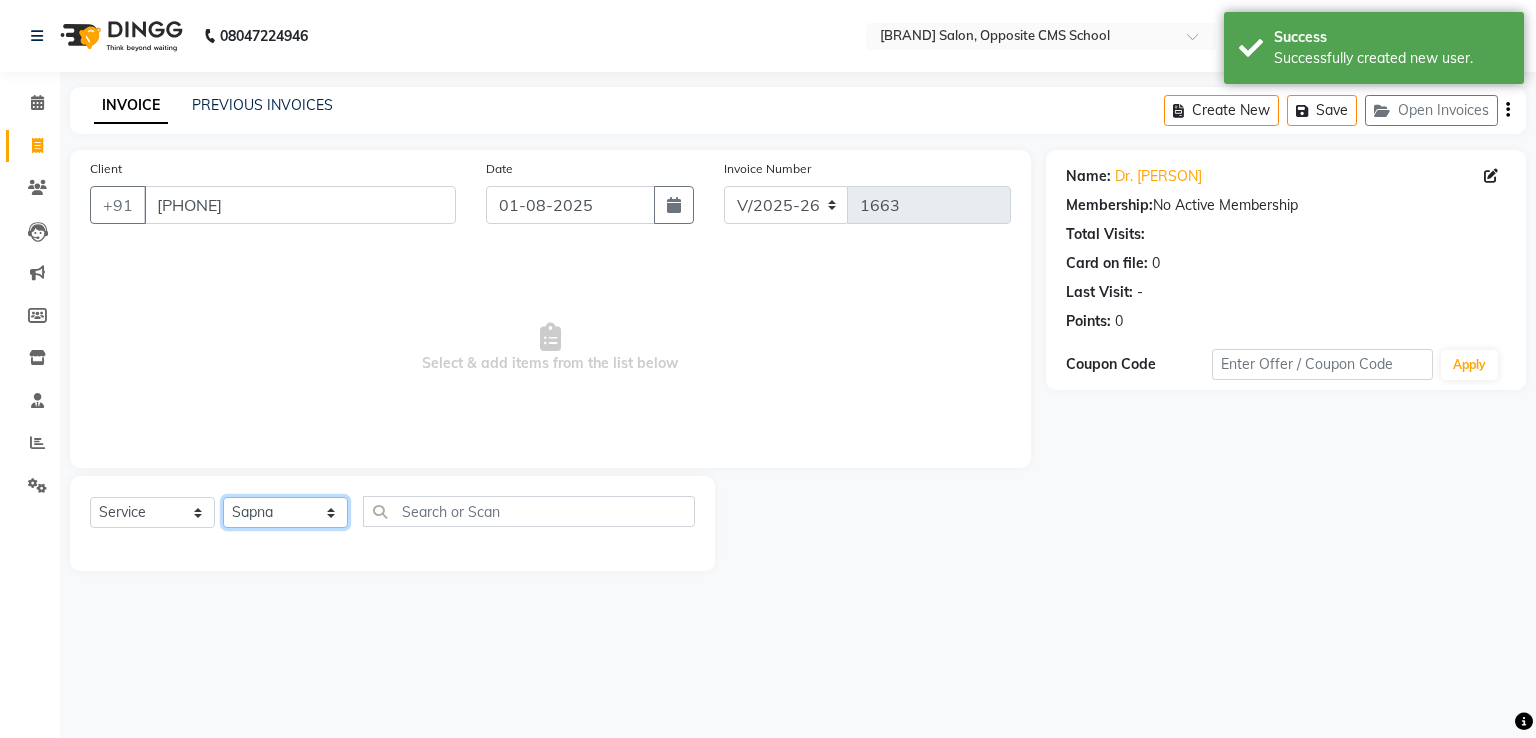 click on "Select Stylist Bablu Dinesh Pal Front Desk Rehan Sadhna Sapna Shams Shivani Shivi [FIRST] [LAST]" 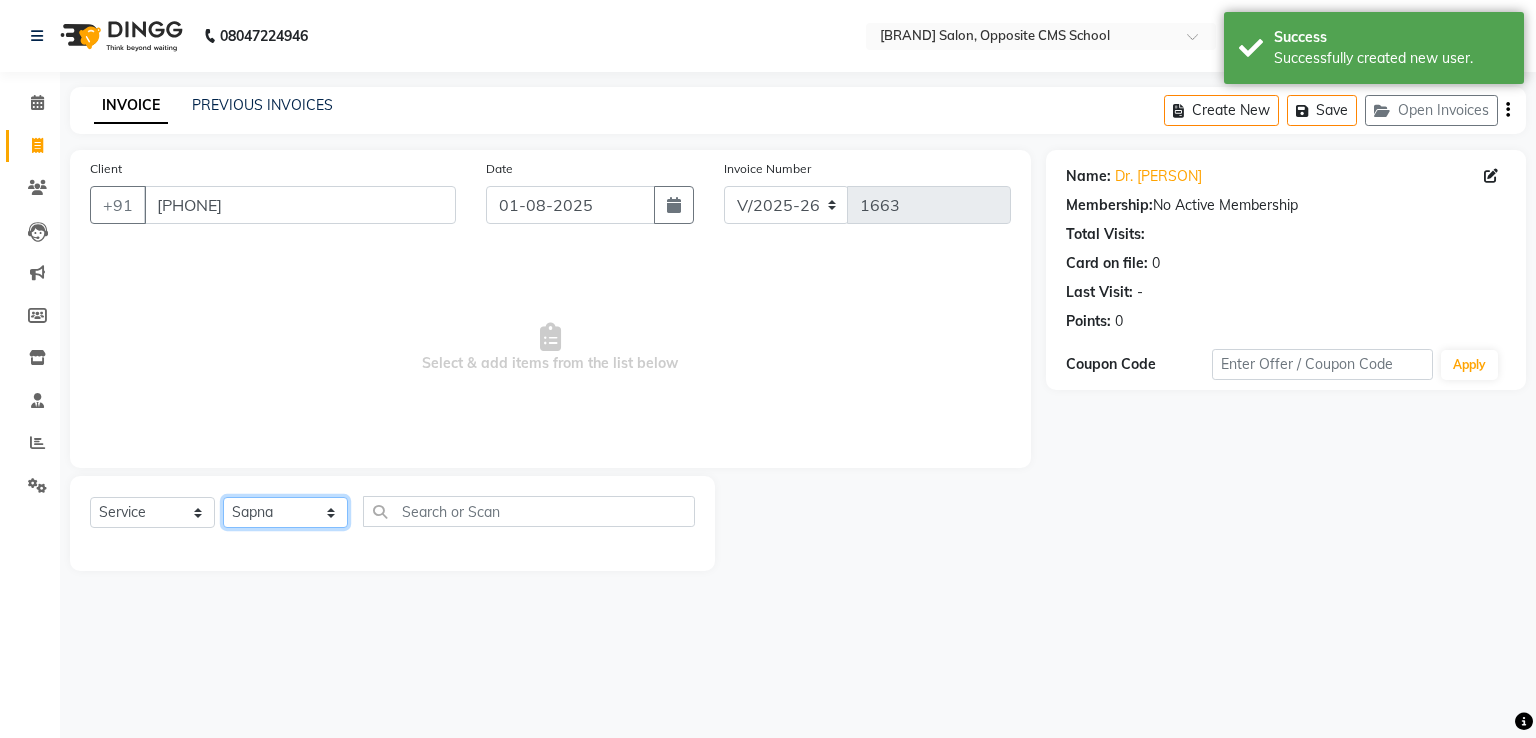 select on "20641" 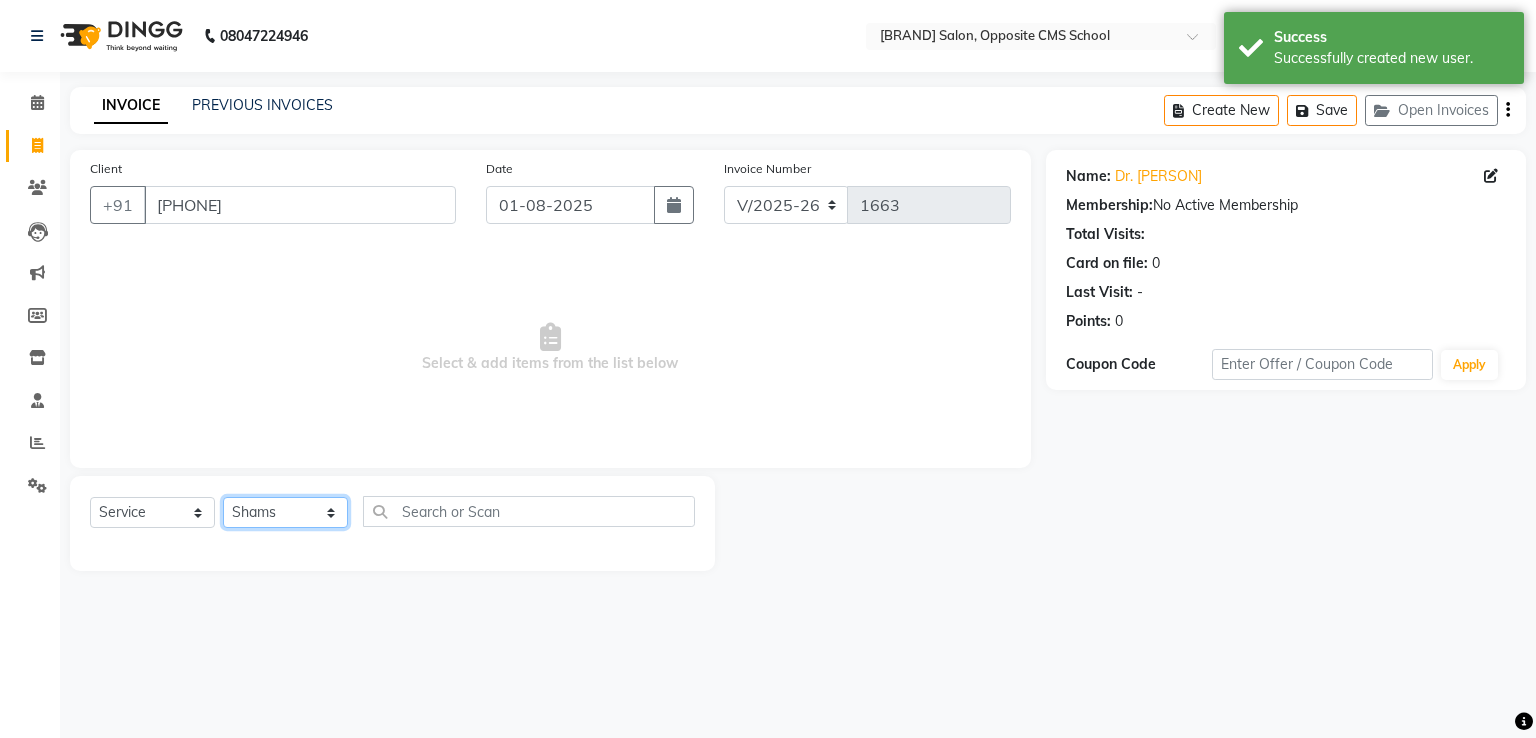 click on "Select Stylist Bablu Dinesh Pal Front Desk Rehan Sadhna Sapna Shams Shivani Shivi [FIRST] [LAST]" 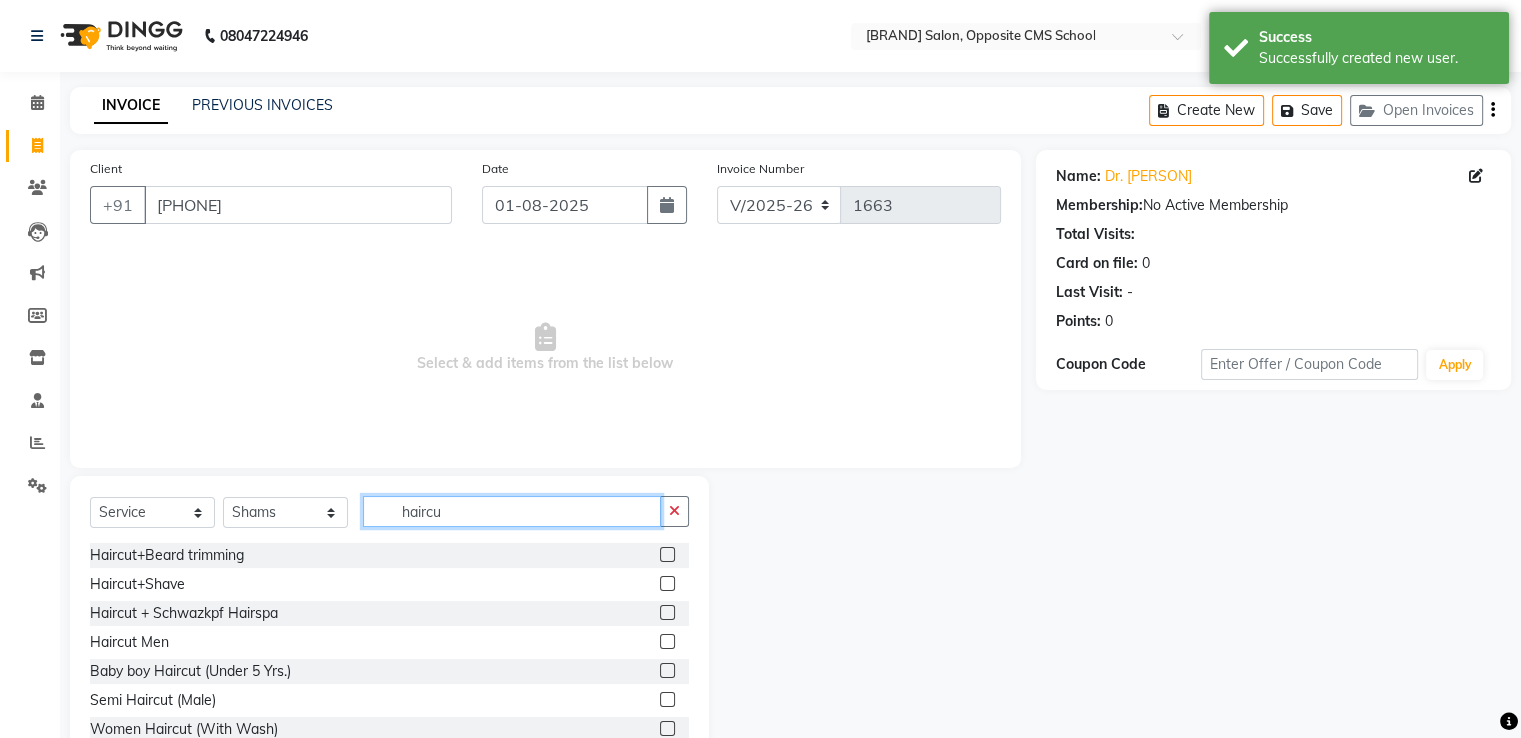 type on "haircu" 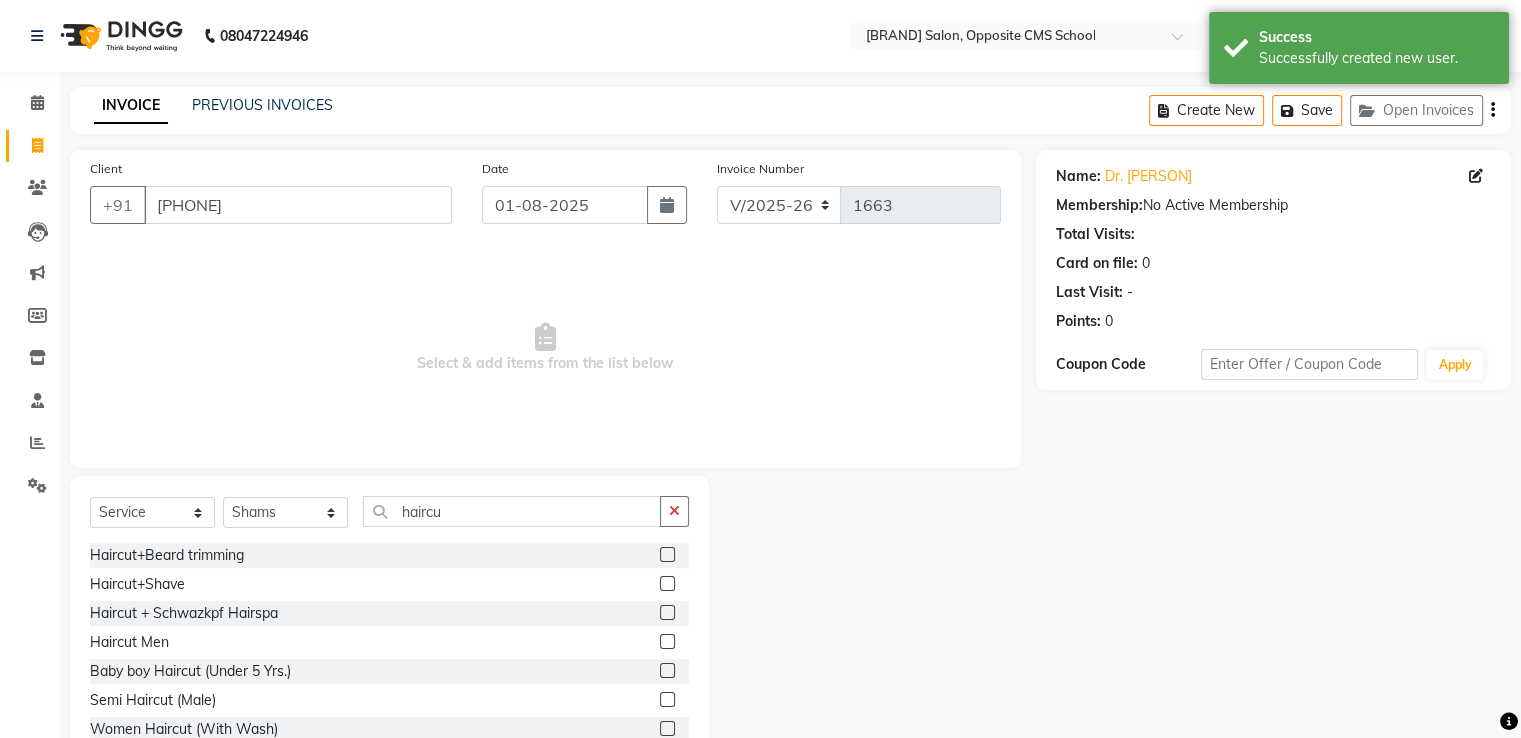 click 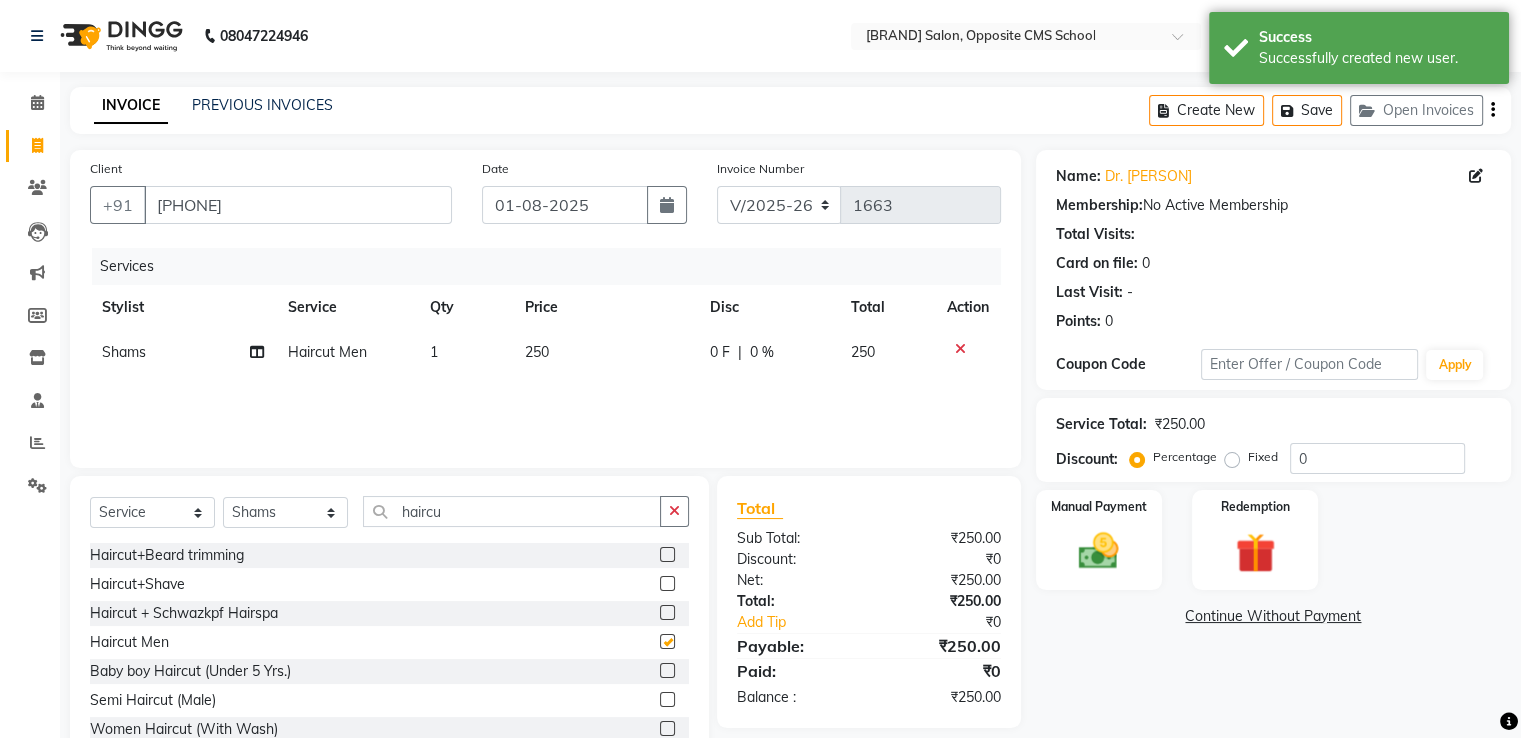 checkbox on "false" 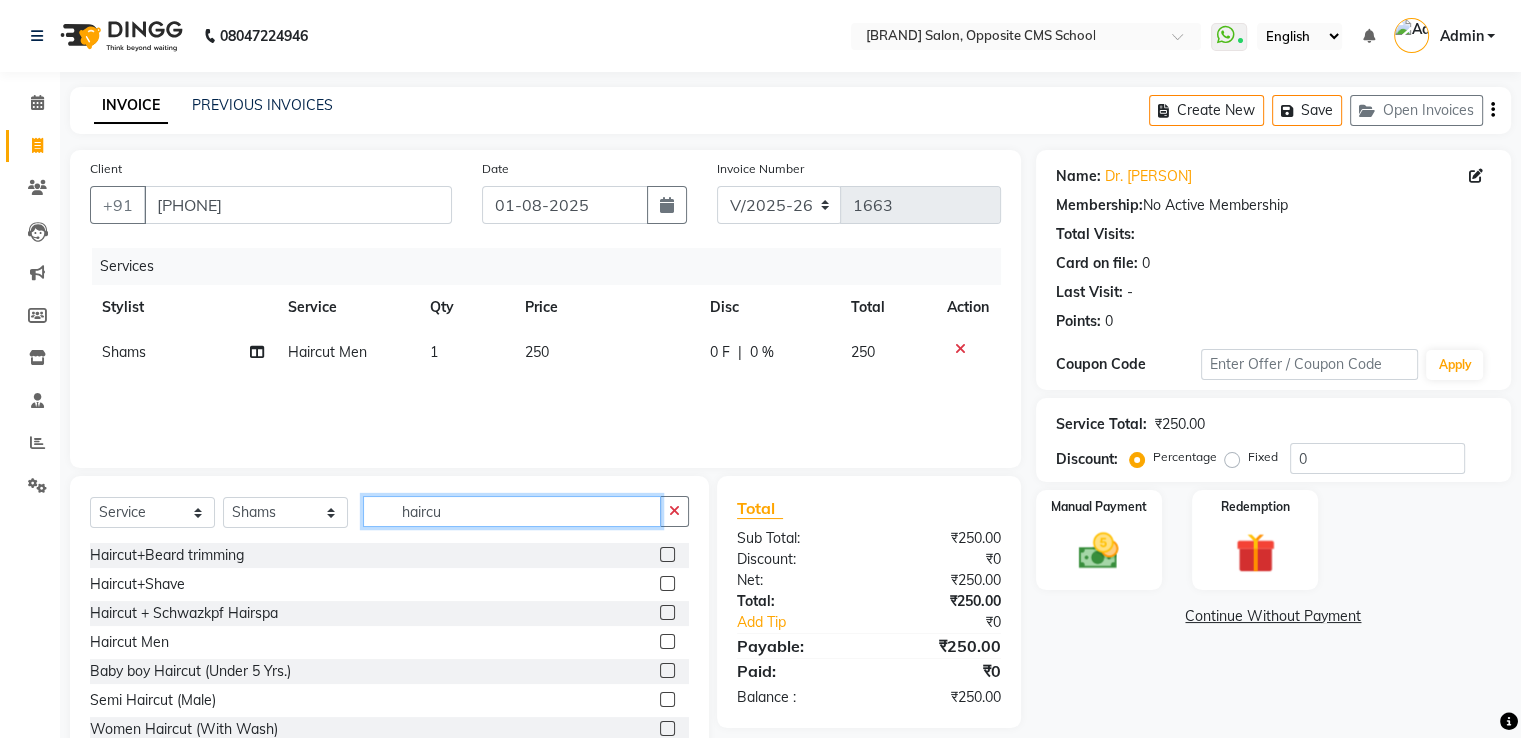 drag, startPoint x: 492, startPoint y: 506, endPoint x: 236, endPoint y: 435, distance: 265.66333 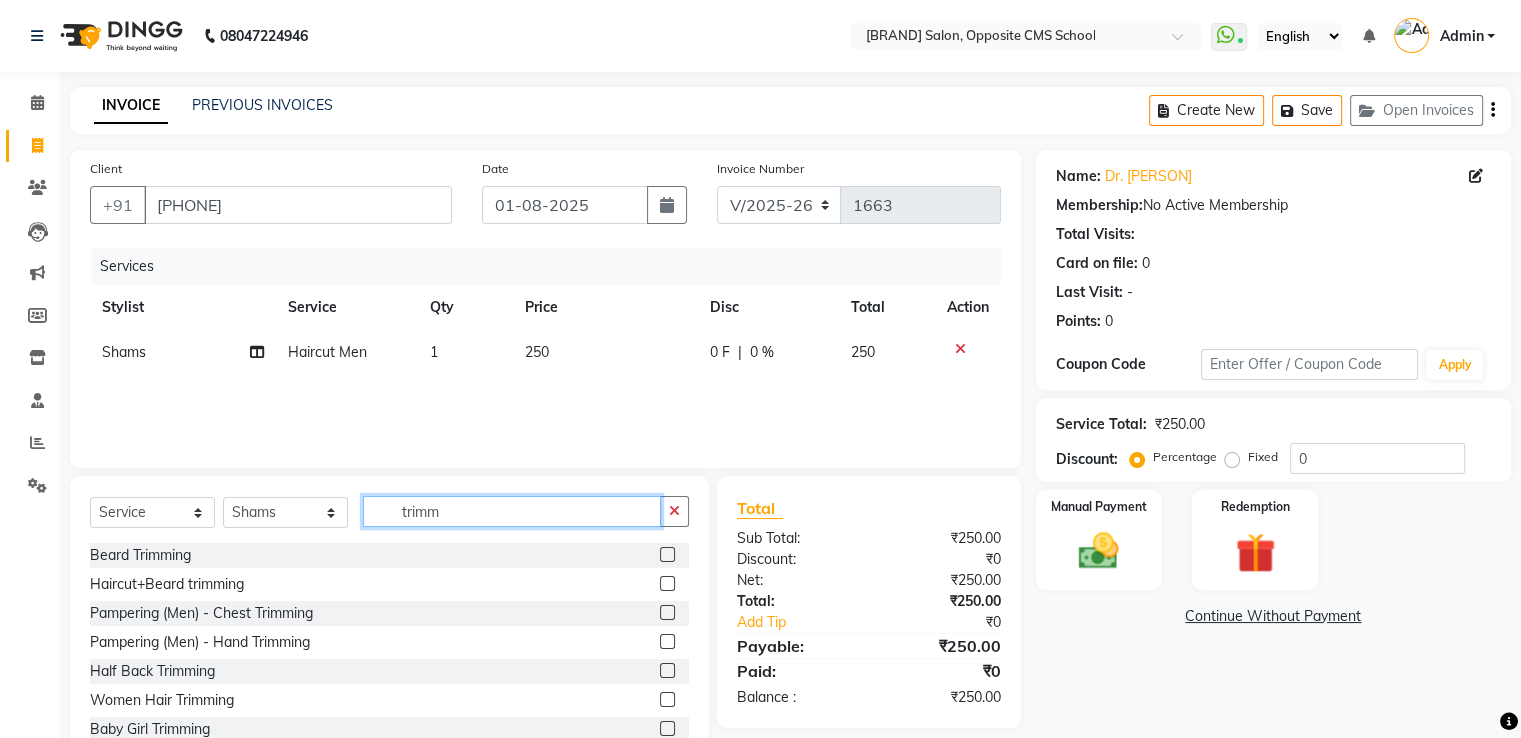 type on "trimm" 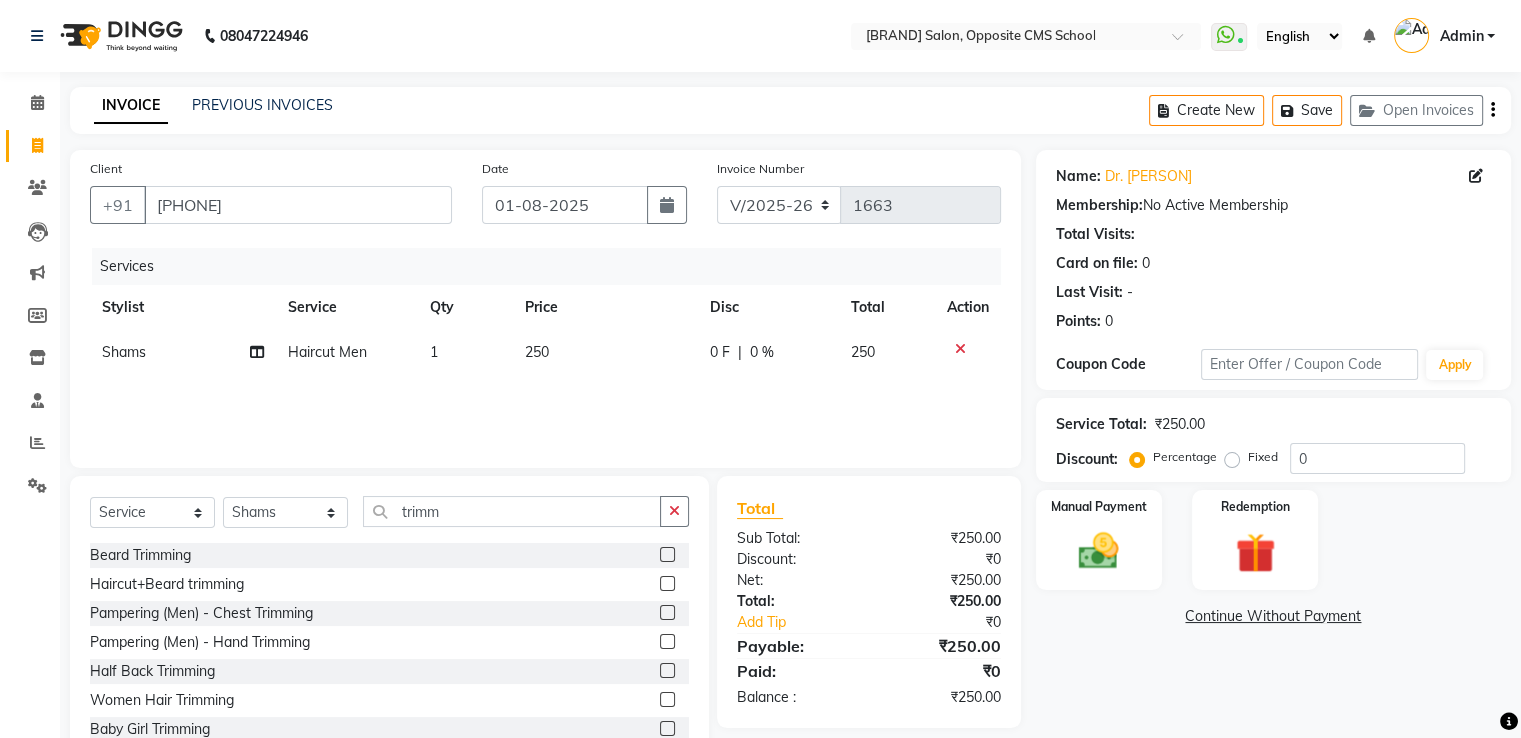 click 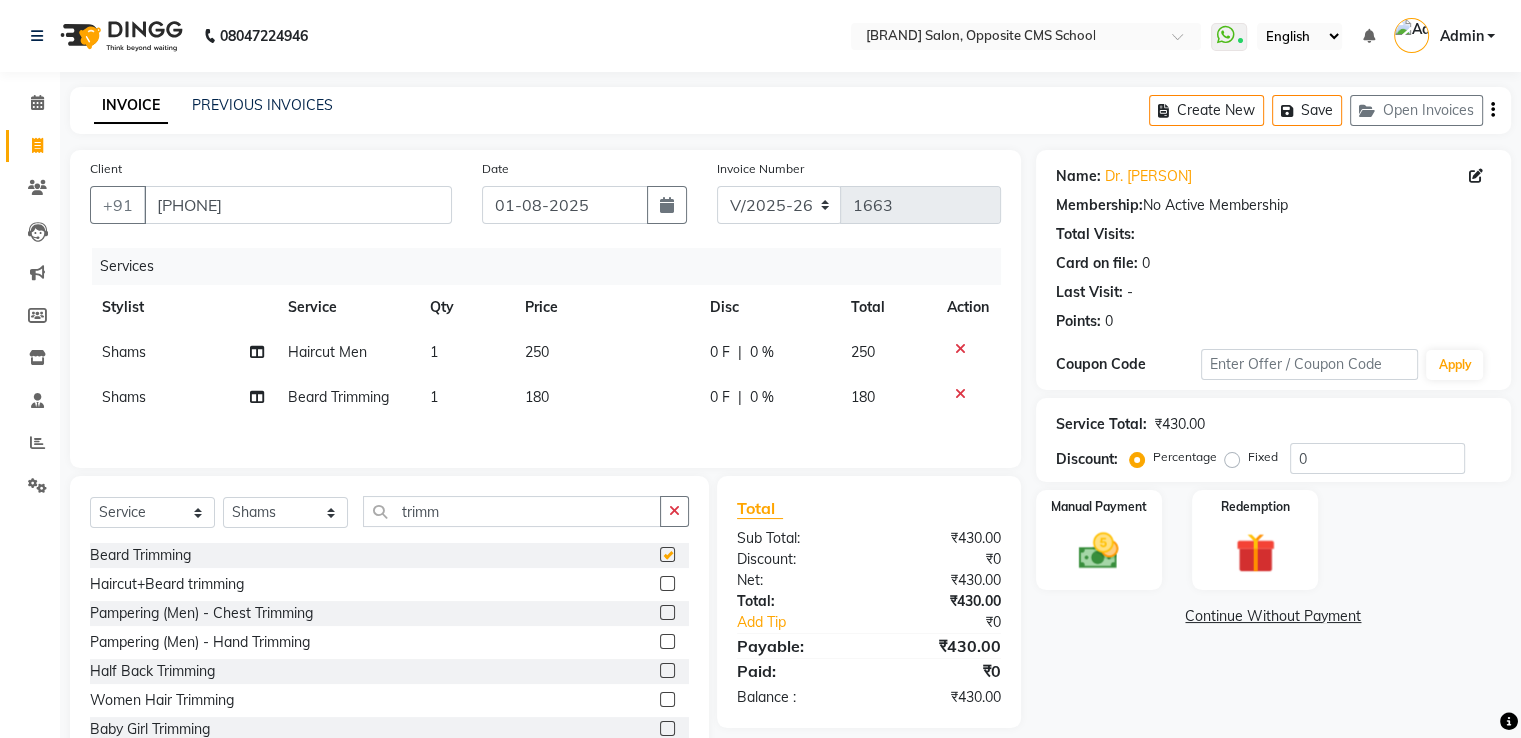 checkbox on "false" 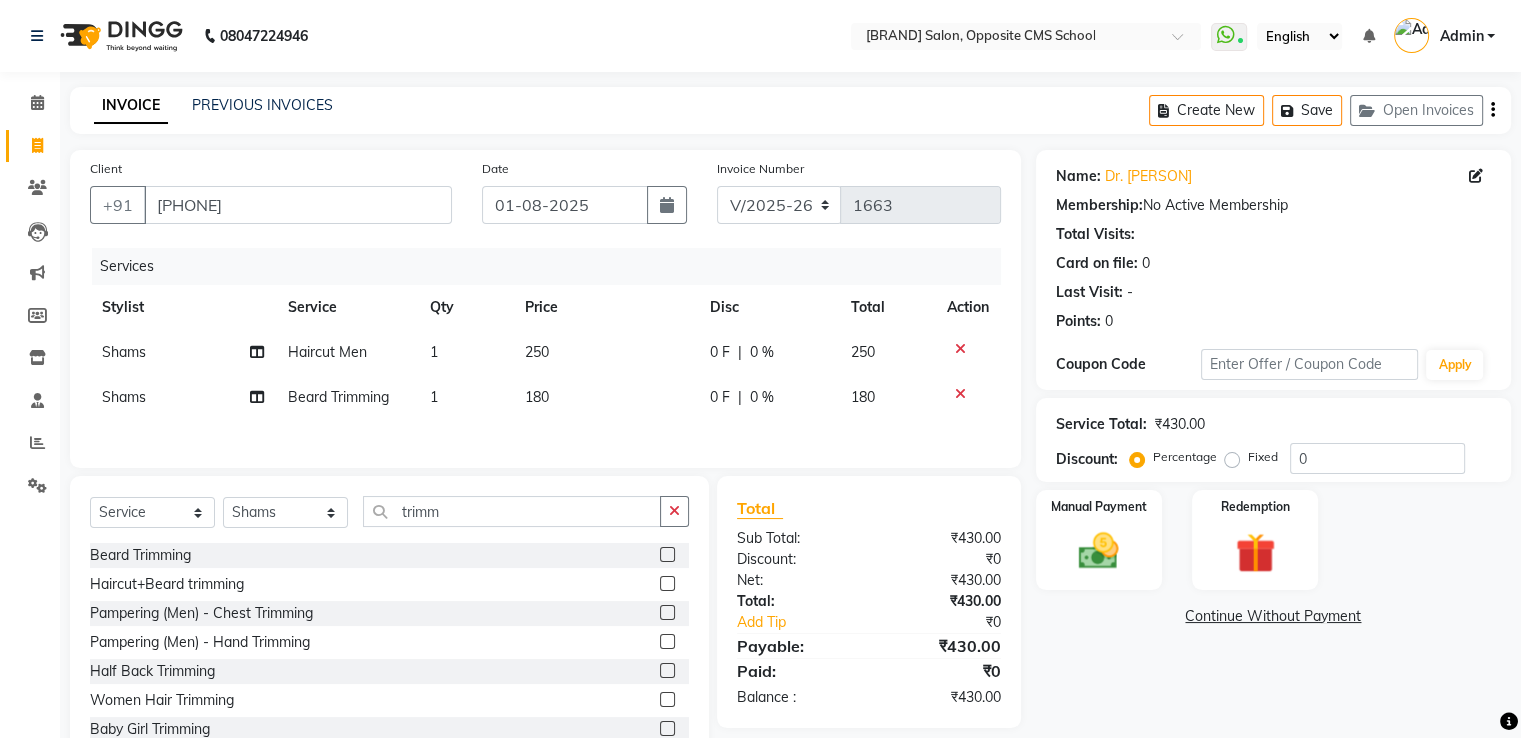 click on "0 F | 0 %" 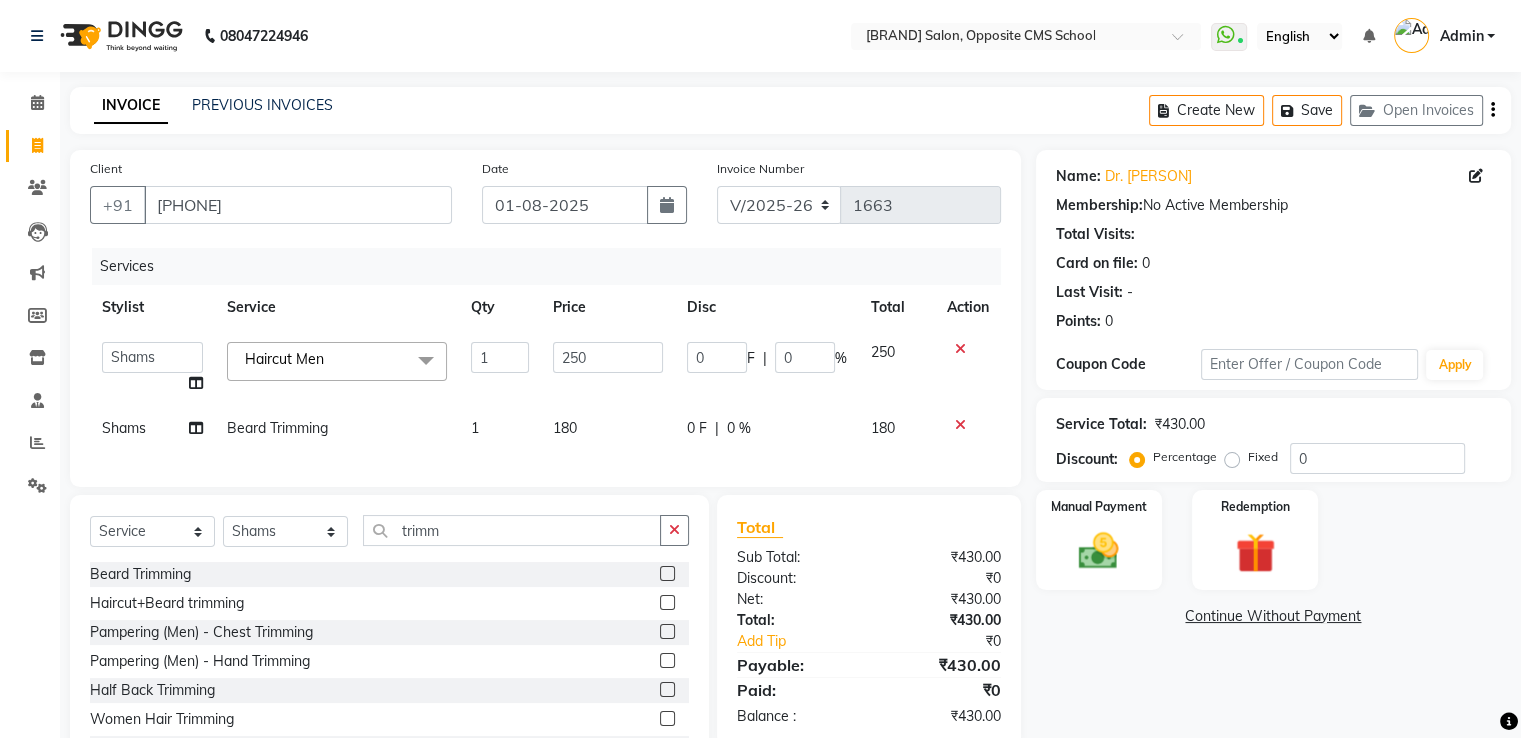click on "0" 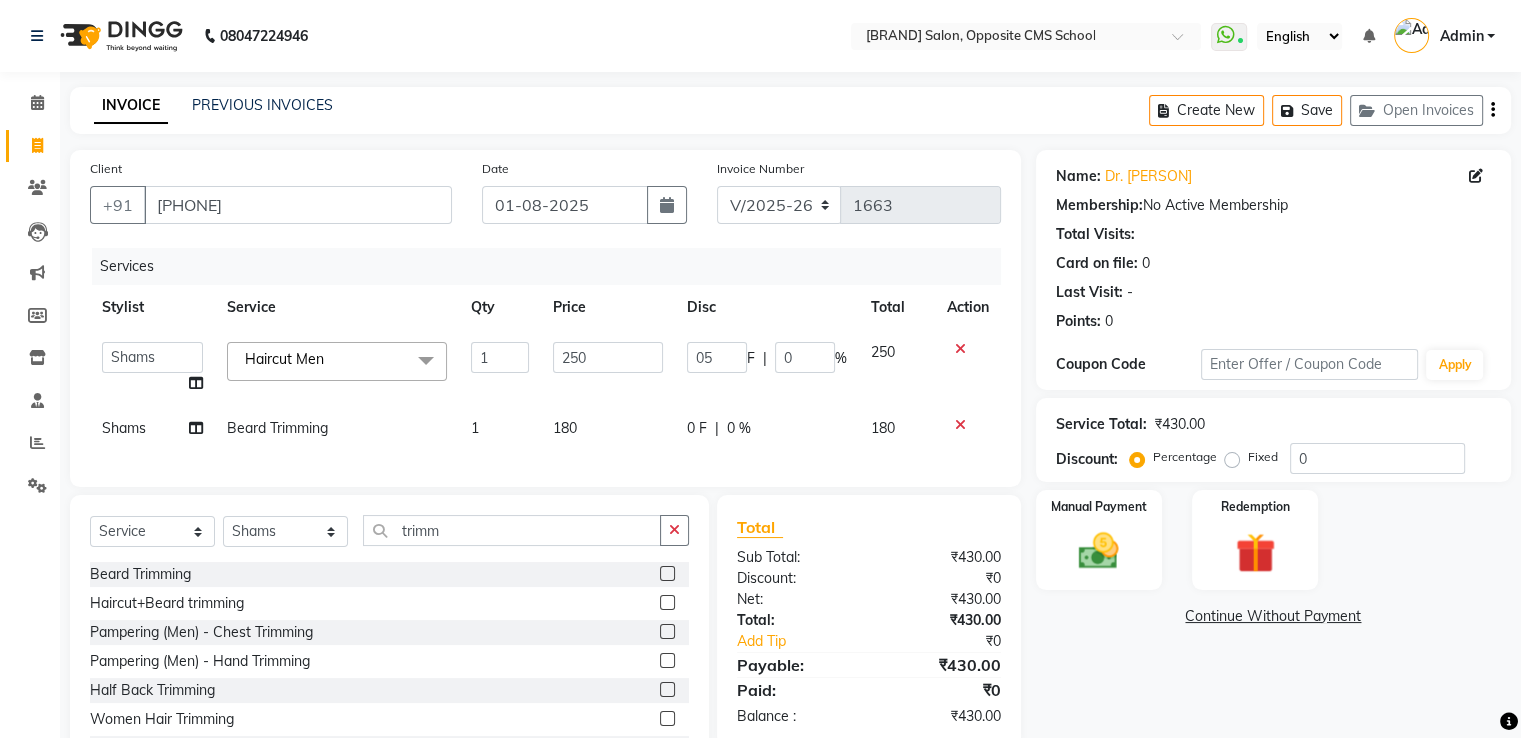 type on "050" 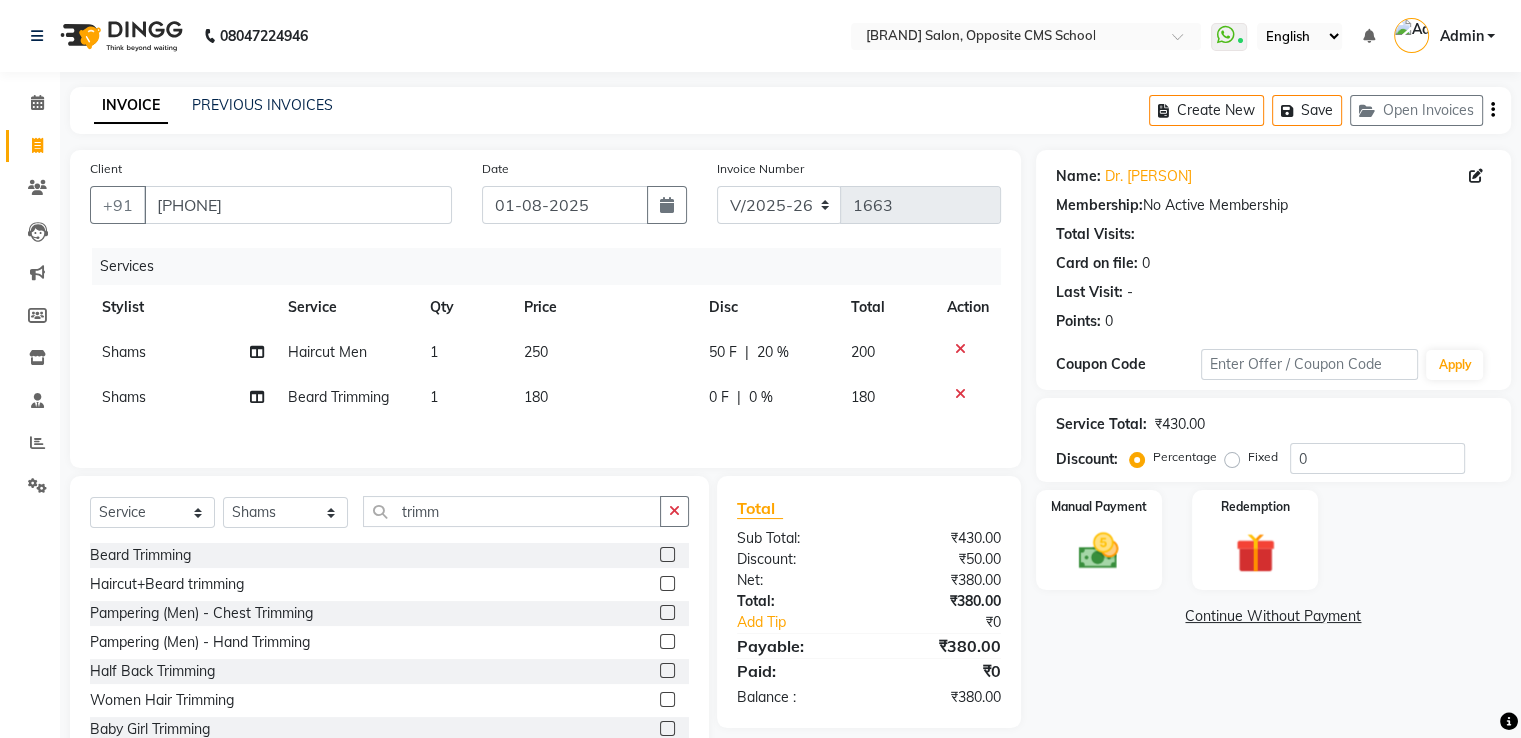 click on "Name: Dr. Ayush Sehgal Membership:  No Active Membership  Total Visits:   Card on file:  0 Last Visit:   - Points:   0  Coupon Code Apply Service Total:  ₹430.00  Discount:  Percentage   Fixed  0 Manual Payment Redemption  Continue Without Payment" 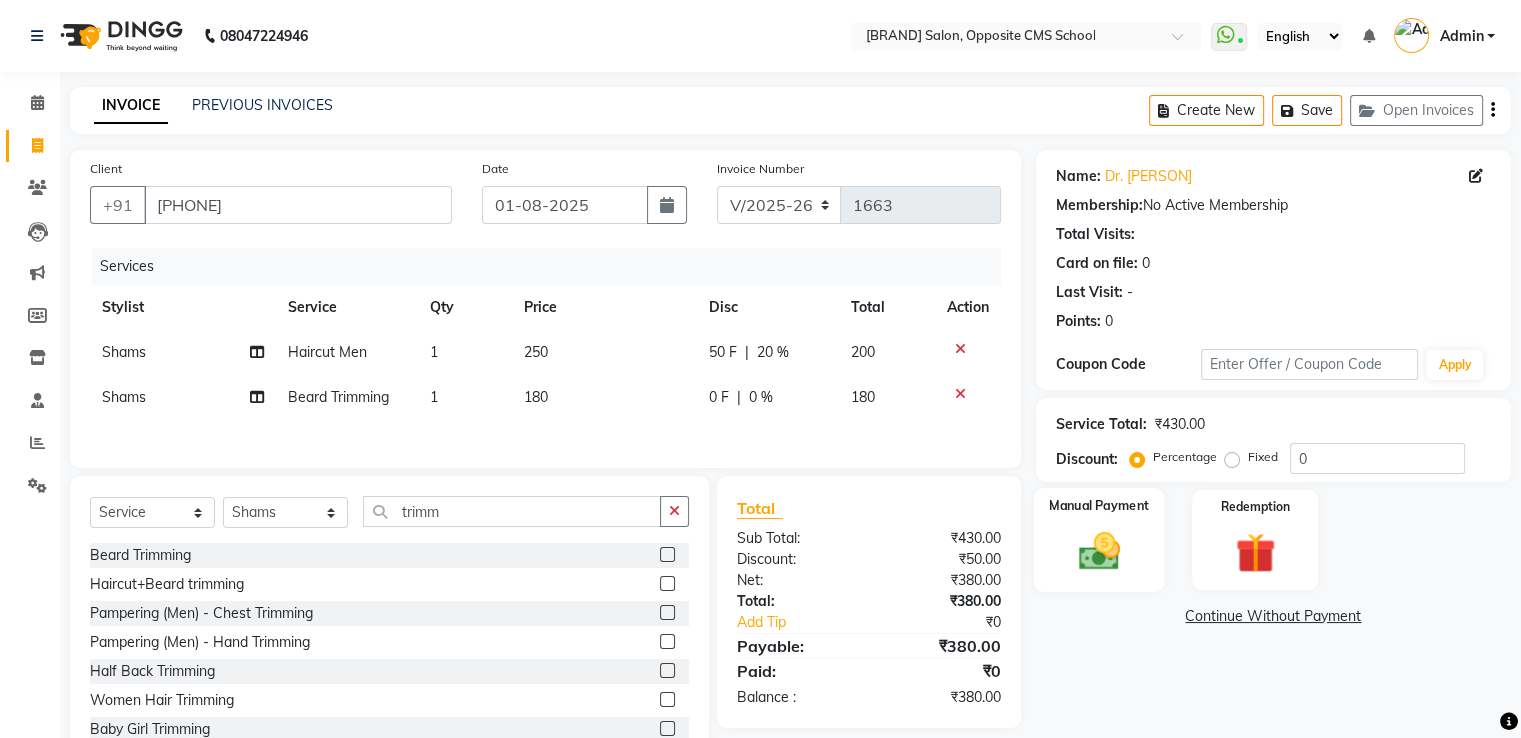 click 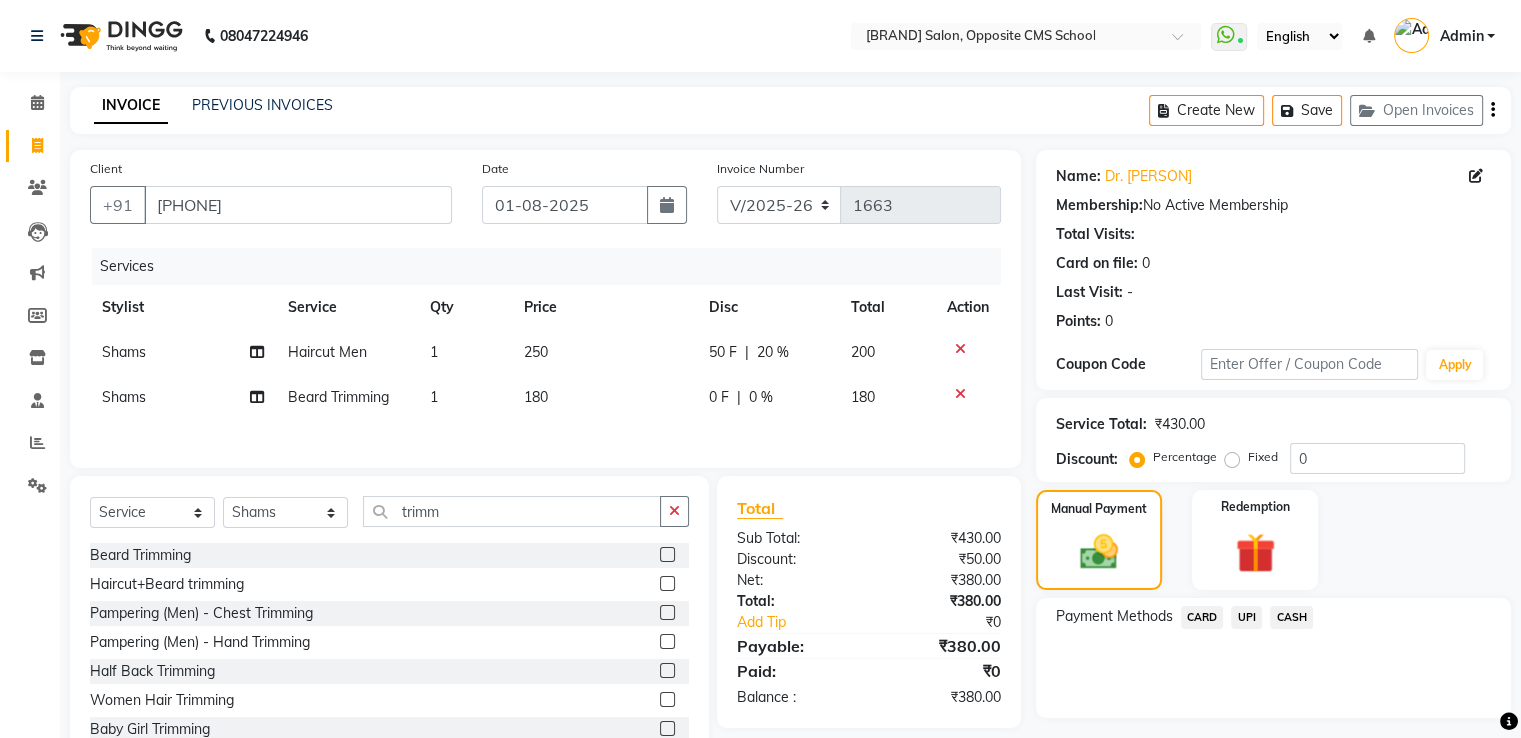 click on "UPI" 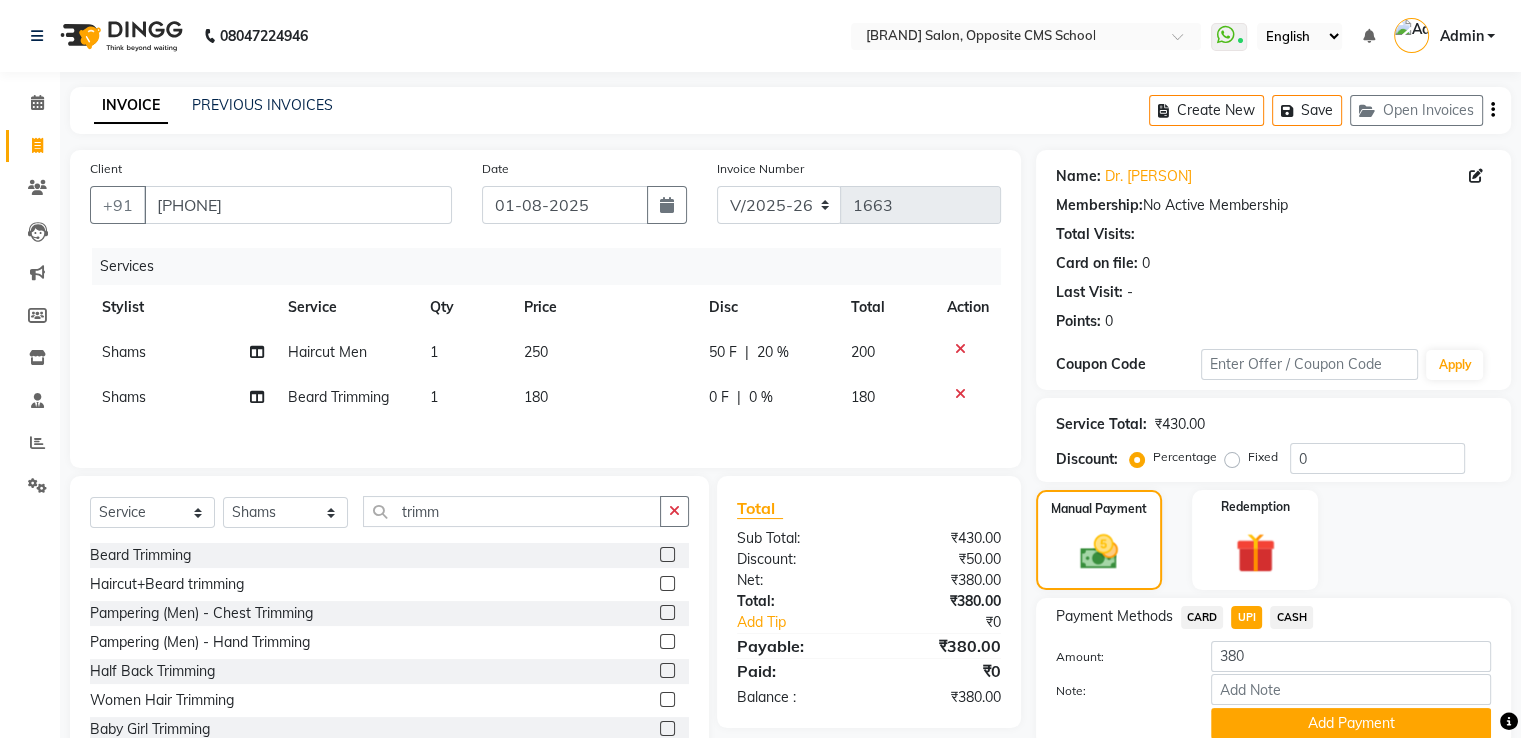 scroll, scrollTop: 81, scrollLeft: 0, axis: vertical 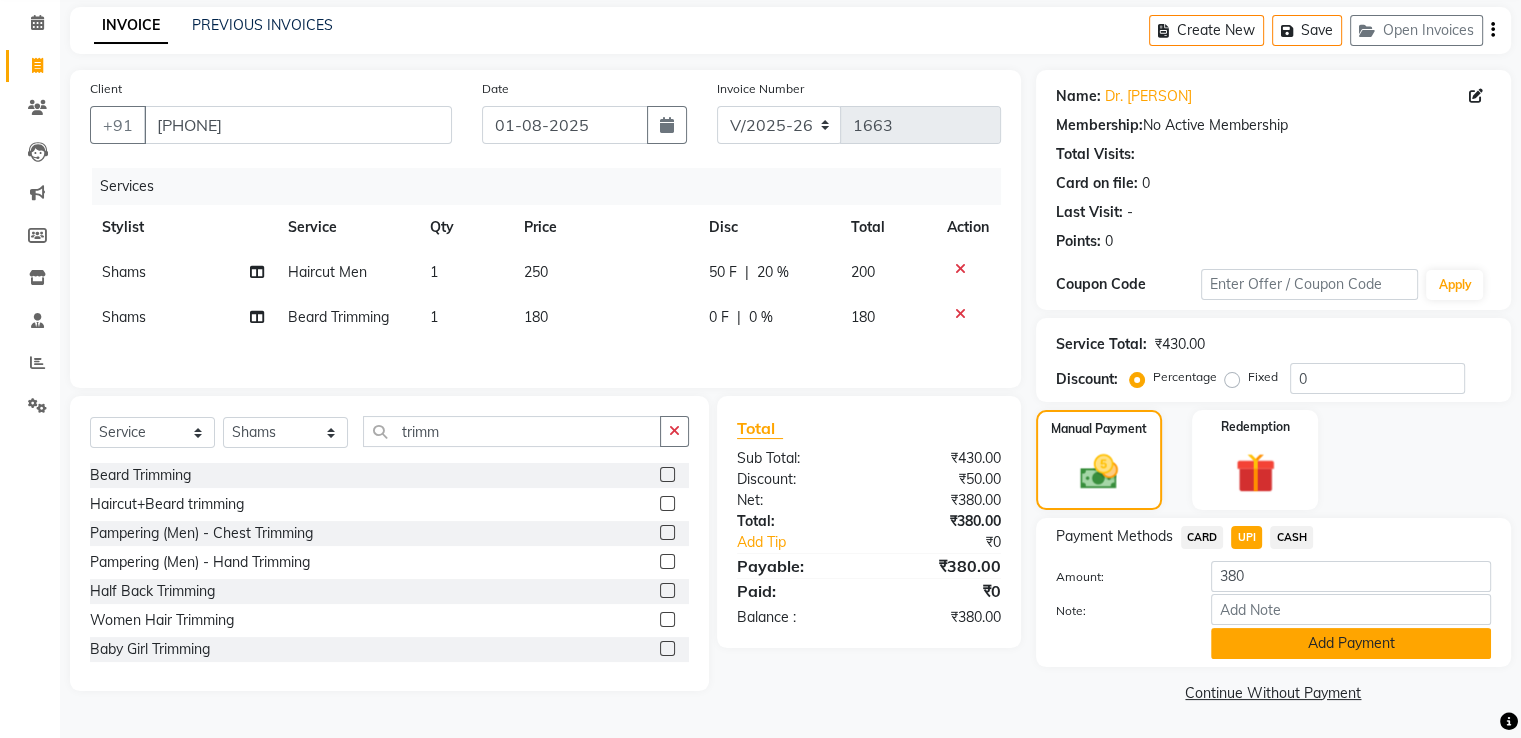 click on "Add Payment" 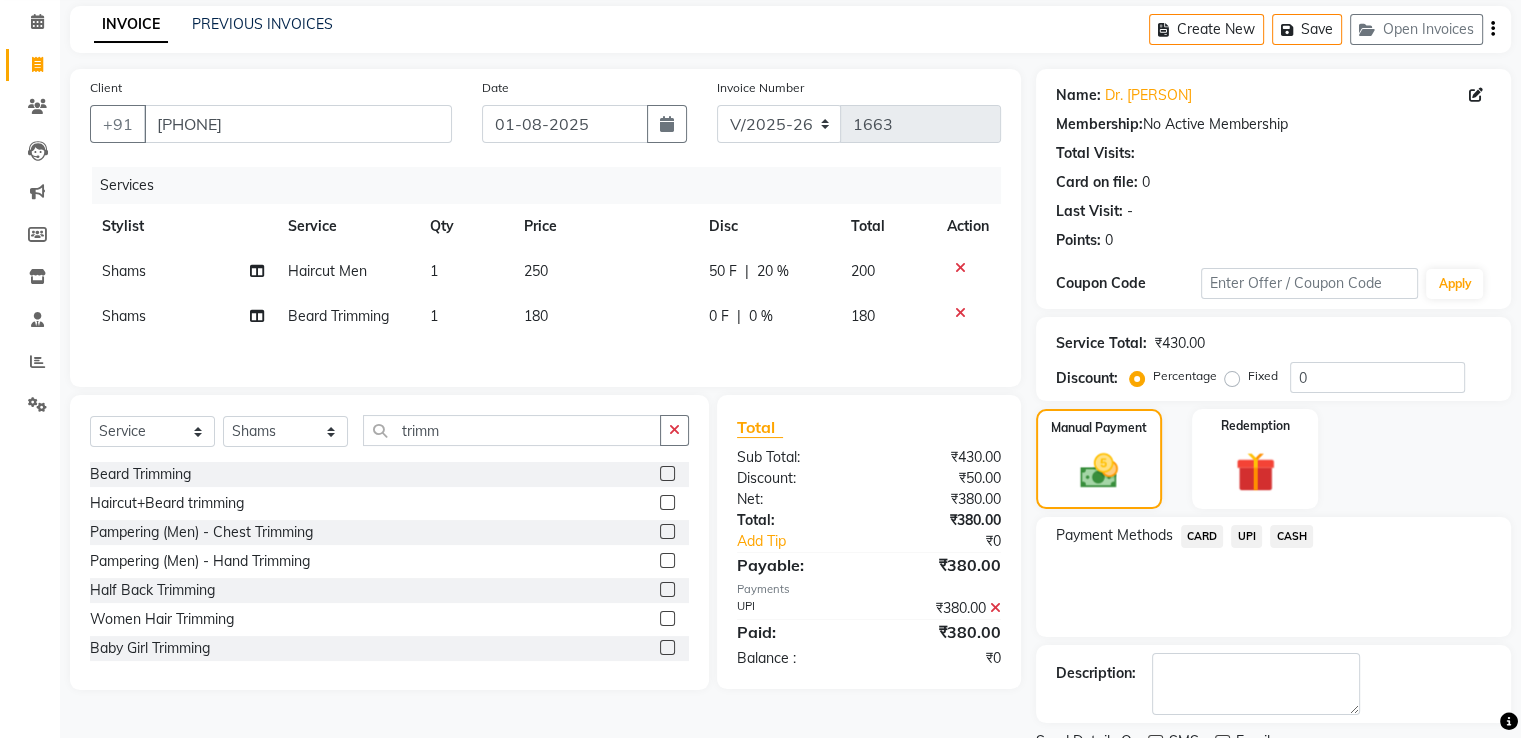scroll, scrollTop: 163, scrollLeft: 0, axis: vertical 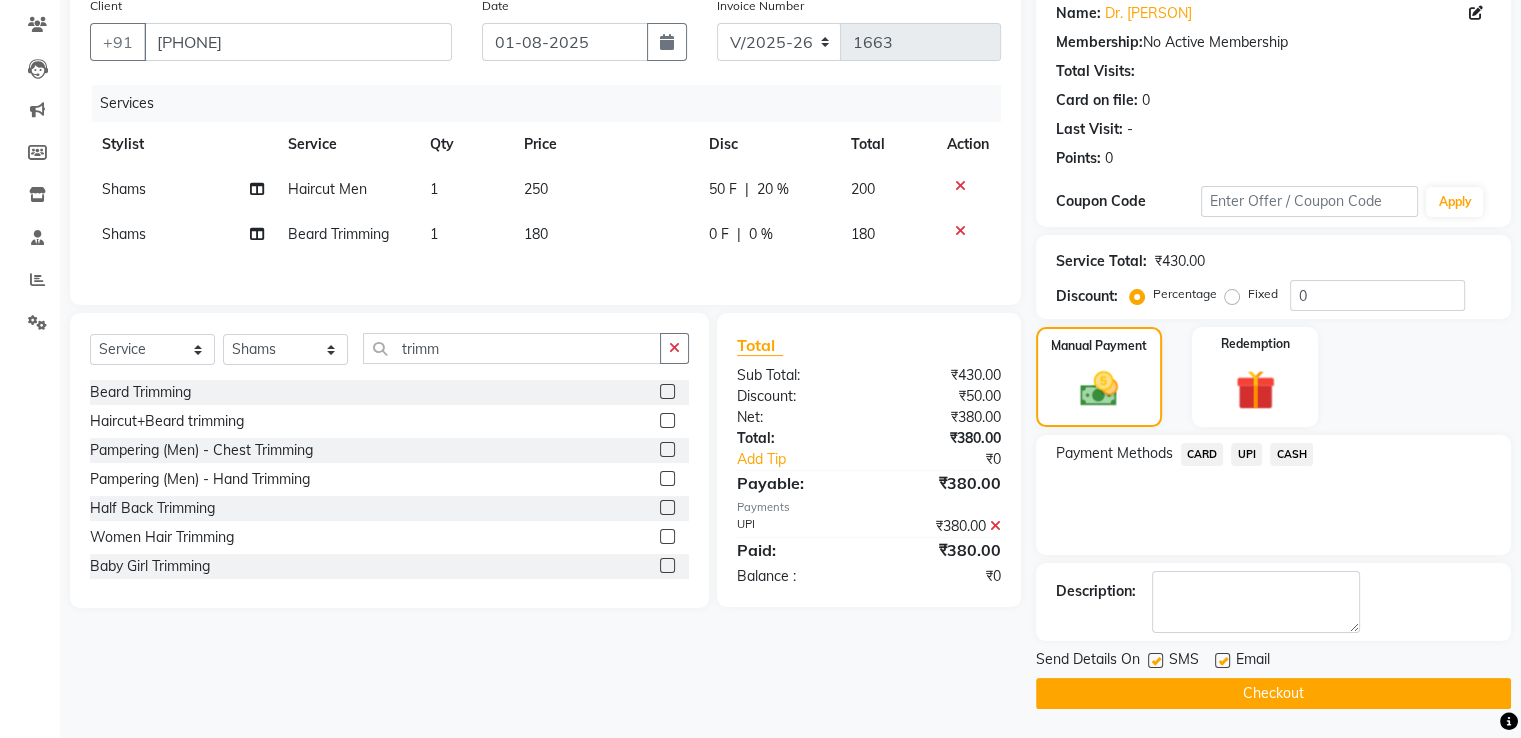click on "INVOICE PREVIOUS INVOICES Create New   Save   Open Invoices  Client +91 9410688229 Date 01-08-2025 Invoice Number V/2025 V/2025-26 1663 Services Stylist Service Qty Price Disc Total Action Shams Haircut Men 1 250 50 F | 20 % 200 Shams  Beard Trimming 1 180 0 F | 0 % 180 Select  Service  Product  Membership  Package Voucher Prepaid Gift Card  Select Stylist Bablu Dinesh Pal Front Desk Rehan Sadhna Sapna Shams Shivani Shivi Utkarsh Saraswat trimm  Beard Trimming  Haircut+Beard trimming  Pampering (Men)   -   Chest Trimming  Pampering (Men)   -   Hand Trimming  Half Back Trimming   Women Hair Trimming  Baby Girl Trimming  Beard Trimming Upgrade (On Combo Only)  Total Sub Total: ₹430.00 Discount: ₹50.00 Net: ₹380.00 Total: ₹380.00 Add Tip ₹0 Payable: ₹380.00 Payments UPI ₹380.00  Paid: ₹380.00 Balance   : ₹0 Name: Dr. Ayush Sehgal Membership:  No Active Membership  Total Visits:   Card on file:  0 Last Visit:   - Points:   0  Coupon Code Apply Service Total:  ₹430.00  Discount:  Percentage  0" 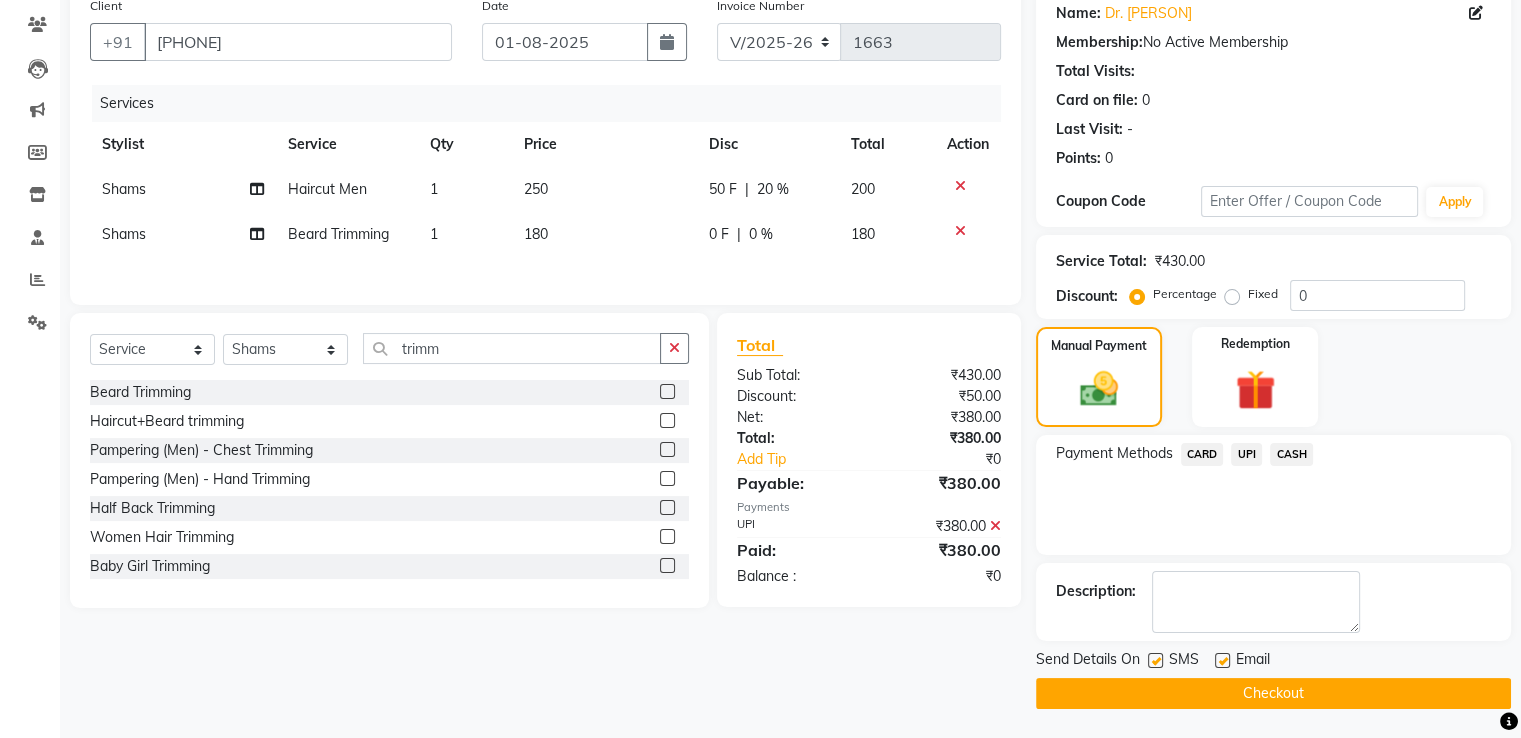 click on "Checkout" 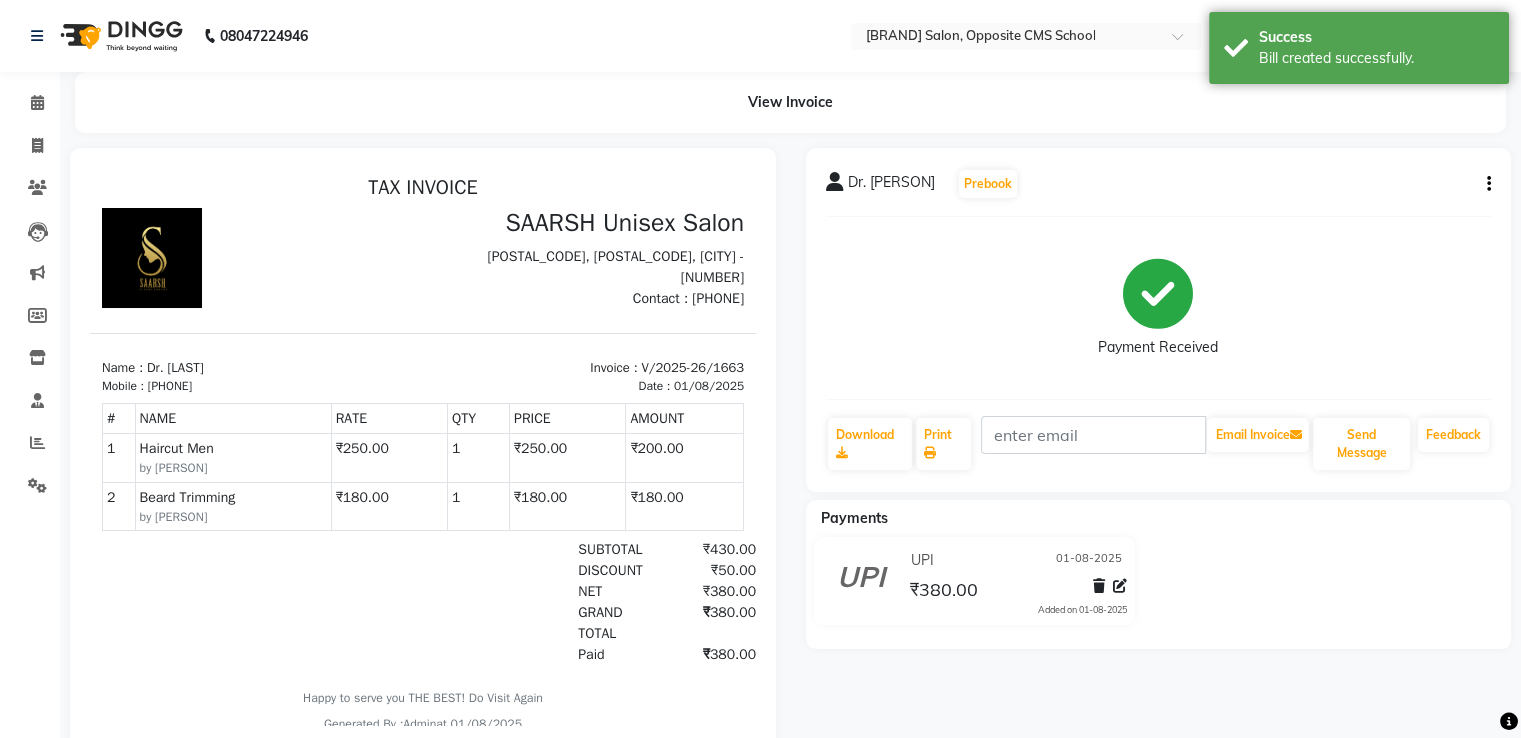 scroll, scrollTop: 0, scrollLeft: 0, axis: both 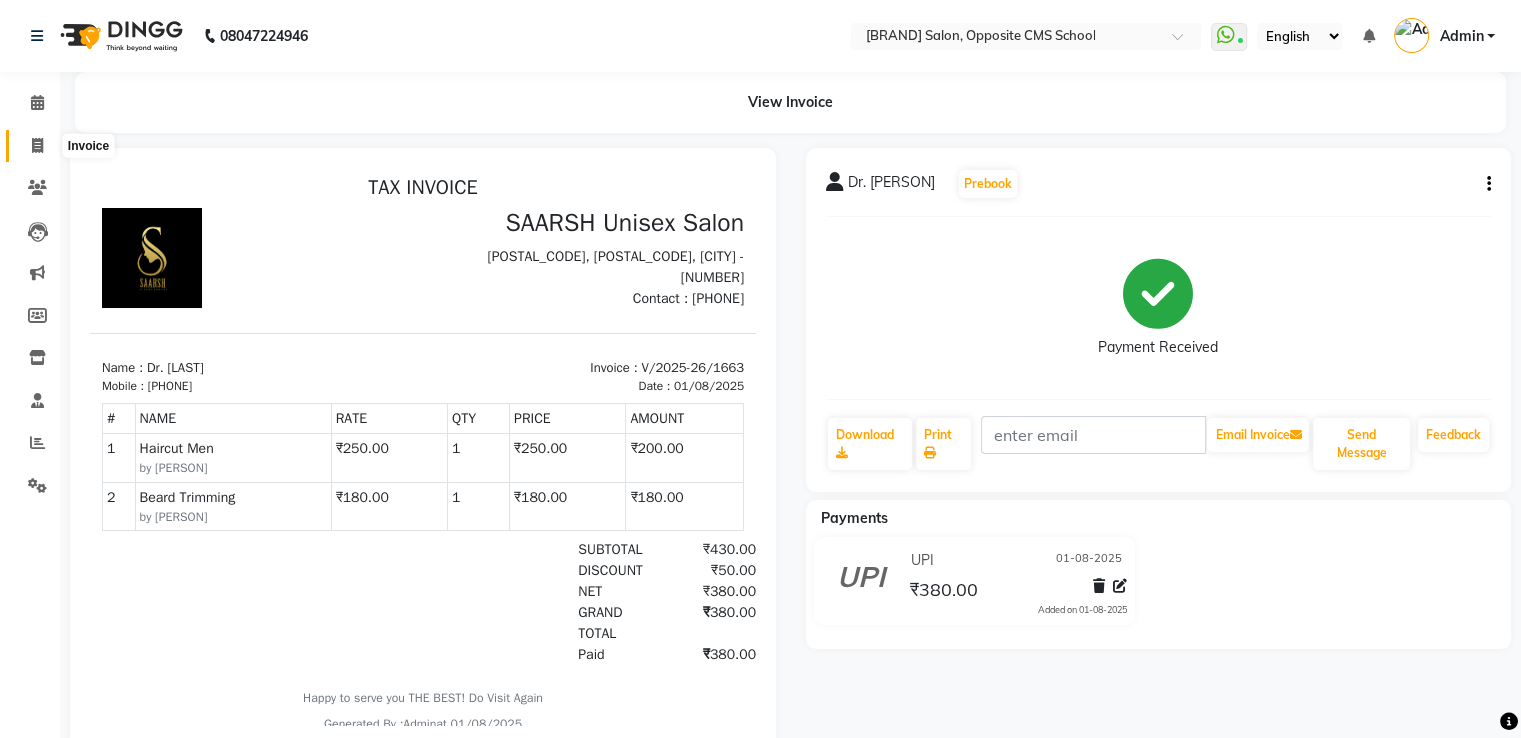 click 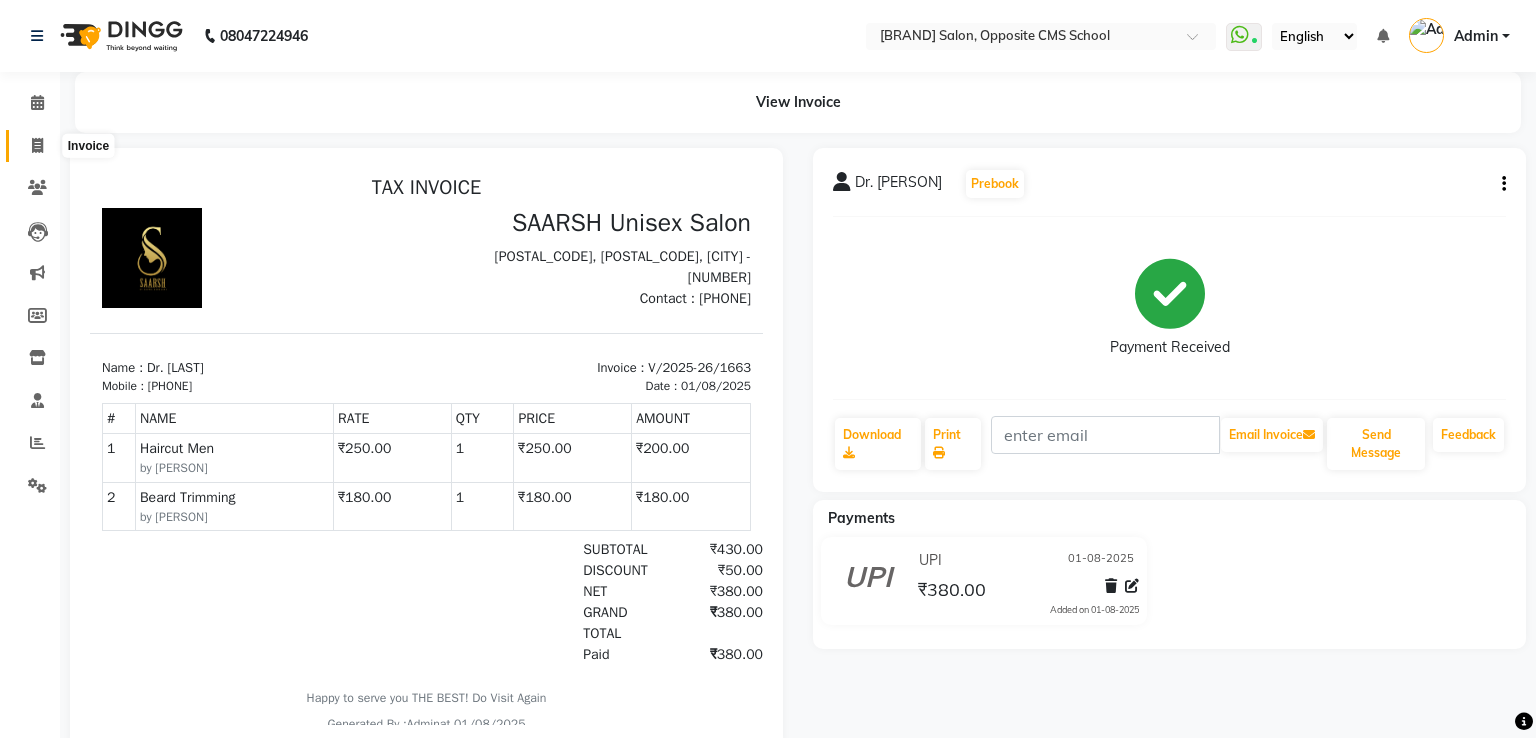 select on "service" 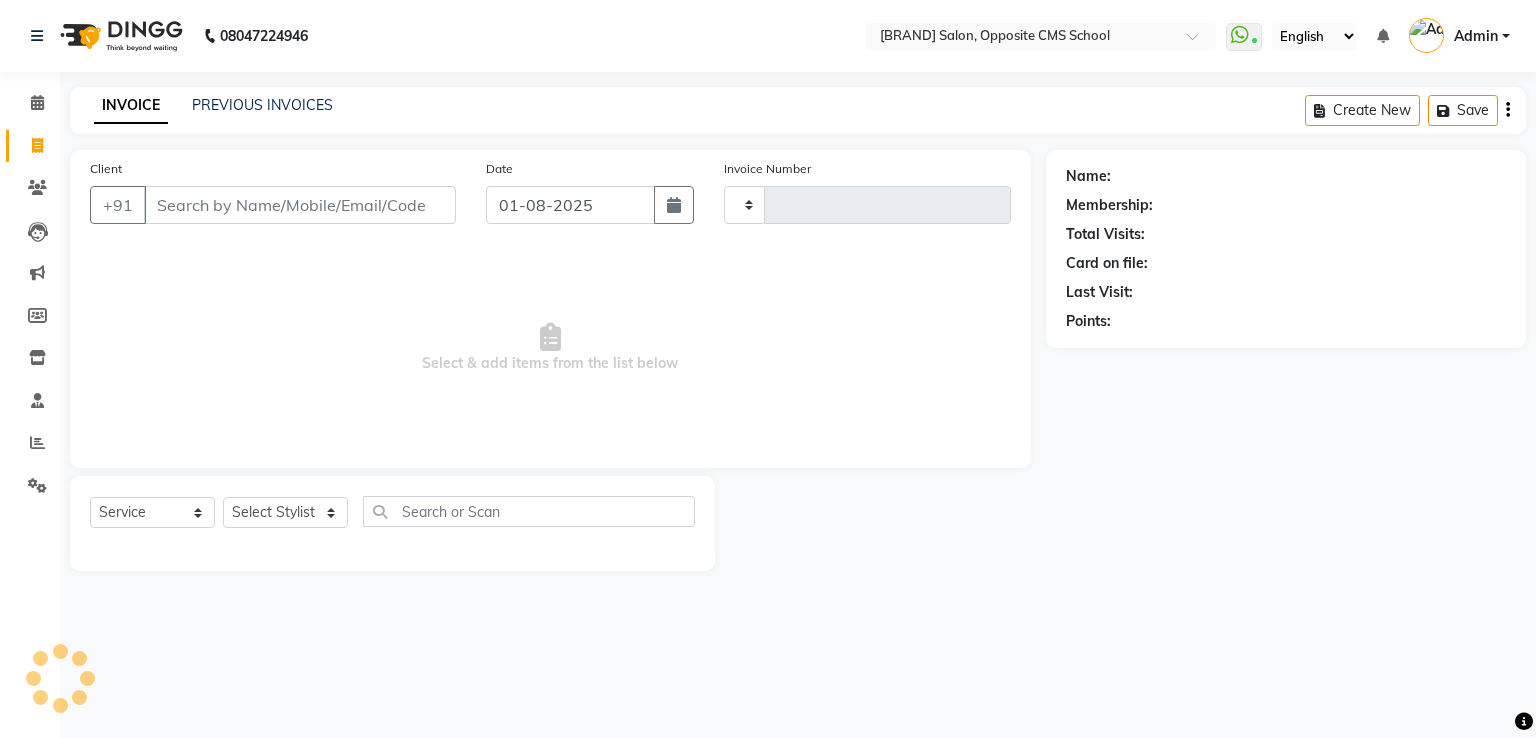 type on "1664" 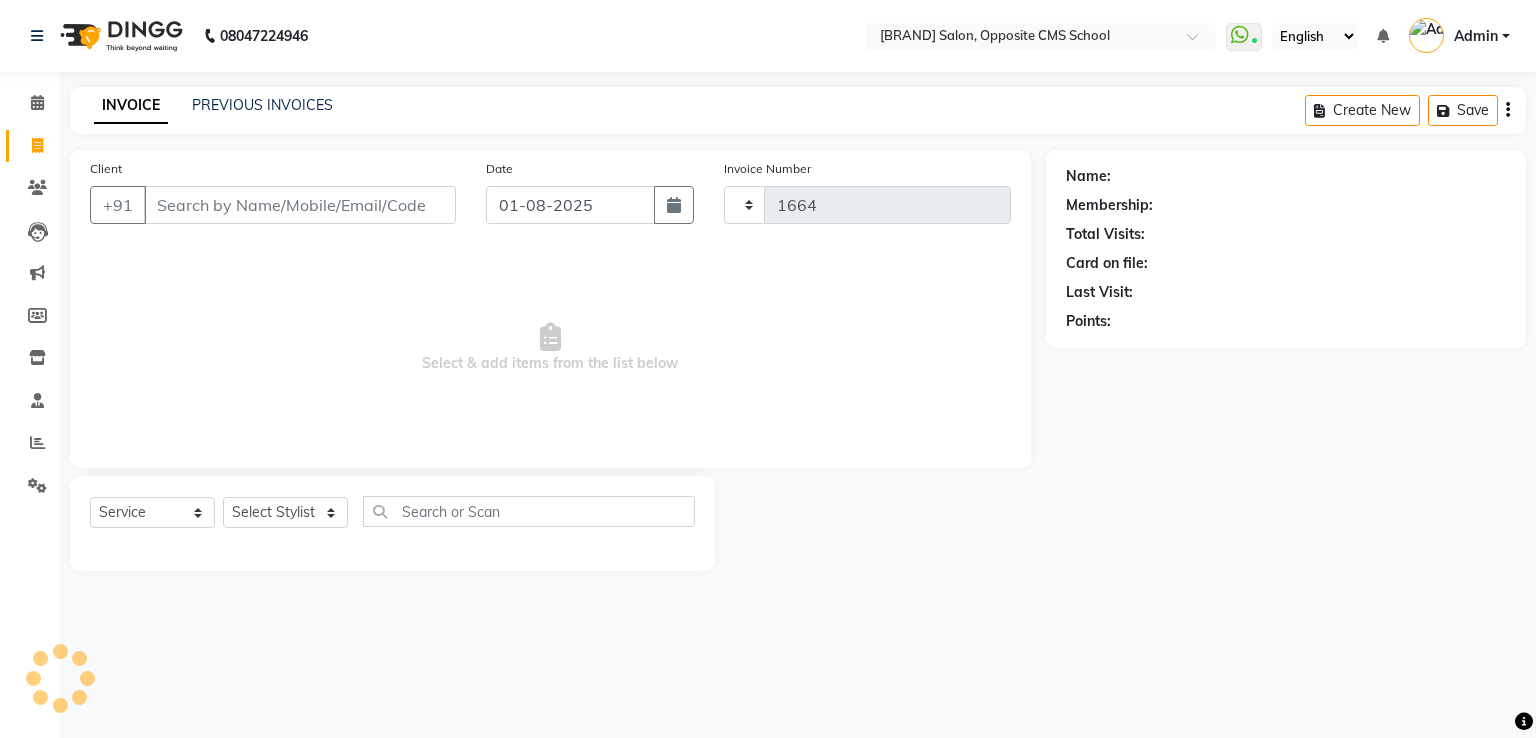 select on "3962" 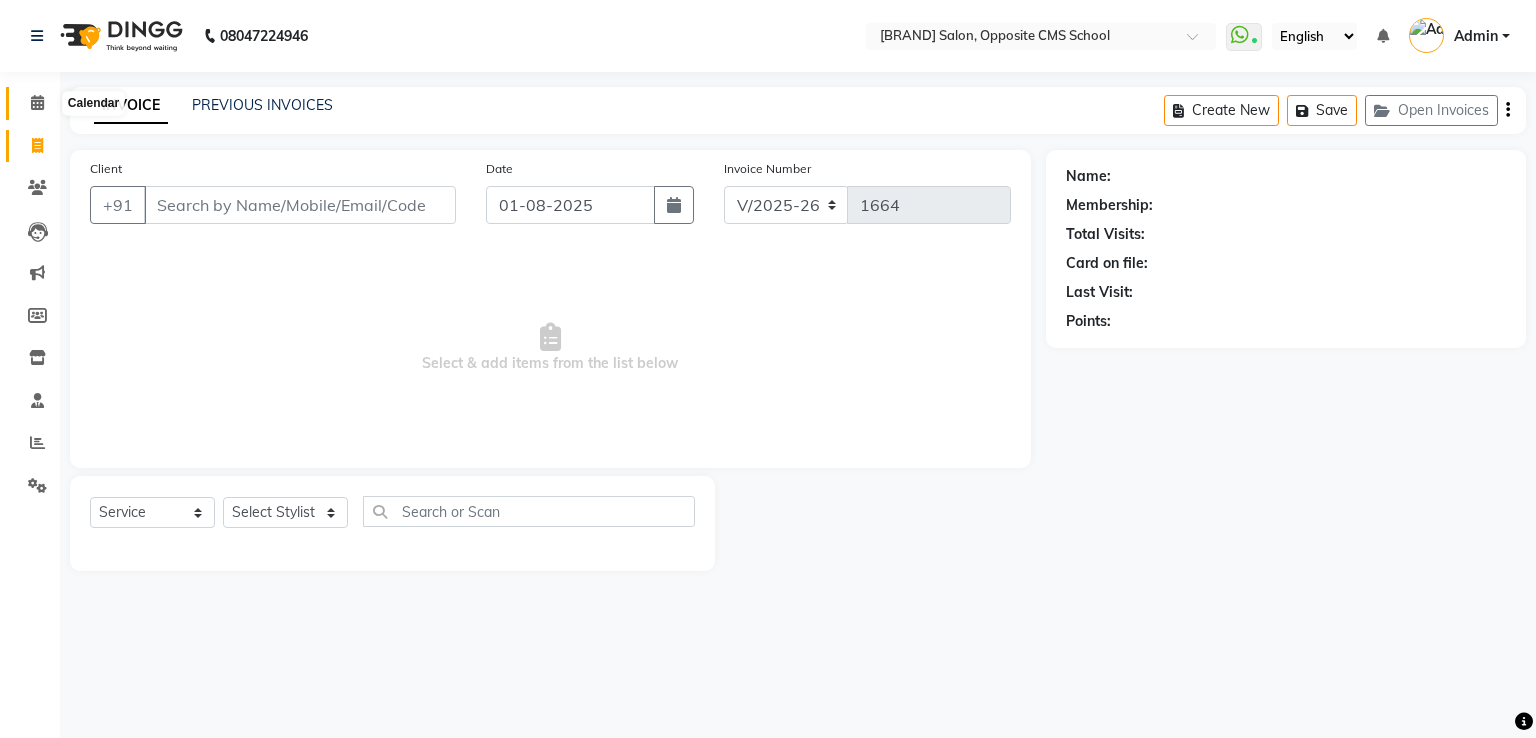 click 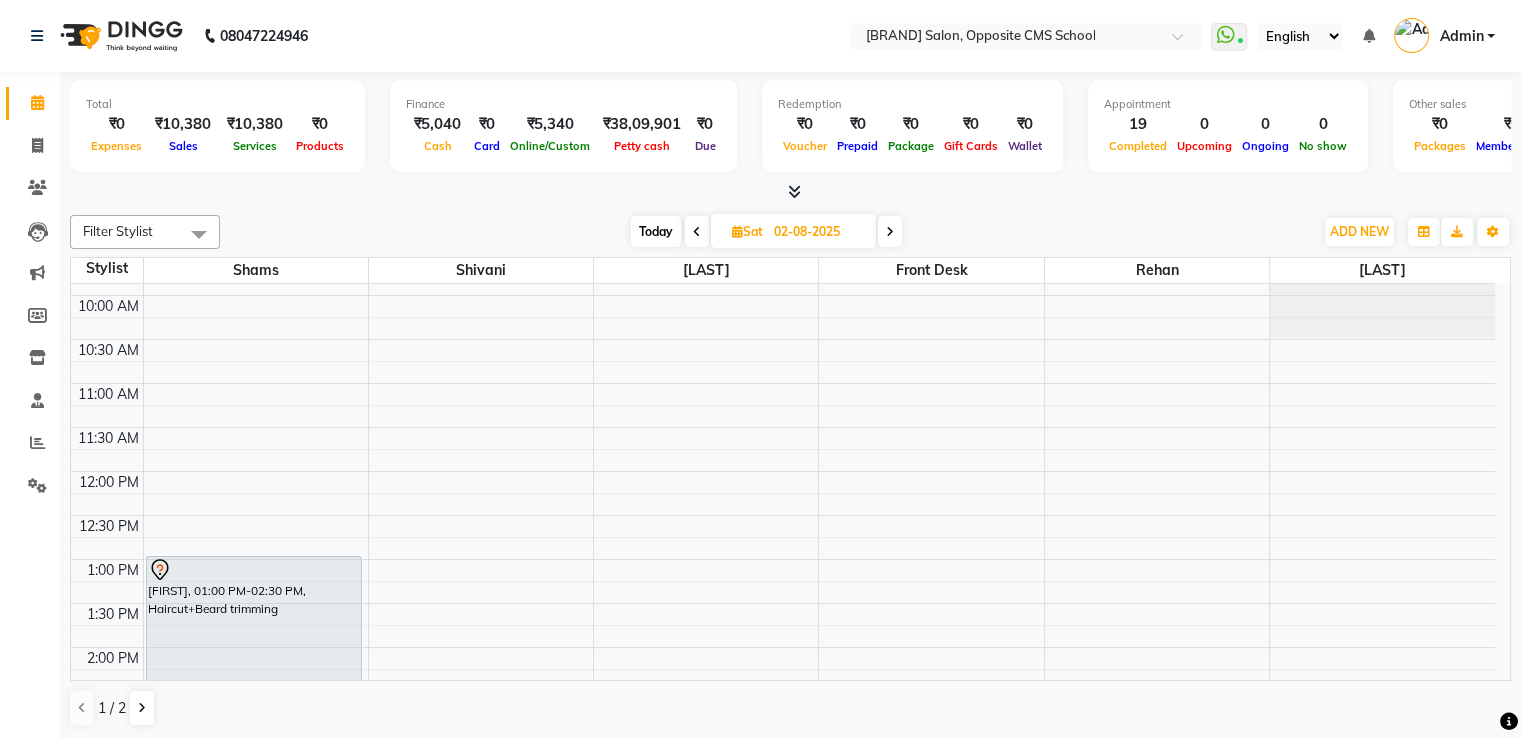 scroll, scrollTop: 75, scrollLeft: 0, axis: vertical 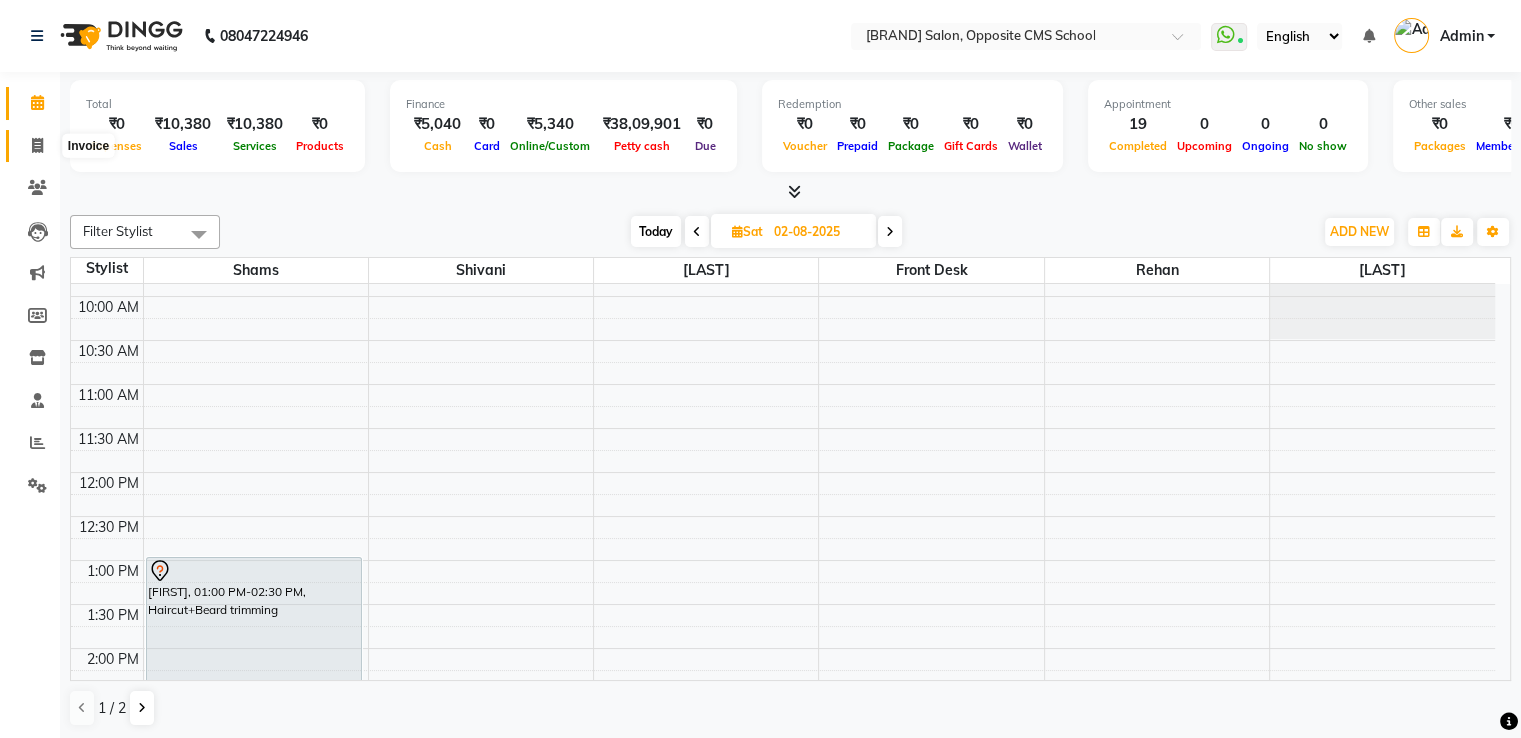 click 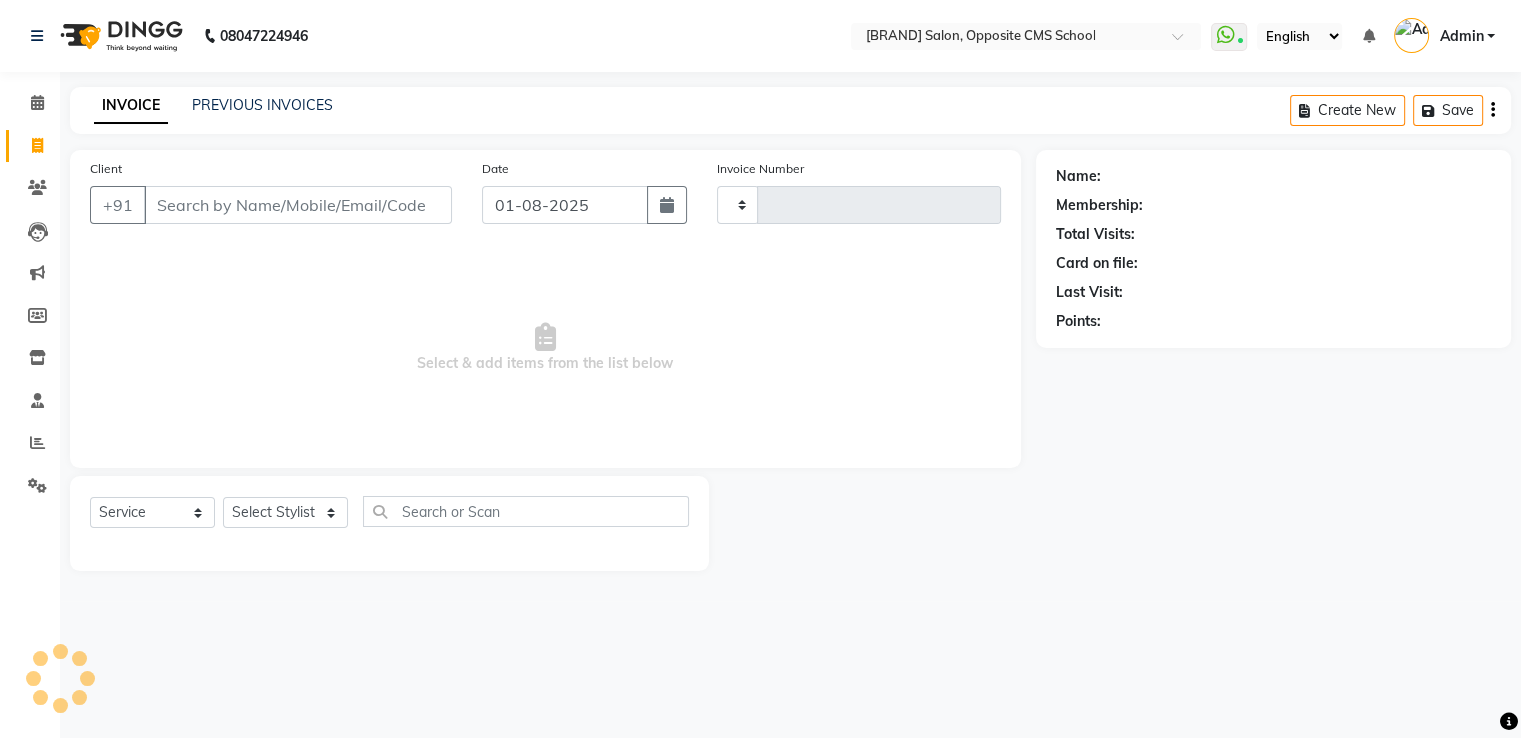 type on "1664" 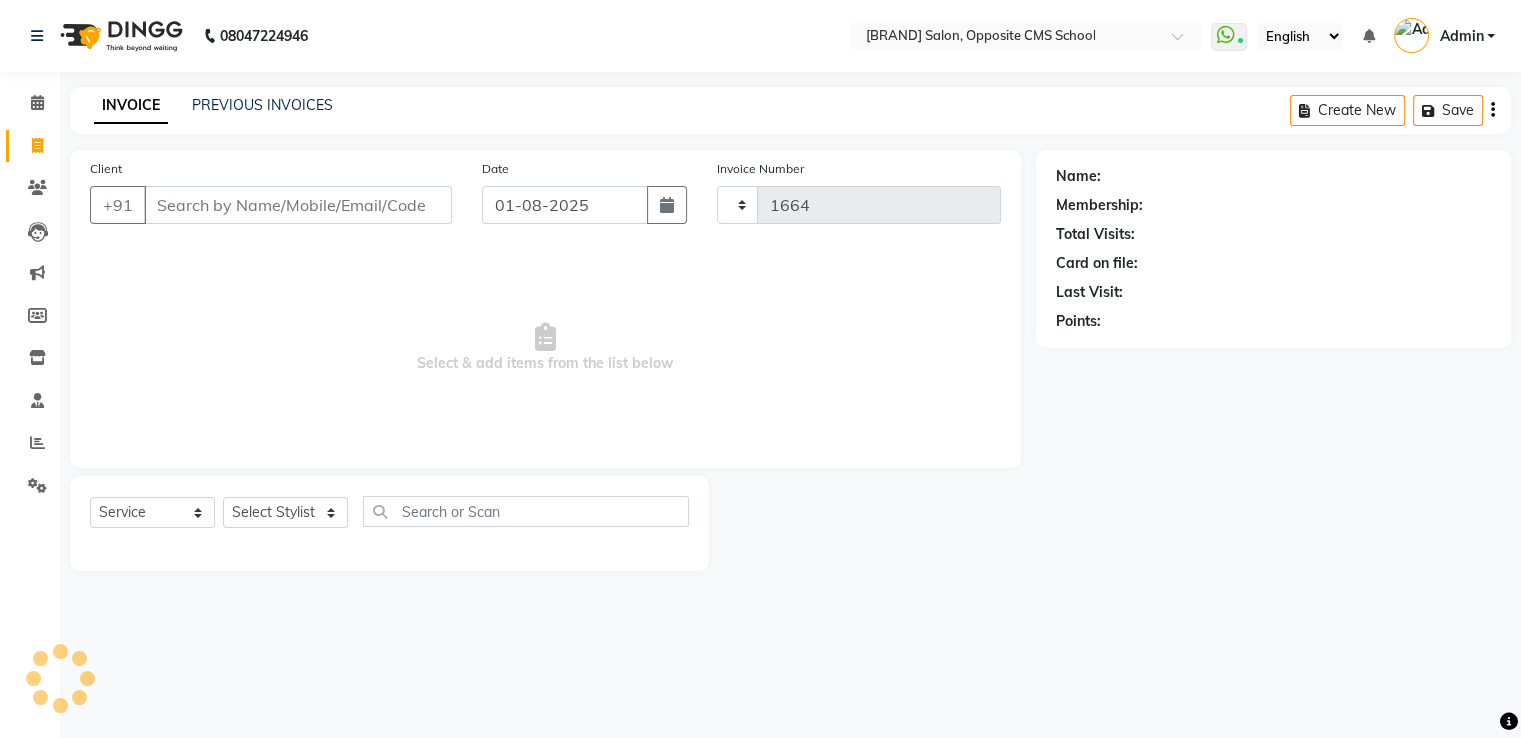 select on "3962" 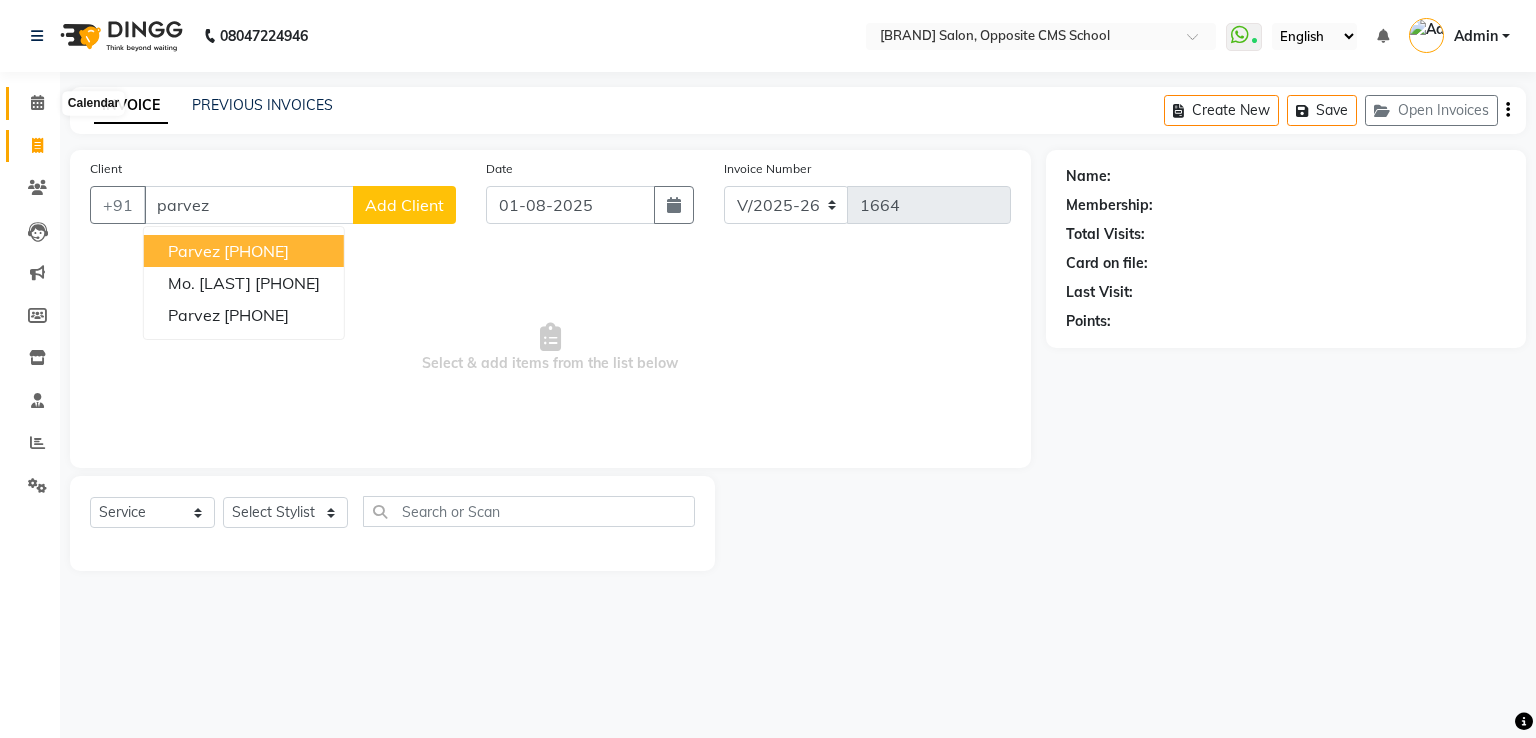type on "parvez" 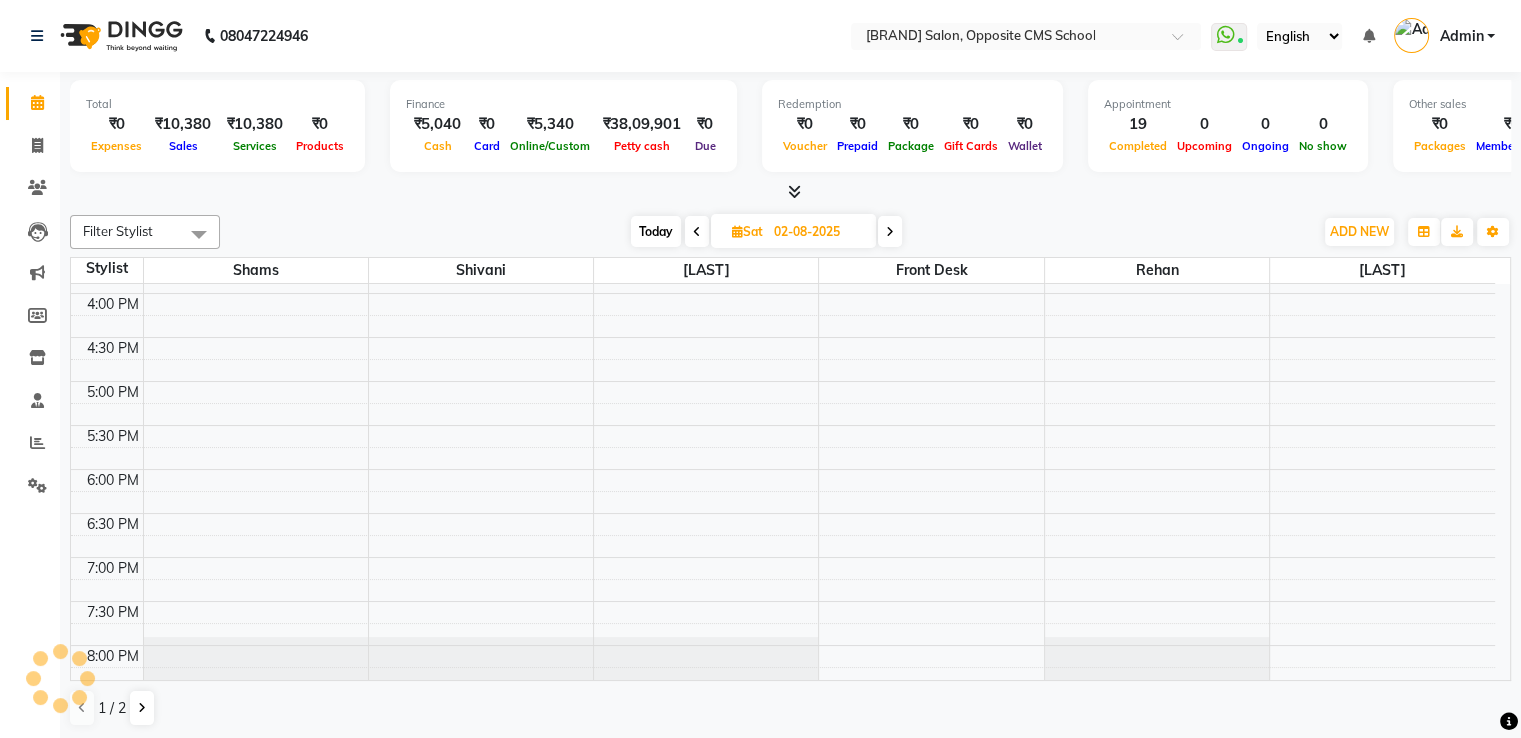 scroll, scrollTop: 0, scrollLeft: 0, axis: both 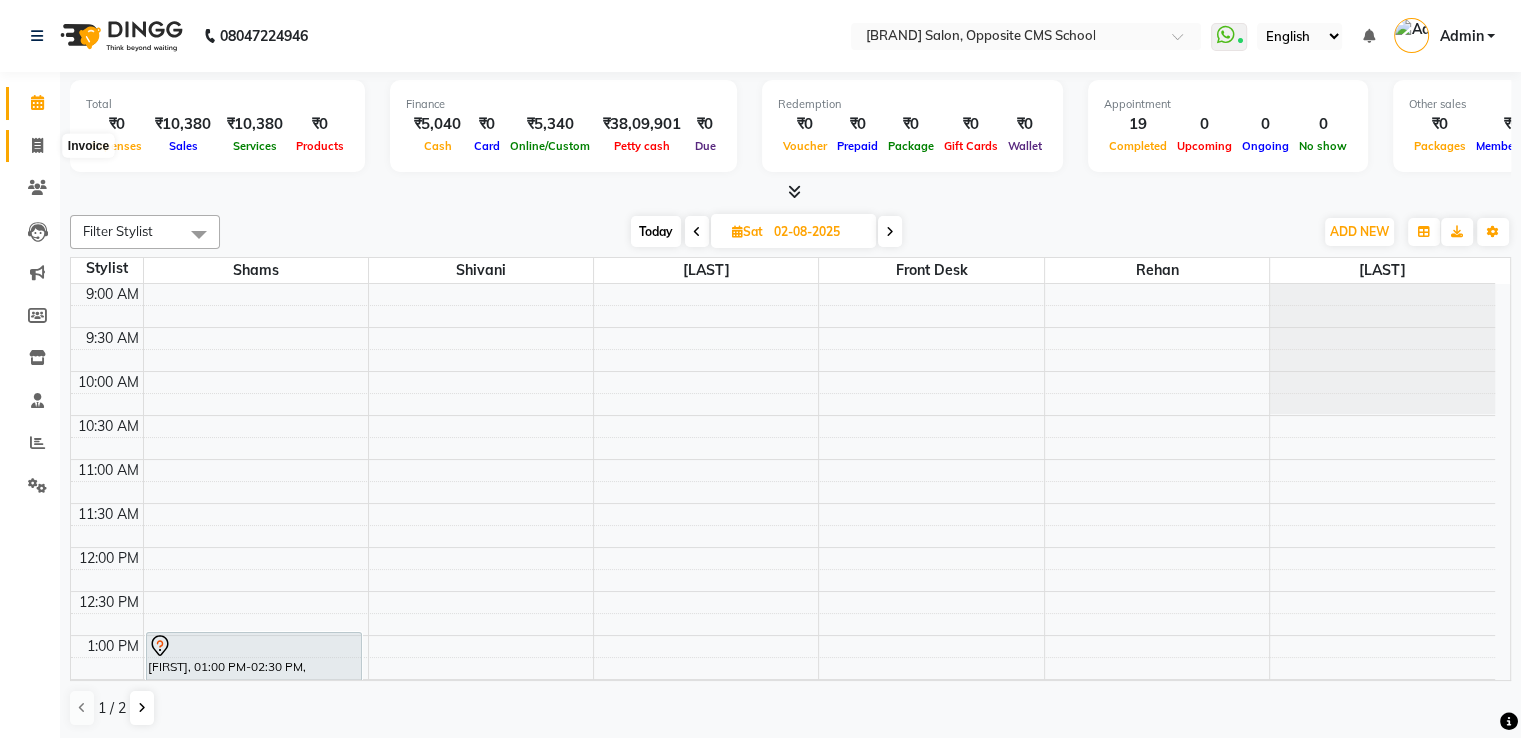 click 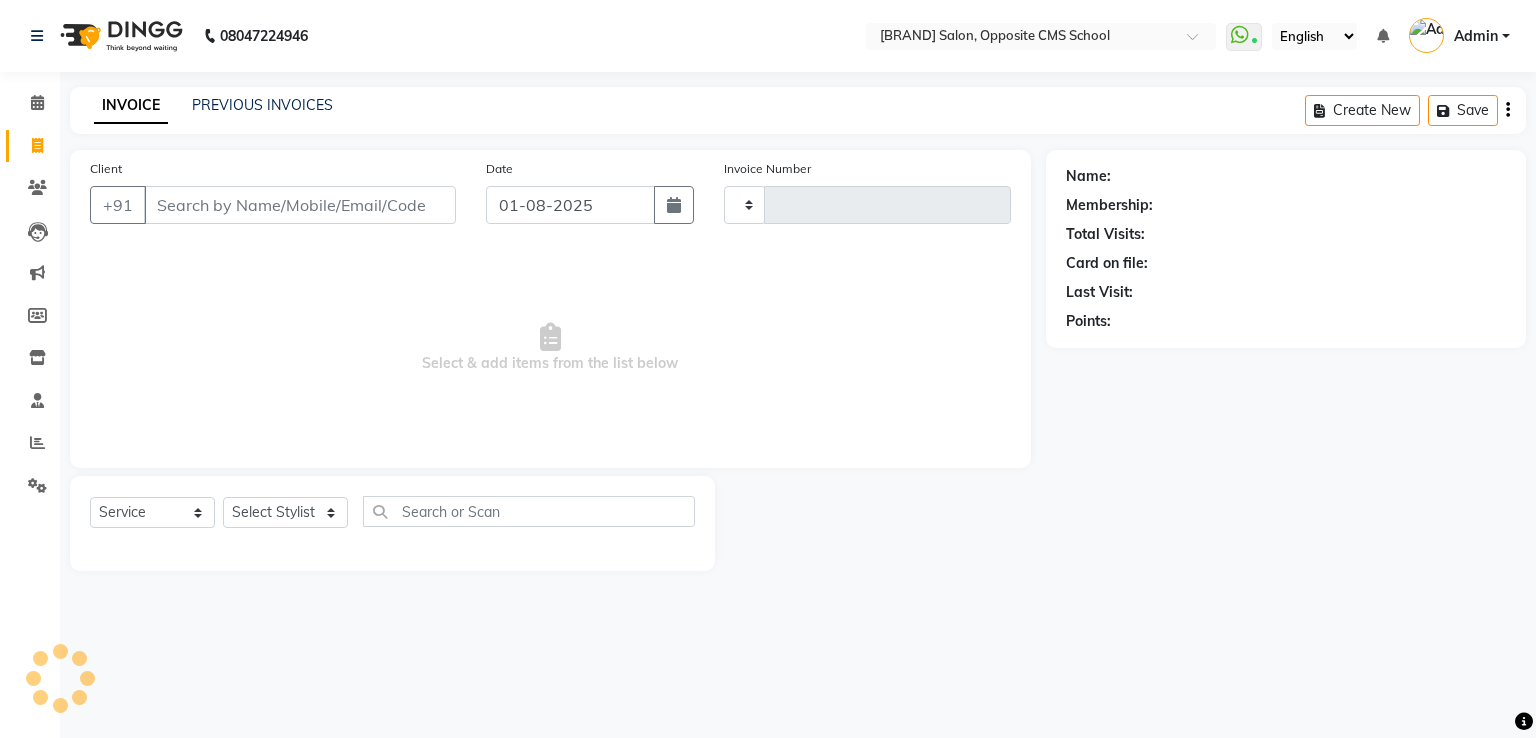 type on "1664" 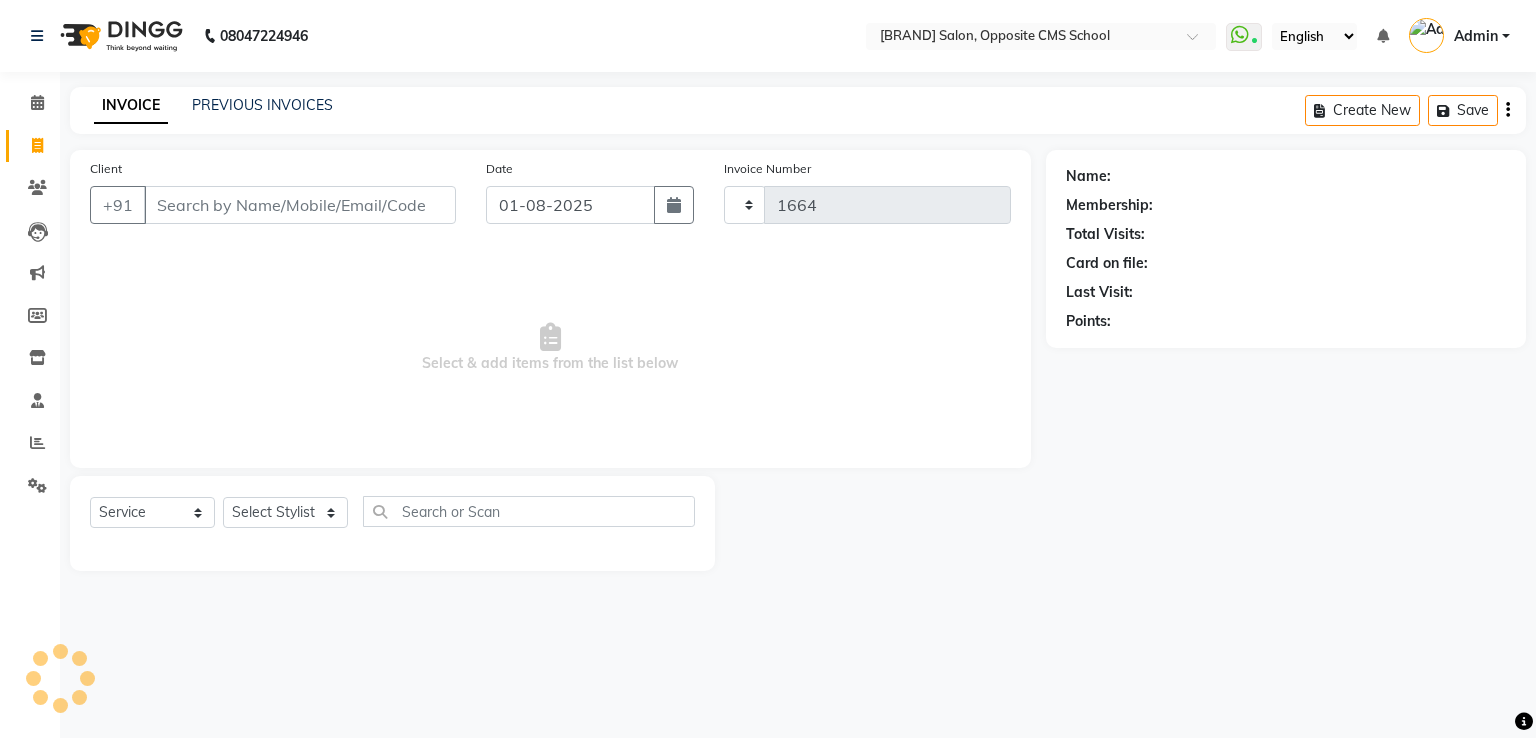 select on "3962" 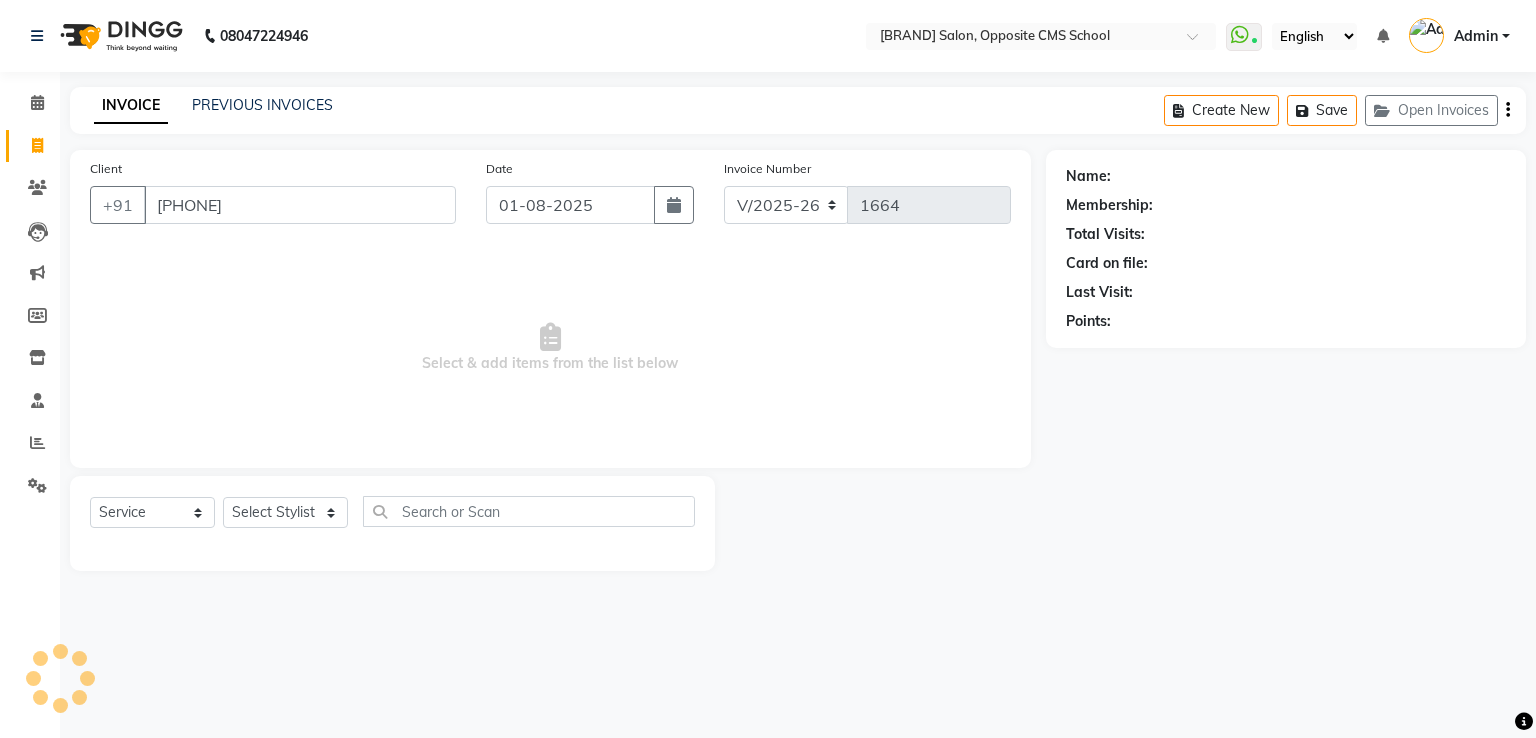 type on "7080424555" 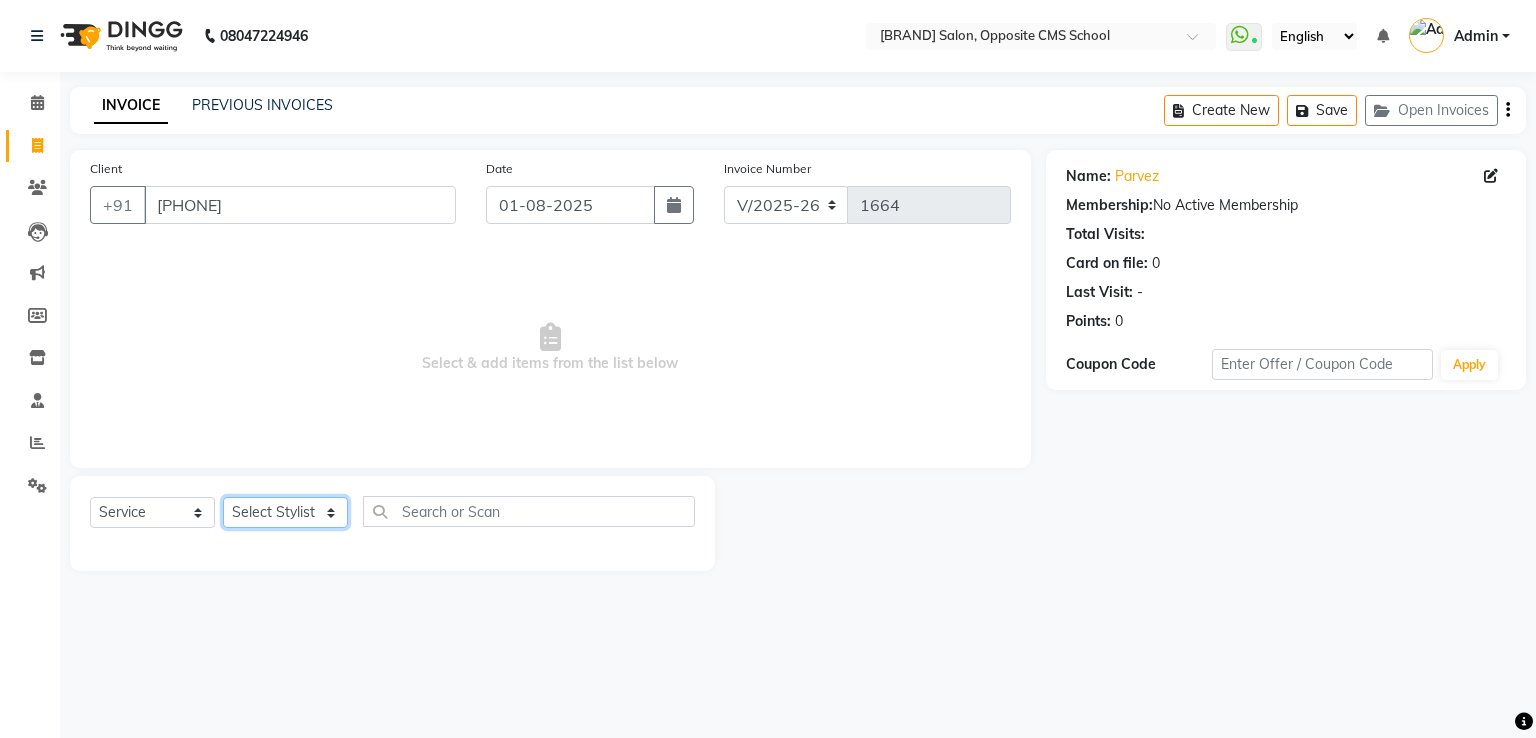 click on "Select Stylist Bablu Dinesh Pal Front Desk Rehan Sadhna Sapna Shams Shivani Shivi [FIRST] [LAST]" 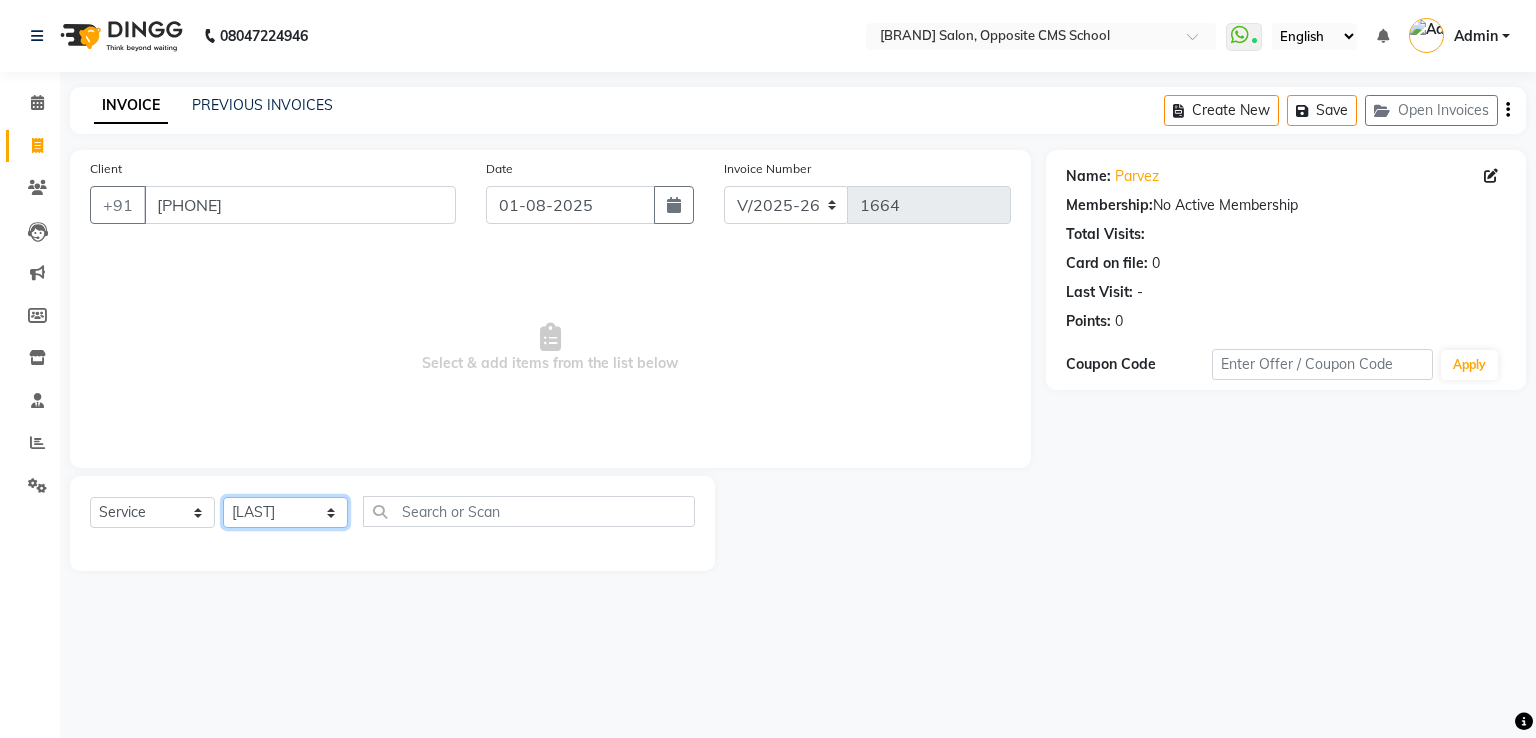 click on "Select Stylist Bablu Dinesh Pal Front Desk Rehan Sadhna Sapna Shams Shivani Shivi [FIRST] [LAST]" 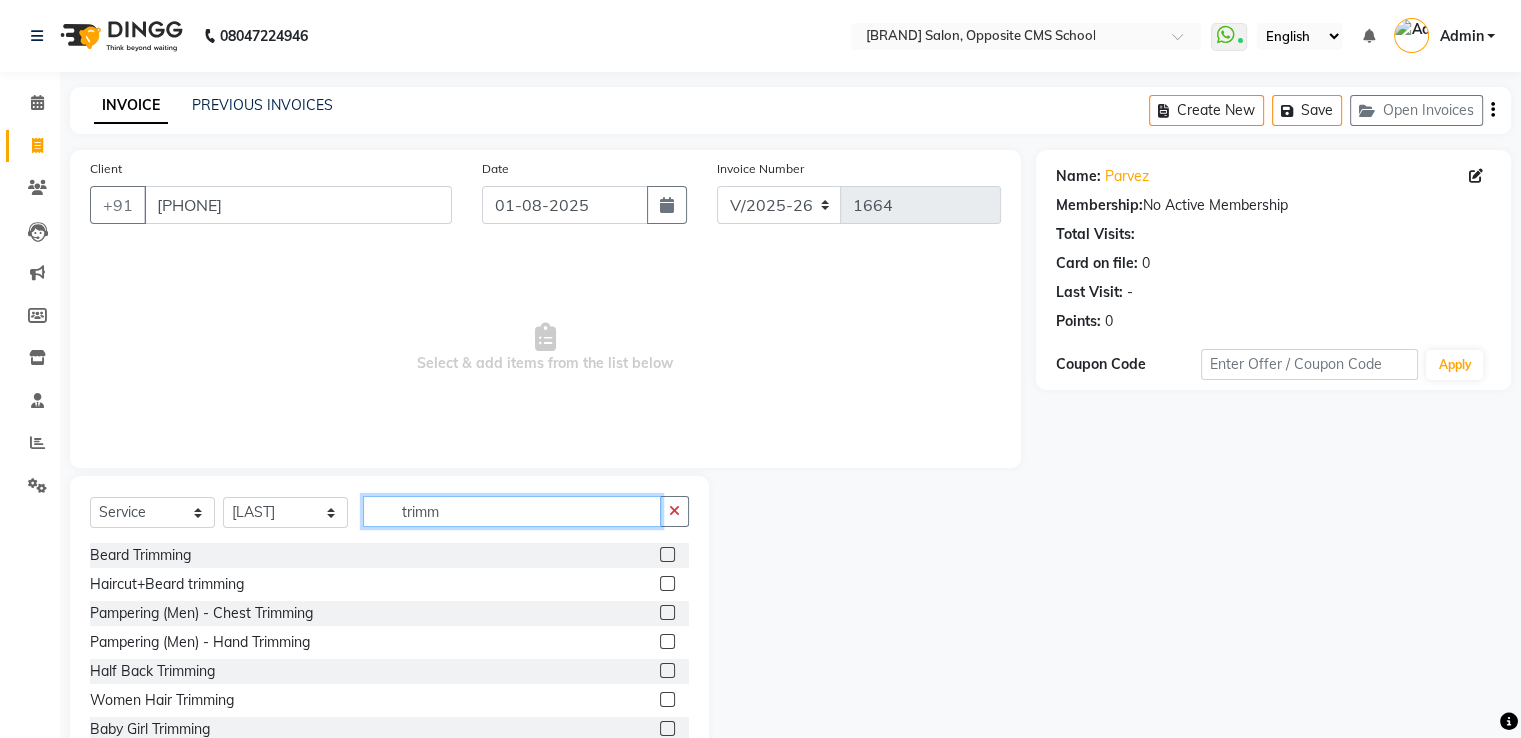type on "trimm" 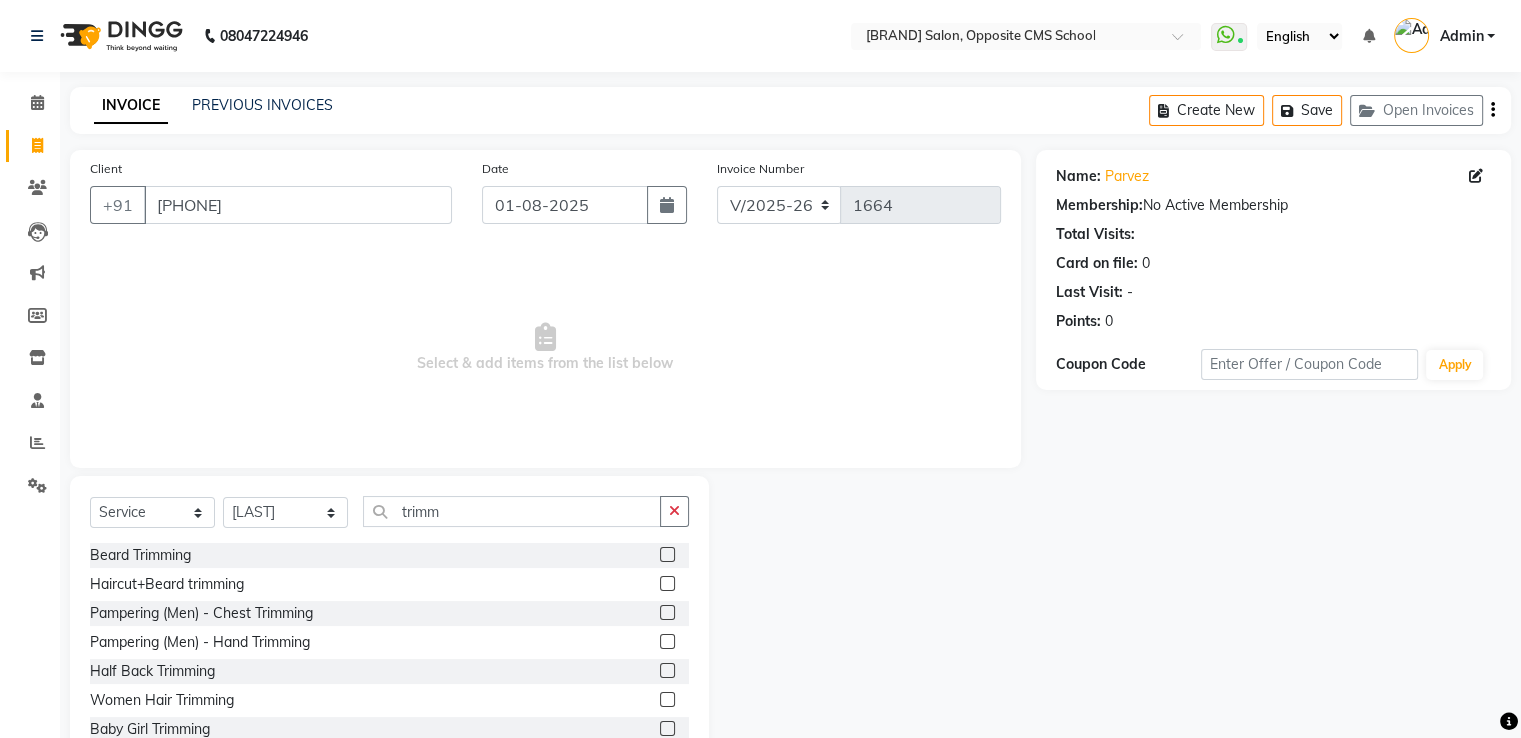 click 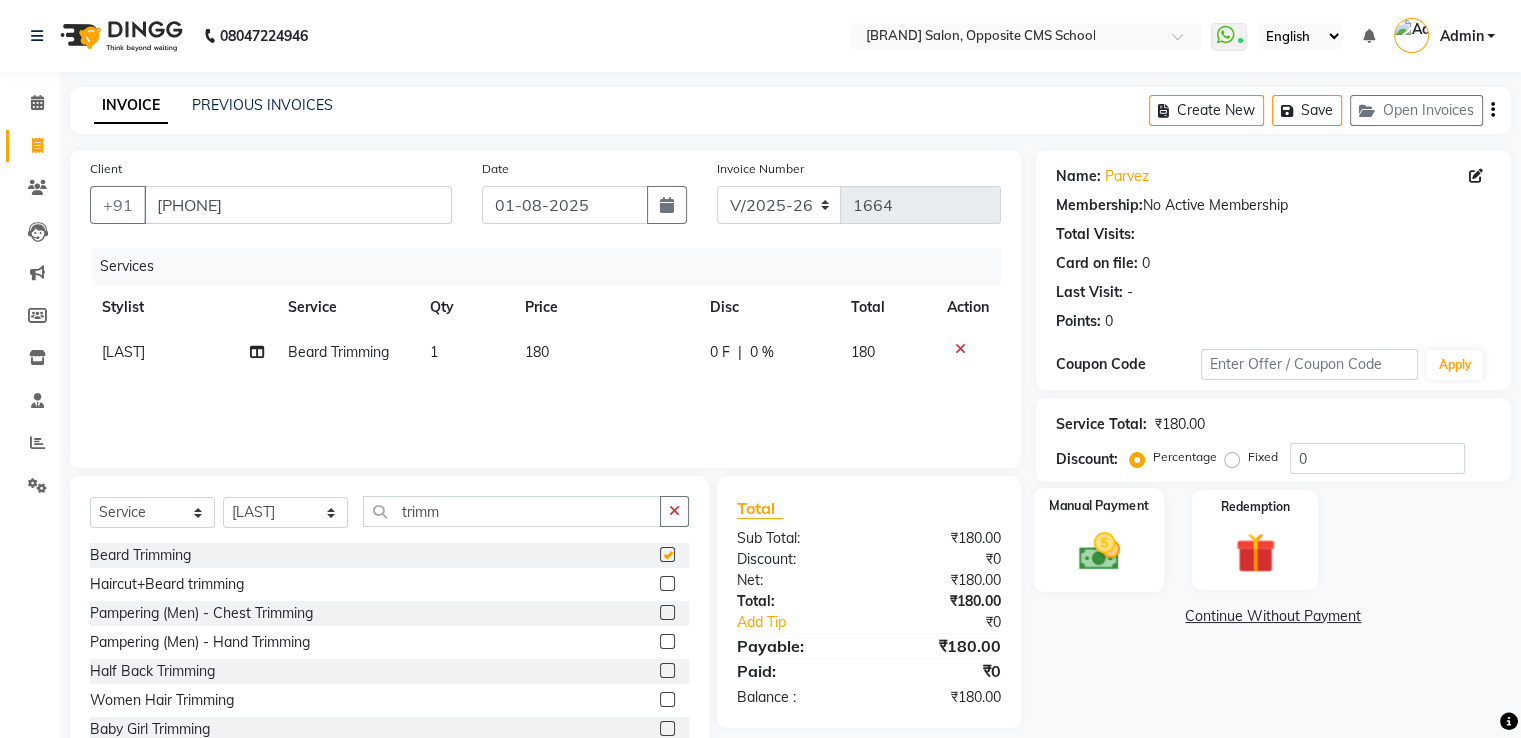 checkbox on "false" 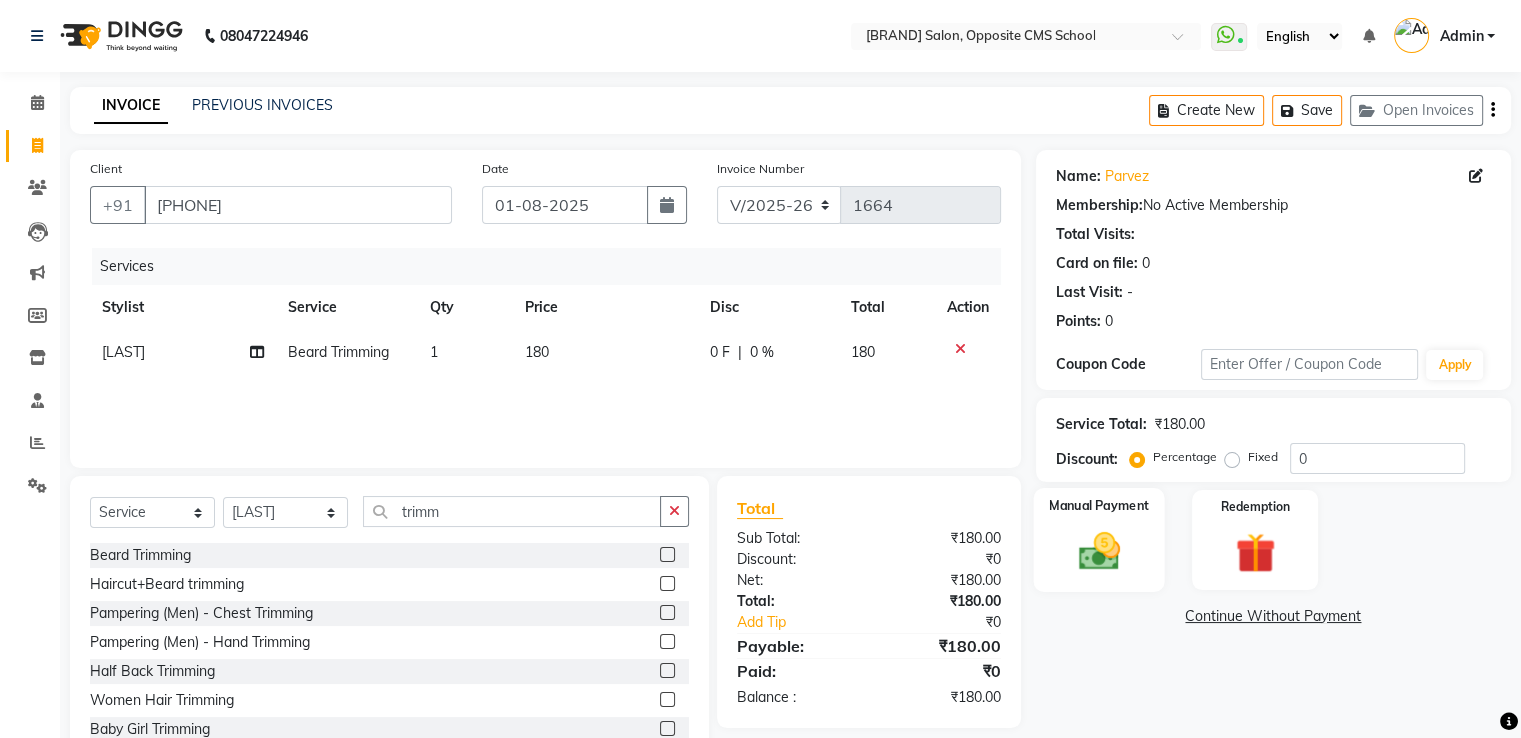 click on "Manual Payment" 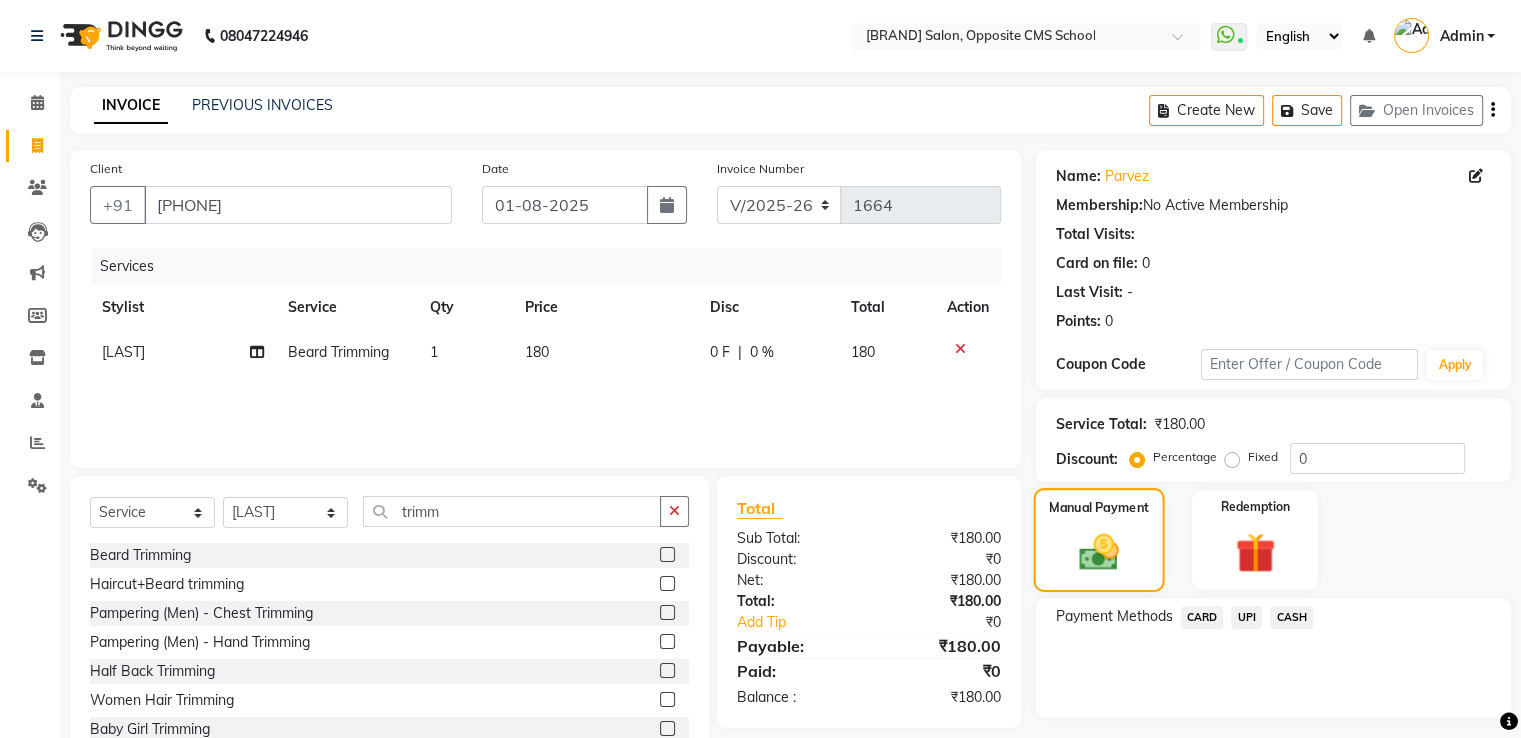 scroll, scrollTop: 64, scrollLeft: 0, axis: vertical 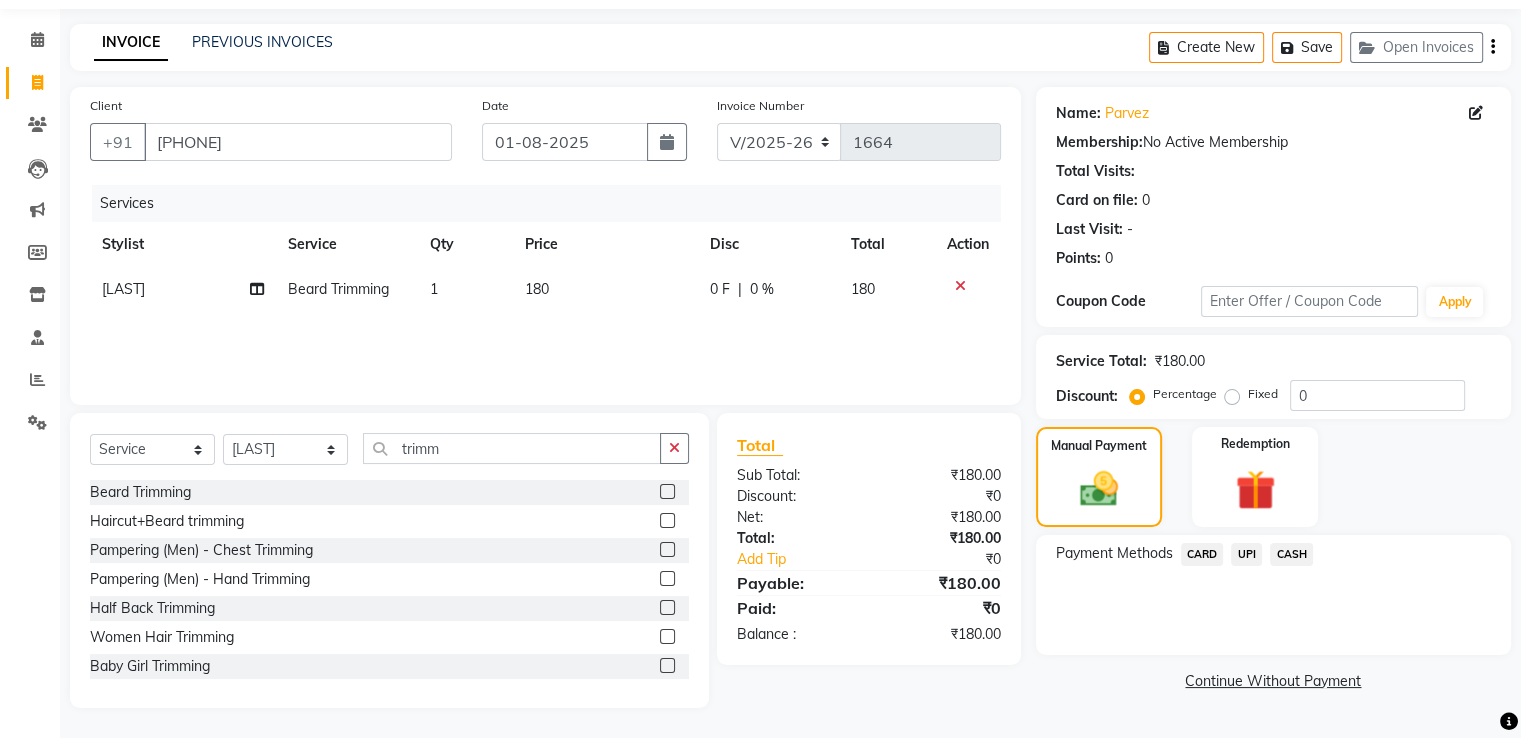 click on "CASH" 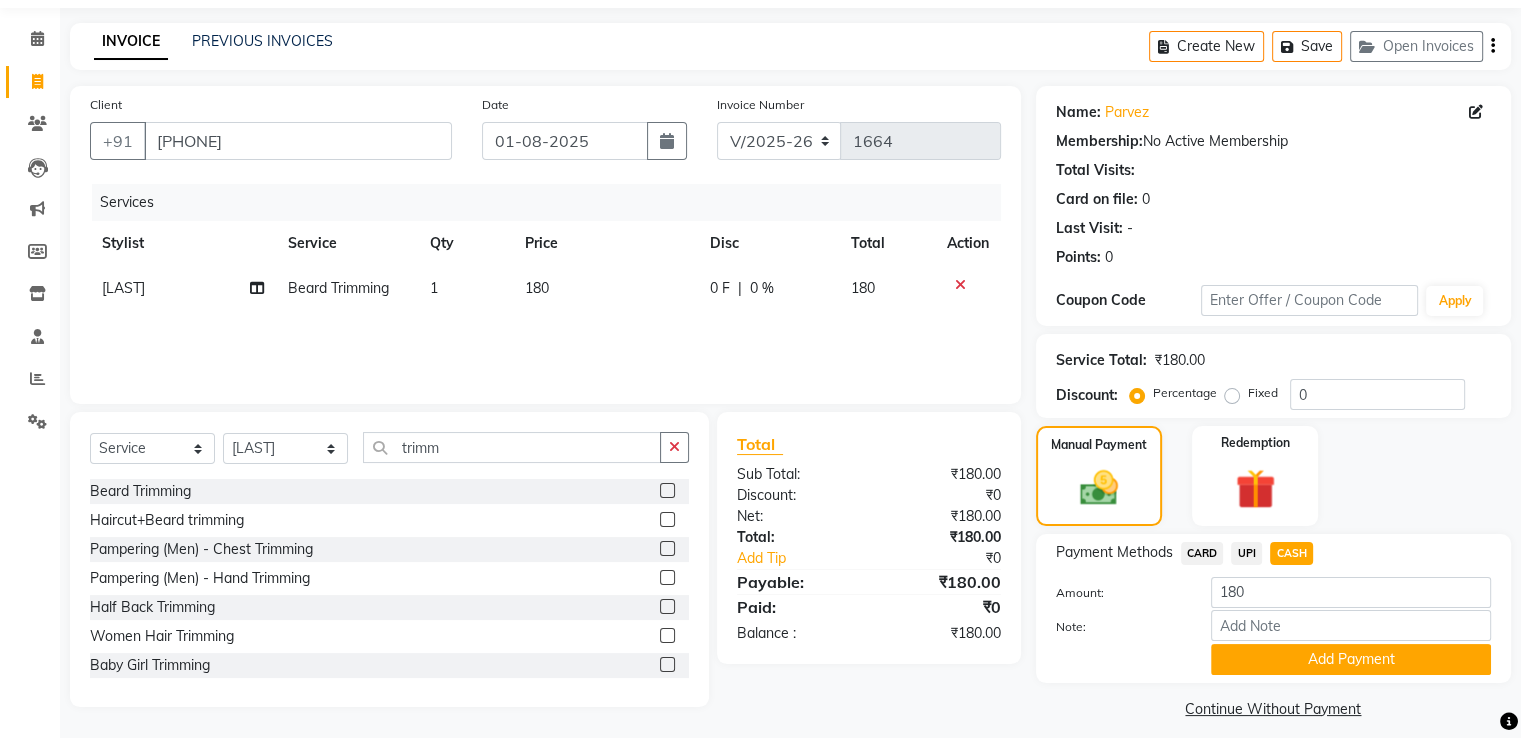 scroll, scrollTop: 81, scrollLeft: 0, axis: vertical 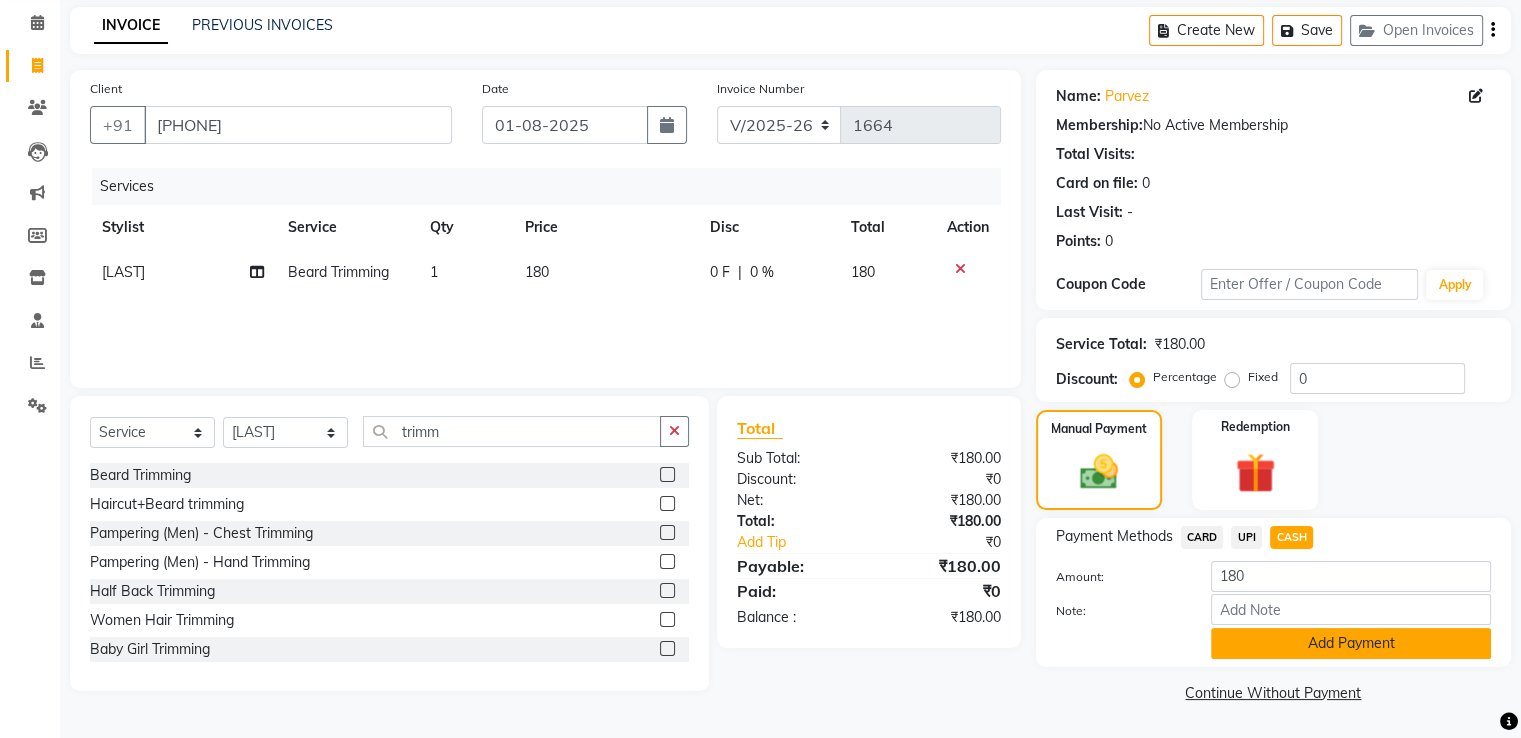click on "Add Payment" 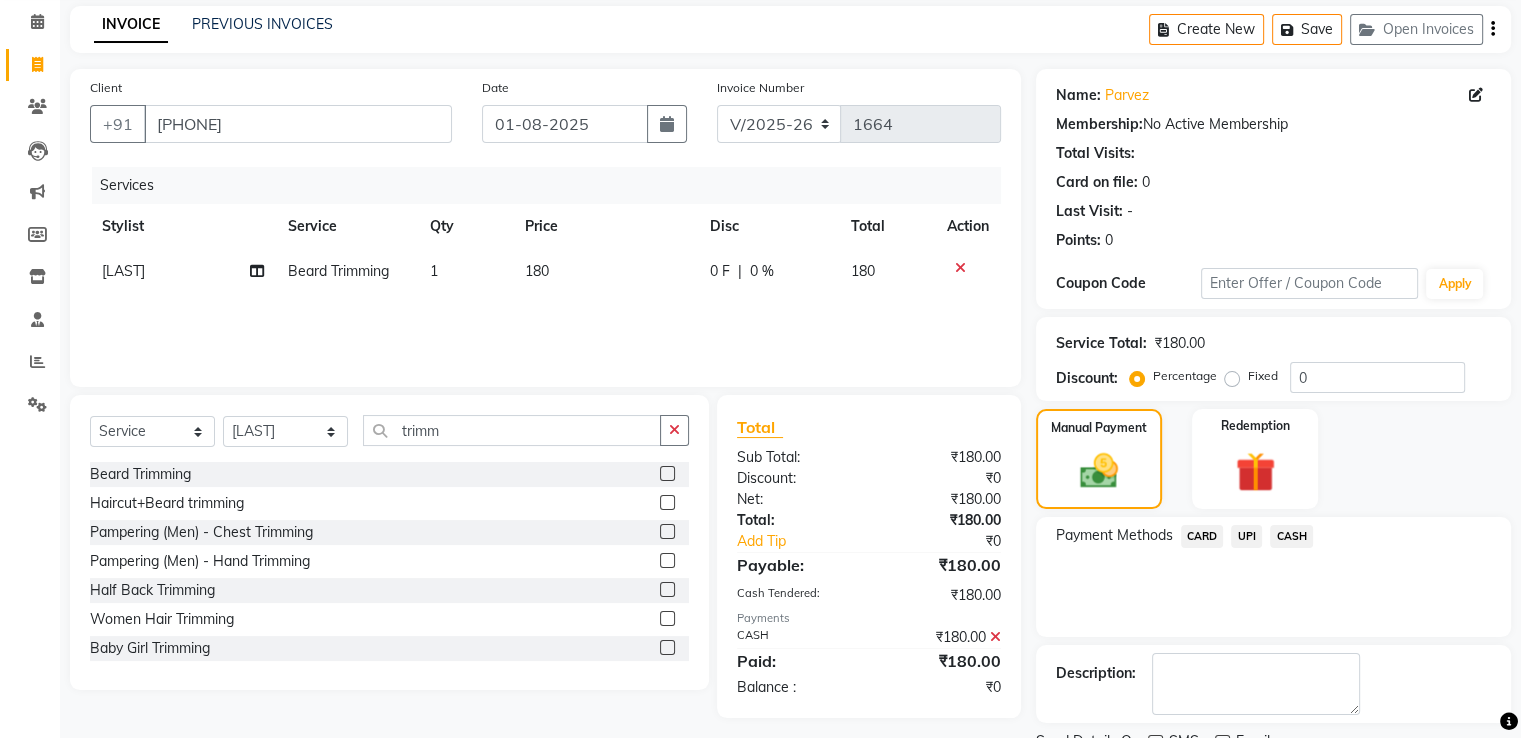 scroll, scrollTop: 163, scrollLeft: 0, axis: vertical 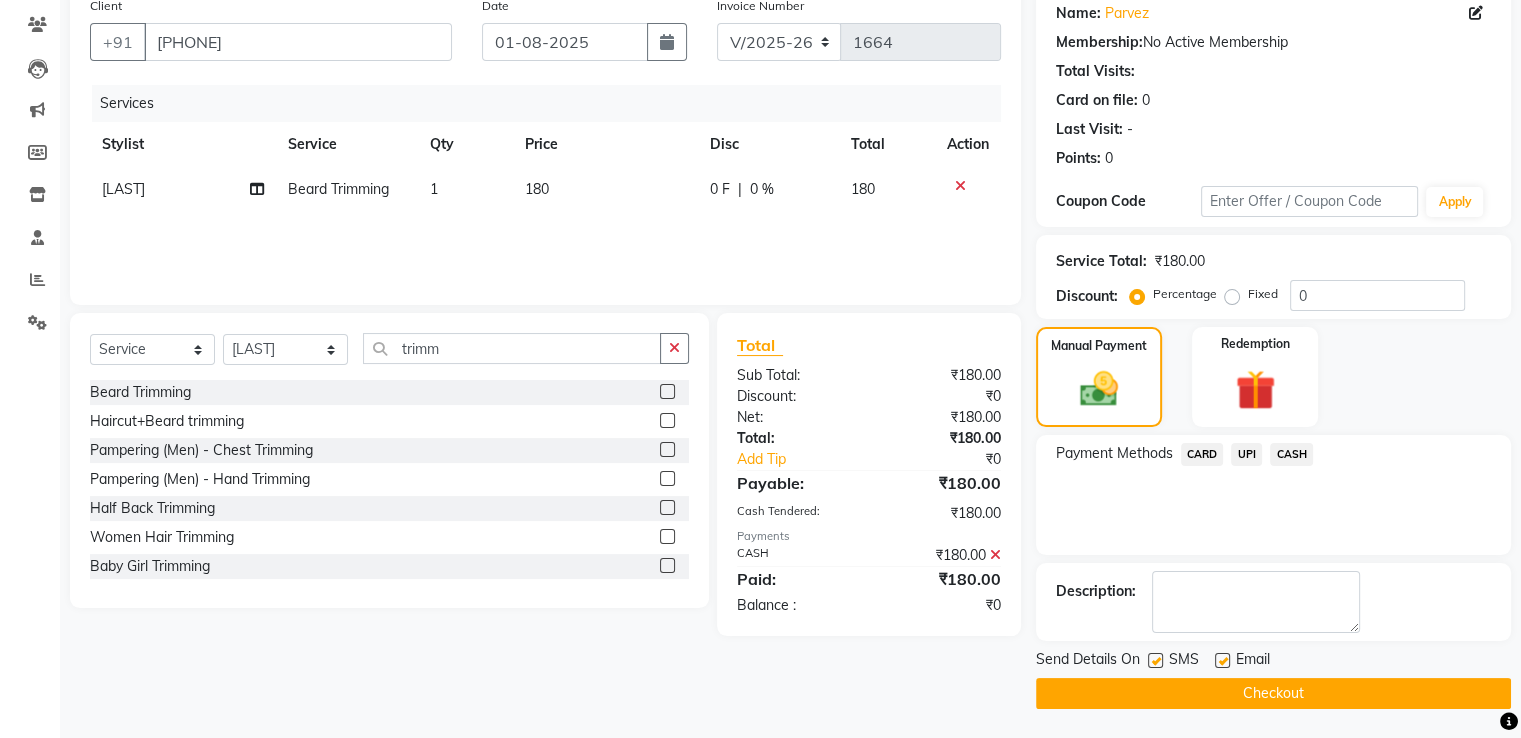 click on "Checkout" 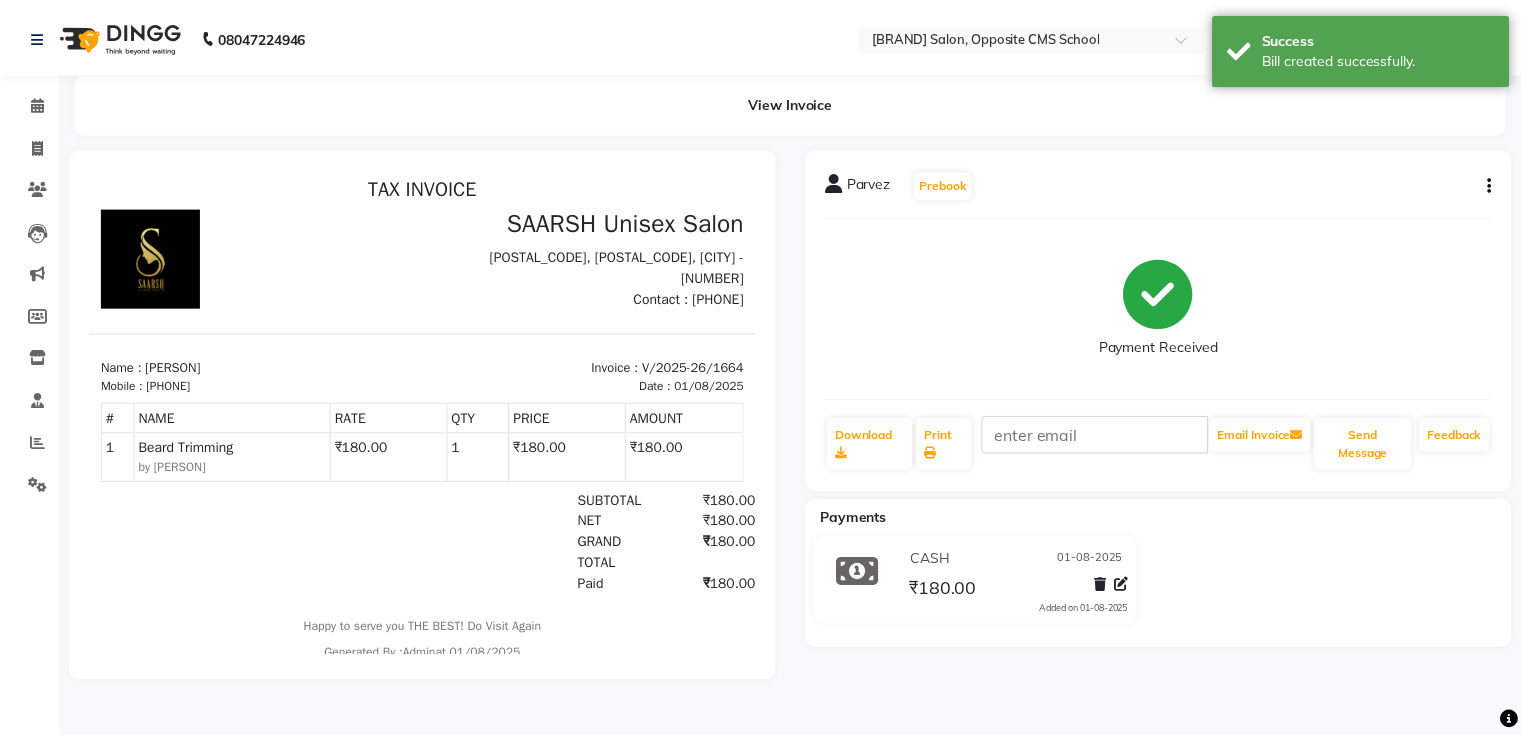 scroll, scrollTop: 0, scrollLeft: 0, axis: both 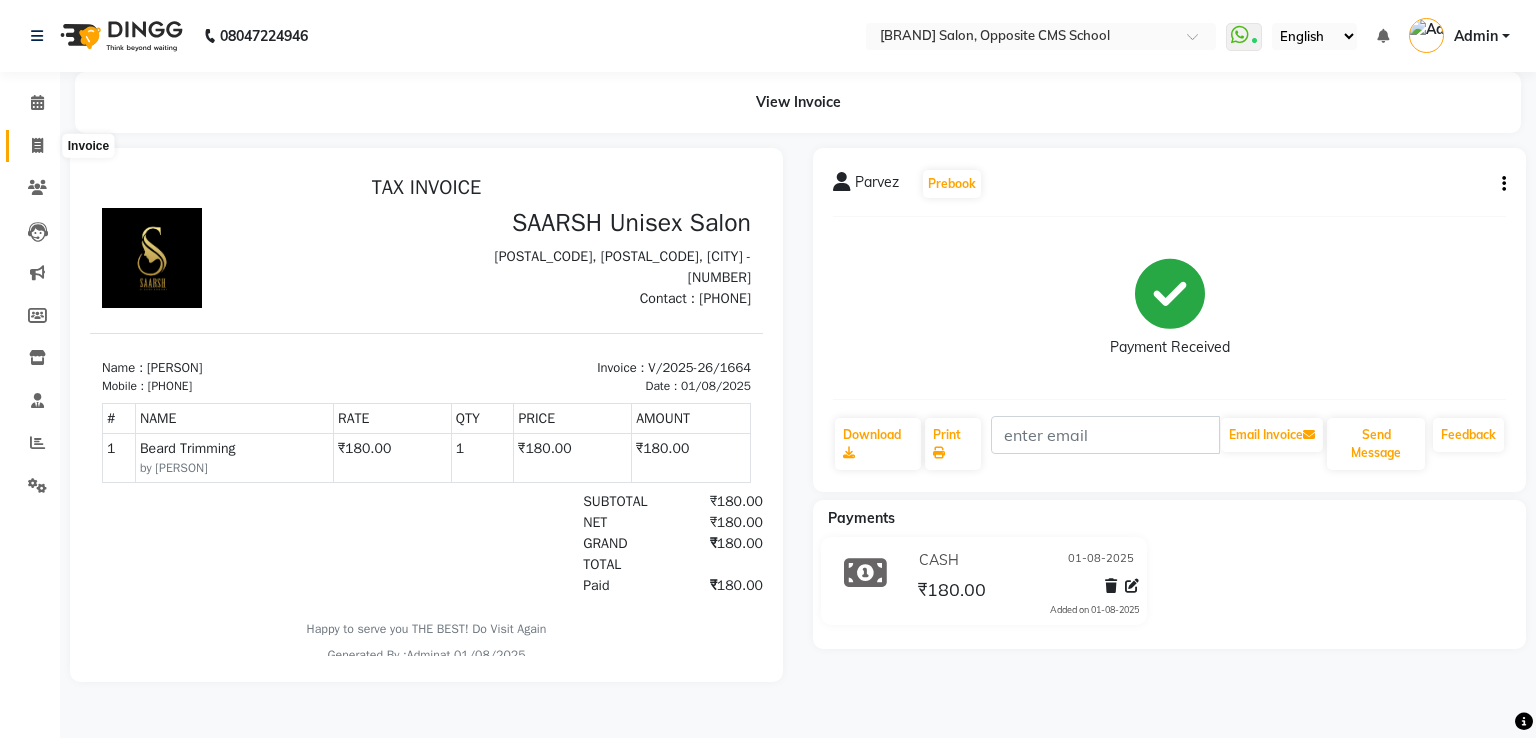 click 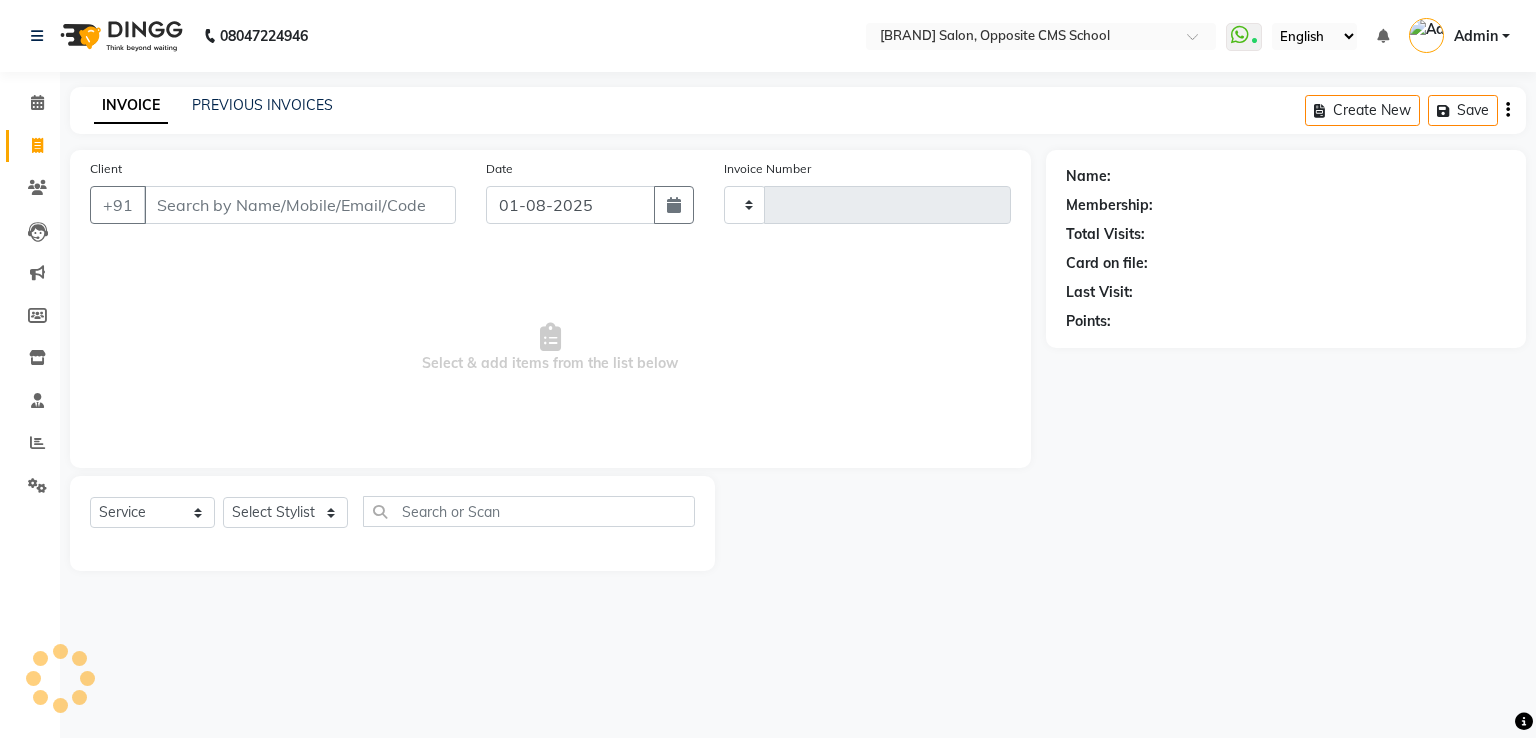 type on "1665" 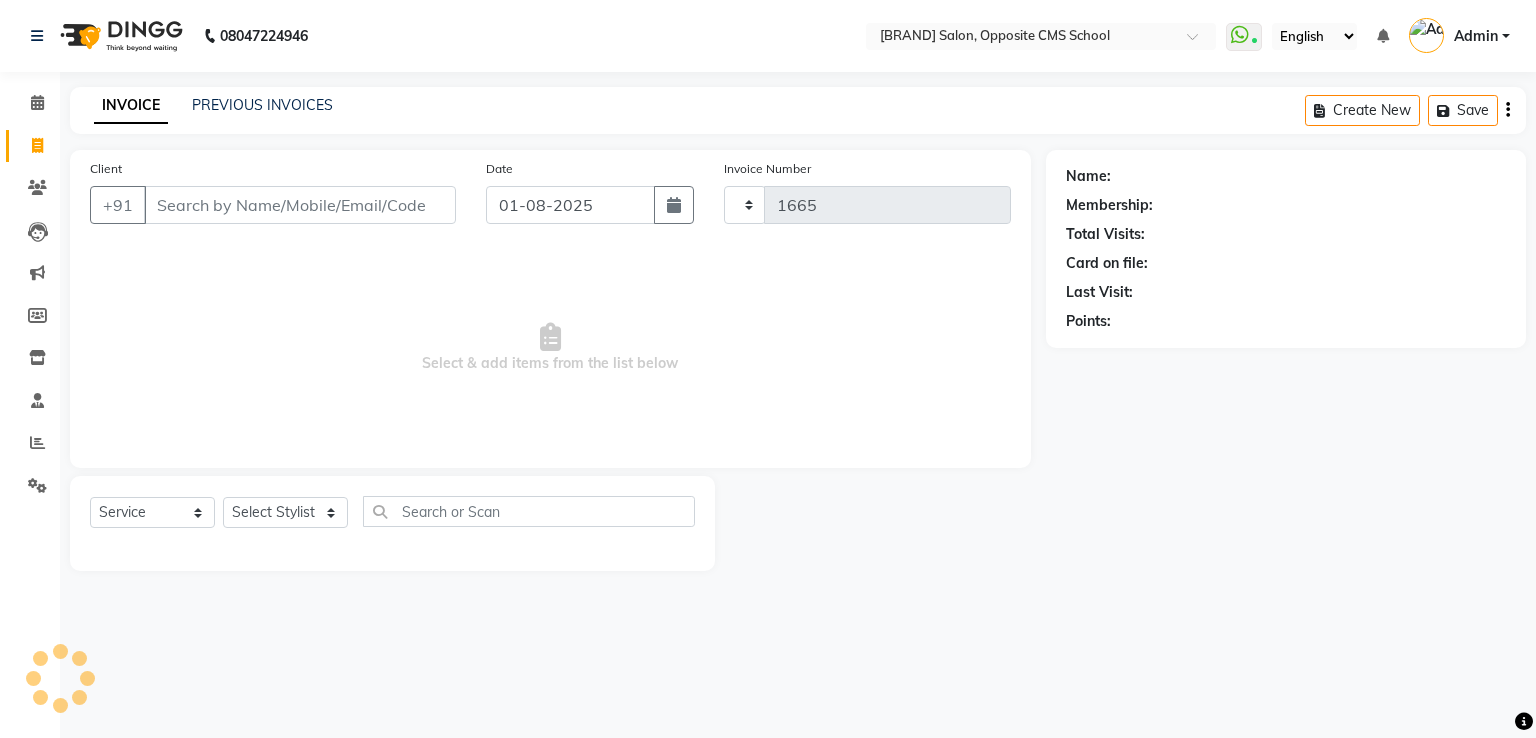 select on "3962" 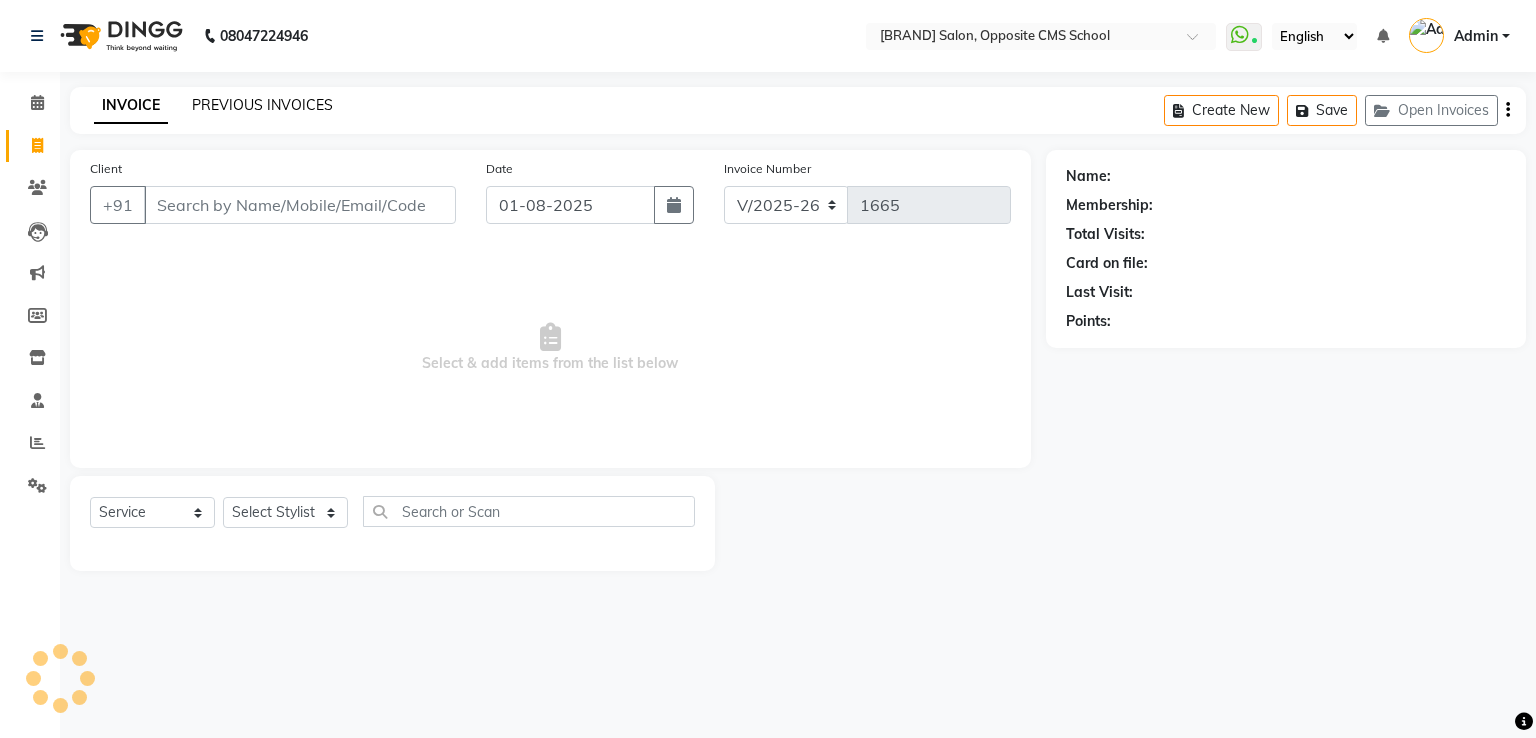 click on "PREVIOUS INVOICES" 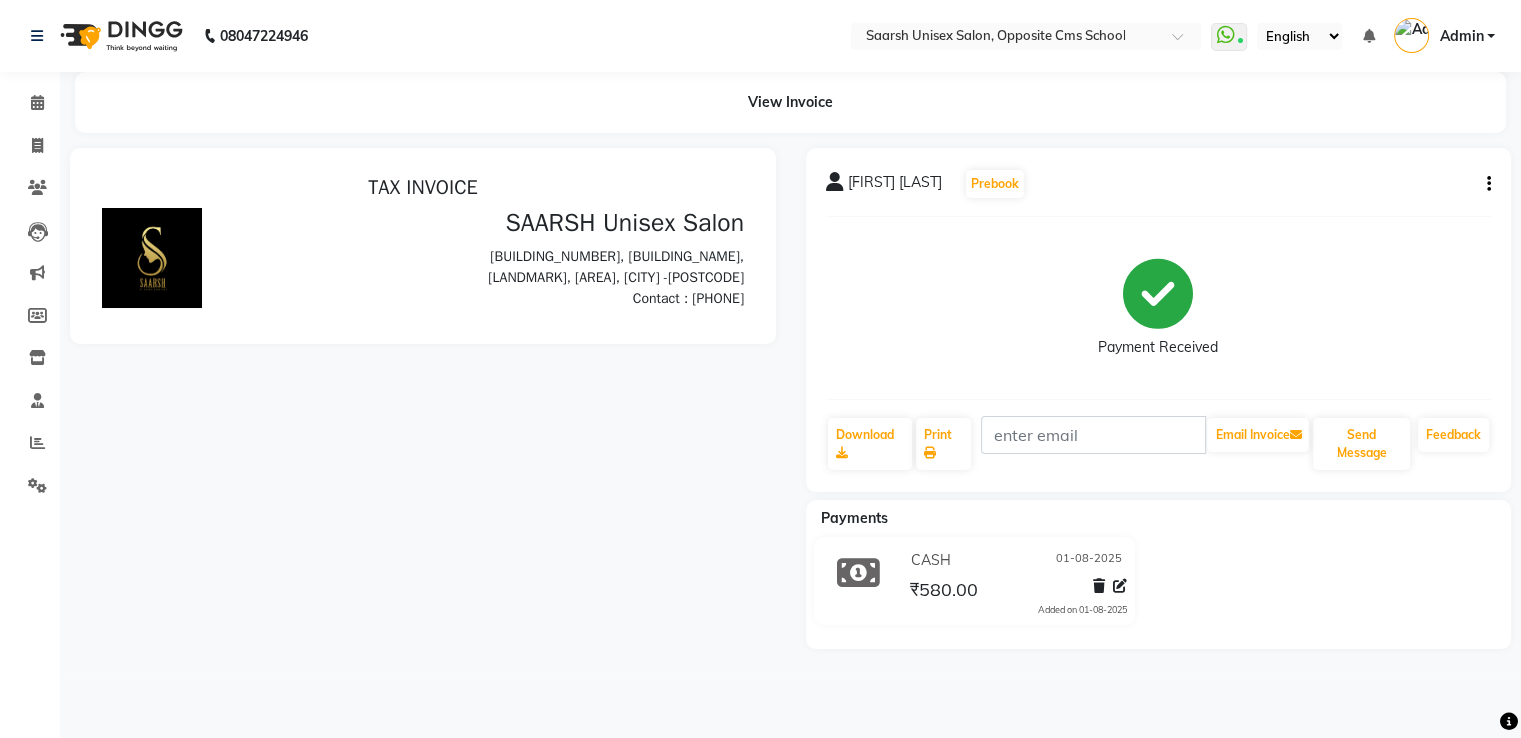 scroll, scrollTop: 0, scrollLeft: 0, axis: both 